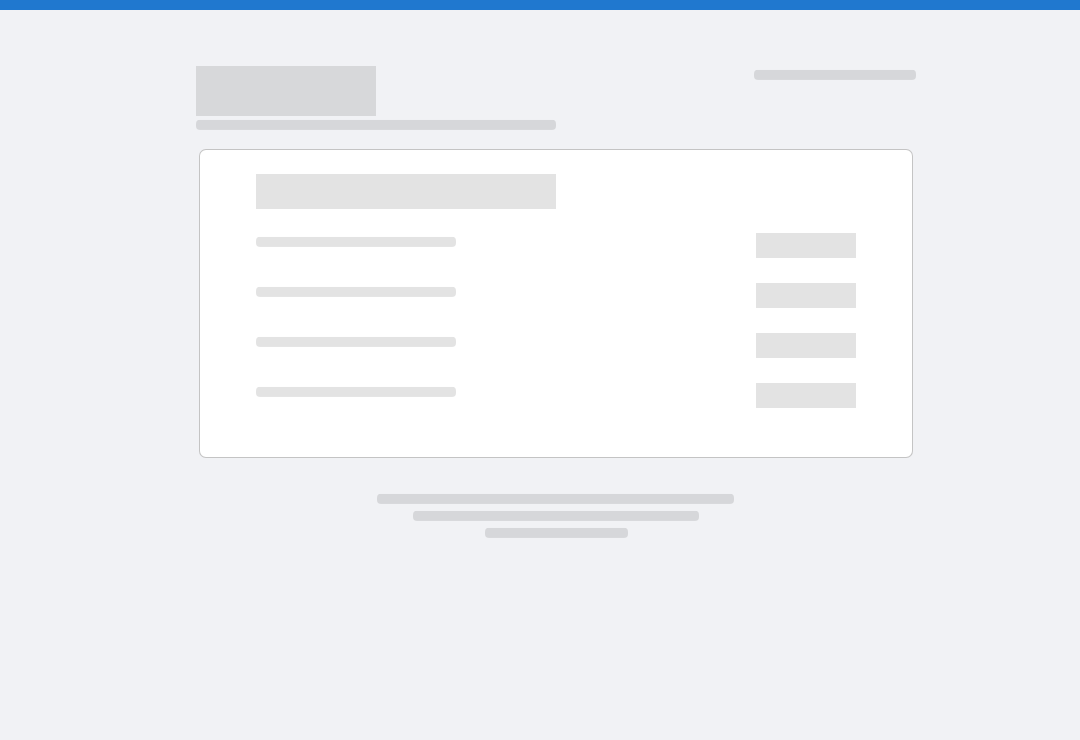 scroll, scrollTop: 0, scrollLeft: 0, axis: both 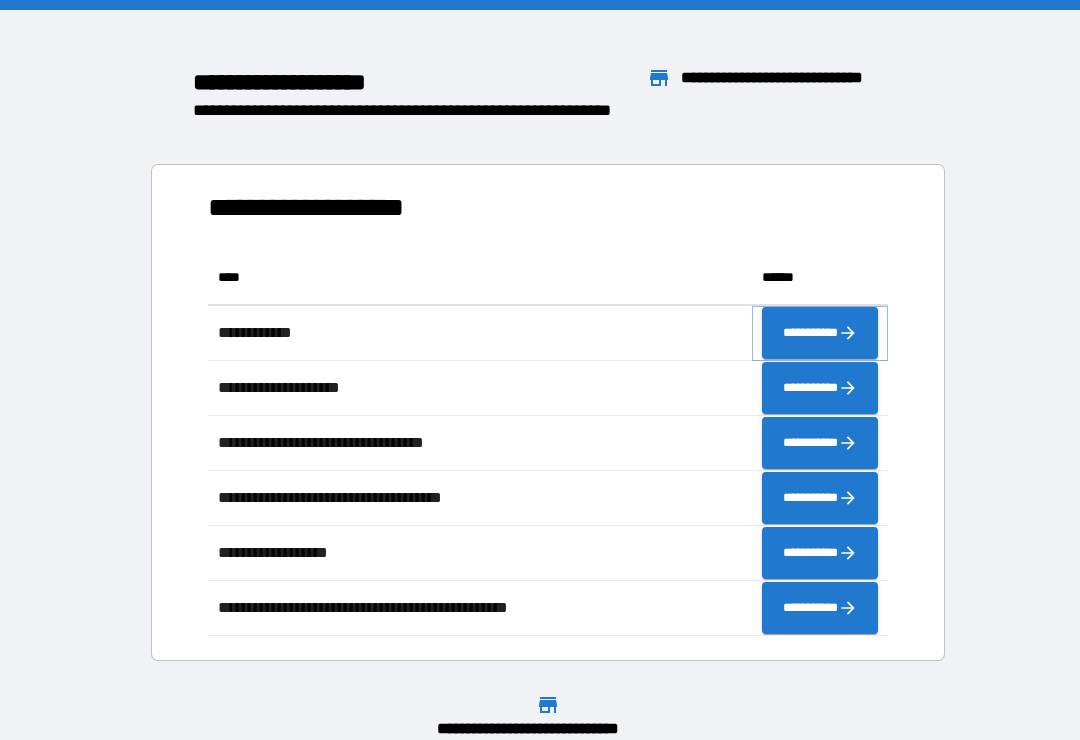 click on "**********" at bounding box center [820, 333] 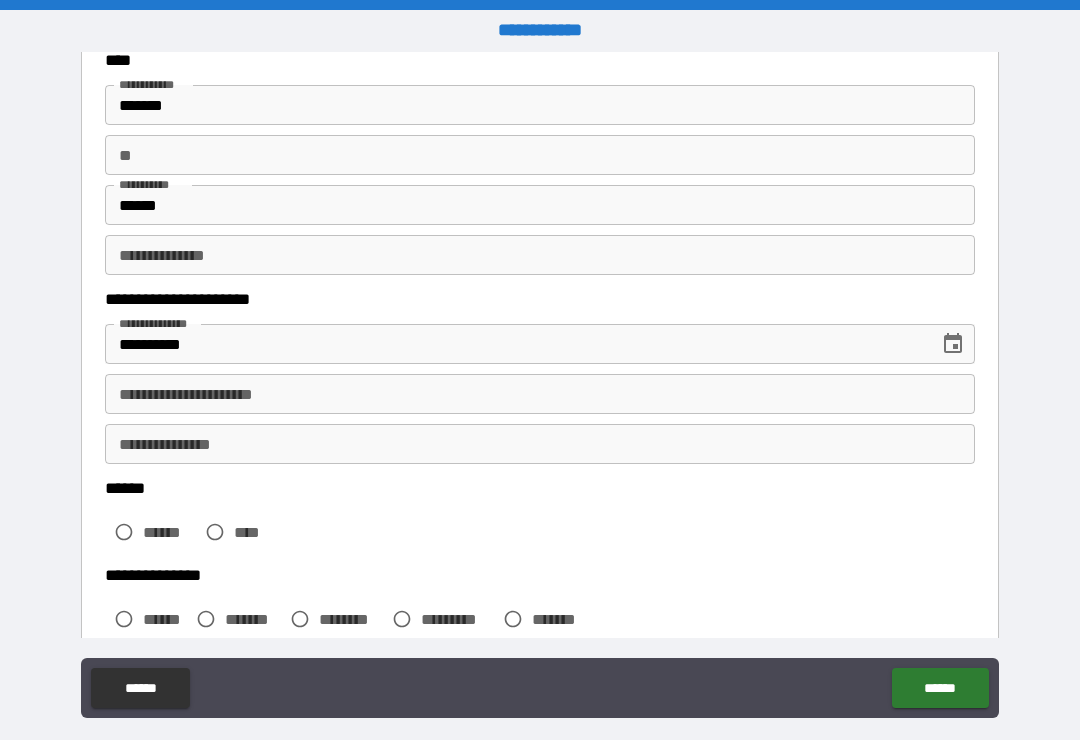 scroll, scrollTop: 131, scrollLeft: 0, axis: vertical 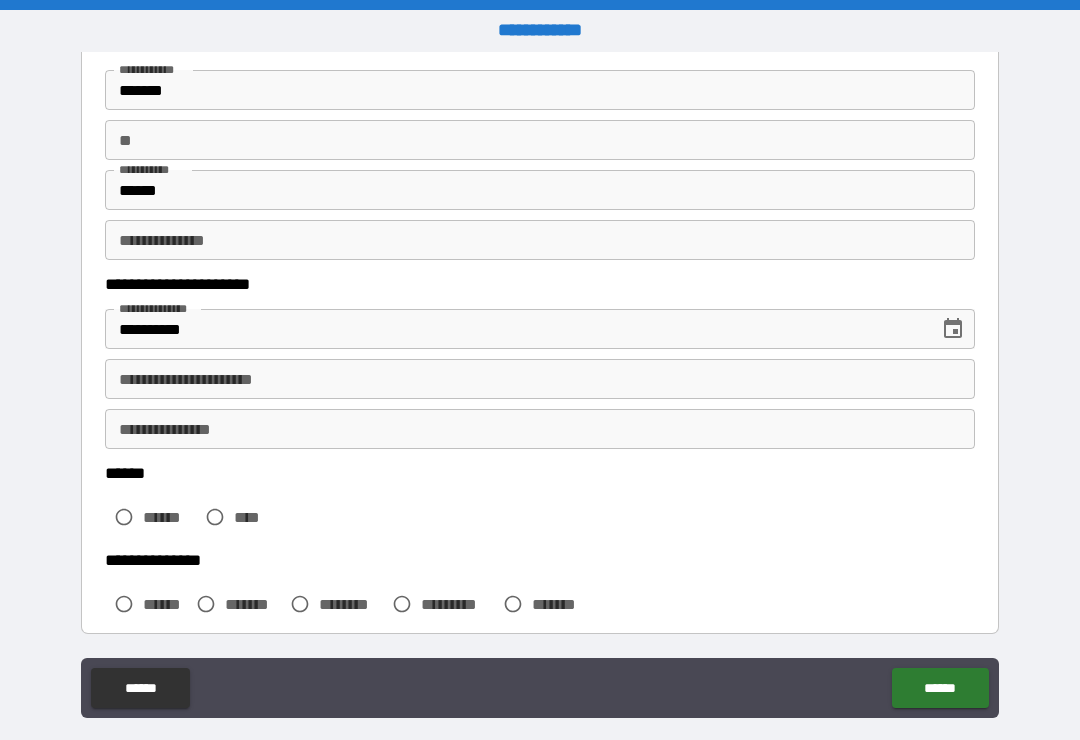 click on "**********" at bounding box center [540, 379] 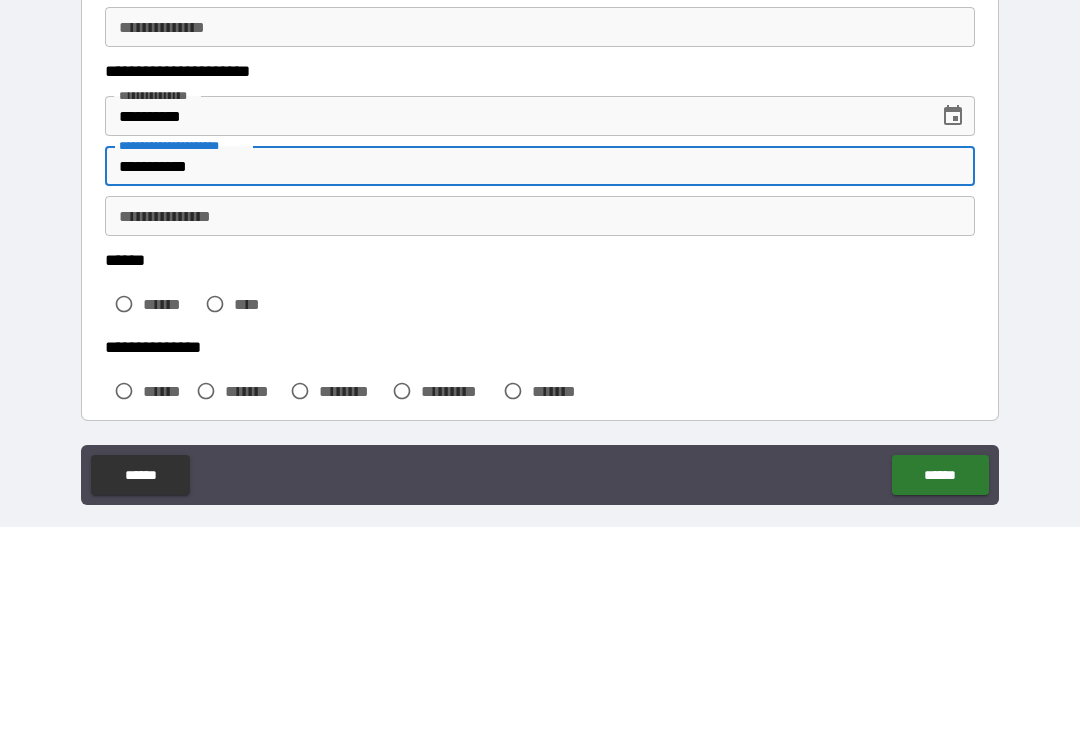 type on "**********" 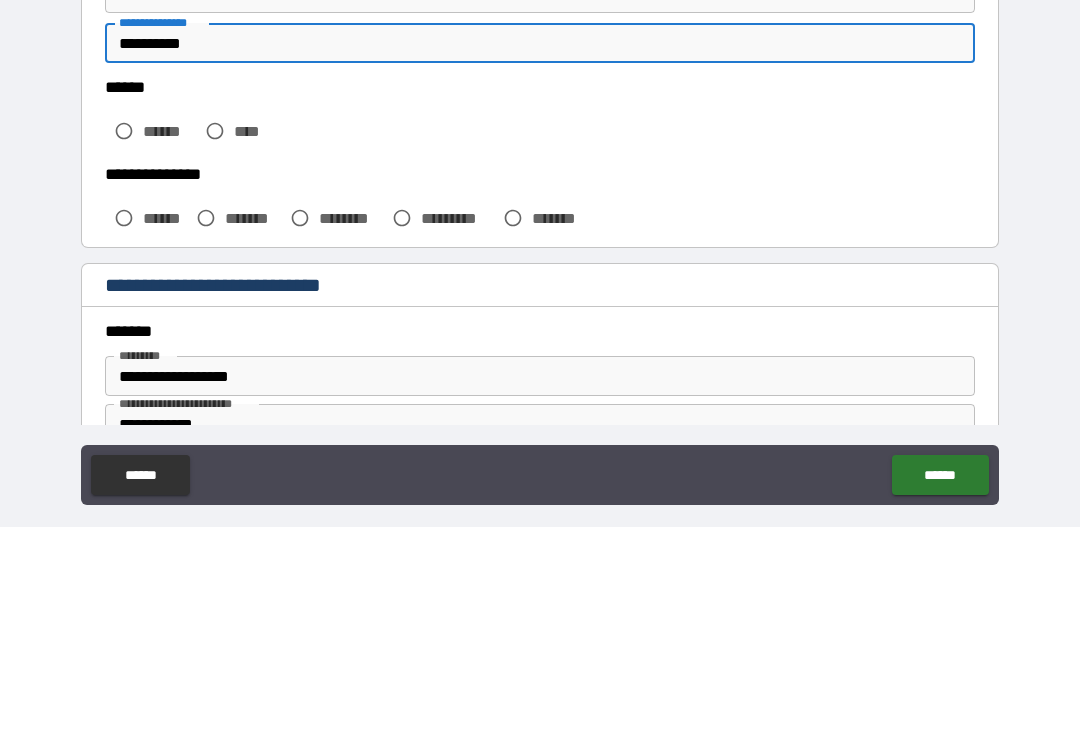 scroll, scrollTop: 316, scrollLeft: 0, axis: vertical 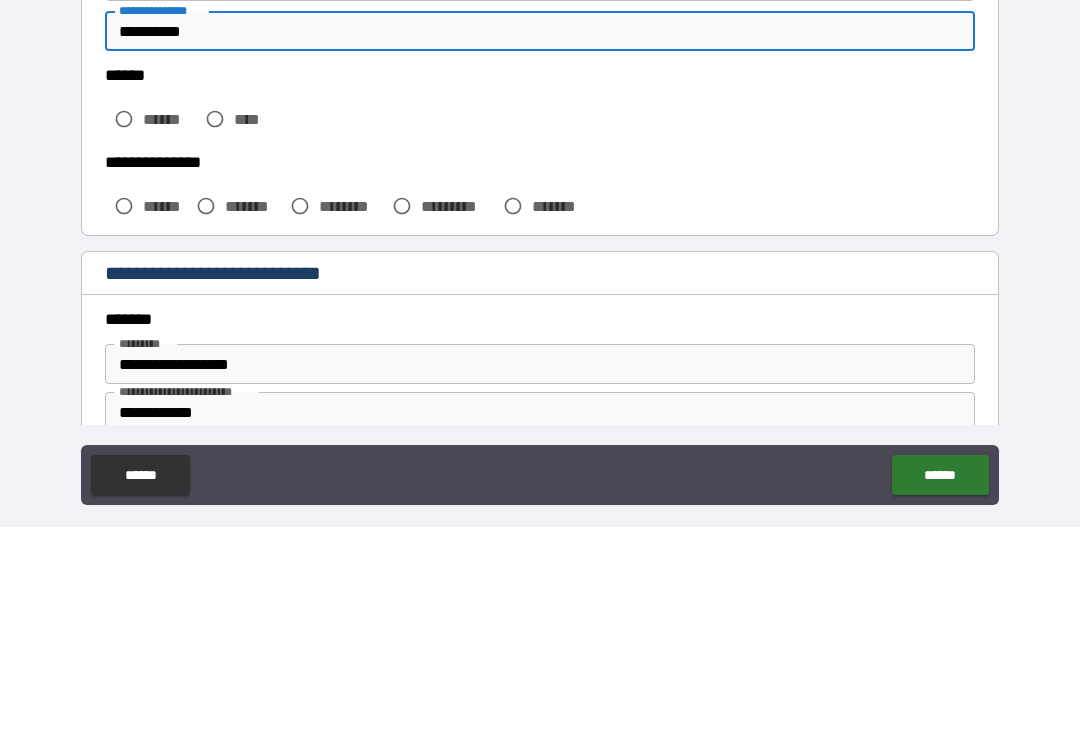type on "**********" 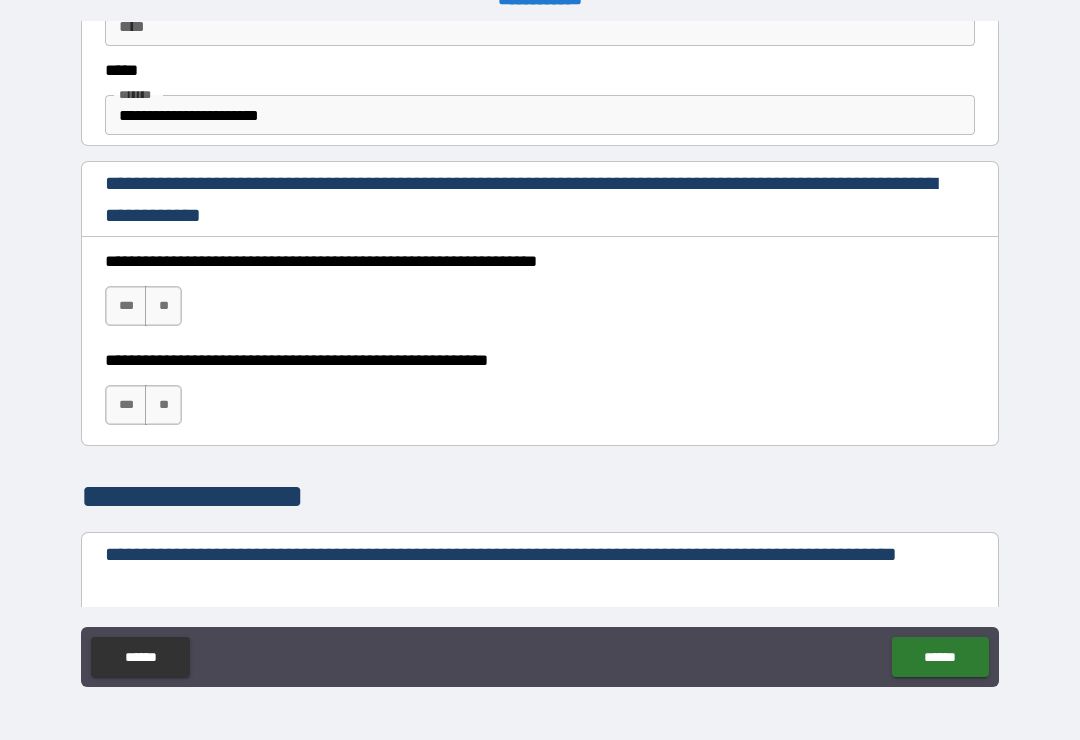 scroll, scrollTop: 1218, scrollLeft: 0, axis: vertical 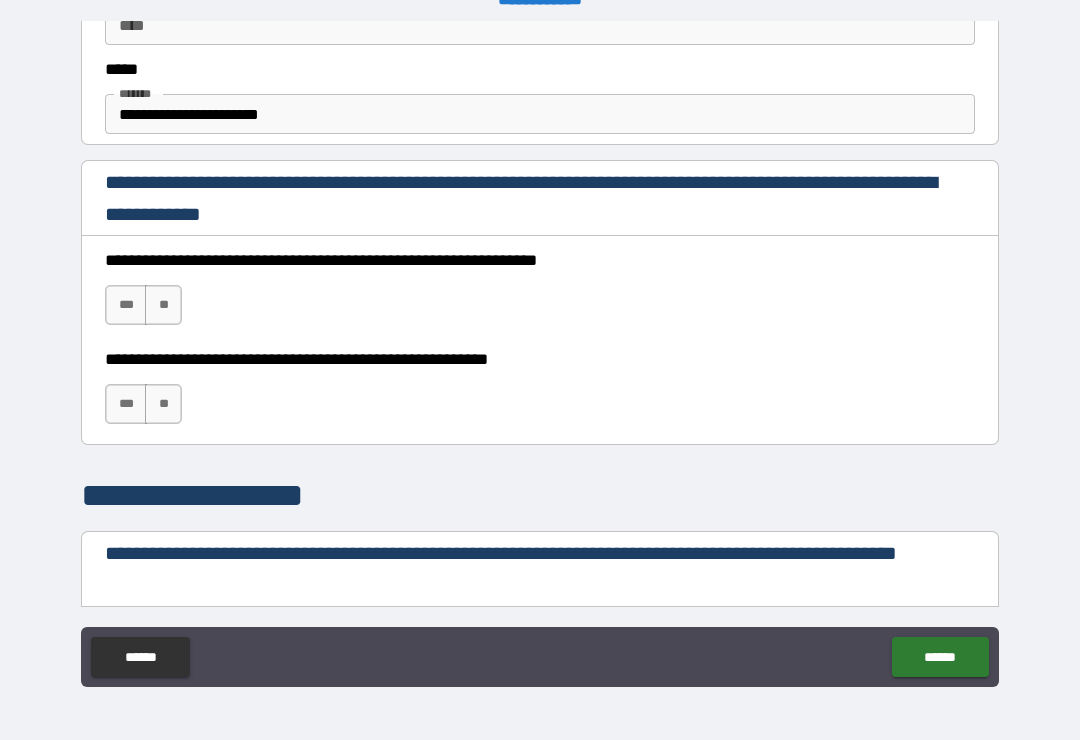 click on "***" at bounding box center [126, 305] 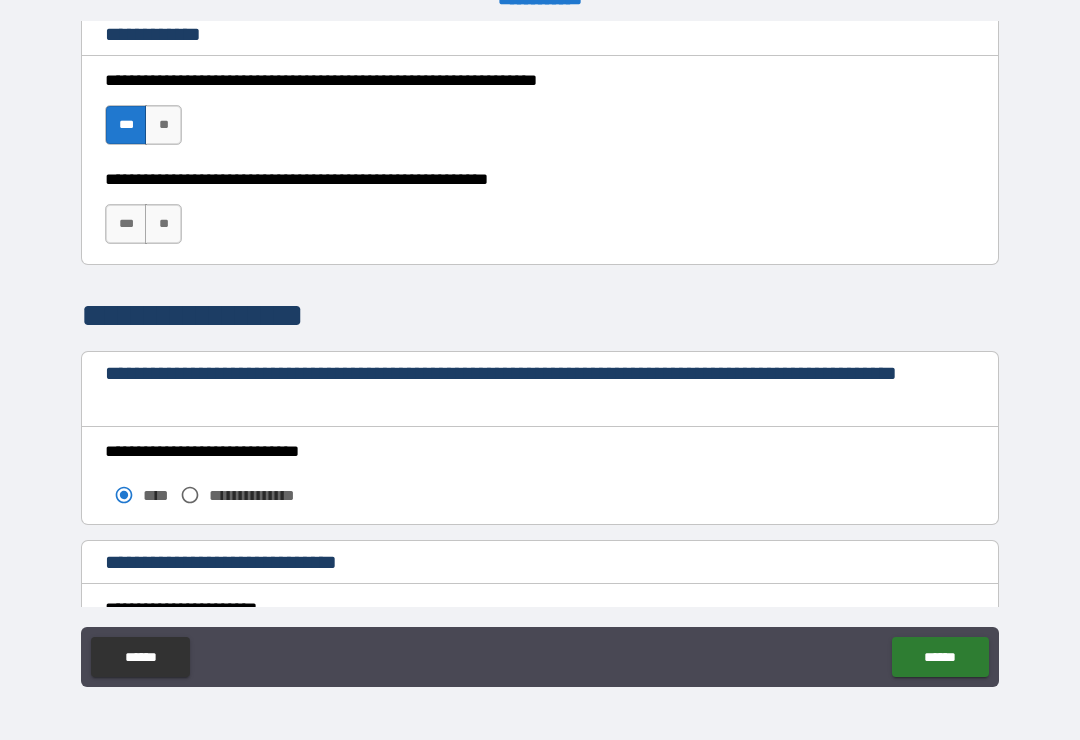 click on "***" at bounding box center (126, 224) 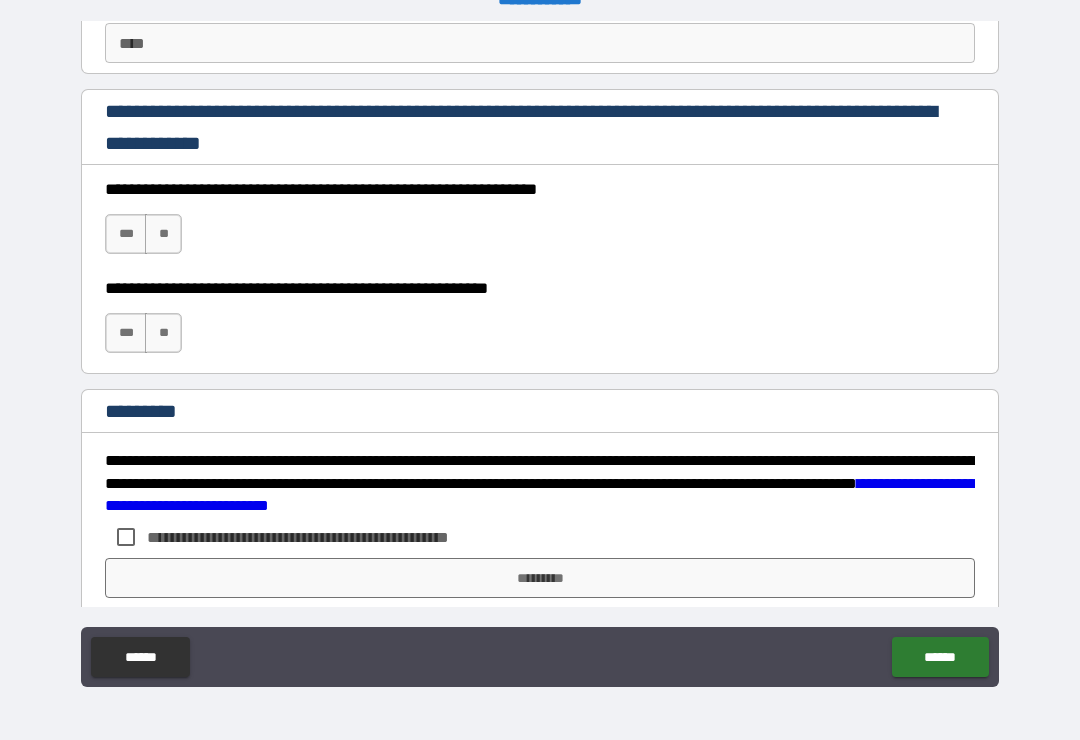 scroll, scrollTop: 2929, scrollLeft: 0, axis: vertical 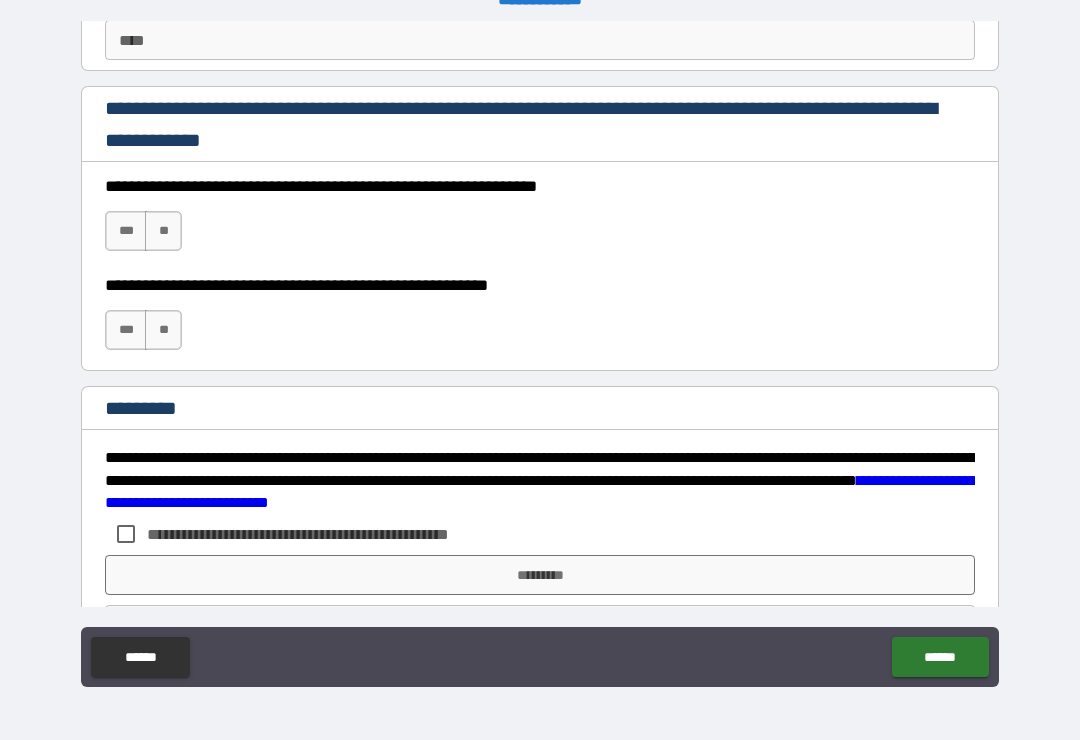 click on "***" at bounding box center (126, 231) 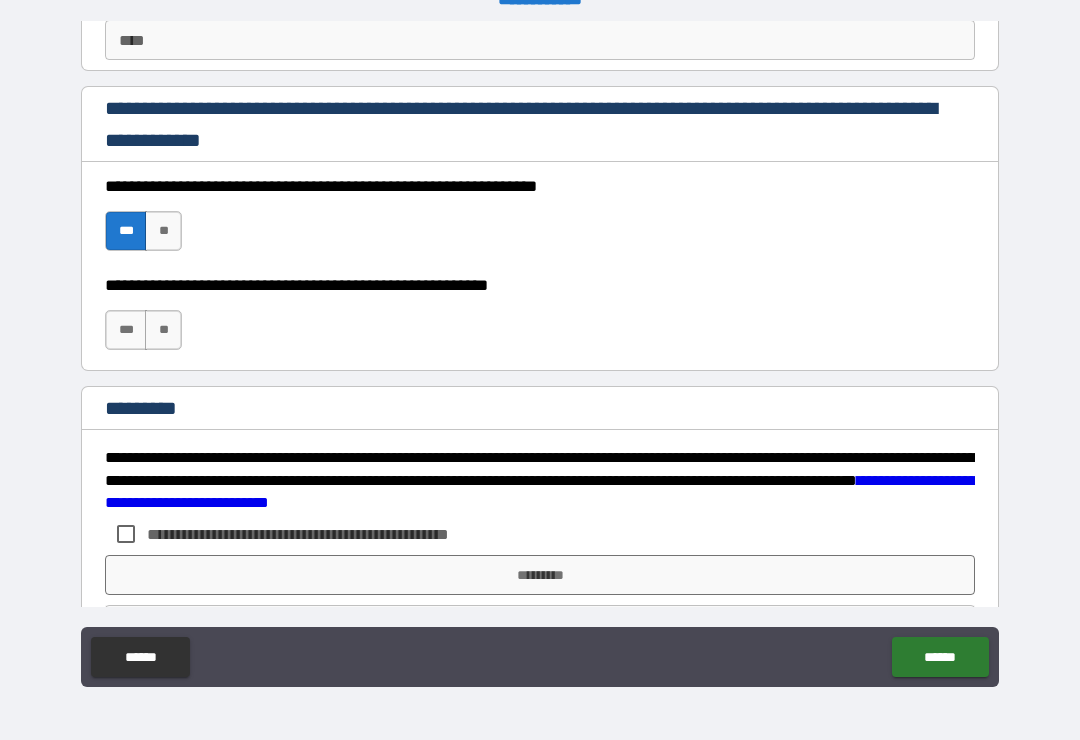 click on "***" at bounding box center (126, 330) 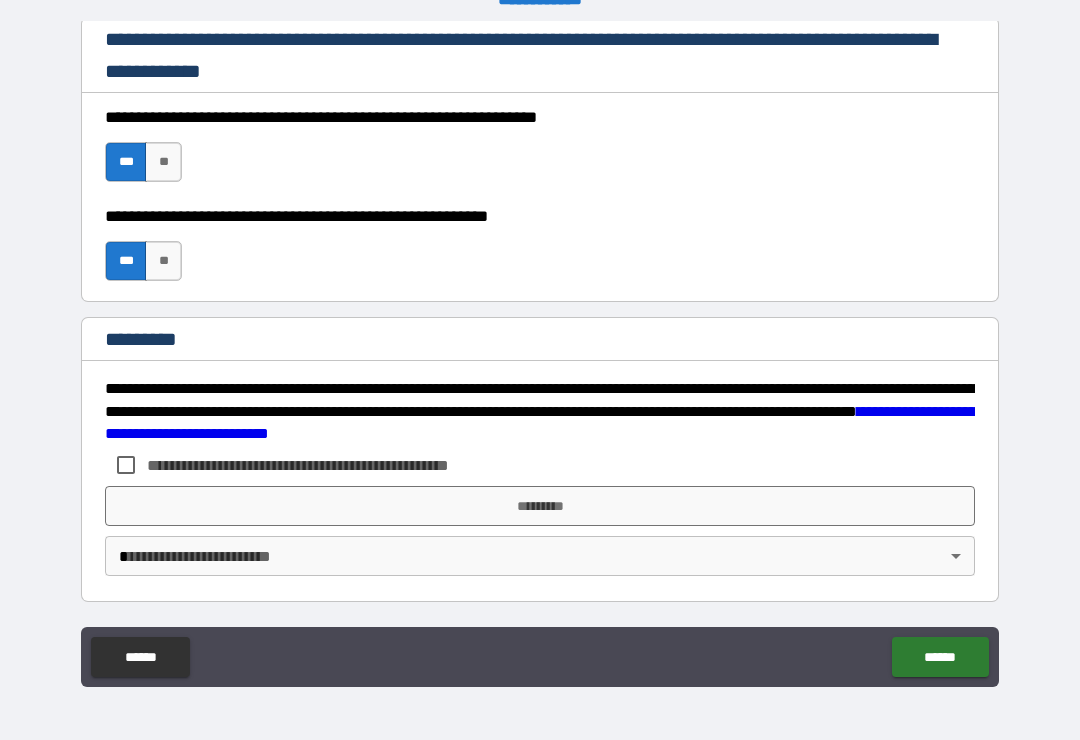 scroll, scrollTop: 2998, scrollLeft: 0, axis: vertical 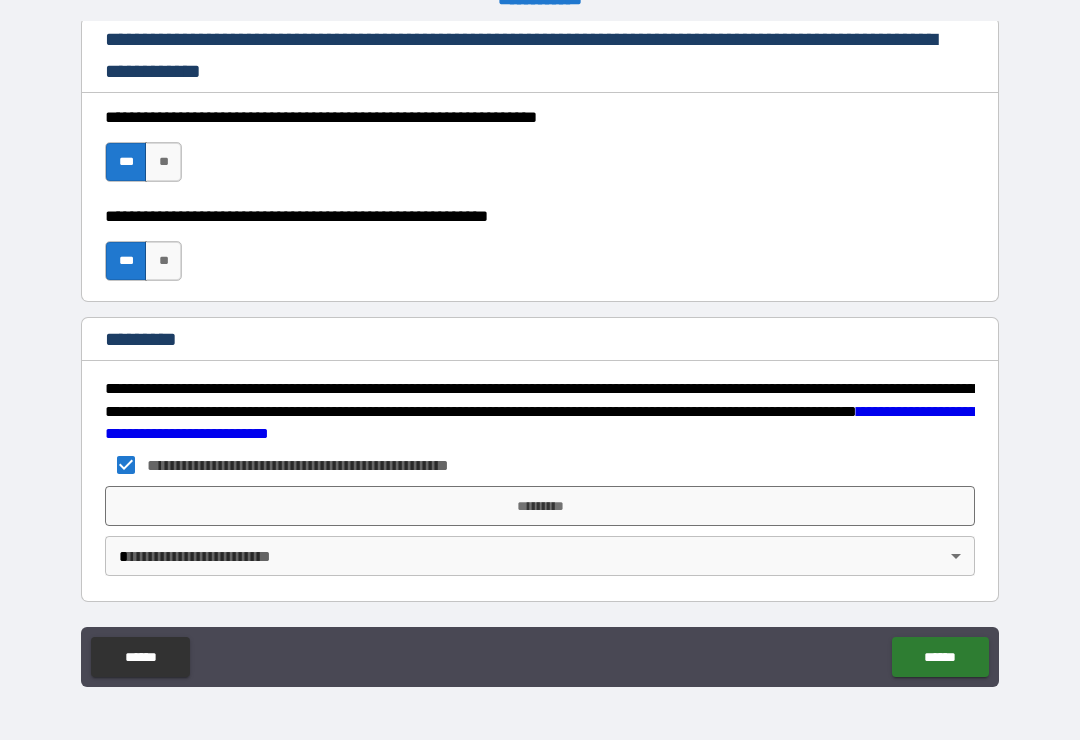 click on "*********" at bounding box center [540, 506] 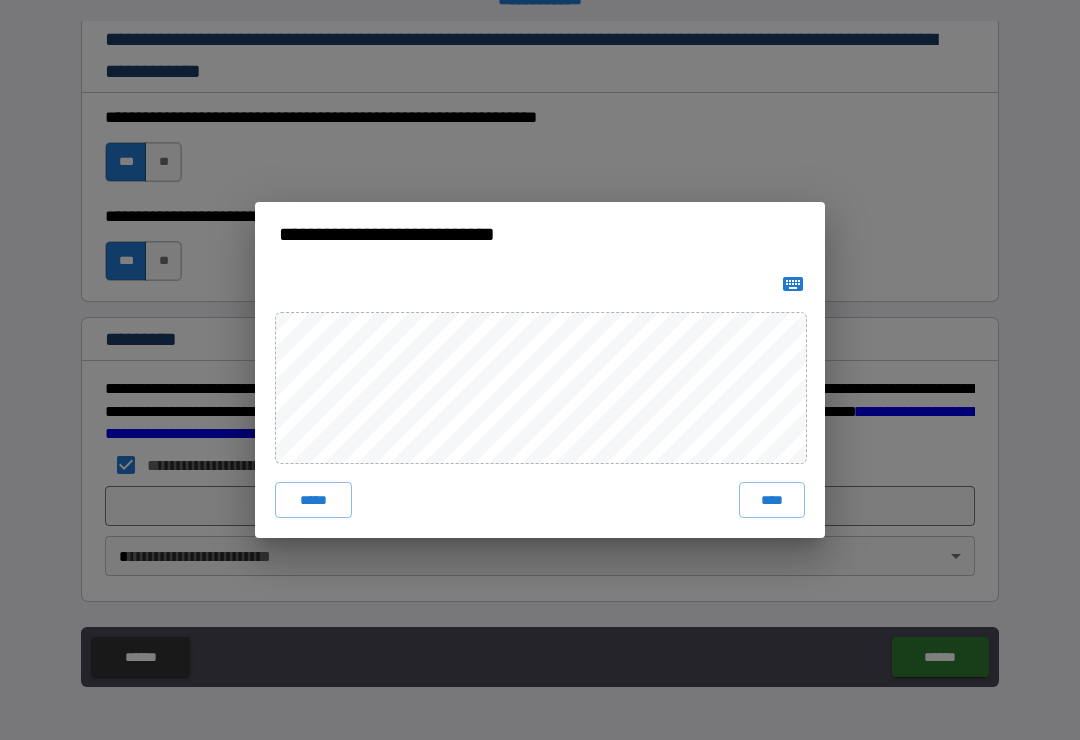 click on "****" at bounding box center (772, 500) 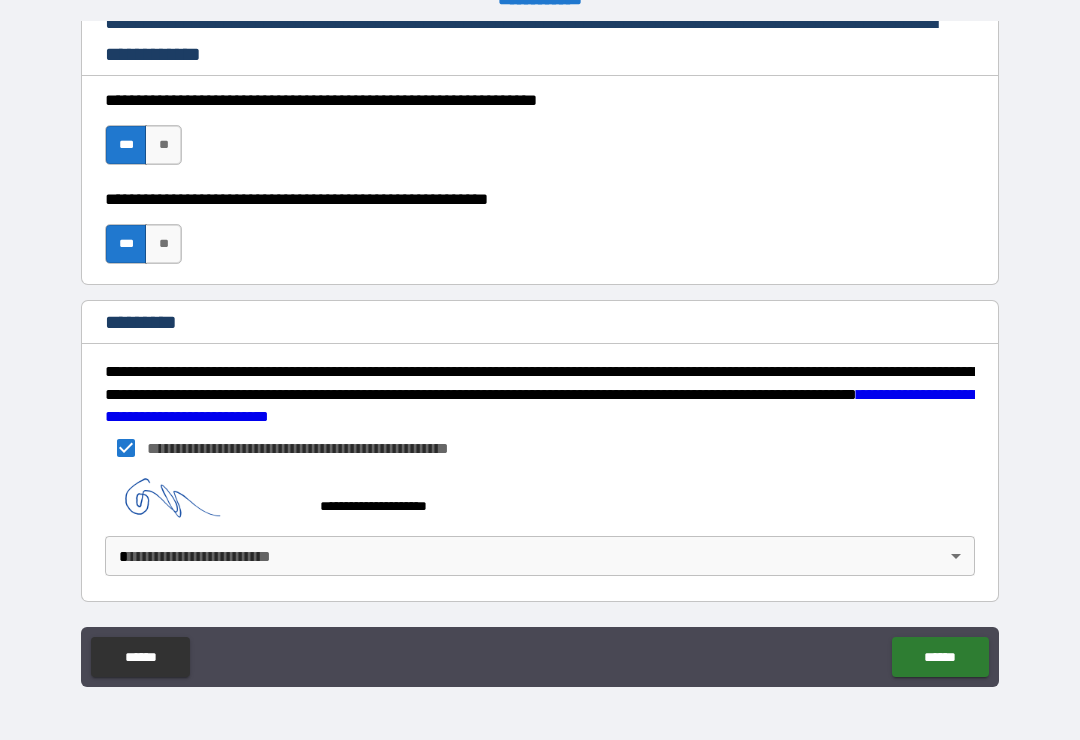 scroll, scrollTop: 3015, scrollLeft: 0, axis: vertical 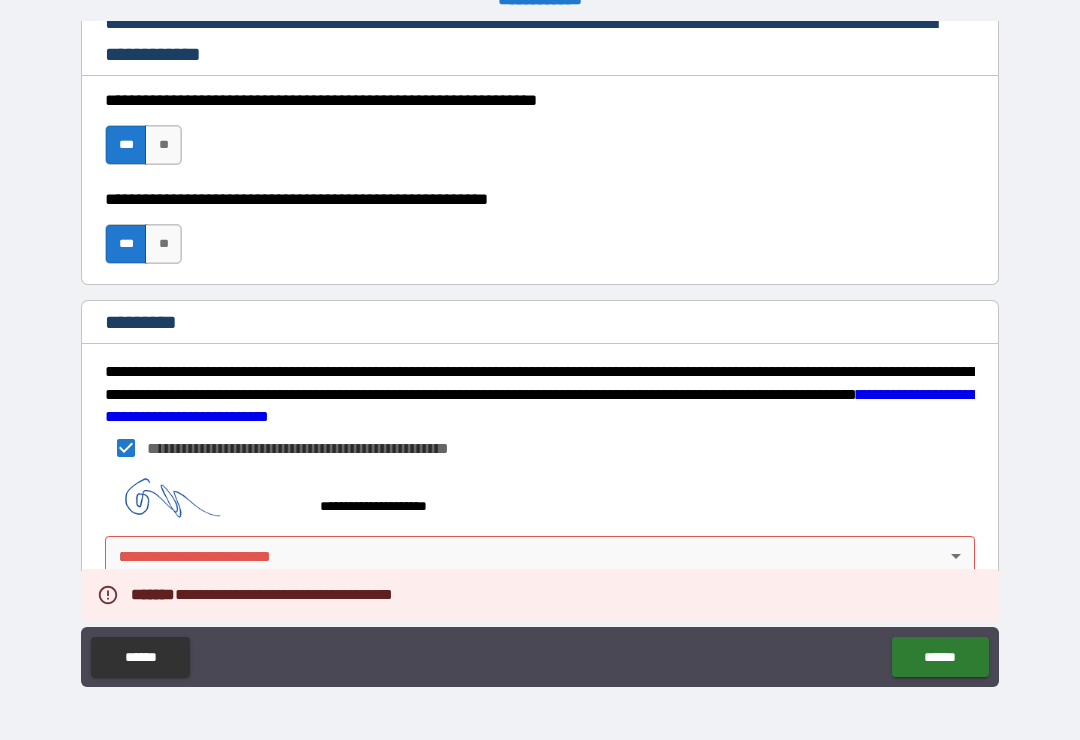 click on "**********" at bounding box center (540, 354) 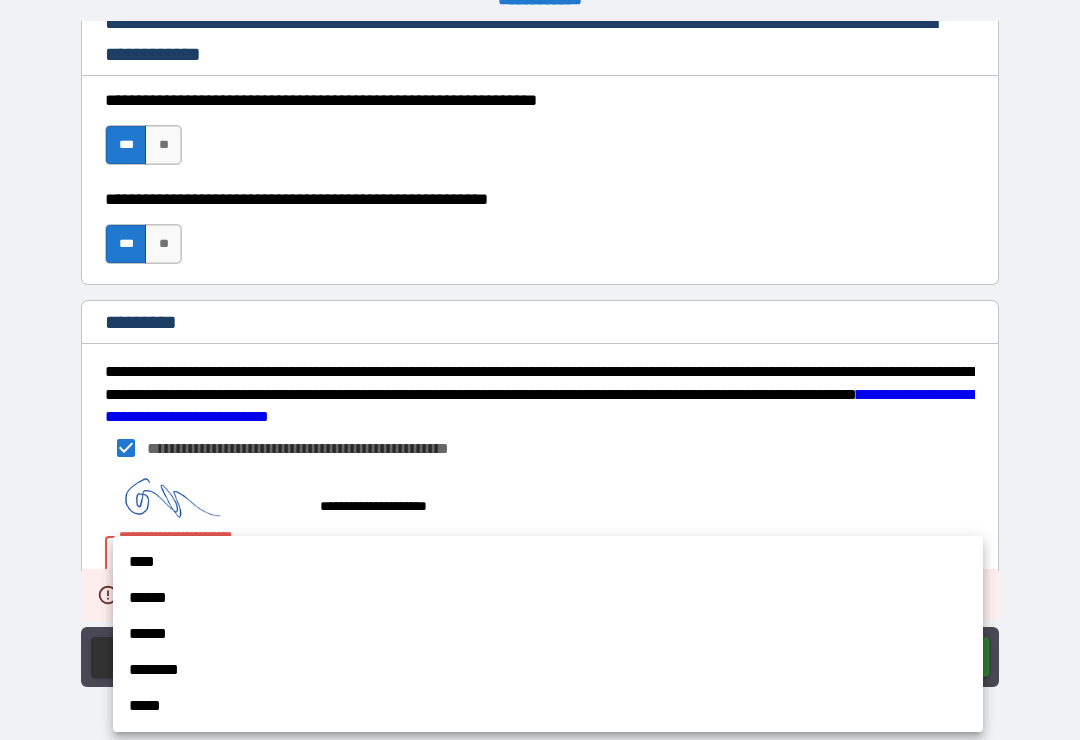 click on "****" at bounding box center [548, 562] 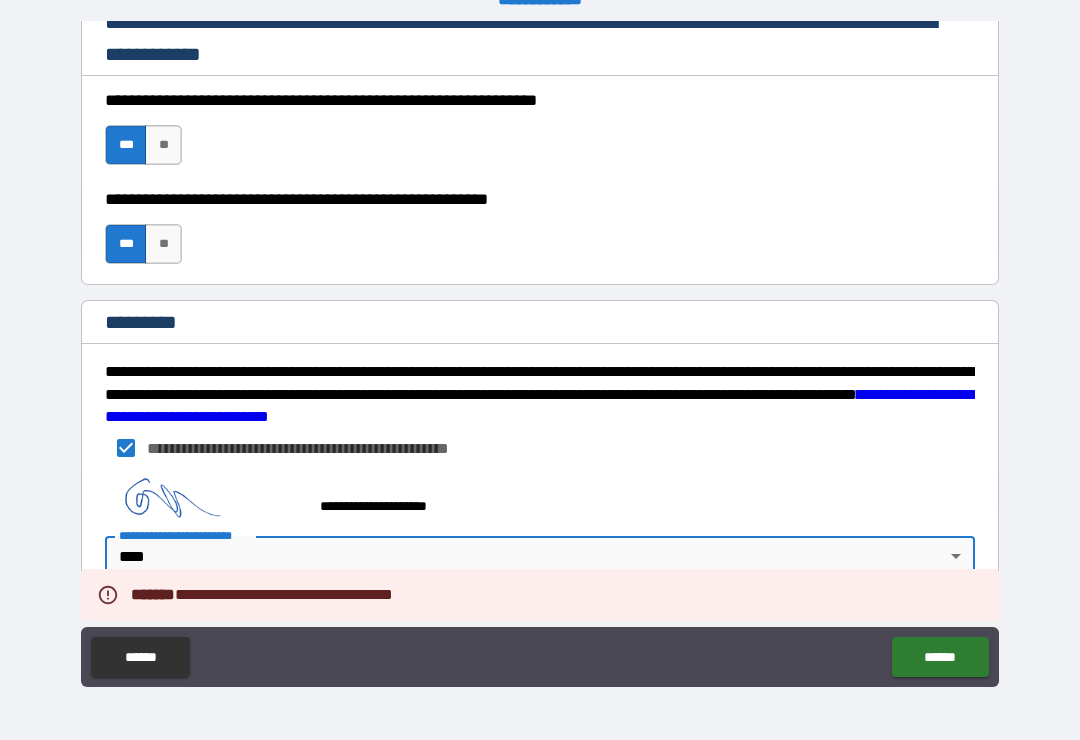 type on "*" 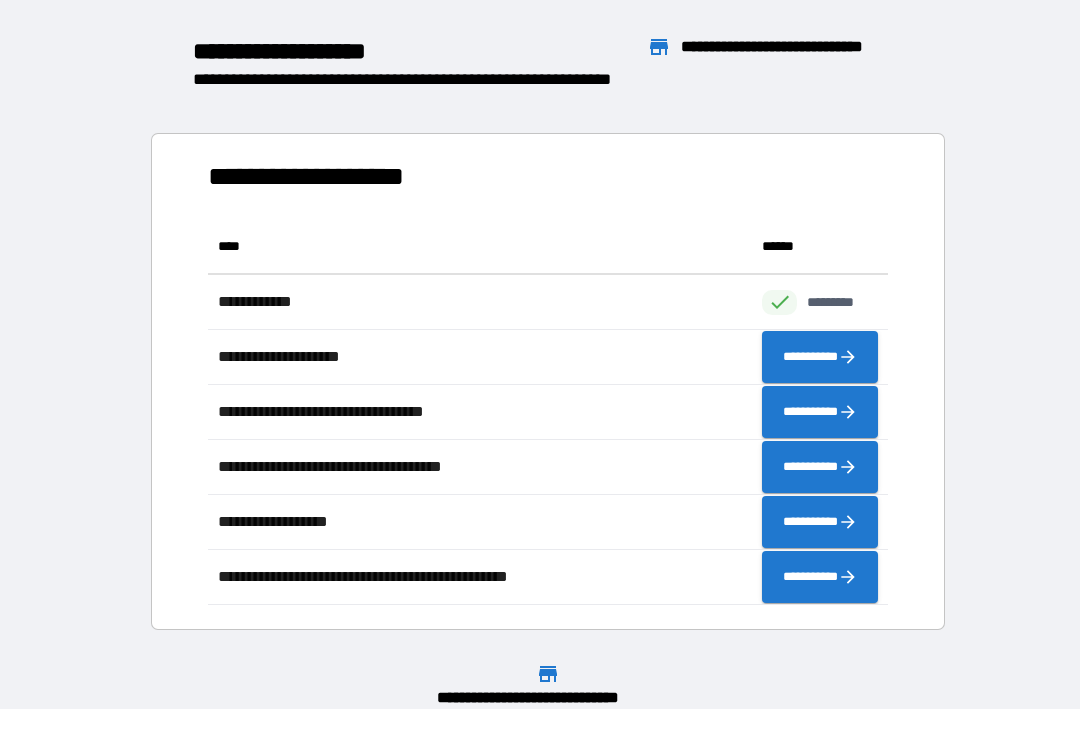 scroll, scrollTop: 1, scrollLeft: 1, axis: both 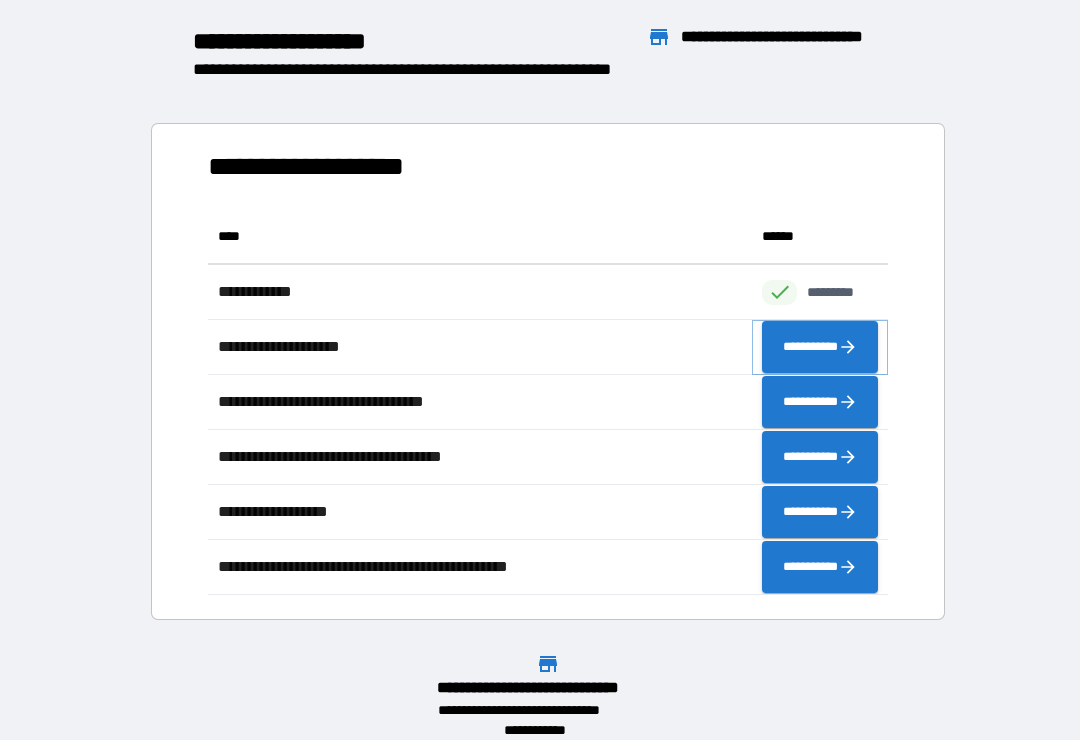 click on "**********" at bounding box center [820, 347] 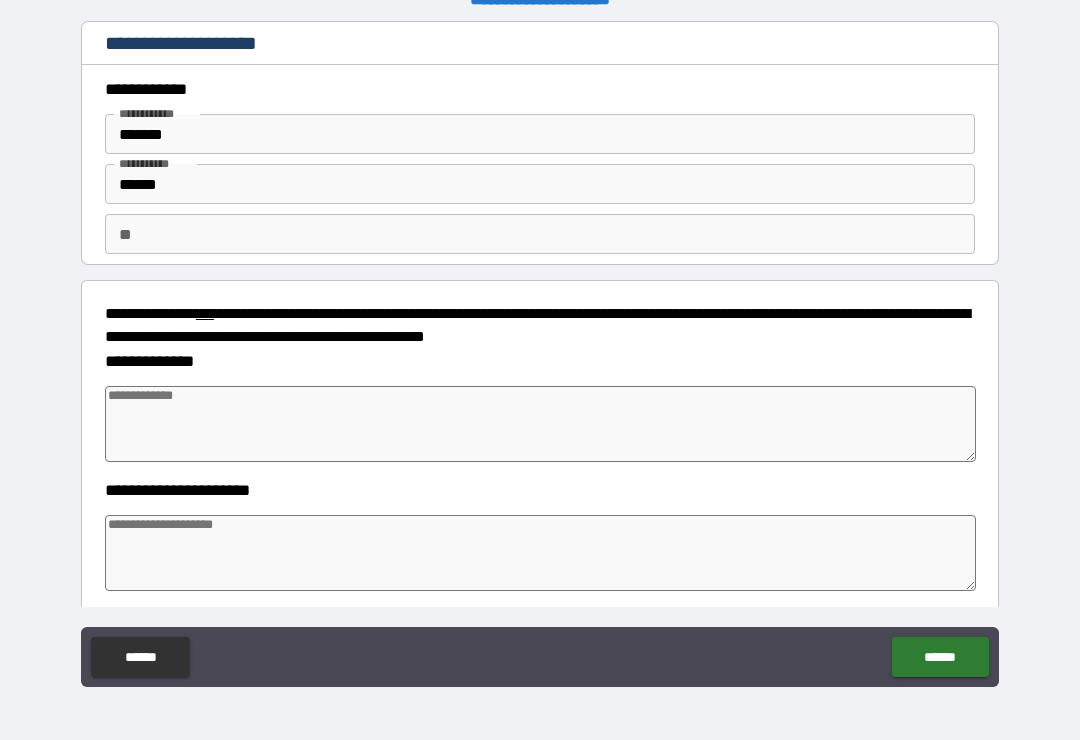type on "*" 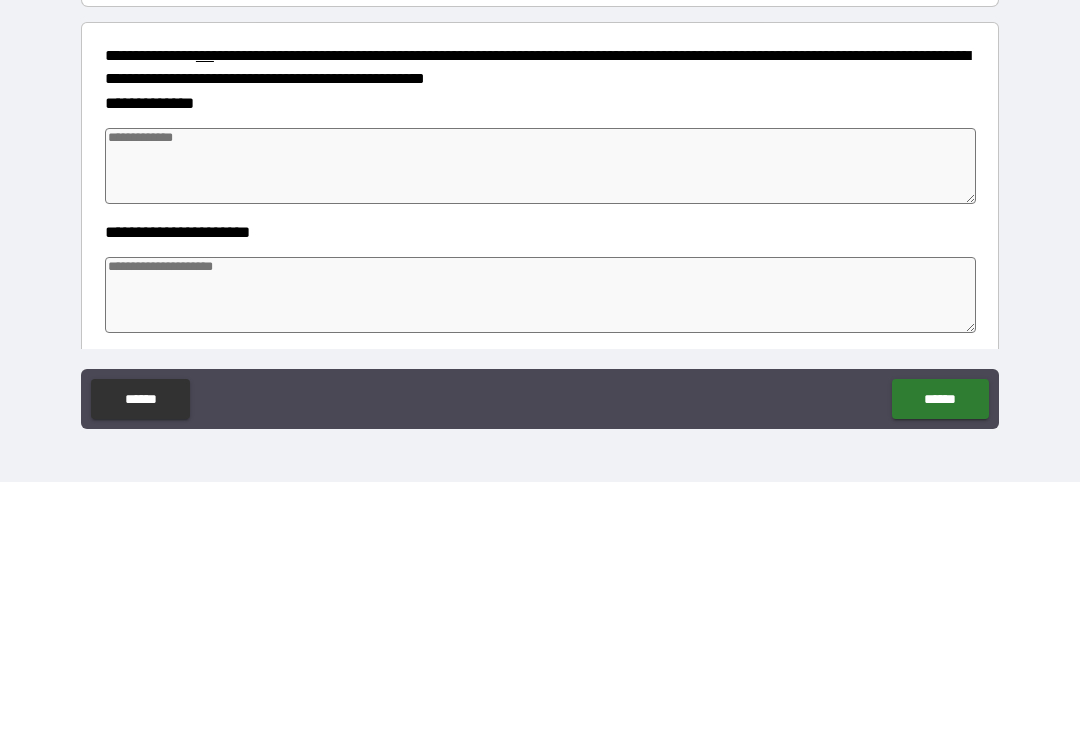 type on "*" 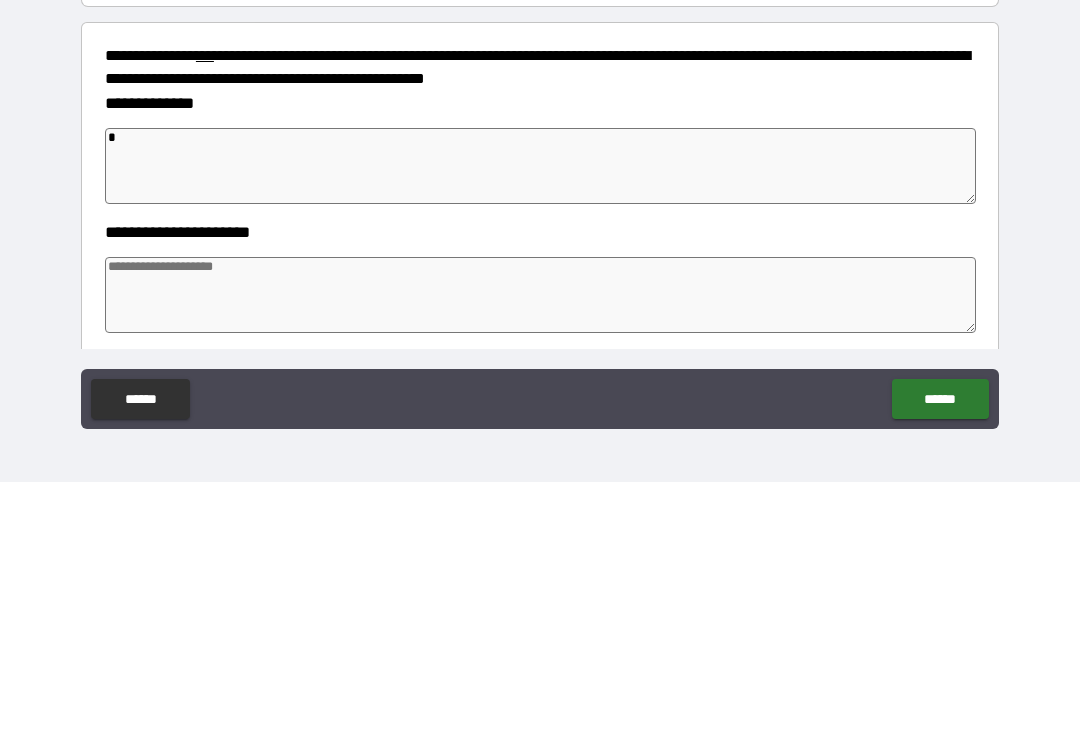 type on "*" 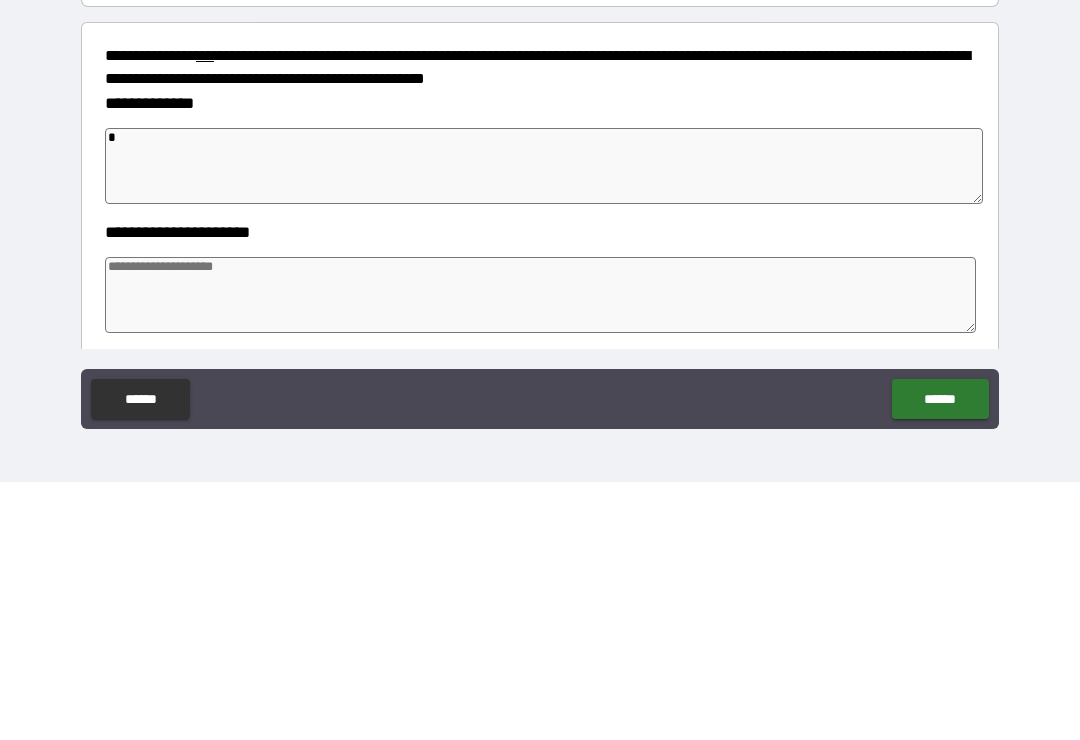 type on "*" 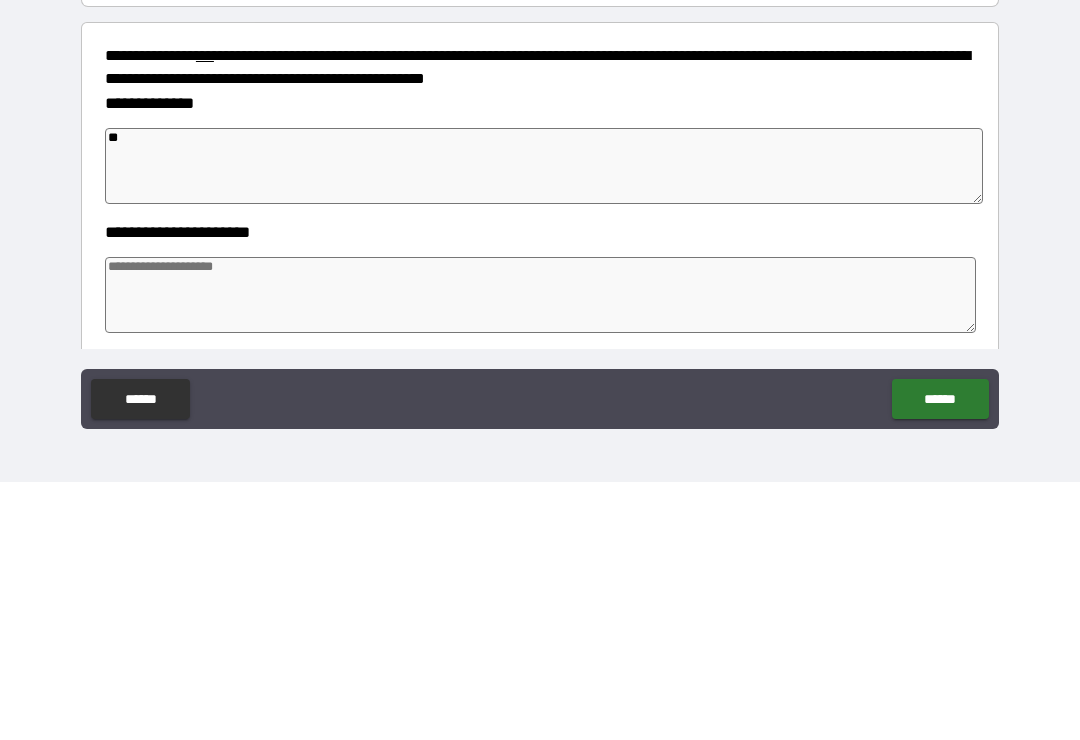 type on "*" 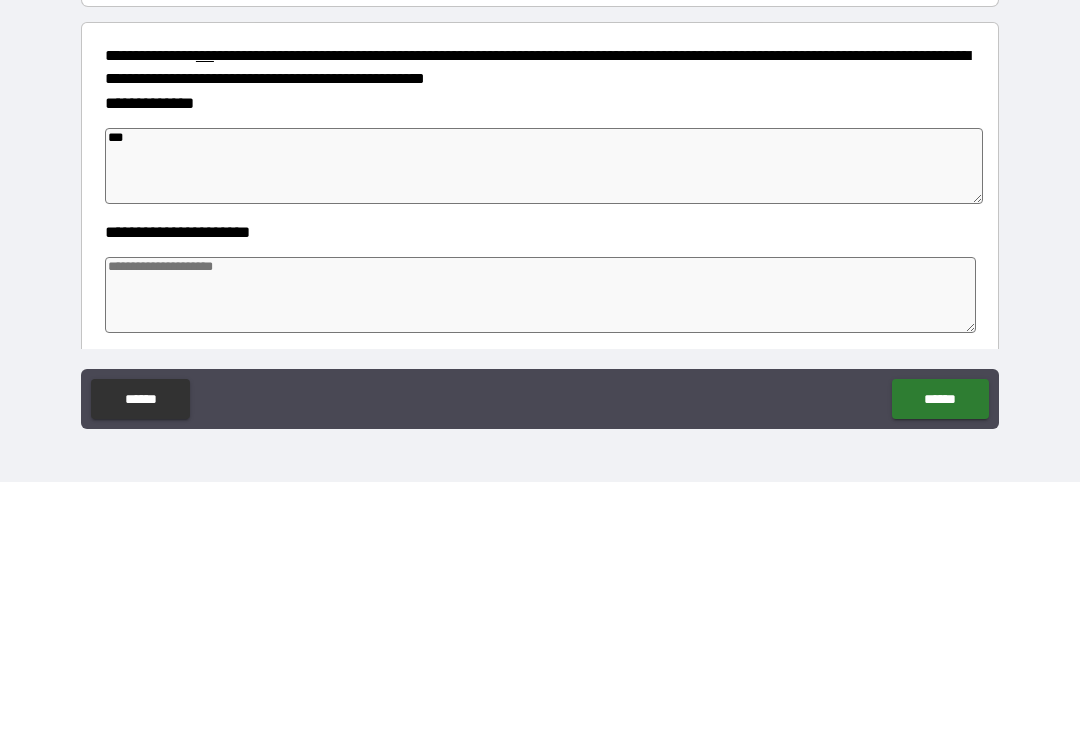 type on "*" 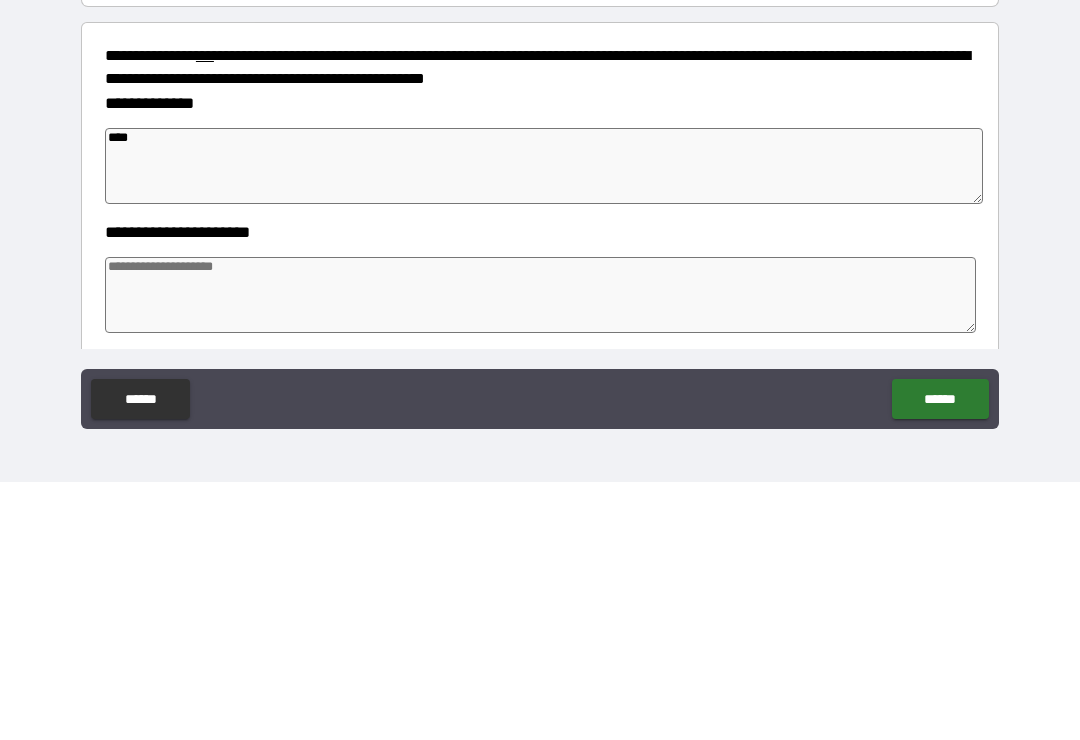 type on "*" 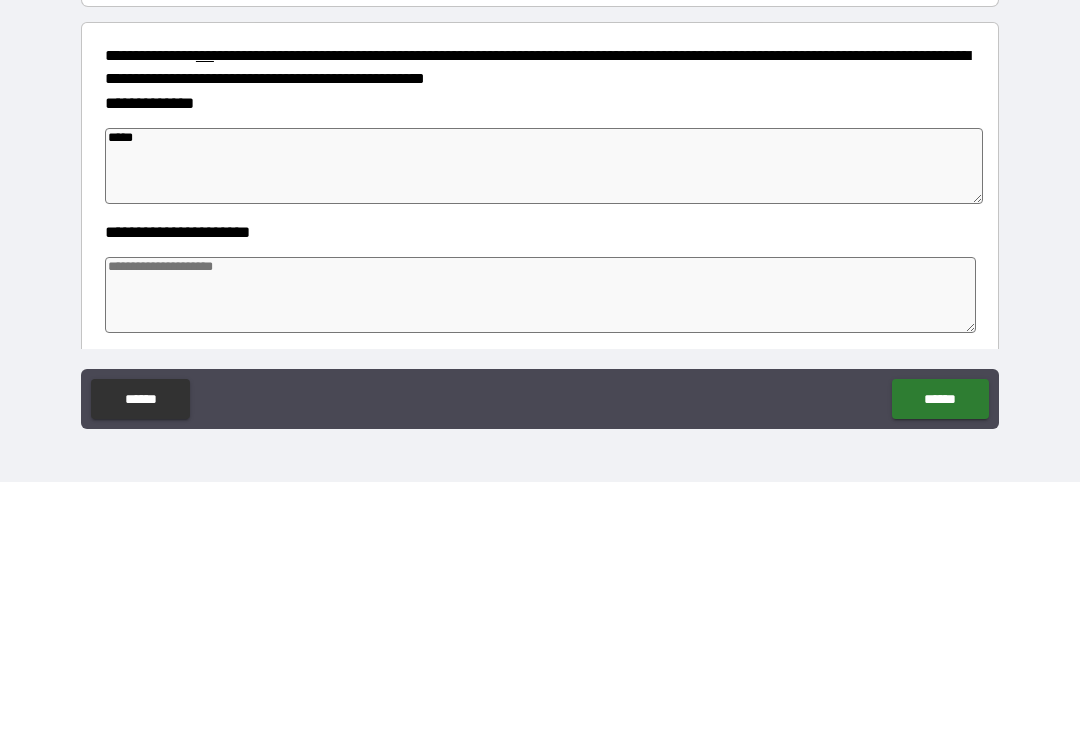 type on "*" 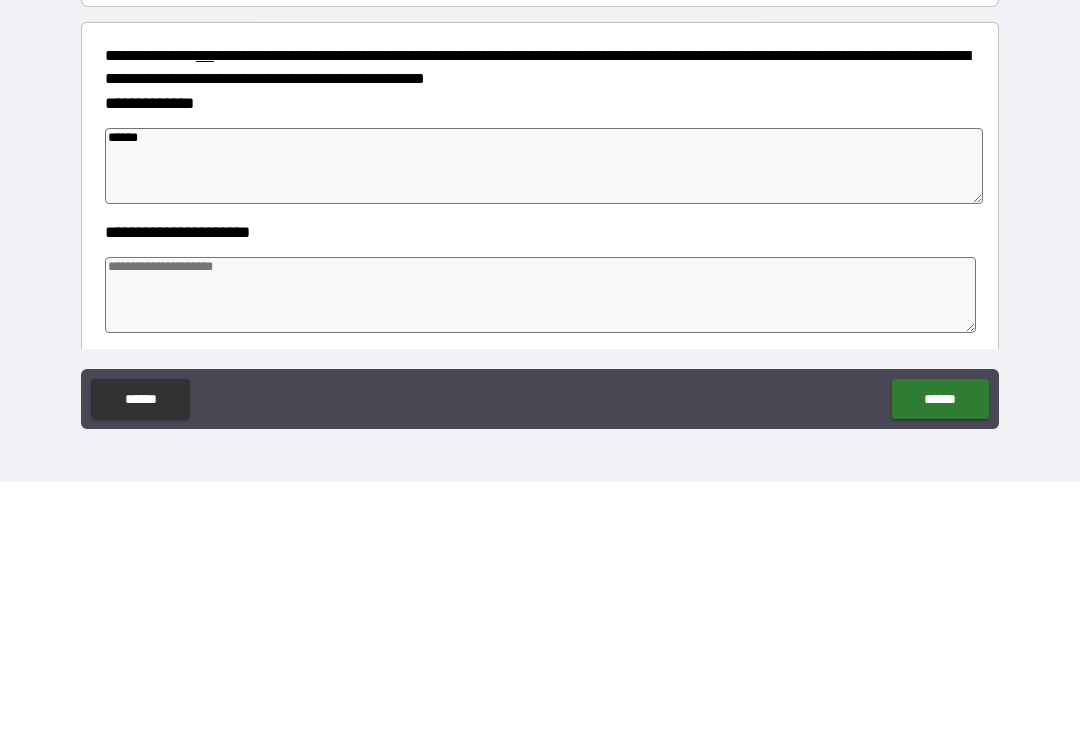 type on "*" 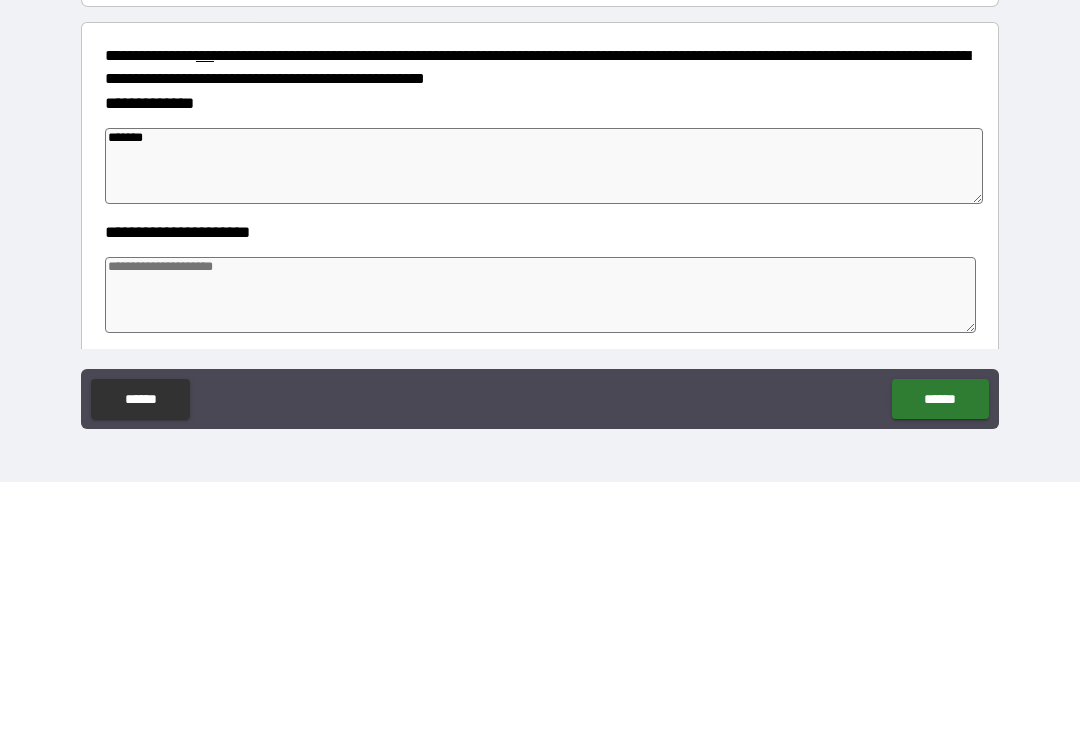 type on "********" 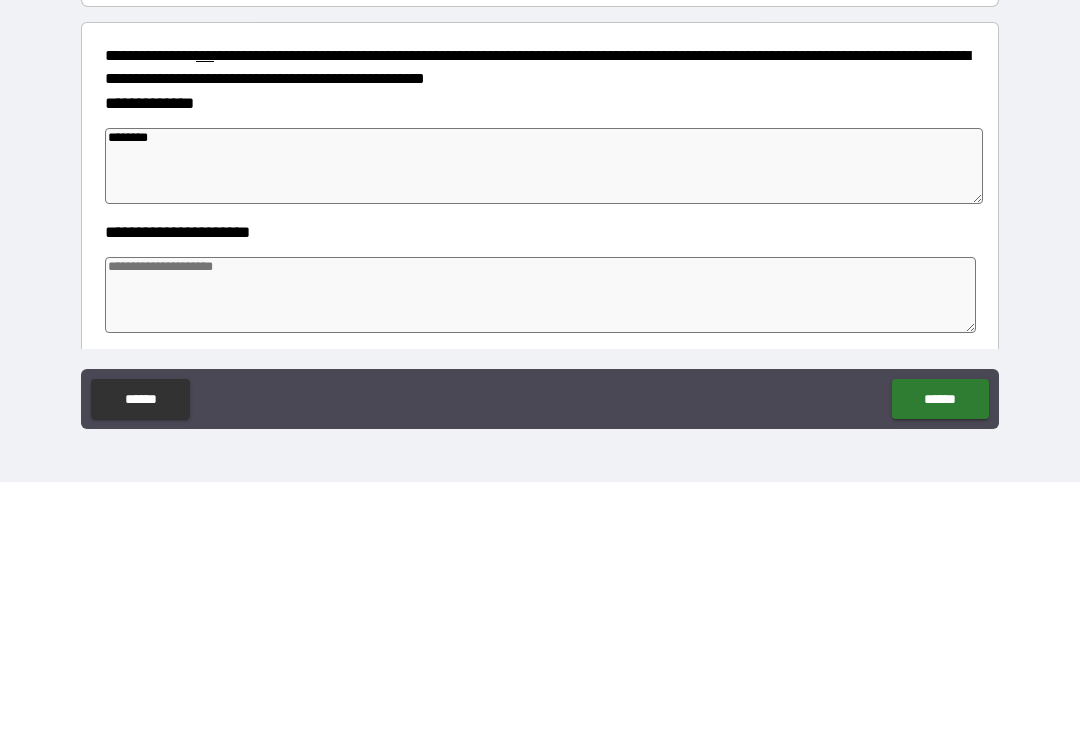 type on "*" 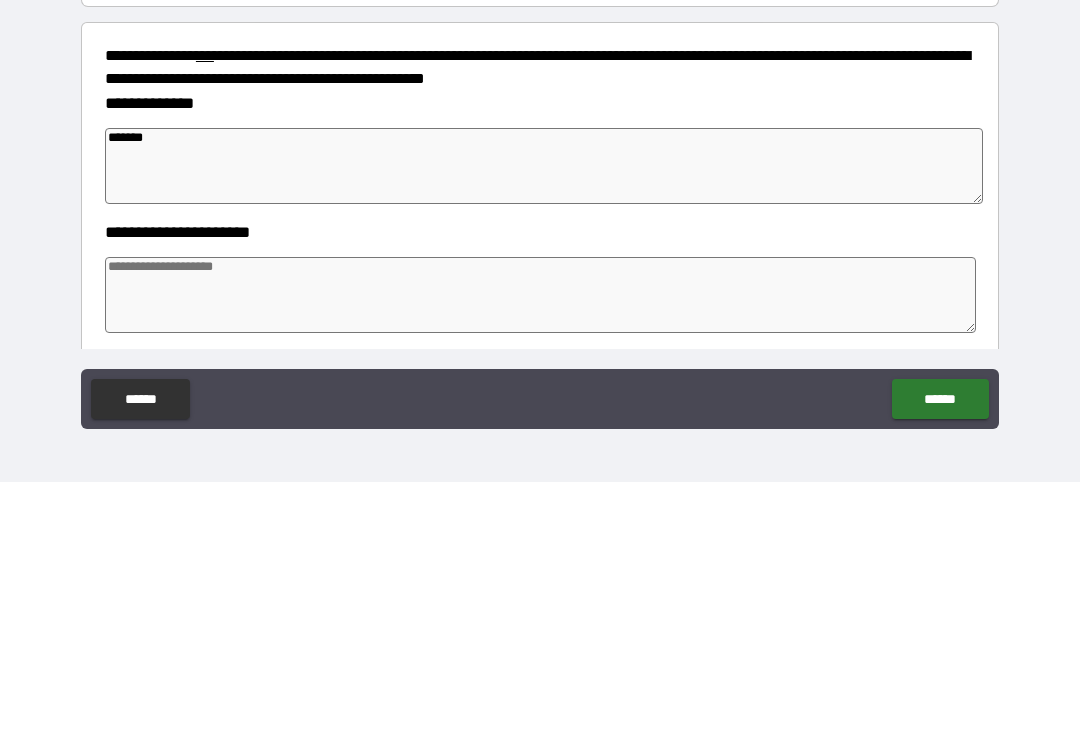 type on "*" 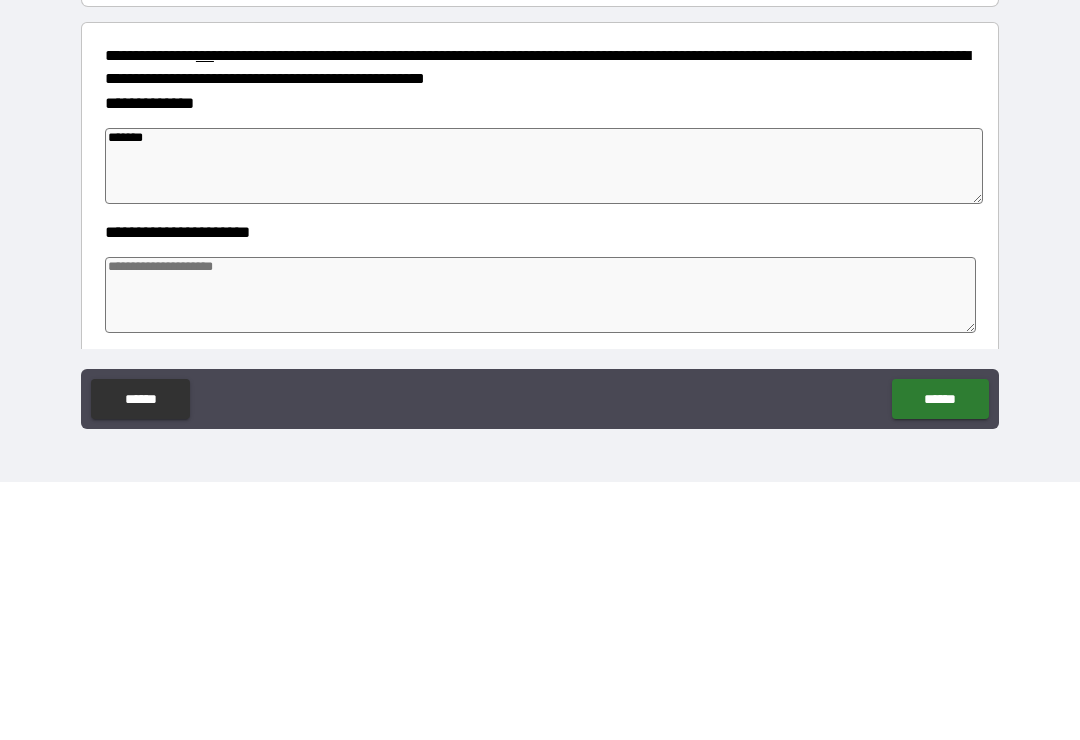 type on "********" 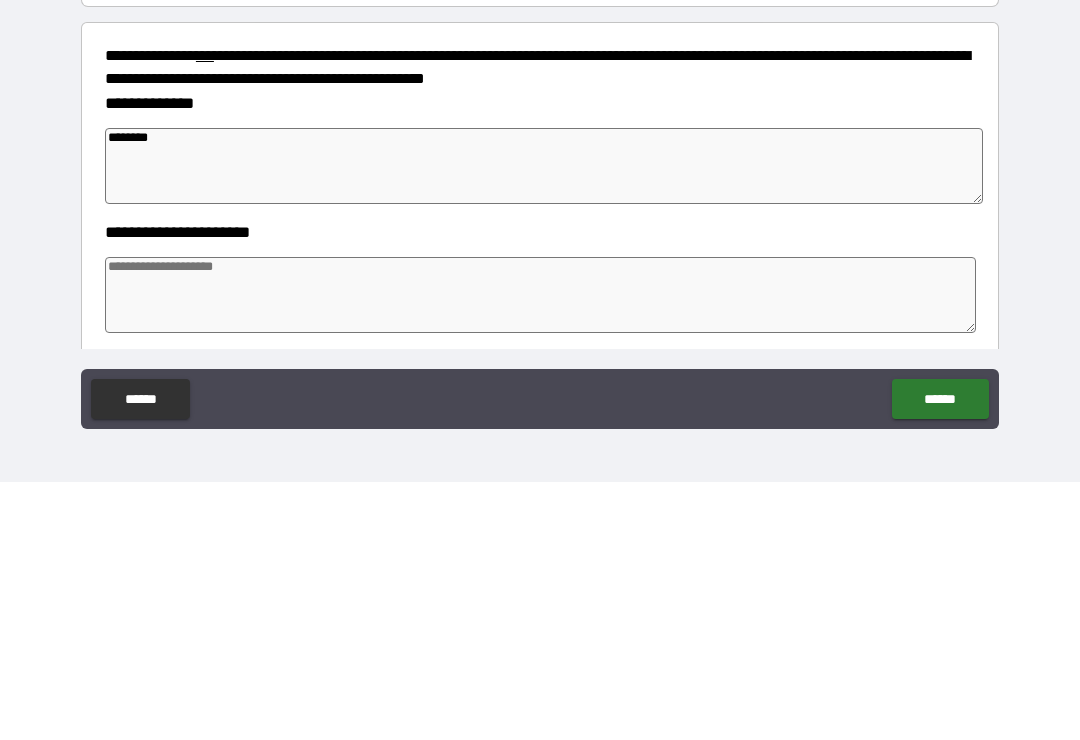 type on "*" 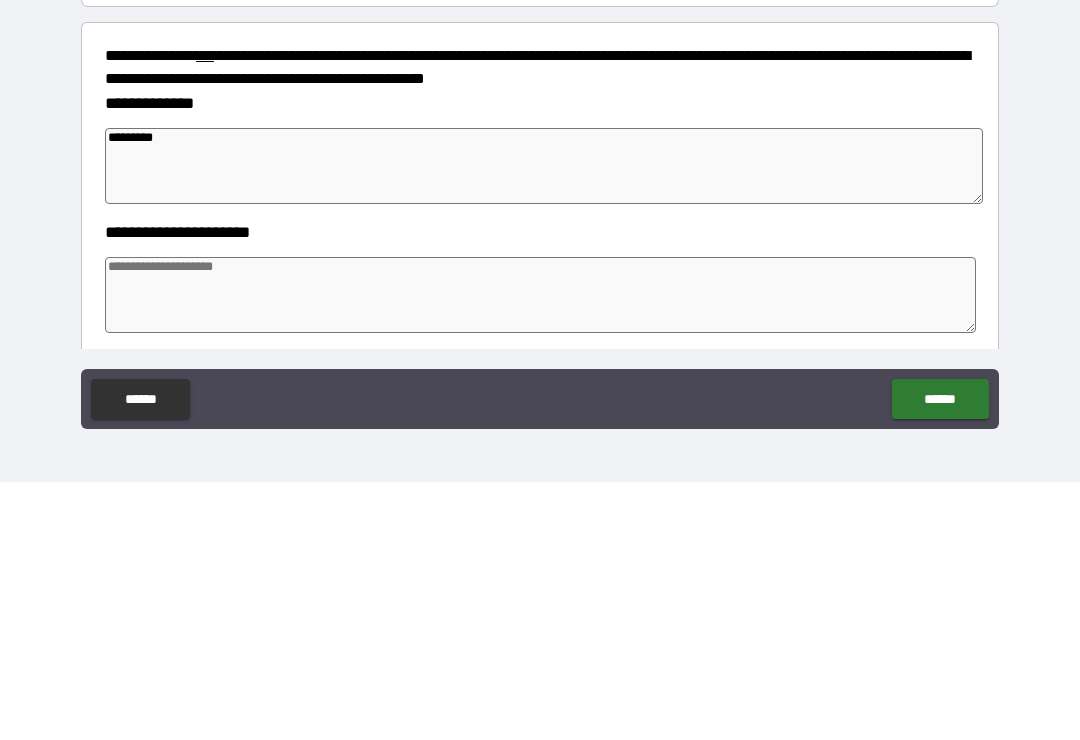 type on "*" 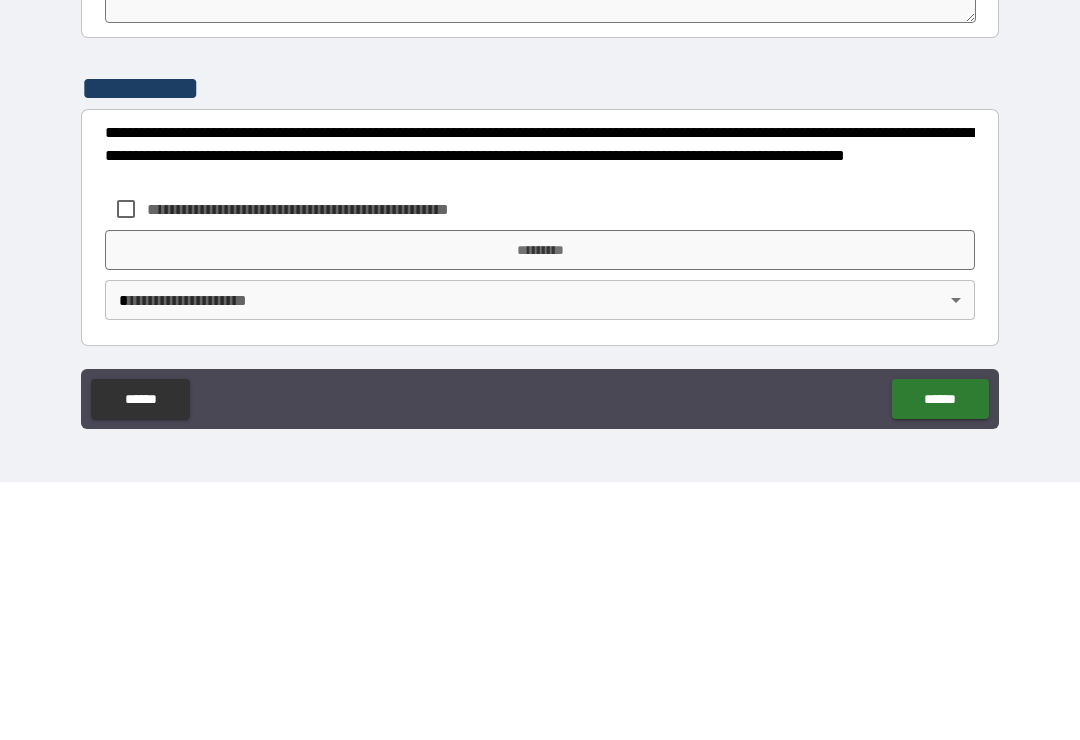 scroll, scrollTop: 570, scrollLeft: 0, axis: vertical 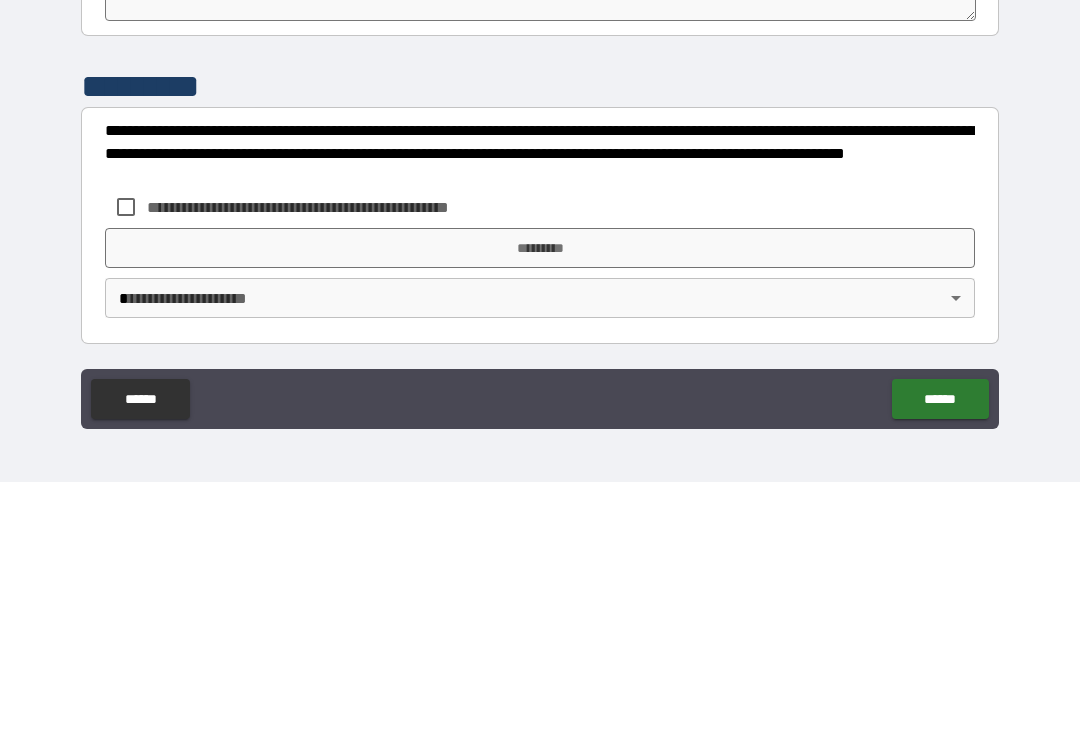 type on "*********" 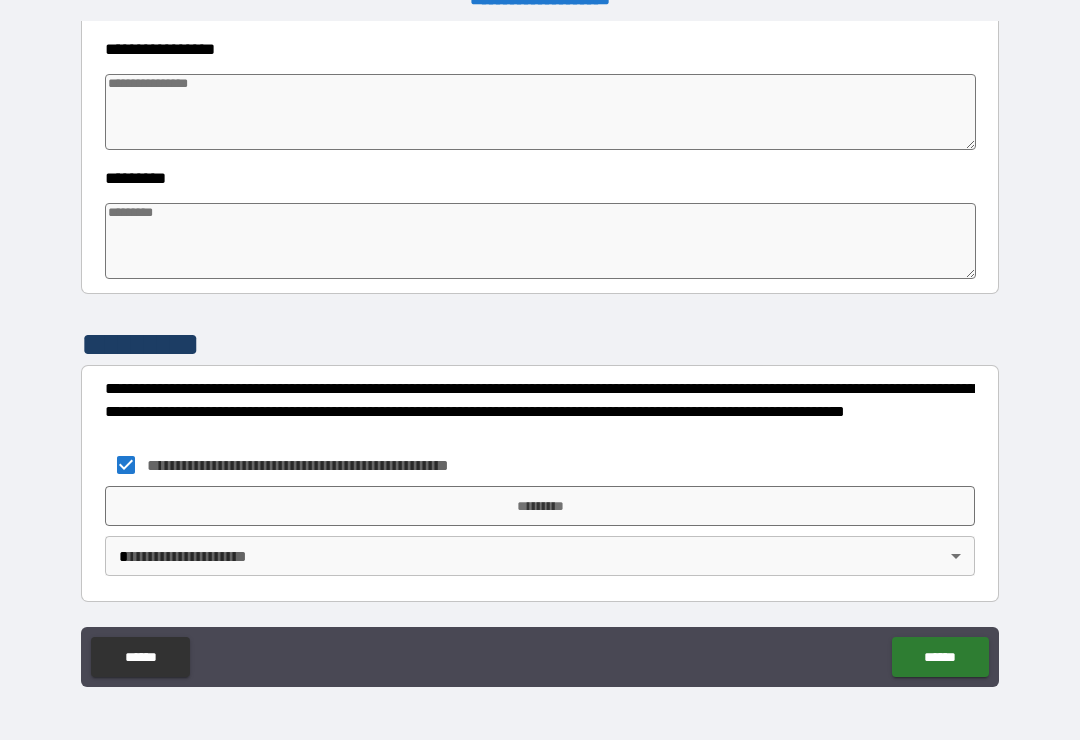 type on "*" 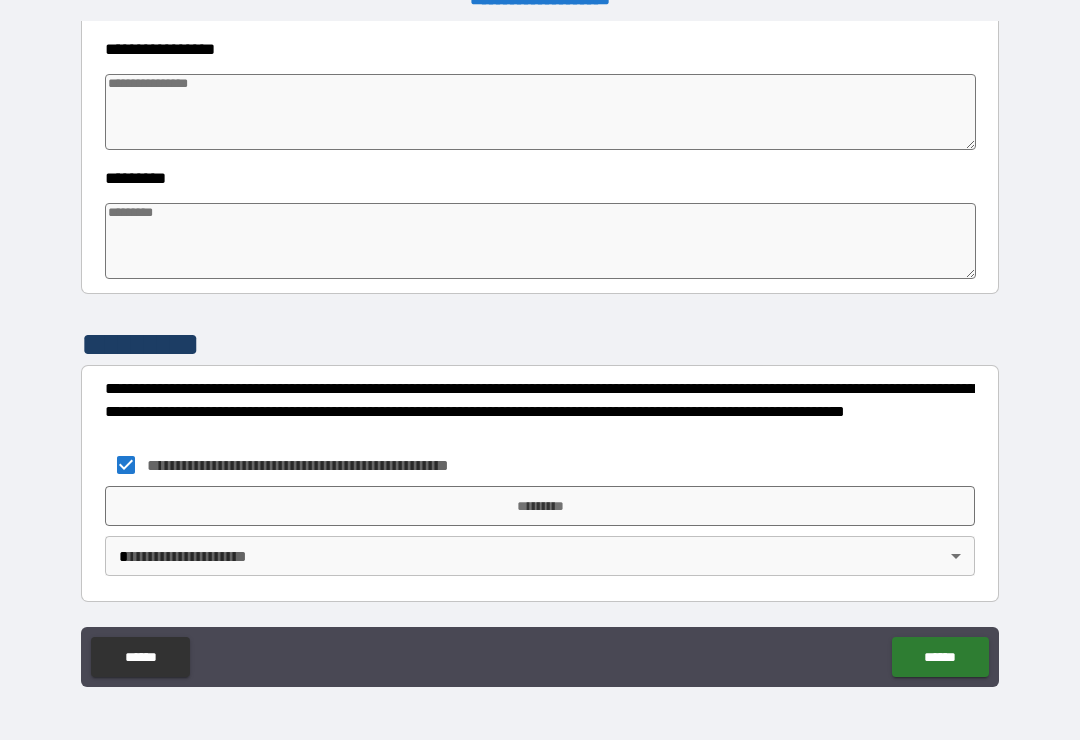 type on "*" 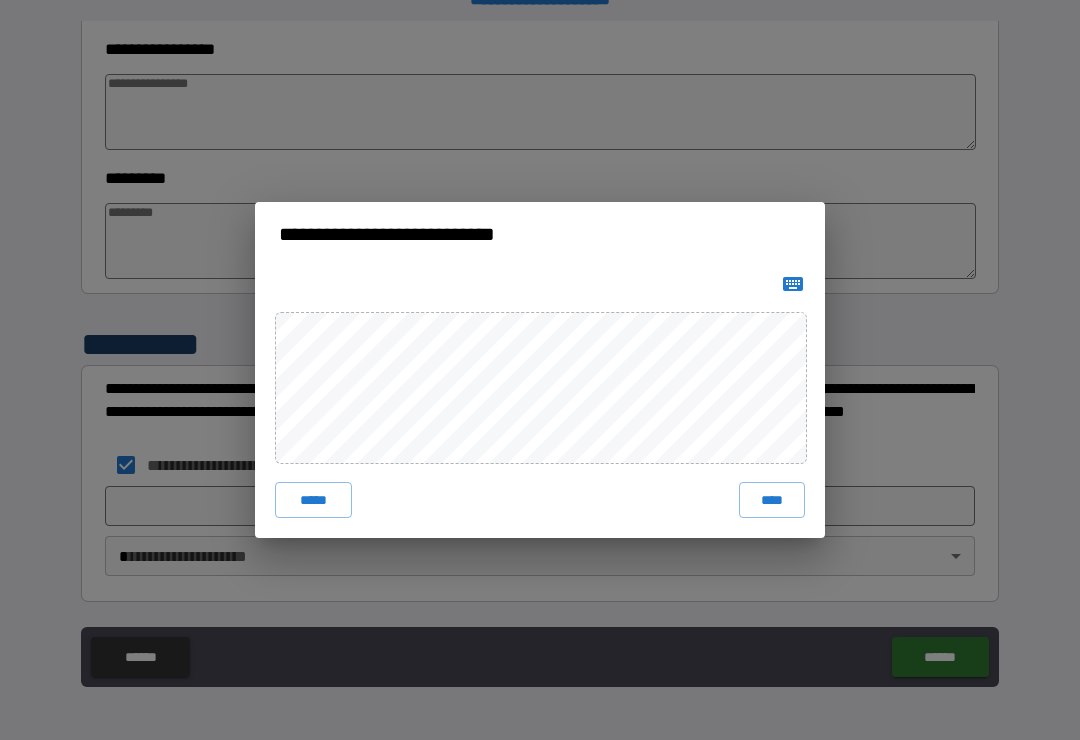 click on "****" at bounding box center (772, 500) 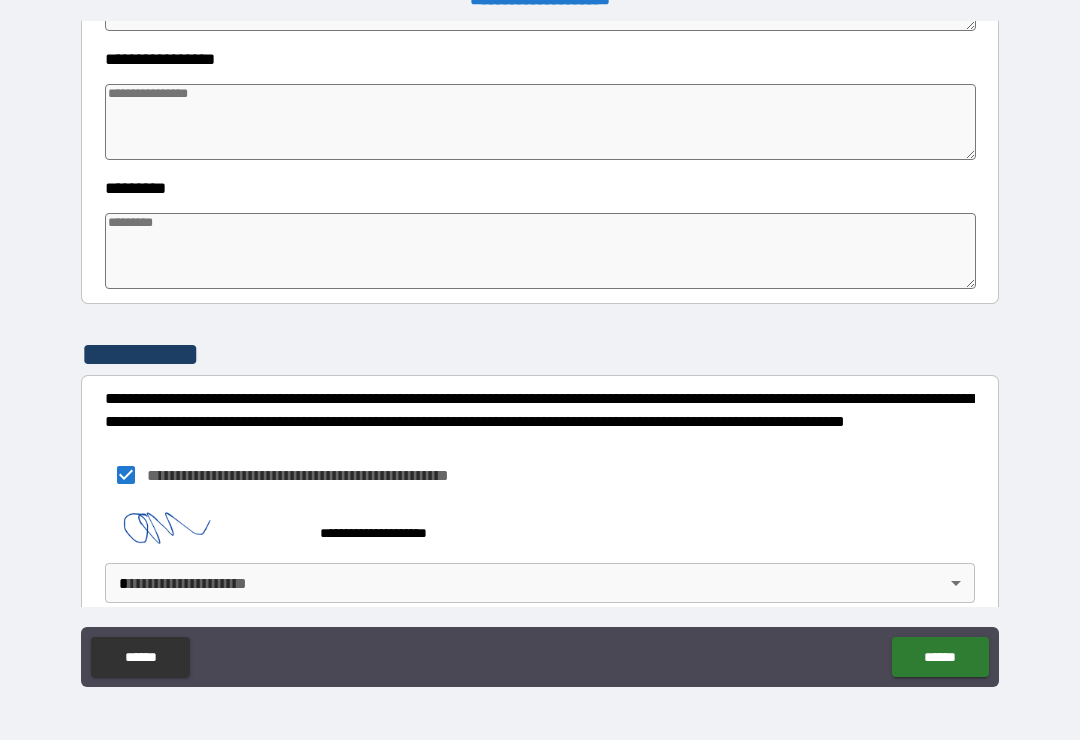 type on "*" 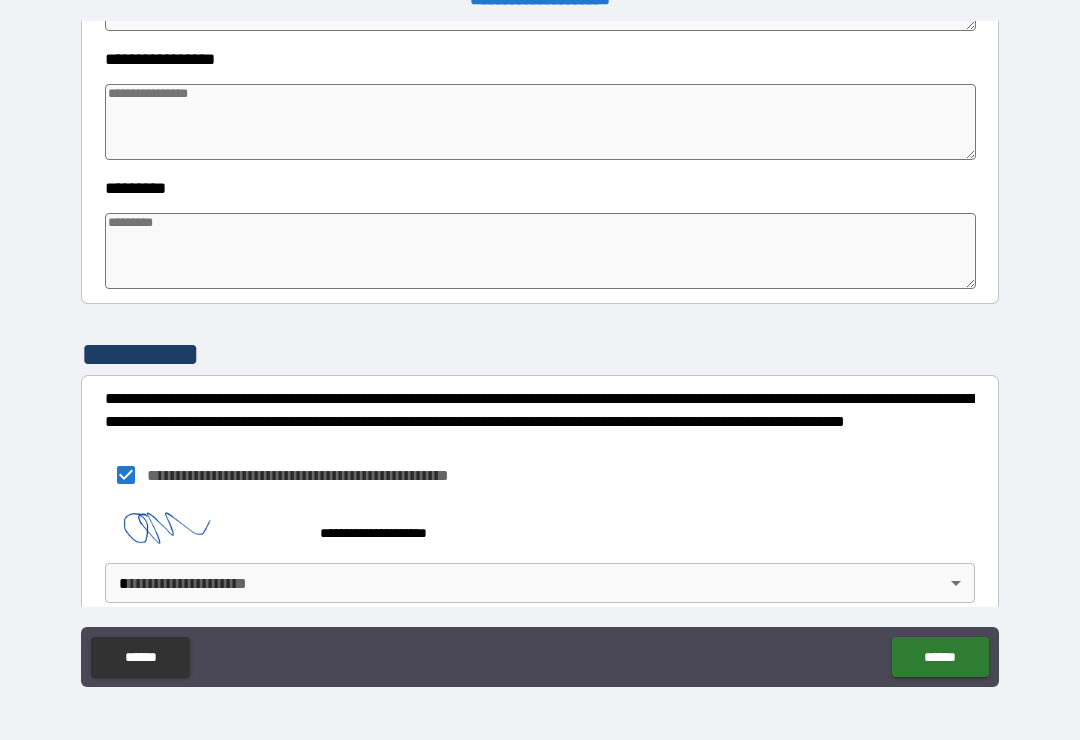 type on "*" 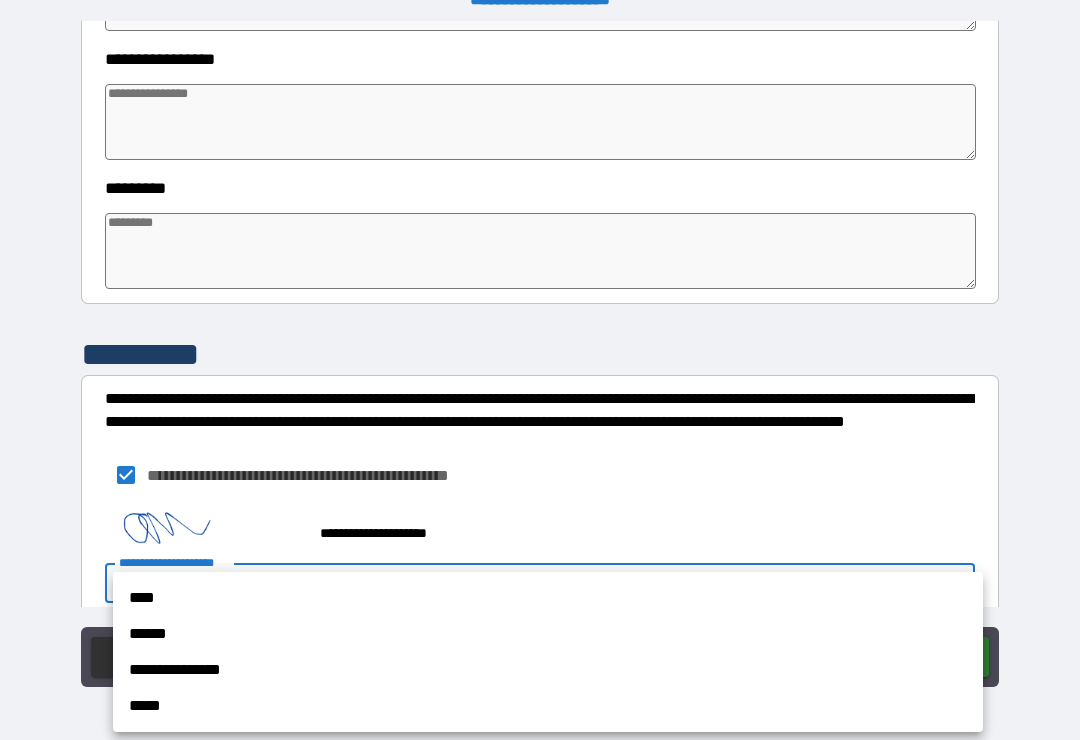 click on "****" at bounding box center [548, 598] 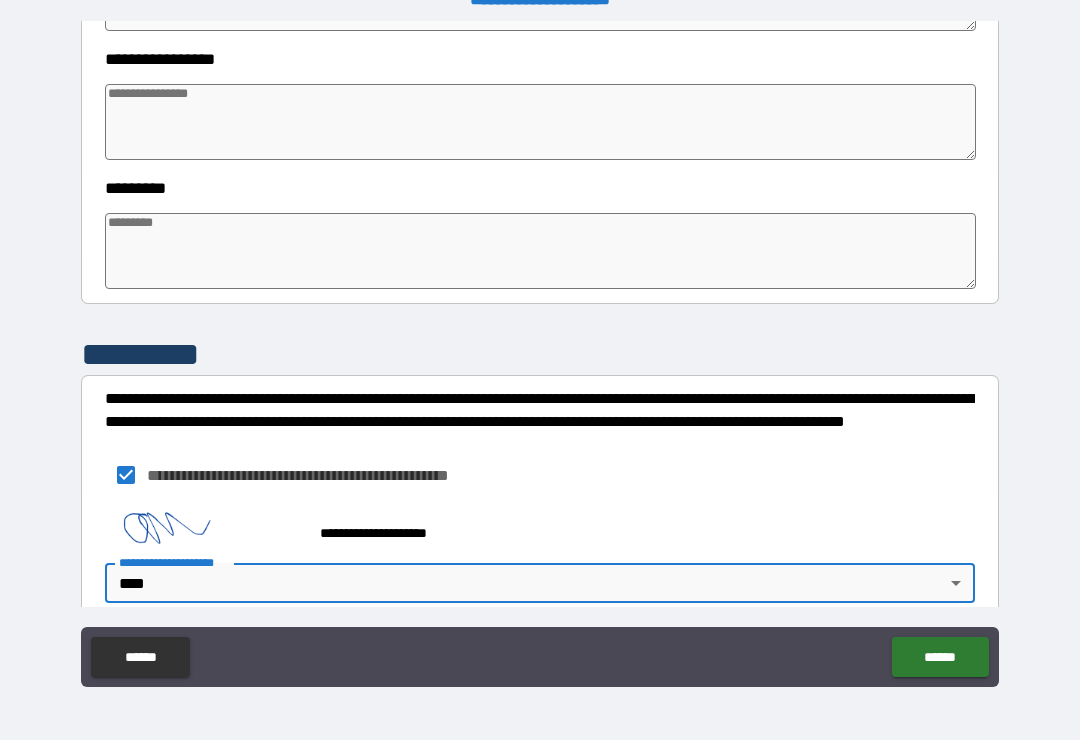 type on "*" 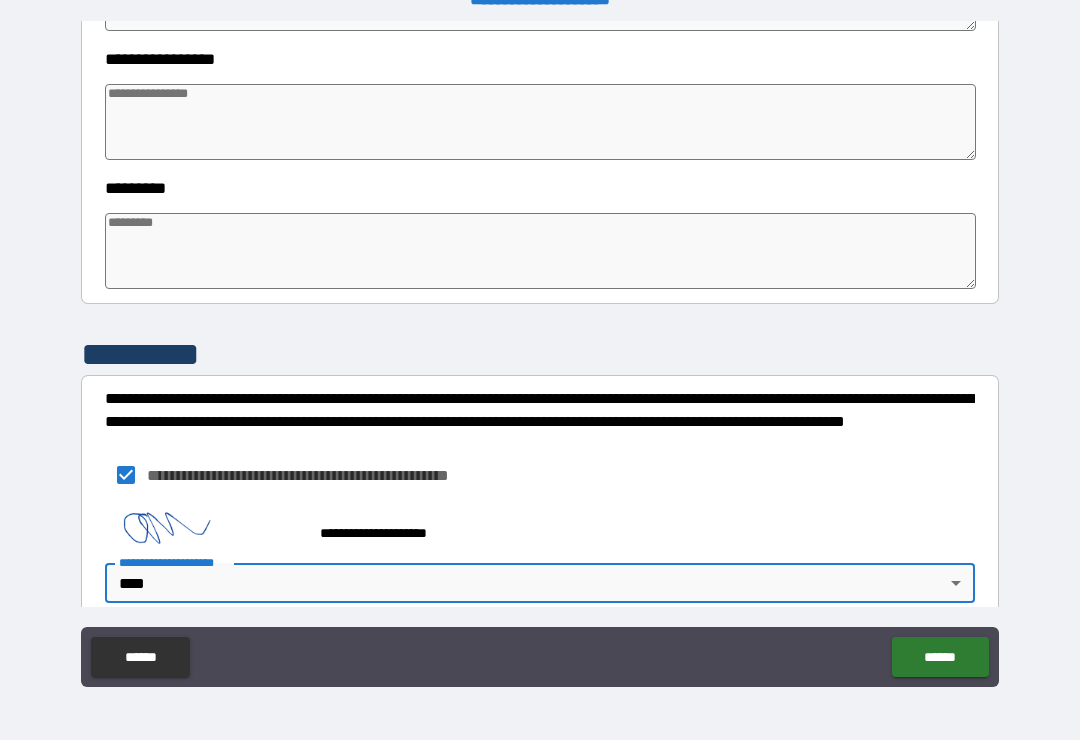 type on "*" 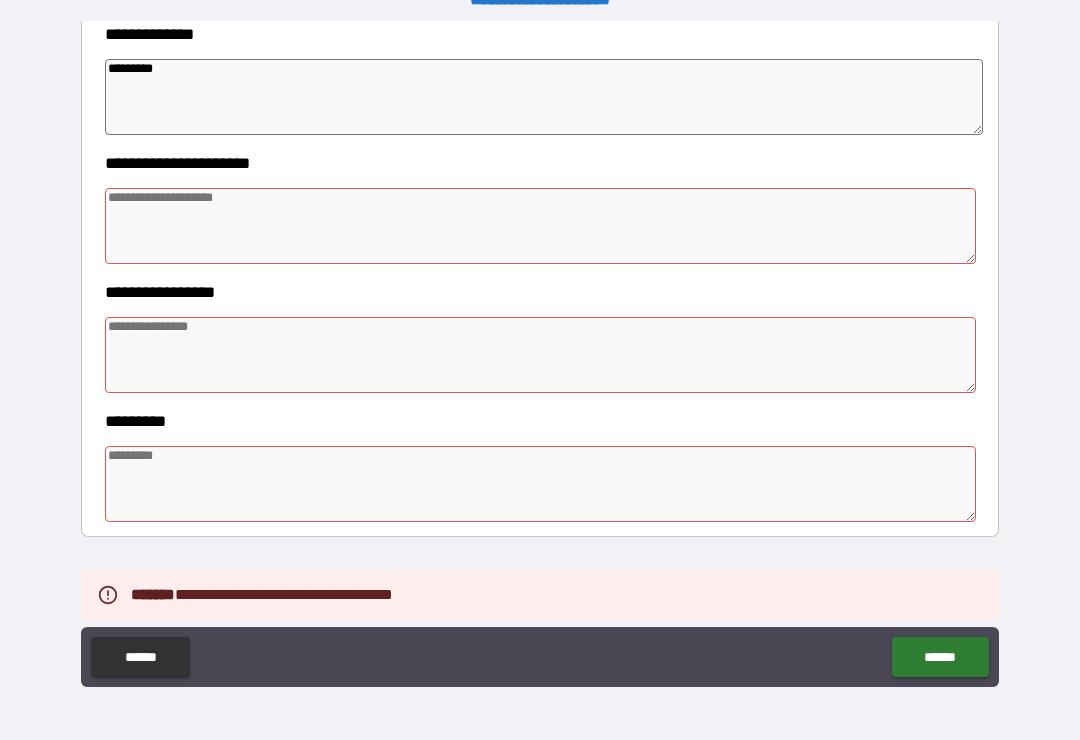 scroll, scrollTop: 326, scrollLeft: 0, axis: vertical 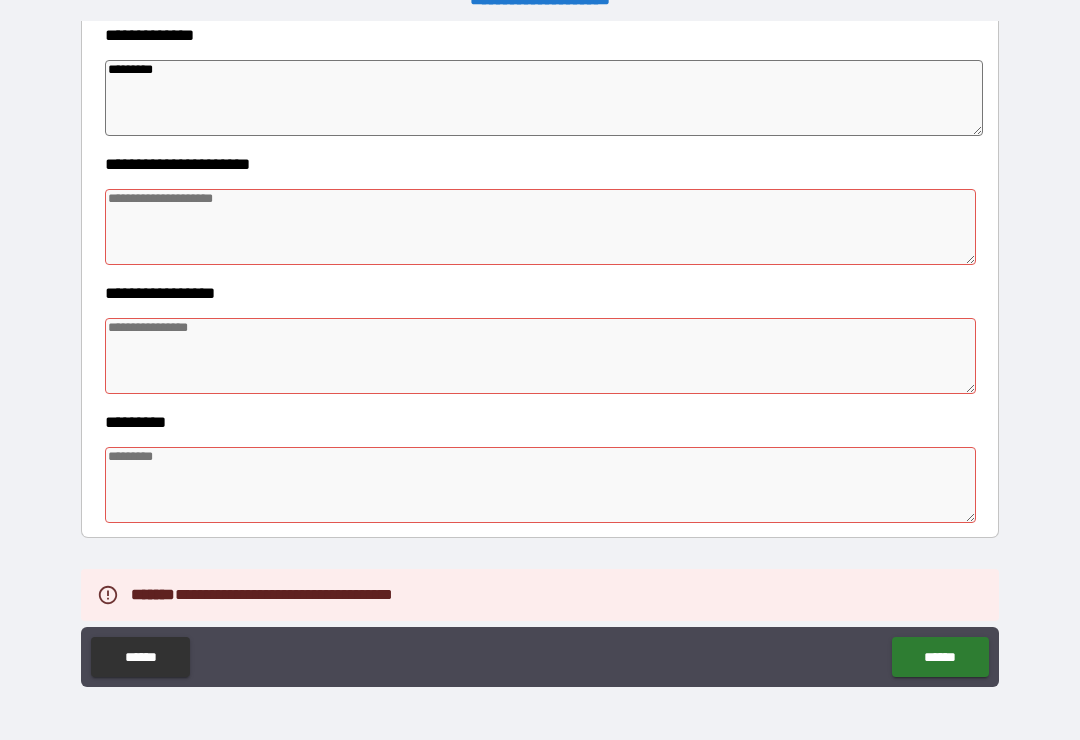 click at bounding box center [540, 485] 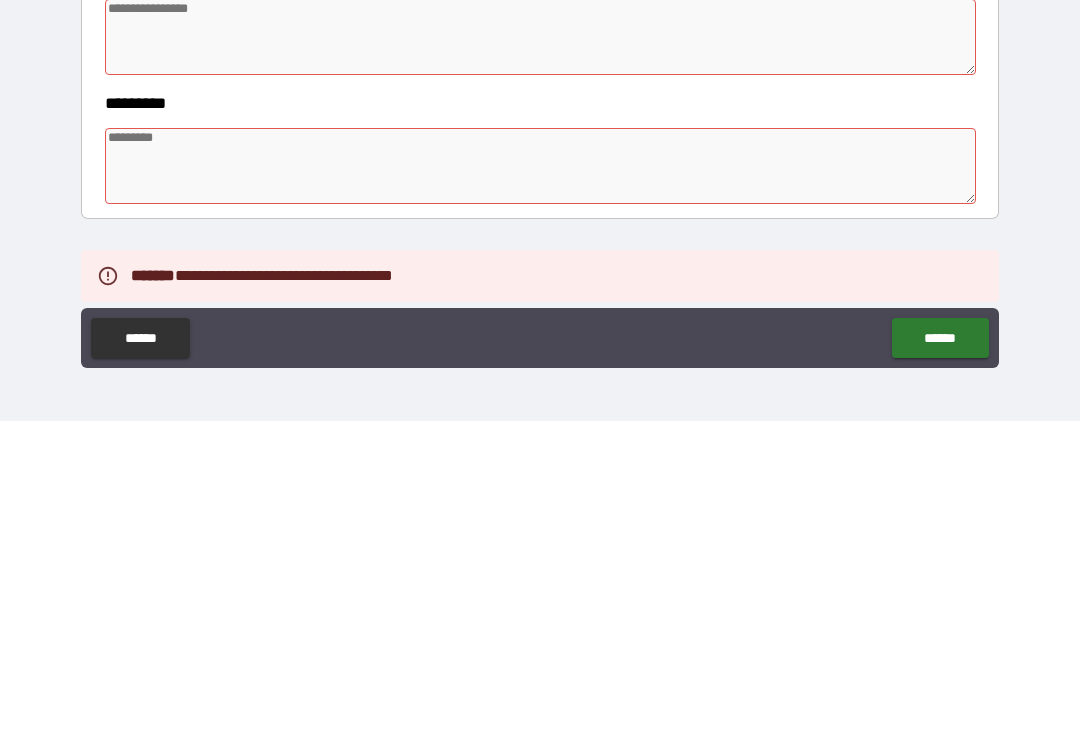 type on "*" 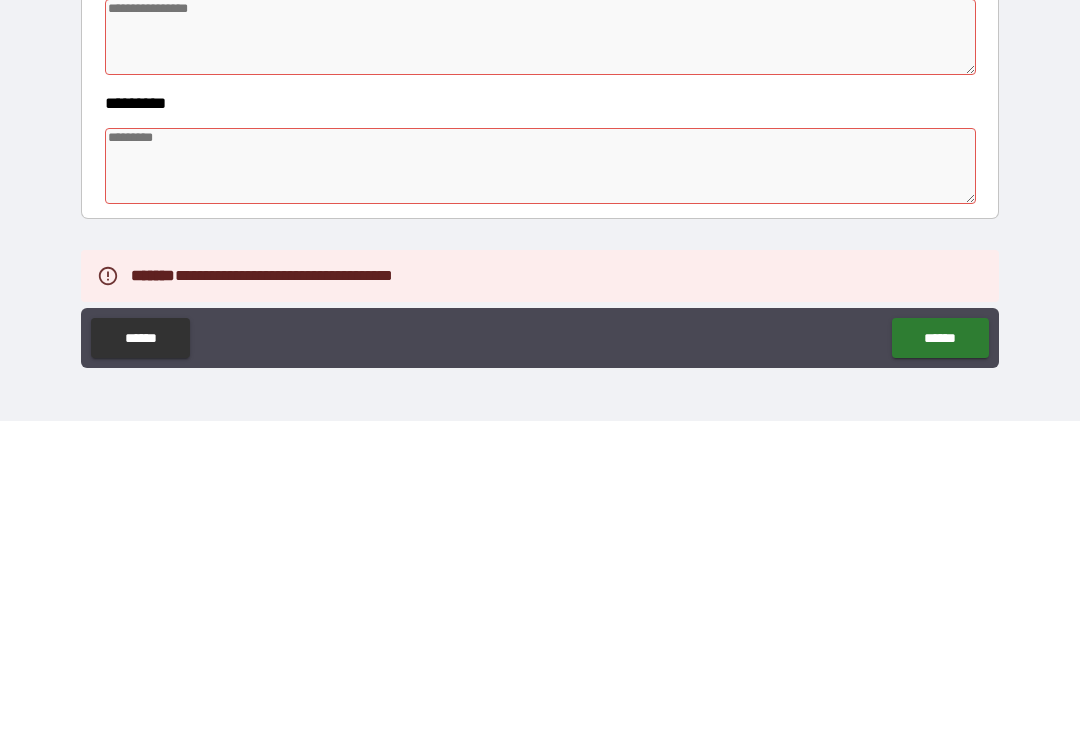 type on "*" 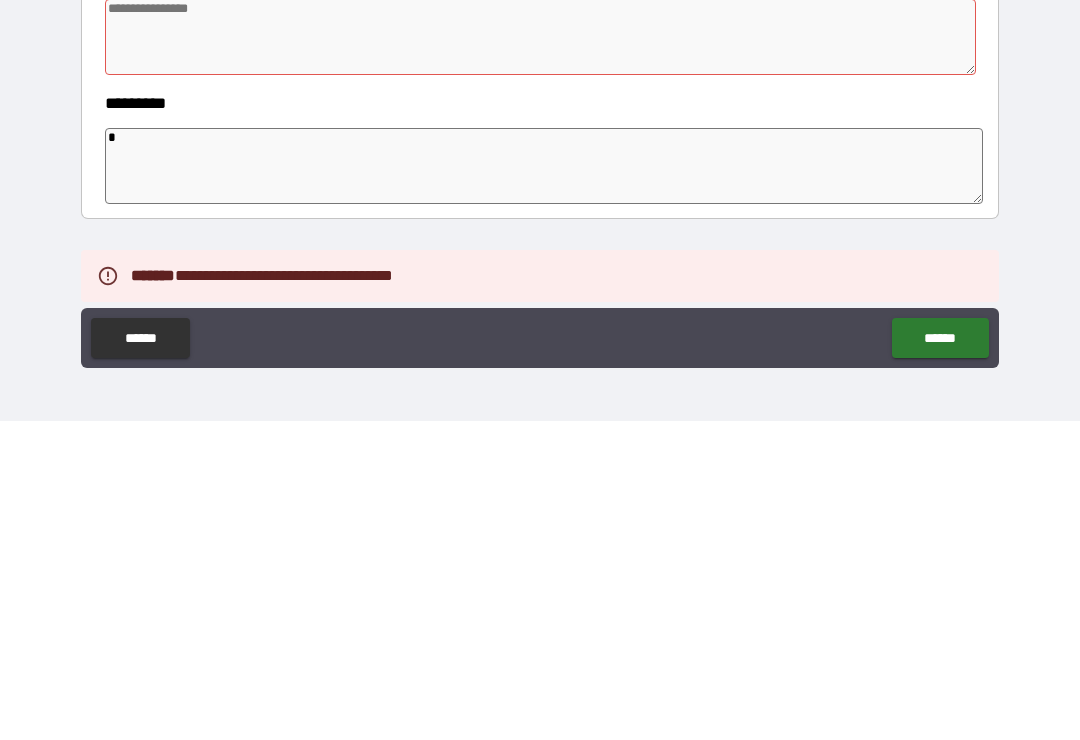 type on "*" 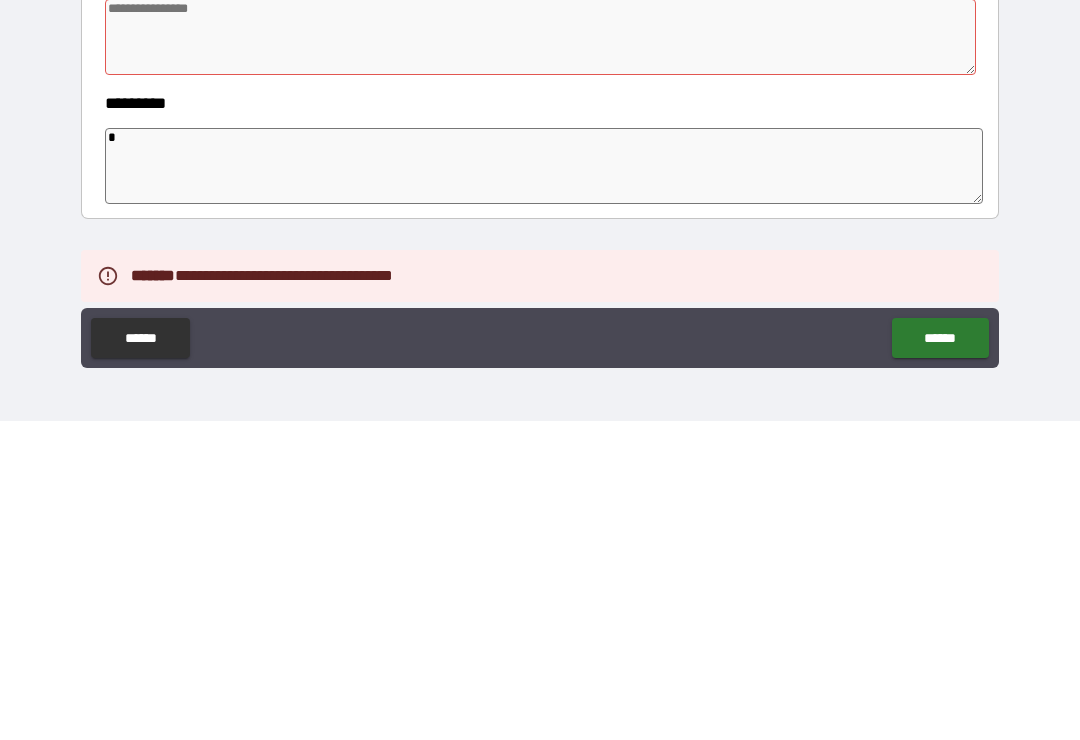 type on "*" 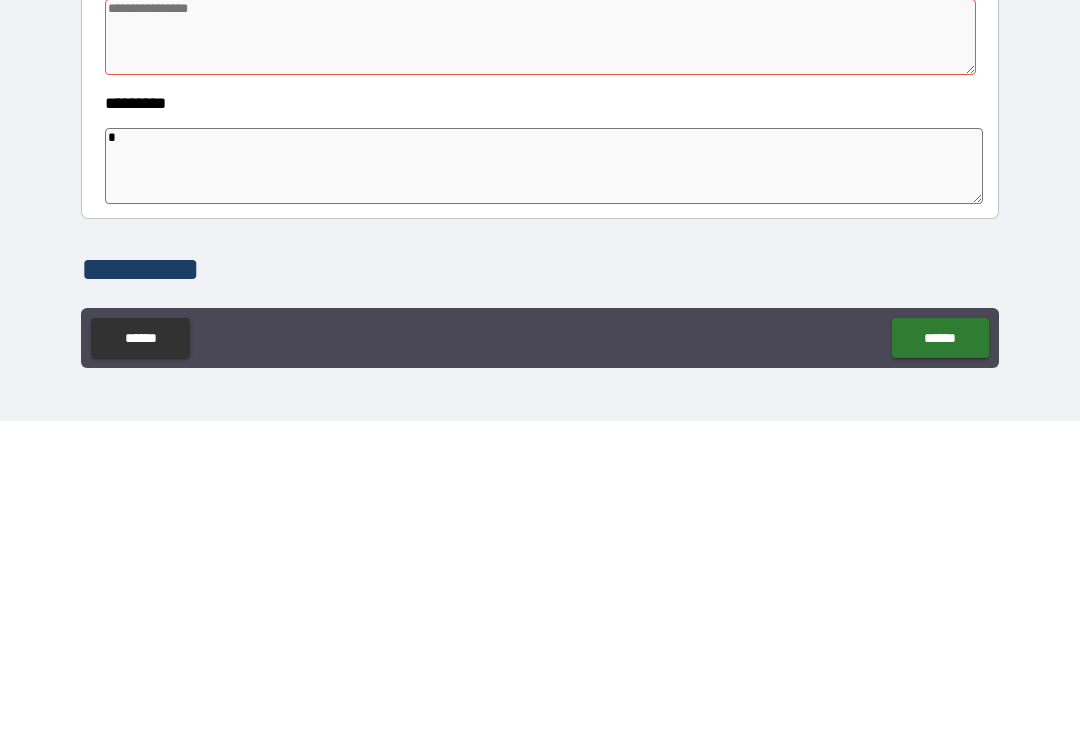 type on "**" 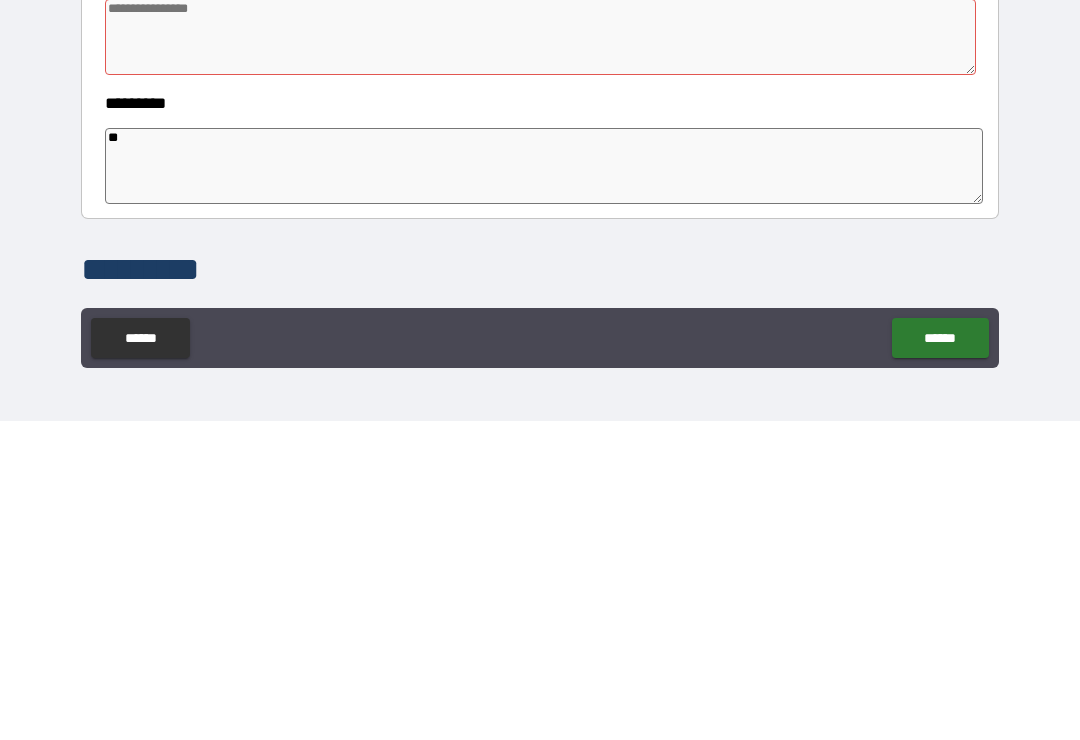 type on "*" 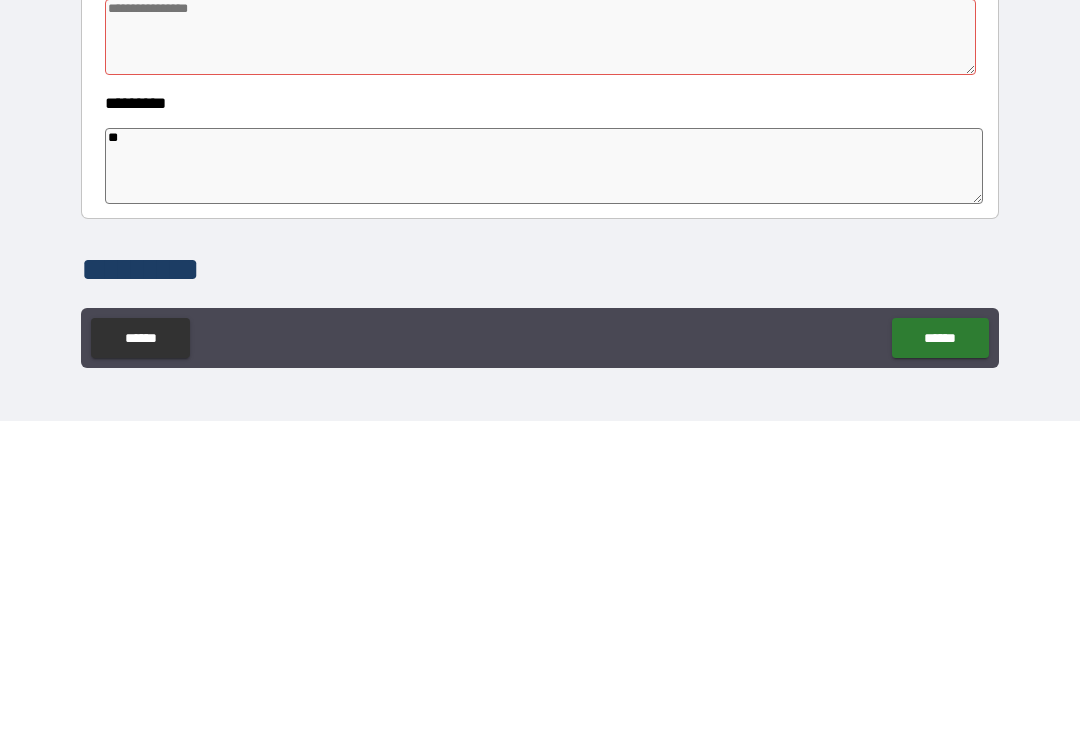 type on "*" 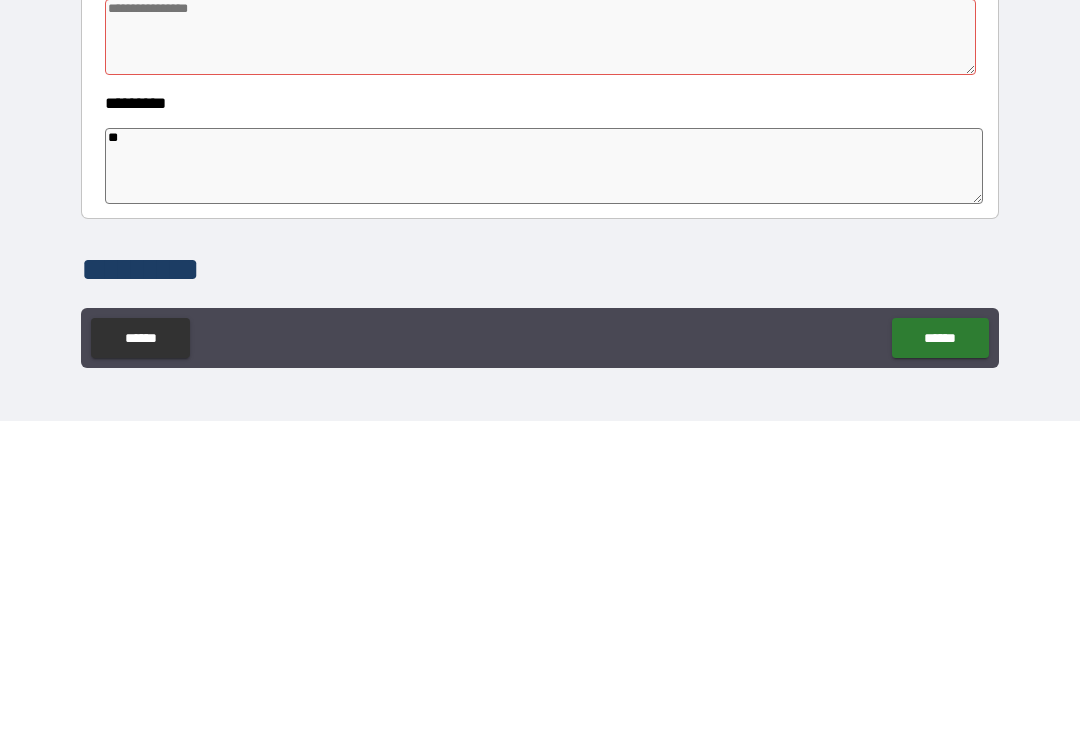 type on "*" 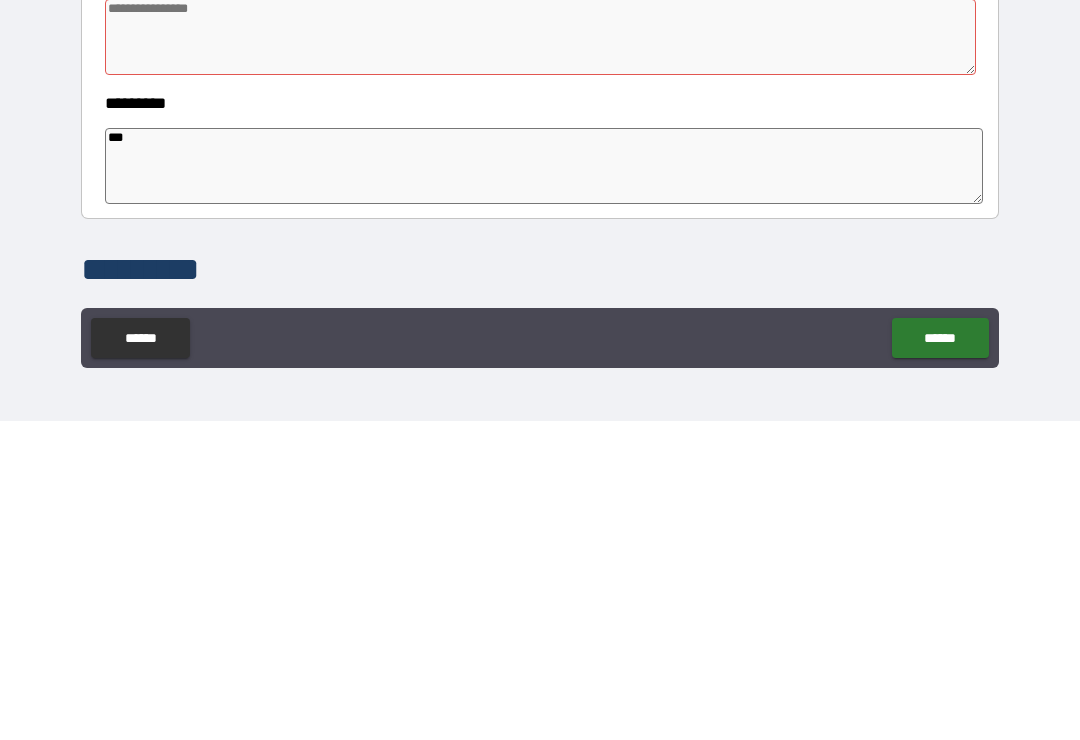 type on "*" 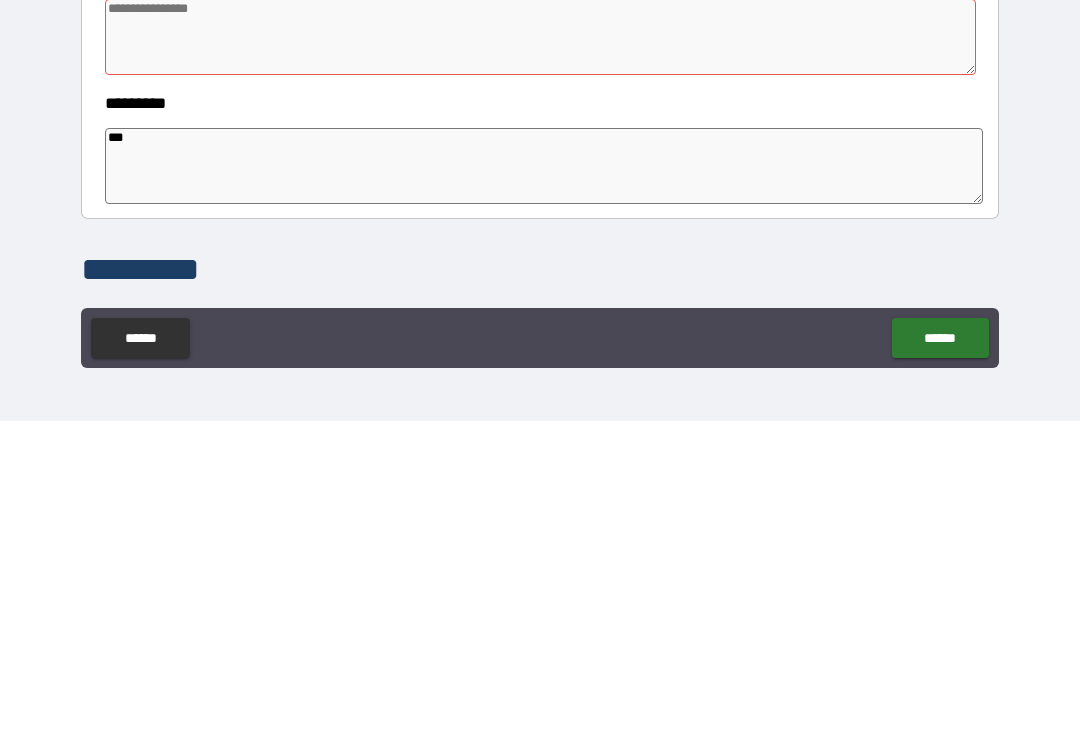 type on "*" 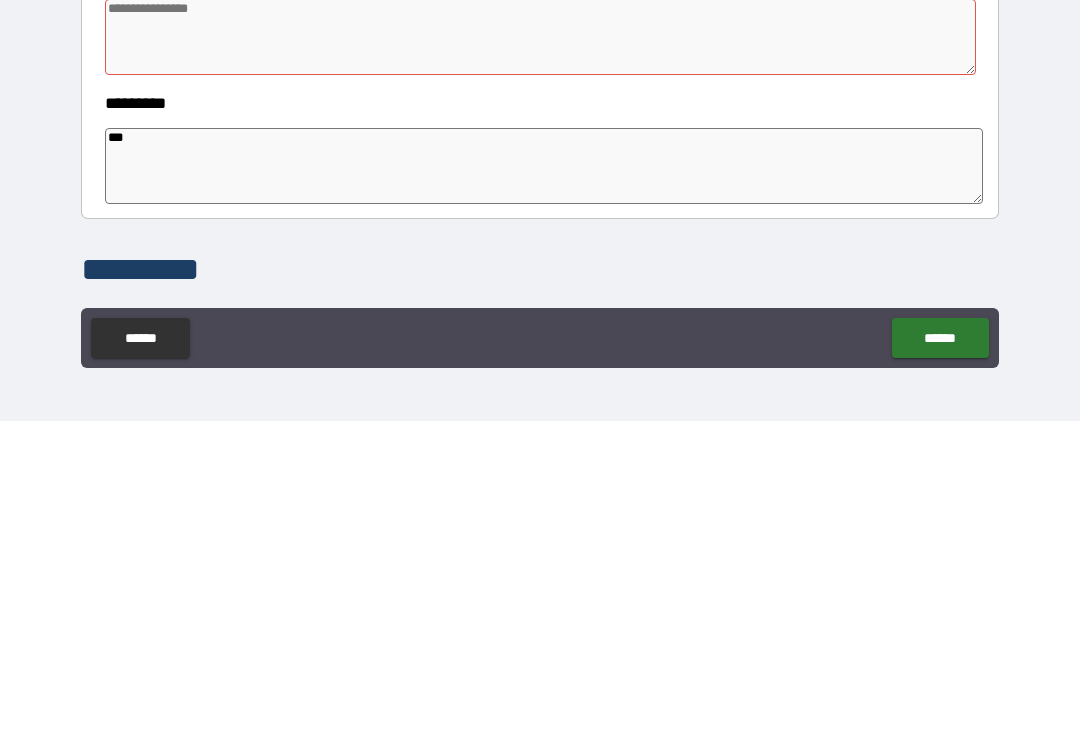 type on "*" 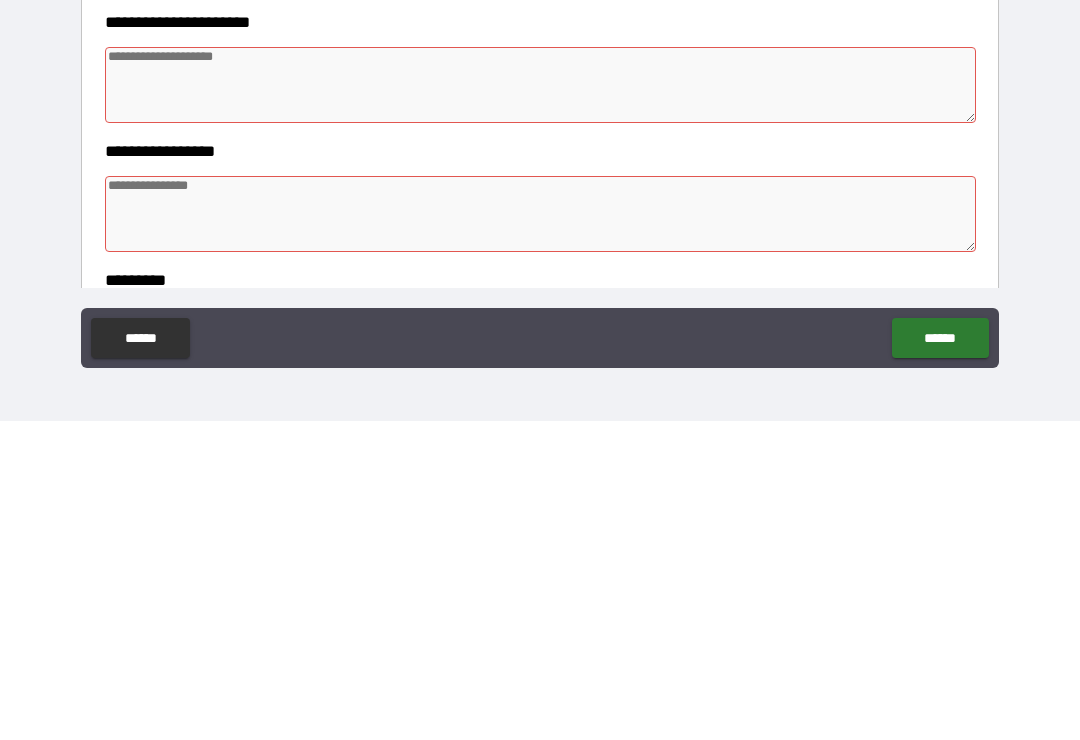 scroll, scrollTop: 148, scrollLeft: 0, axis: vertical 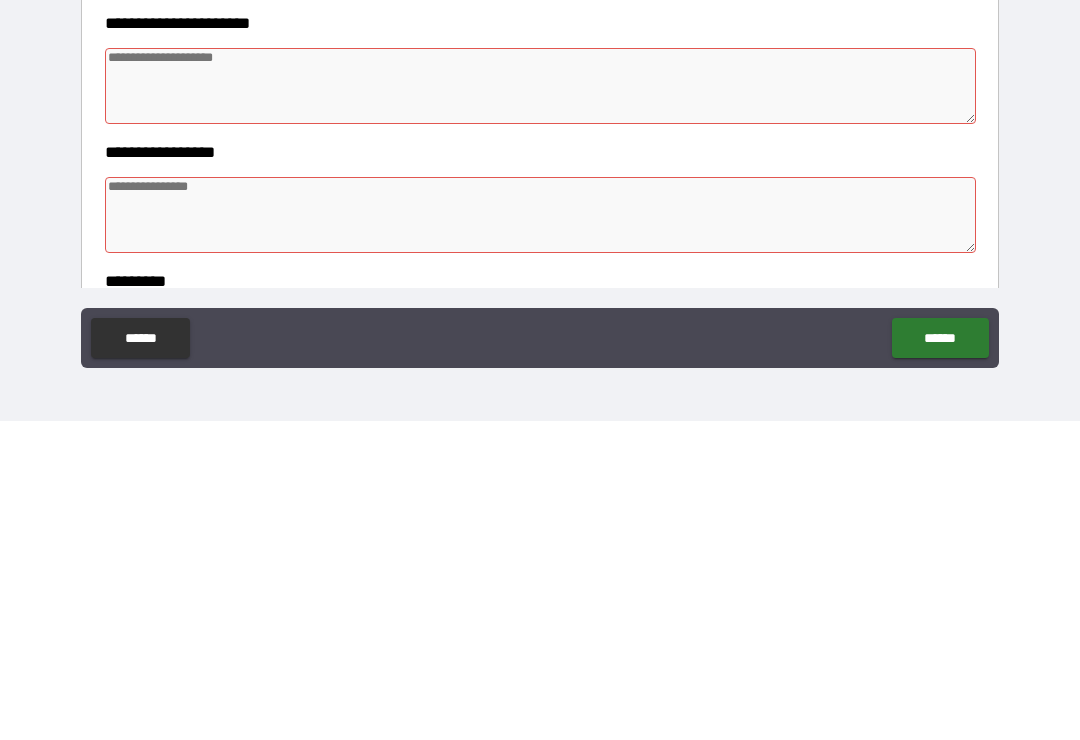 type on "****" 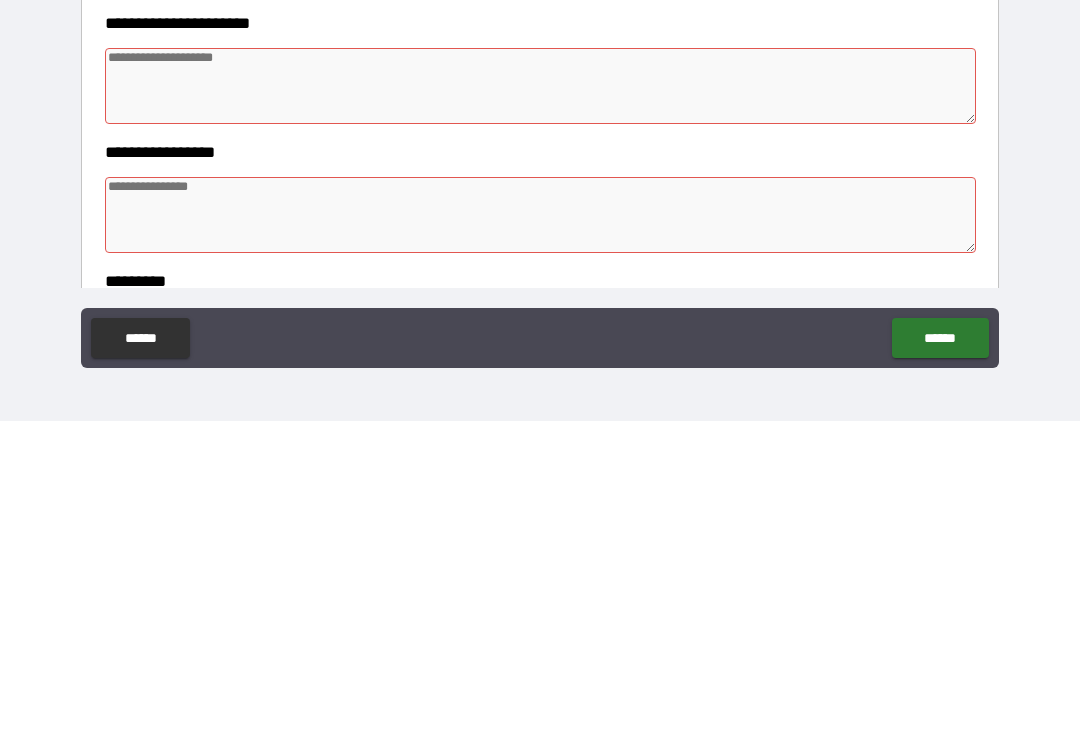 type on "*" 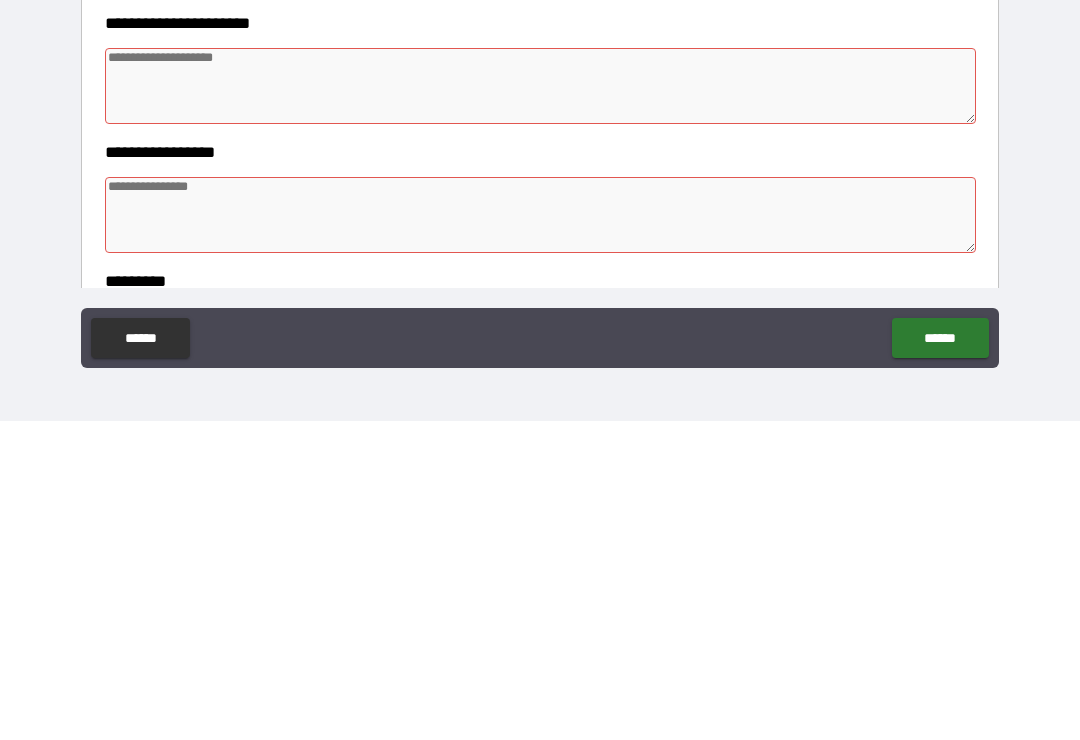 scroll, scrollTop: 469, scrollLeft: 0, axis: vertical 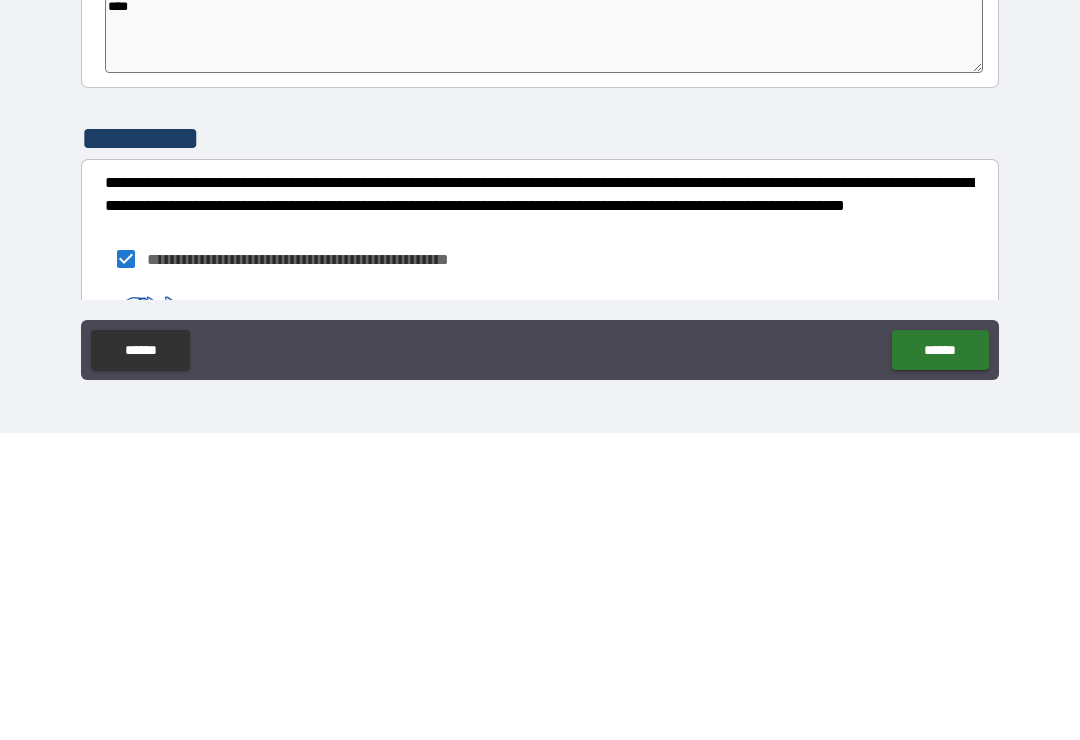 type on "*" 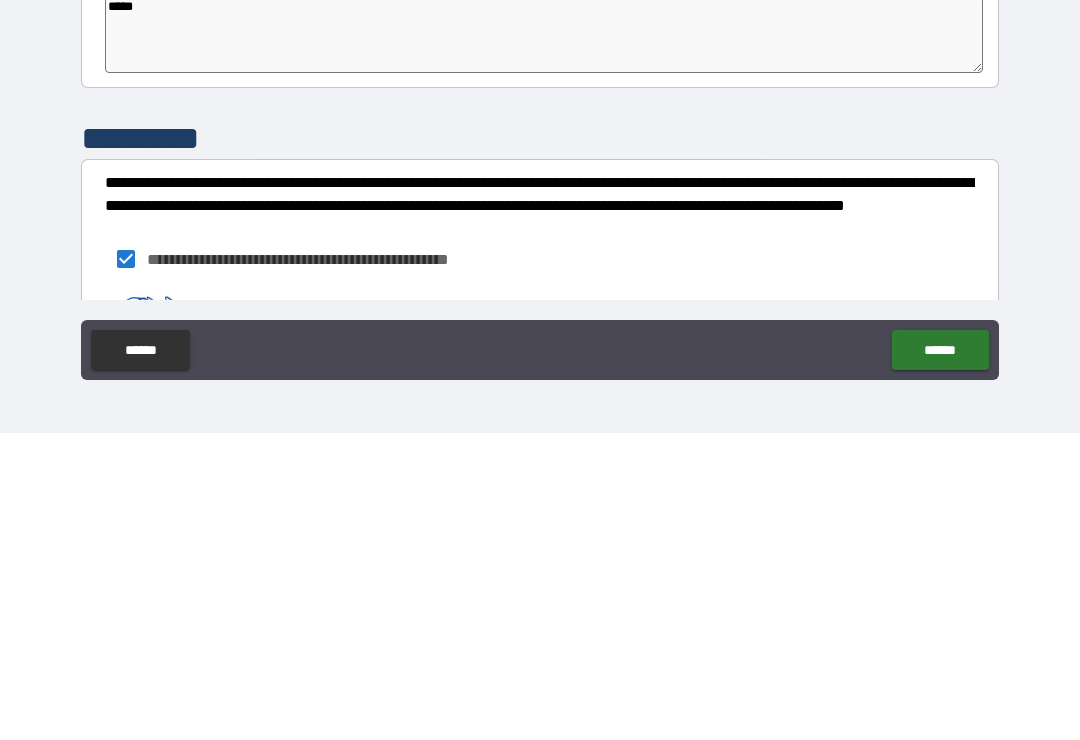 type on "*" 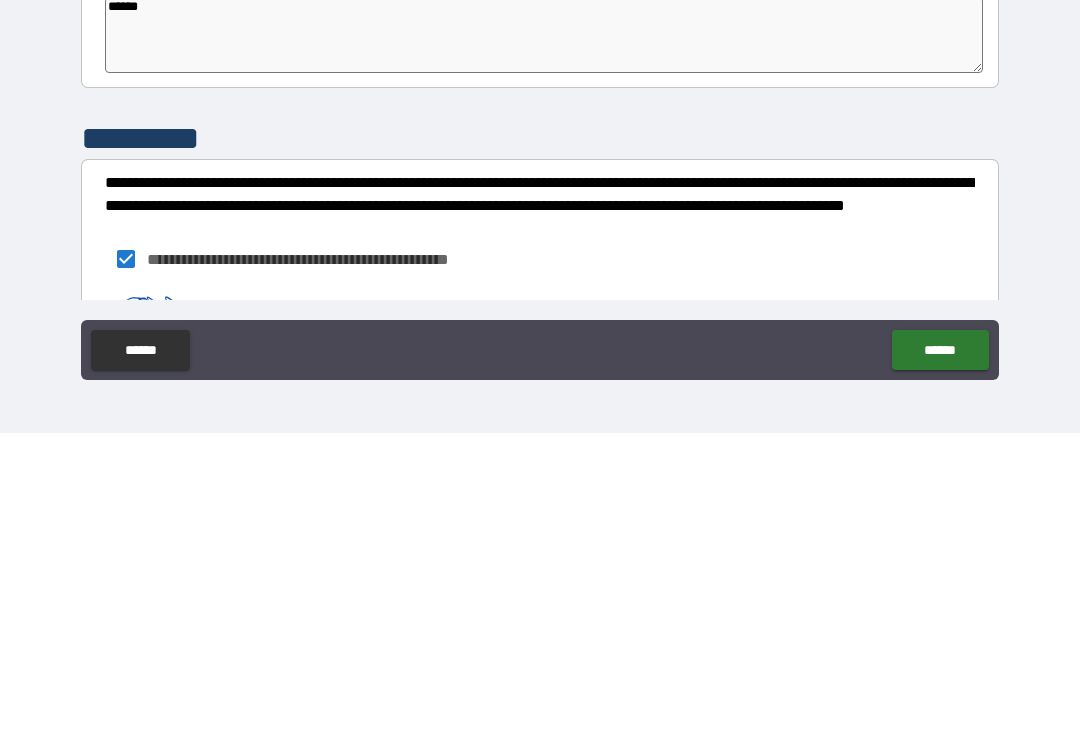 type on "*" 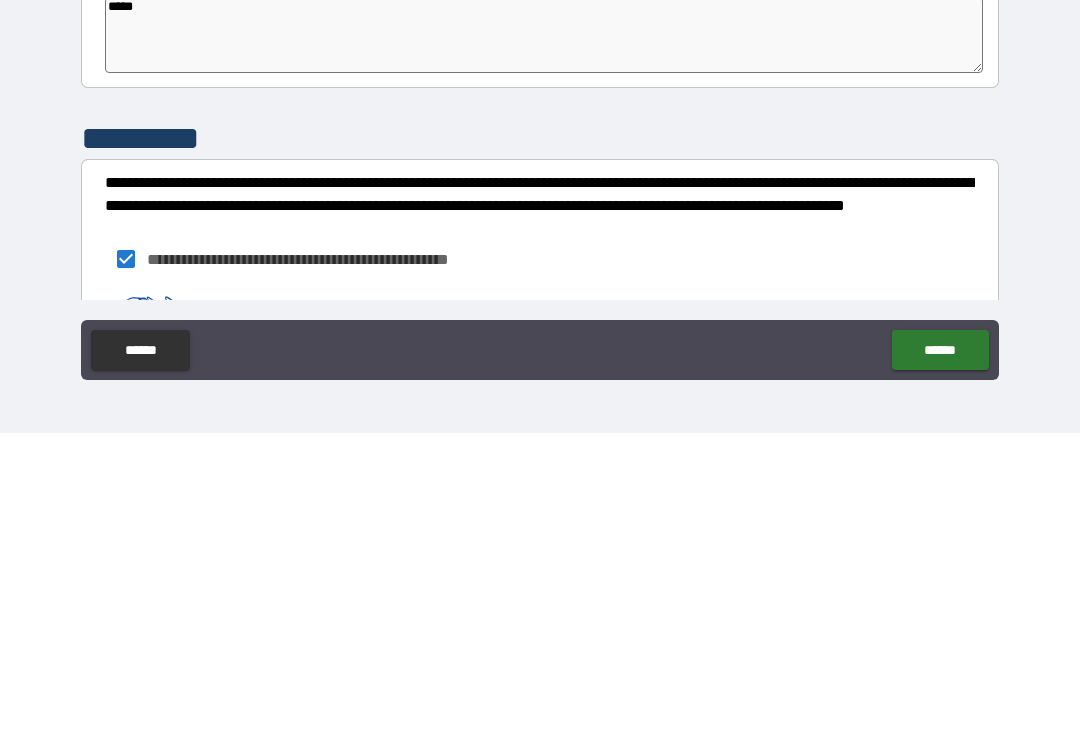 type on "****" 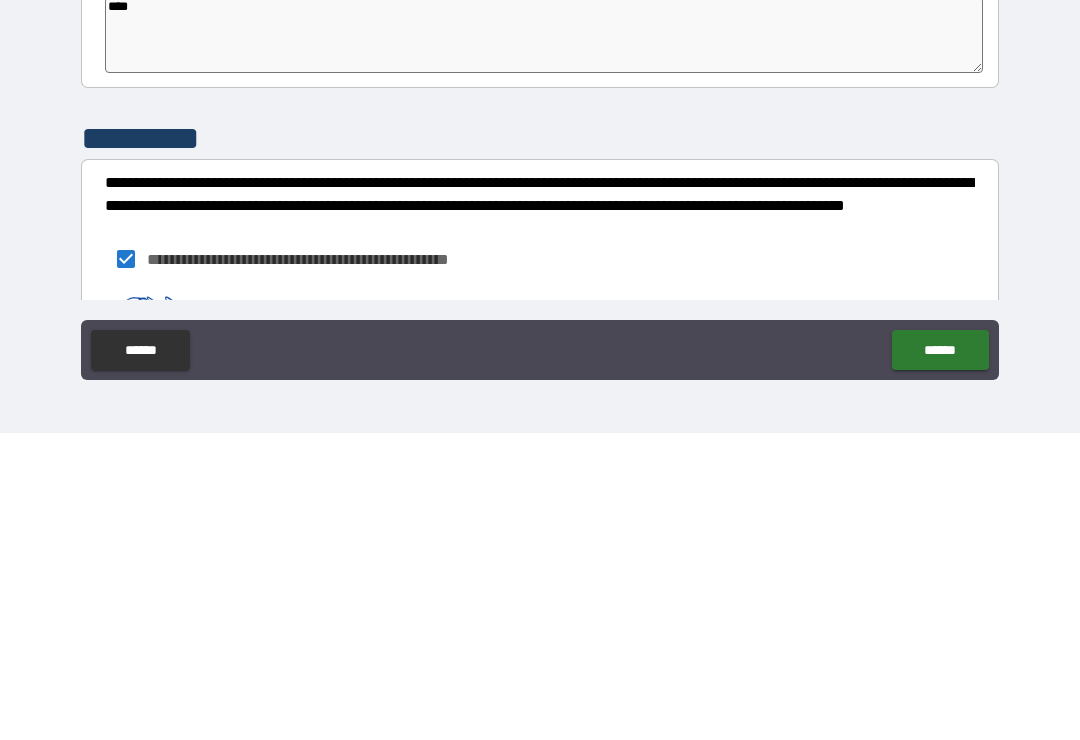 type on "*" 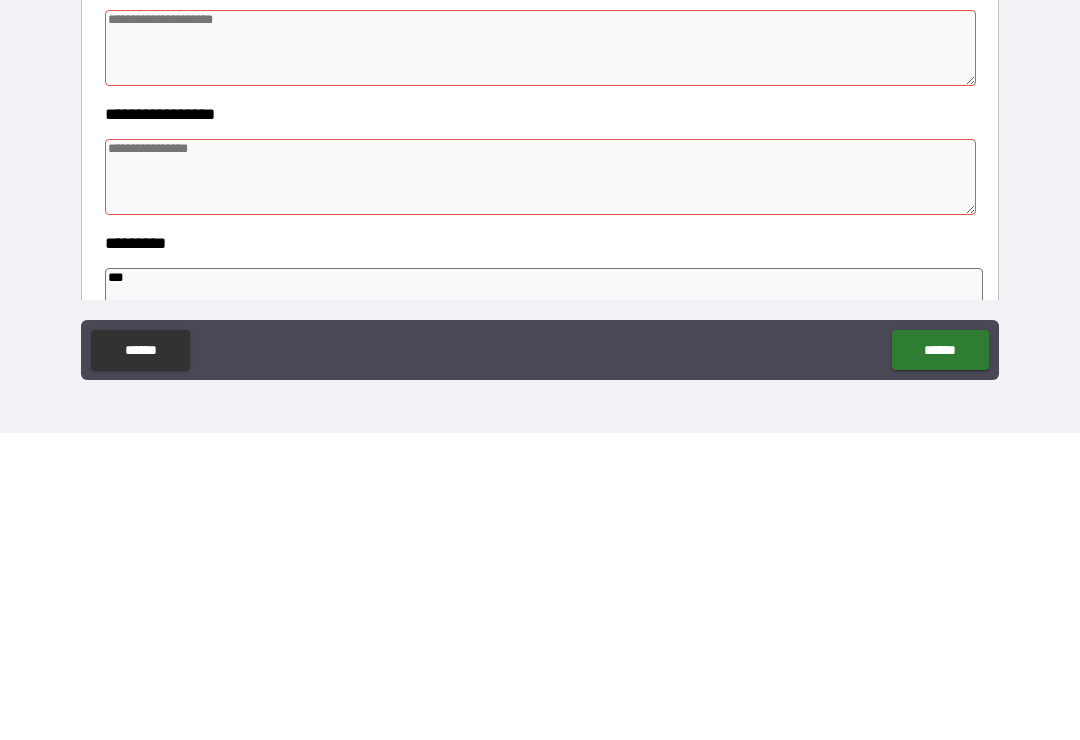 scroll, scrollTop: 196, scrollLeft: 0, axis: vertical 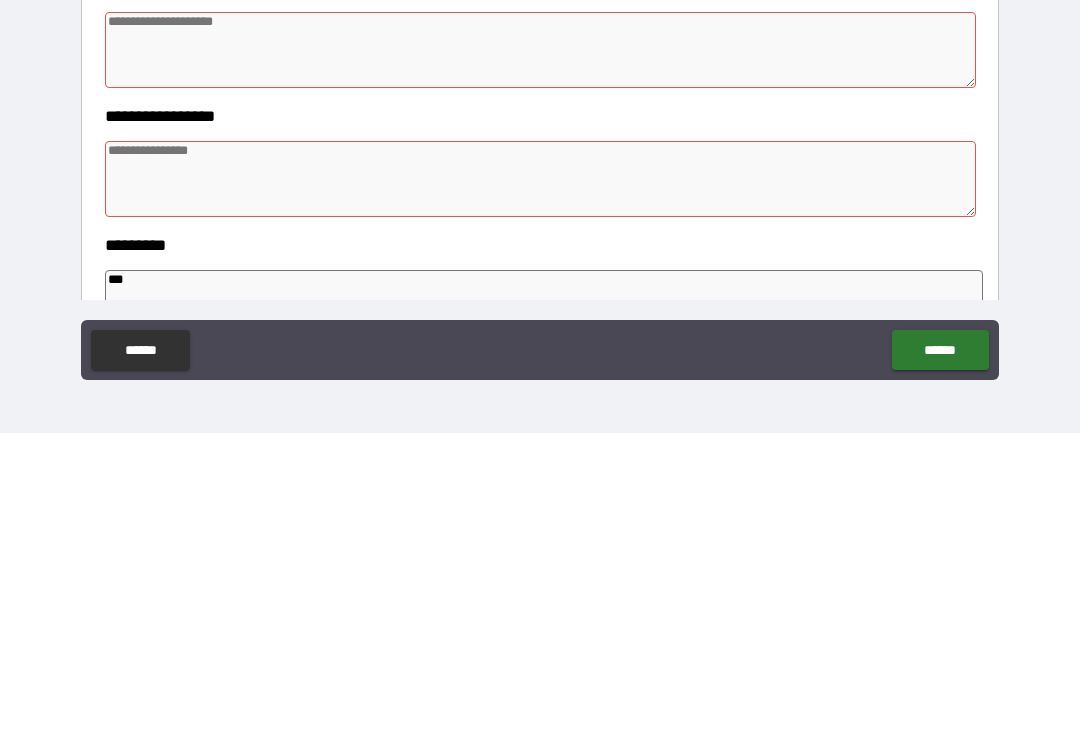 click at bounding box center [540, 486] 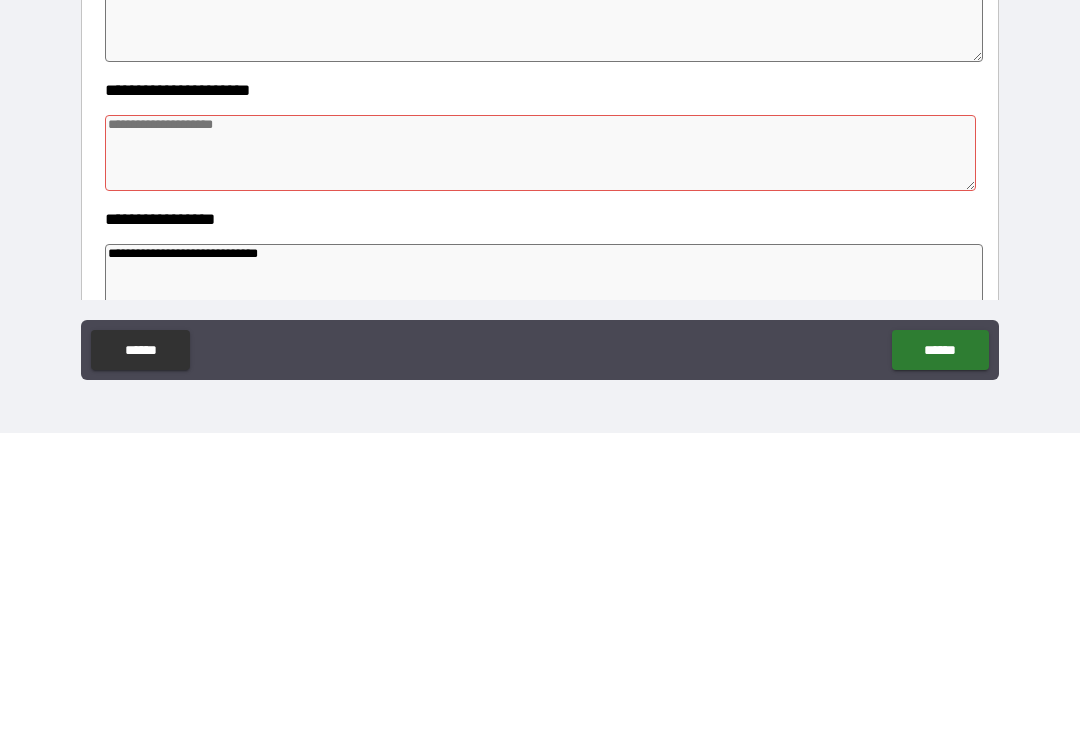 scroll, scrollTop: 80, scrollLeft: 0, axis: vertical 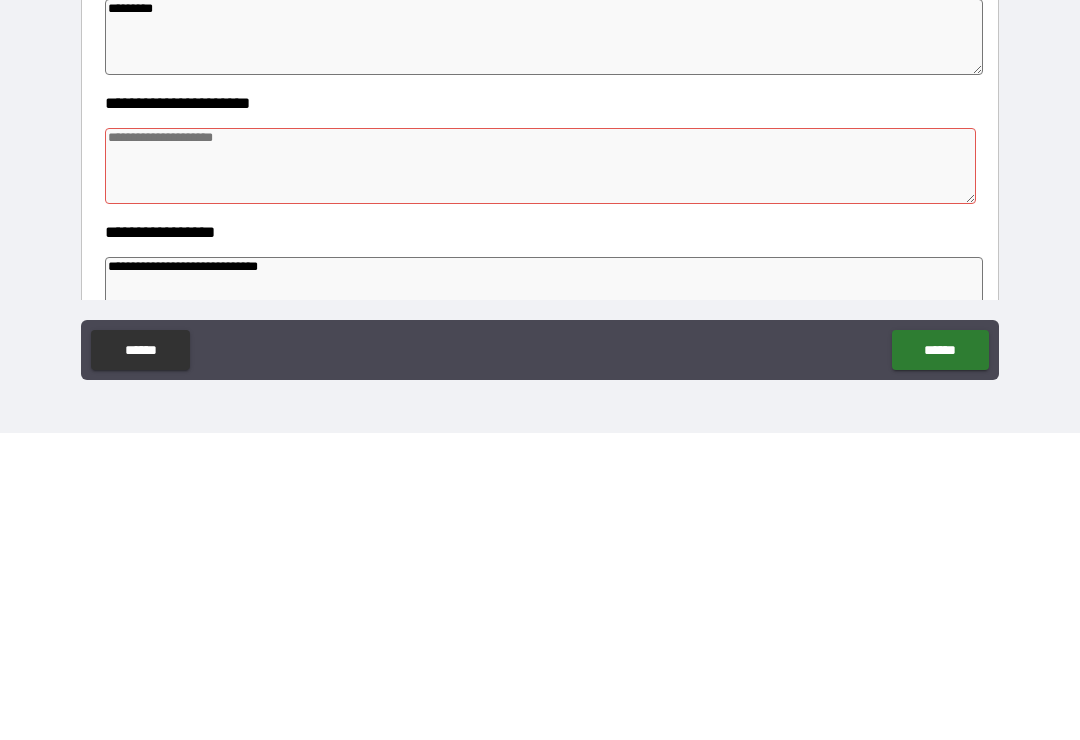 click at bounding box center (540, 473) 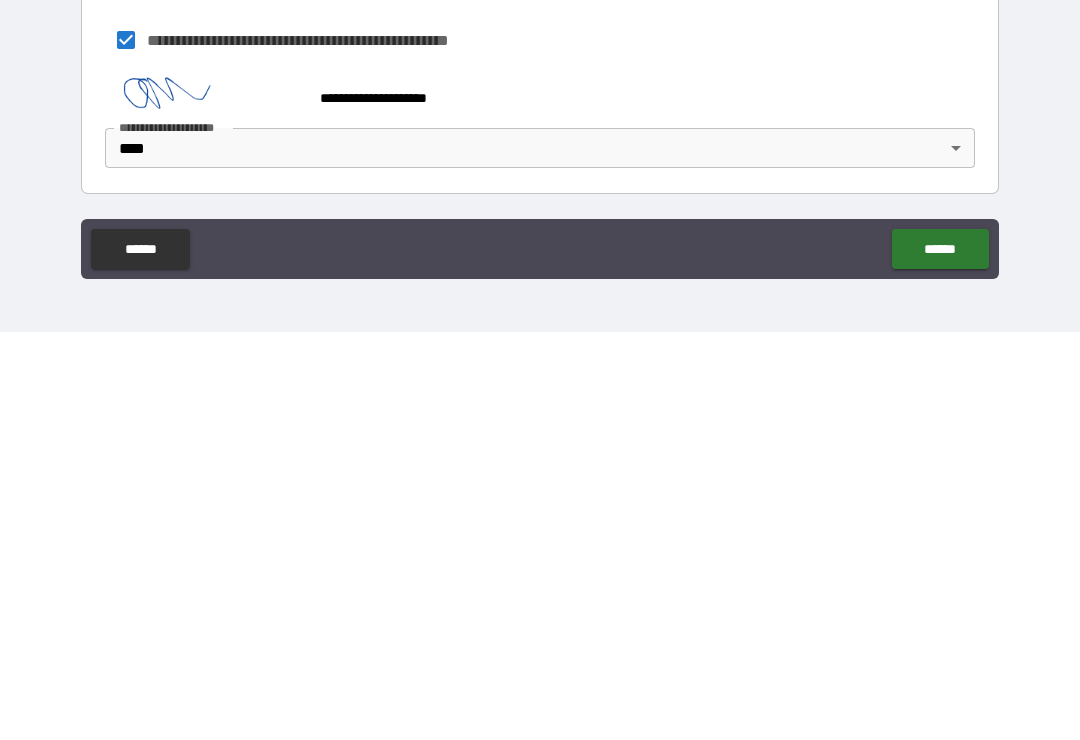 scroll, scrollTop: 587, scrollLeft: 0, axis: vertical 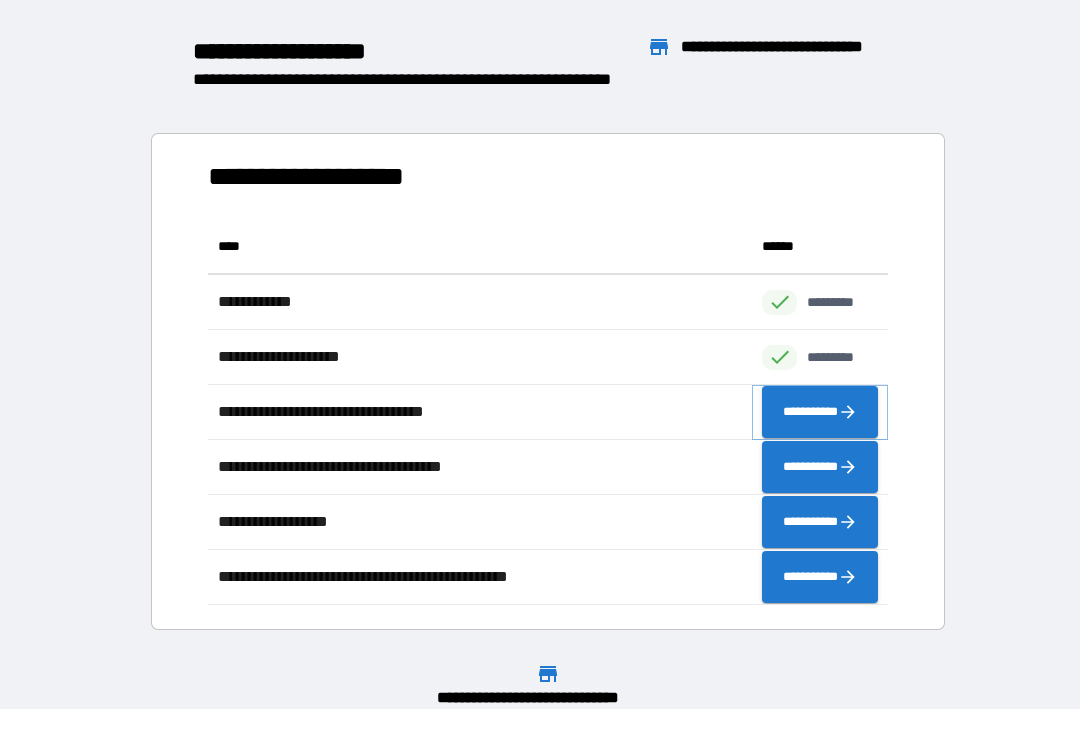 click on "**********" at bounding box center (820, 412) 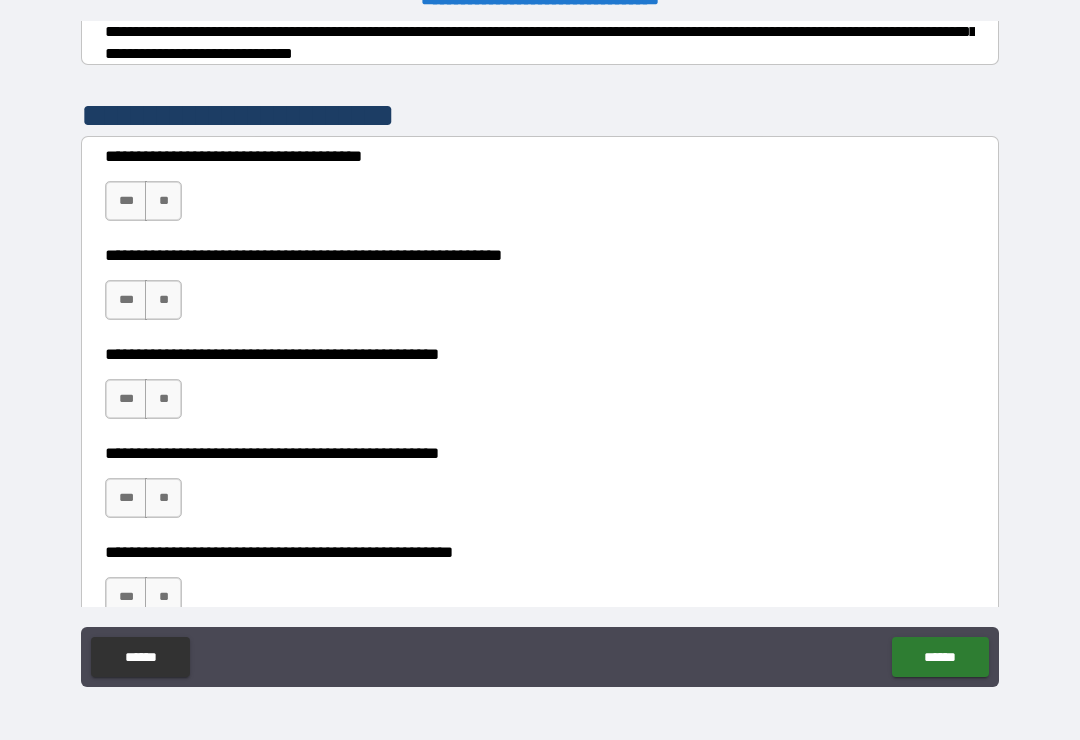 scroll, scrollTop: 353, scrollLeft: 0, axis: vertical 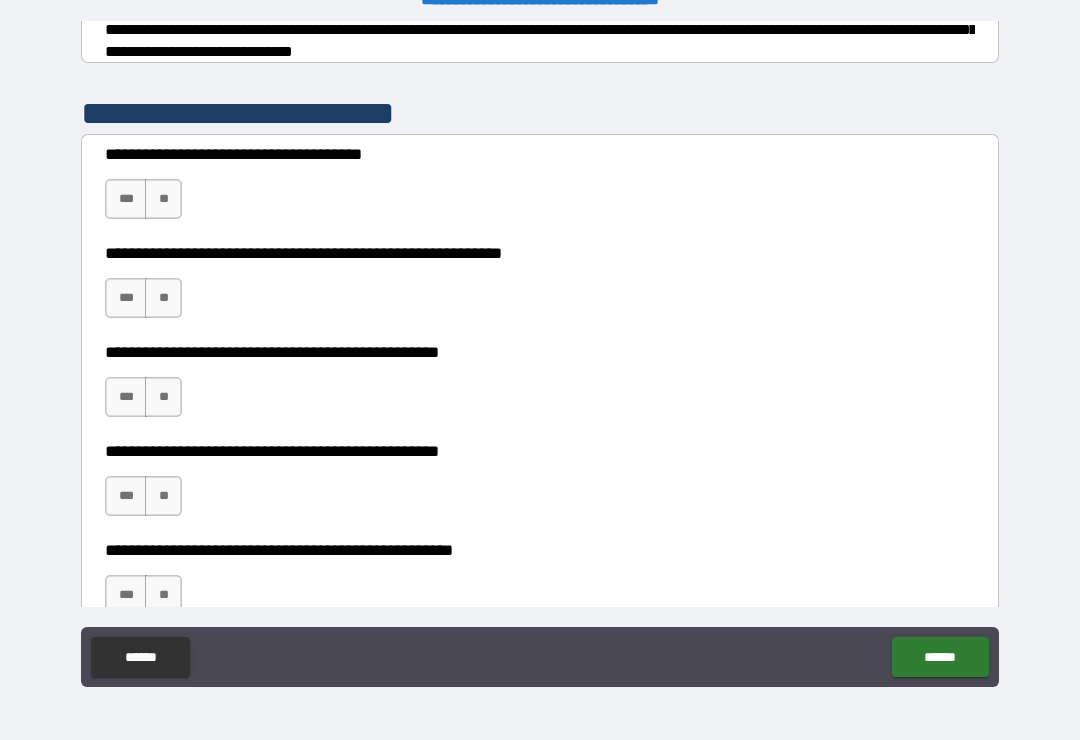 click on "**" at bounding box center (163, 199) 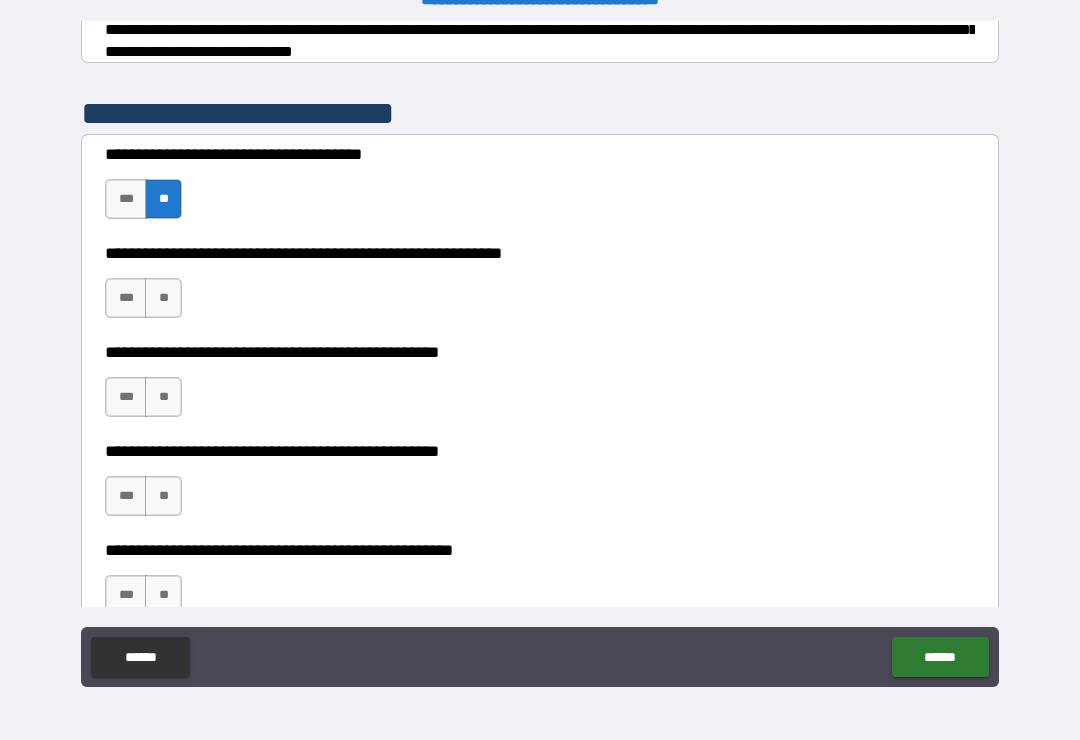 click on "**" at bounding box center [163, 298] 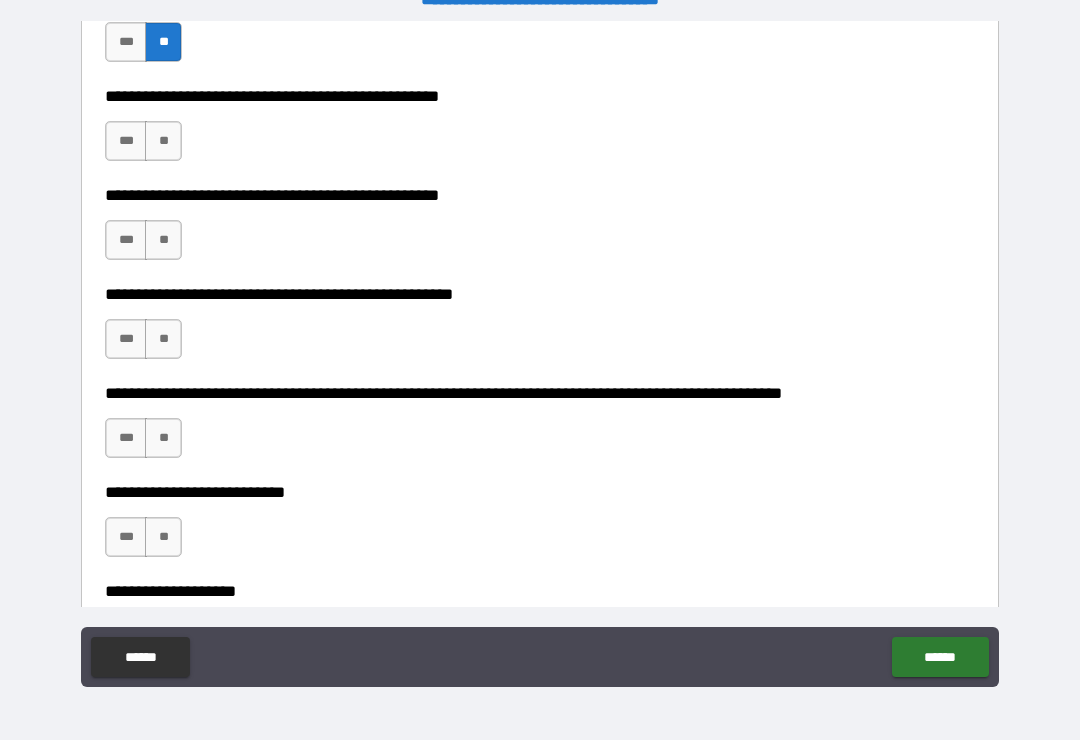 scroll, scrollTop: 610, scrollLeft: 0, axis: vertical 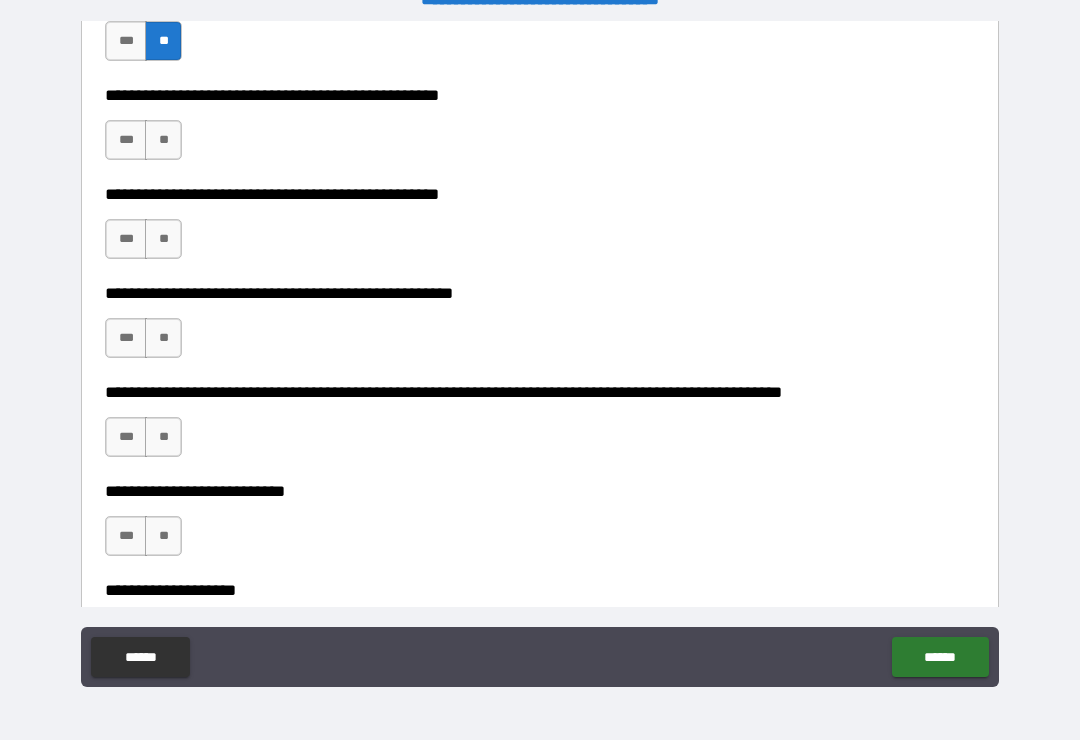 click on "**" at bounding box center [163, 140] 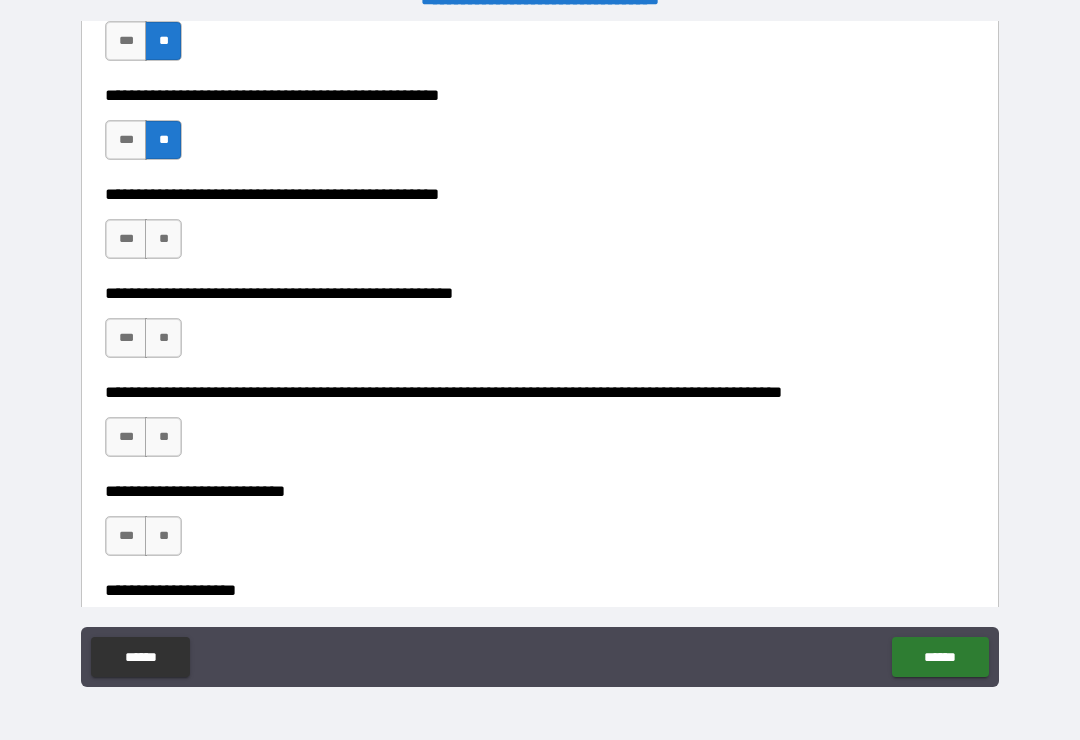 click on "**" at bounding box center (163, 239) 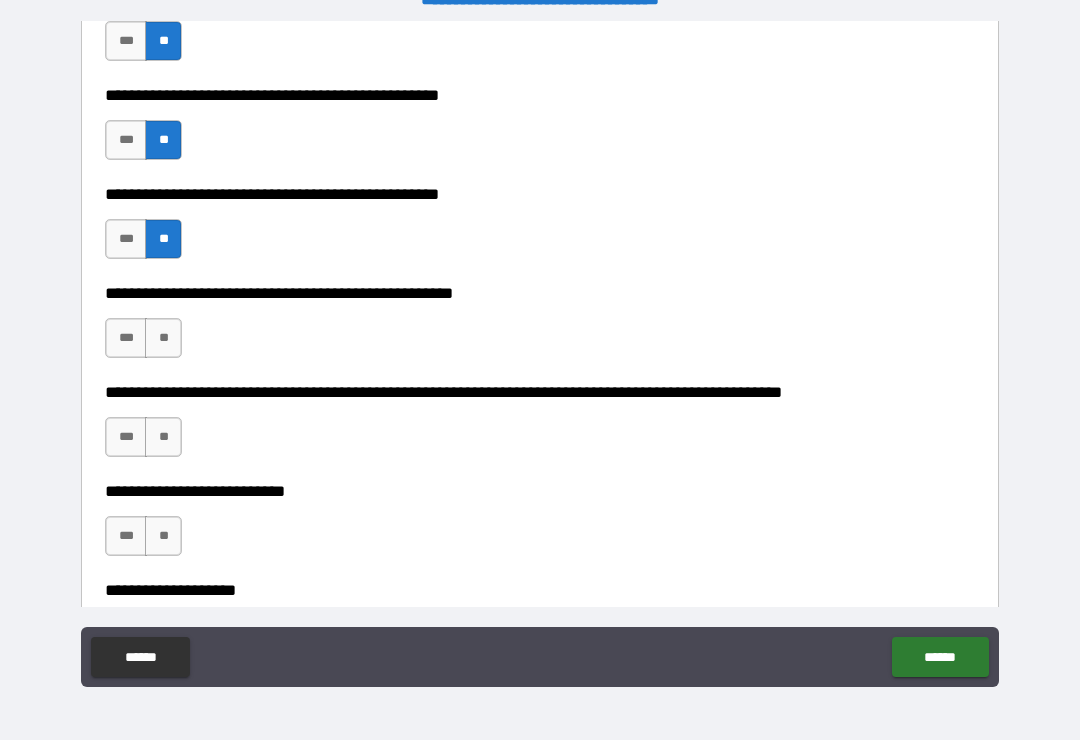 click on "**" at bounding box center (163, 338) 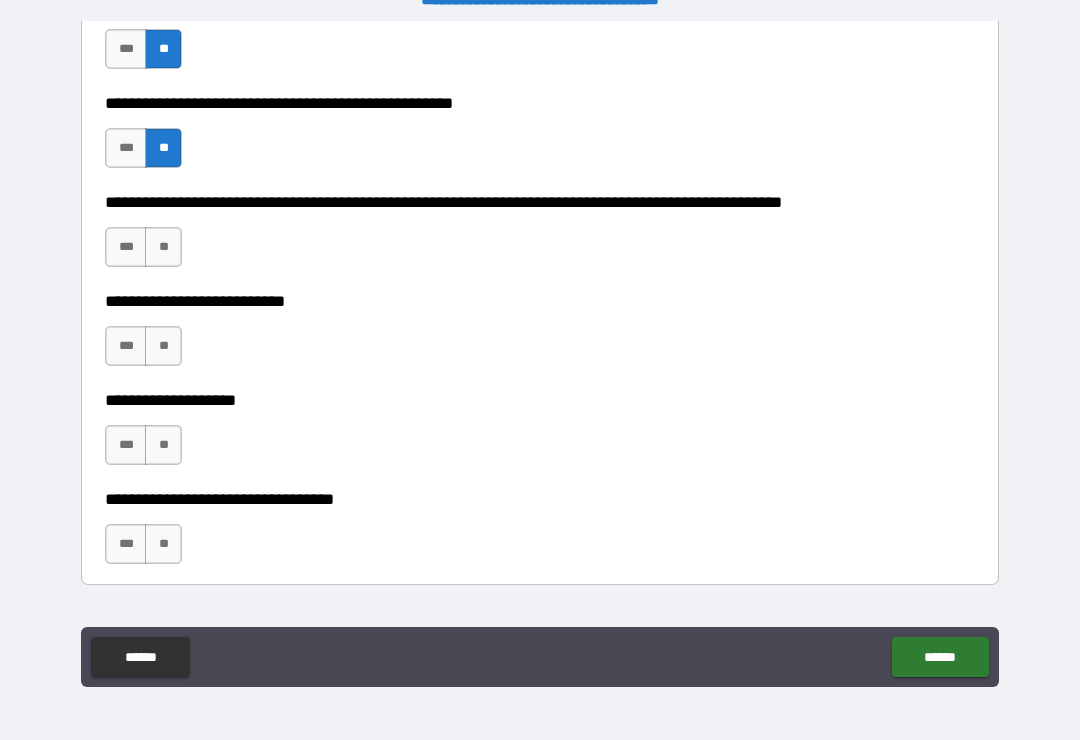 scroll, scrollTop: 803, scrollLeft: 0, axis: vertical 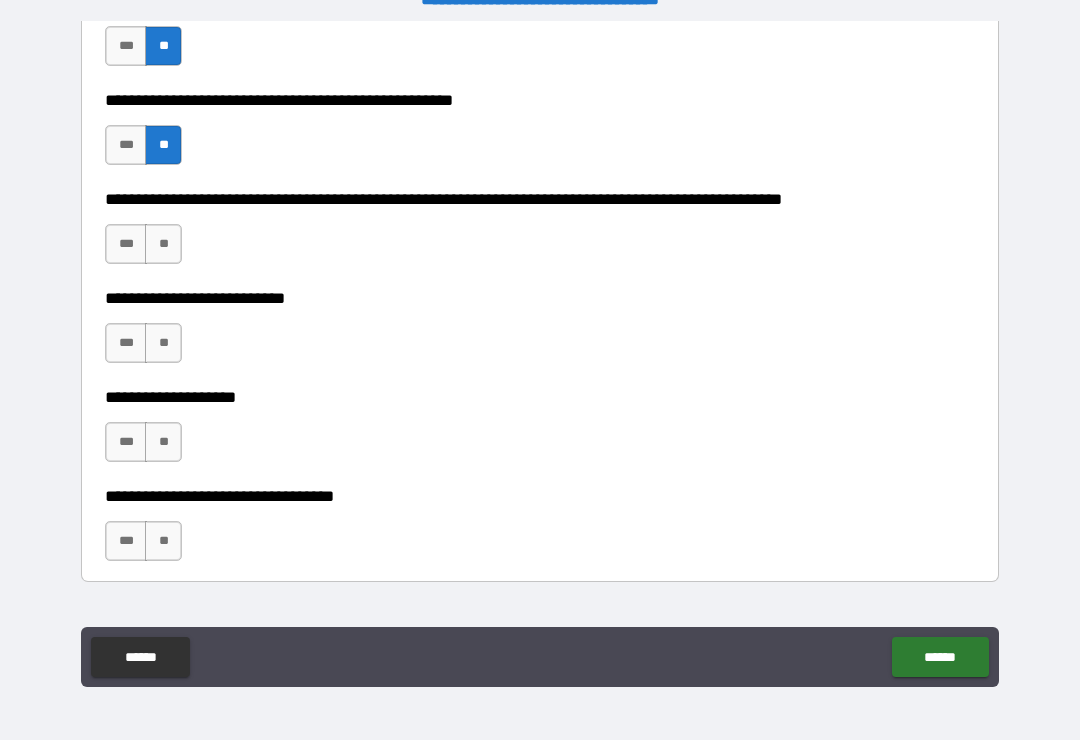 click on "**" at bounding box center (163, 244) 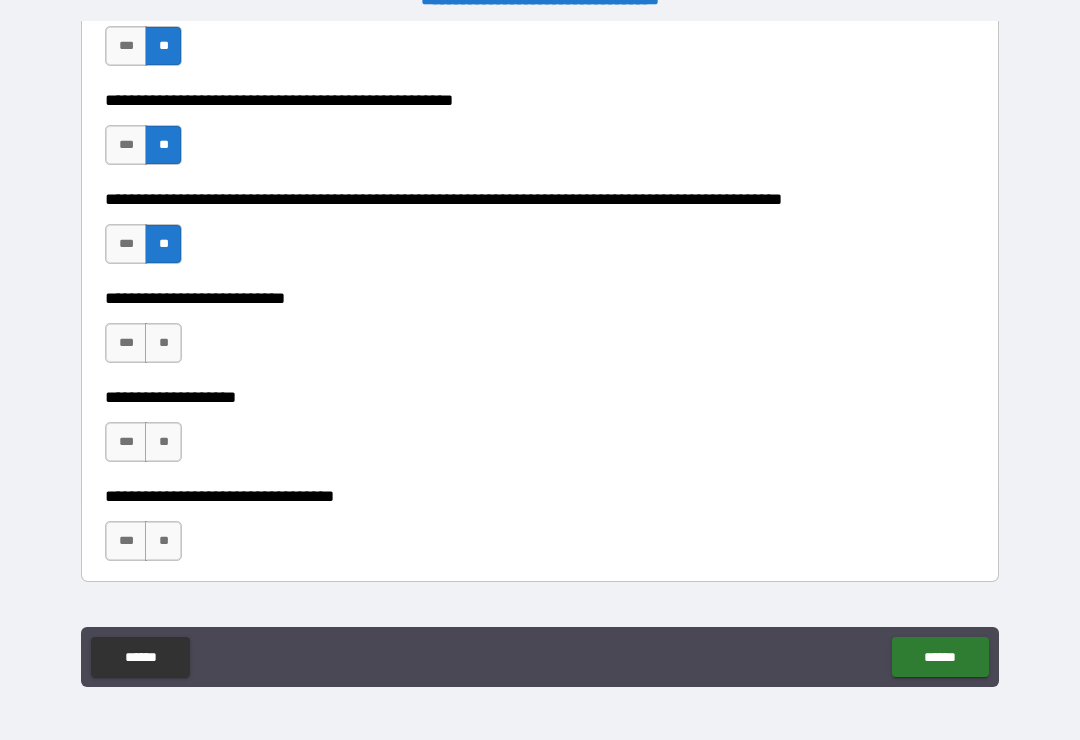 click on "**" at bounding box center [163, 343] 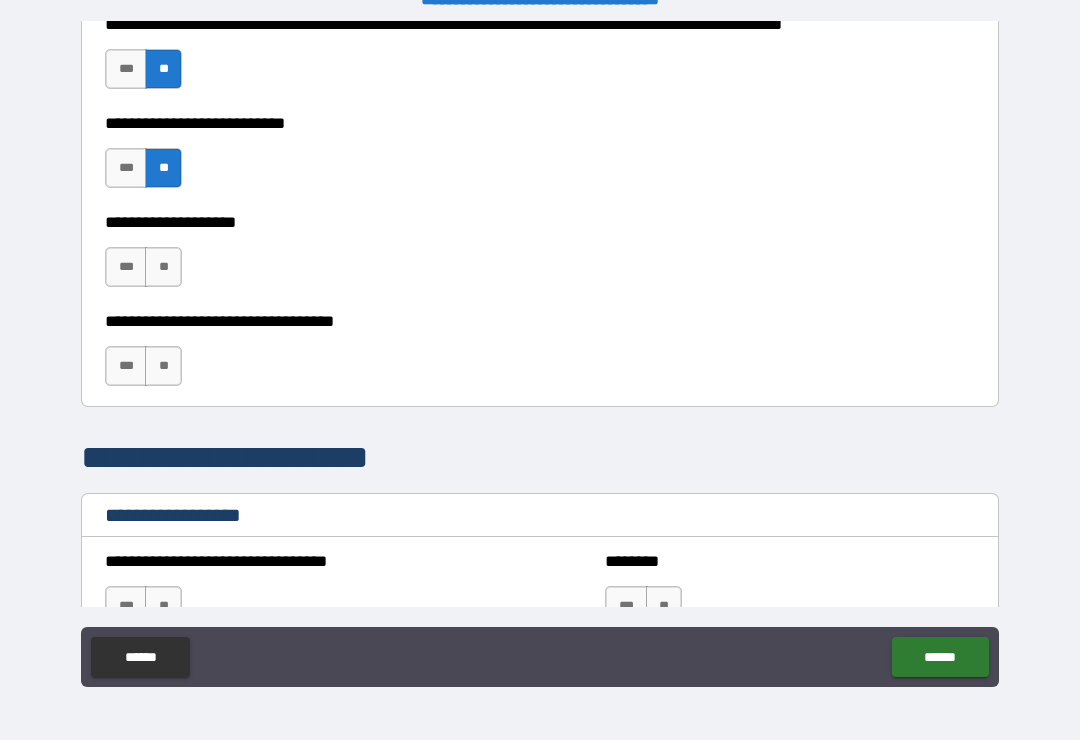 scroll, scrollTop: 982, scrollLeft: 0, axis: vertical 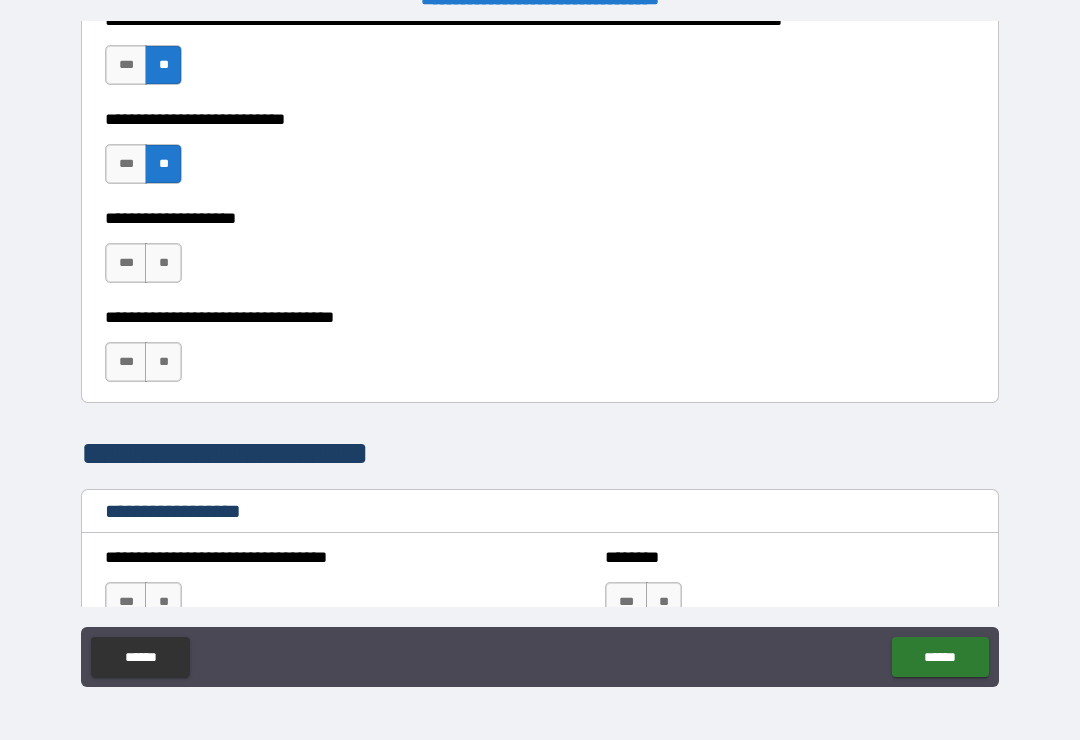 click on "**" at bounding box center (163, 263) 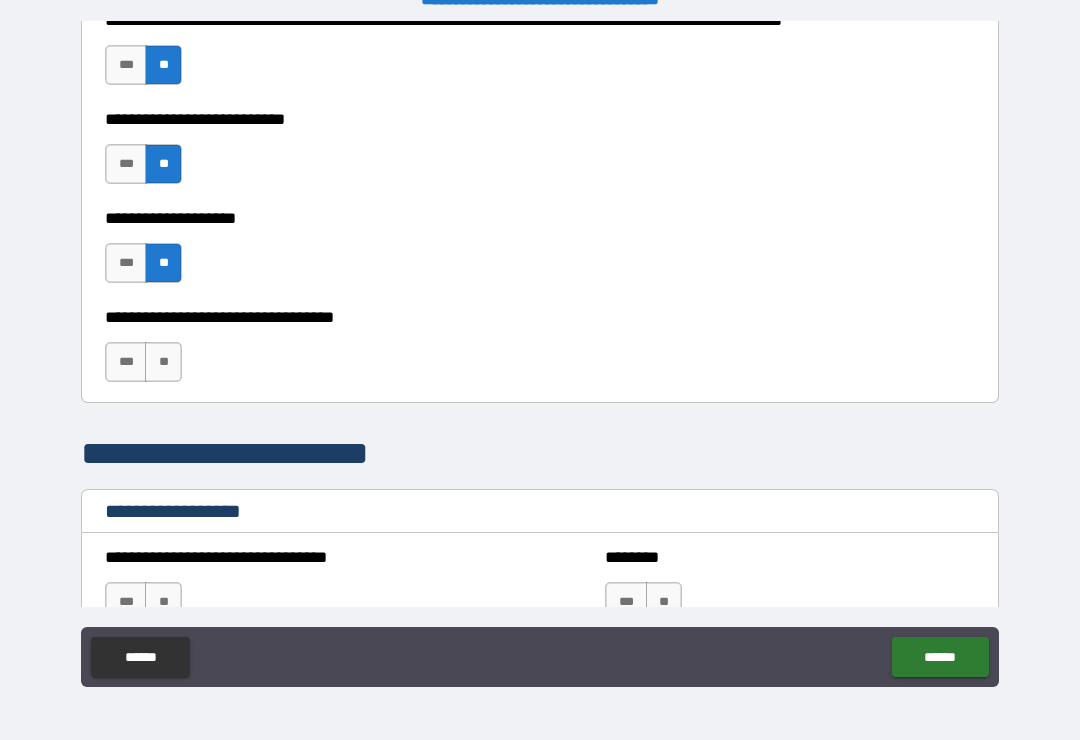 click on "**" at bounding box center (163, 362) 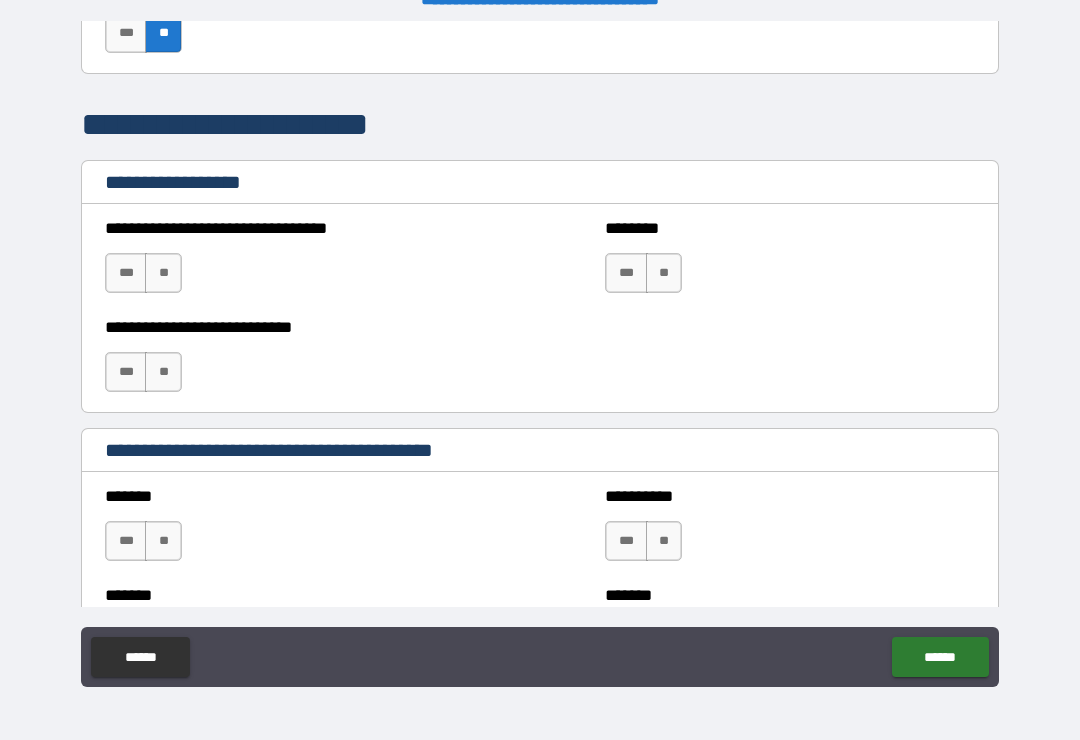 scroll, scrollTop: 1316, scrollLeft: 0, axis: vertical 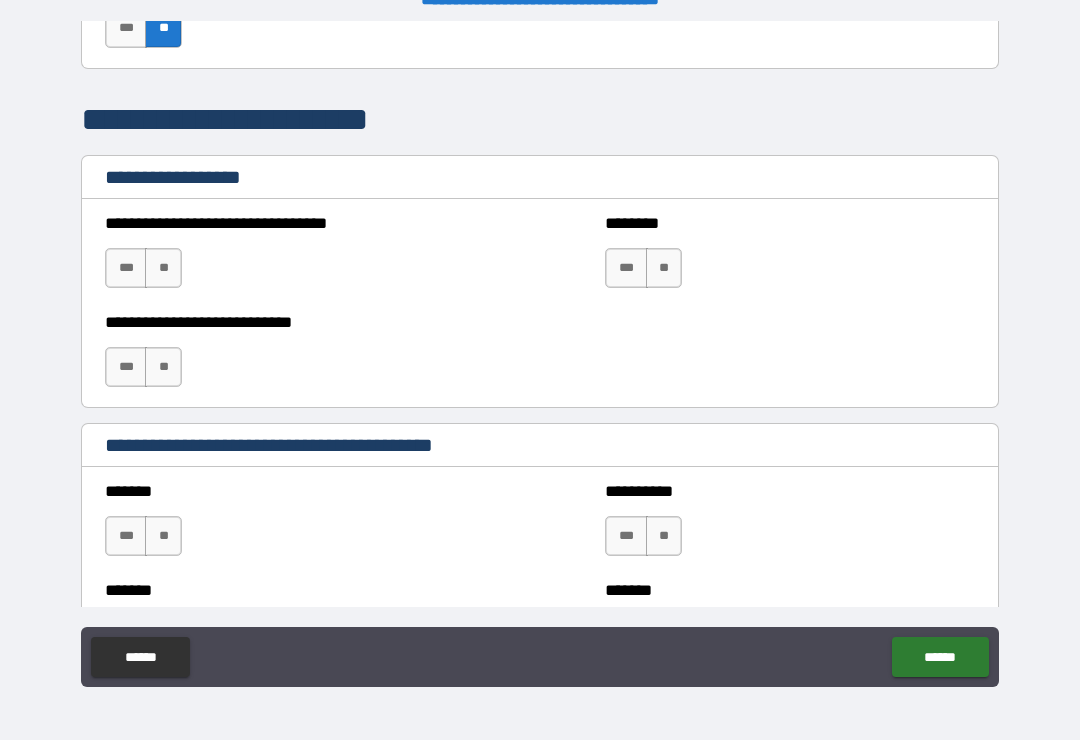click on "**" at bounding box center [163, 268] 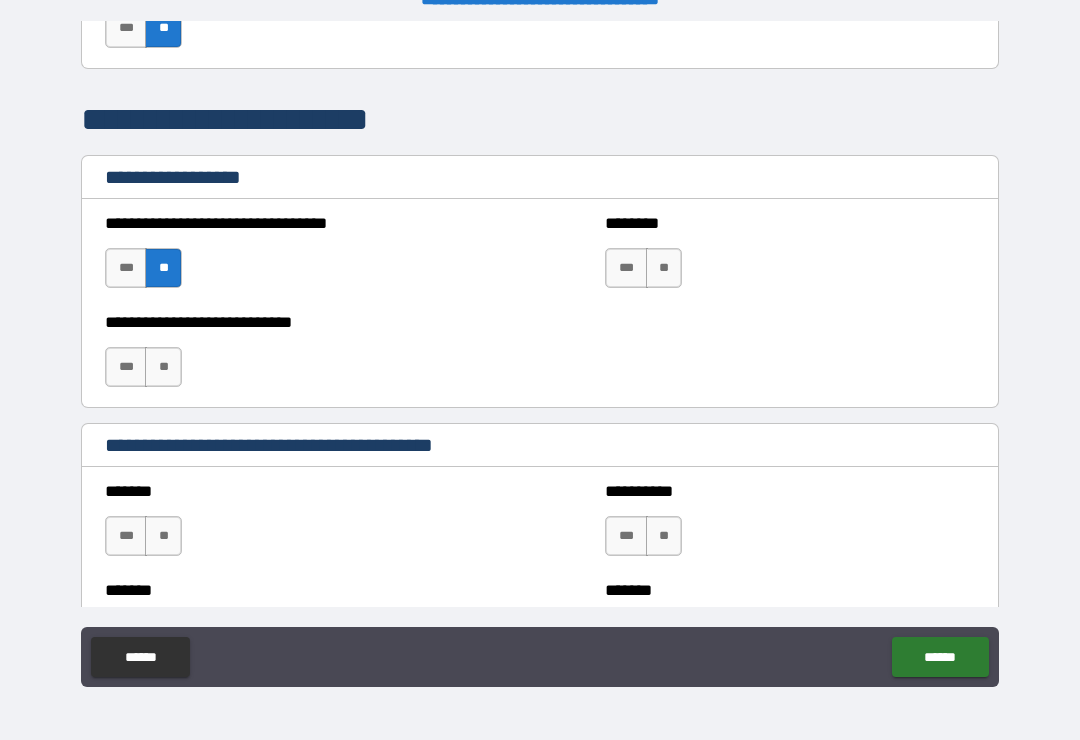 click on "**" at bounding box center [664, 268] 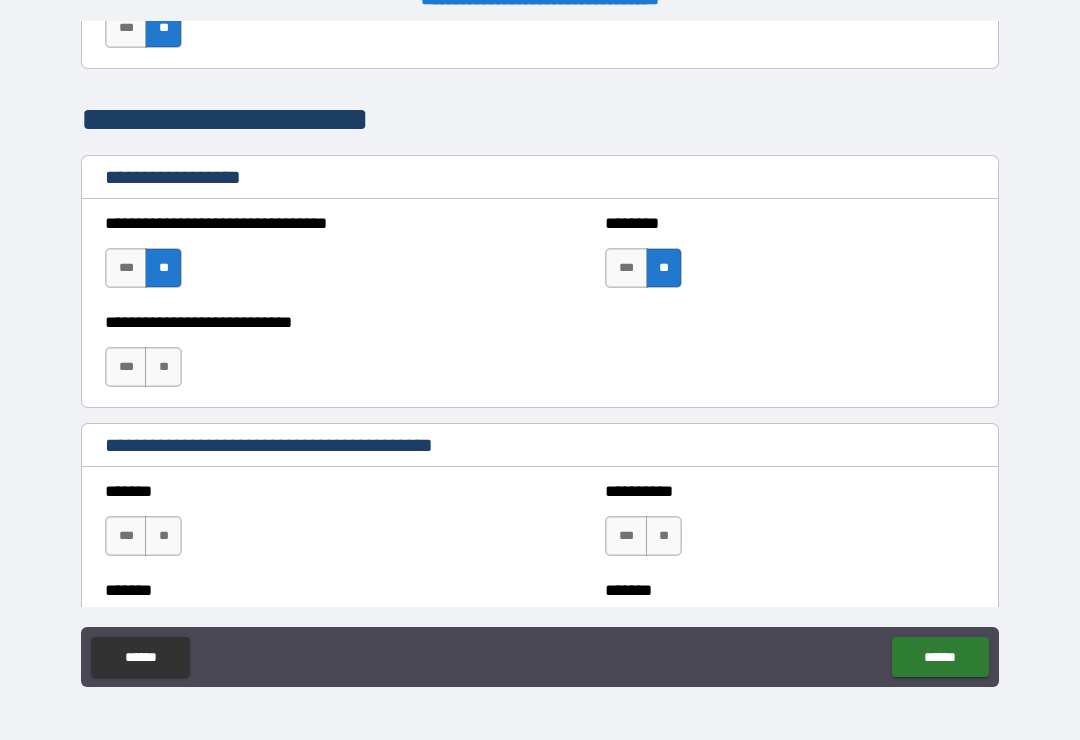 click on "**" at bounding box center [163, 367] 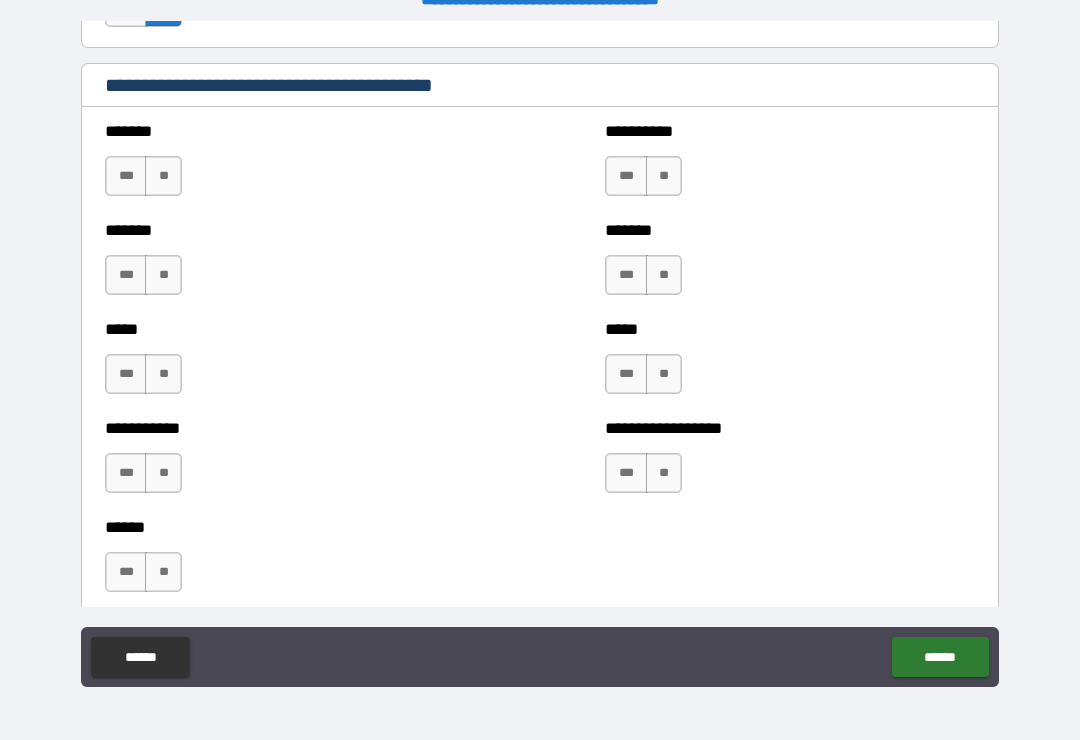 scroll, scrollTop: 1677, scrollLeft: 0, axis: vertical 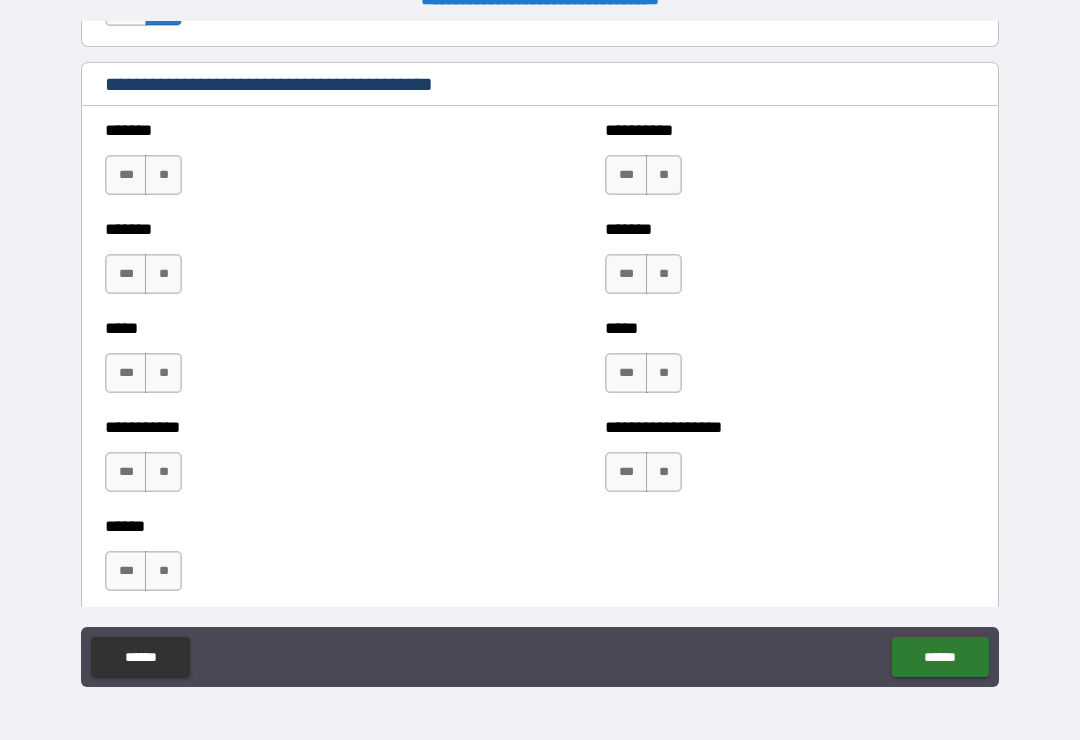 click on "**" at bounding box center [163, 175] 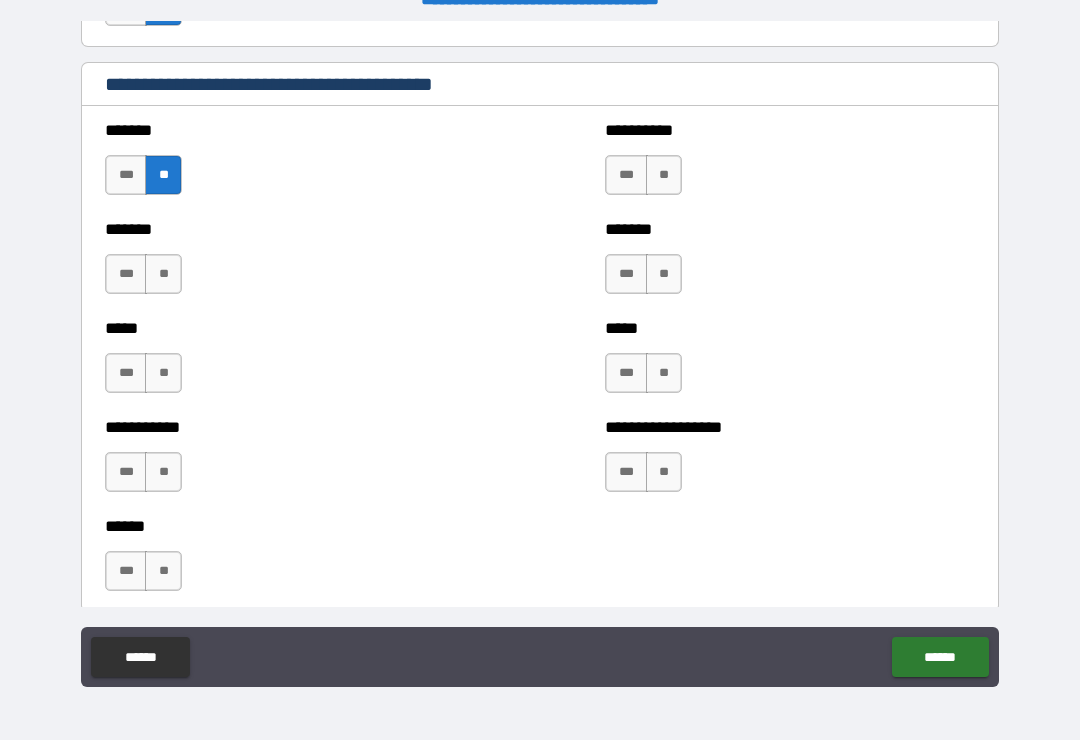 click on "**" at bounding box center (163, 274) 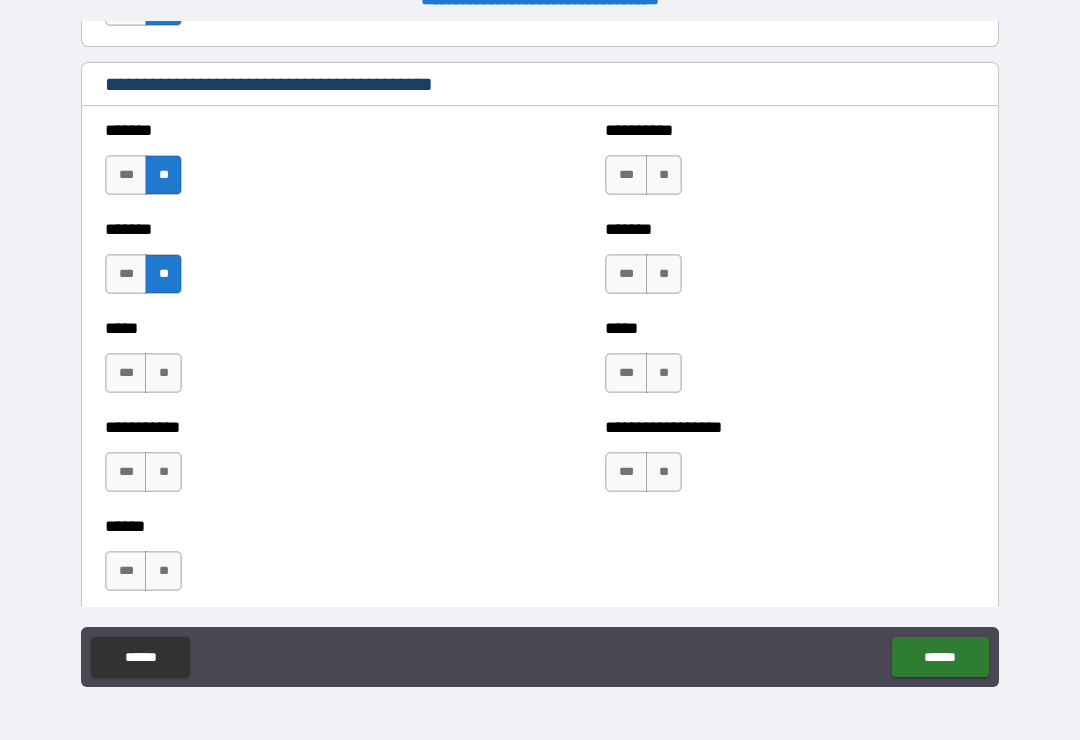 click on "**" at bounding box center [163, 373] 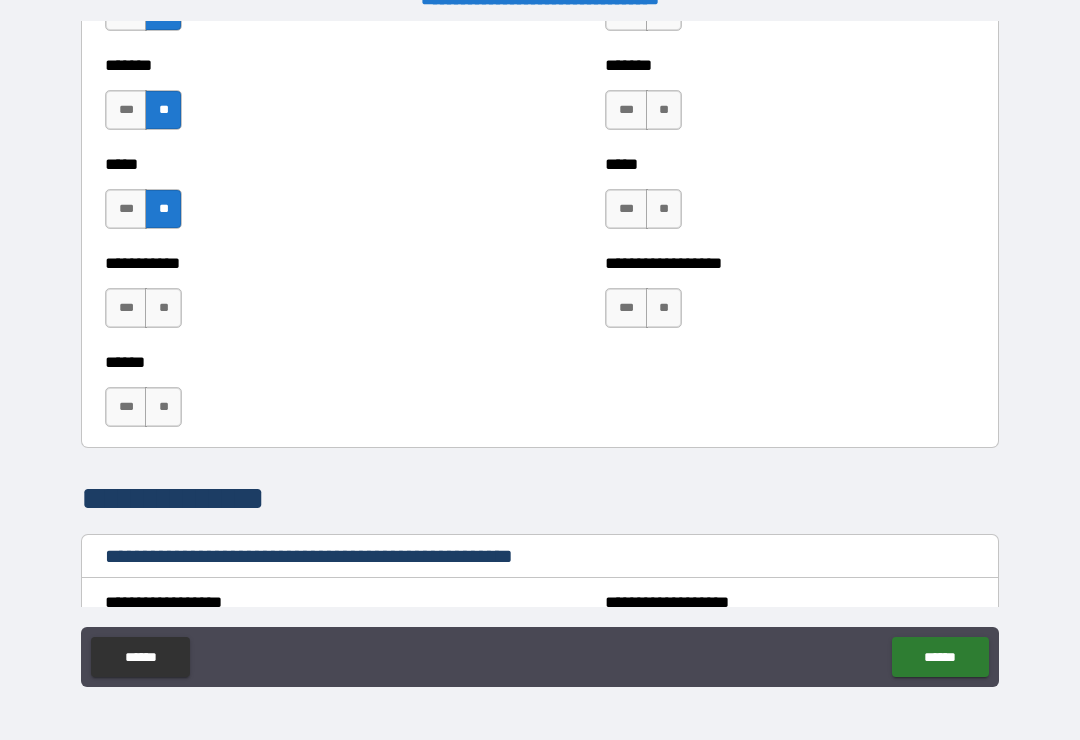 scroll, scrollTop: 1838, scrollLeft: 0, axis: vertical 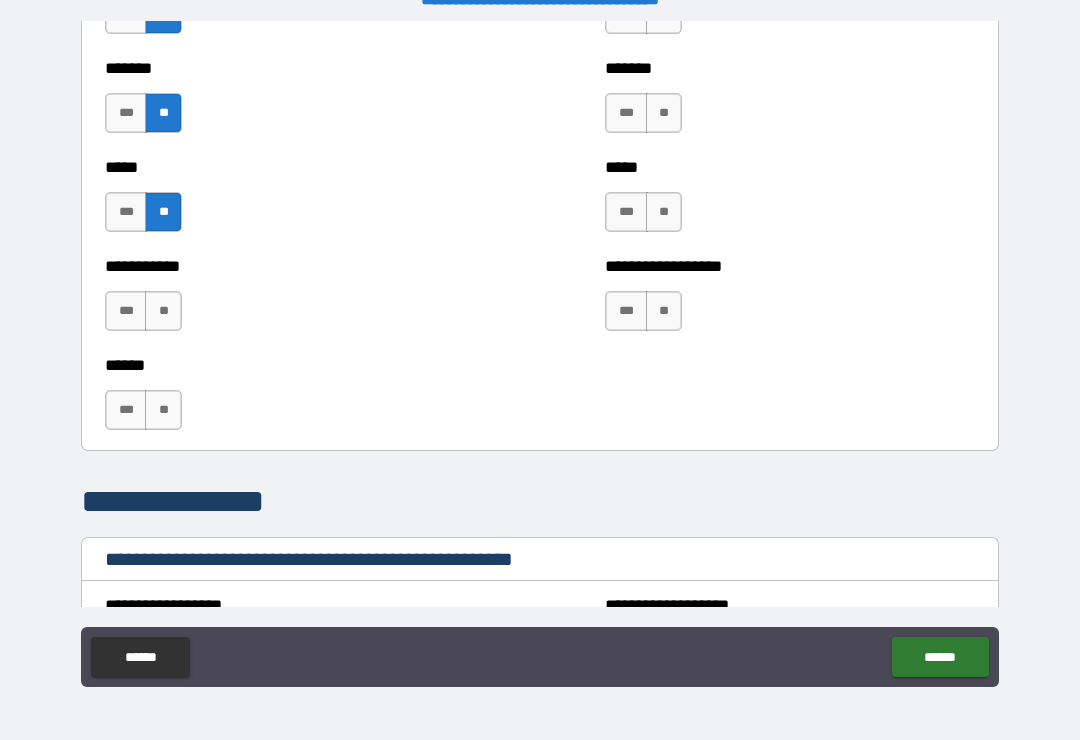 click on "**" at bounding box center (163, 311) 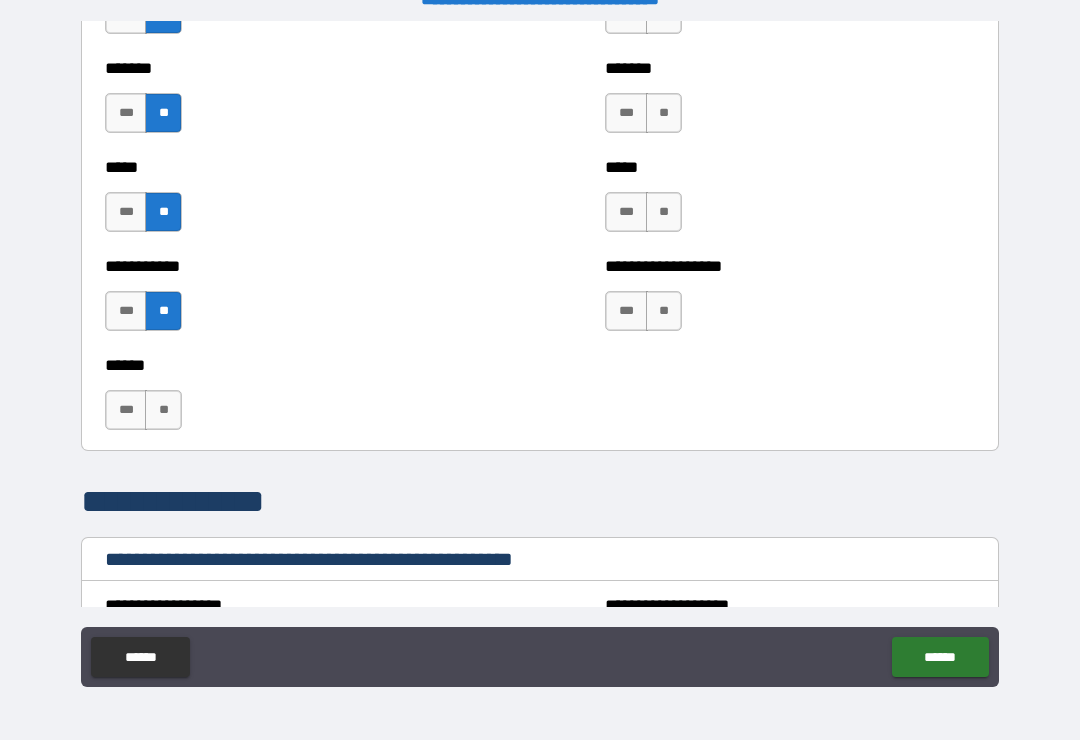 click on "**" at bounding box center (163, 410) 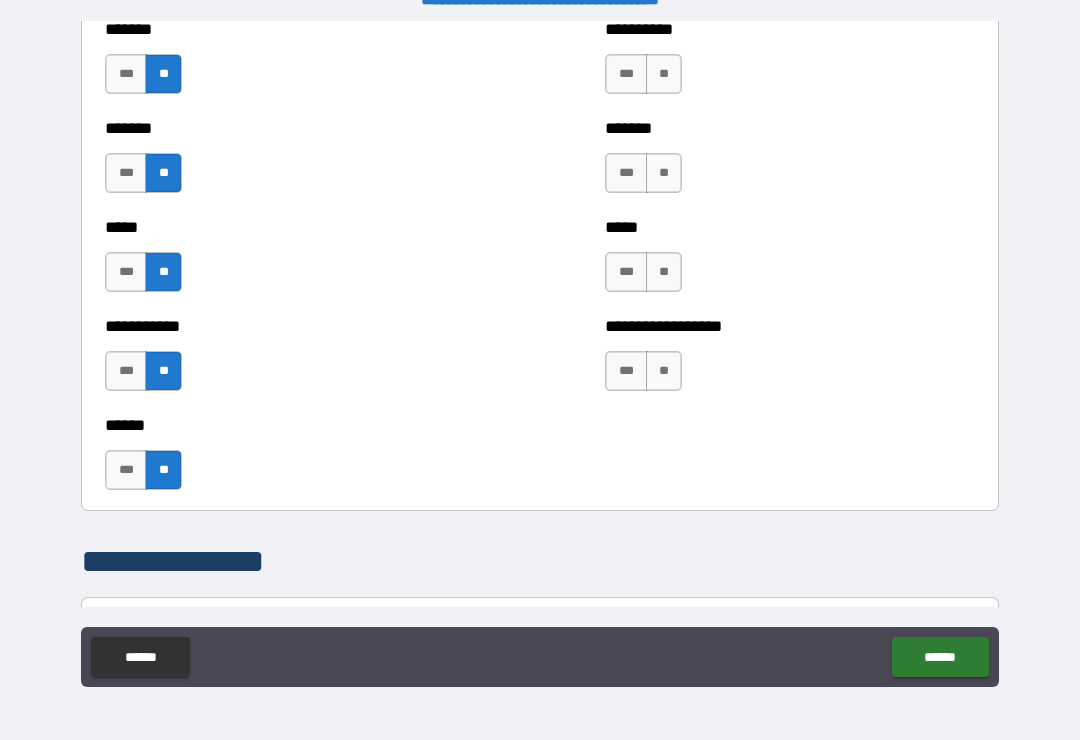 scroll, scrollTop: 1748, scrollLeft: 0, axis: vertical 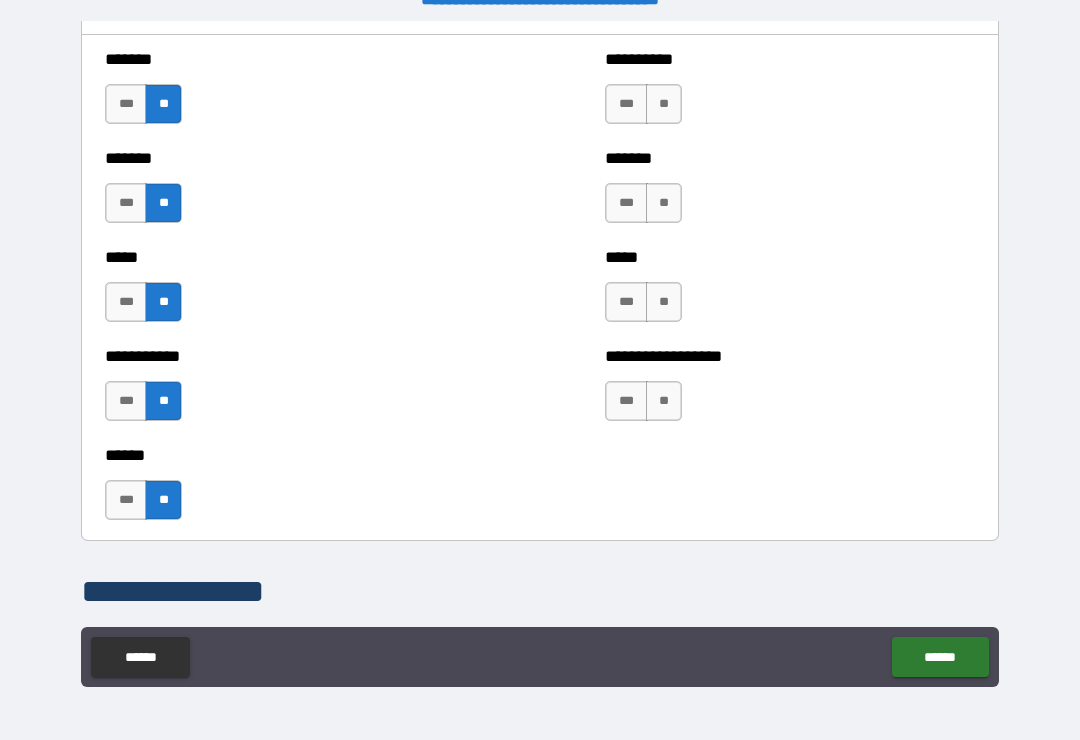 click on "**" at bounding box center (664, 104) 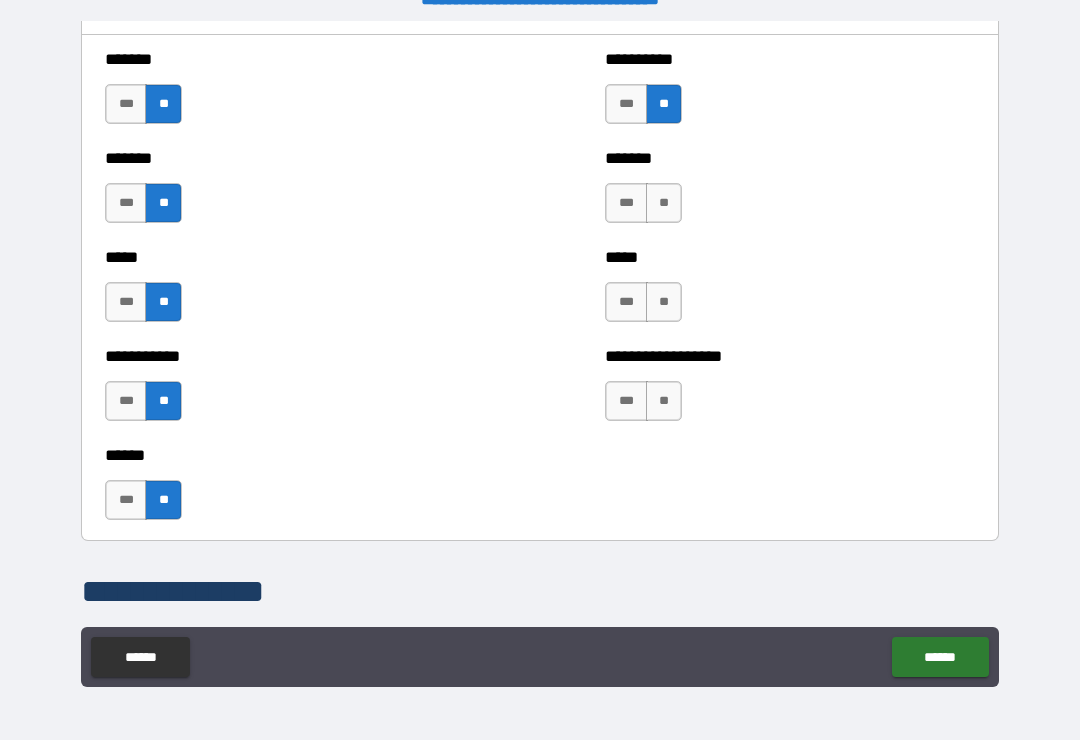 click on "**" at bounding box center [664, 203] 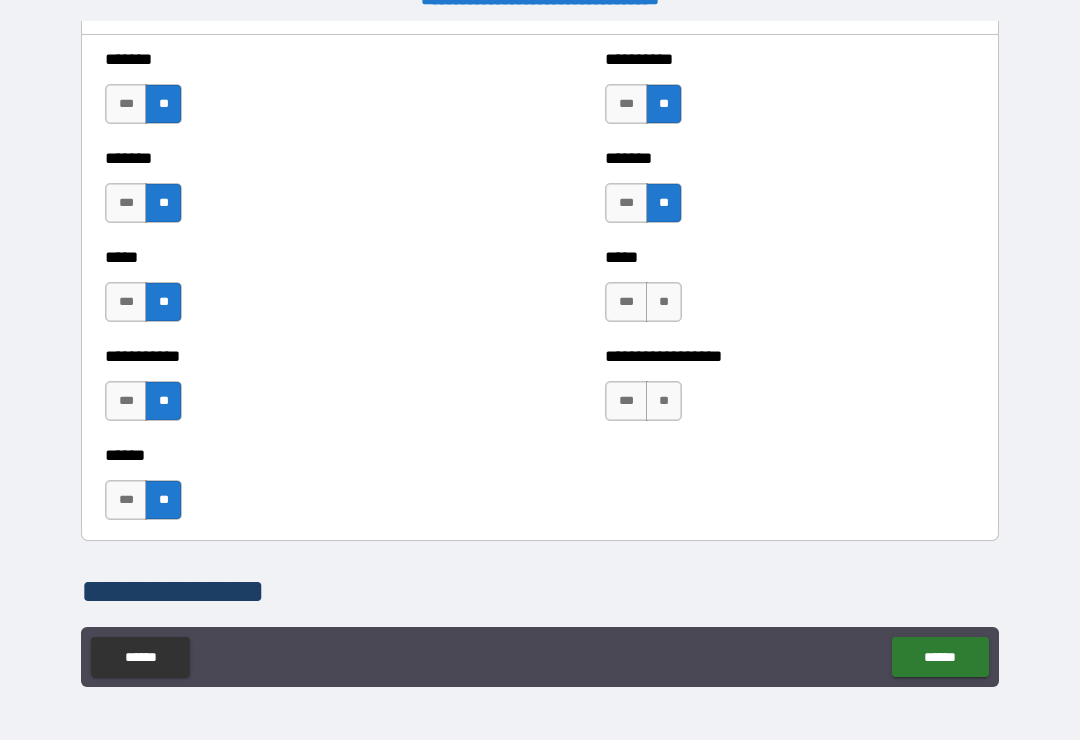 click on "**" at bounding box center [664, 302] 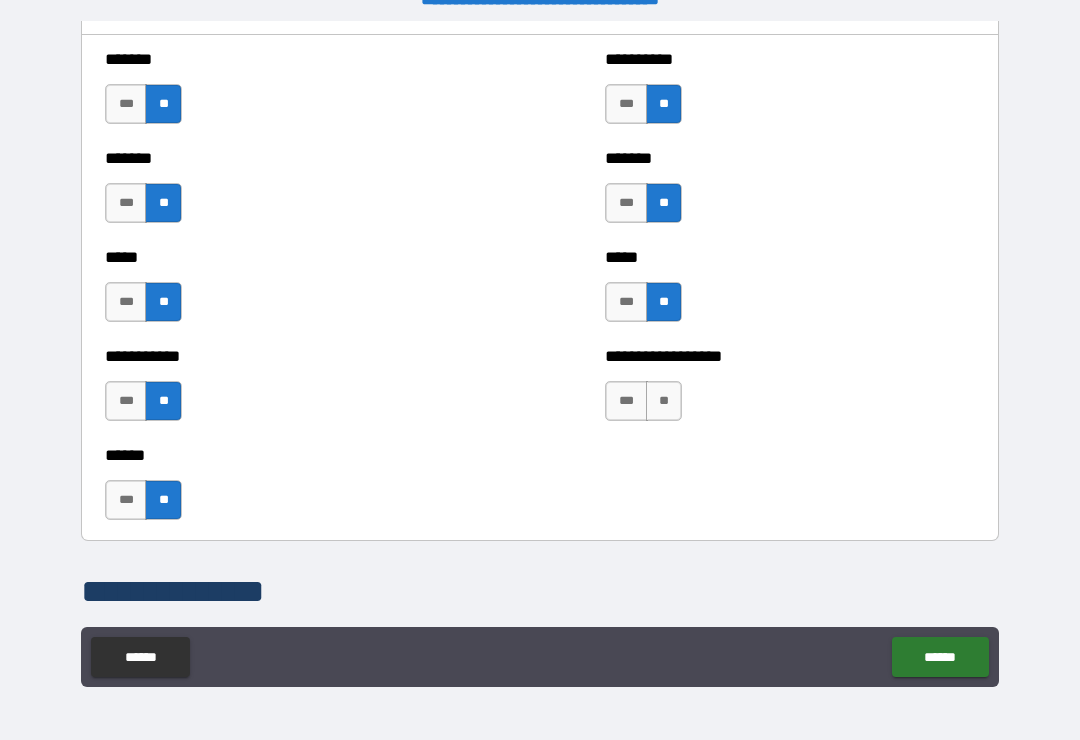 click on "**" at bounding box center (664, 401) 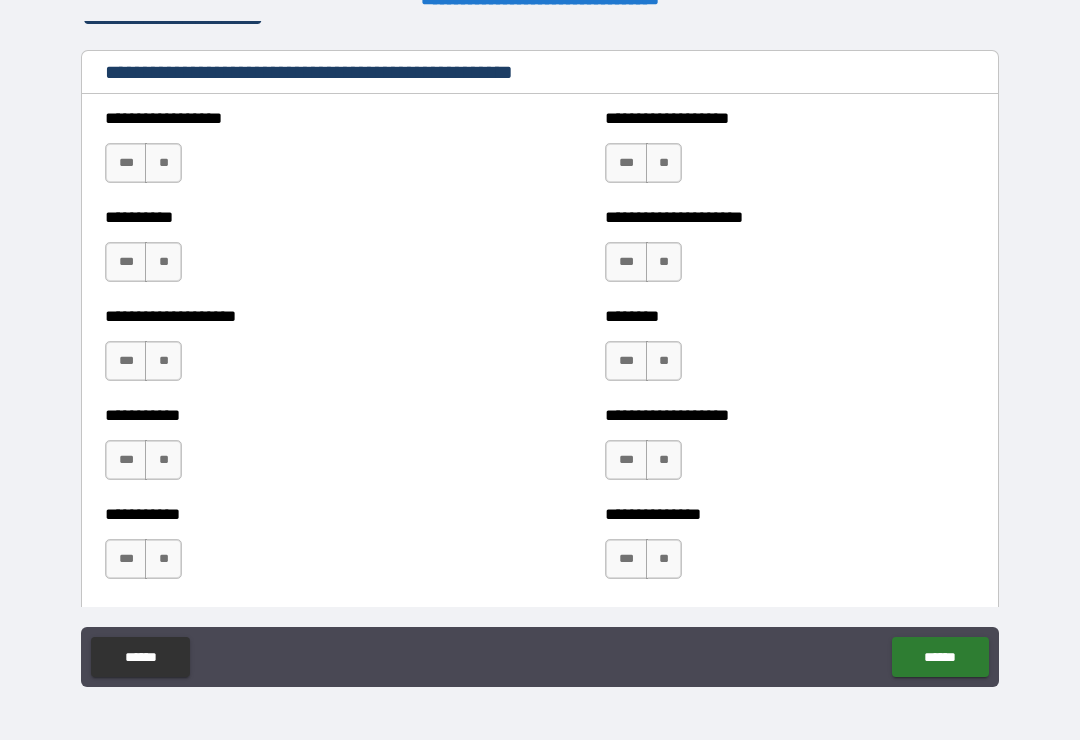 scroll, scrollTop: 2336, scrollLeft: 0, axis: vertical 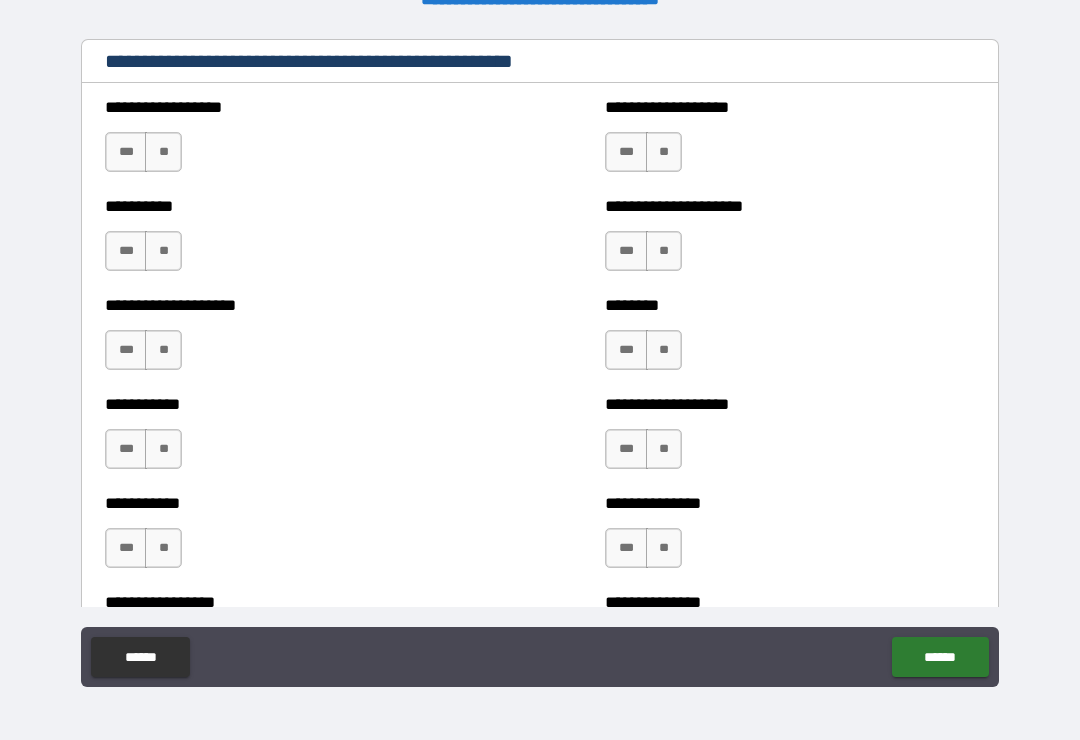 click on "**" at bounding box center (163, 152) 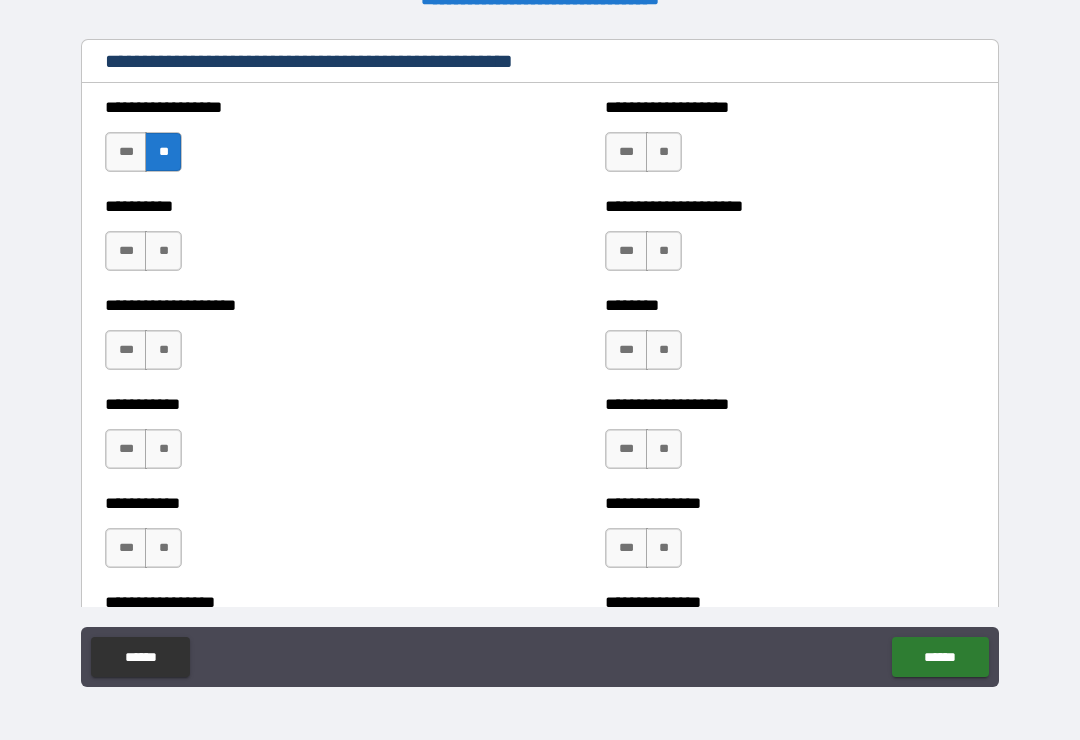 click on "**" at bounding box center [163, 251] 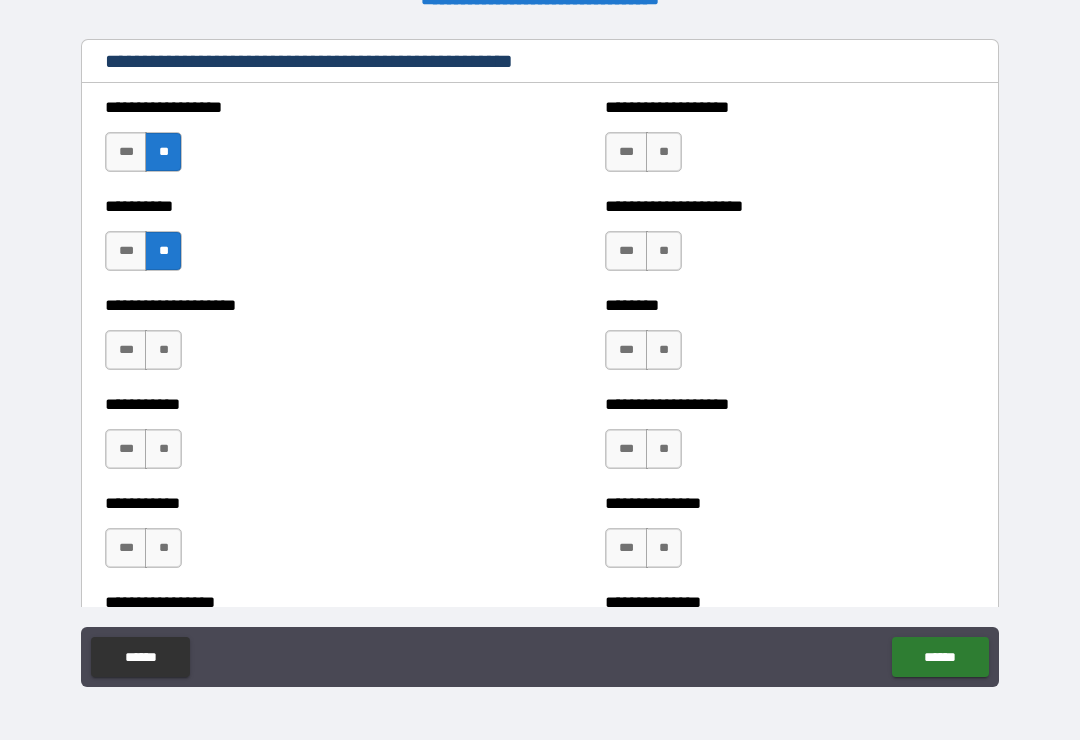 click on "**" at bounding box center (163, 350) 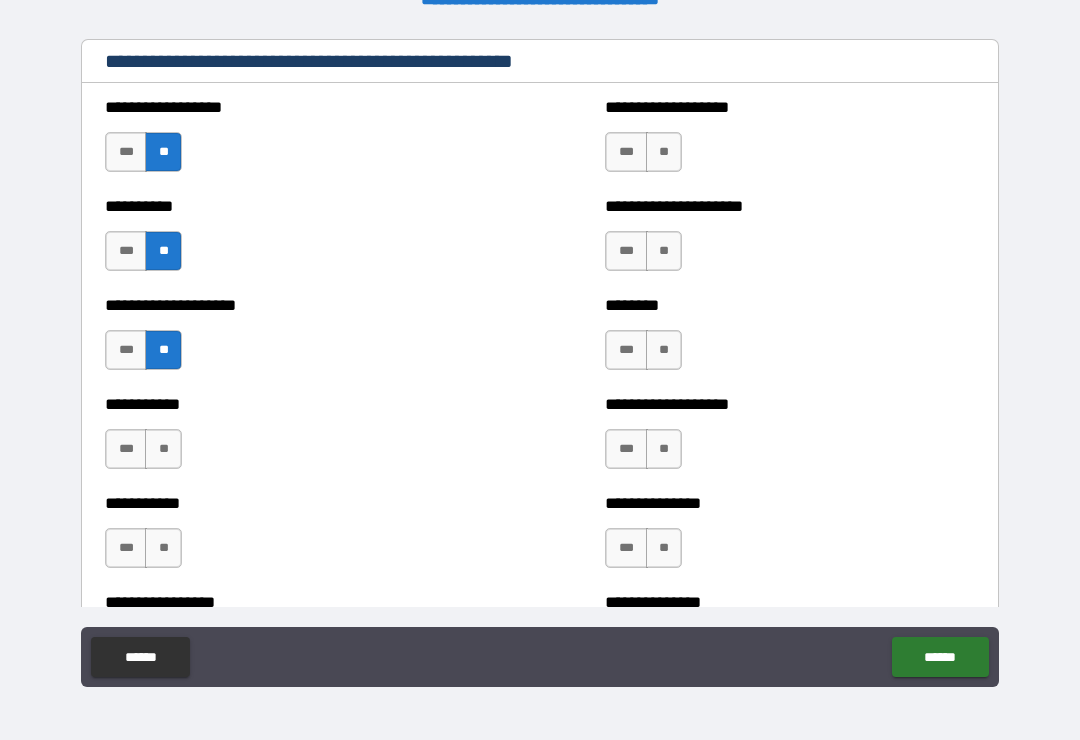 click on "**" at bounding box center [163, 449] 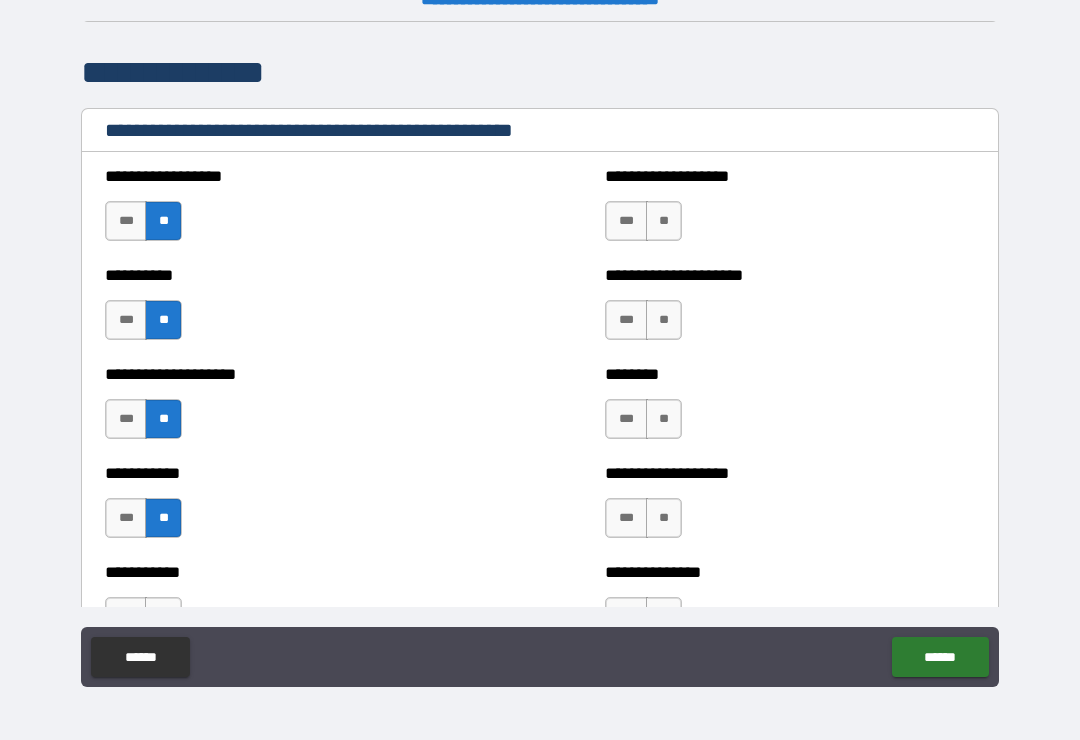 scroll, scrollTop: 2298, scrollLeft: 0, axis: vertical 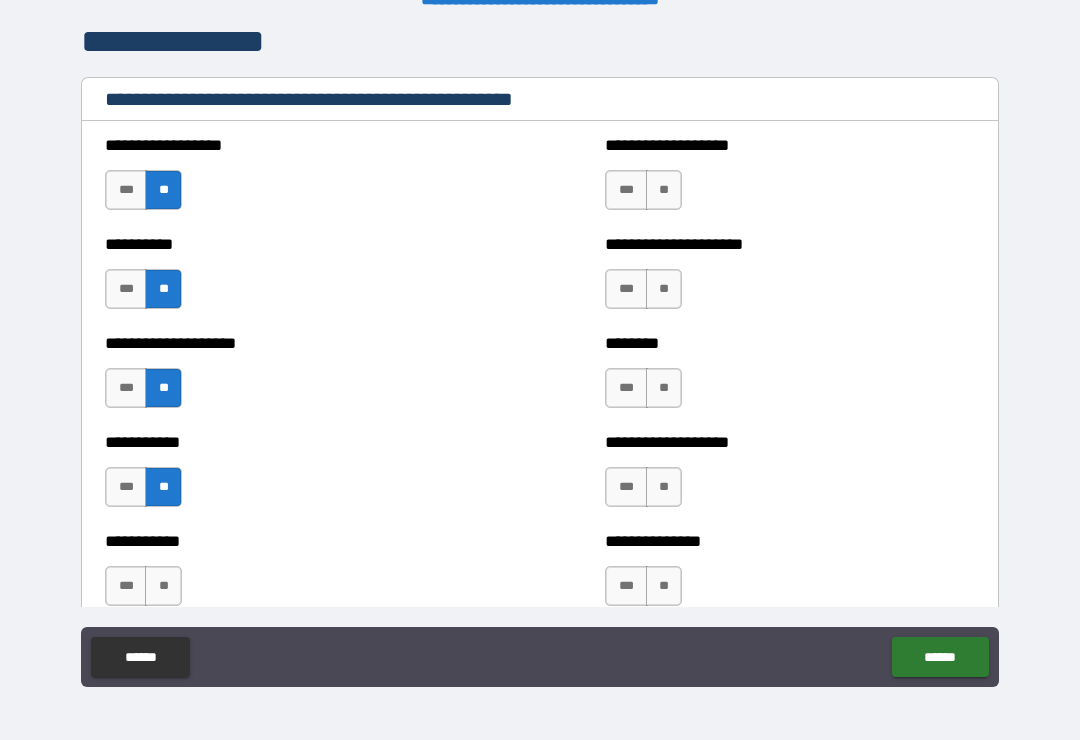 click on "**" at bounding box center (664, 190) 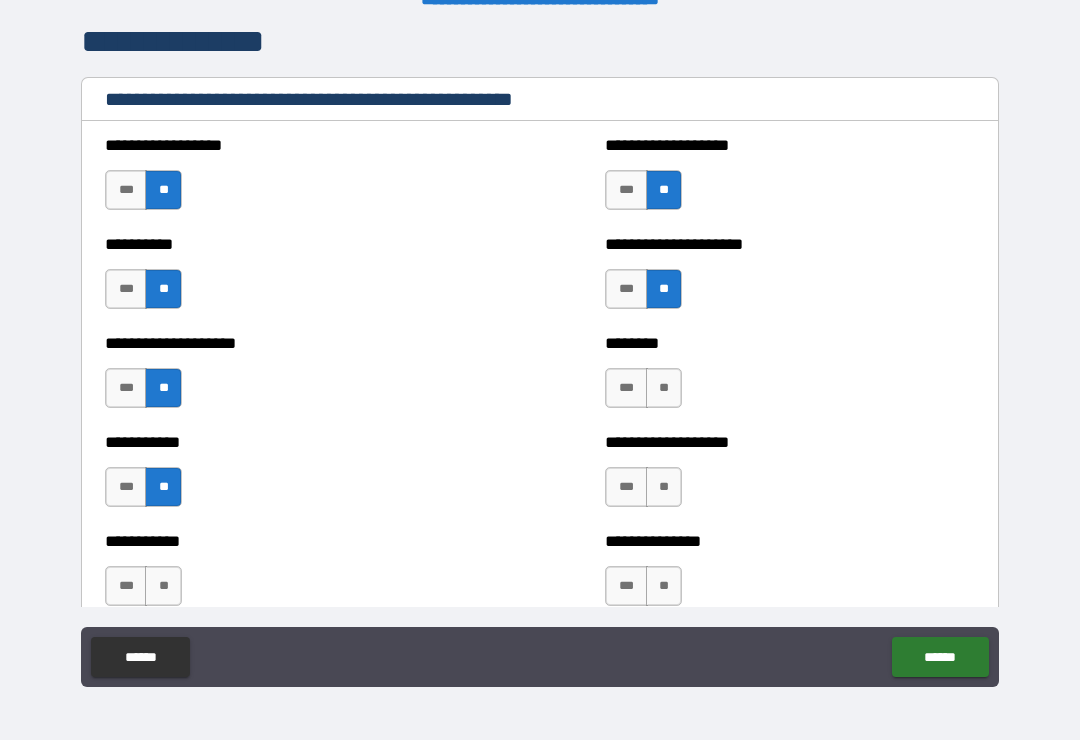 click on "**" at bounding box center (664, 388) 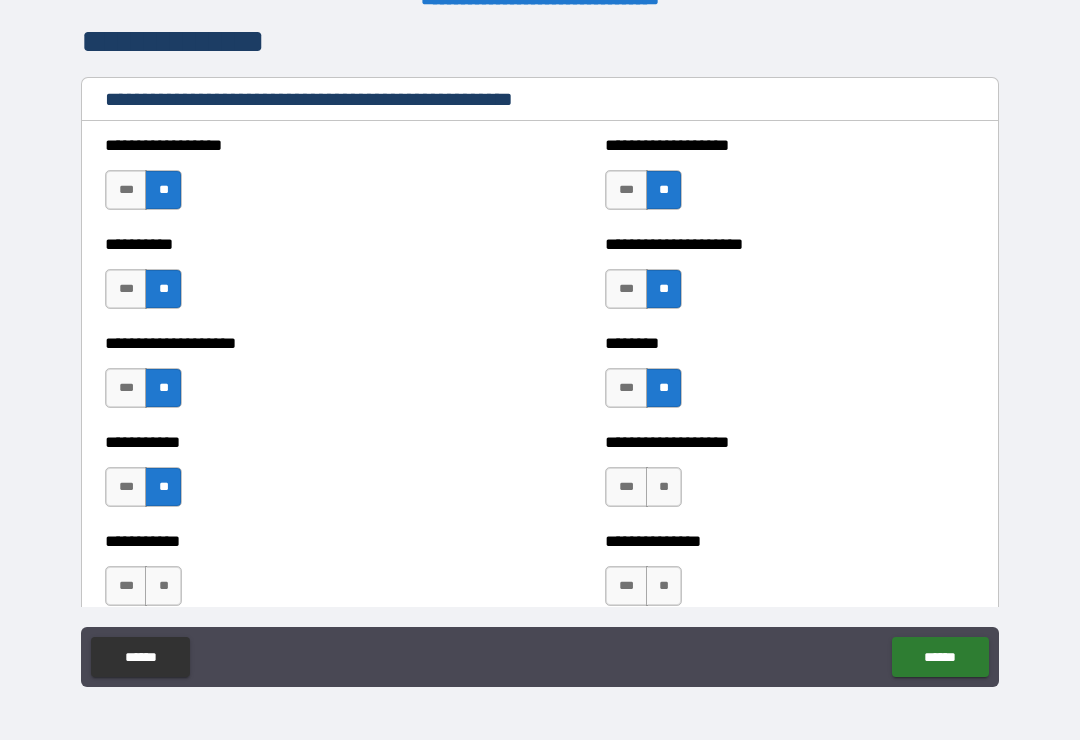 click on "**" at bounding box center [664, 487] 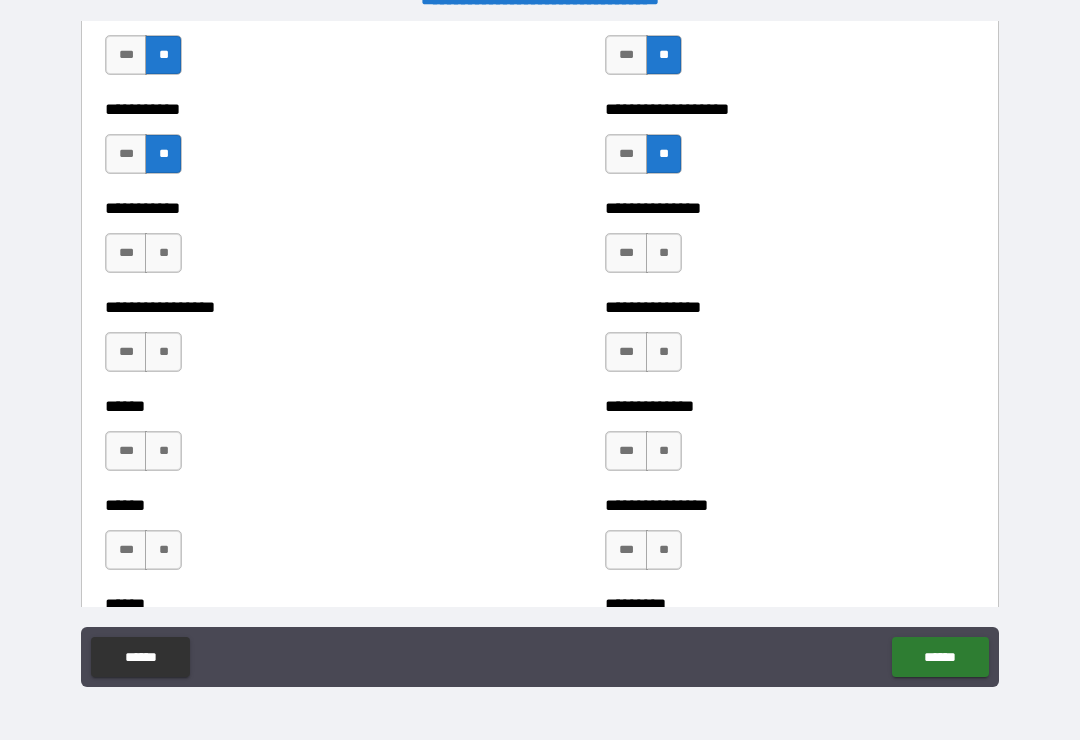 scroll, scrollTop: 2655, scrollLeft: 0, axis: vertical 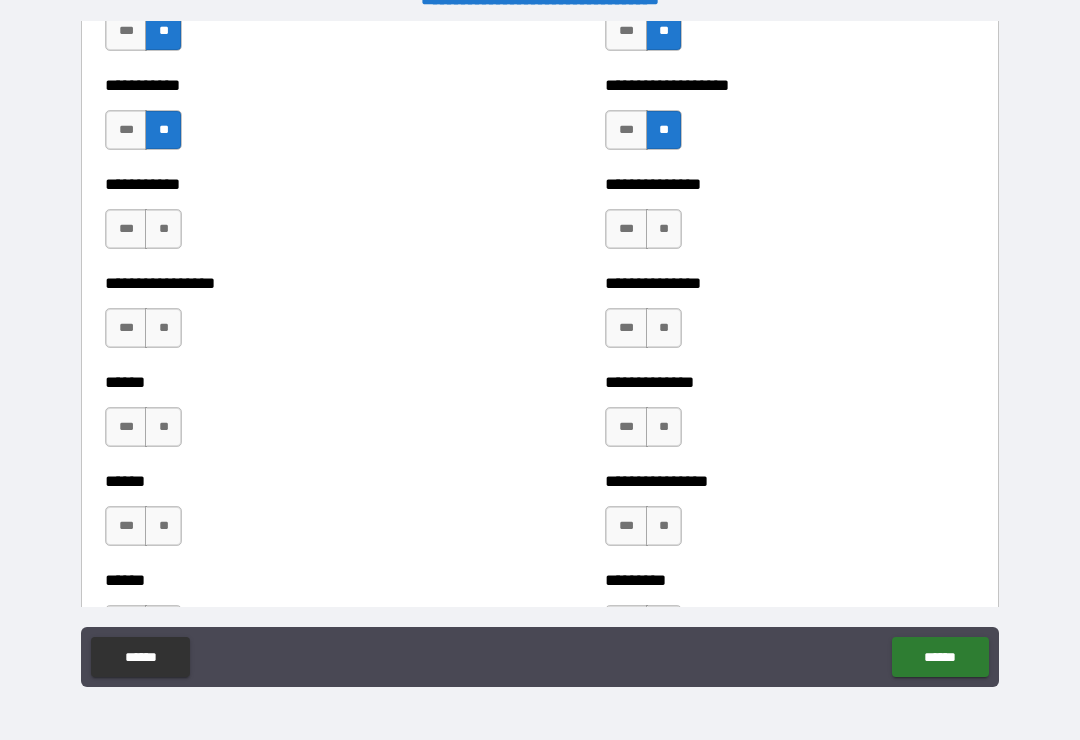 click on "**" at bounding box center (163, 229) 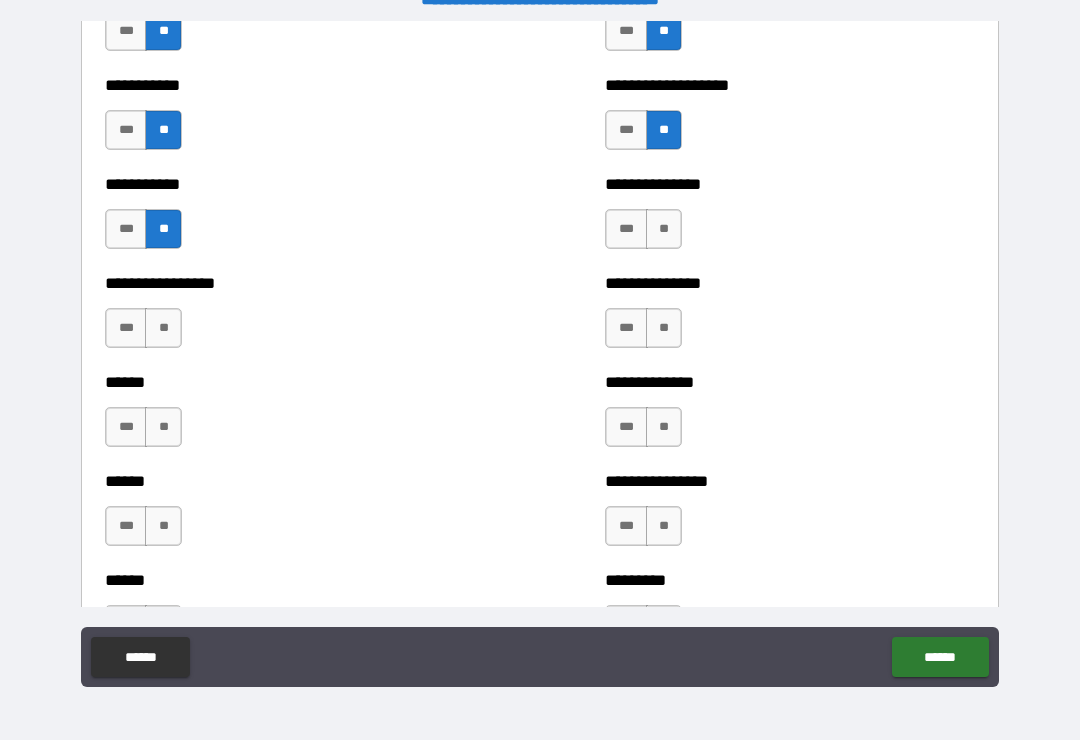 click on "**" at bounding box center (163, 328) 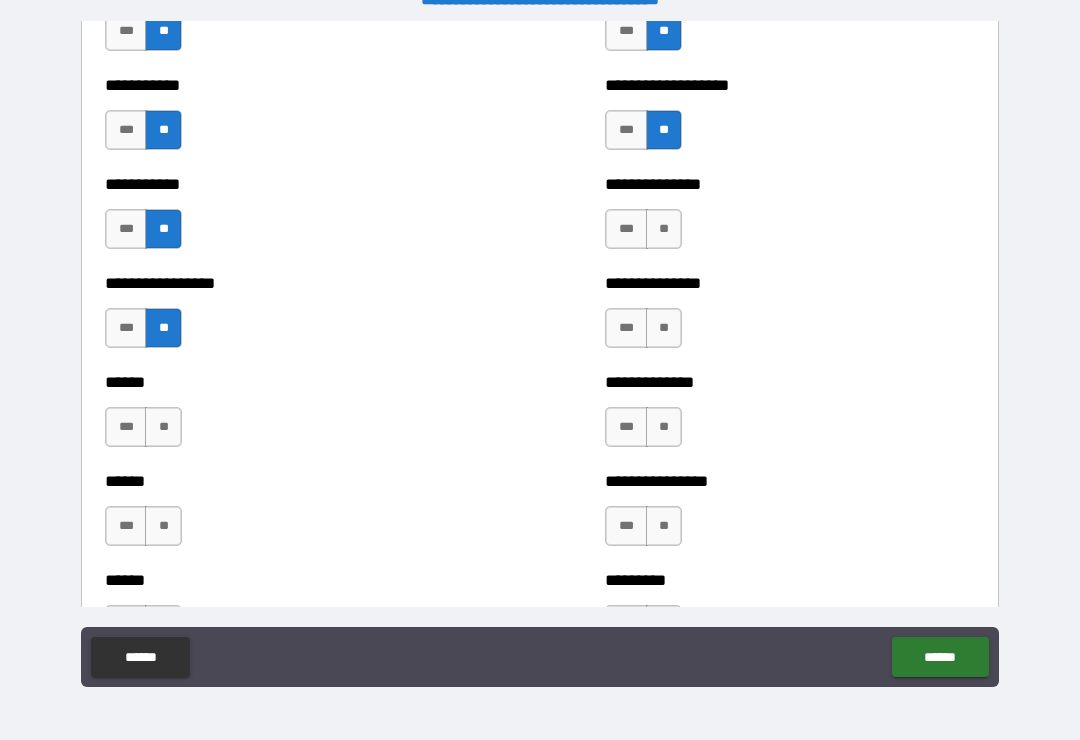 click on "**" at bounding box center (163, 427) 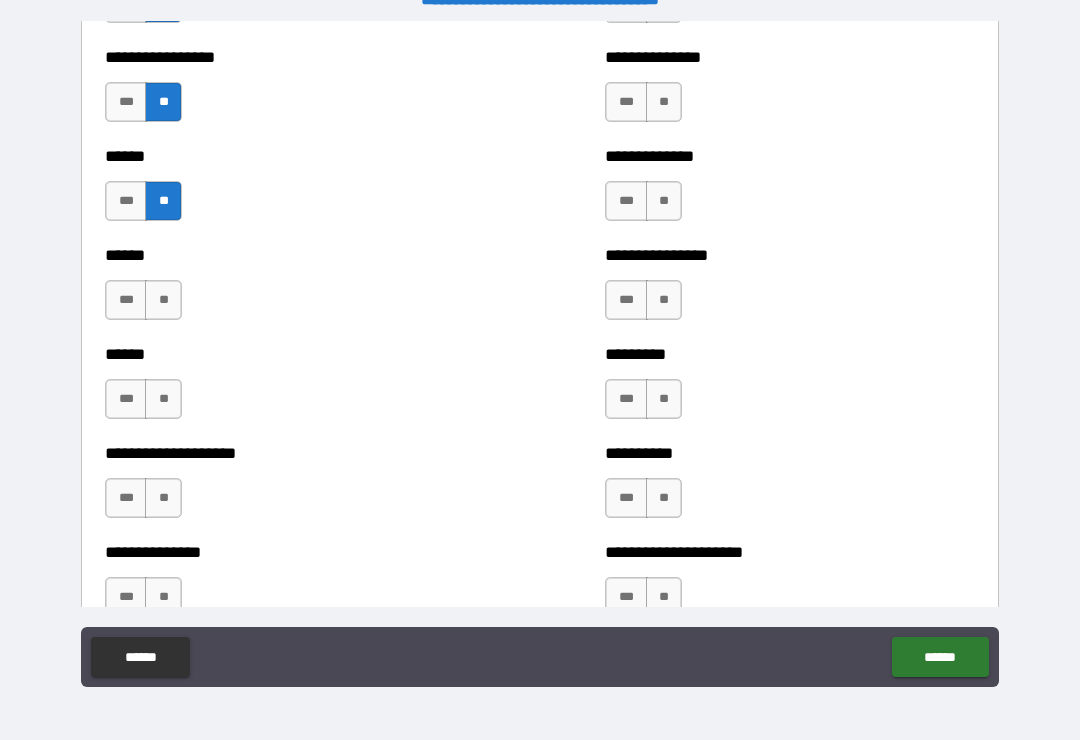 scroll, scrollTop: 2899, scrollLeft: 0, axis: vertical 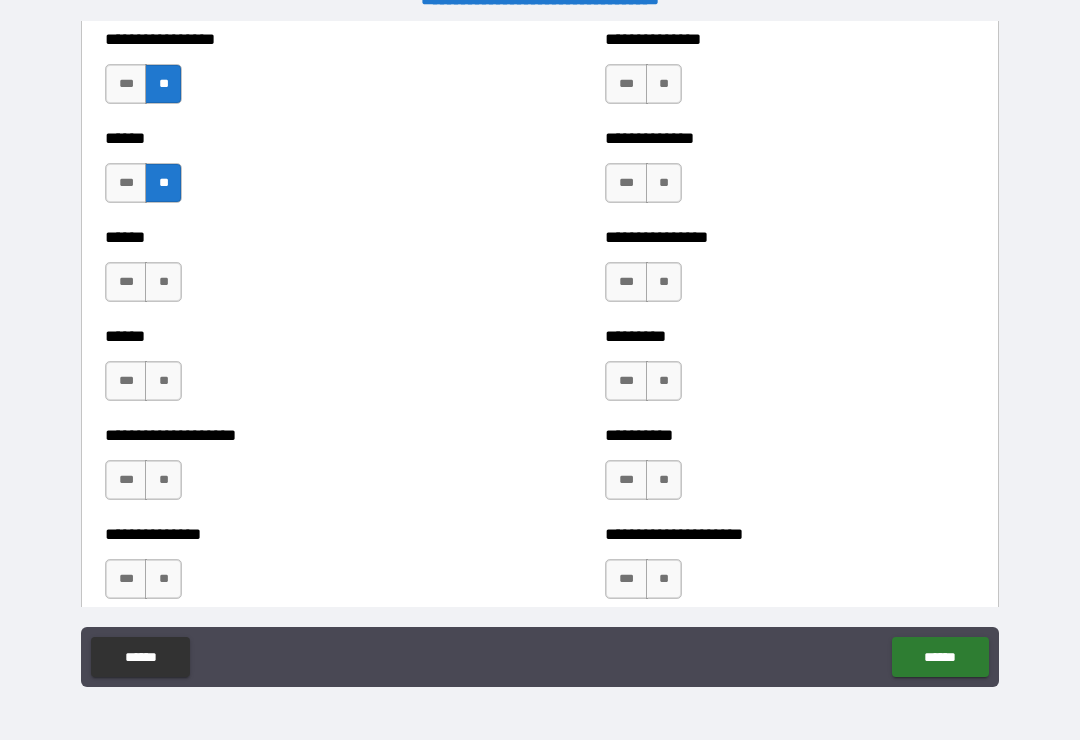 click on "**" at bounding box center [163, 282] 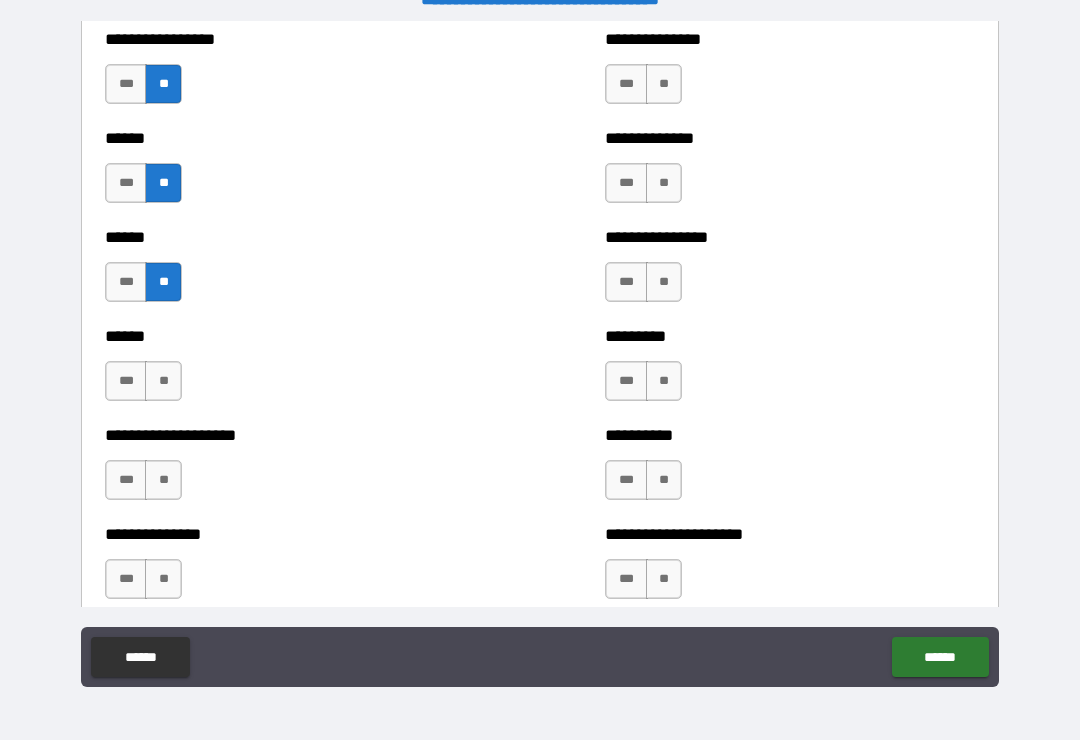 click on "**" at bounding box center [163, 381] 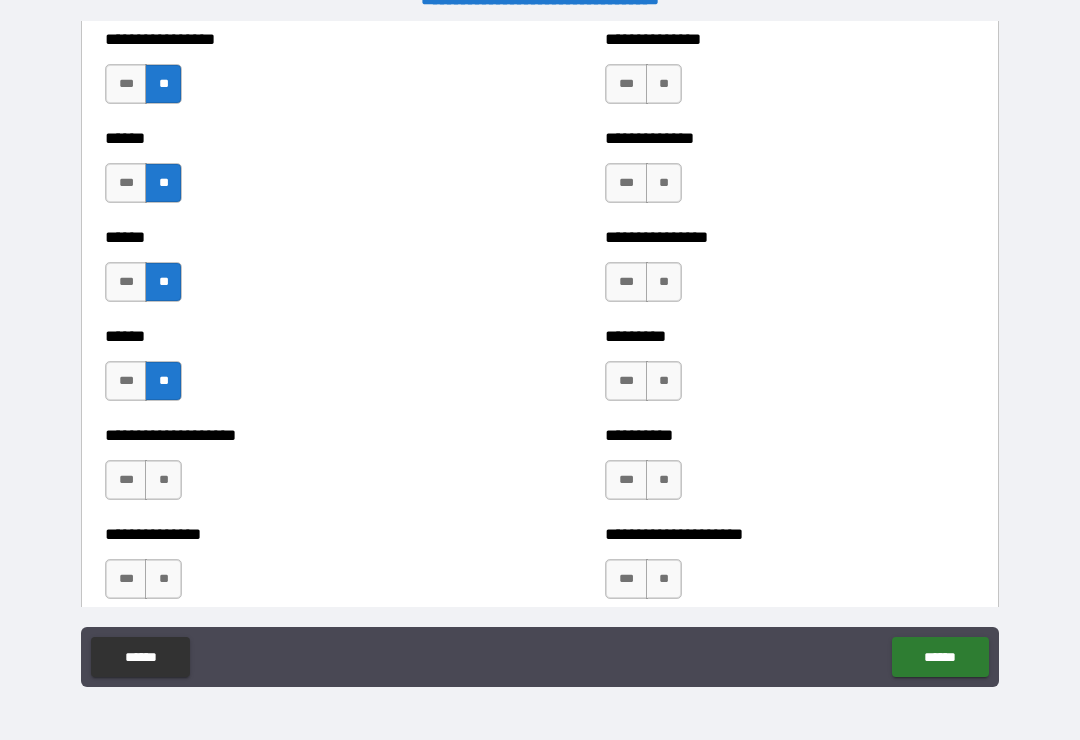 click on "**" at bounding box center [163, 480] 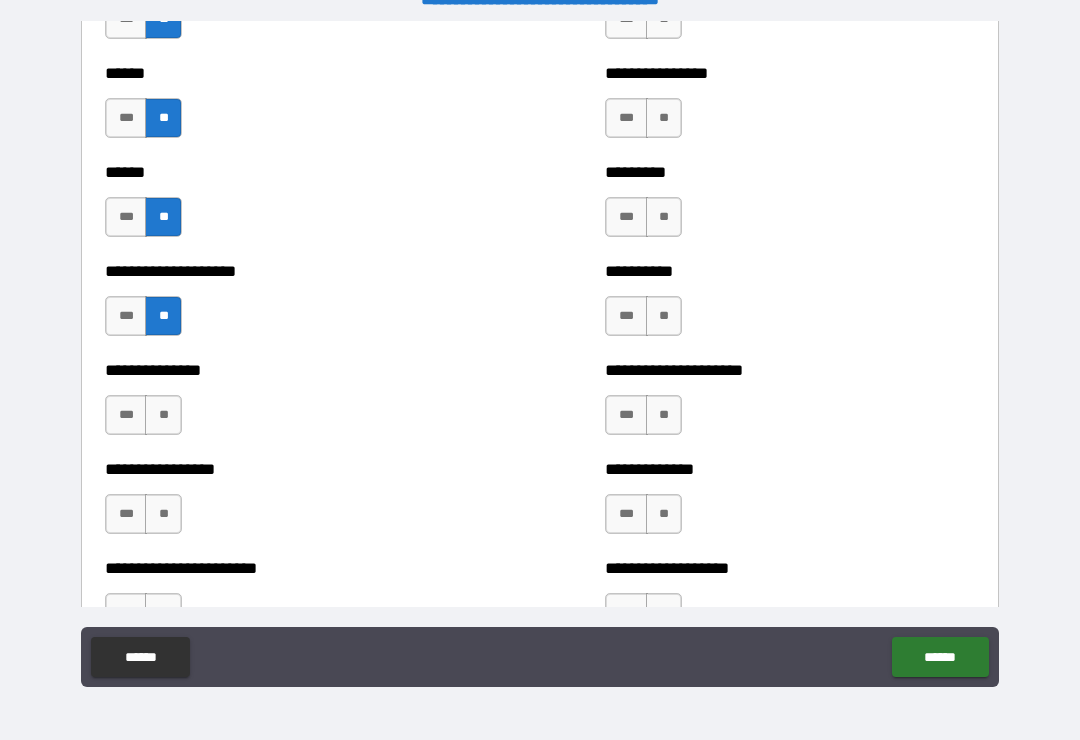 click on "**" at bounding box center [163, 415] 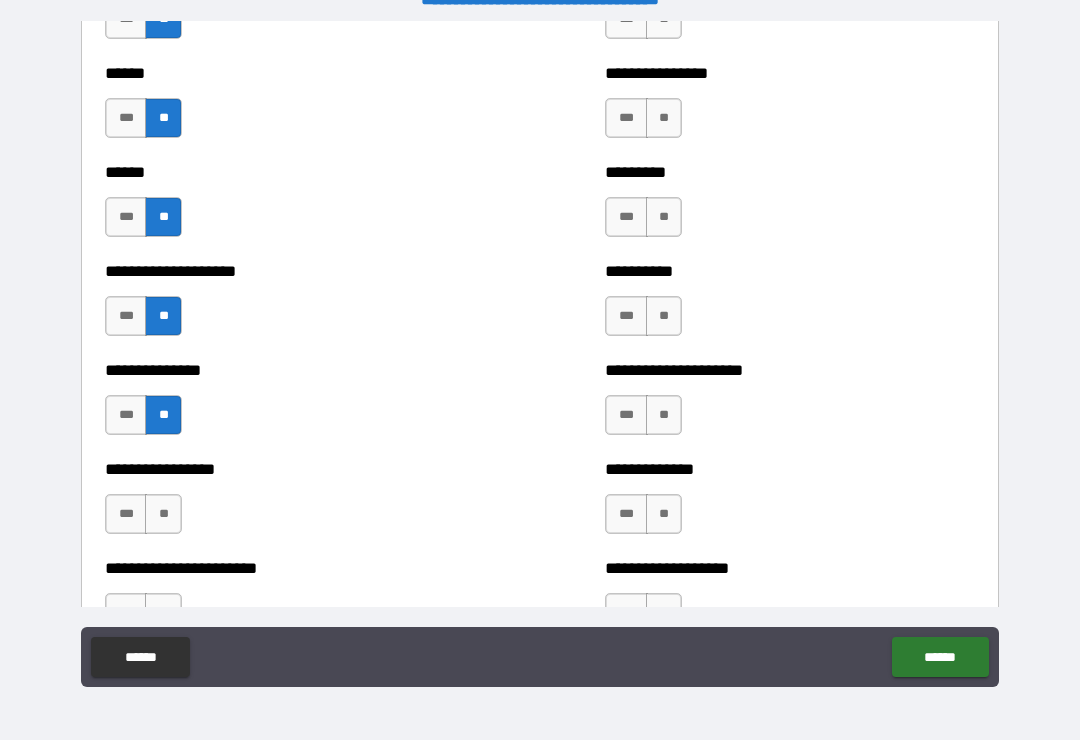 click on "**" at bounding box center (163, 514) 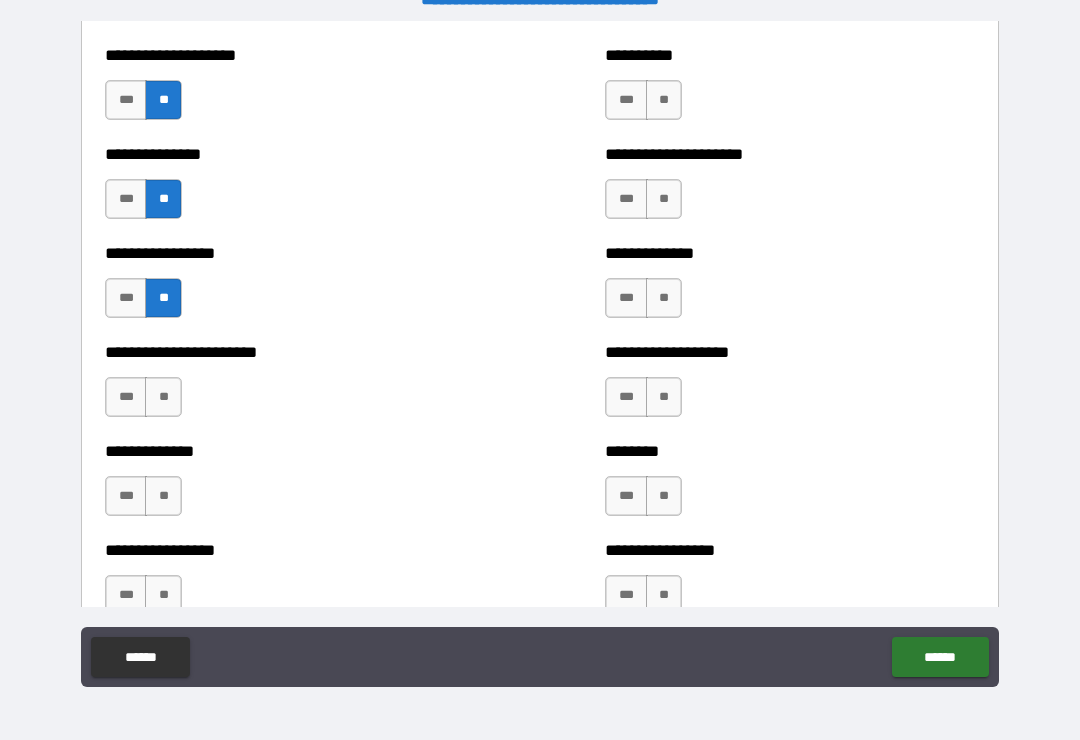 click on "**" at bounding box center (163, 397) 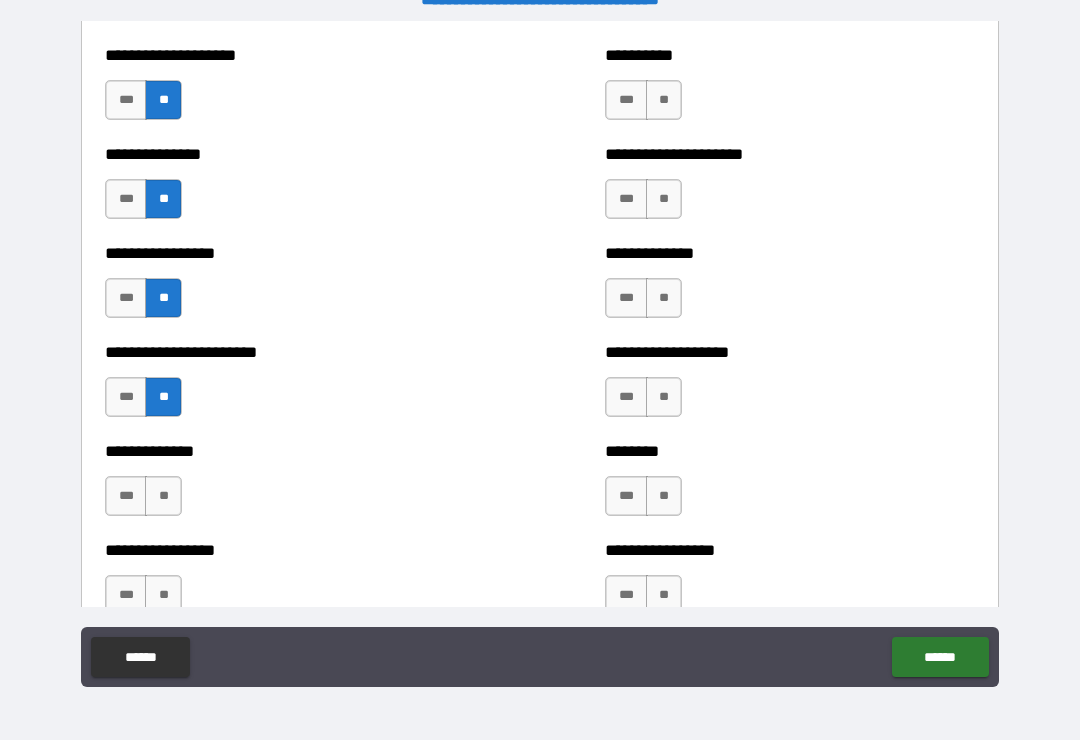click on "**" at bounding box center (163, 496) 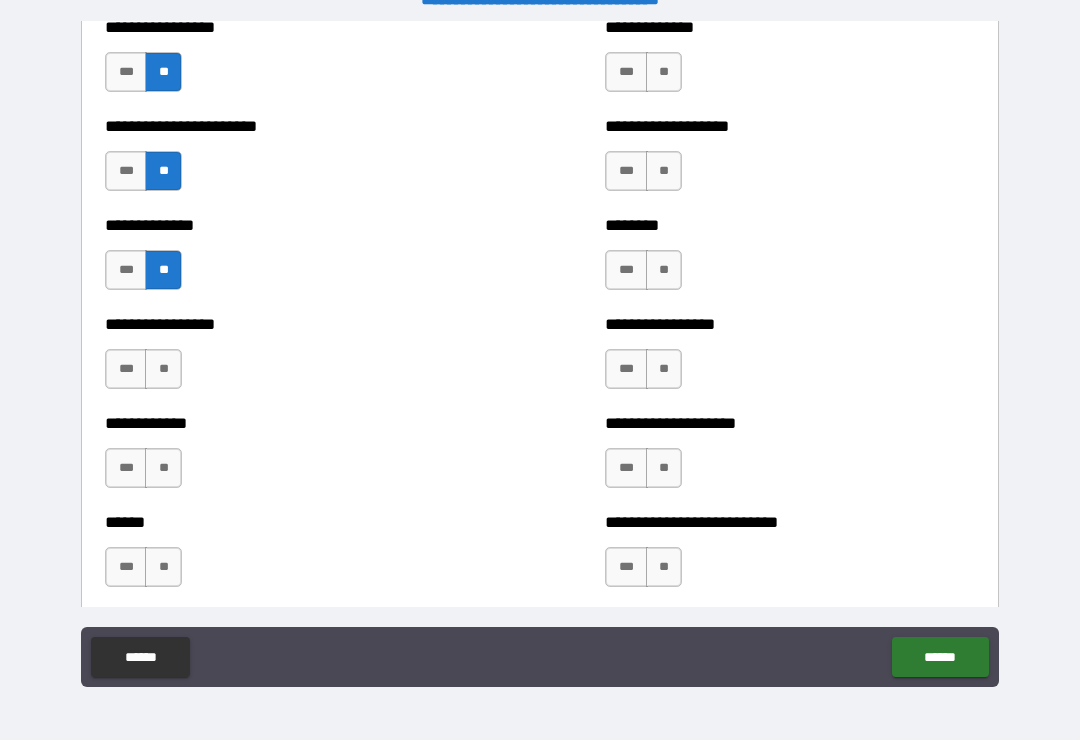 scroll, scrollTop: 3507, scrollLeft: 0, axis: vertical 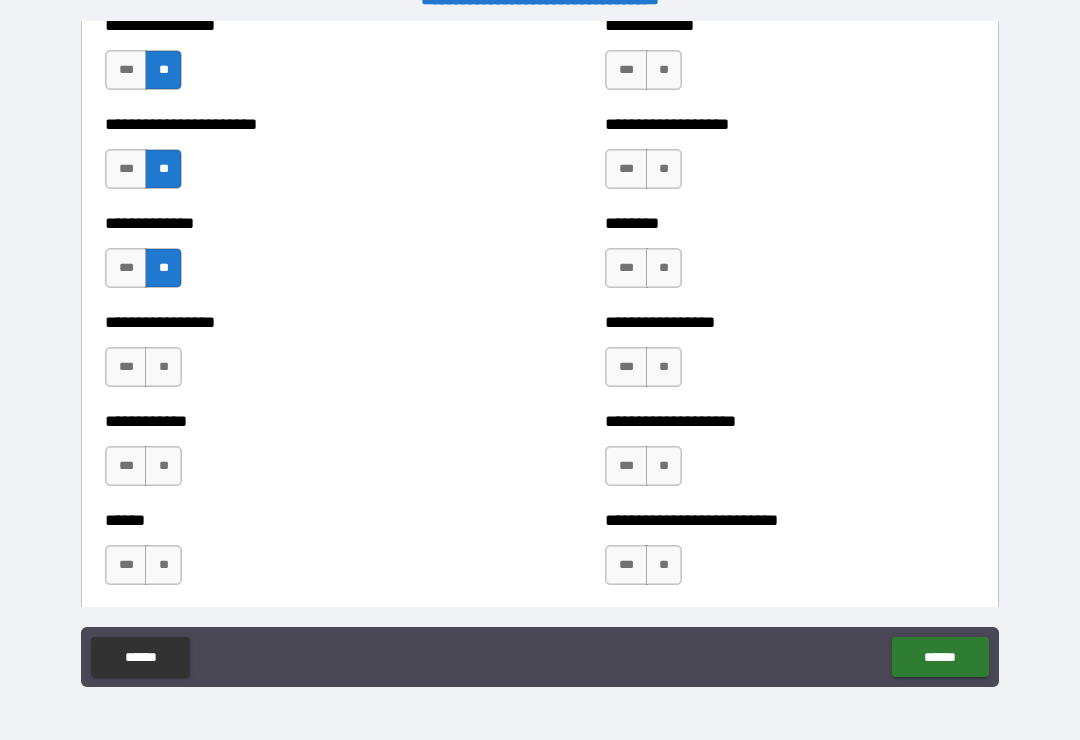 click on "**" at bounding box center (163, 367) 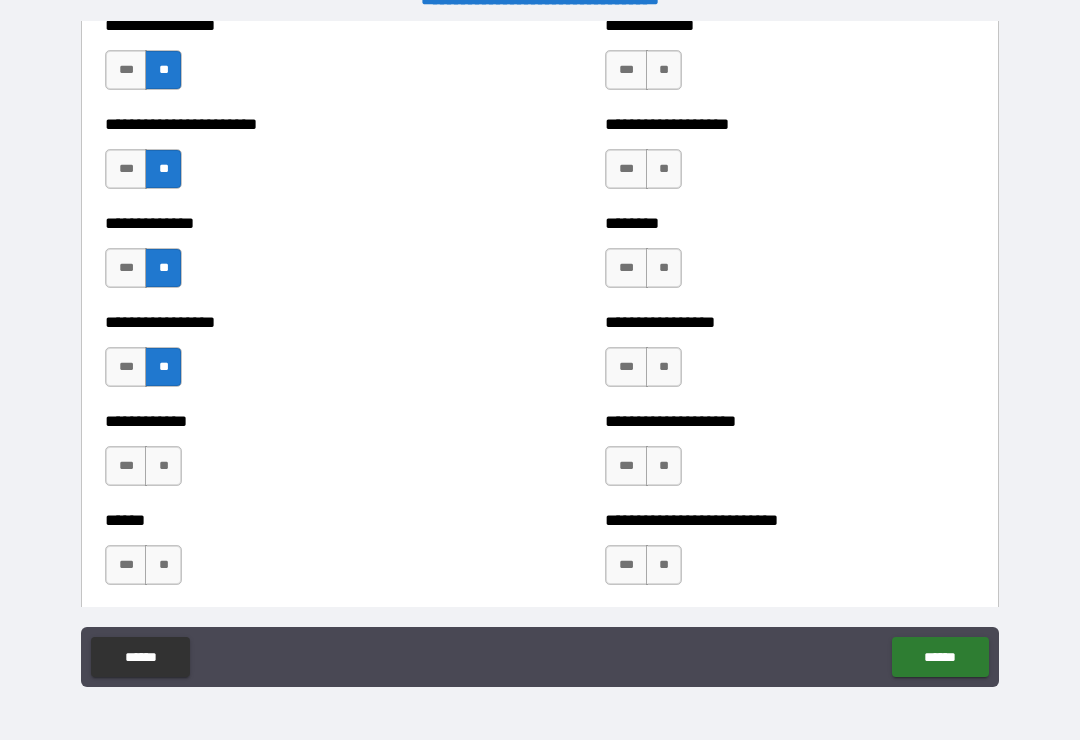 click on "**" at bounding box center [163, 466] 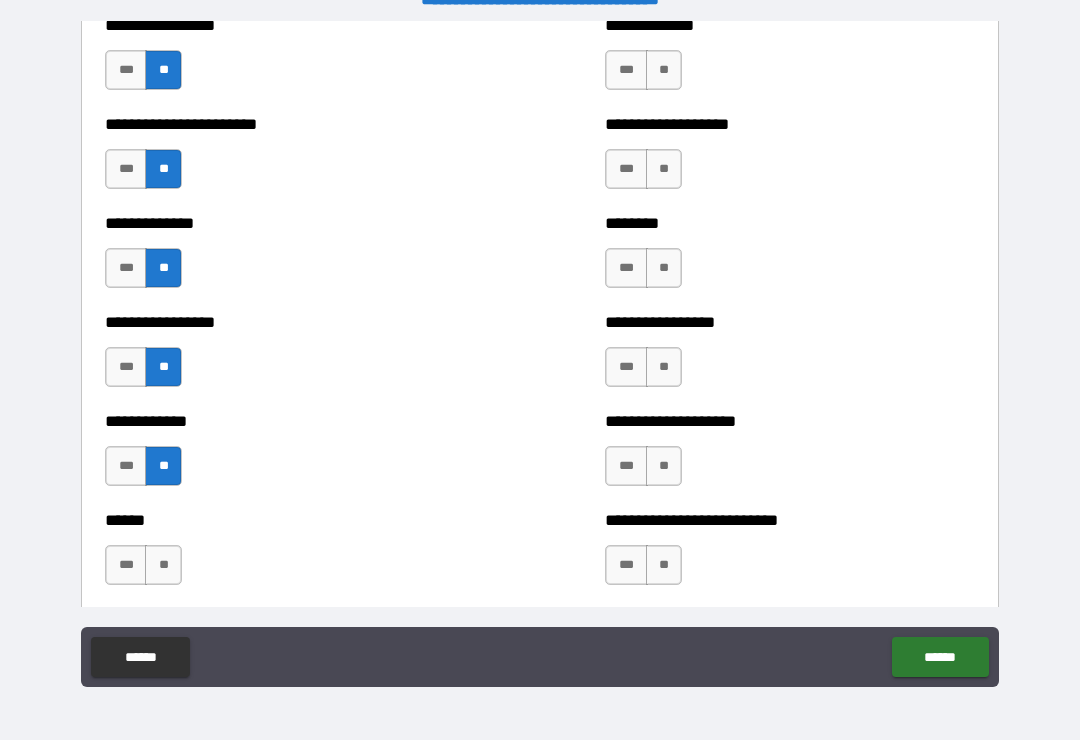 click on "**" at bounding box center [163, 565] 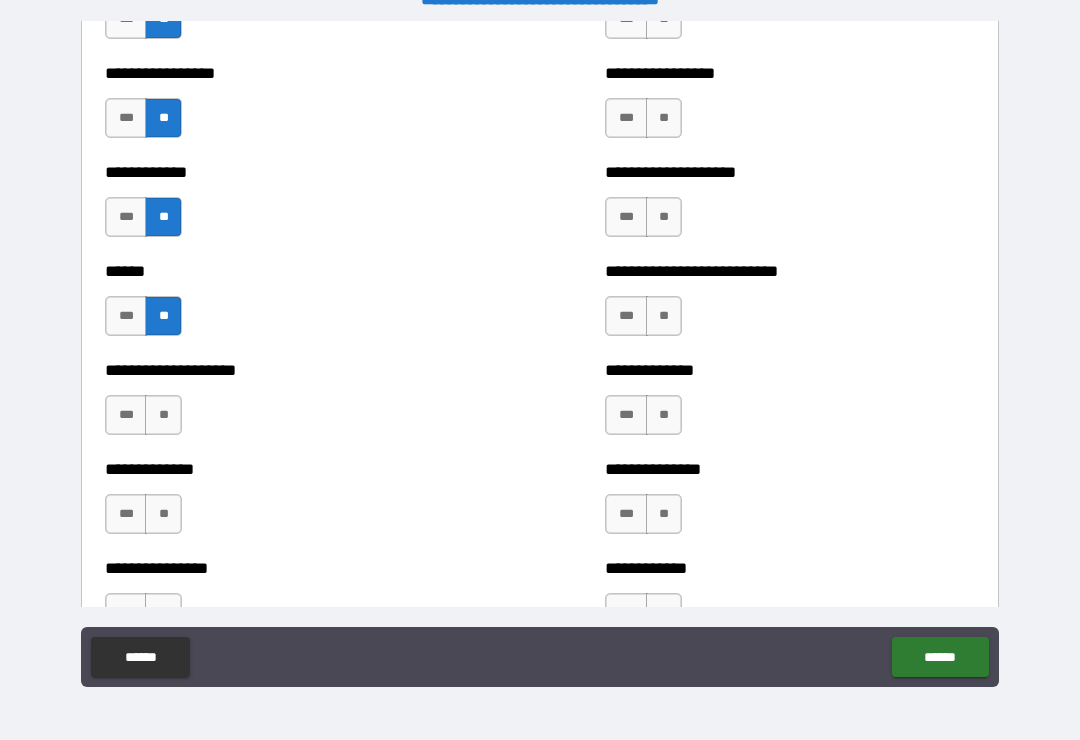 scroll, scrollTop: 3760, scrollLeft: 0, axis: vertical 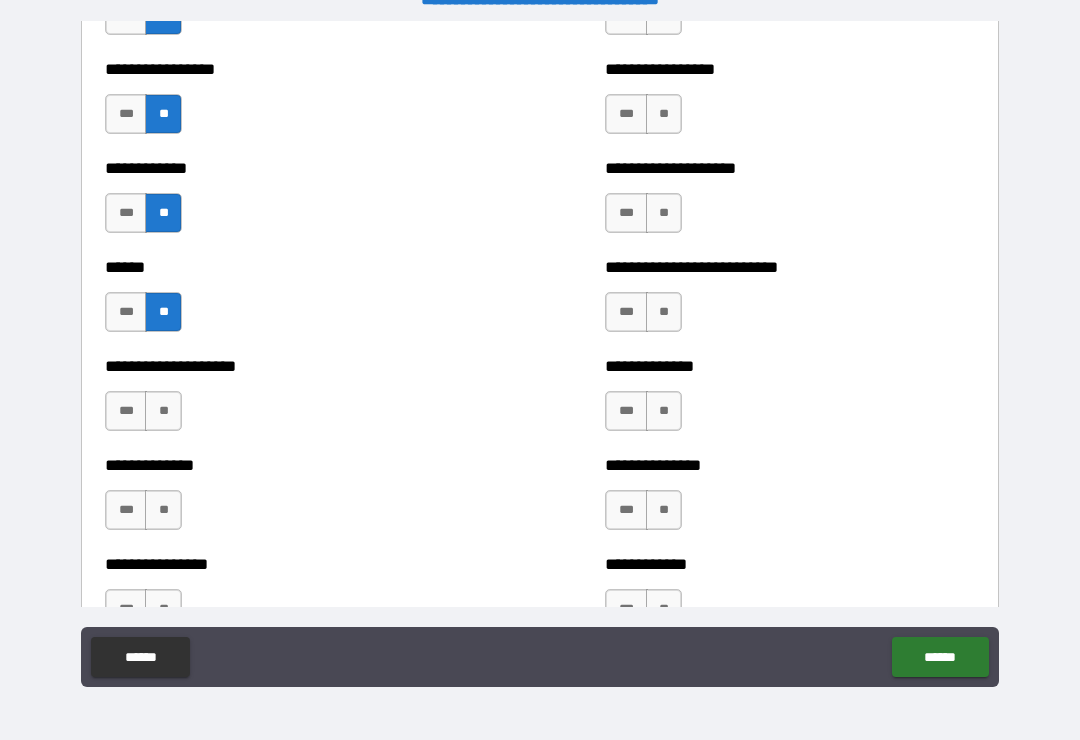 click on "**" at bounding box center (163, 411) 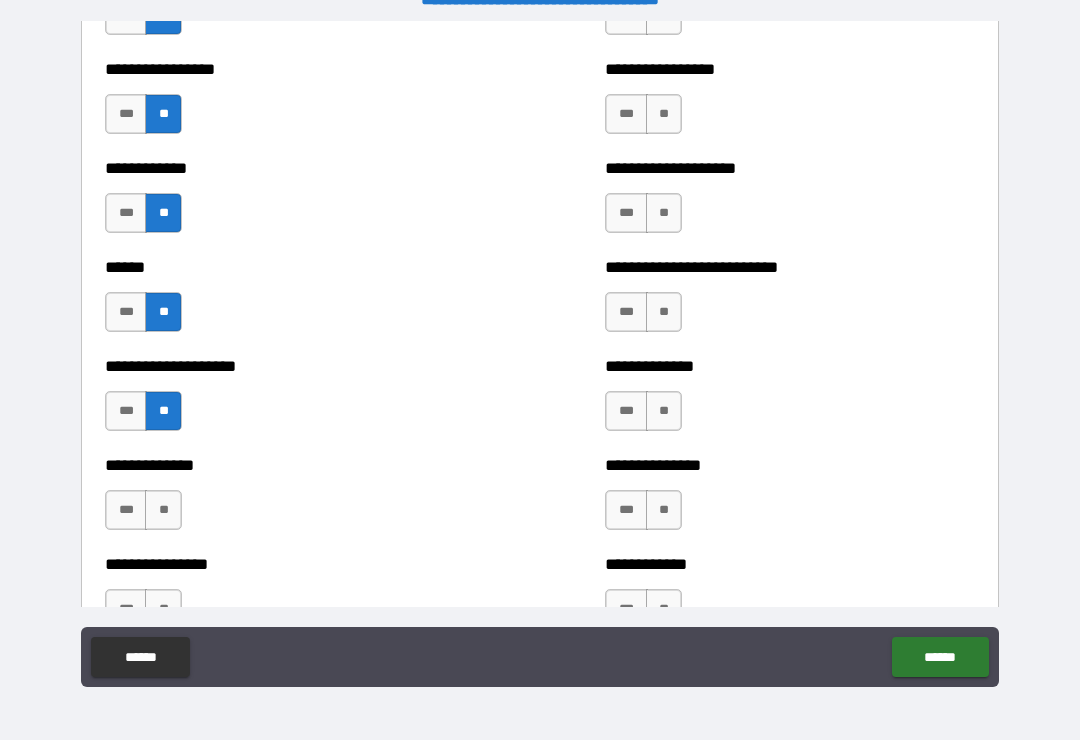 click on "**" at bounding box center (163, 510) 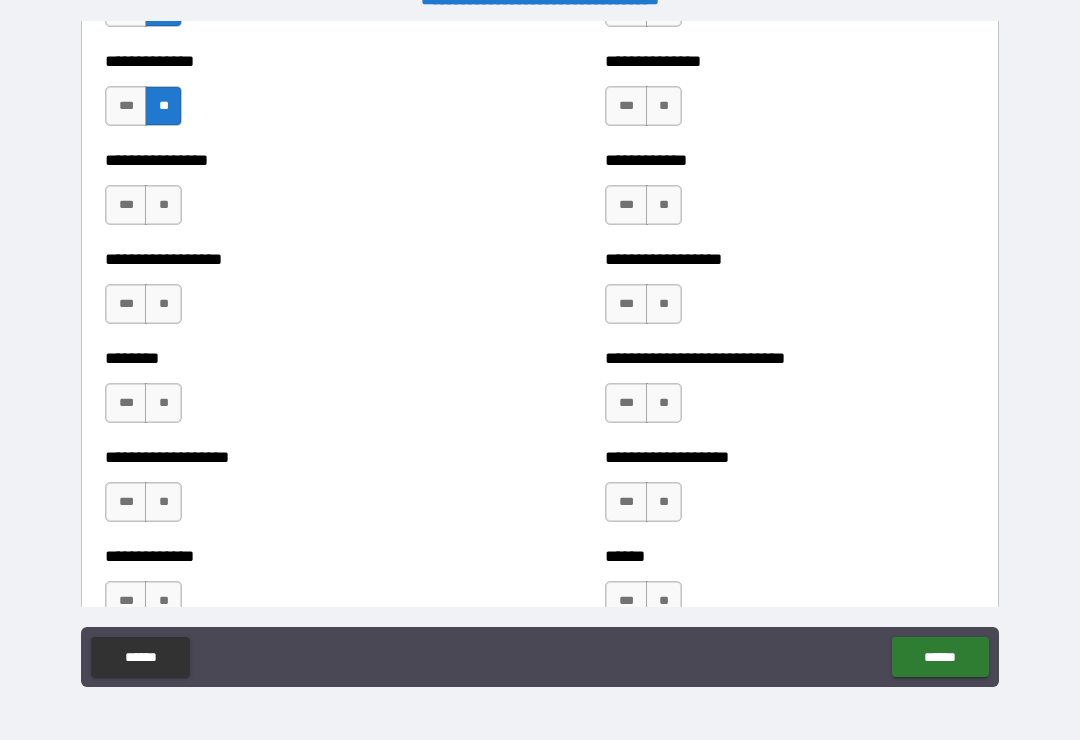 scroll, scrollTop: 4167, scrollLeft: 0, axis: vertical 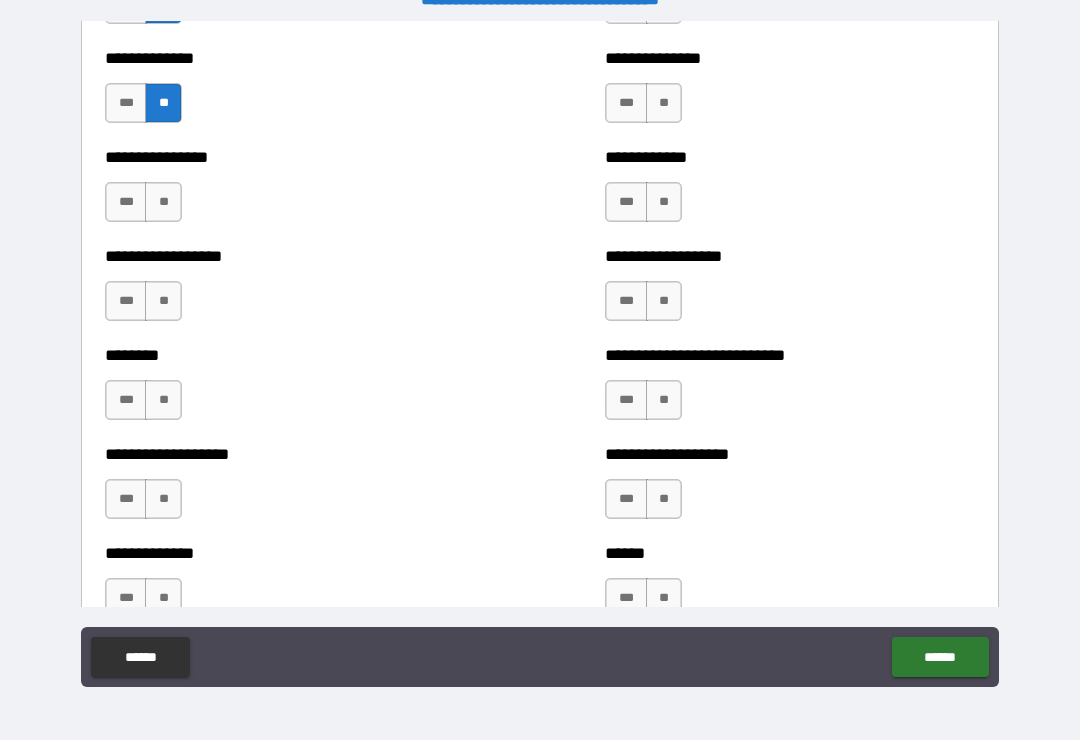 click on "**" at bounding box center [163, 202] 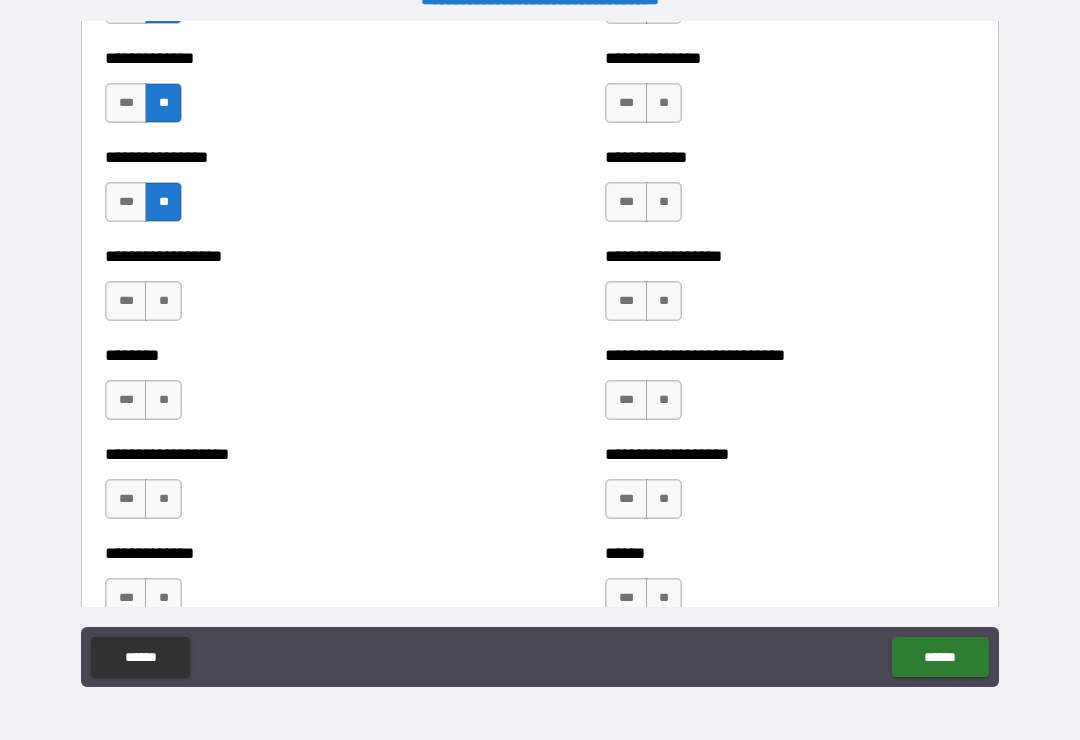 click on "**" at bounding box center [163, 301] 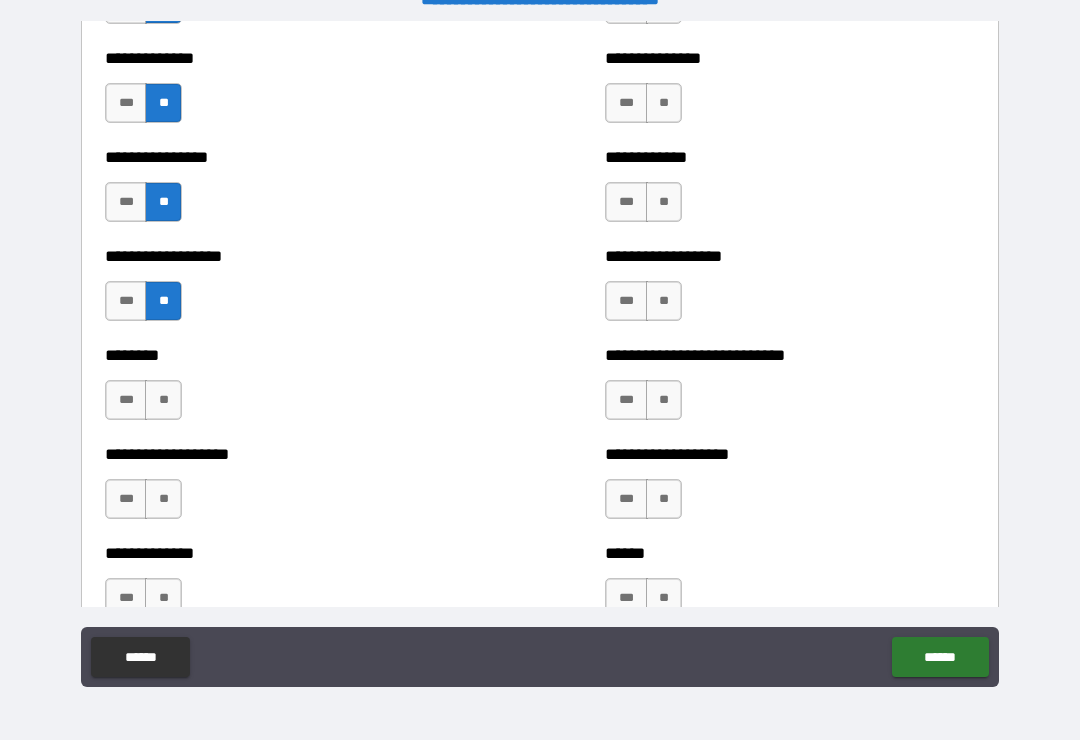 click on "********" at bounding box center [290, 355] 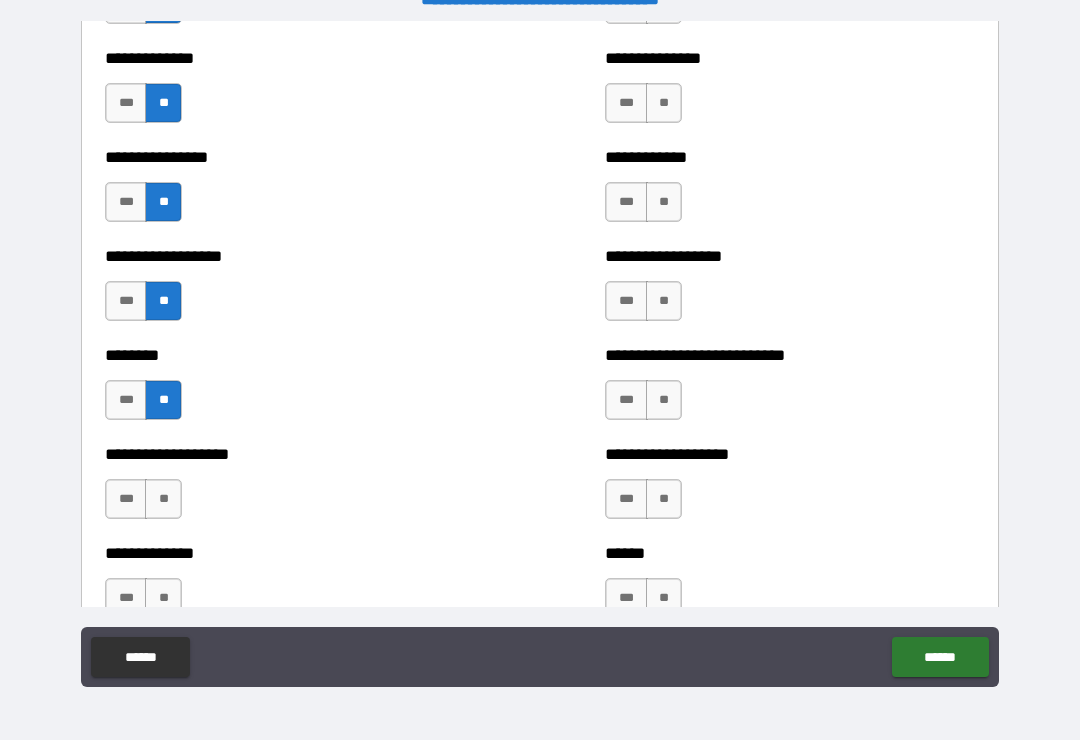 click on "**" at bounding box center (163, 499) 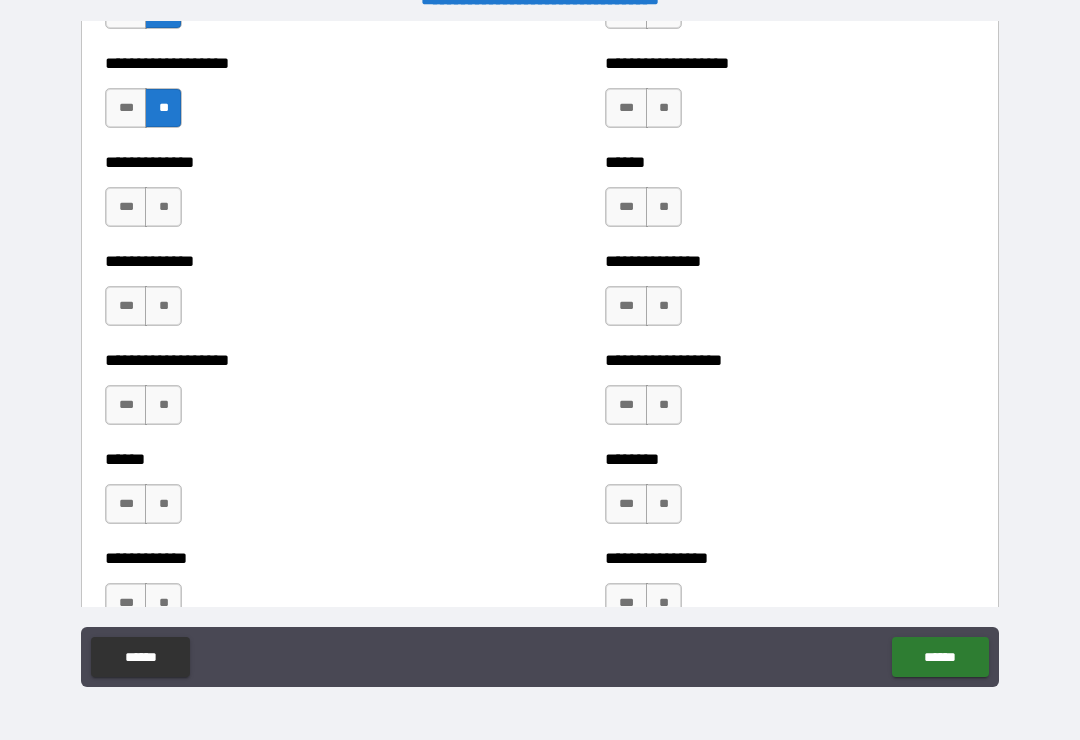 scroll, scrollTop: 4560, scrollLeft: 0, axis: vertical 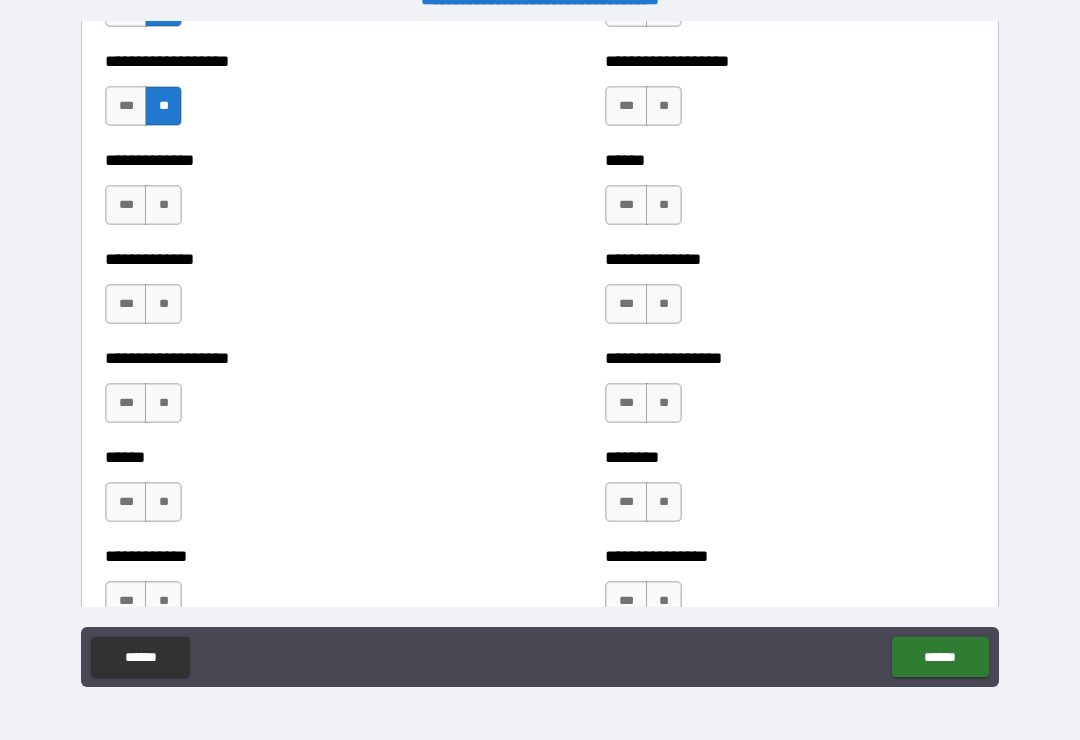 click on "**" at bounding box center [163, 205] 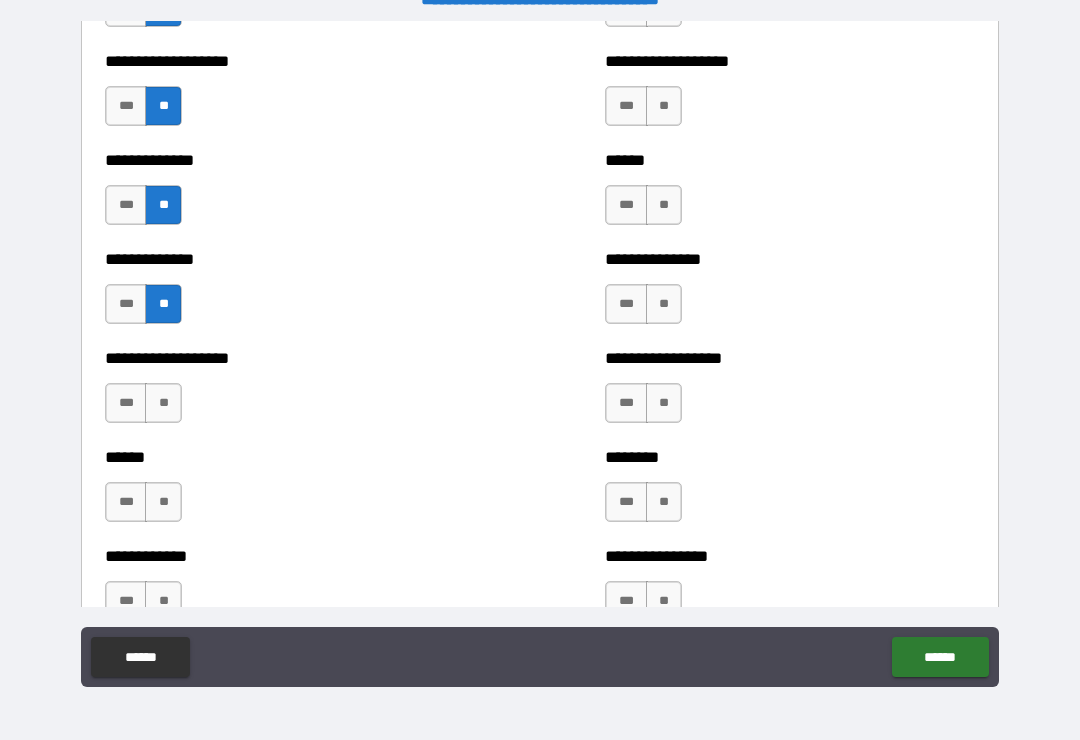 click on "**" at bounding box center (163, 403) 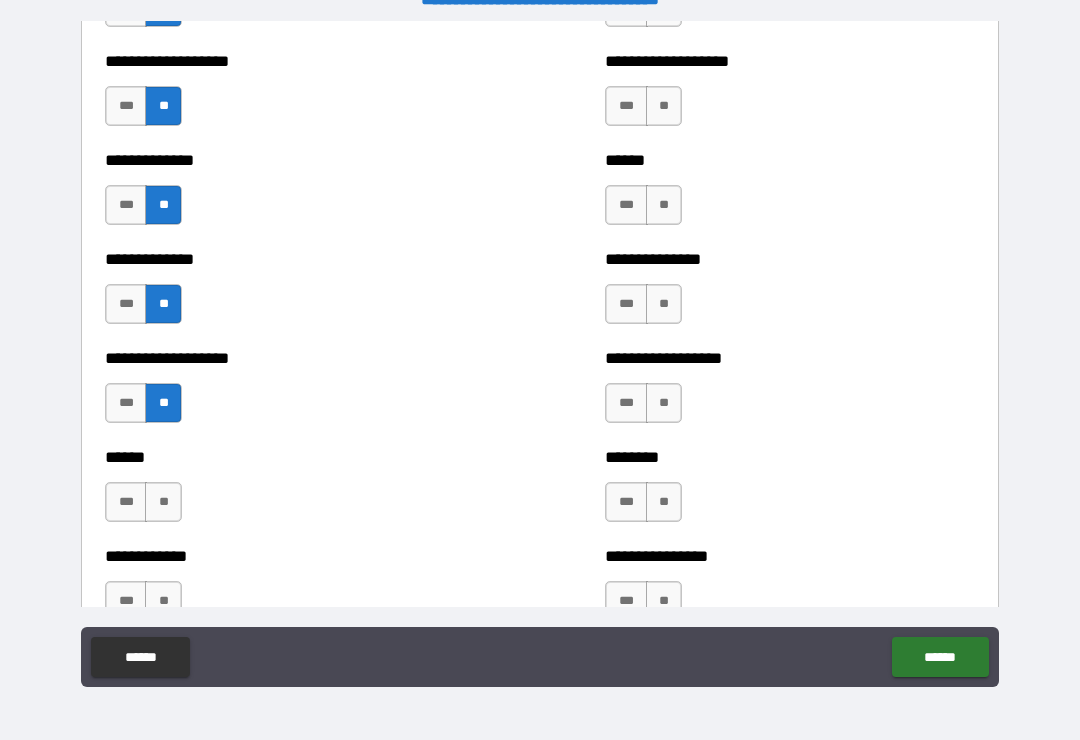click on "**" at bounding box center (163, 502) 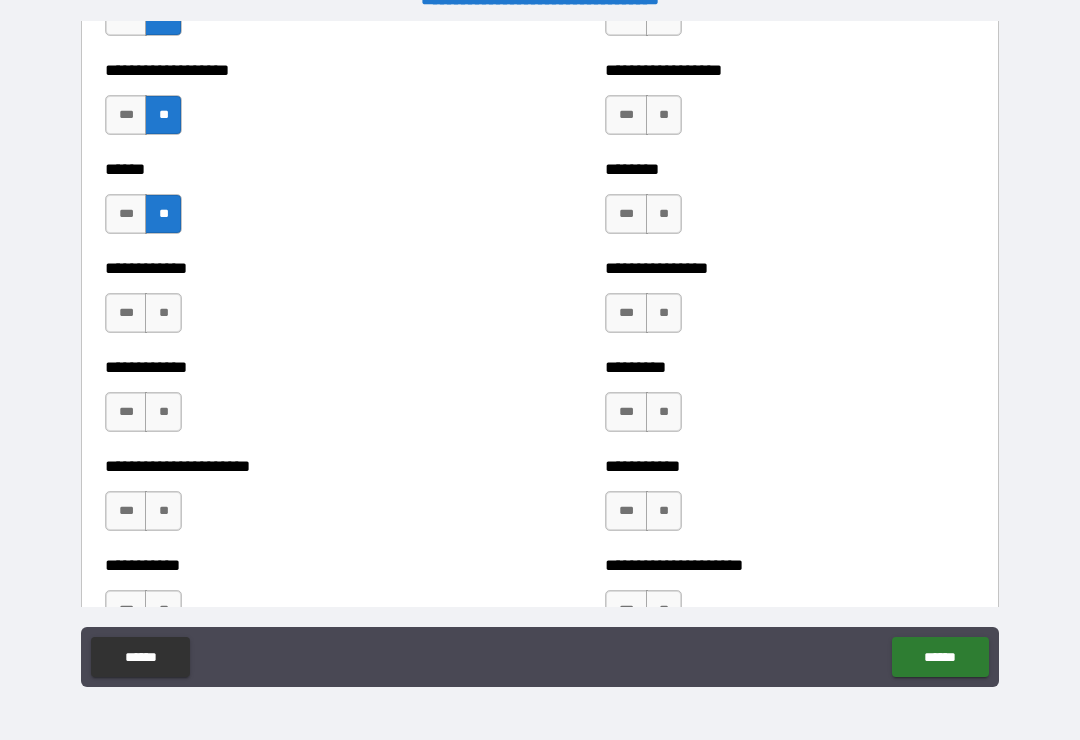 scroll, scrollTop: 4862, scrollLeft: 0, axis: vertical 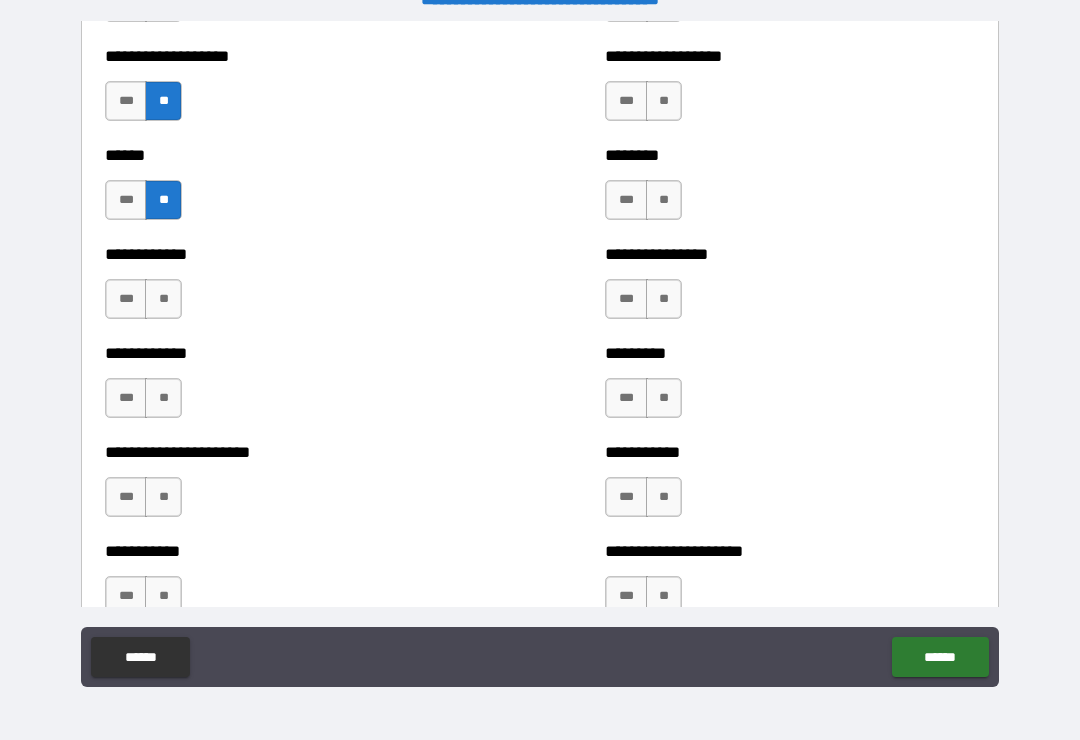 click on "**" at bounding box center (163, 299) 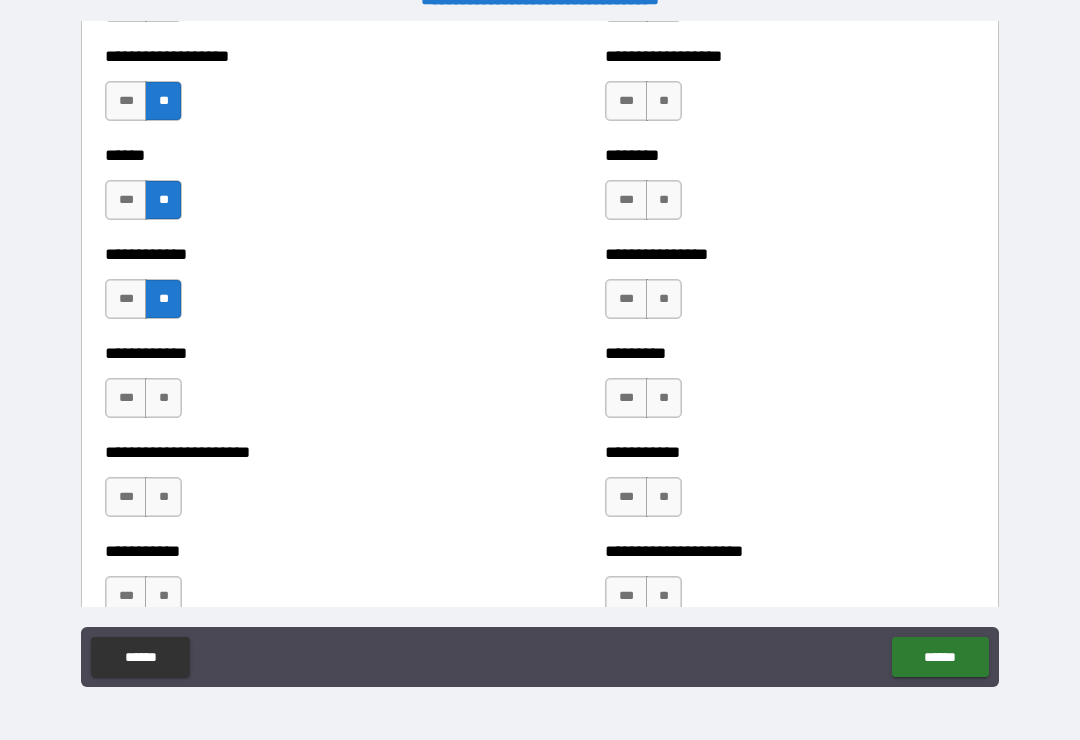 click on "**" at bounding box center (163, 398) 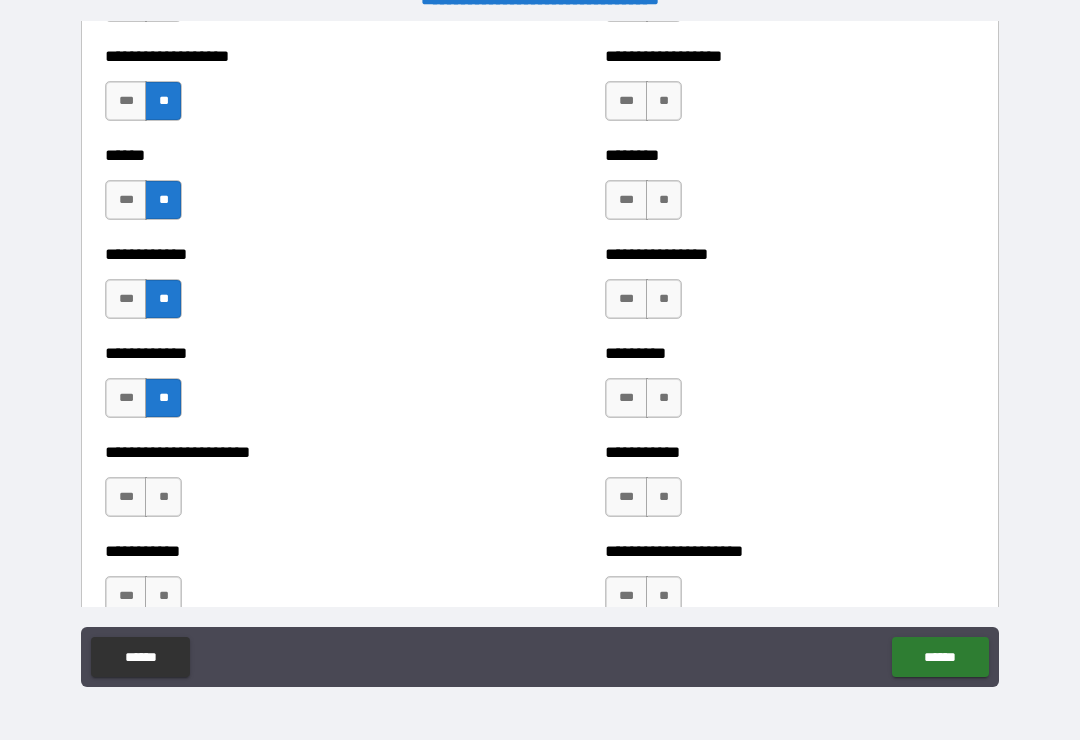 click on "**" at bounding box center (163, 497) 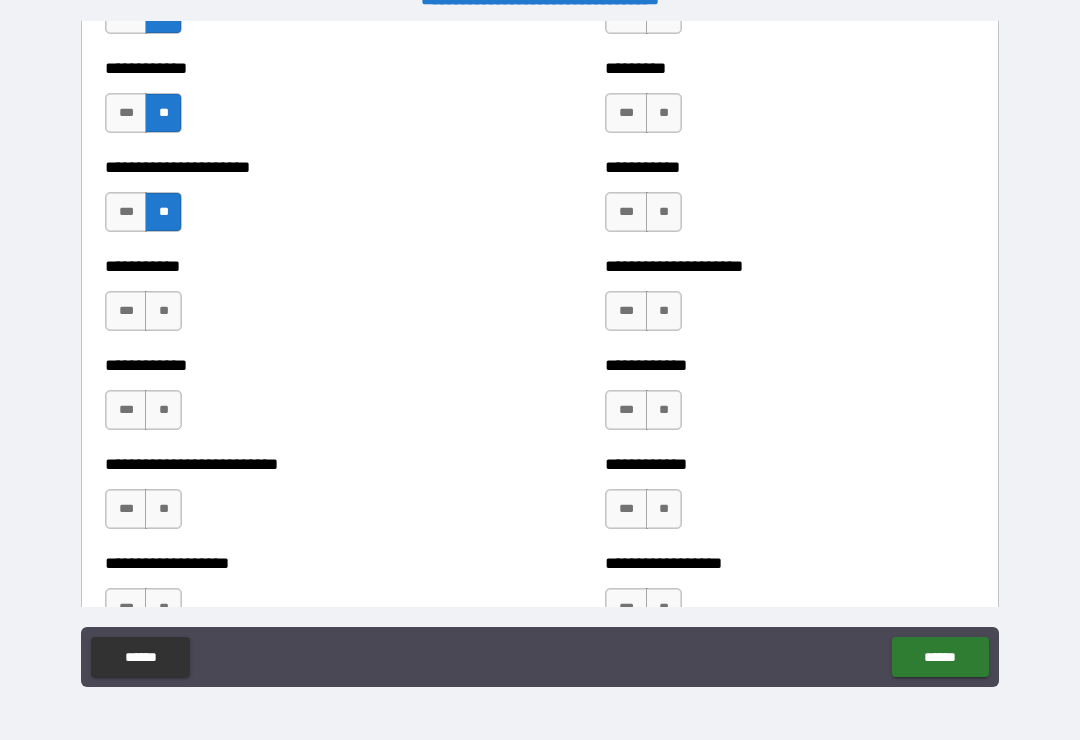 scroll, scrollTop: 5185, scrollLeft: 0, axis: vertical 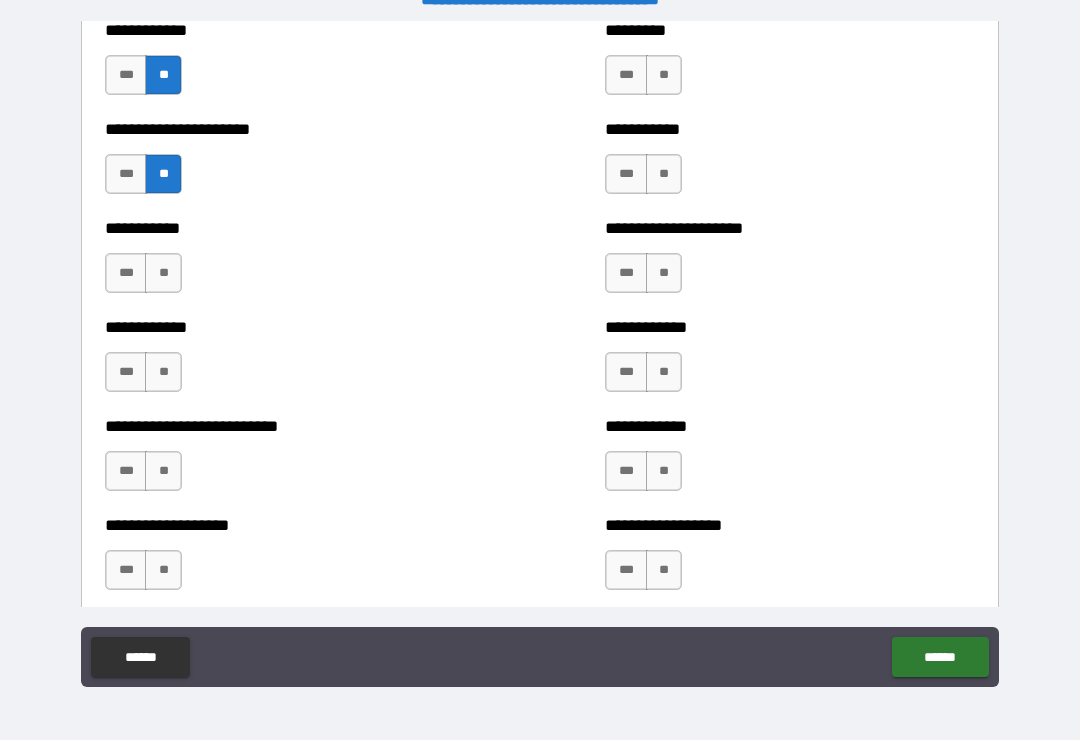 click on "**" at bounding box center [163, 273] 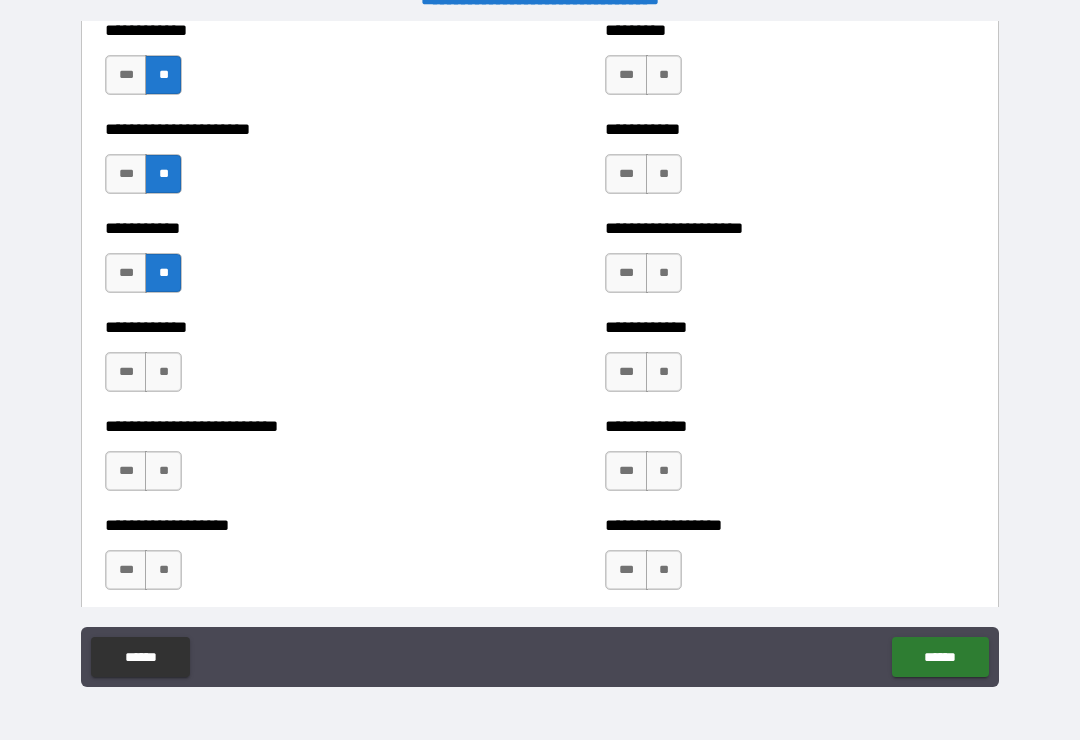 click on "**********" at bounding box center (290, 362) 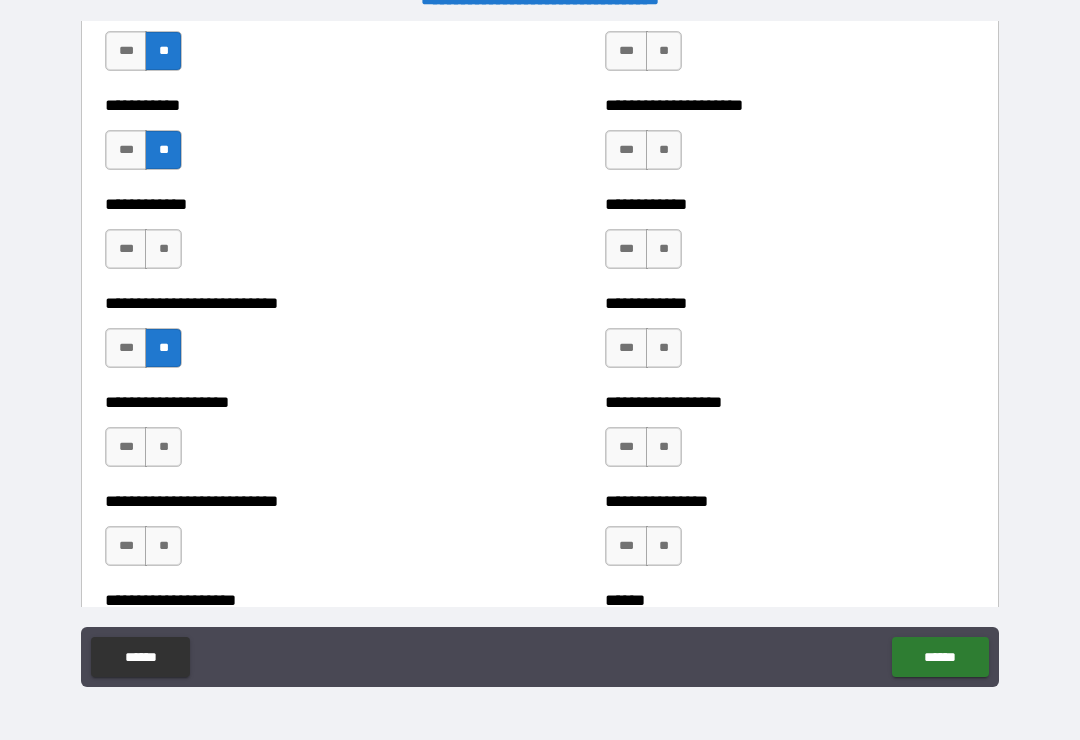 click on "**" at bounding box center [163, 249] 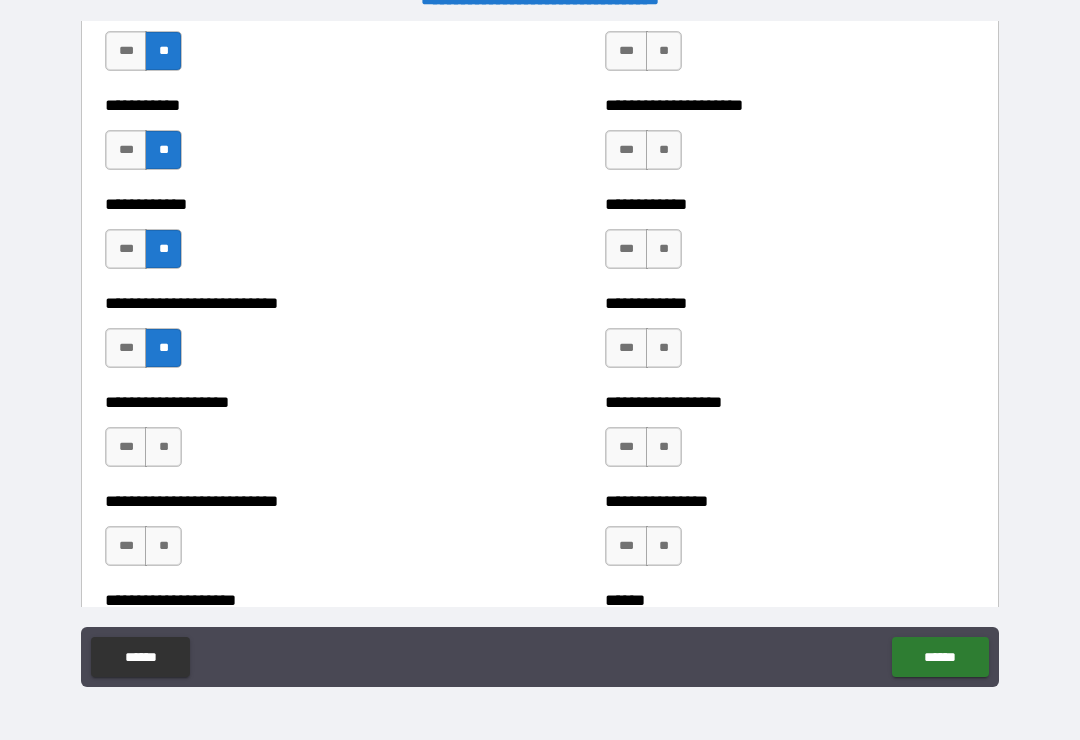 click on "**" at bounding box center (163, 447) 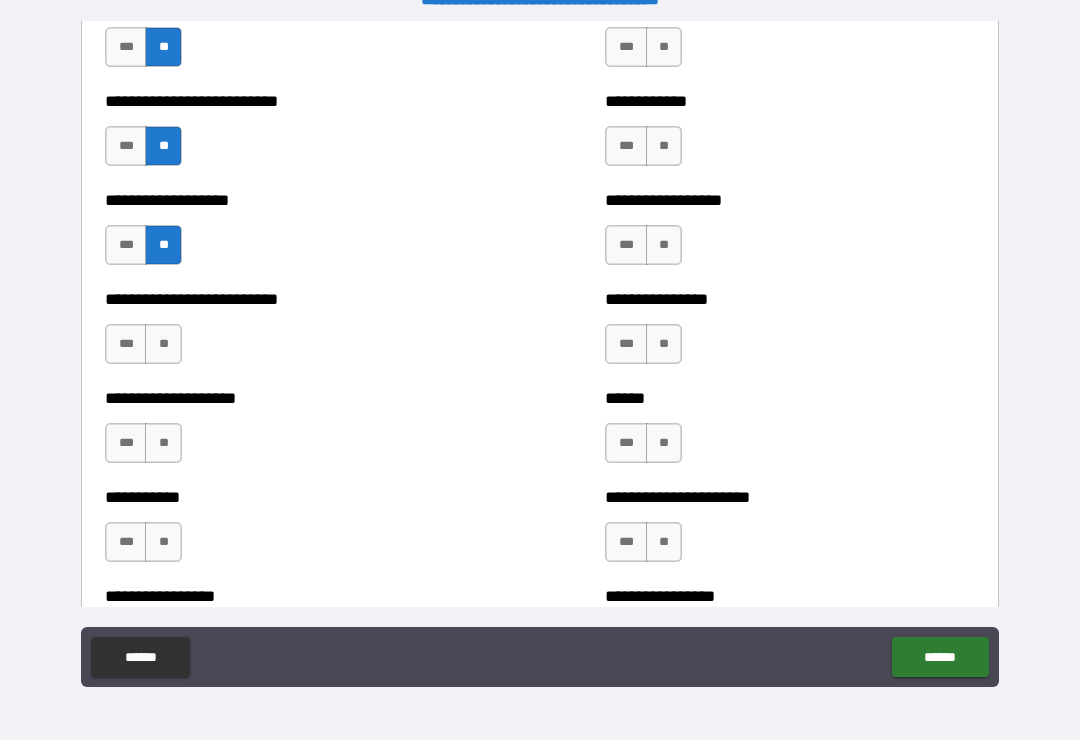 scroll, scrollTop: 5519, scrollLeft: 0, axis: vertical 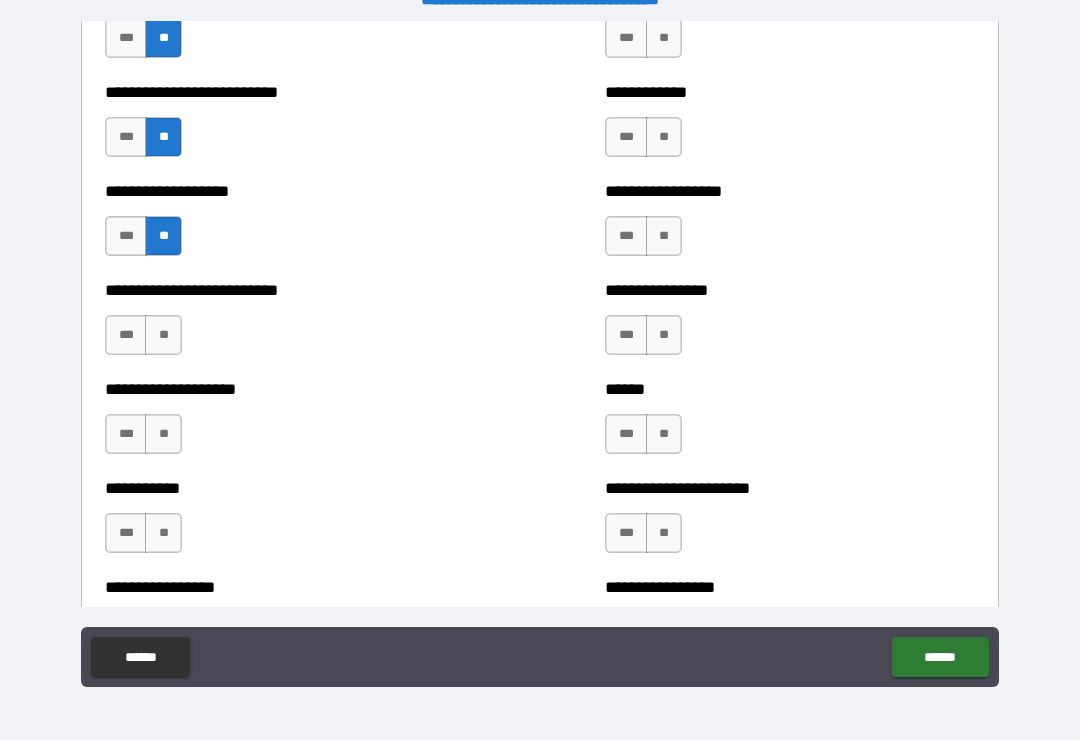 click on "**" at bounding box center [163, 335] 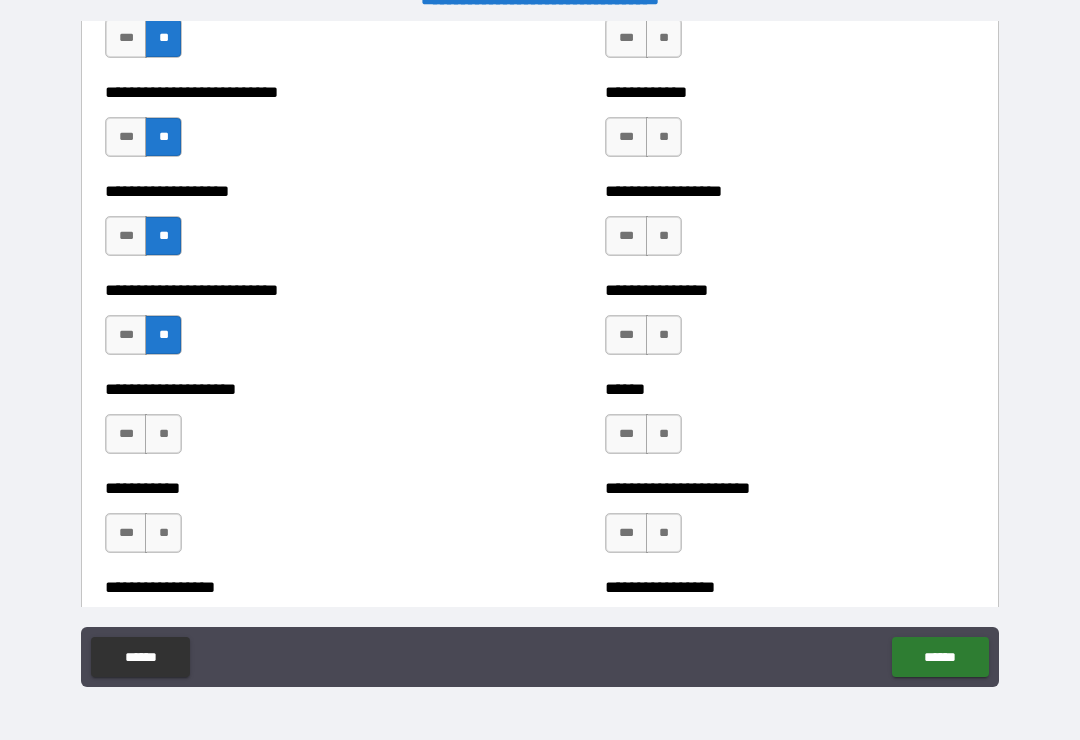 click on "**" at bounding box center (163, 434) 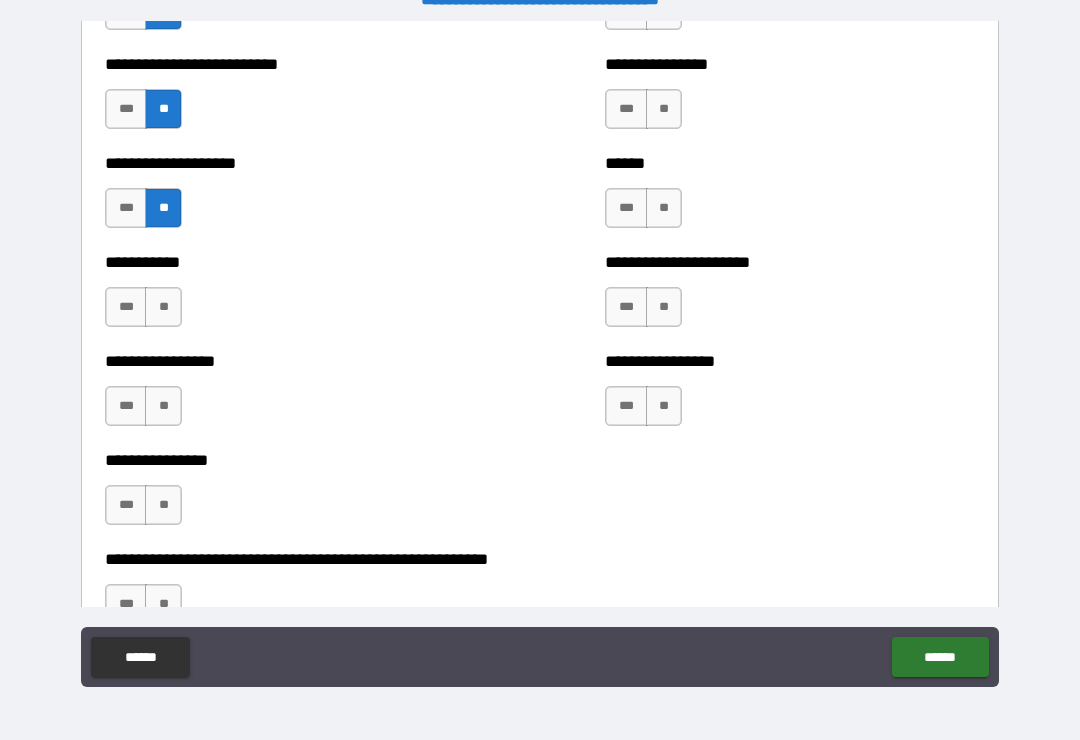 scroll, scrollTop: 5771, scrollLeft: 0, axis: vertical 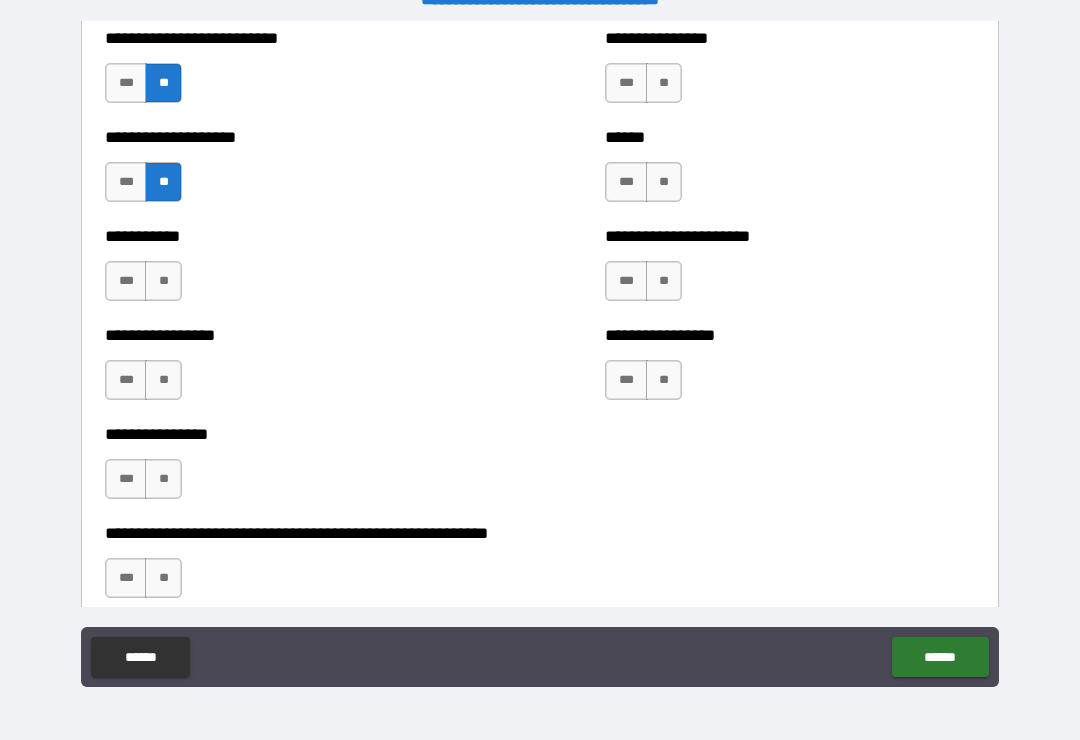 click on "**" at bounding box center (163, 281) 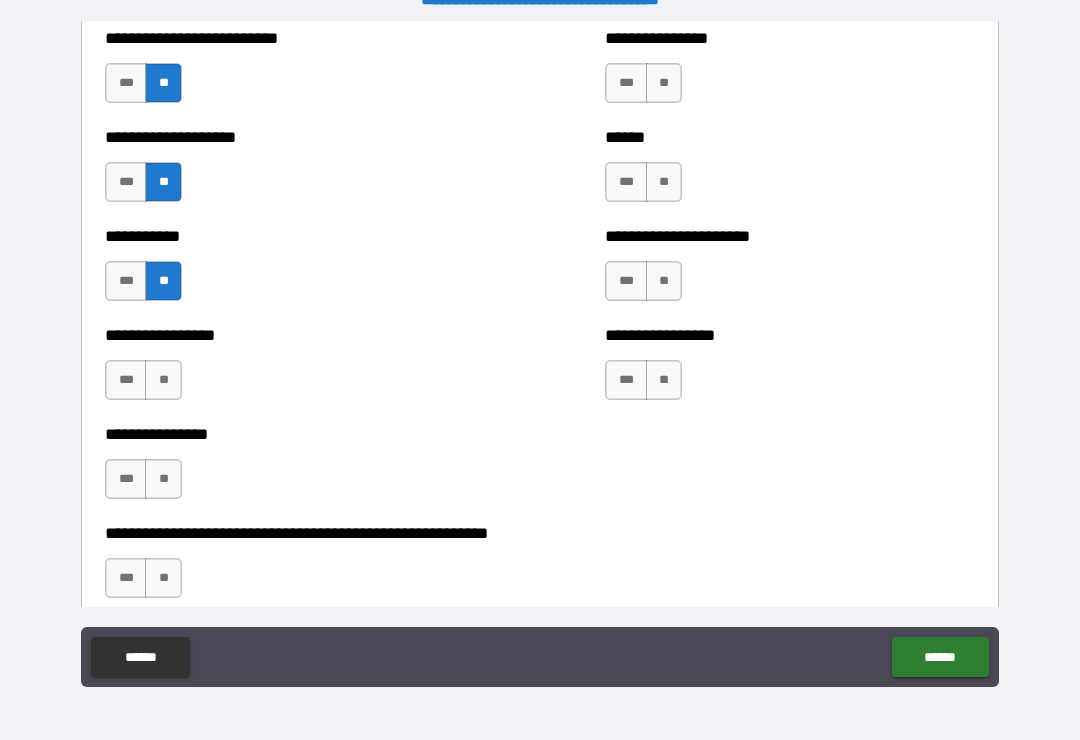 click on "**" at bounding box center (163, 380) 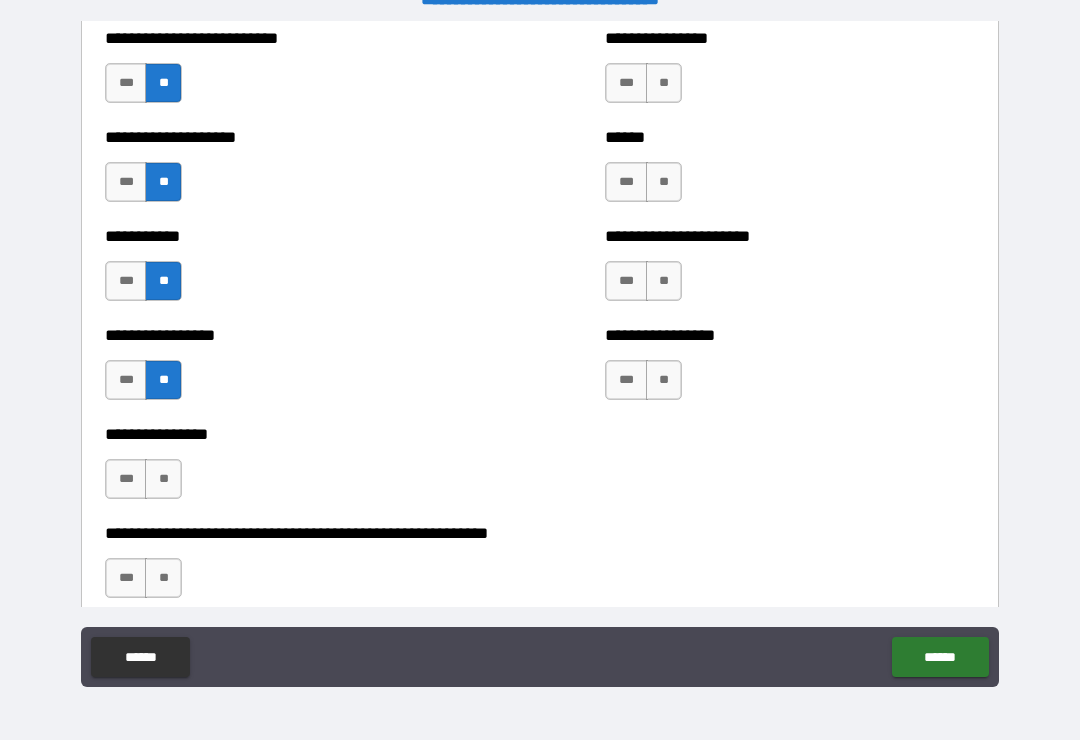 click on "**" at bounding box center [163, 479] 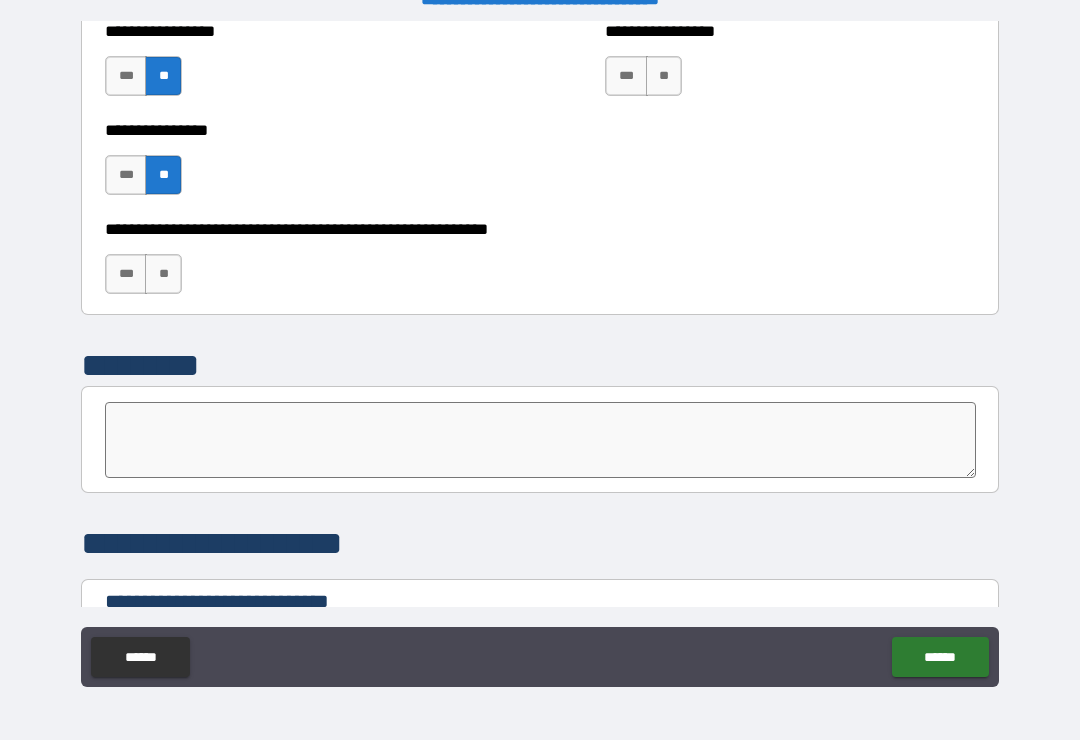 click on "**" at bounding box center (163, 274) 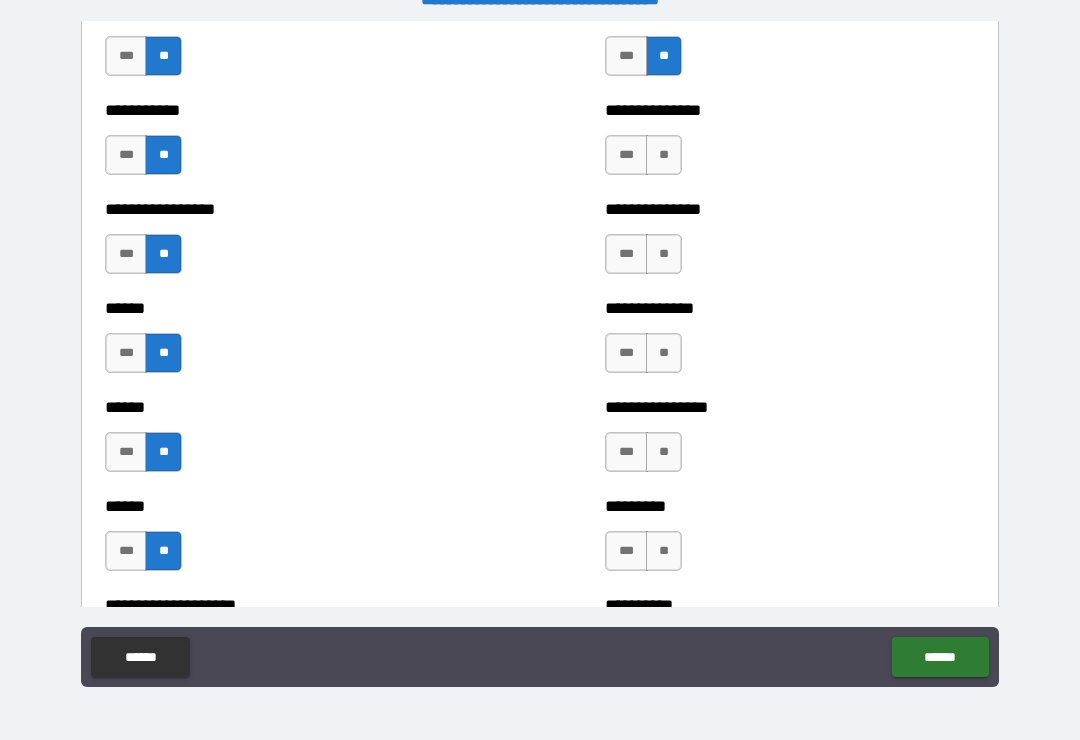 scroll, scrollTop: 2726, scrollLeft: 0, axis: vertical 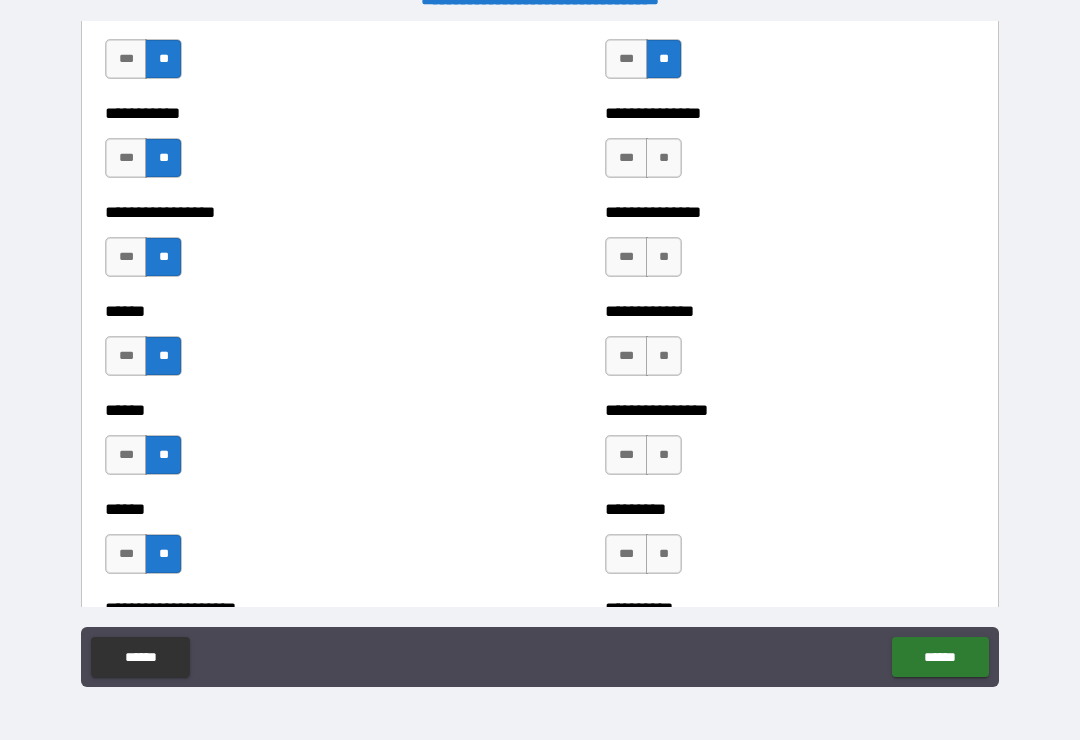 click on "**" at bounding box center (664, 158) 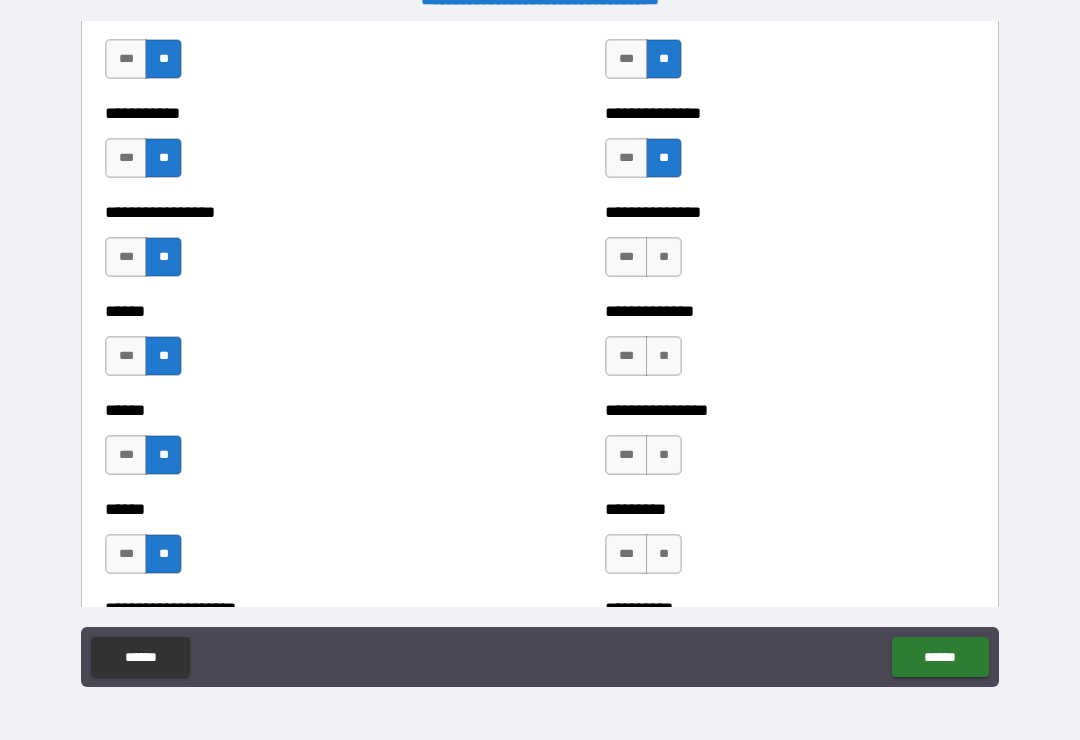 click on "**" at bounding box center [664, 257] 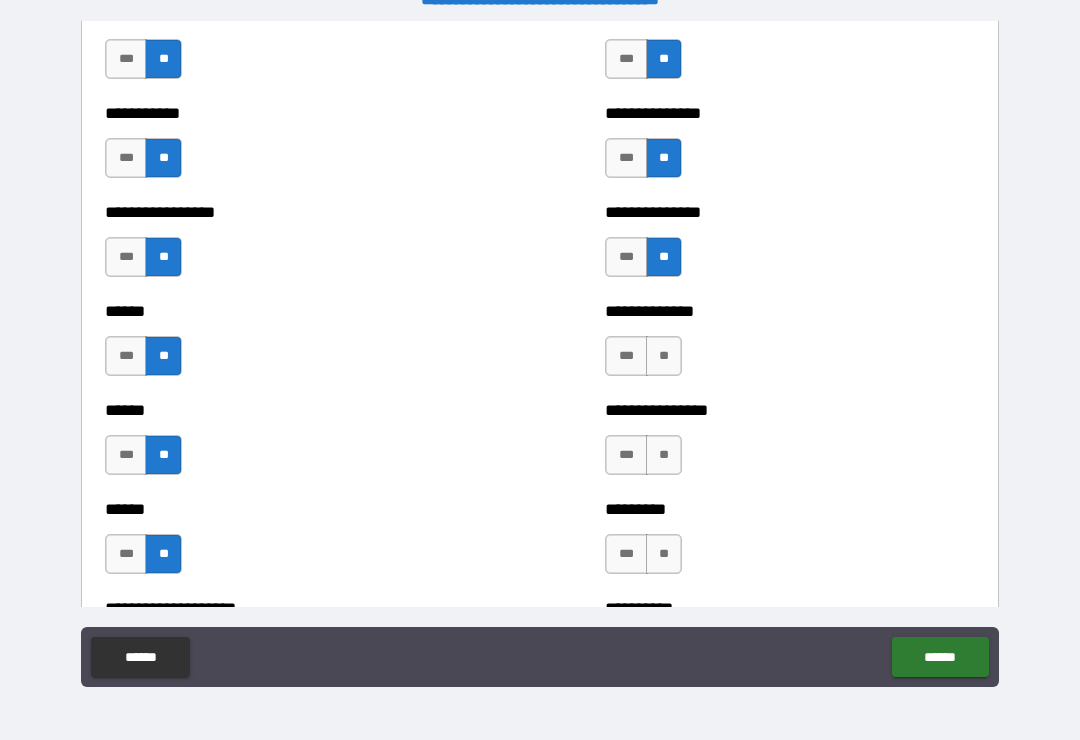 click on "**********" at bounding box center [790, 346] 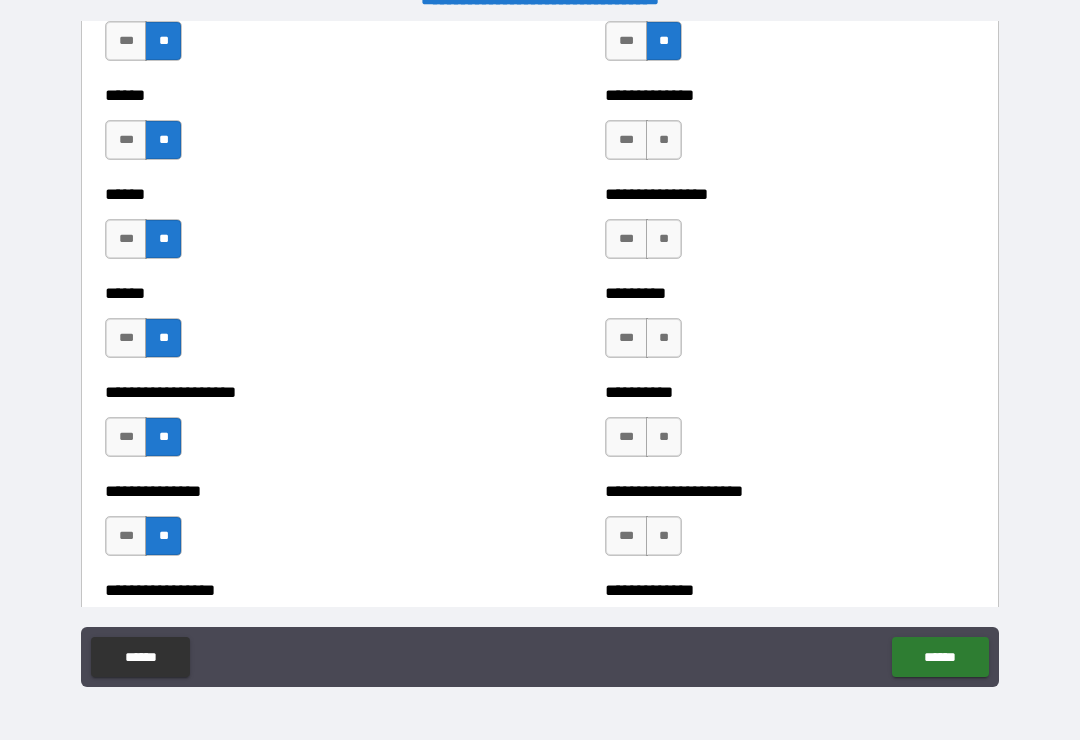 click on "**" at bounding box center [664, 140] 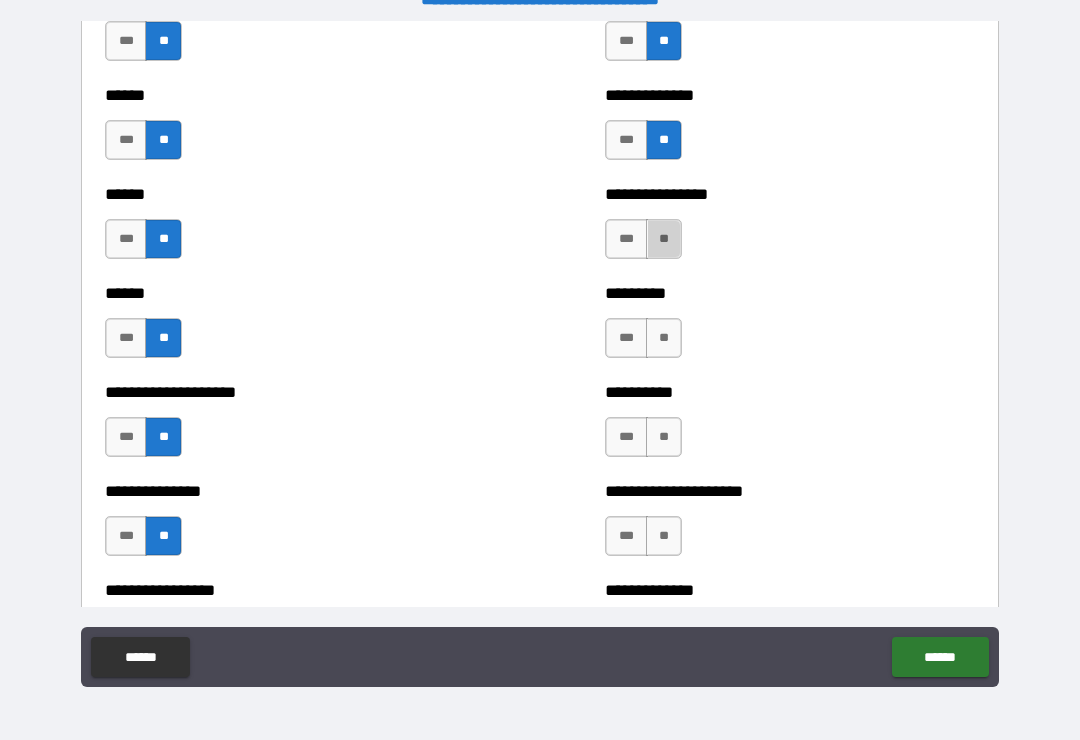 click on "**" at bounding box center [664, 239] 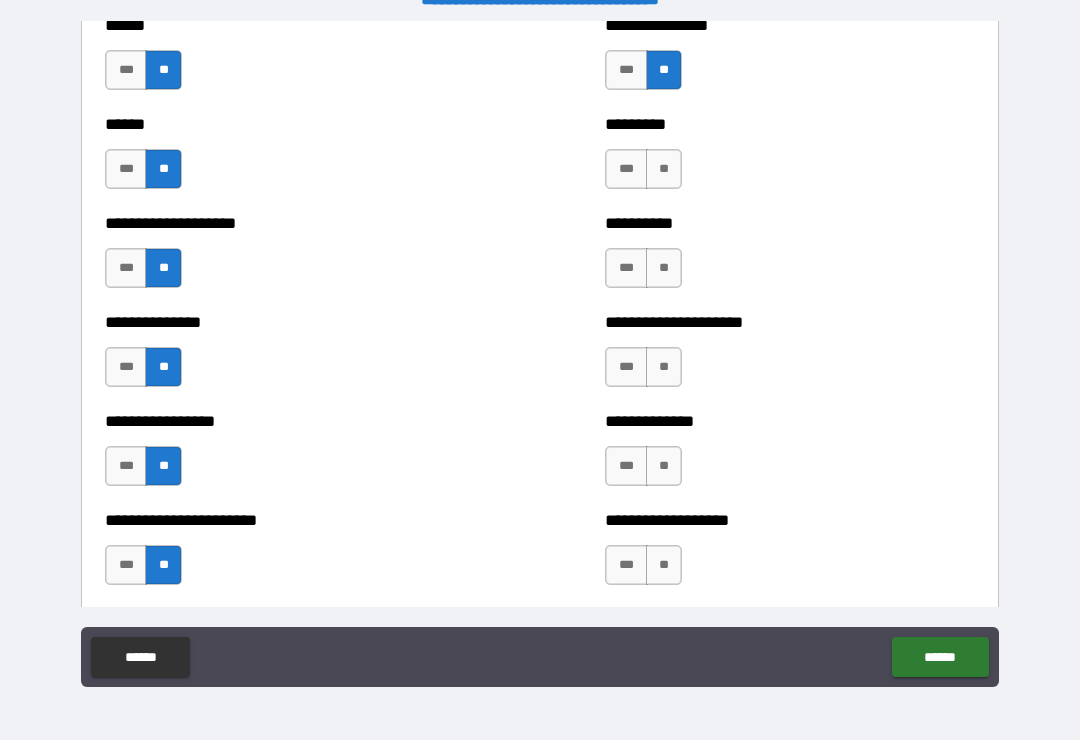 click on "**" at bounding box center (664, 169) 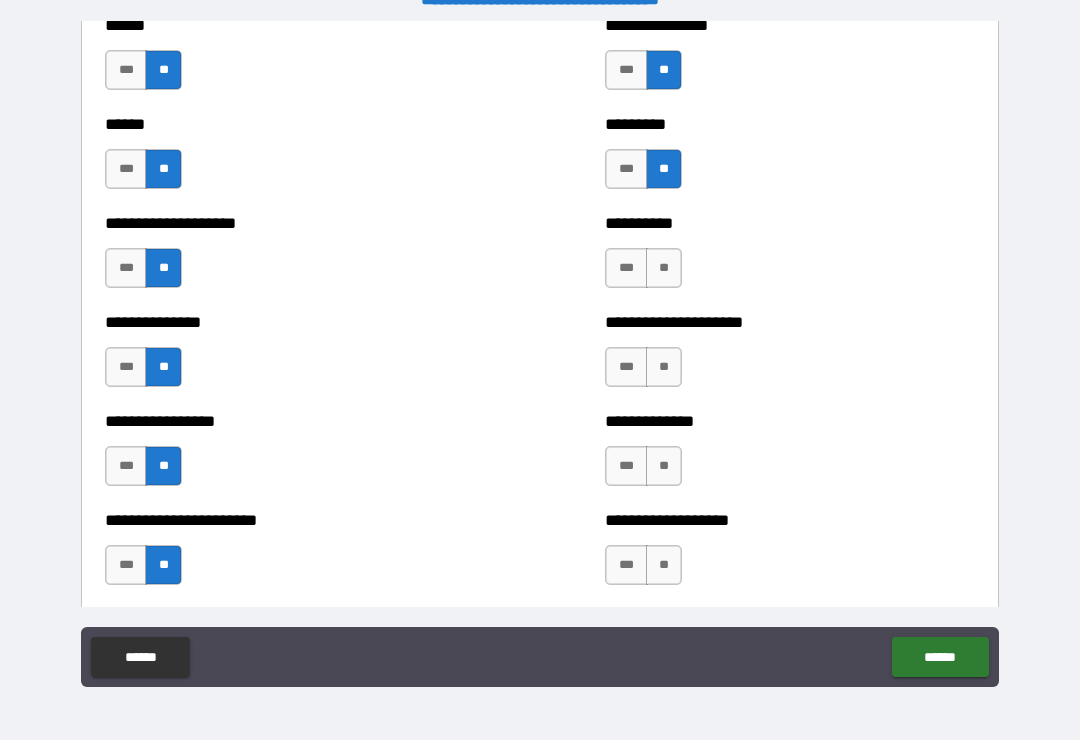 click on "**" at bounding box center [664, 268] 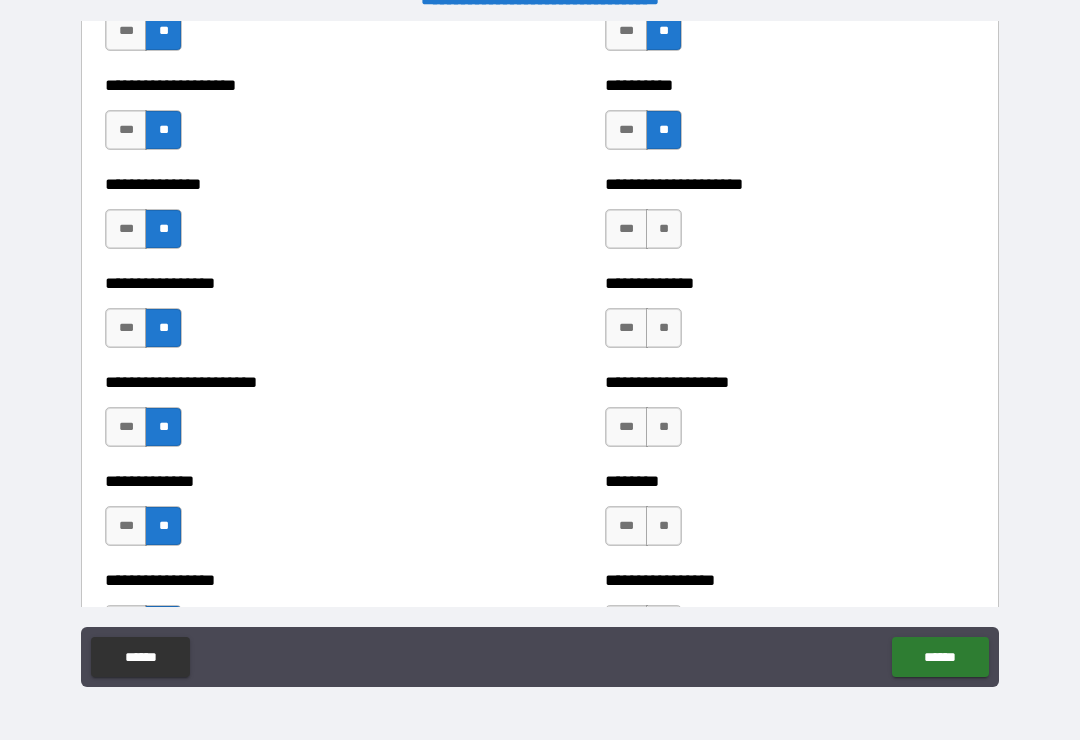 scroll, scrollTop: 3330, scrollLeft: 0, axis: vertical 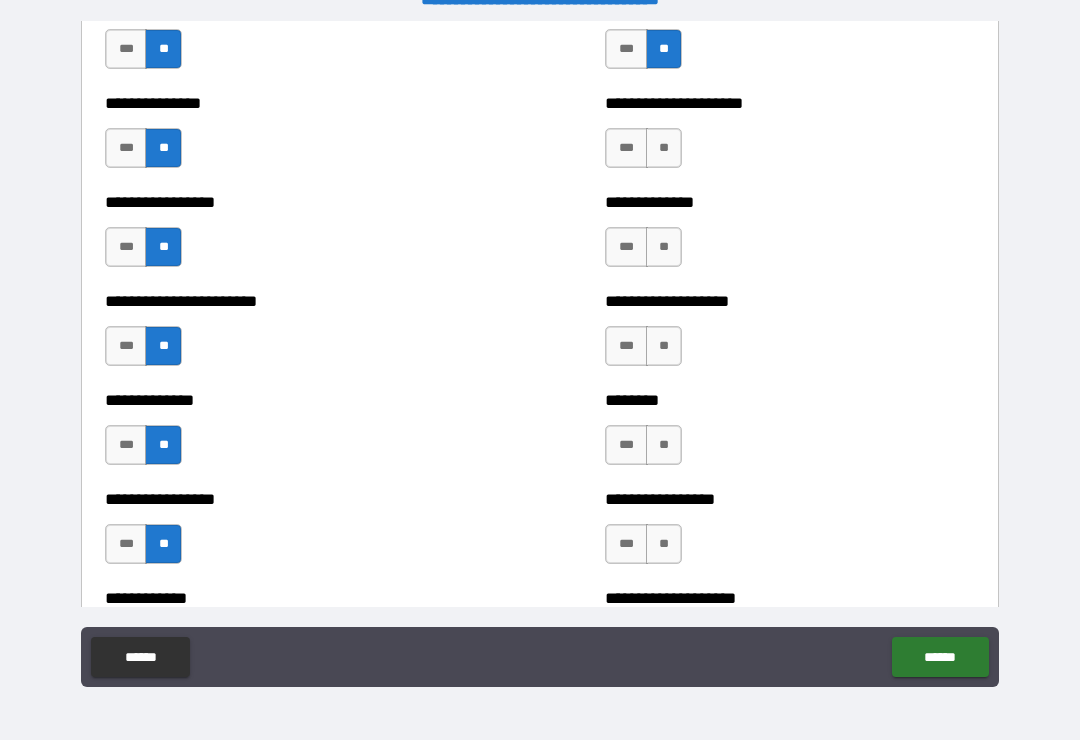 click on "**" at bounding box center (664, 148) 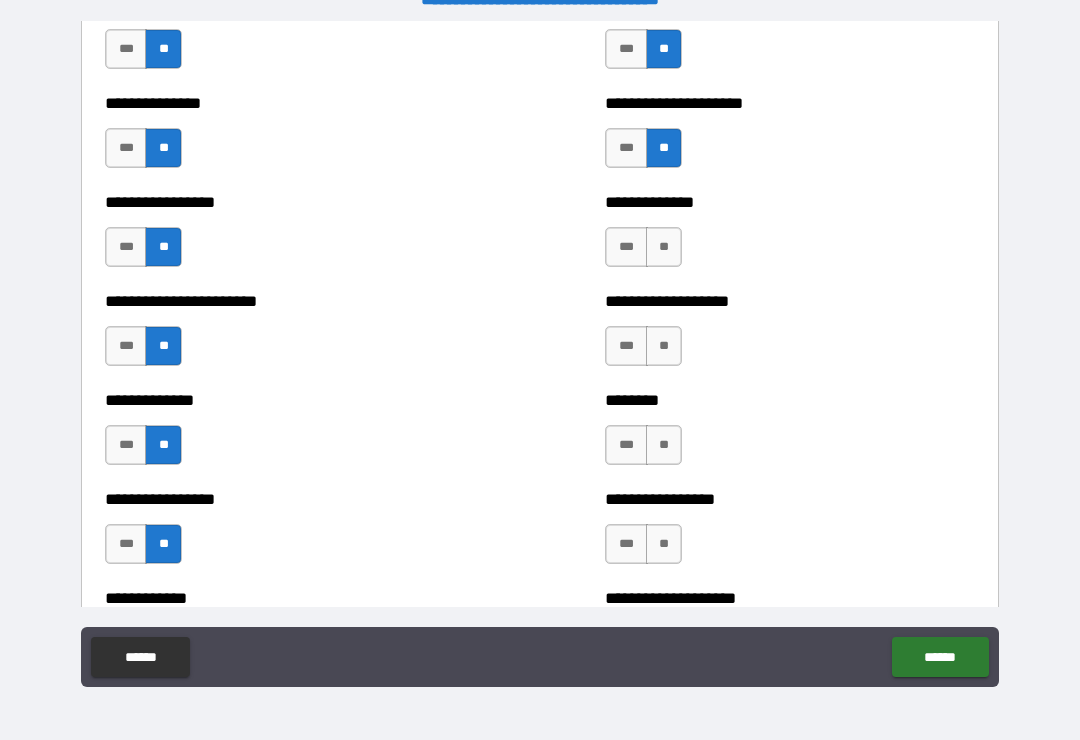 click on "*** **" at bounding box center (646, 252) 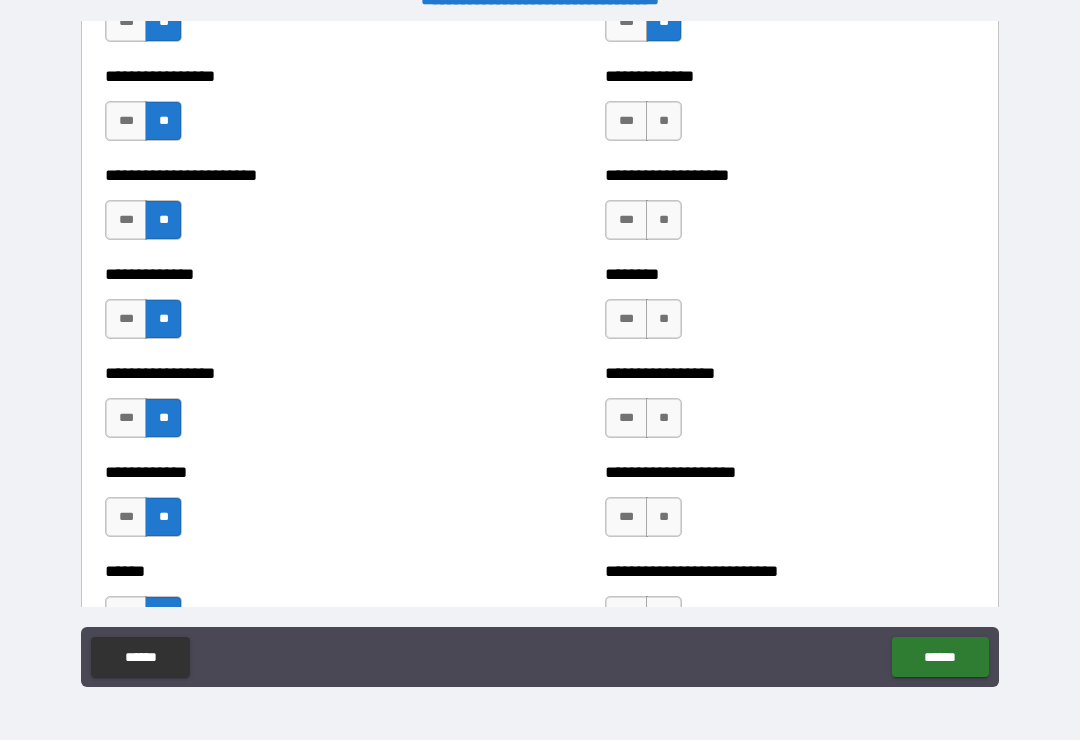 click on "**" at bounding box center [664, 121] 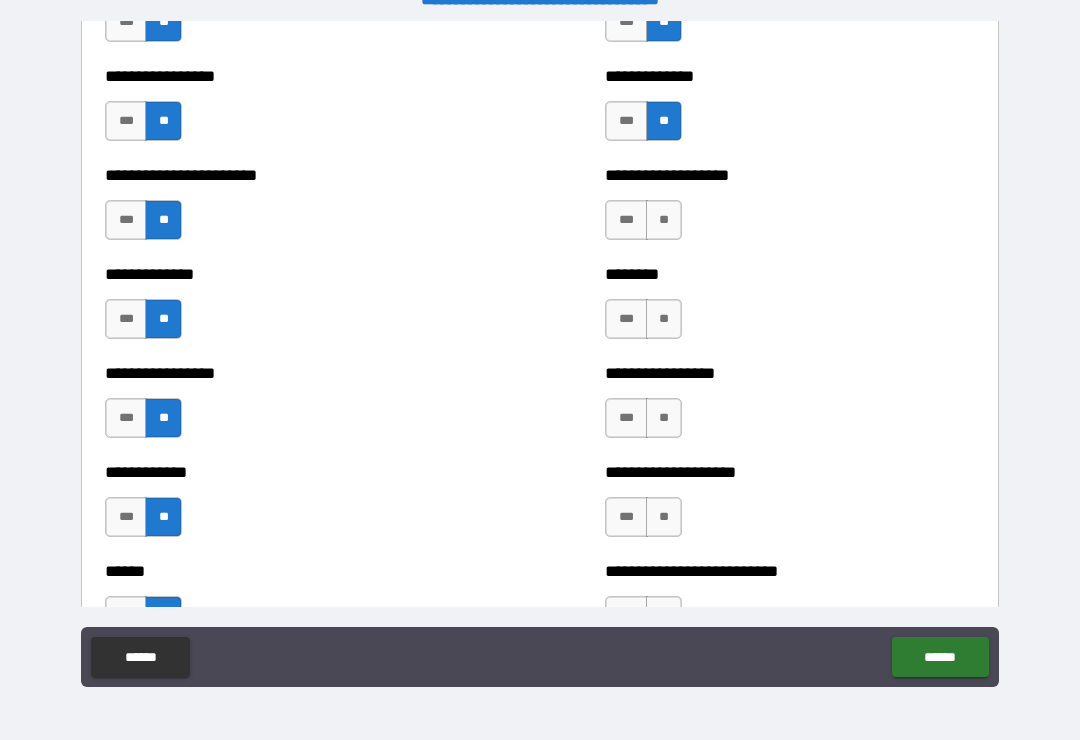 click on "**" at bounding box center (664, 220) 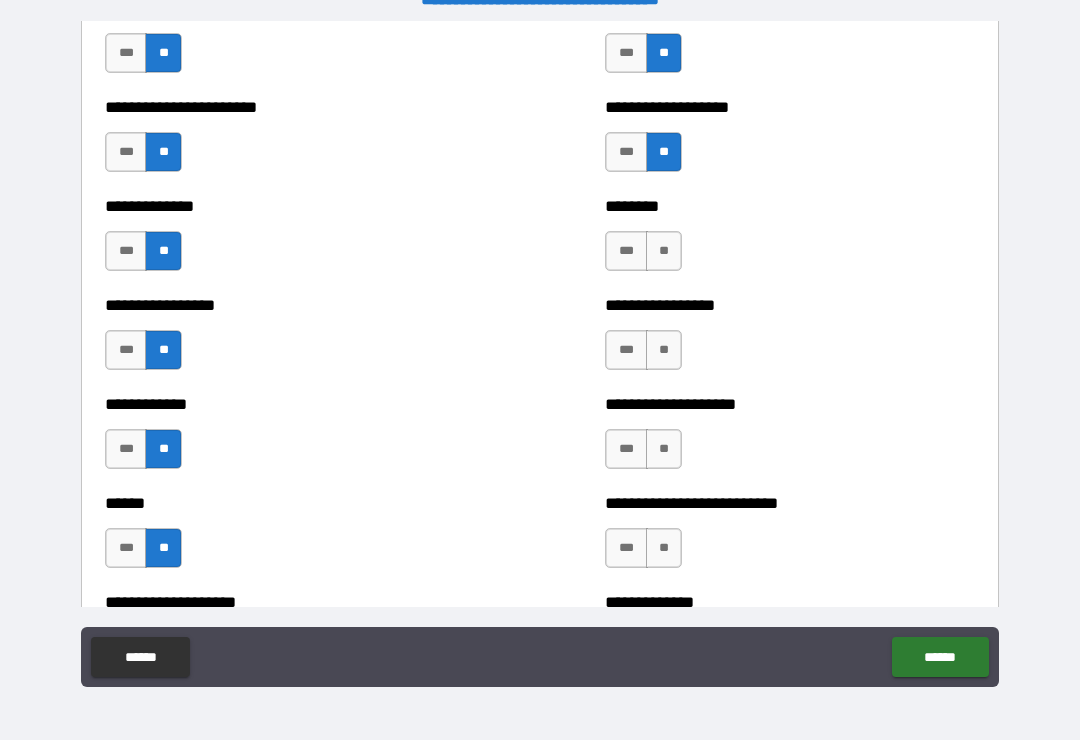 scroll, scrollTop: 3607, scrollLeft: 0, axis: vertical 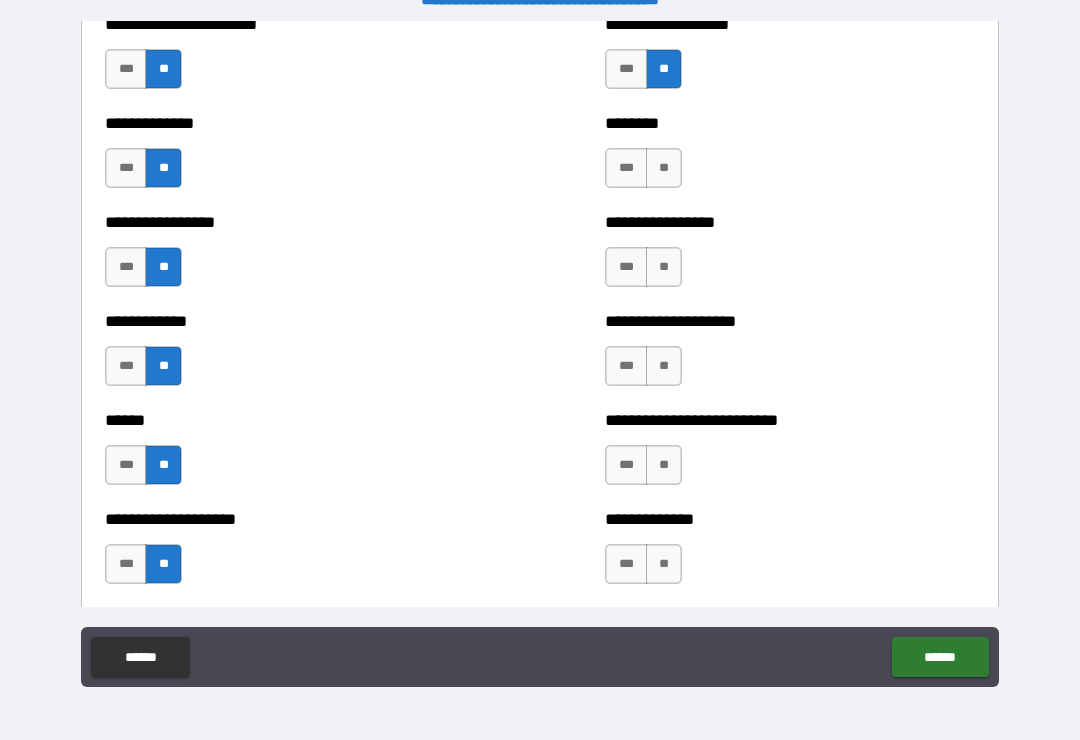 click on "**" at bounding box center (664, 168) 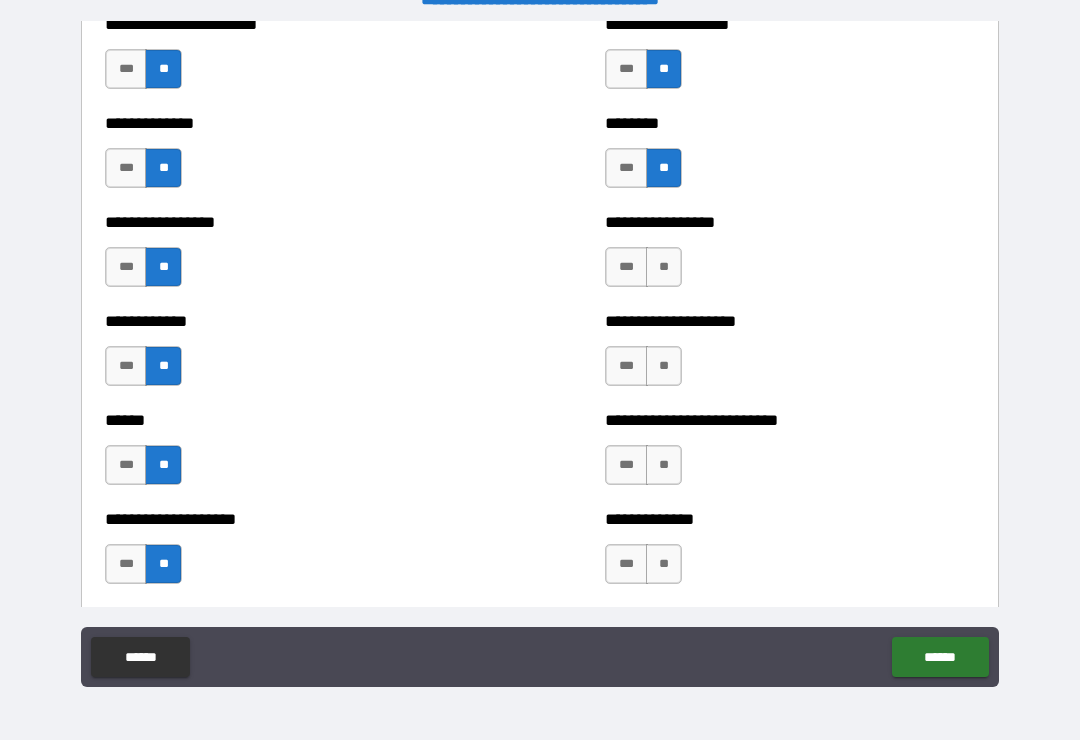 click on "**" at bounding box center (664, 267) 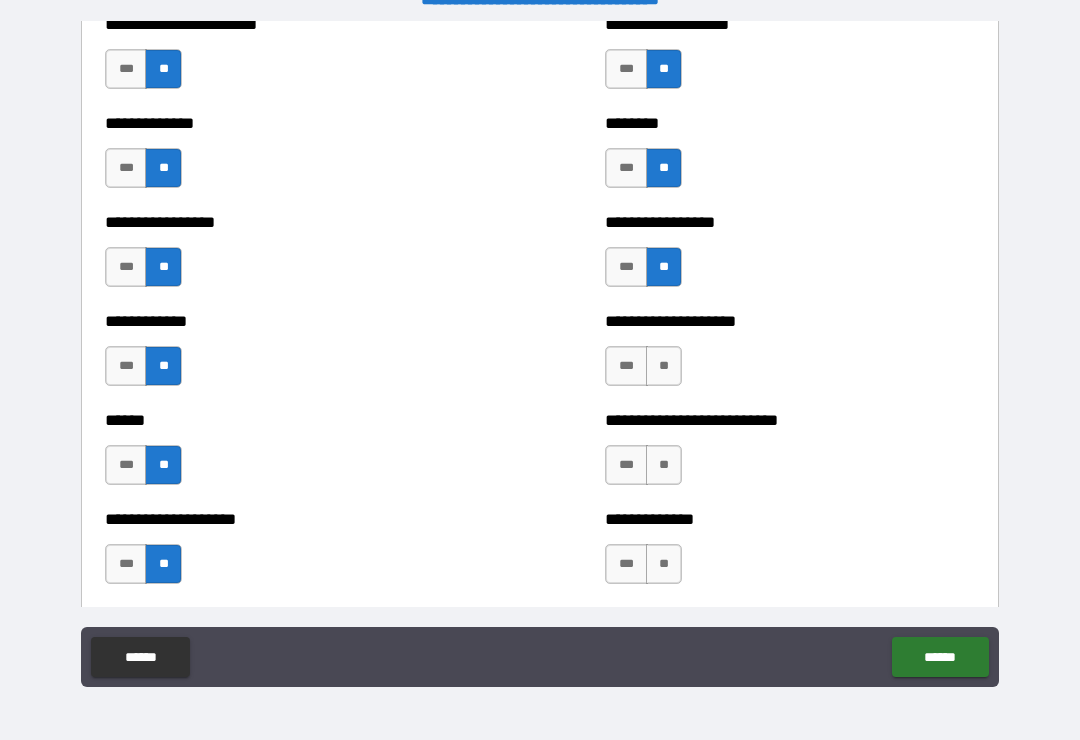 click on "**" at bounding box center (664, 366) 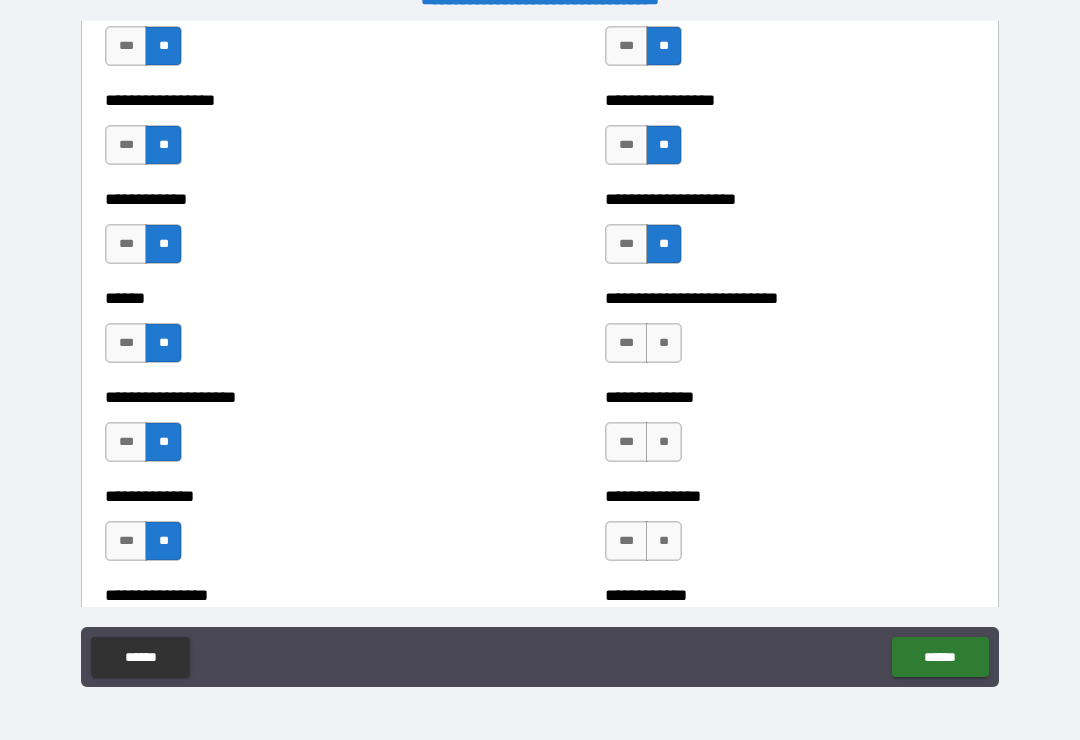 scroll, scrollTop: 3827, scrollLeft: 0, axis: vertical 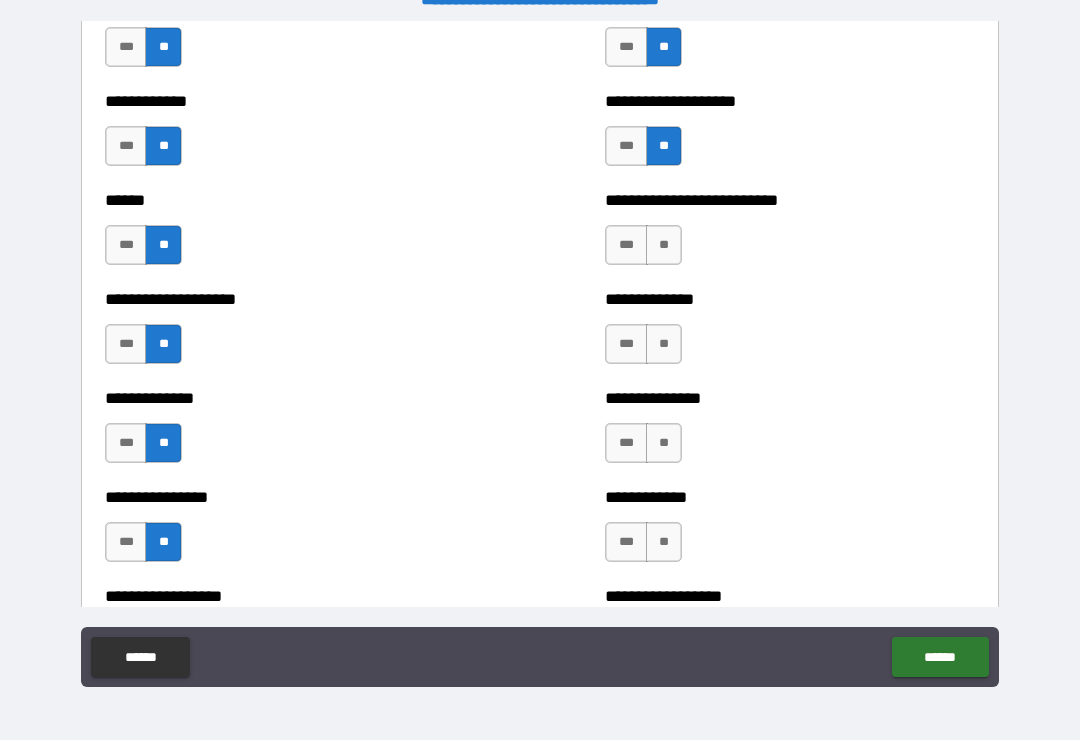 click on "**" at bounding box center (664, 245) 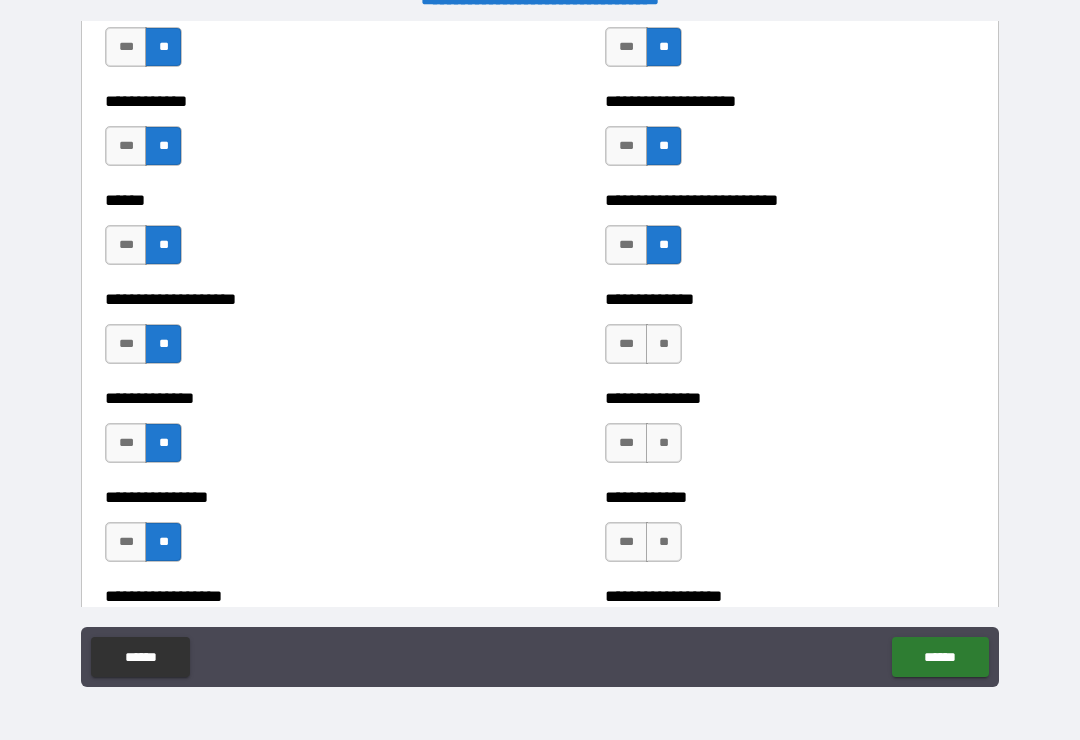 click on "**" at bounding box center [664, 344] 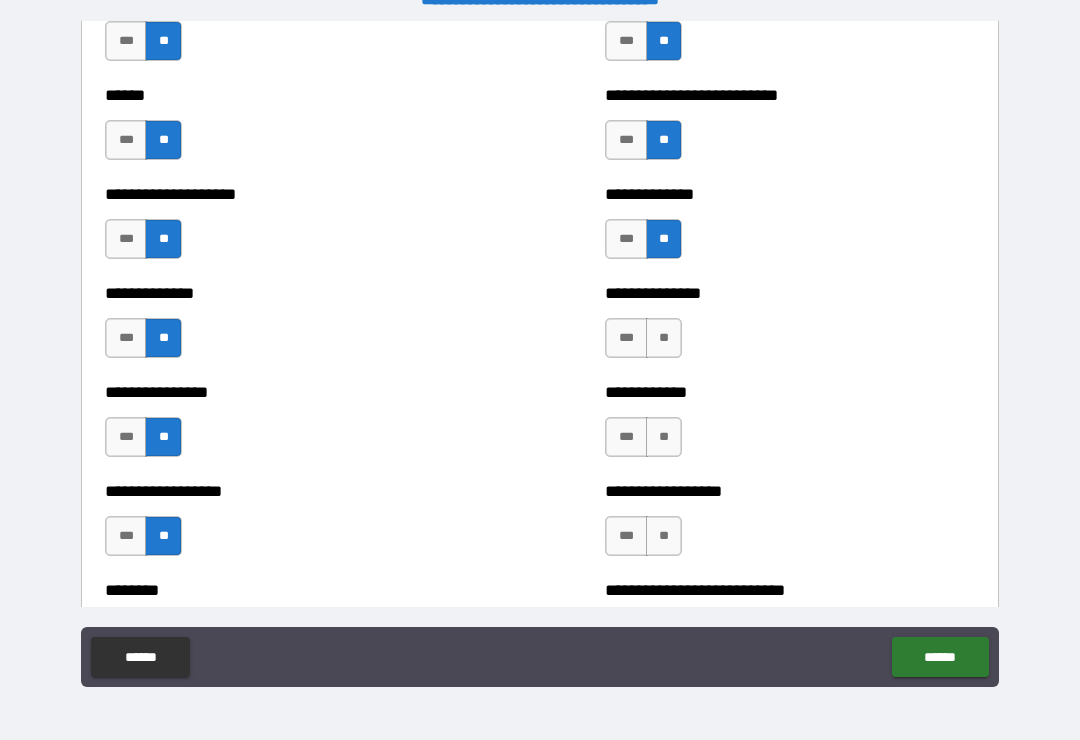 scroll, scrollTop: 4058, scrollLeft: 0, axis: vertical 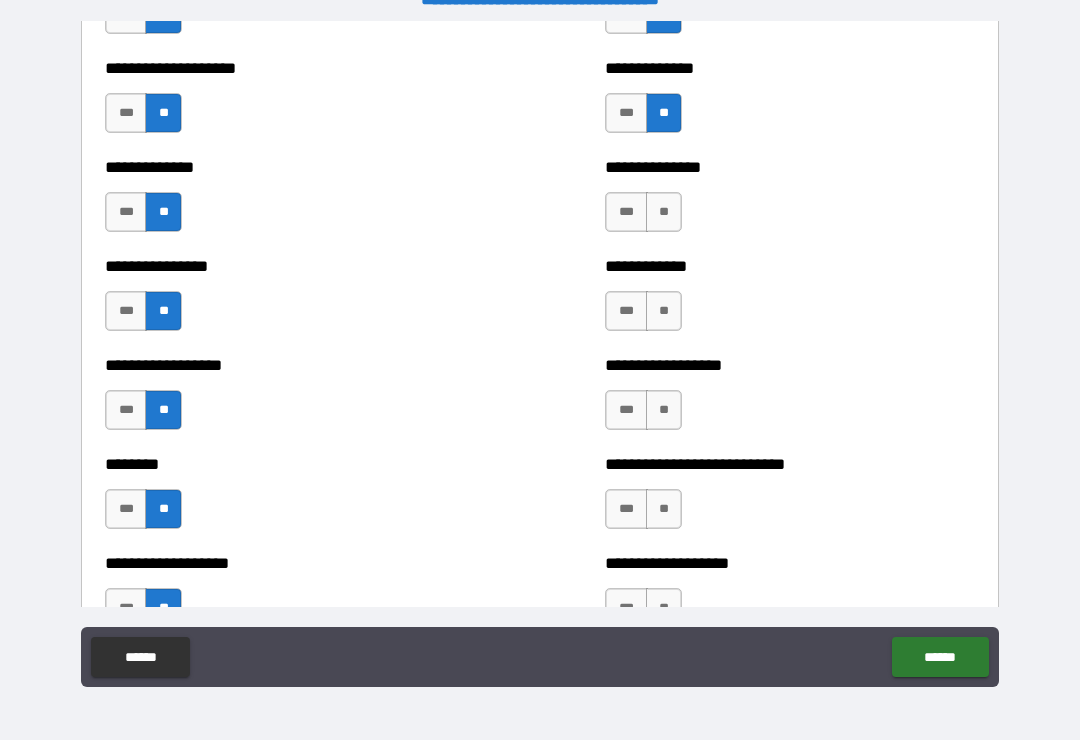 click on "**" at bounding box center (664, 212) 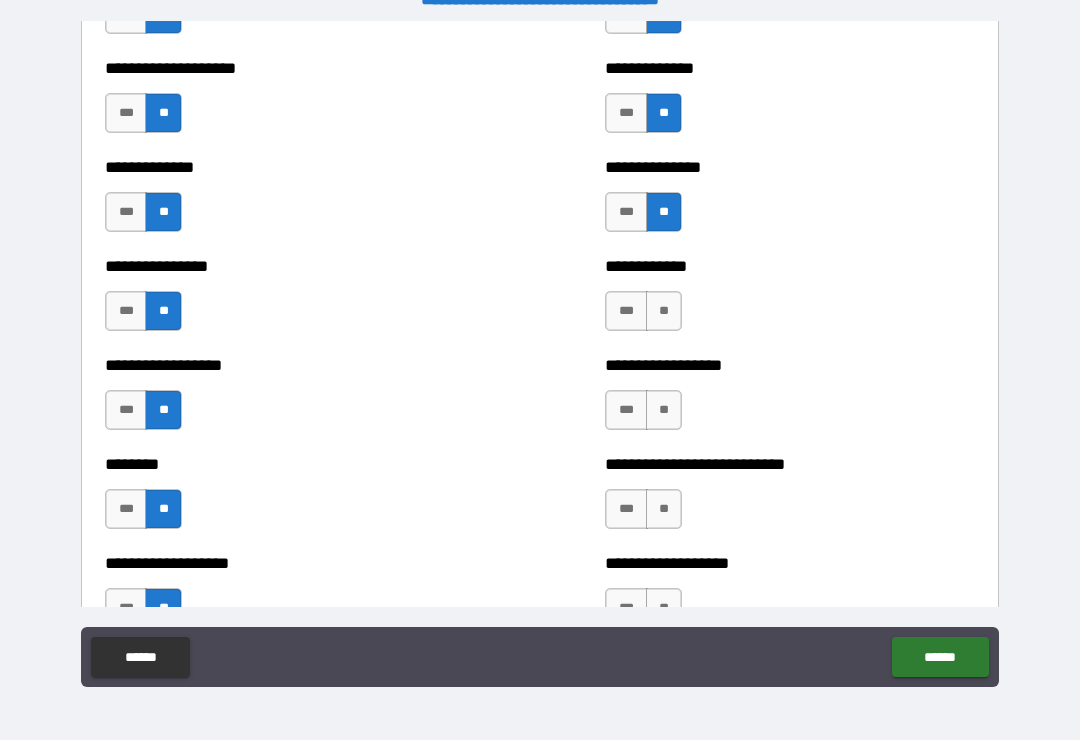 click on "**" at bounding box center (664, 311) 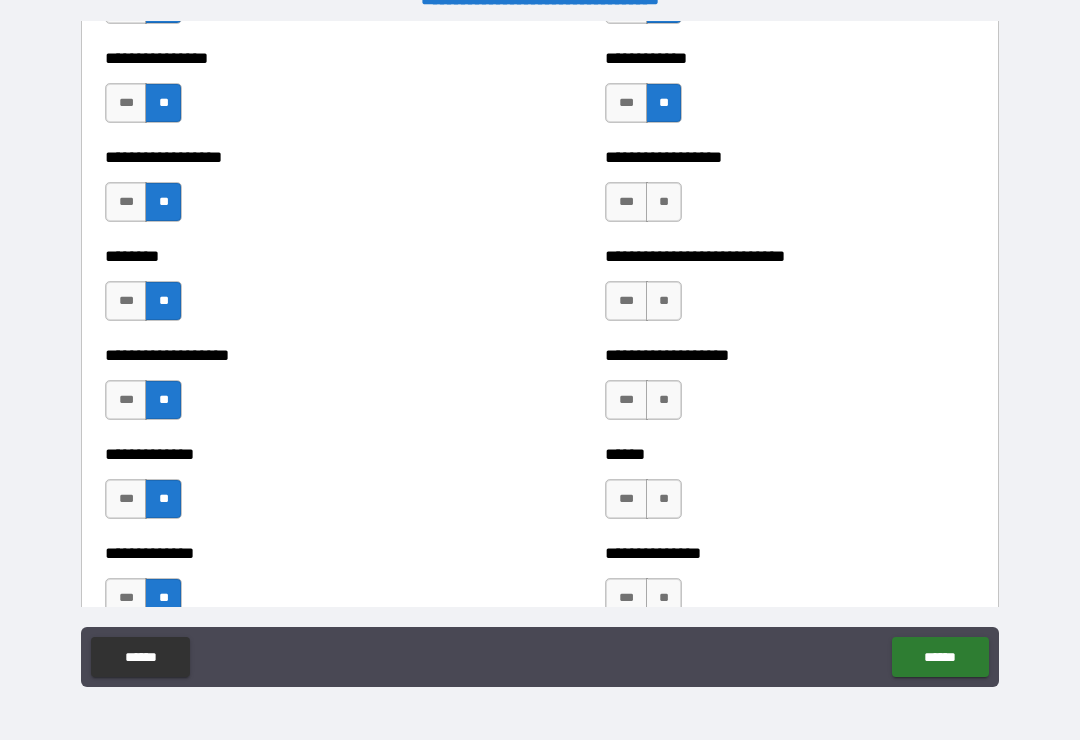 scroll, scrollTop: 4271, scrollLeft: 0, axis: vertical 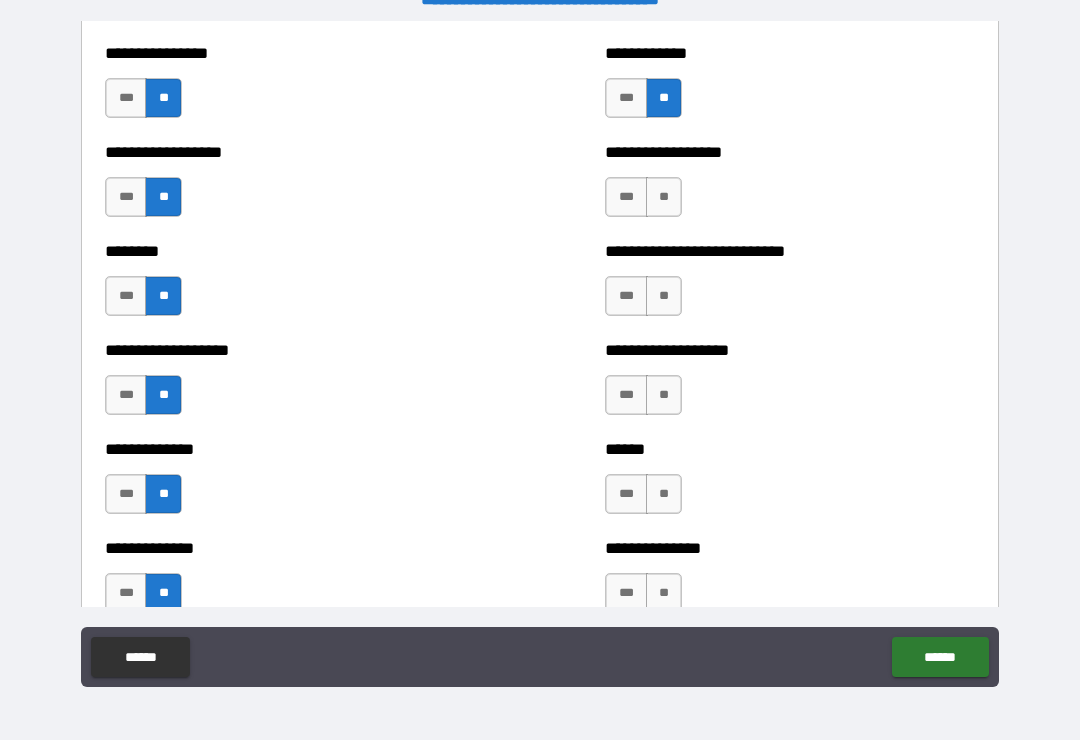 click on "**" at bounding box center (664, 197) 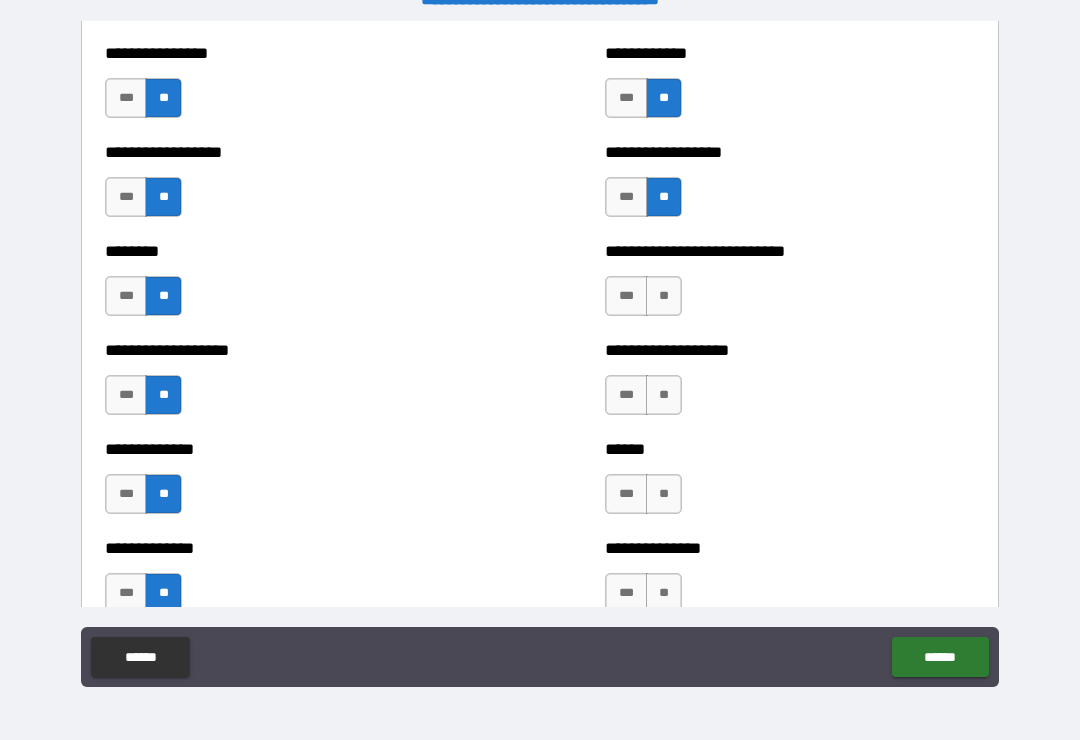 click on "**" at bounding box center (664, 296) 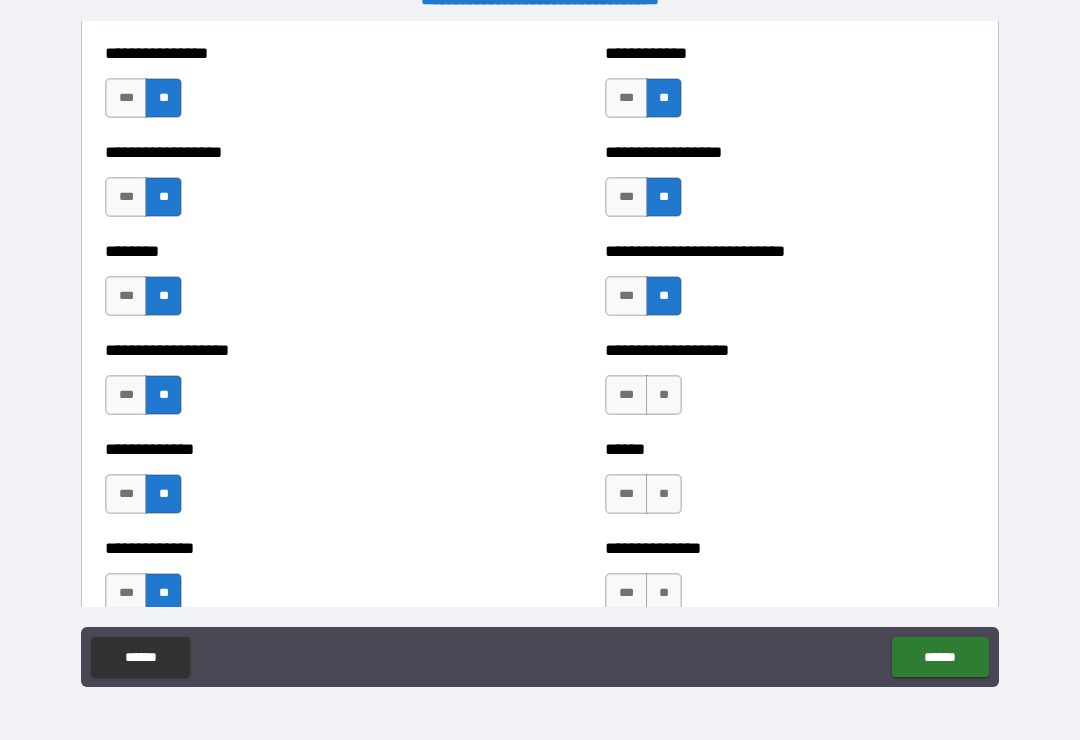 click on "**" at bounding box center (664, 395) 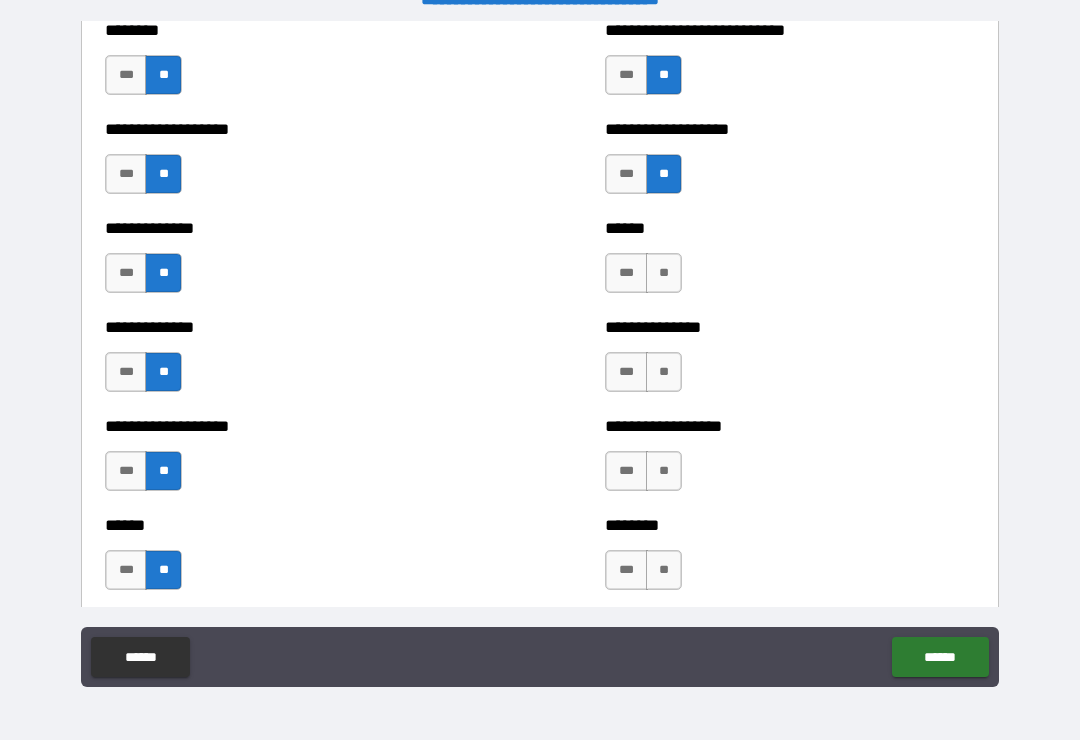 scroll, scrollTop: 4504, scrollLeft: 0, axis: vertical 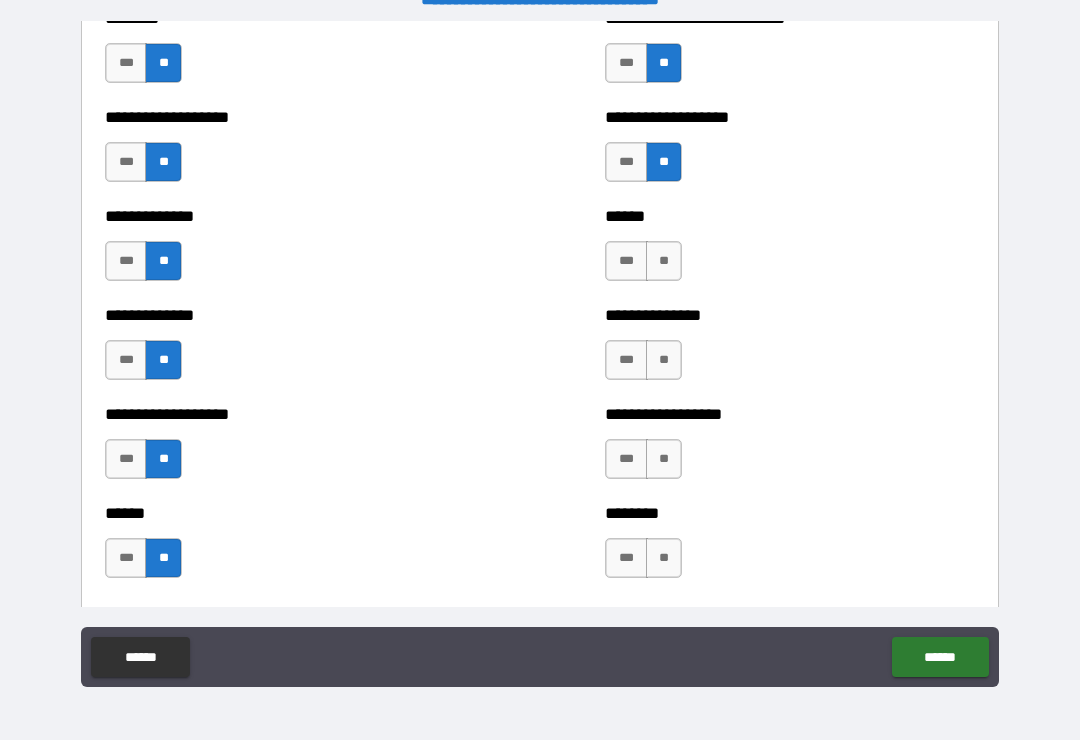 click on "**" at bounding box center (664, 261) 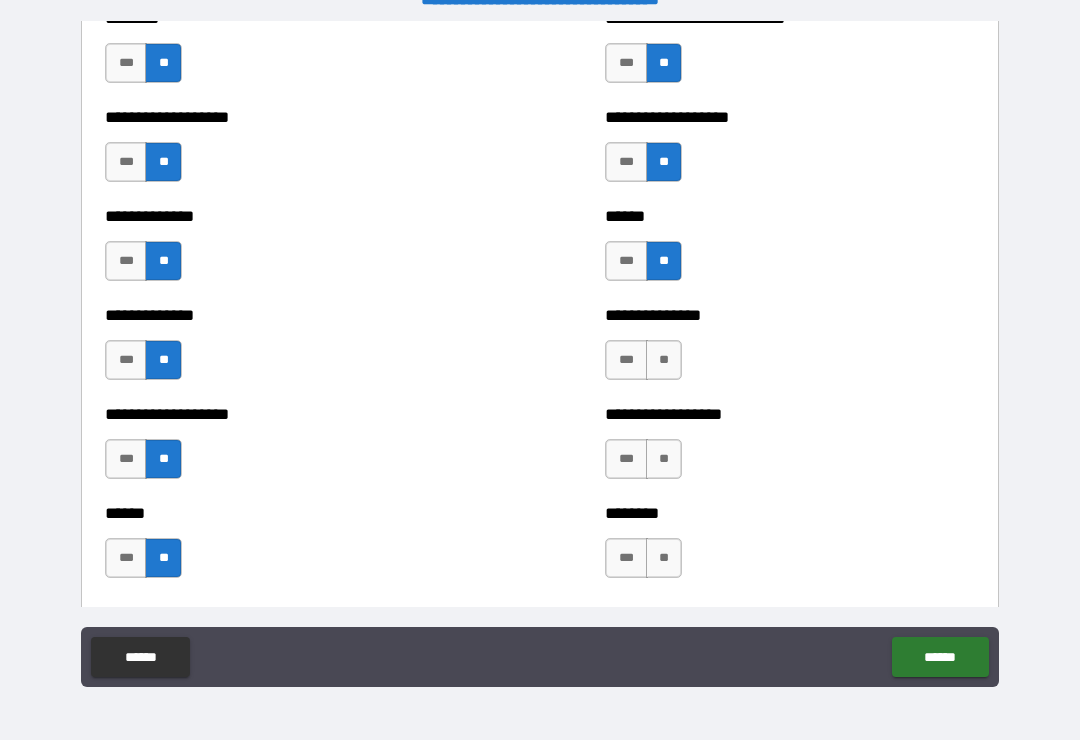 click on "**" at bounding box center (664, 360) 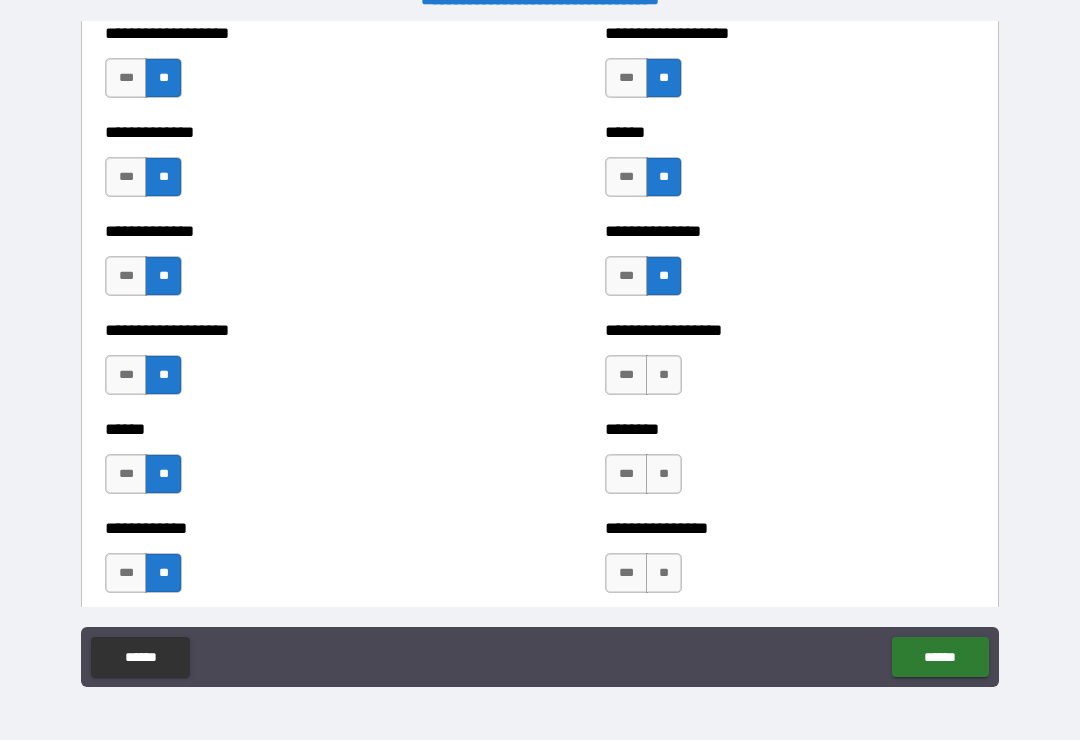 scroll, scrollTop: 4684, scrollLeft: 0, axis: vertical 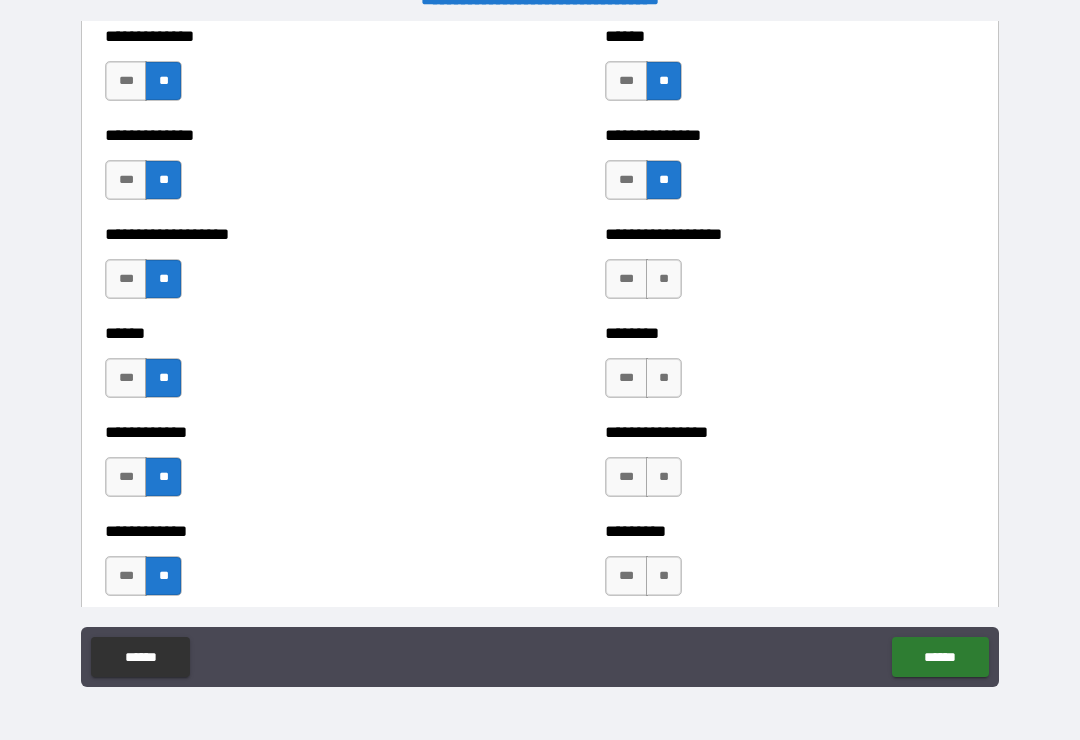click on "**" at bounding box center [664, 279] 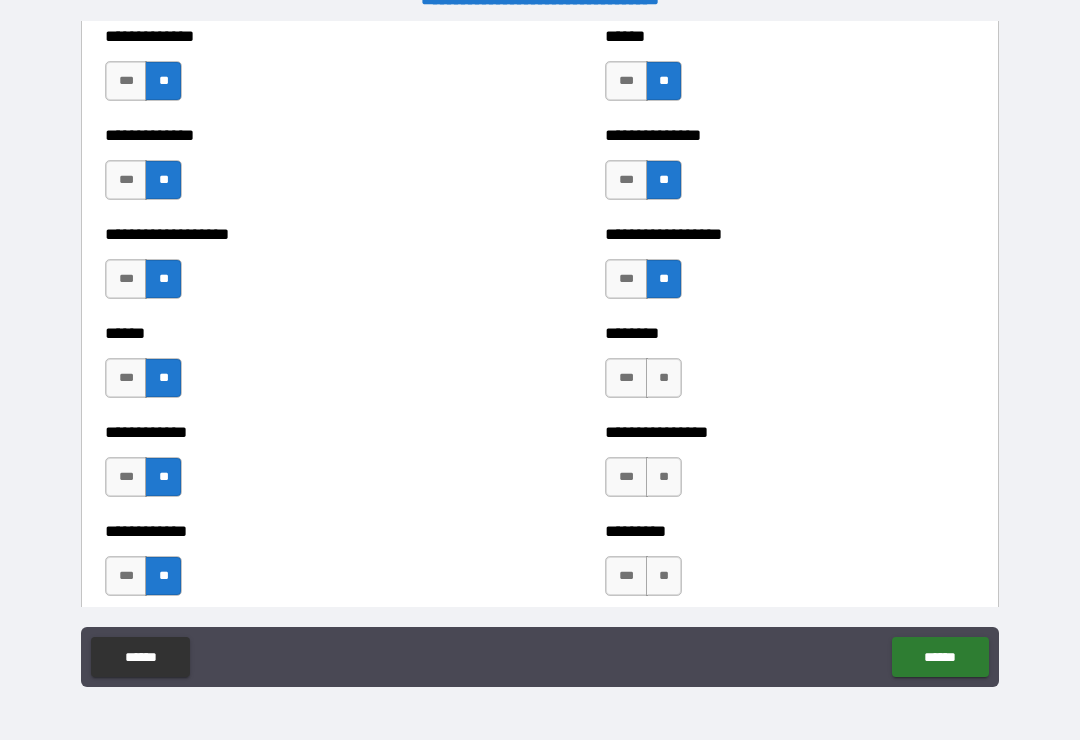 click on "**" at bounding box center (664, 378) 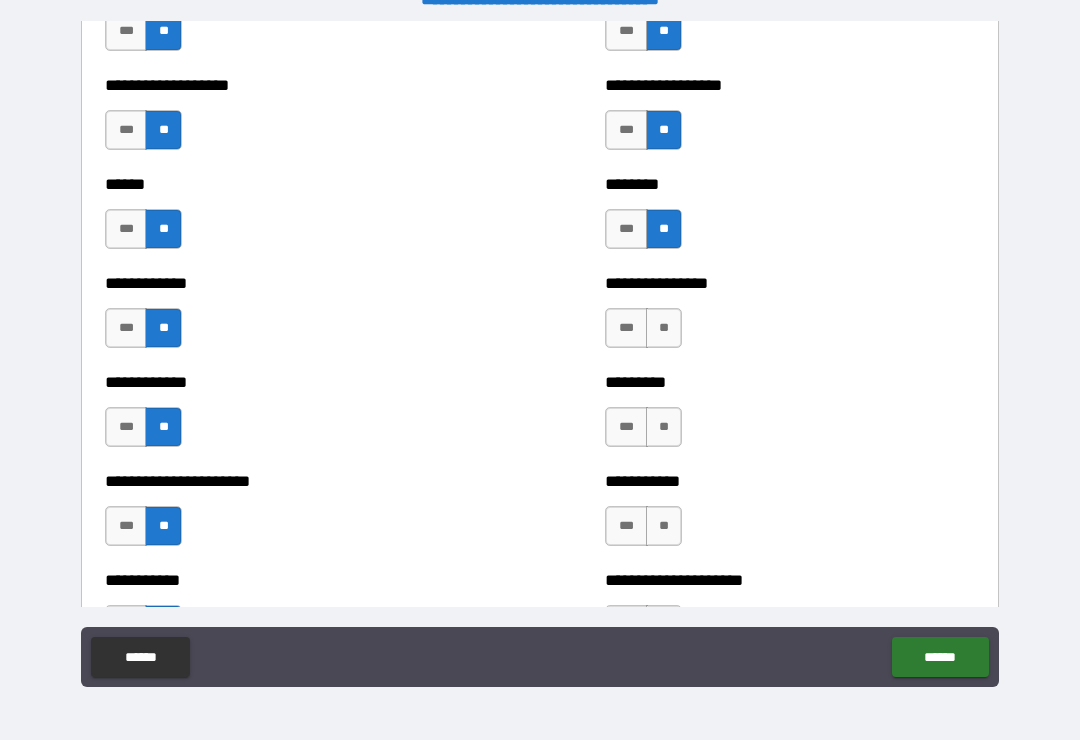 scroll, scrollTop: 4845, scrollLeft: 0, axis: vertical 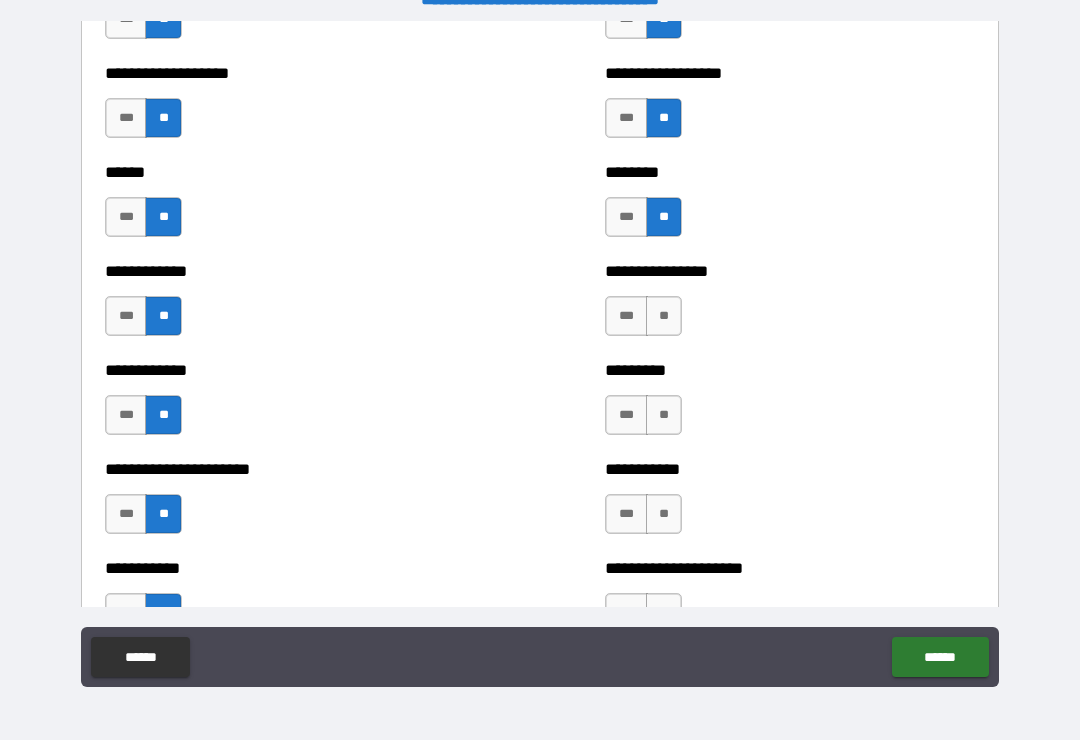 click on "**" at bounding box center [664, 316] 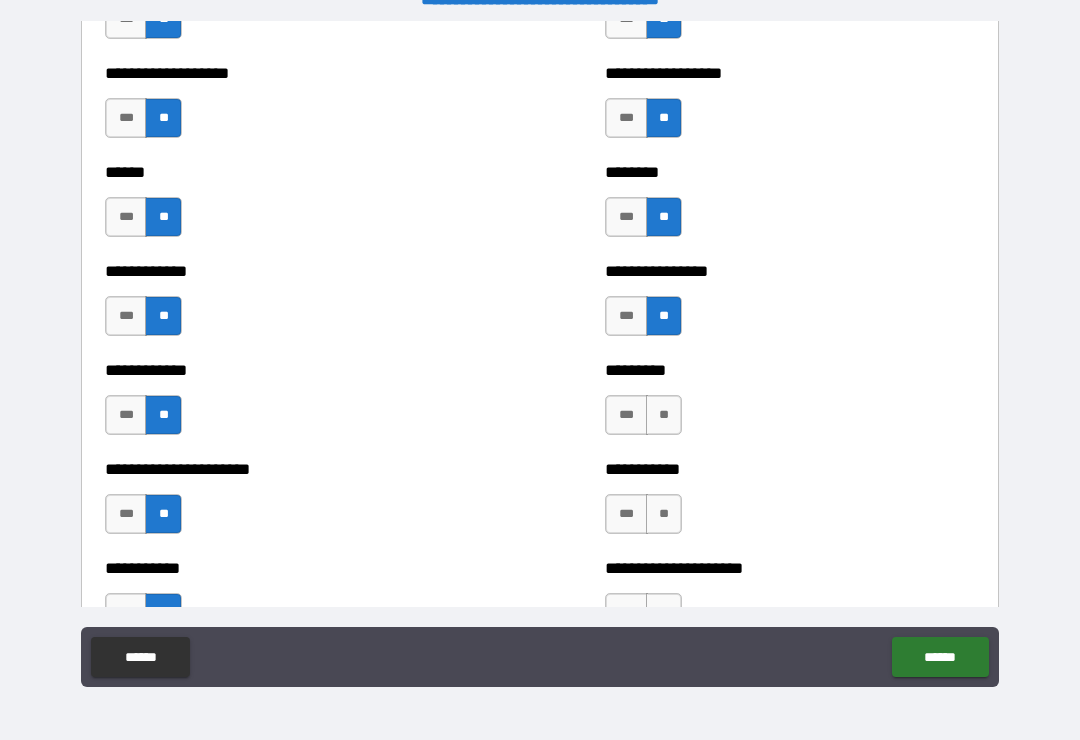 click on "**" at bounding box center (664, 415) 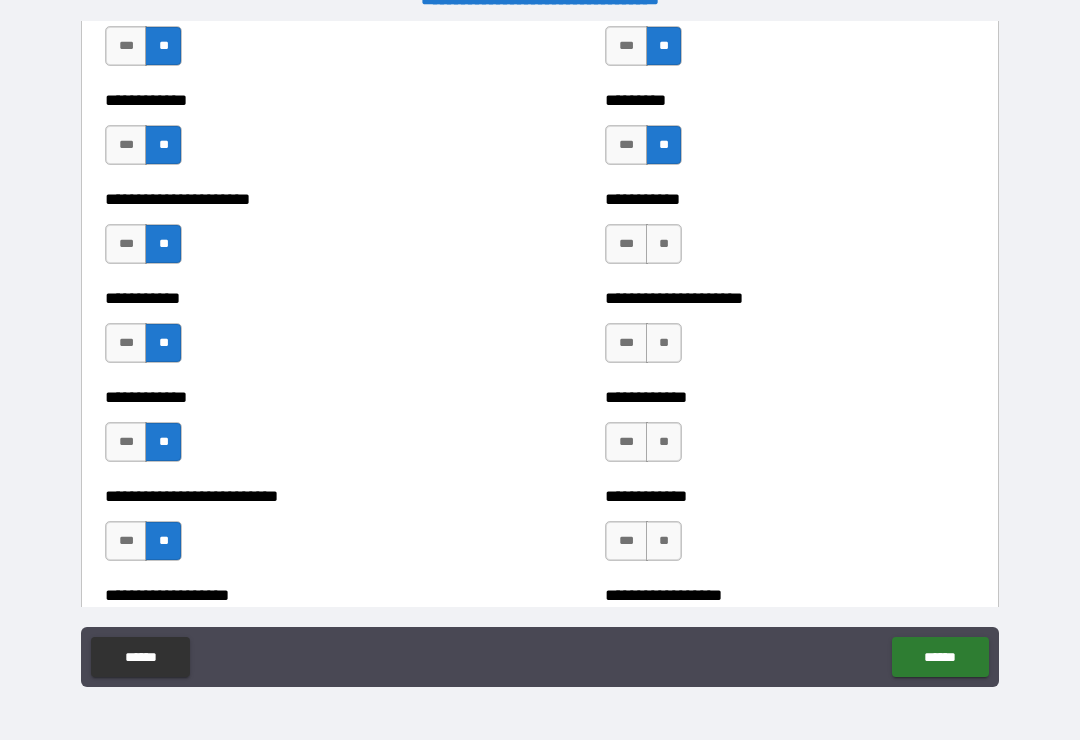 scroll, scrollTop: 5117, scrollLeft: 0, axis: vertical 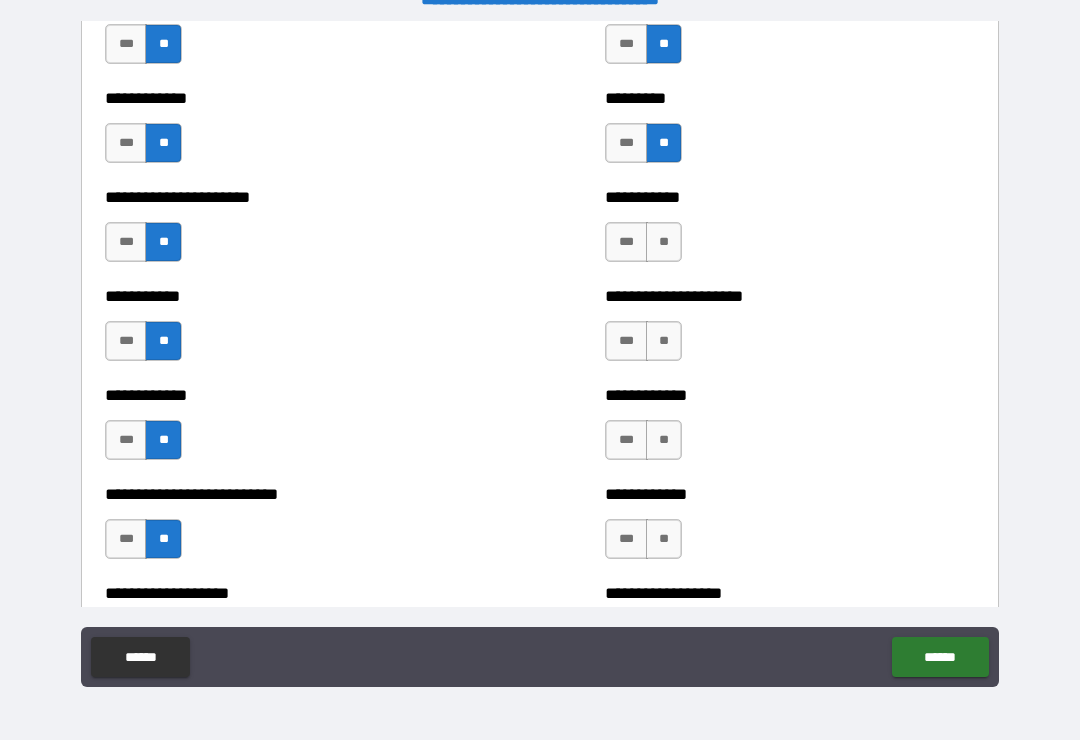 click on "**" at bounding box center (664, 242) 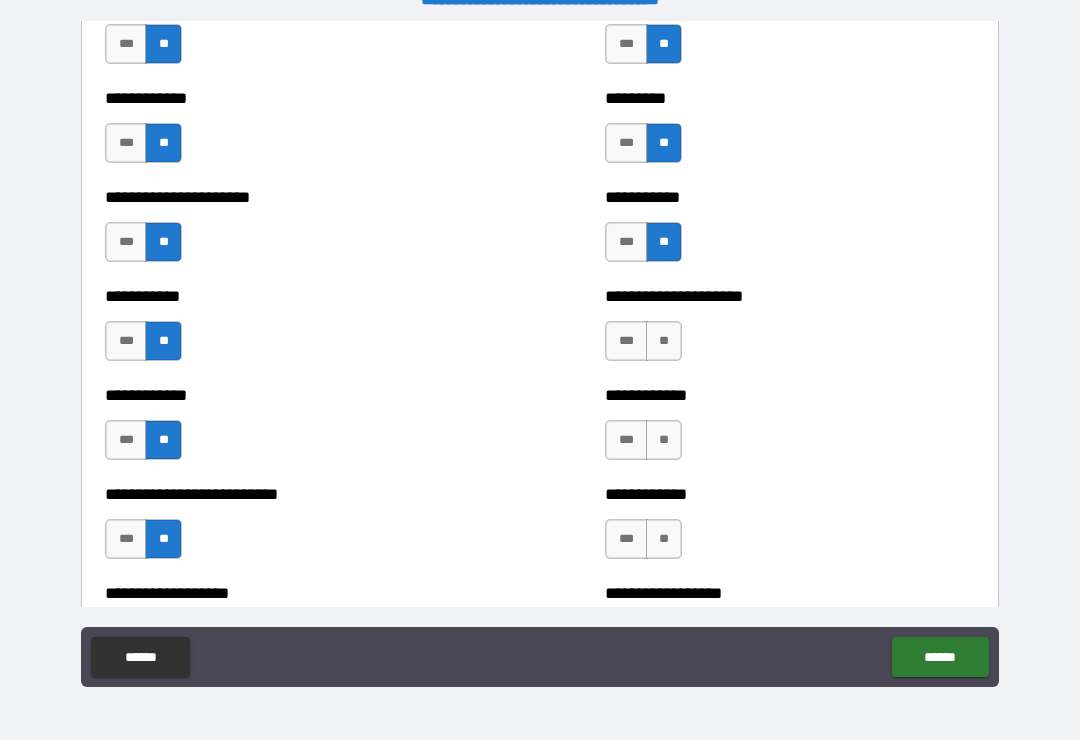 click on "**" at bounding box center (664, 341) 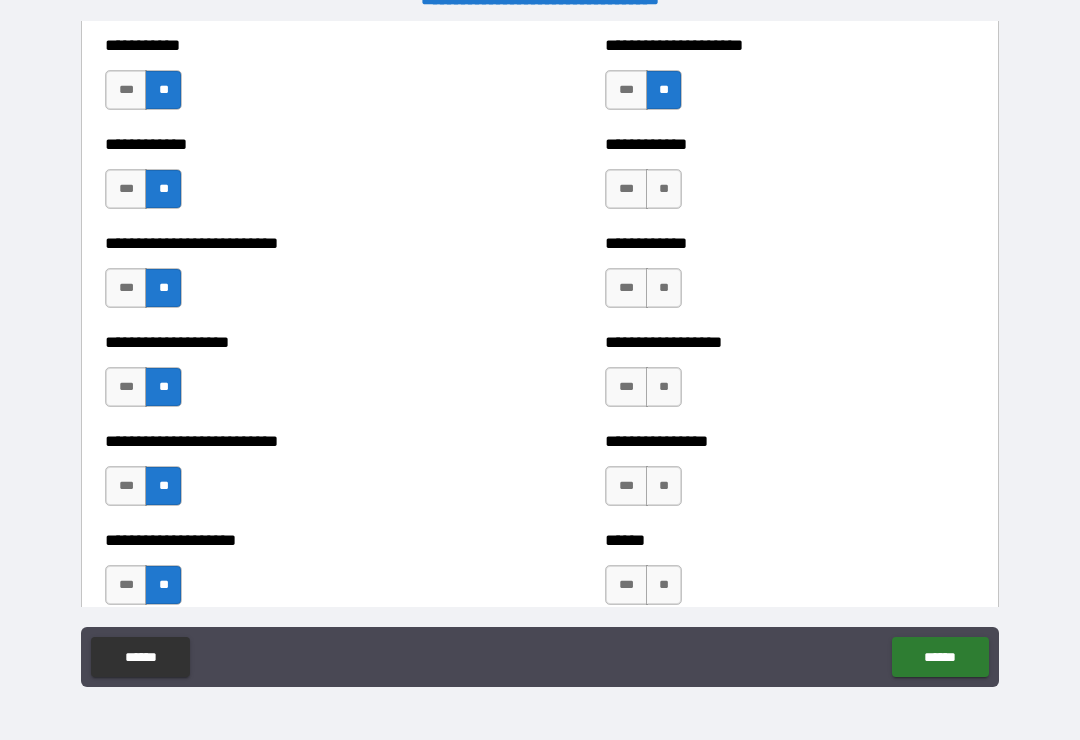 scroll, scrollTop: 5377, scrollLeft: 0, axis: vertical 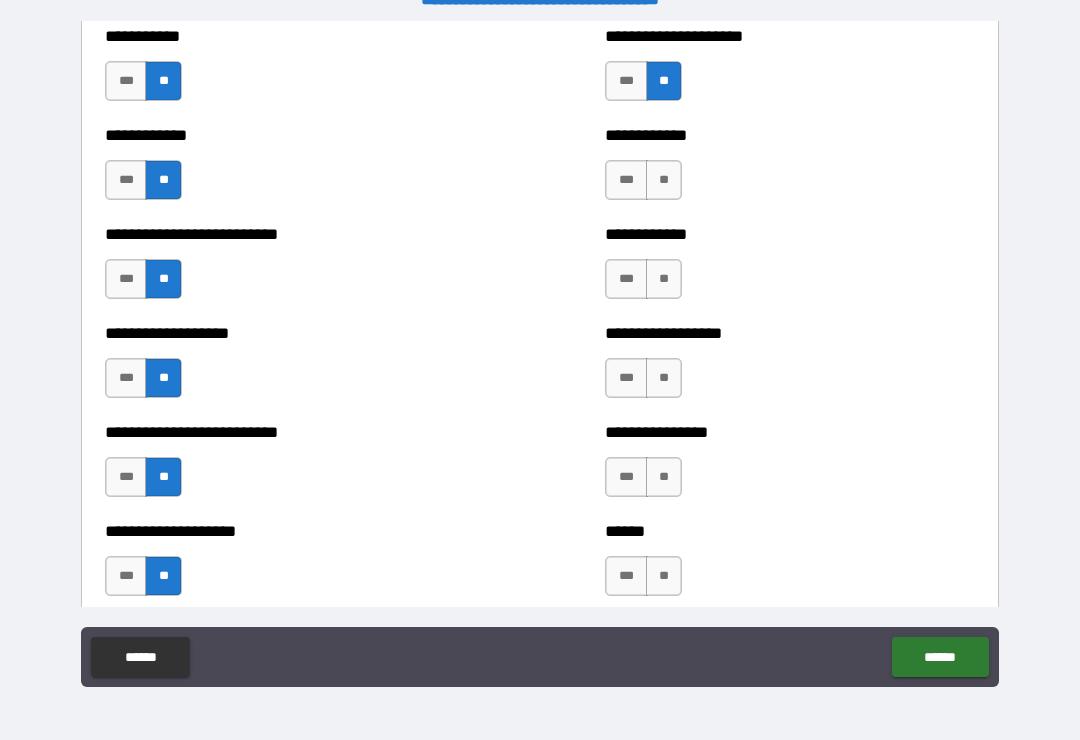 click on "**" at bounding box center (664, 180) 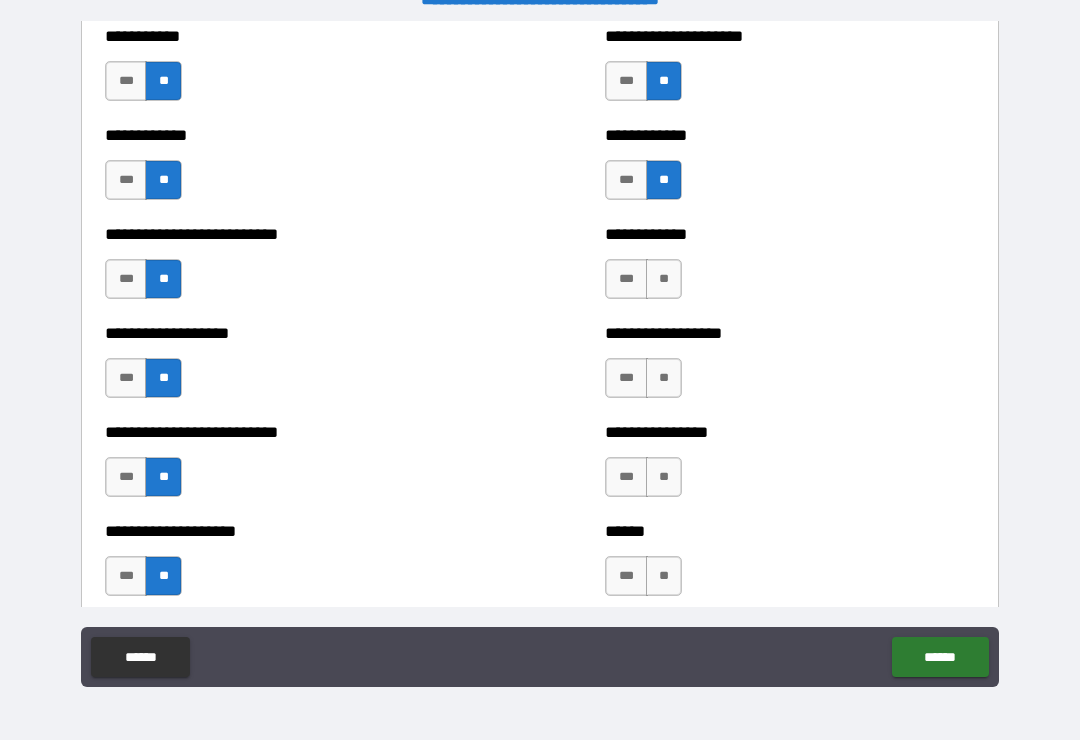 click on "**" at bounding box center [664, 279] 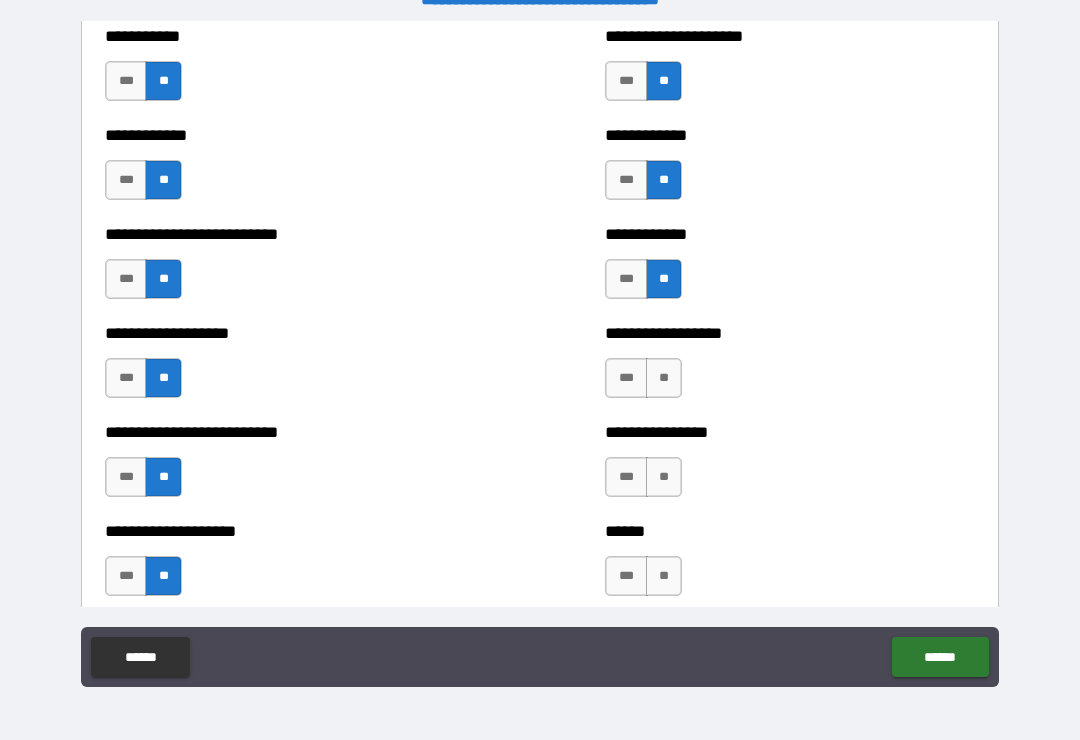 click on "**" at bounding box center [664, 378] 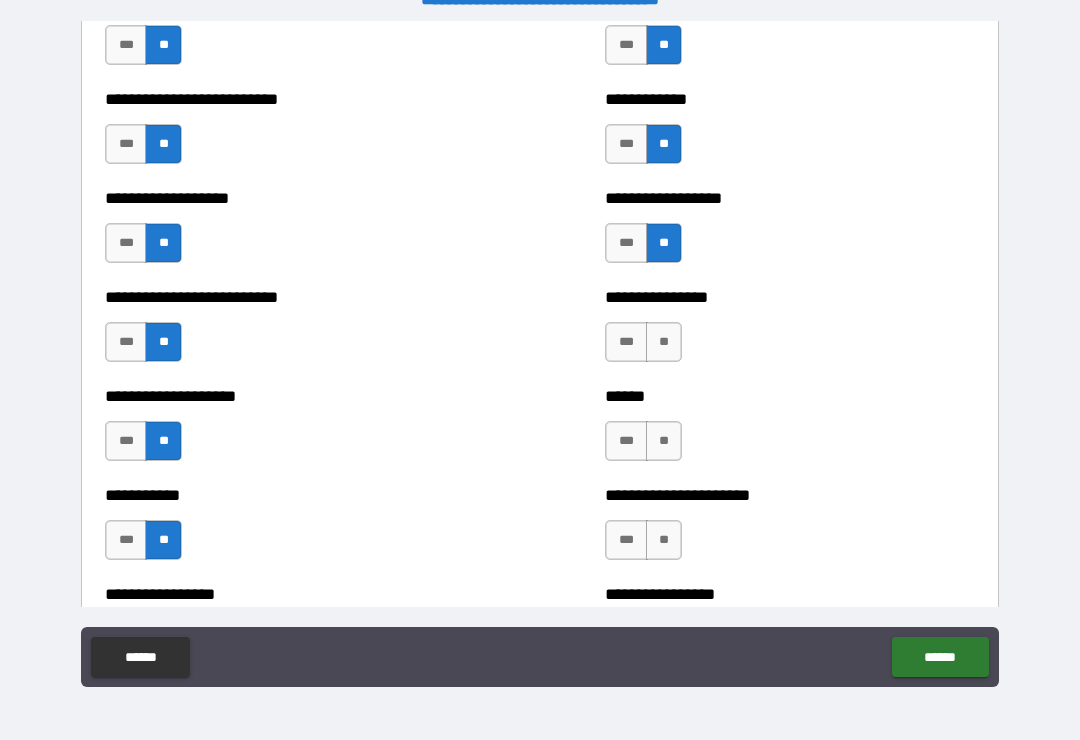 scroll, scrollTop: 5639, scrollLeft: 0, axis: vertical 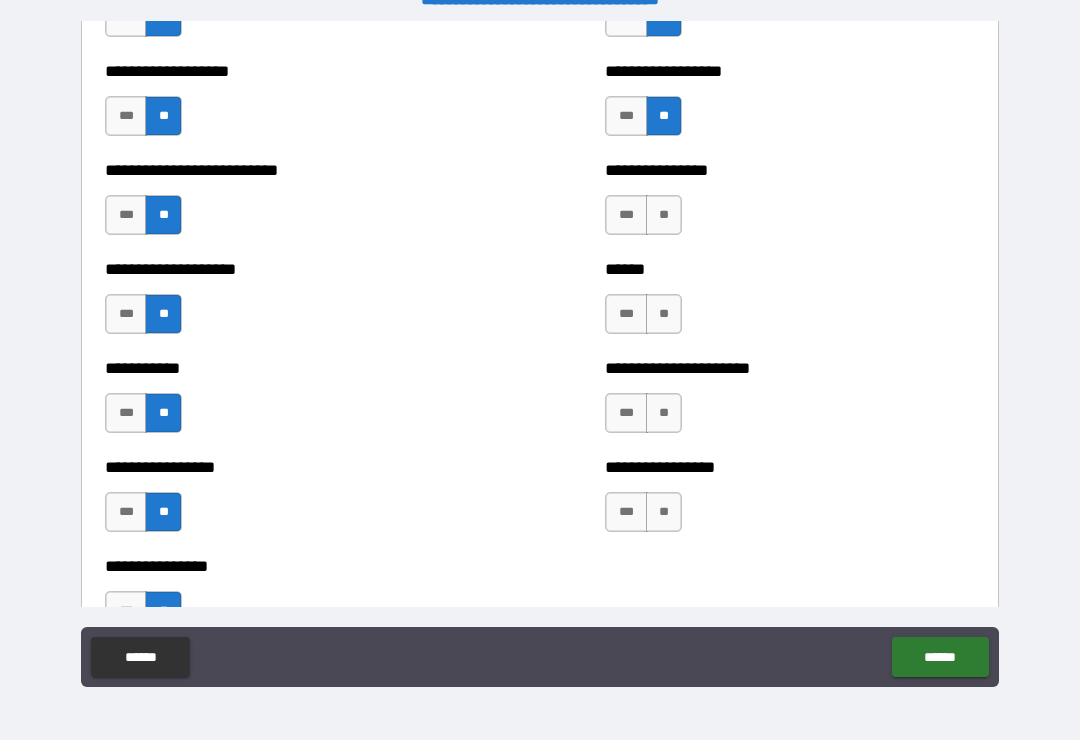 click on "**" at bounding box center (664, 215) 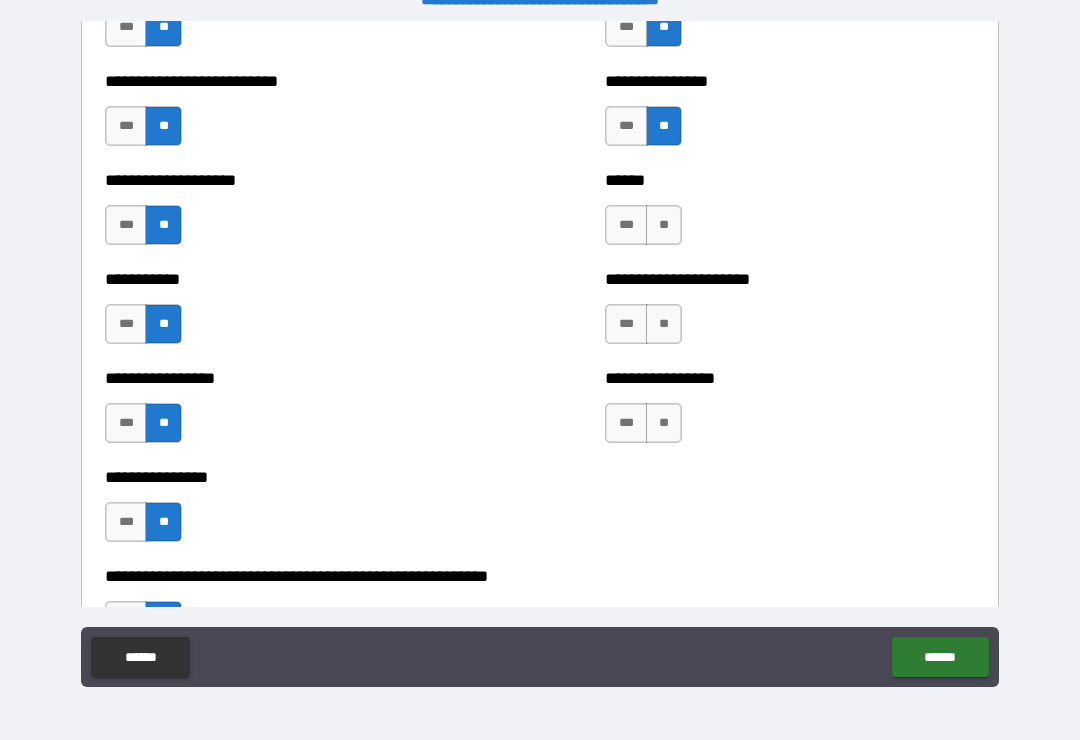 scroll, scrollTop: 5743, scrollLeft: 0, axis: vertical 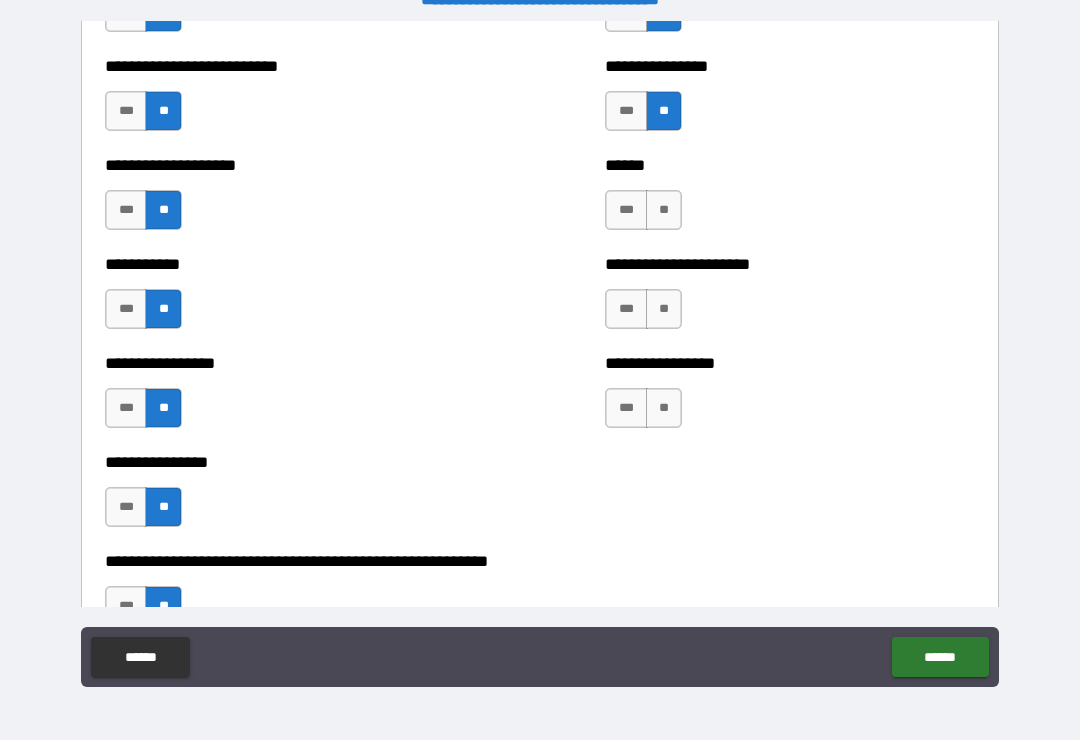 click on "**" at bounding box center [664, 210] 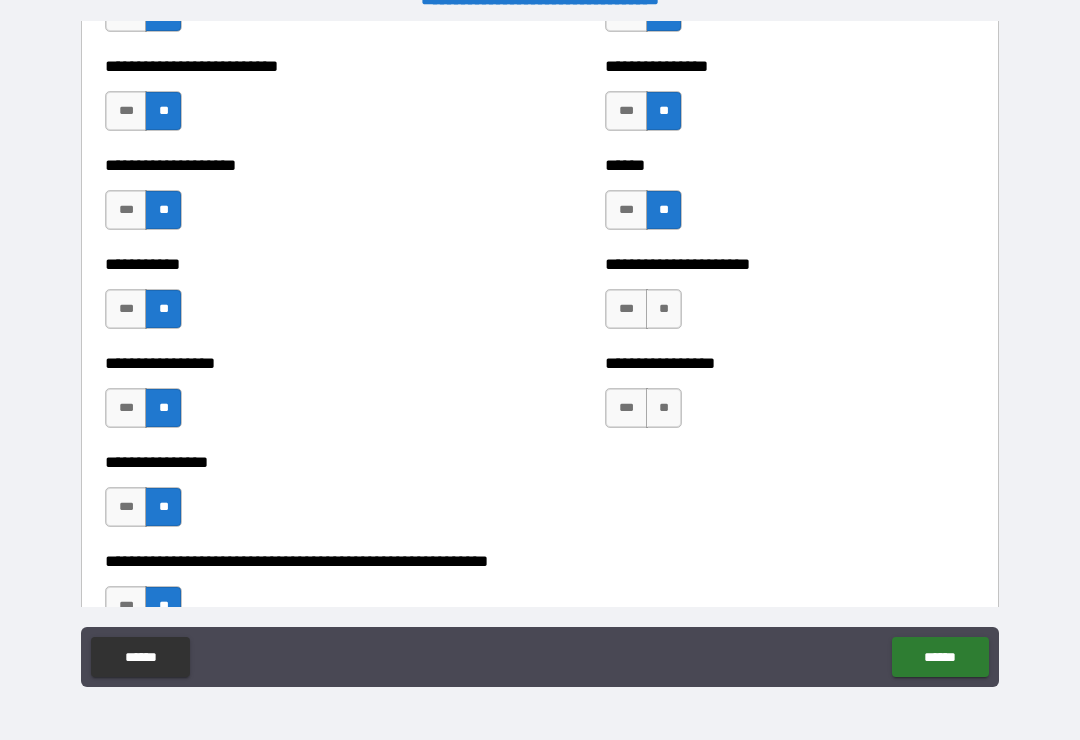 click on "**" at bounding box center (664, 309) 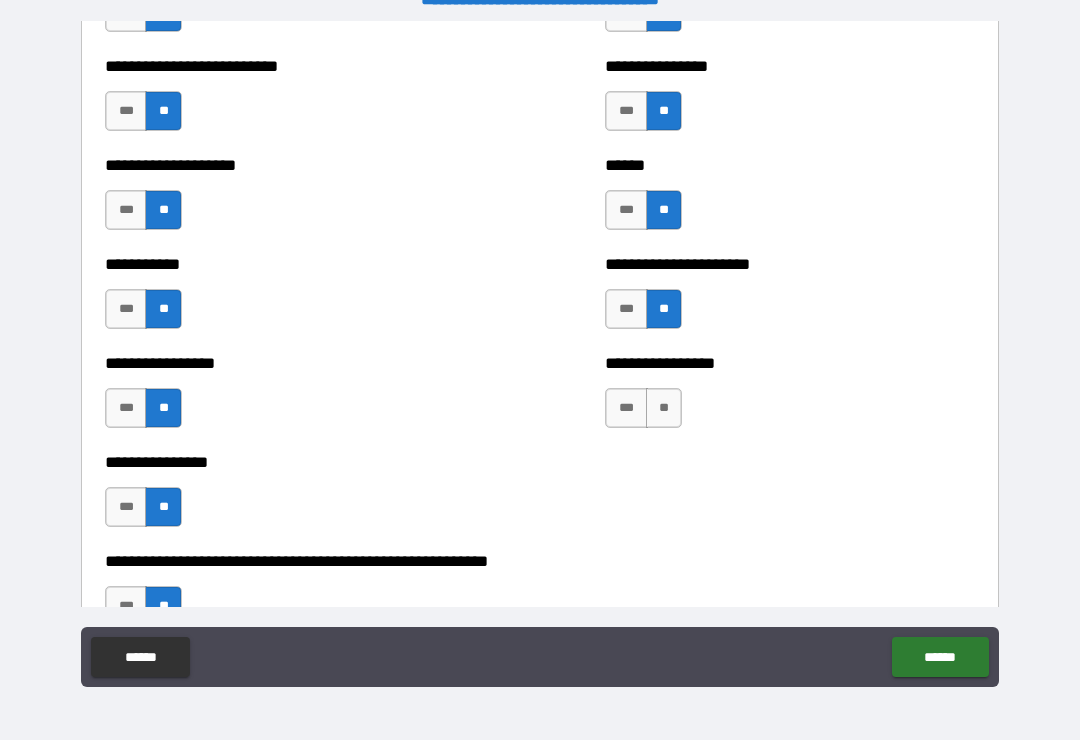 click on "**" at bounding box center (664, 408) 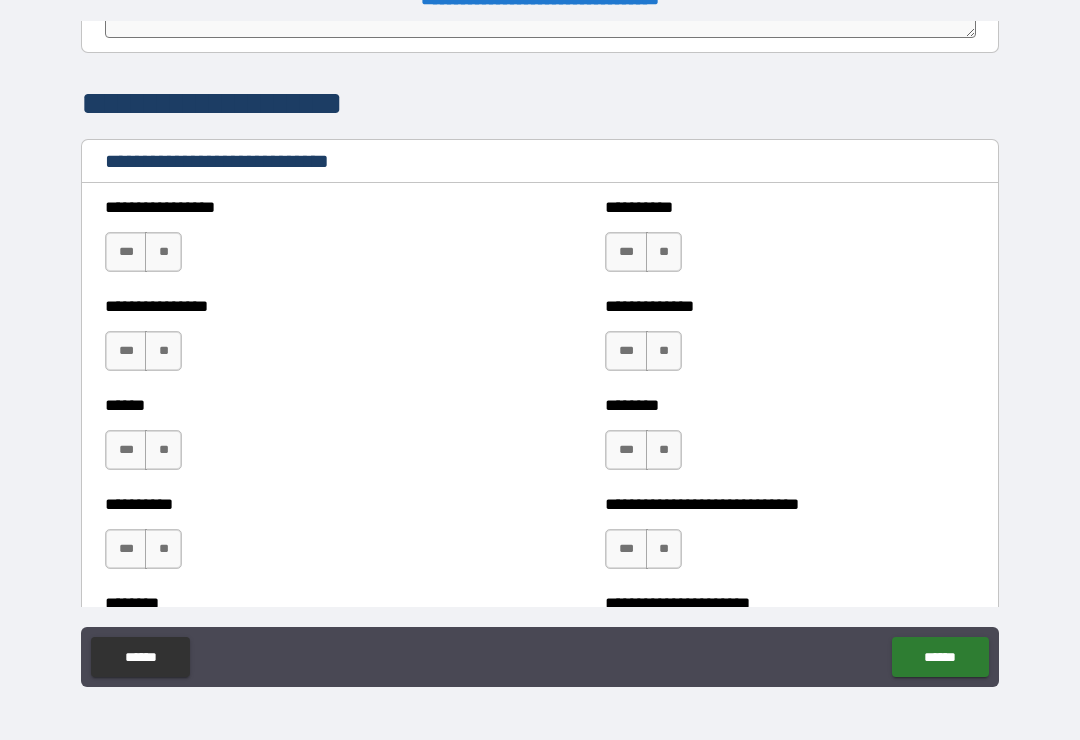 scroll, scrollTop: 6606, scrollLeft: 0, axis: vertical 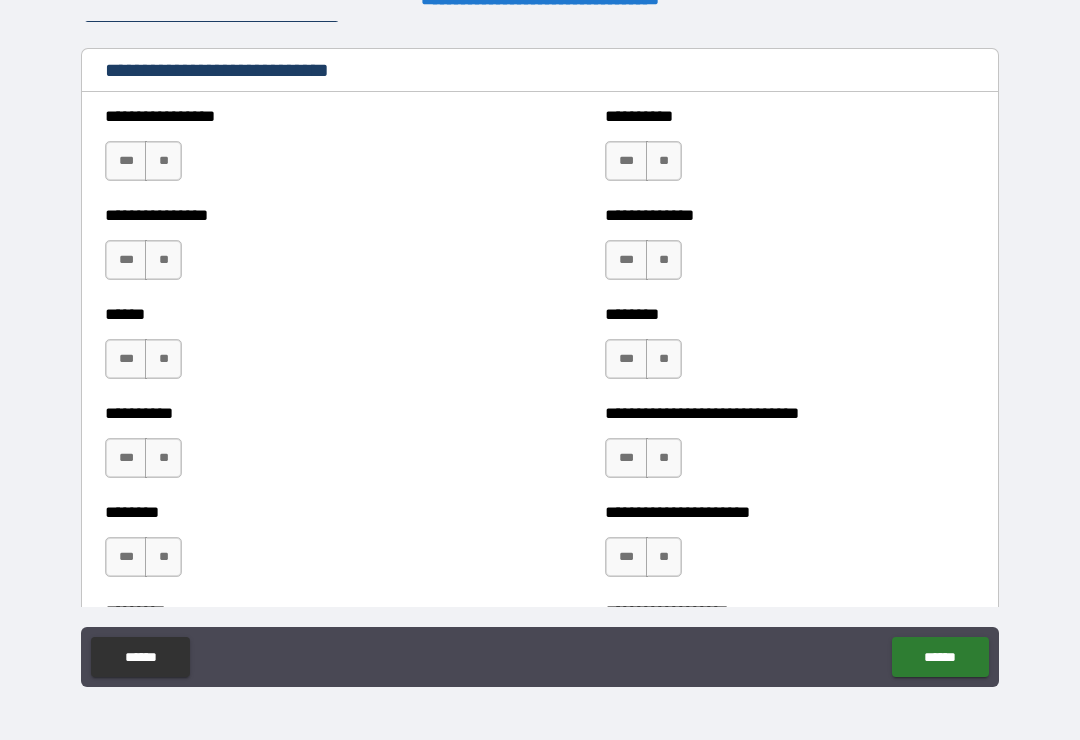 click on "**" at bounding box center [163, 161] 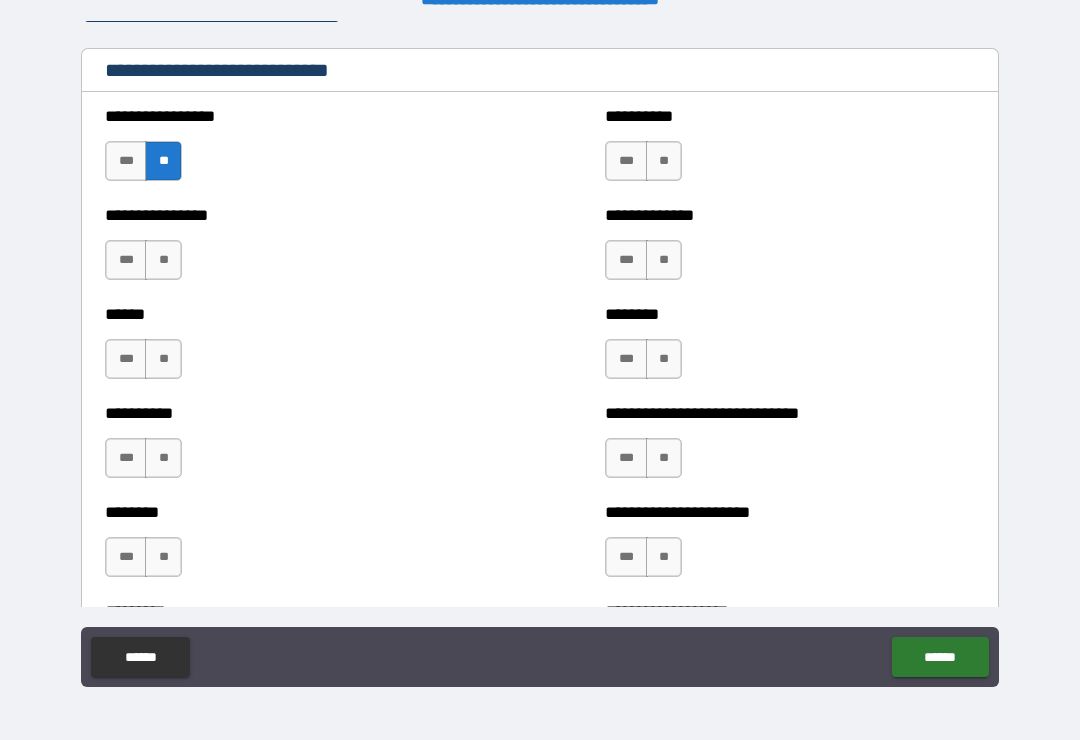 click on "**" at bounding box center (163, 260) 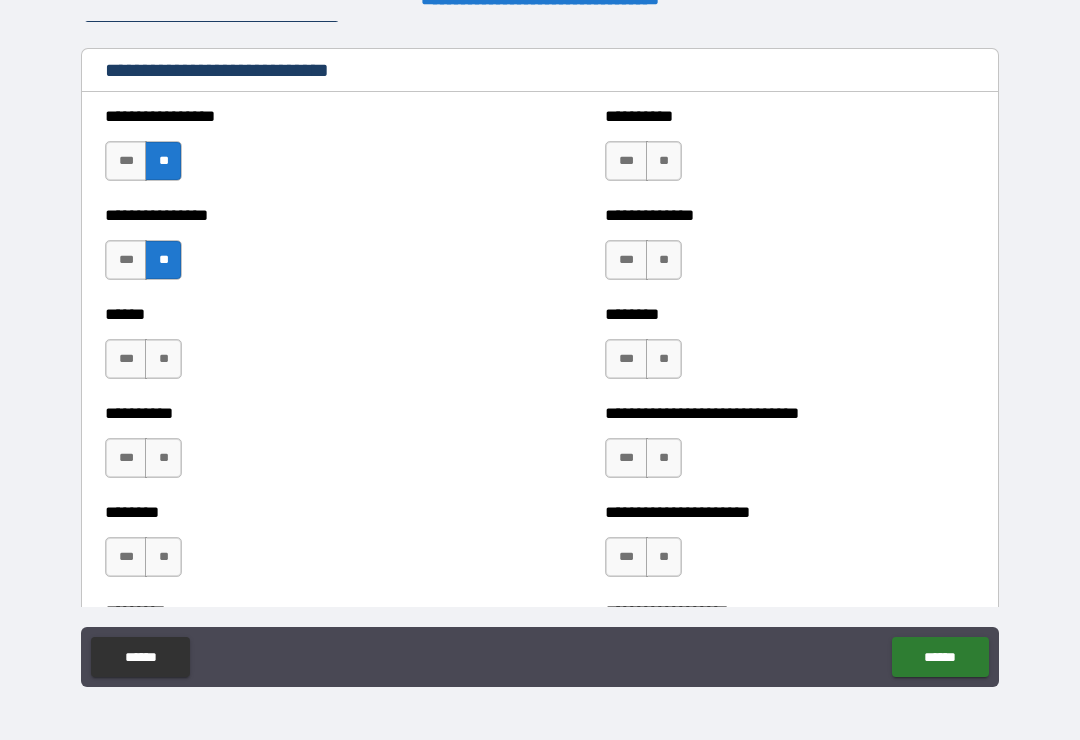 click on "***" at bounding box center (126, 359) 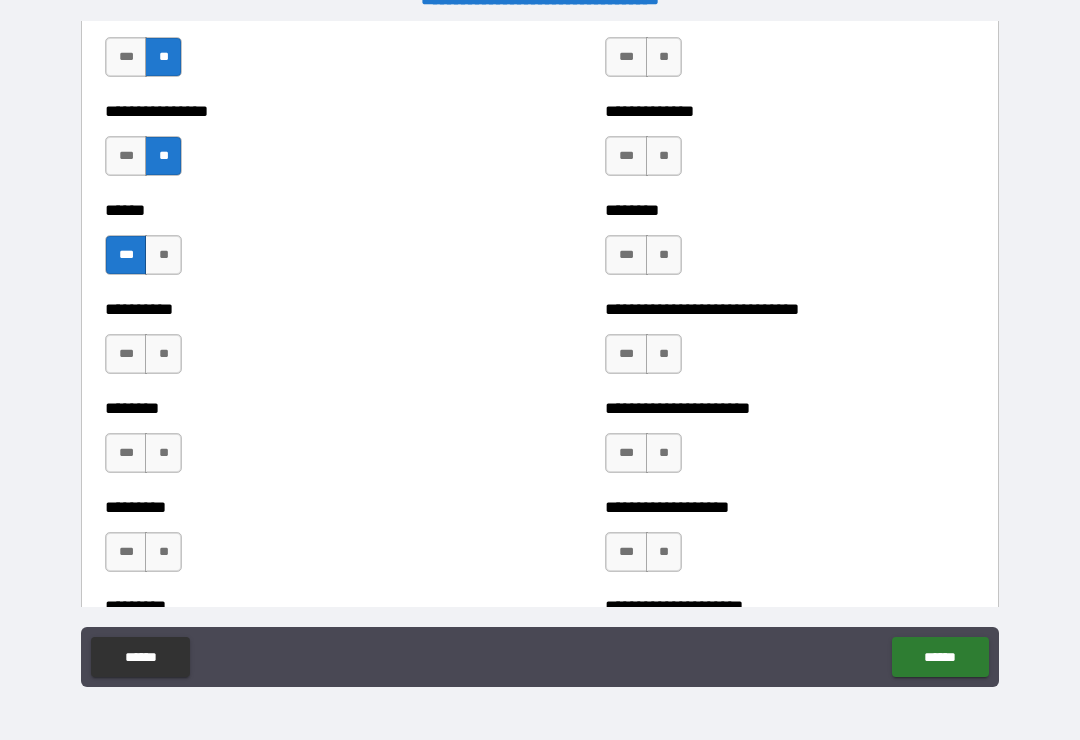 scroll, scrollTop: 6712, scrollLeft: 0, axis: vertical 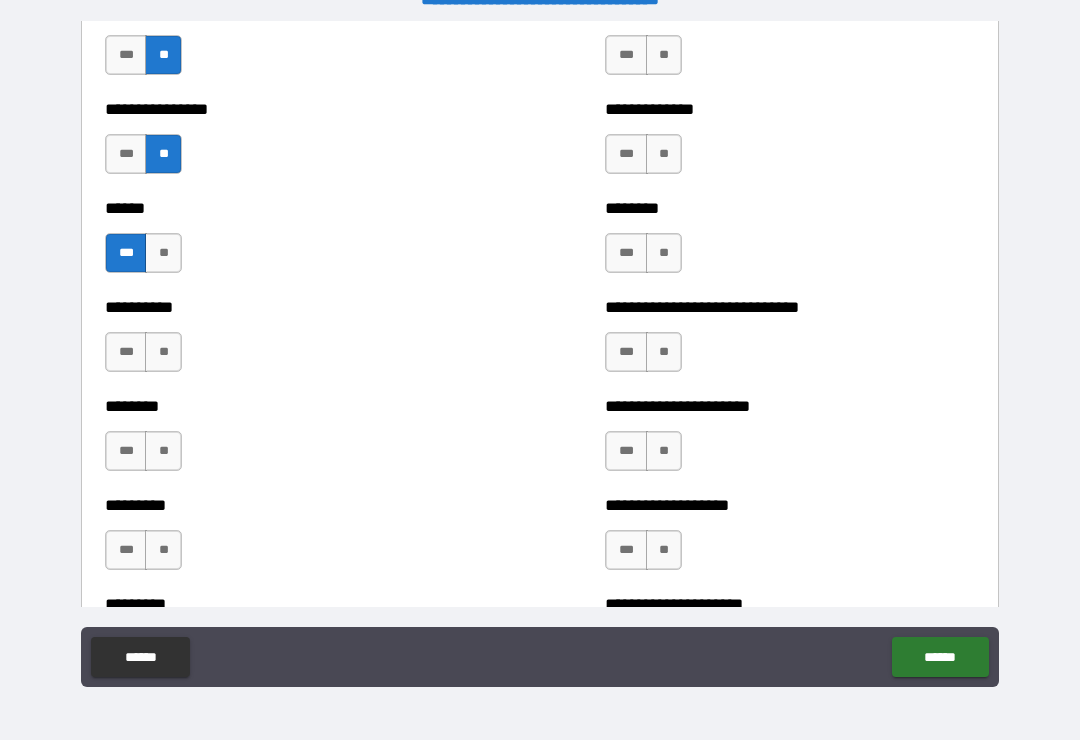 click on "**" at bounding box center (163, 352) 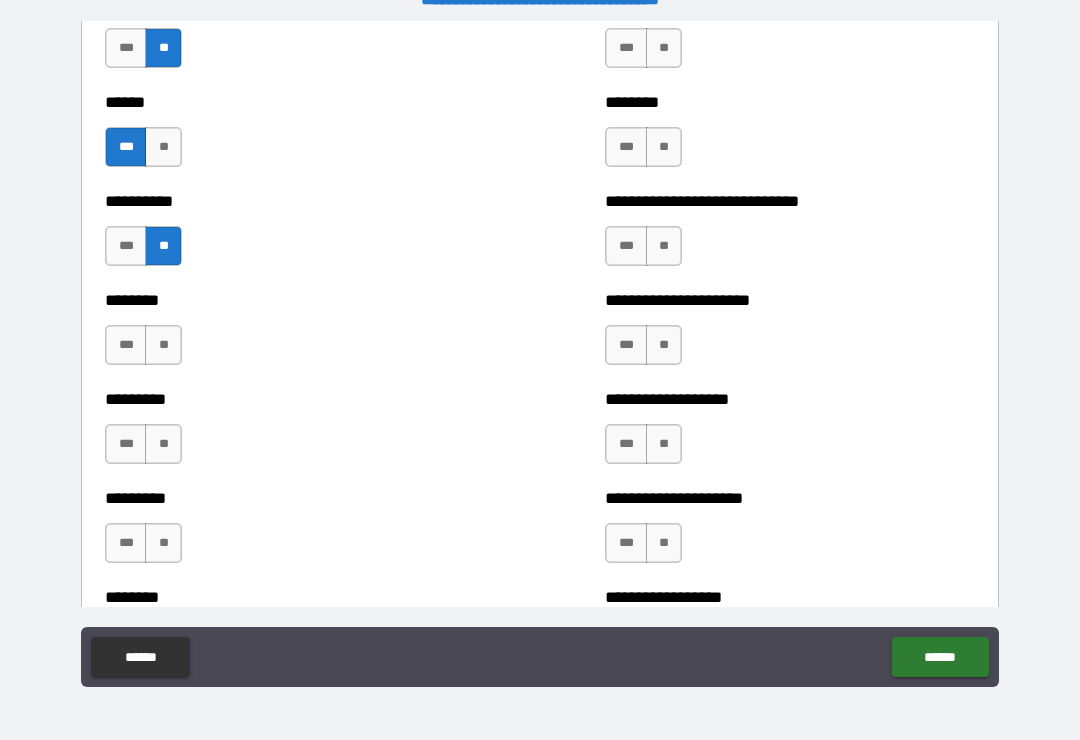 scroll, scrollTop: 6822, scrollLeft: 0, axis: vertical 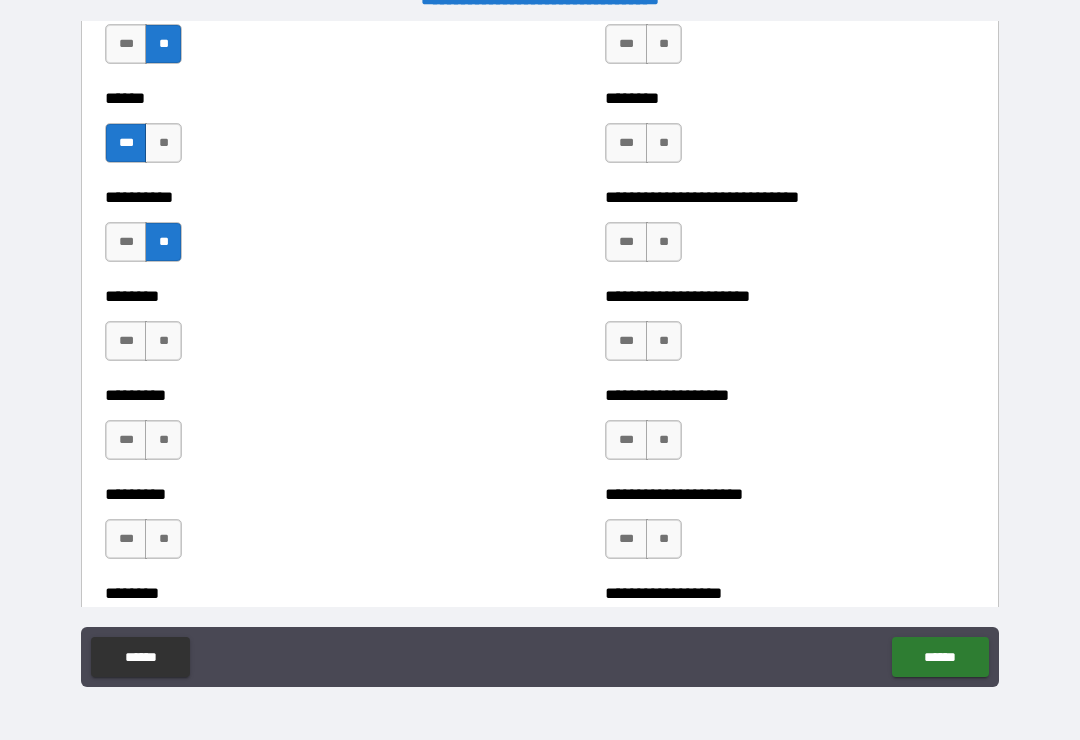 click on "**" at bounding box center [163, 341] 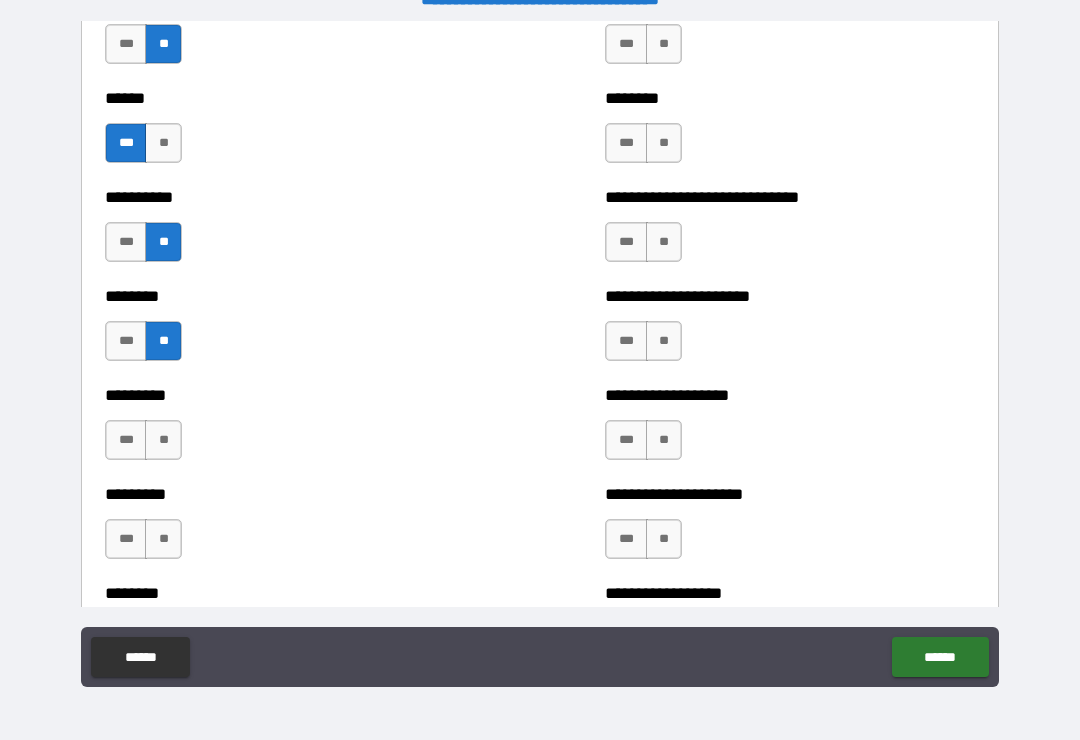 click on "**" at bounding box center (163, 440) 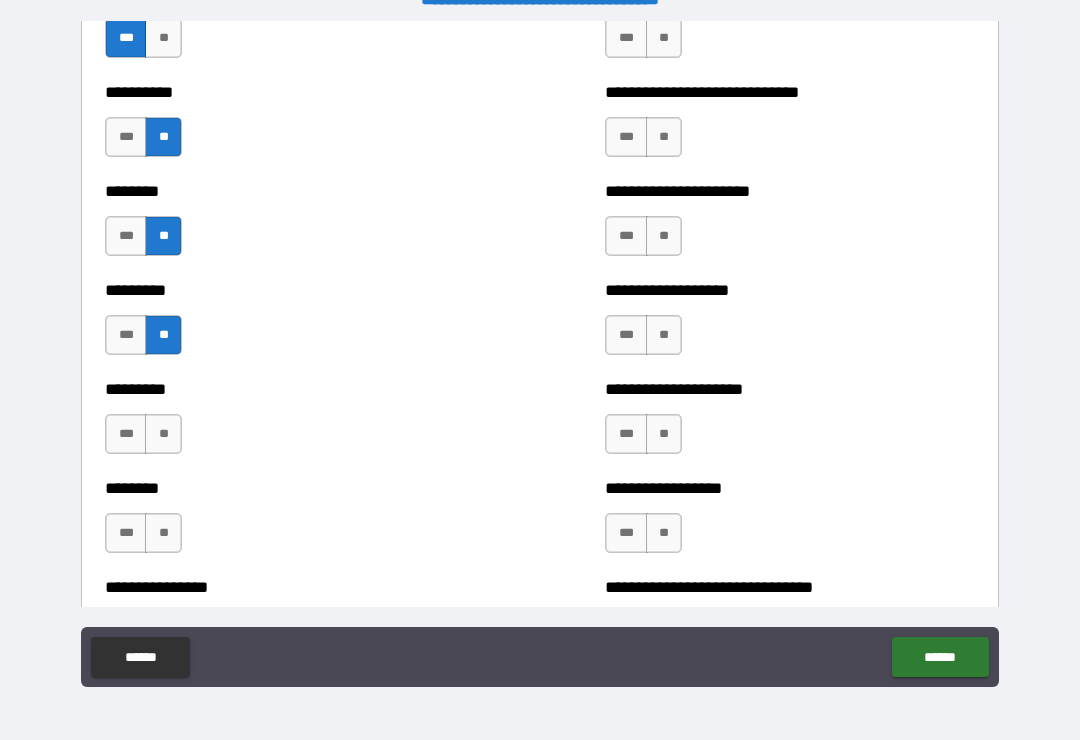 scroll, scrollTop: 6999, scrollLeft: 0, axis: vertical 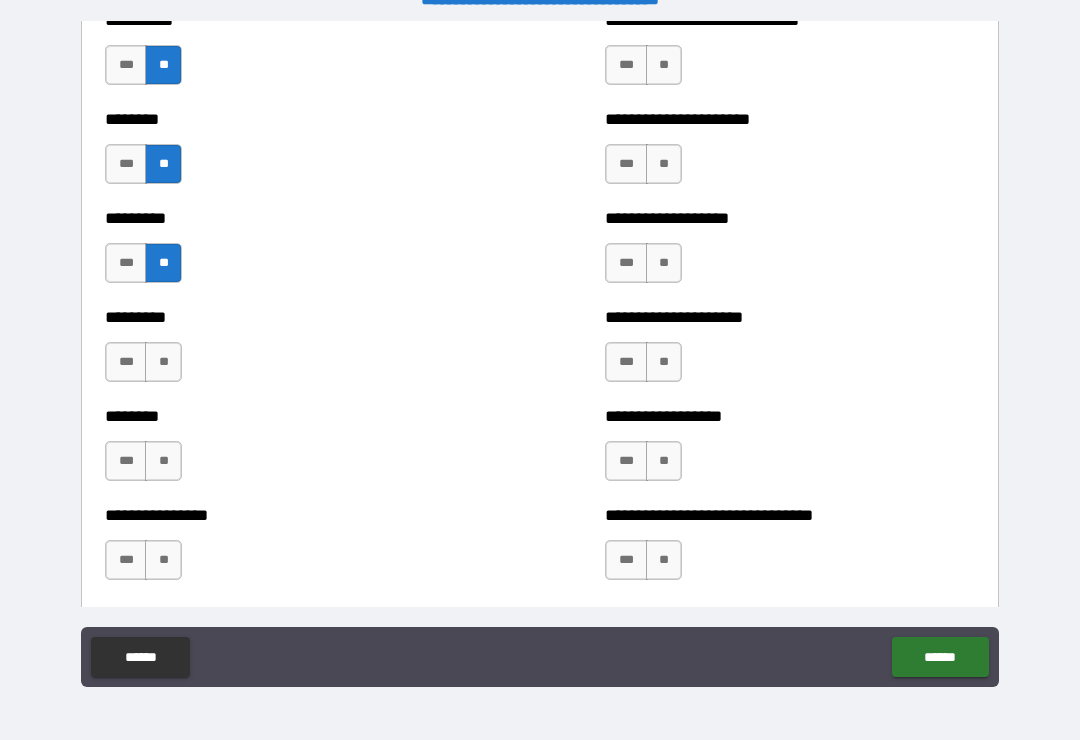 click on "**" at bounding box center [163, 362] 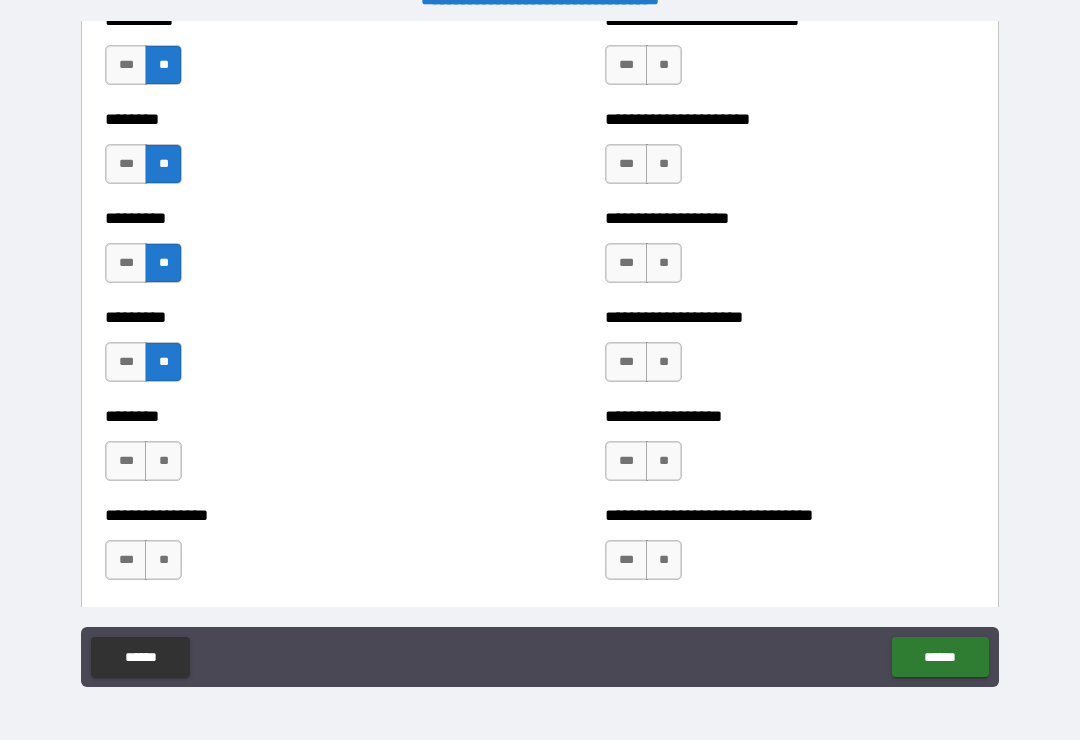 click on "**" at bounding box center [163, 461] 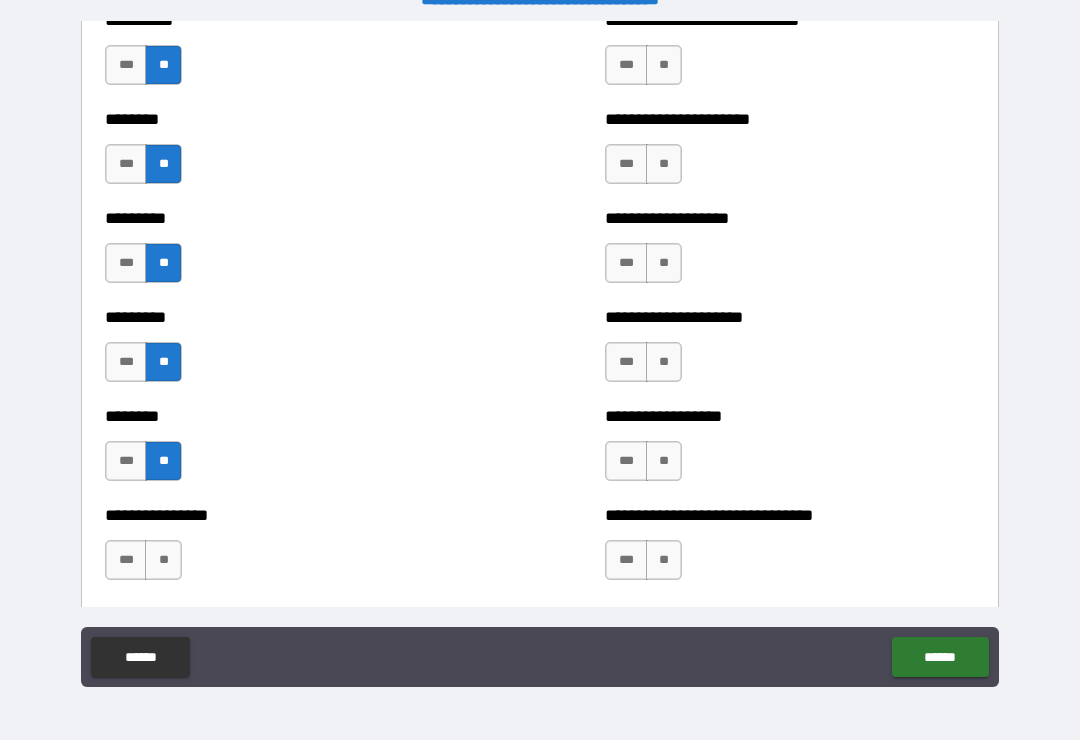 click on "**" at bounding box center [163, 560] 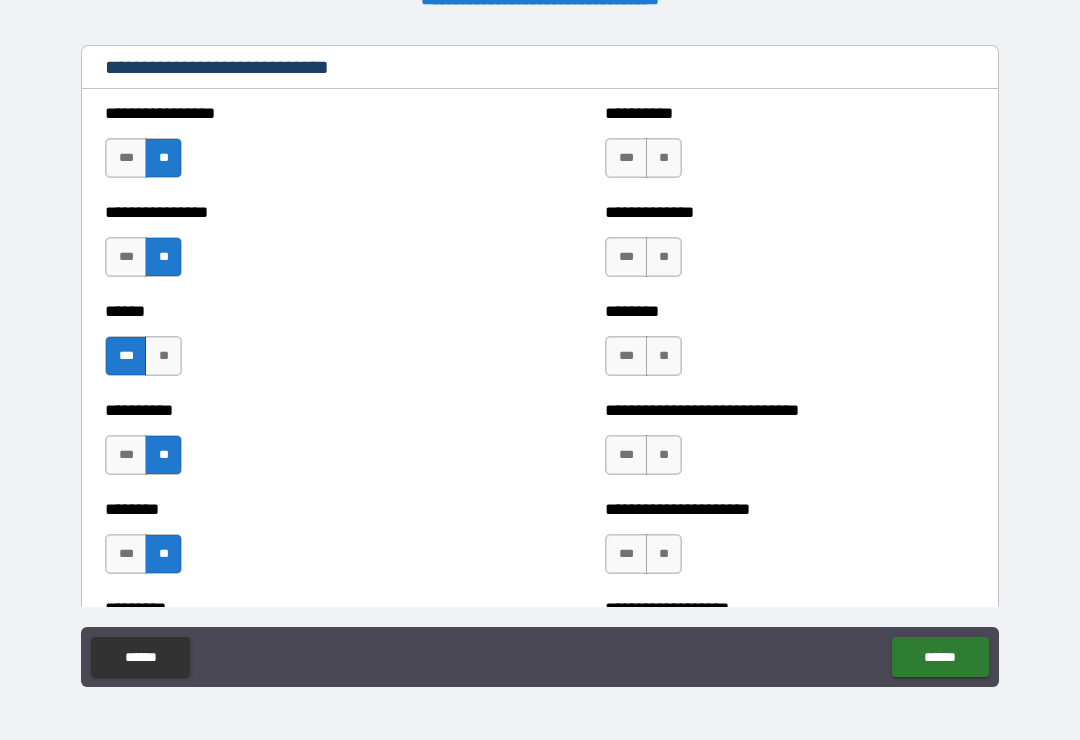 scroll, scrollTop: 6629, scrollLeft: 0, axis: vertical 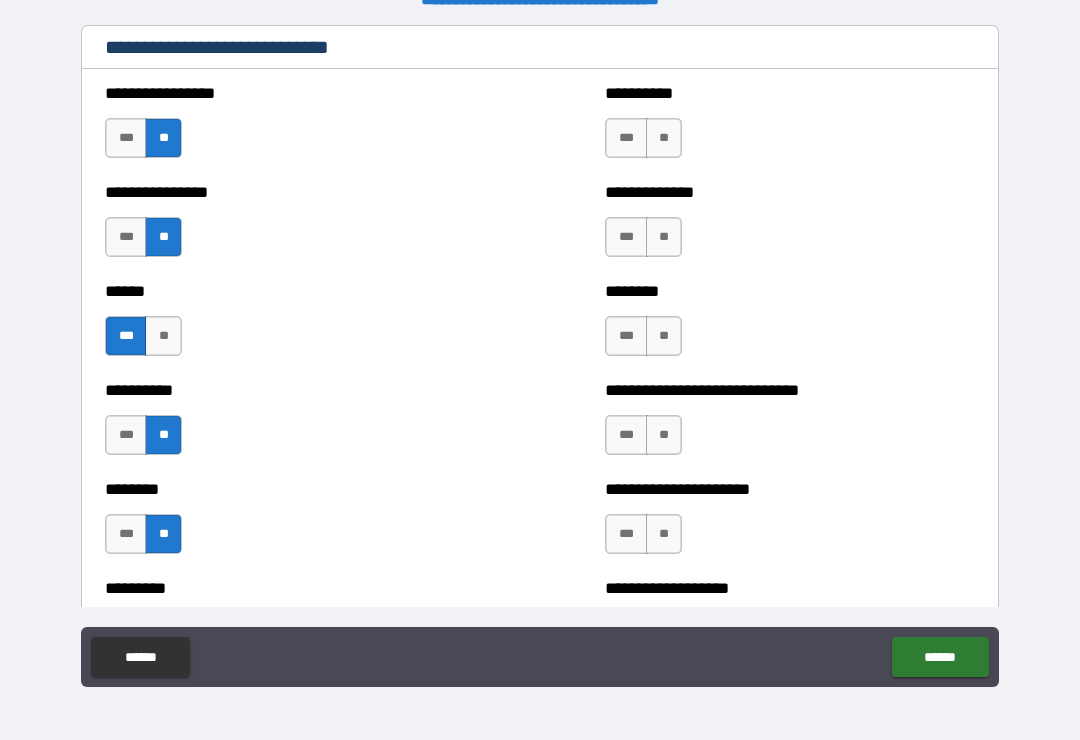 click on "**" at bounding box center (664, 138) 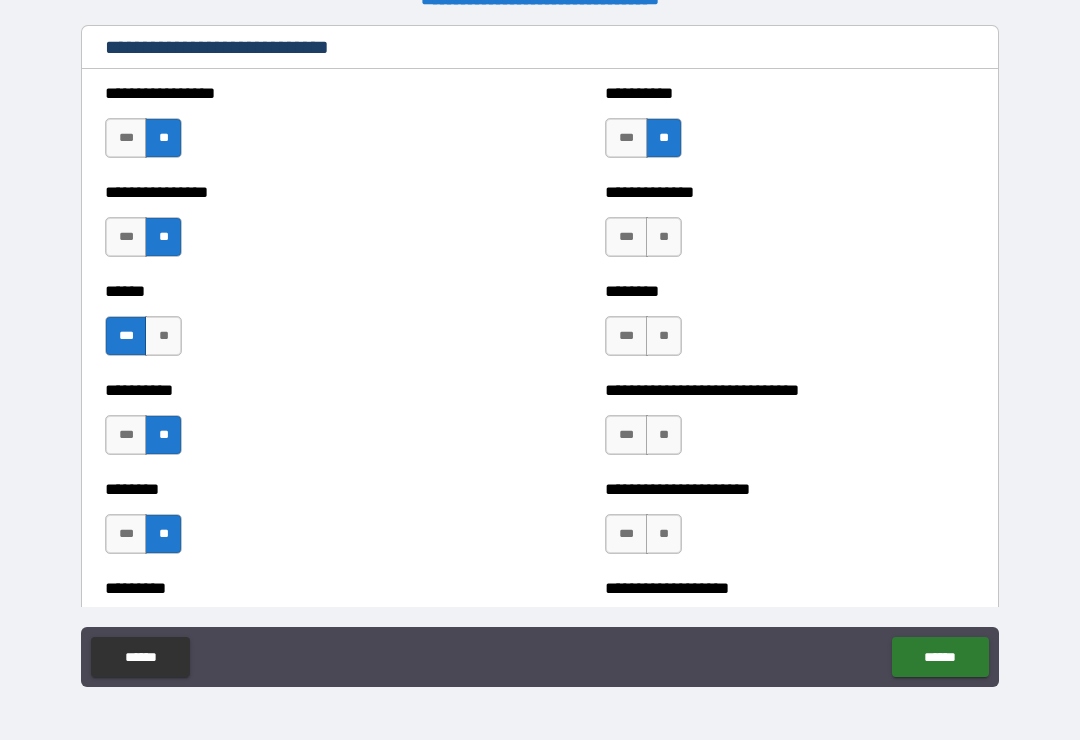 click on "**" at bounding box center (664, 237) 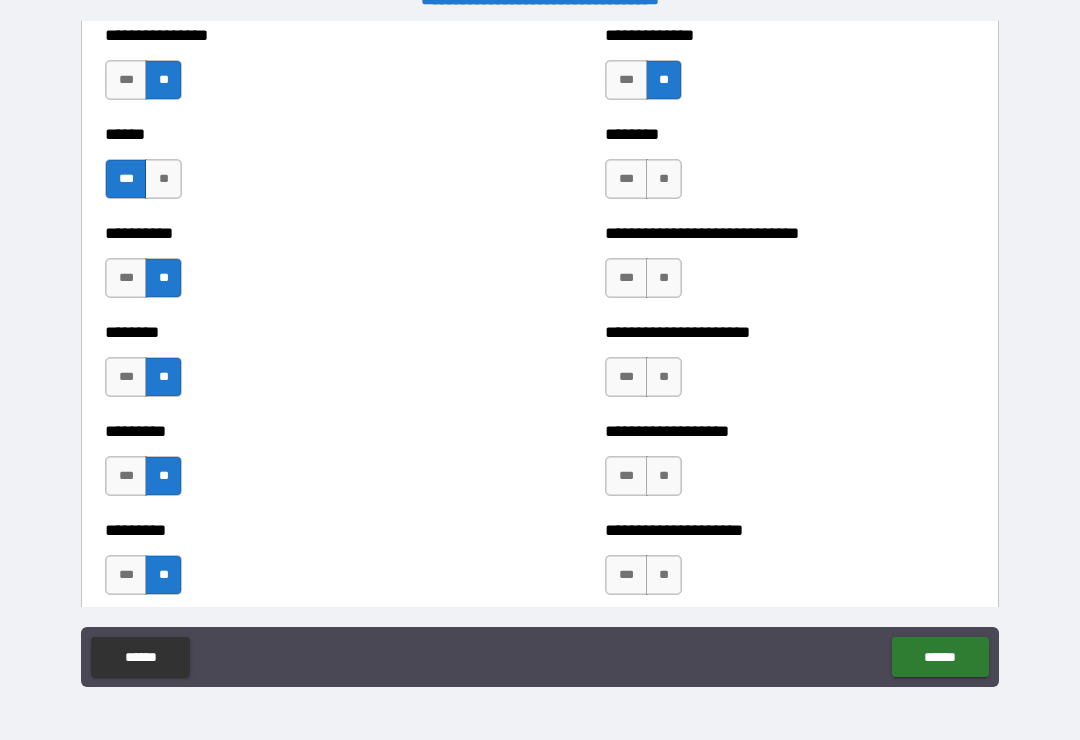 scroll, scrollTop: 6790, scrollLeft: 0, axis: vertical 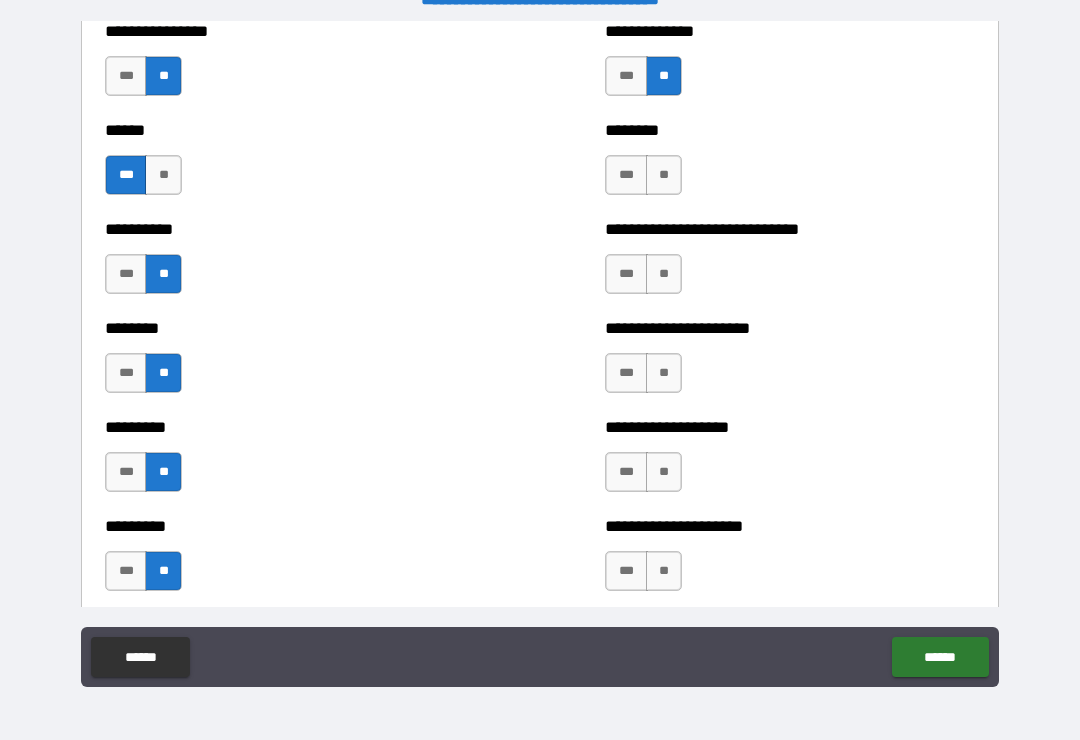 click on "**" at bounding box center [664, 175] 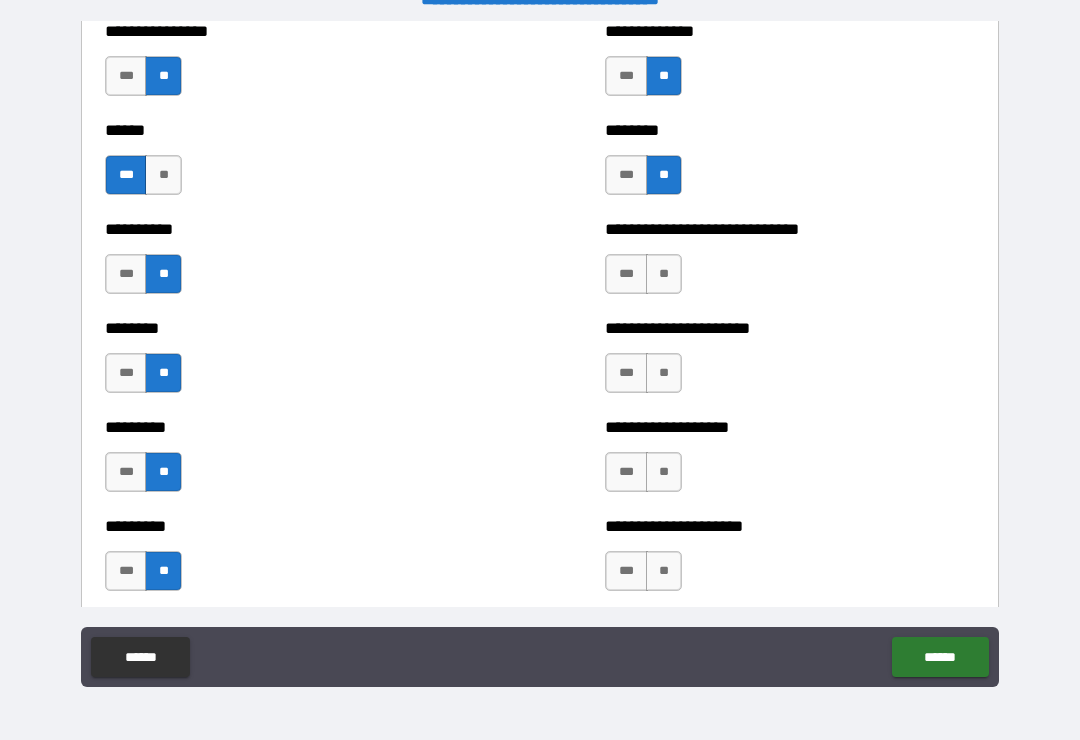 click on "***" at bounding box center (626, 274) 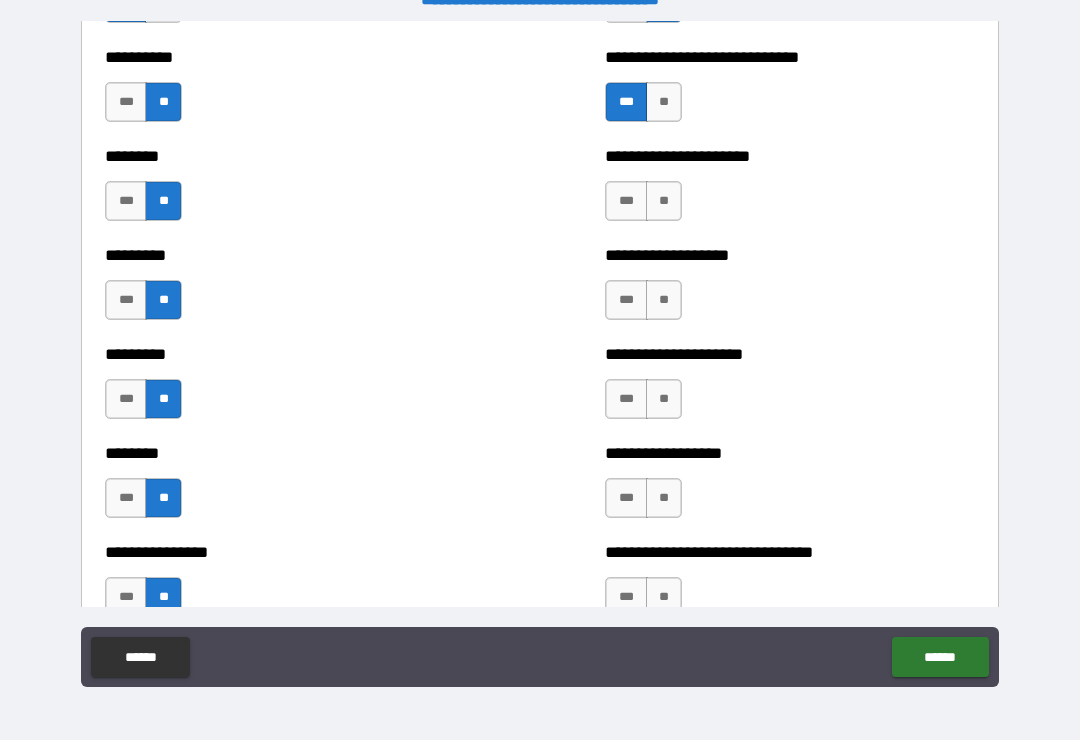scroll, scrollTop: 6963, scrollLeft: 0, axis: vertical 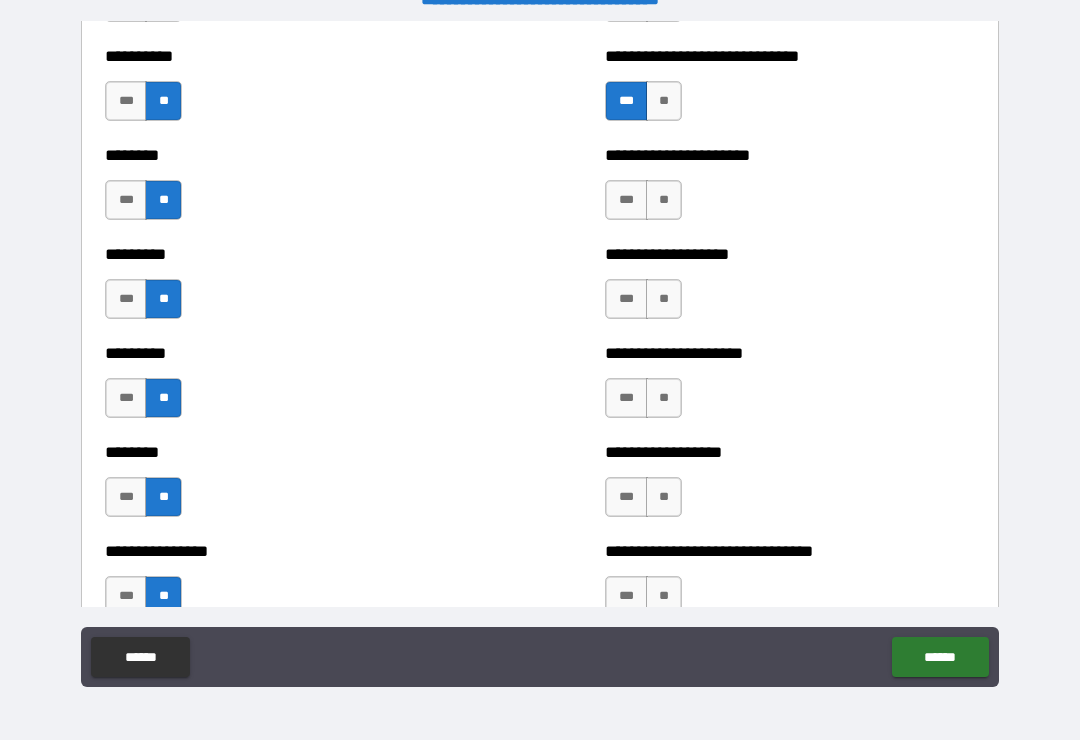 click on "**" at bounding box center (664, 200) 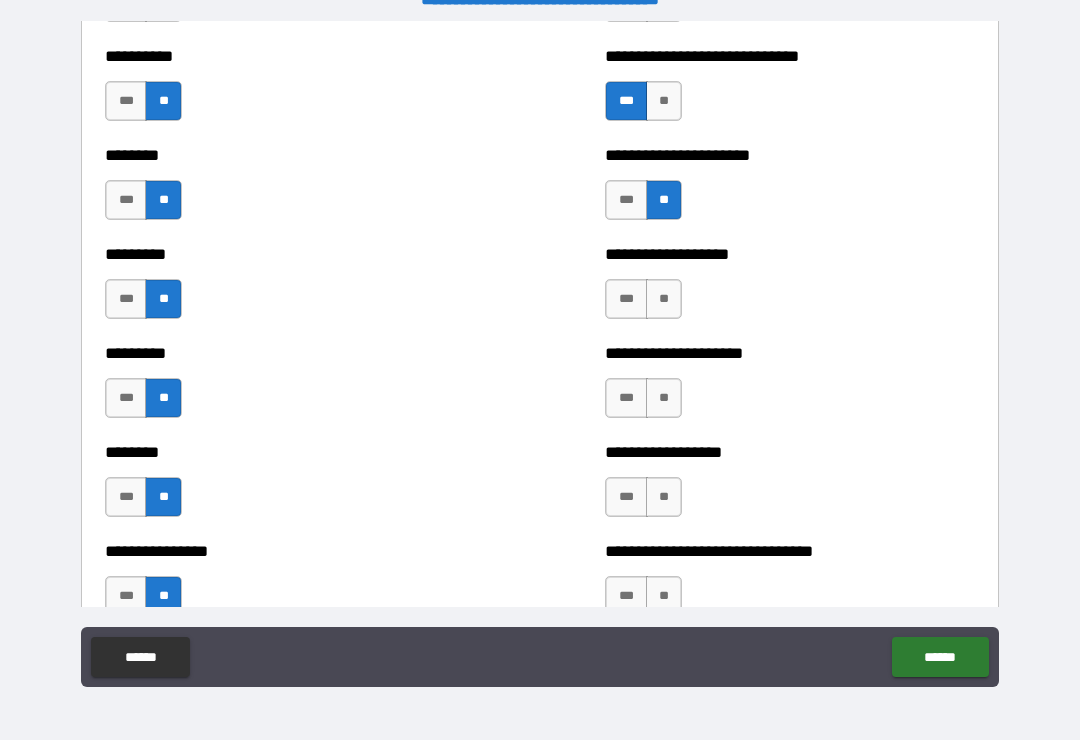 click on "**" at bounding box center [664, 299] 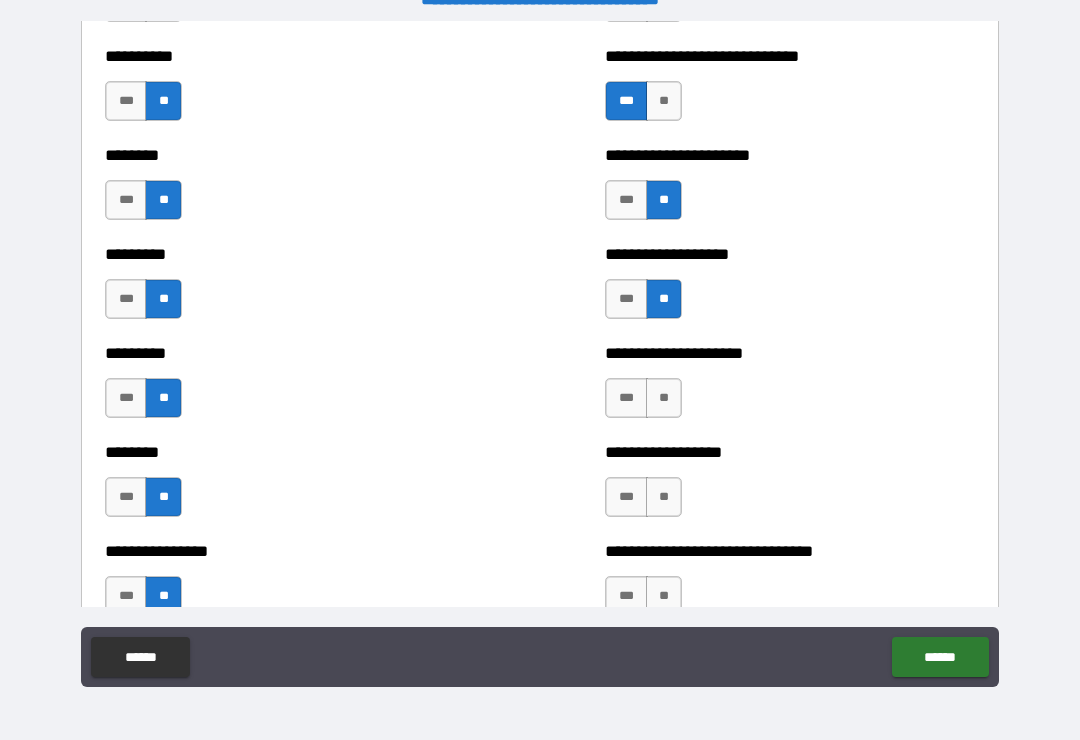 scroll, scrollTop: 7146, scrollLeft: 0, axis: vertical 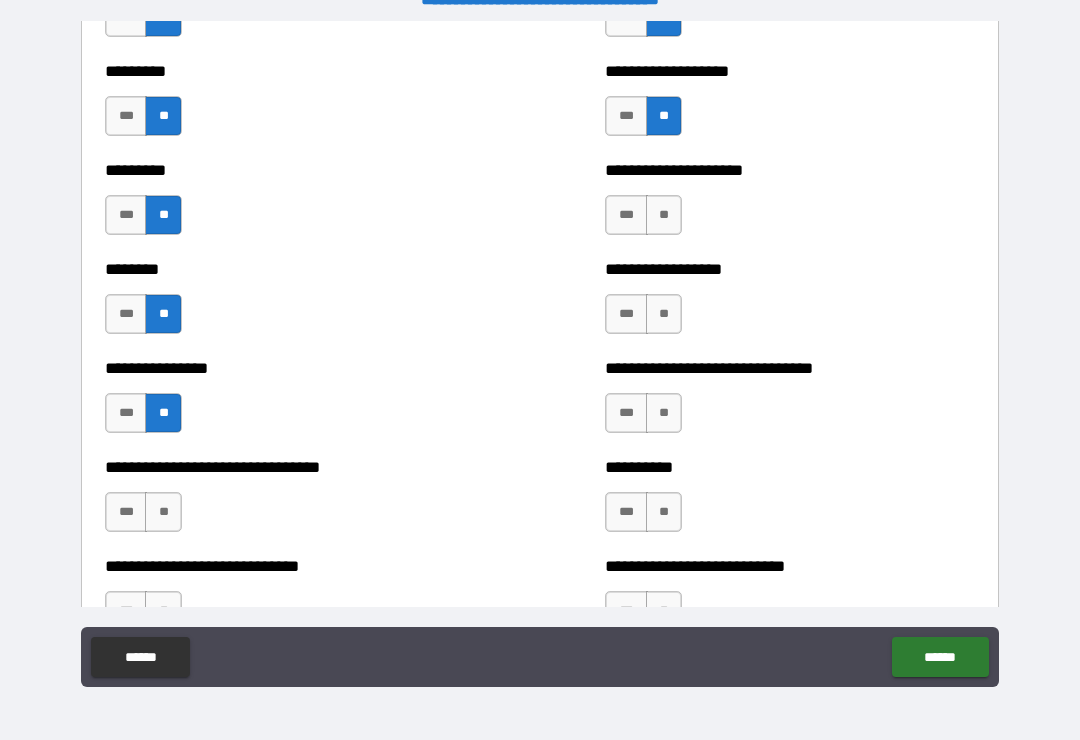 click on "**" at bounding box center (664, 215) 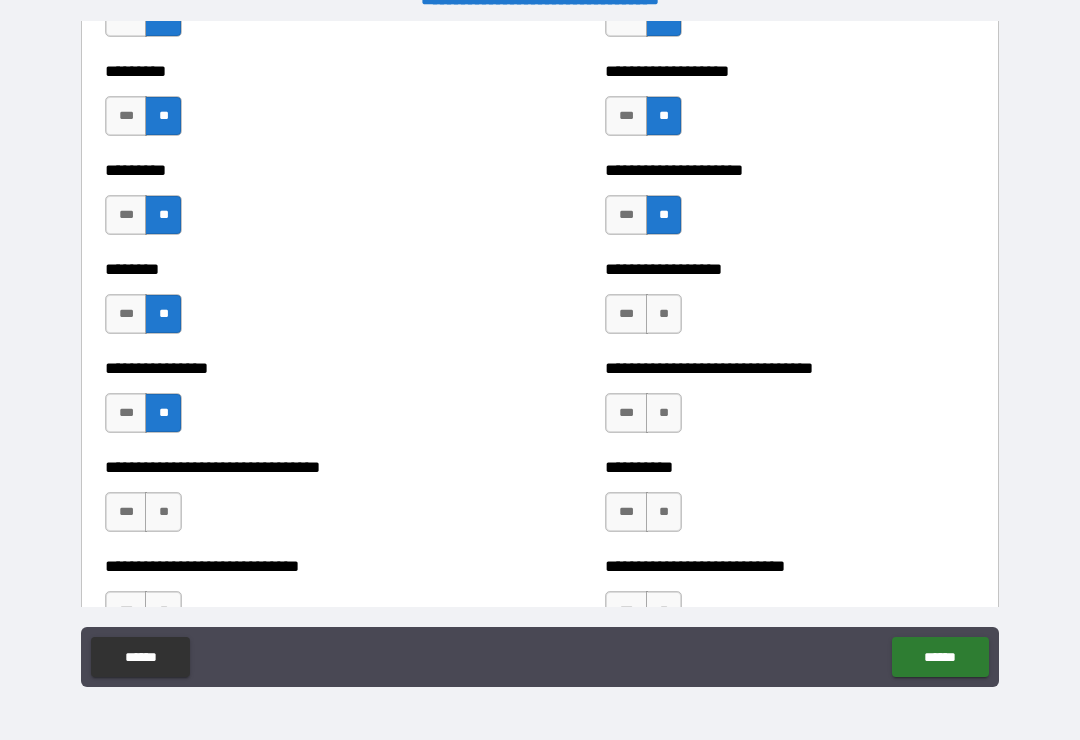 click on "**" at bounding box center [664, 314] 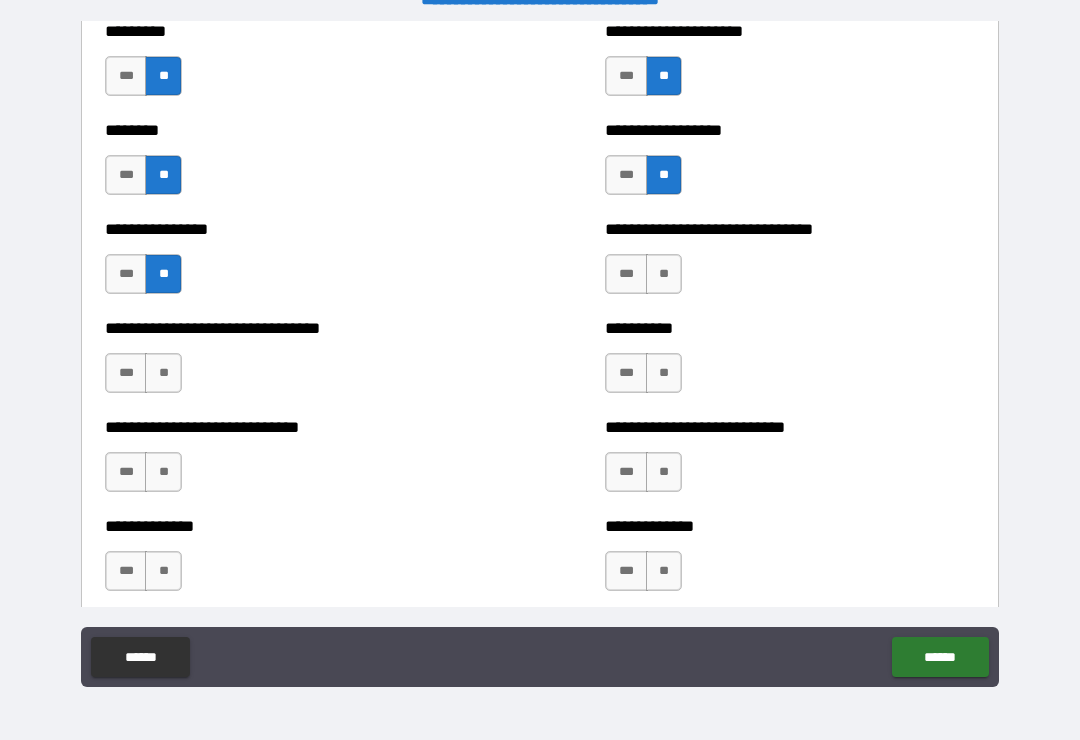 click on "**" at bounding box center (664, 274) 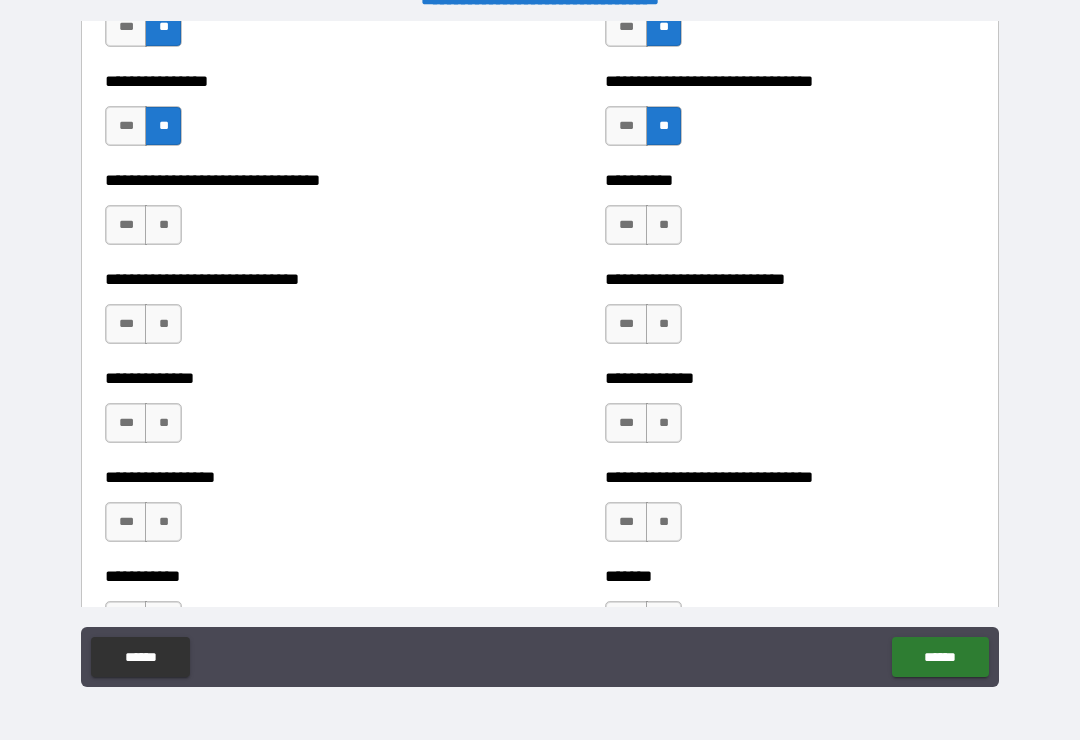 click on "**" at bounding box center (664, 225) 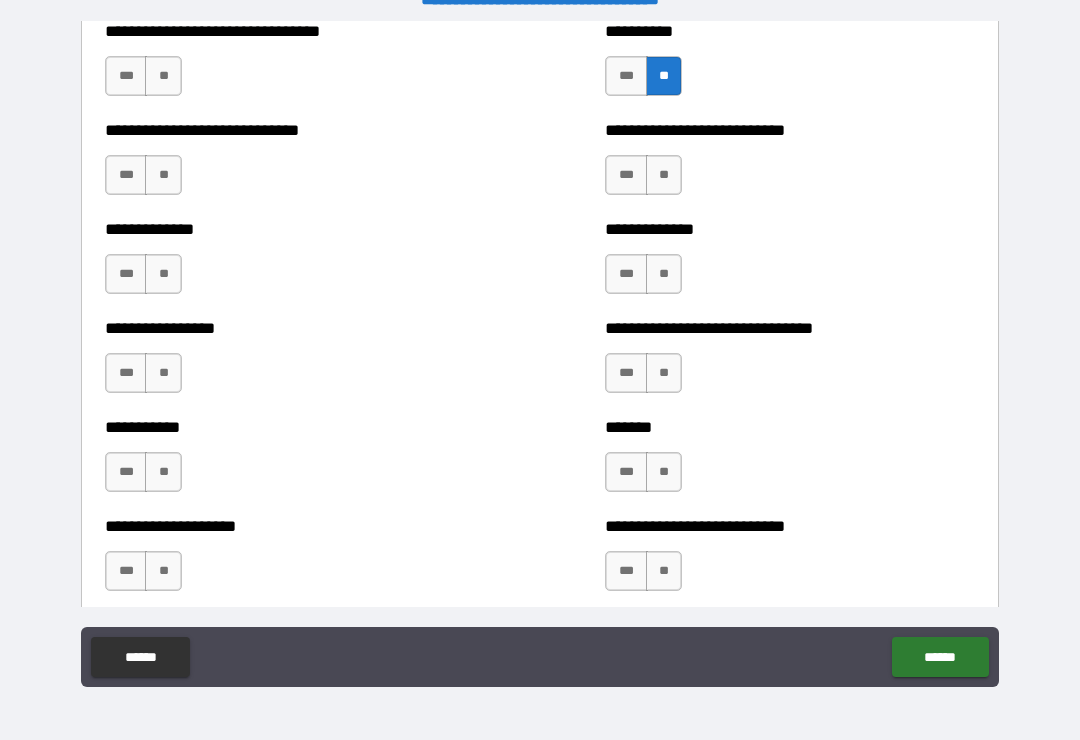 scroll, scrollTop: 7579, scrollLeft: 0, axis: vertical 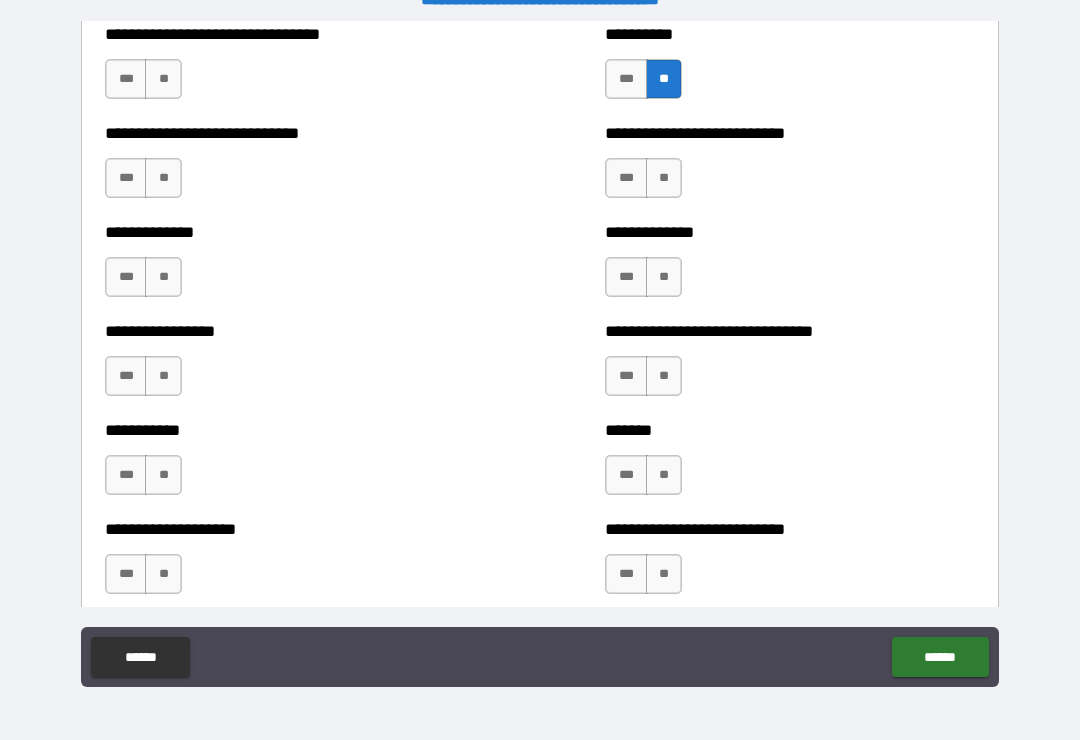 click on "**" at bounding box center [664, 178] 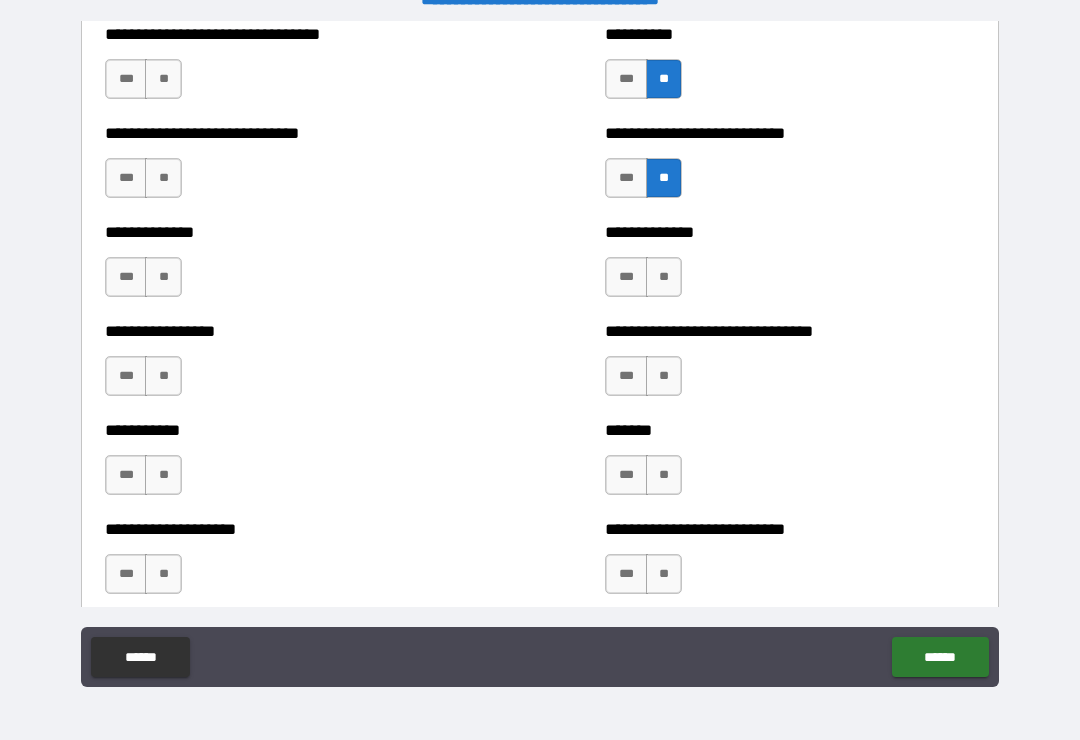 click on "**" at bounding box center [664, 277] 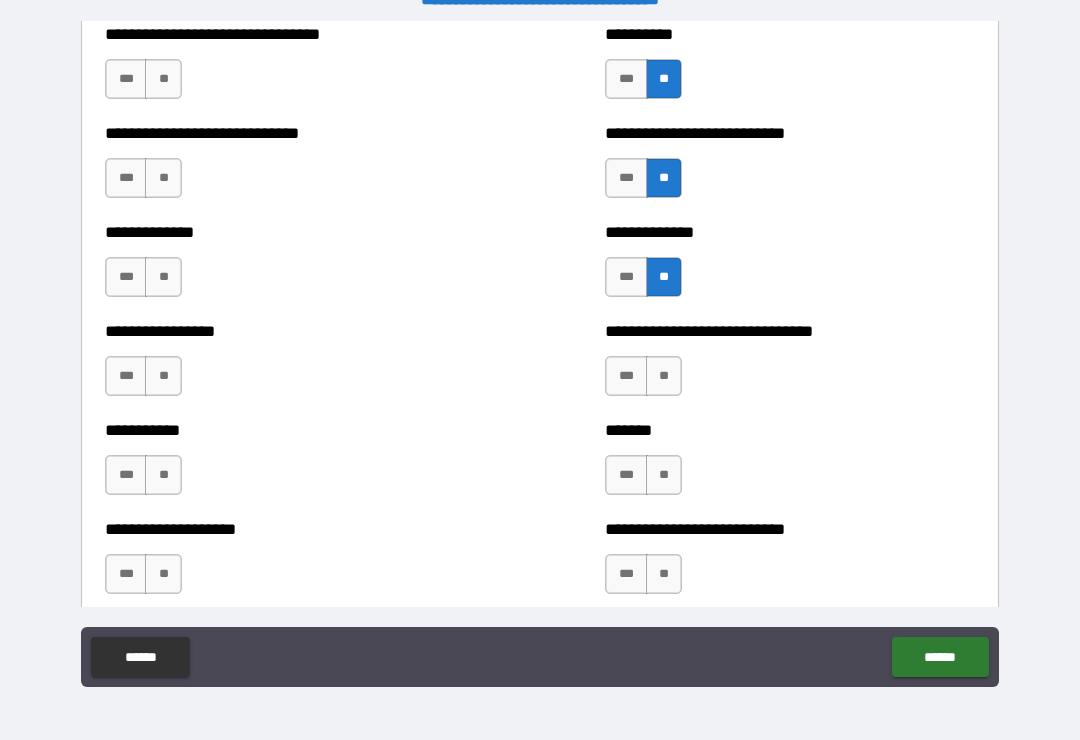 click on "**" at bounding box center (664, 376) 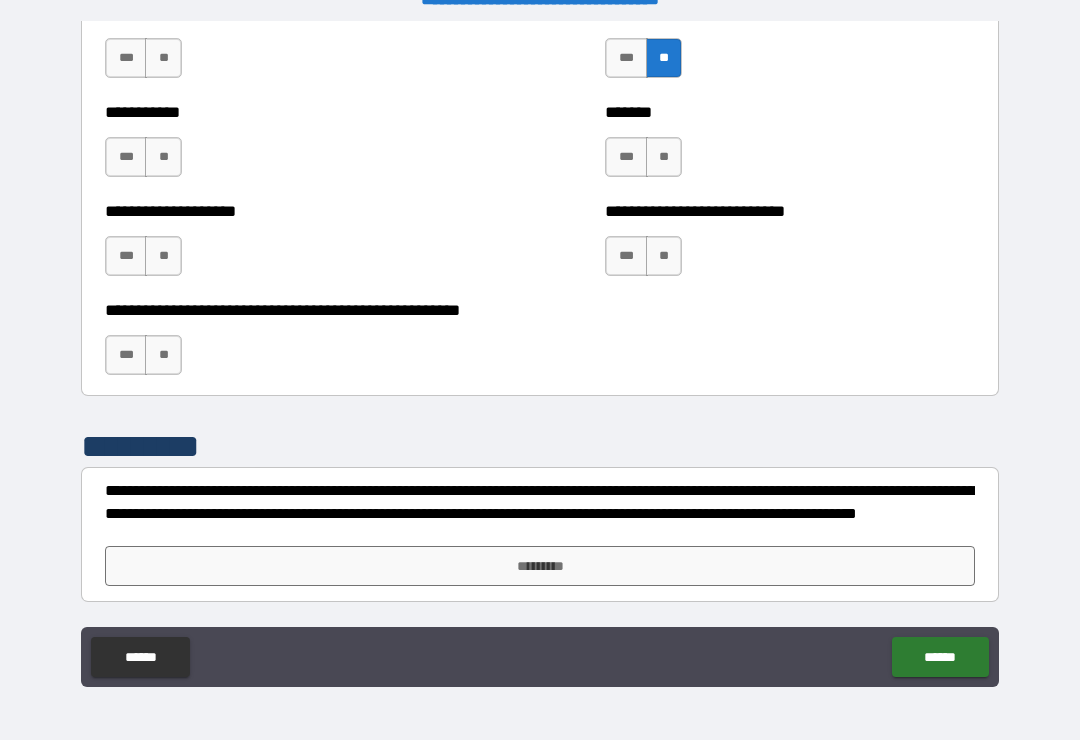 scroll, scrollTop: 7897, scrollLeft: 0, axis: vertical 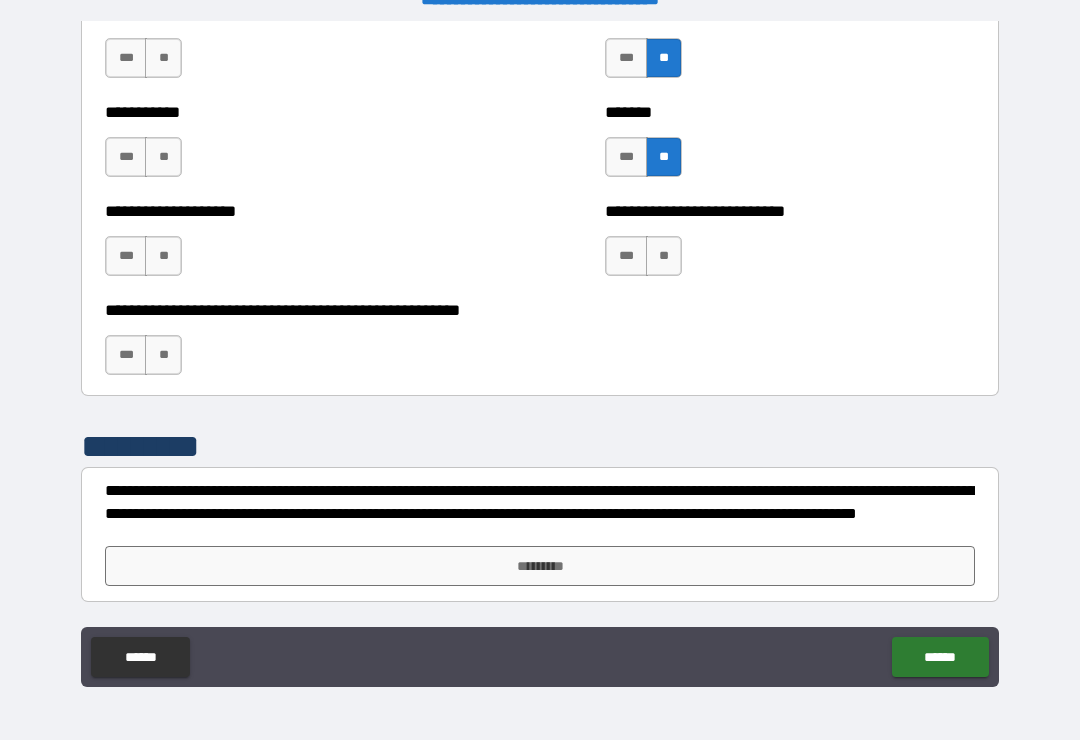 click on "**" at bounding box center (664, 256) 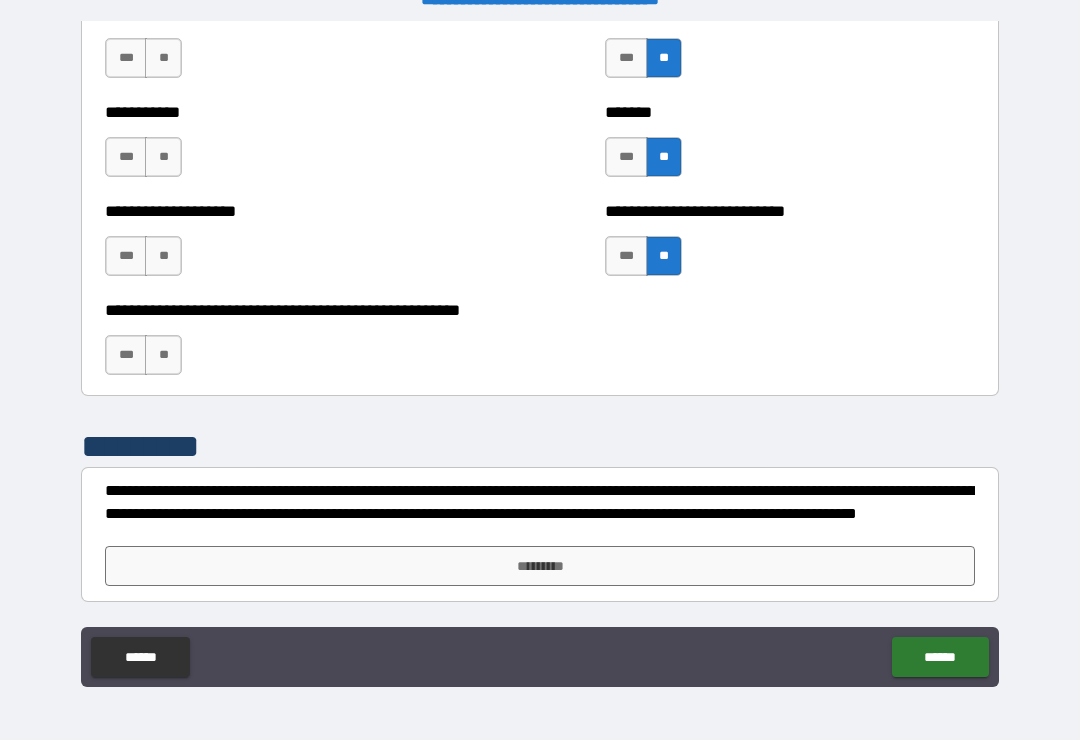 scroll, scrollTop: 7897, scrollLeft: 0, axis: vertical 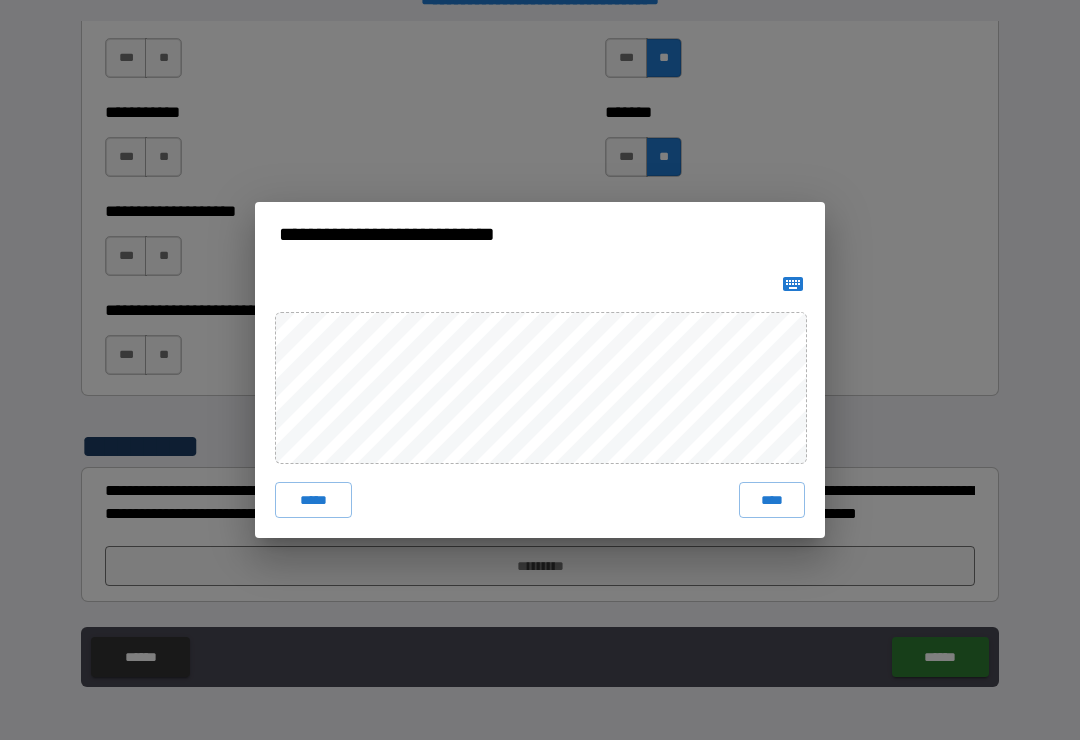 click on "****" at bounding box center (772, 500) 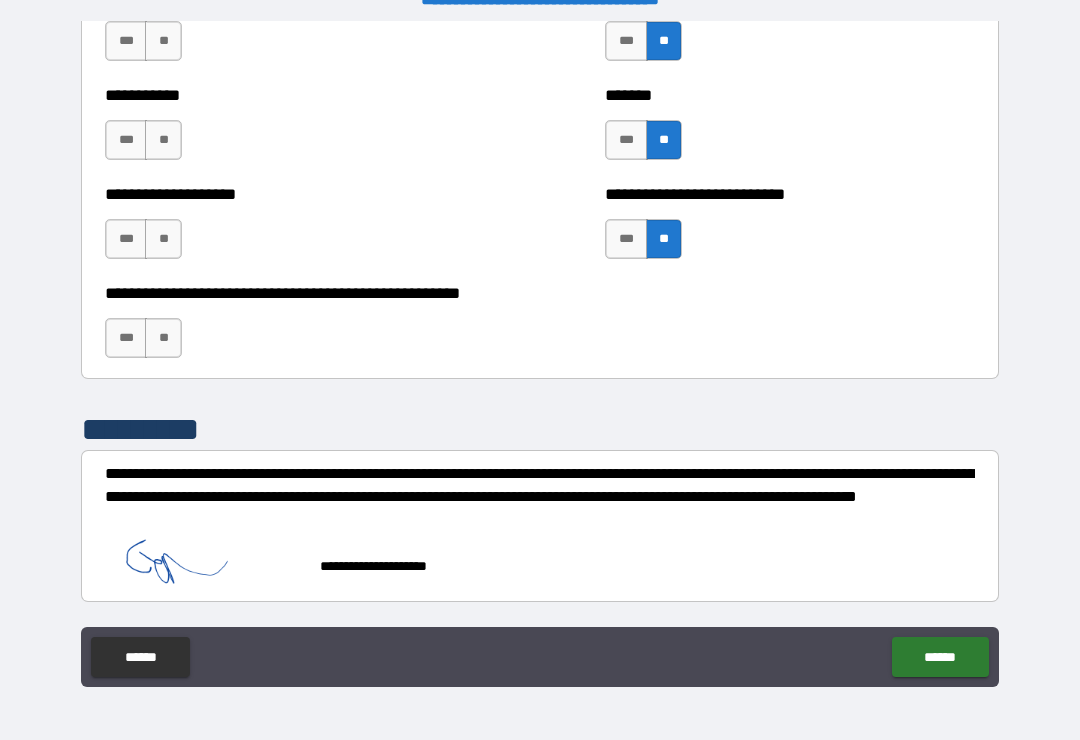 scroll, scrollTop: 7914, scrollLeft: 0, axis: vertical 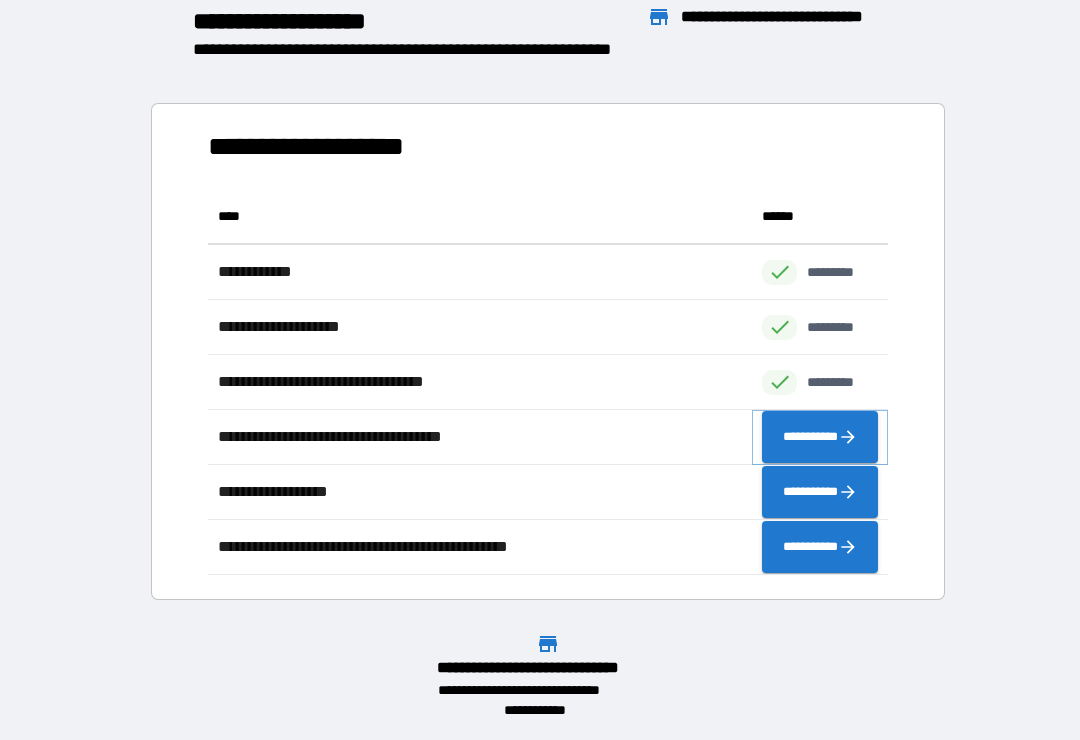 click on "**********" at bounding box center [820, 437] 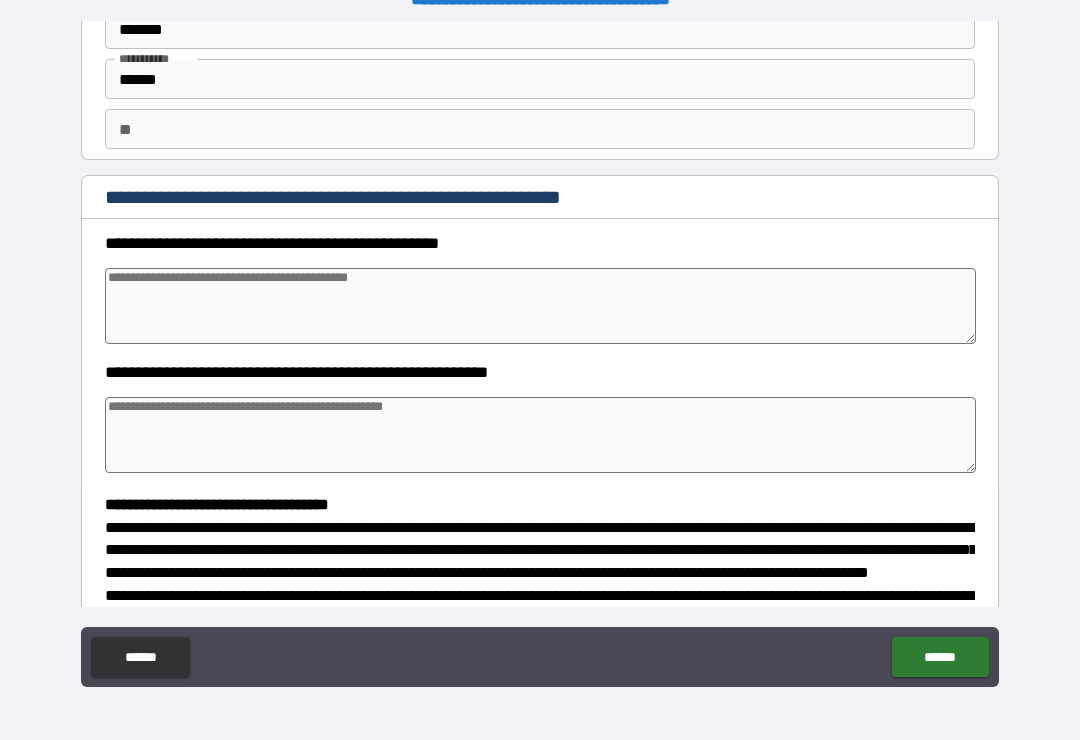 scroll, scrollTop: 108, scrollLeft: 0, axis: vertical 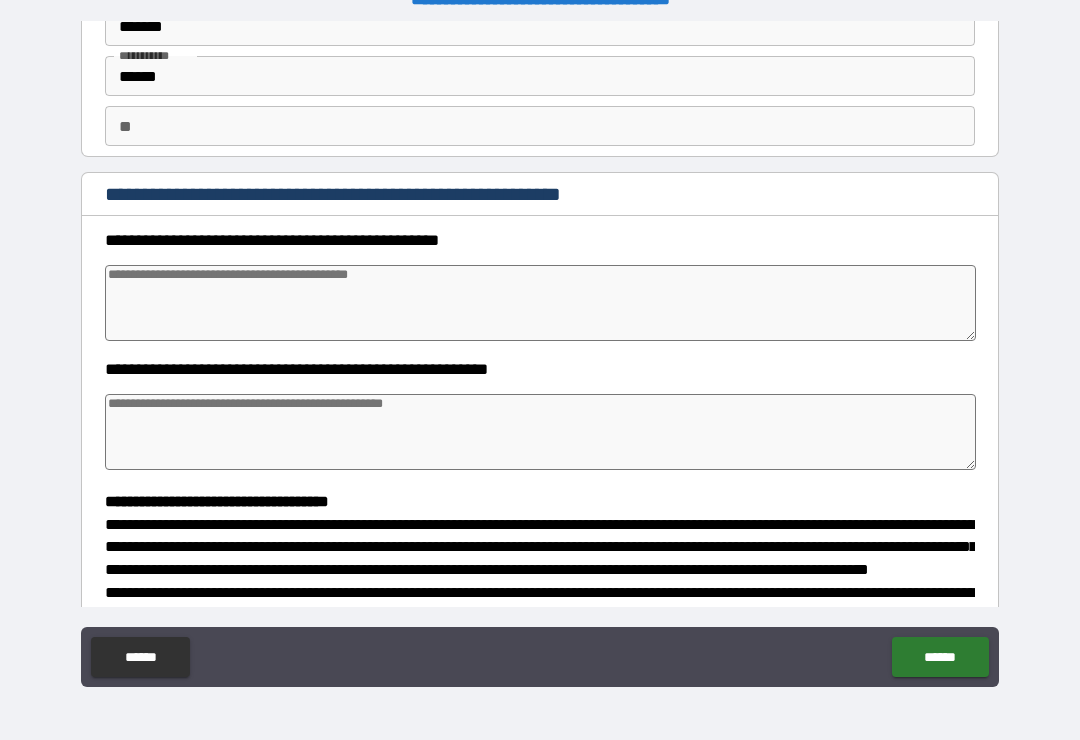 click at bounding box center [540, 303] 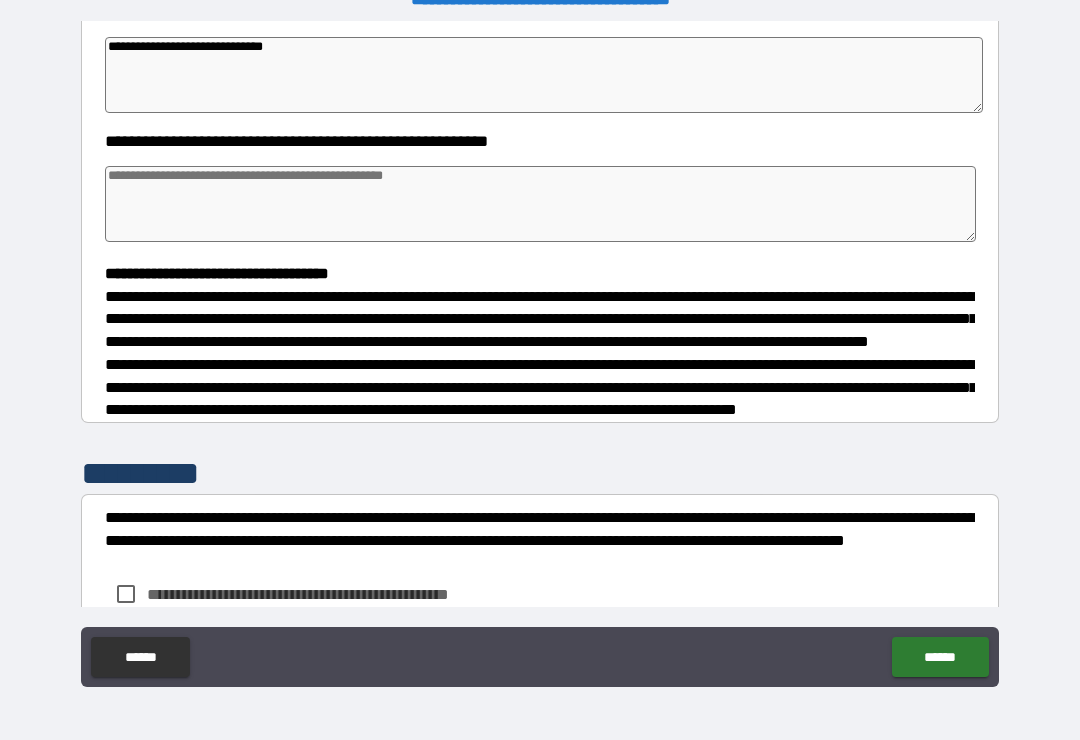 scroll, scrollTop: 337, scrollLeft: 0, axis: vertical 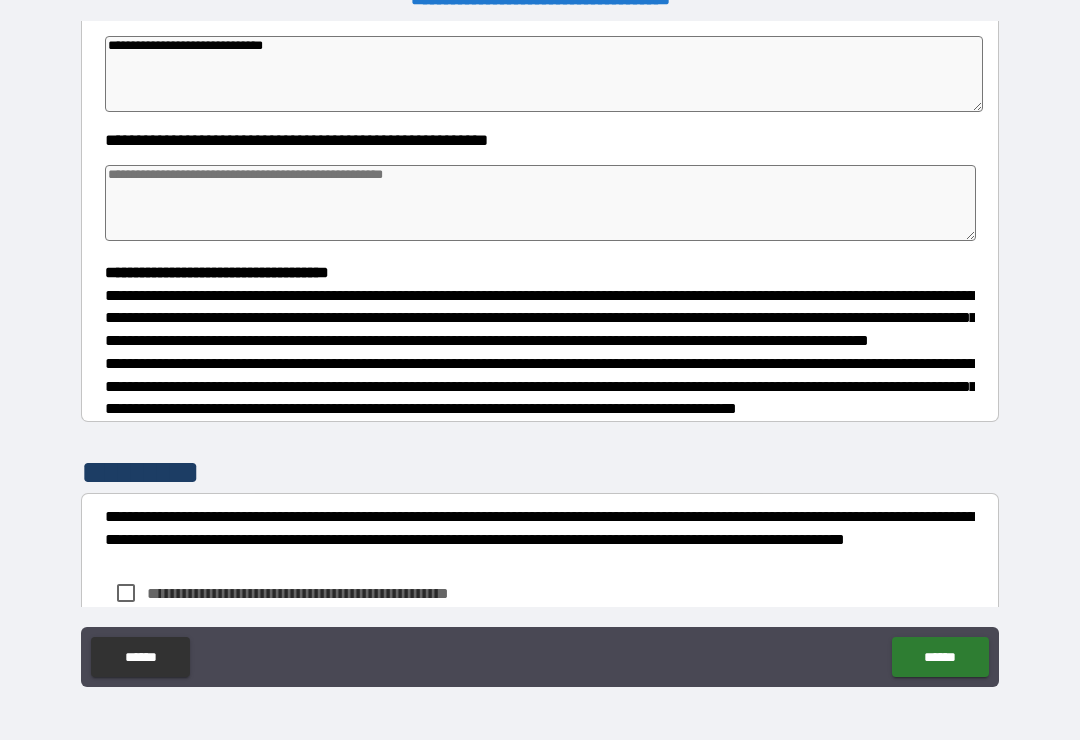 click at bounding box center [540, 203] 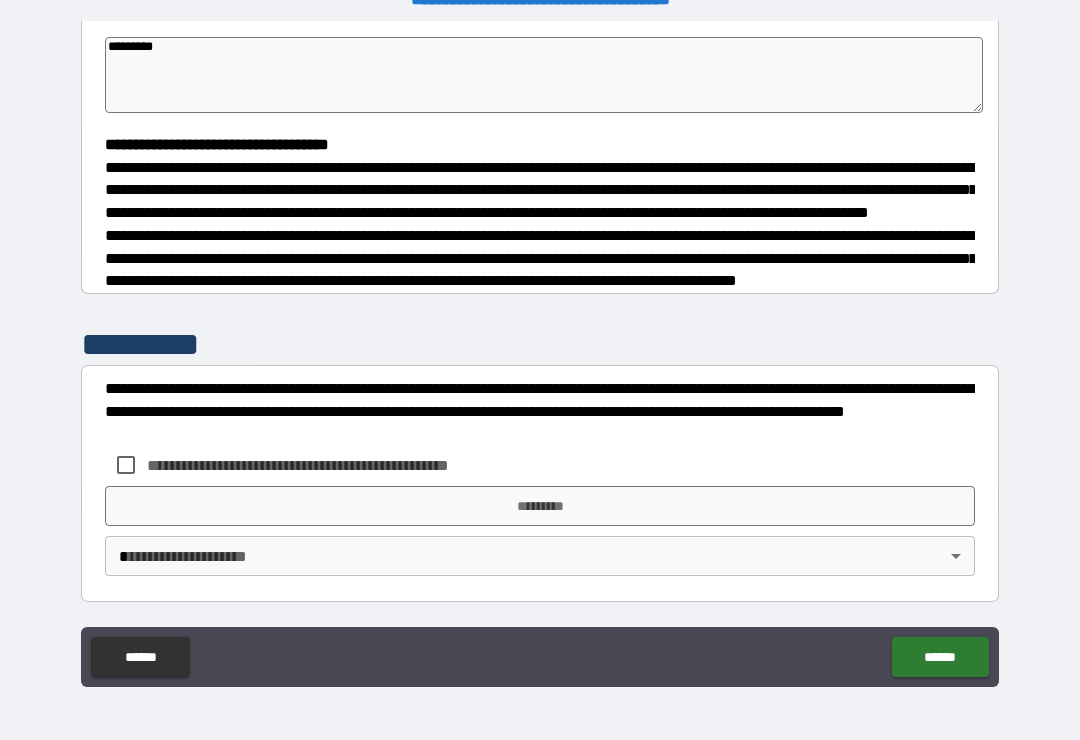 scroll, scrollTop: 504, scrollLeft: 0, axis: vertical 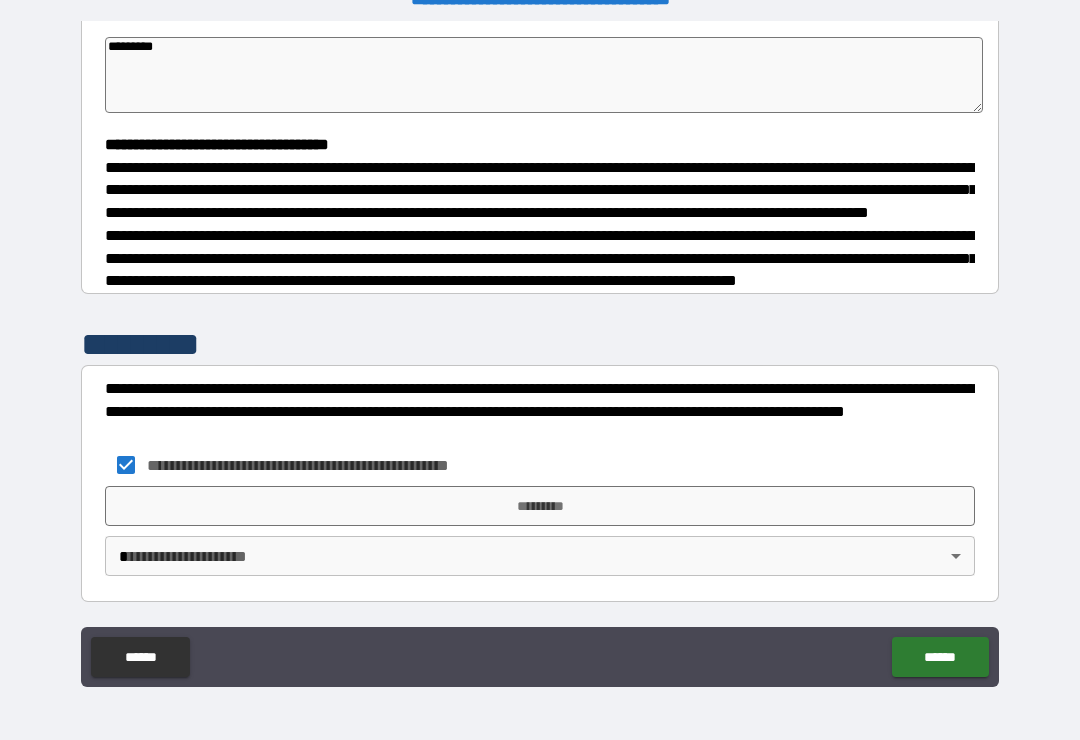 click on "*********" at bounding box center (540, 506) 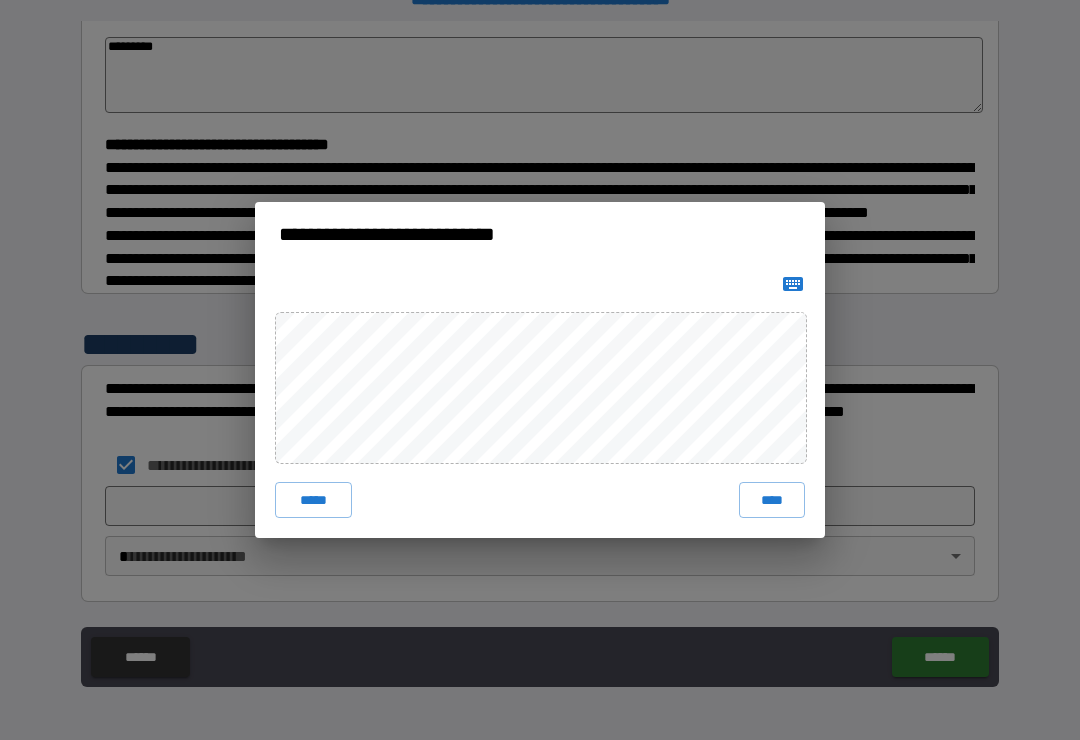 click on "**********" at bounding box center [540, 370] 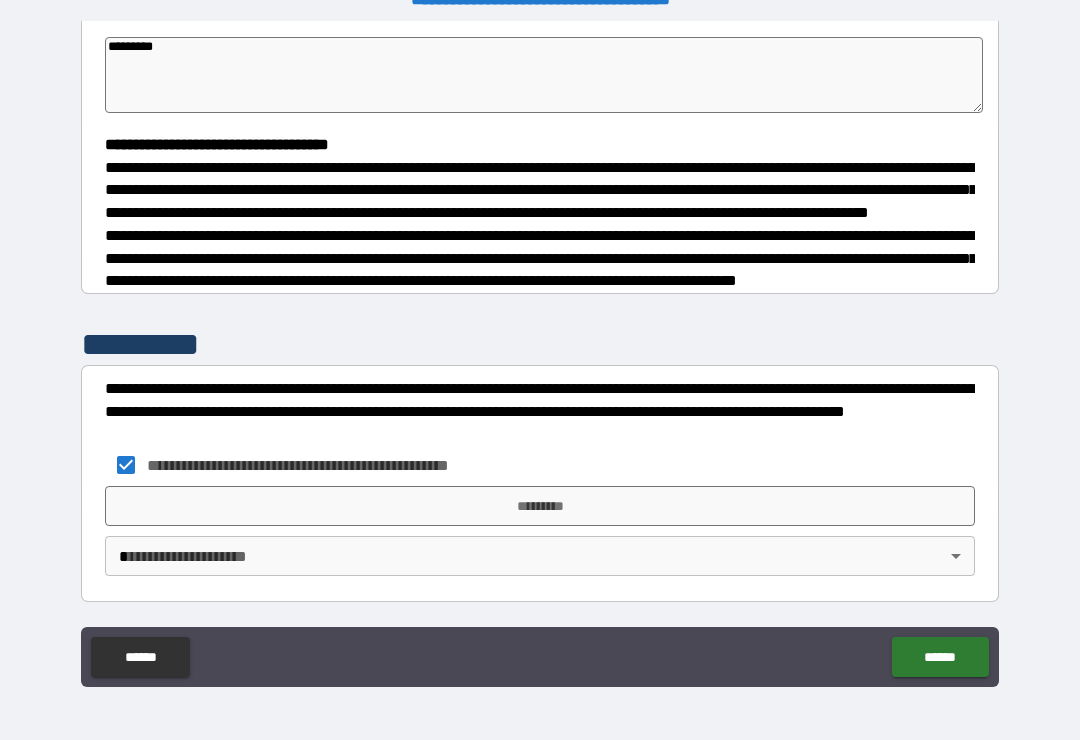 click on "**********" at bounding box center [540, 354] 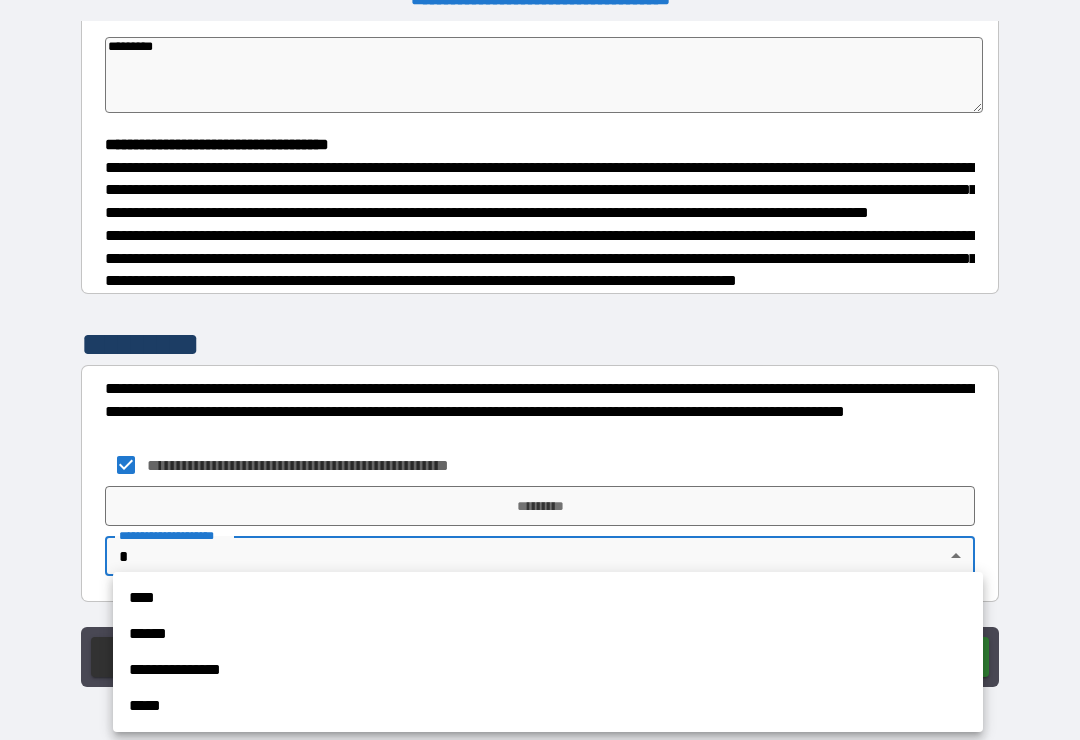 click on "****" at bounding box center [548, 598] 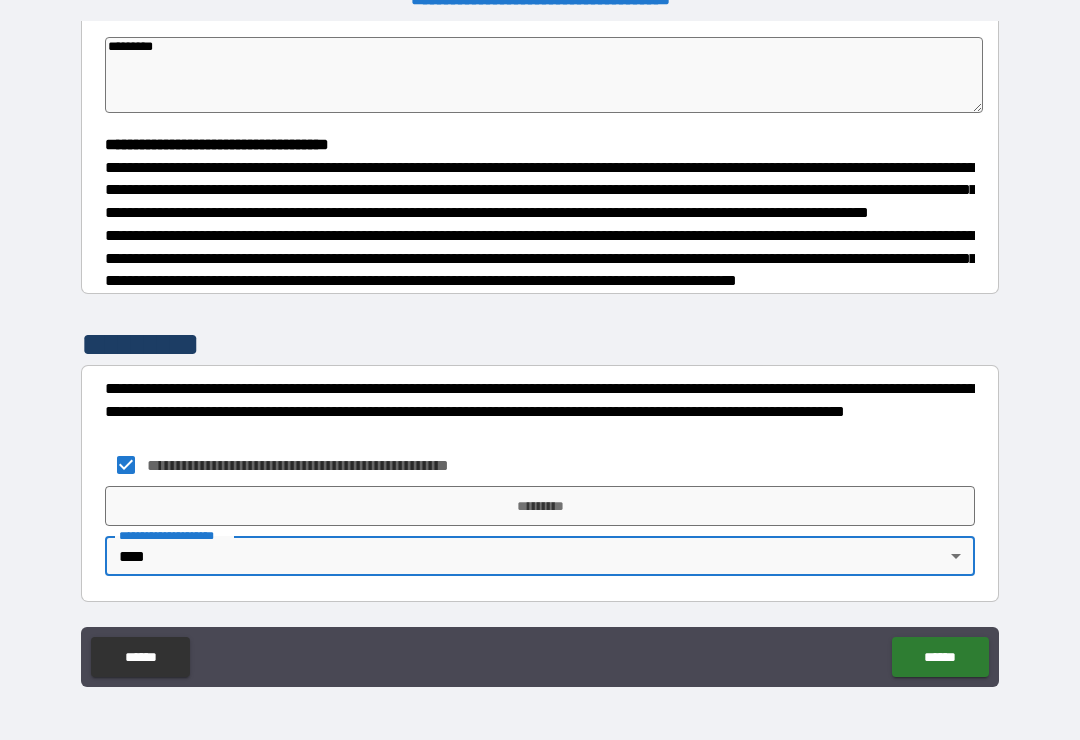 click on "**********" at bounding box center (540, 354) 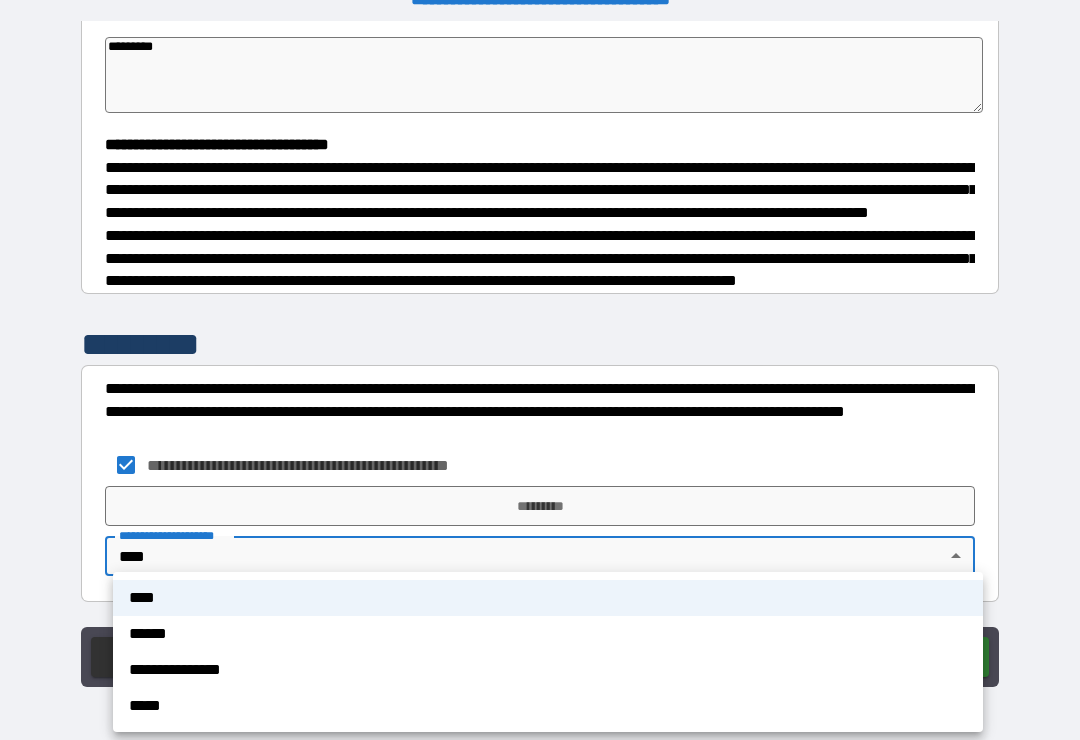 click at bounding box center (540, 370) 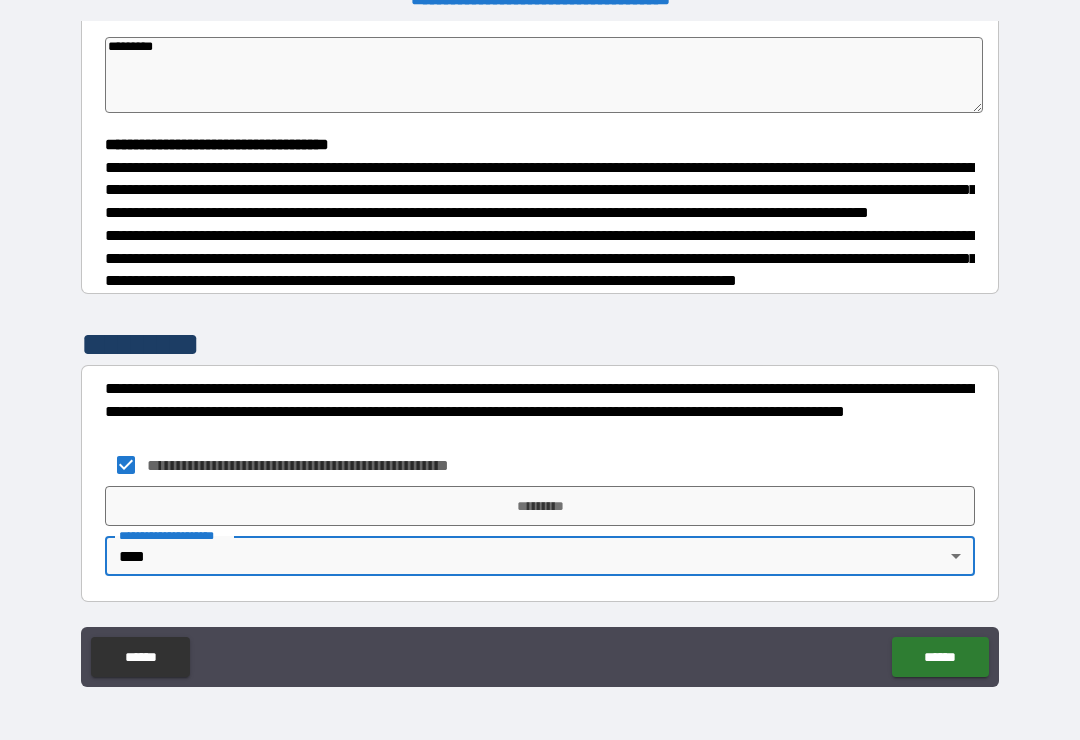 click on "*********" at bounding box center (540, 506) 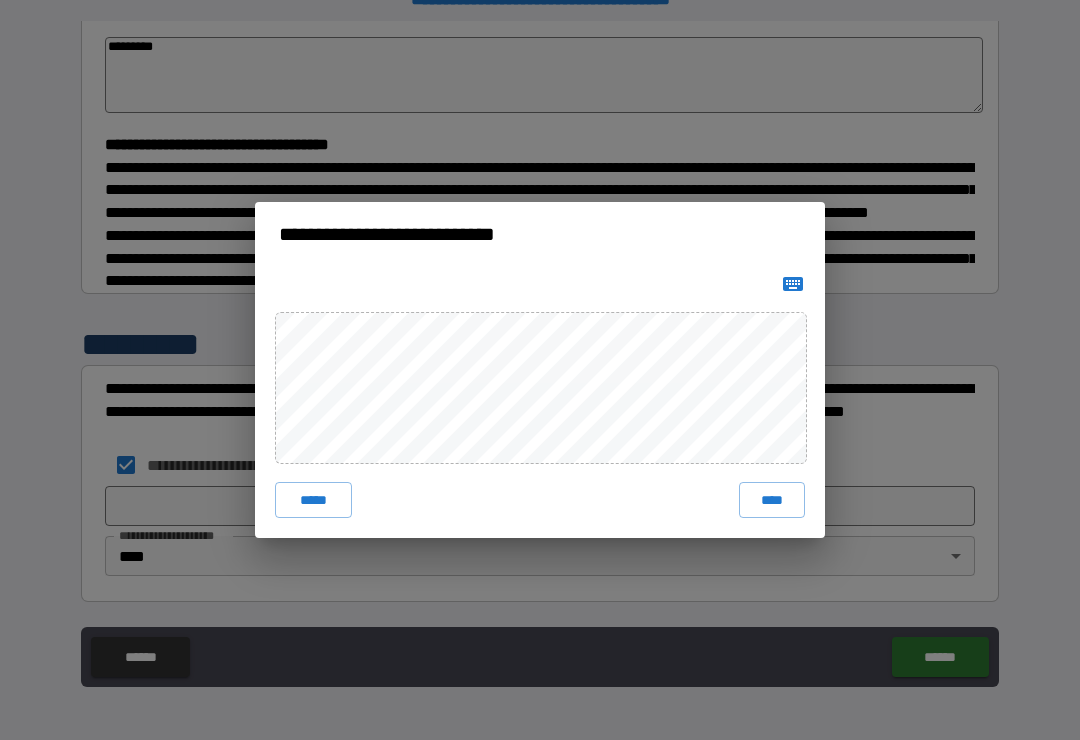 click on "****" at bounding box center [772, 500] 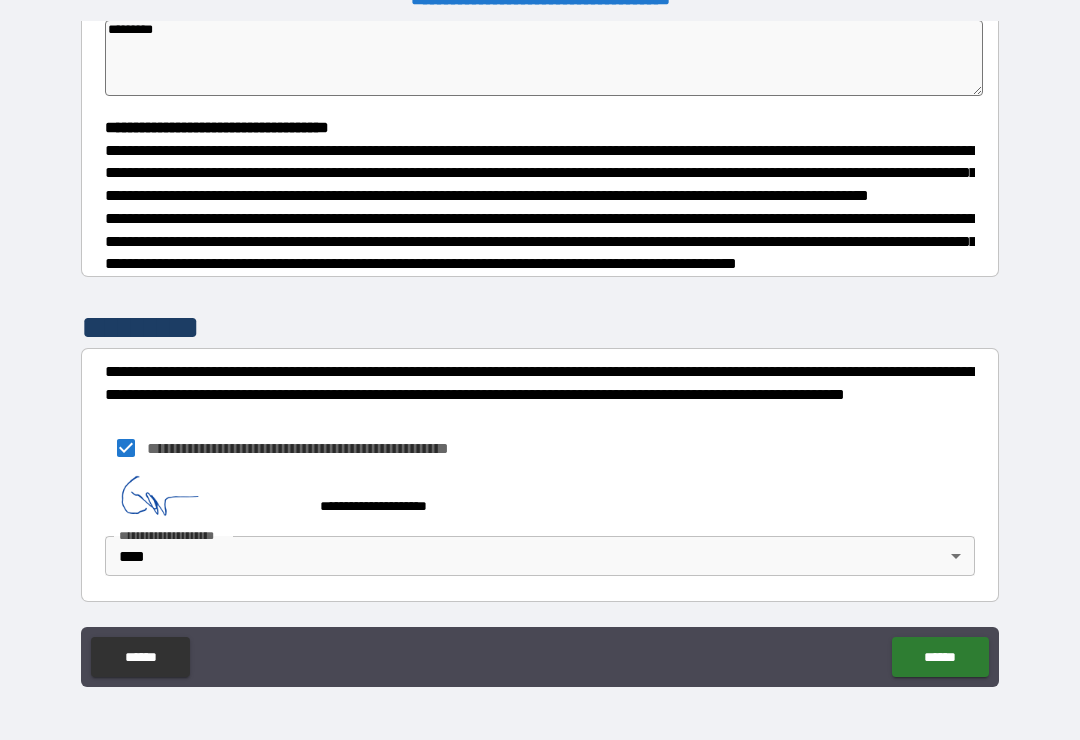 scroll, scrollTop: 494, scrollLeft: 0, axis: vertical 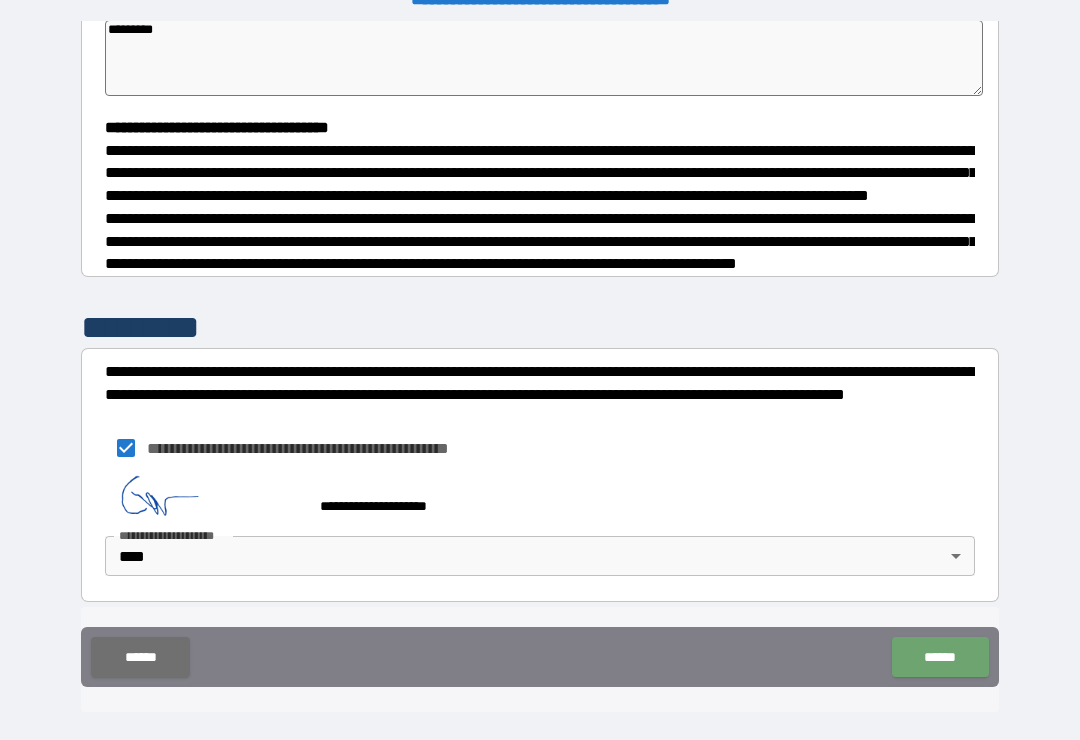 click on "******" at bounding box center (940, 657) 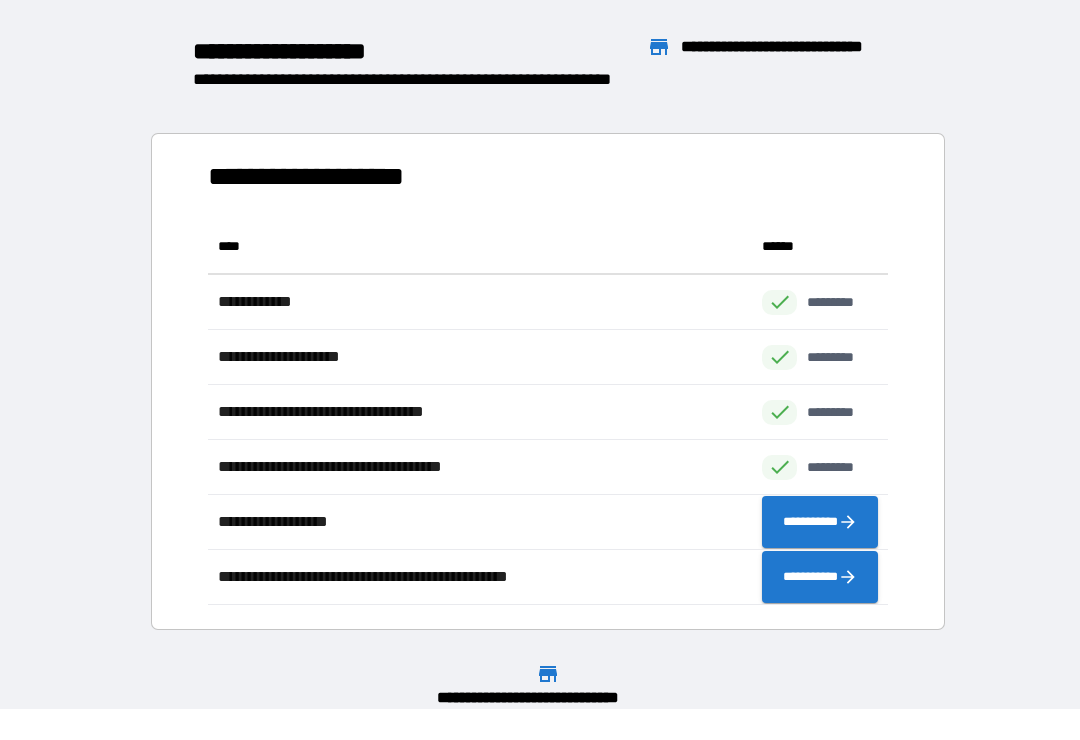scroll, scrollTop: 1, scrollLeft: 1, axis: both 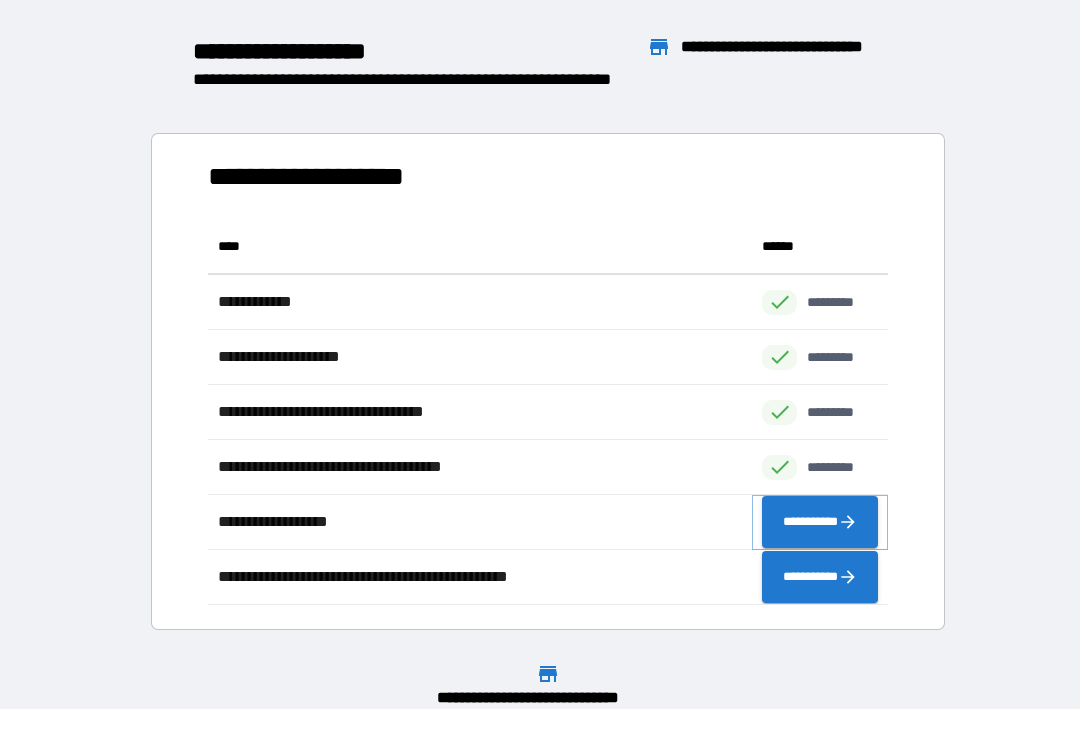 click on "**********" at bounding box center (820, 522) 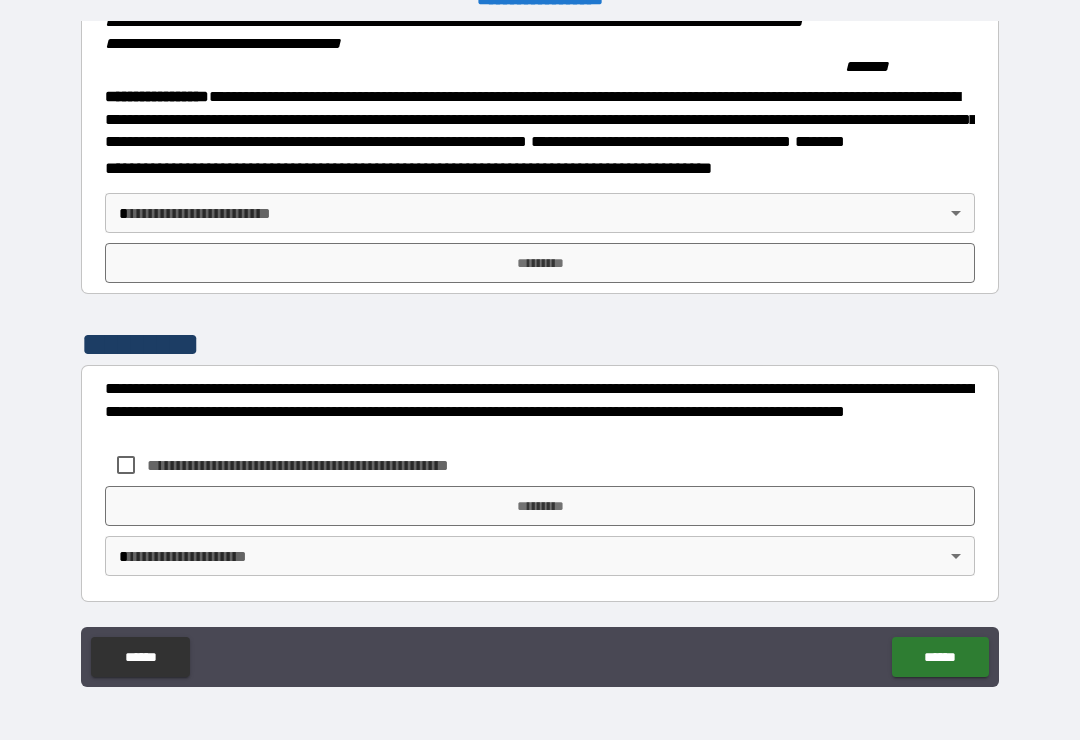 scroll, scrollTop: 2259, scrollLeft: 0, axis: vertical 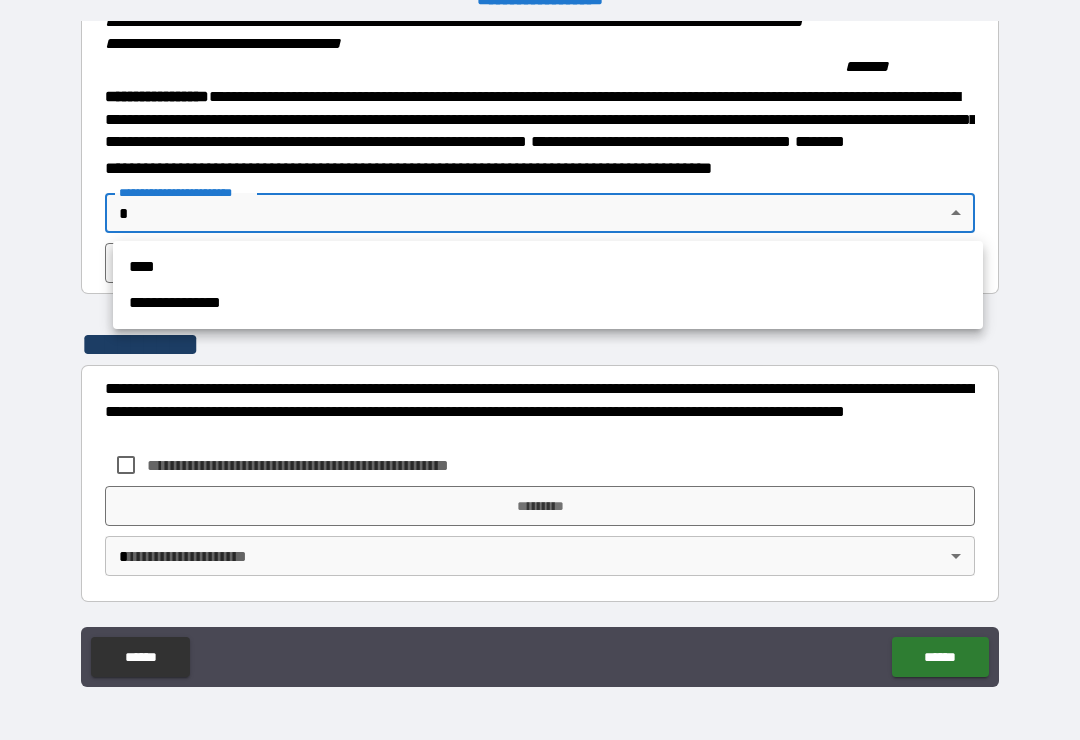 click on "****" at bounding box center [548, 267] 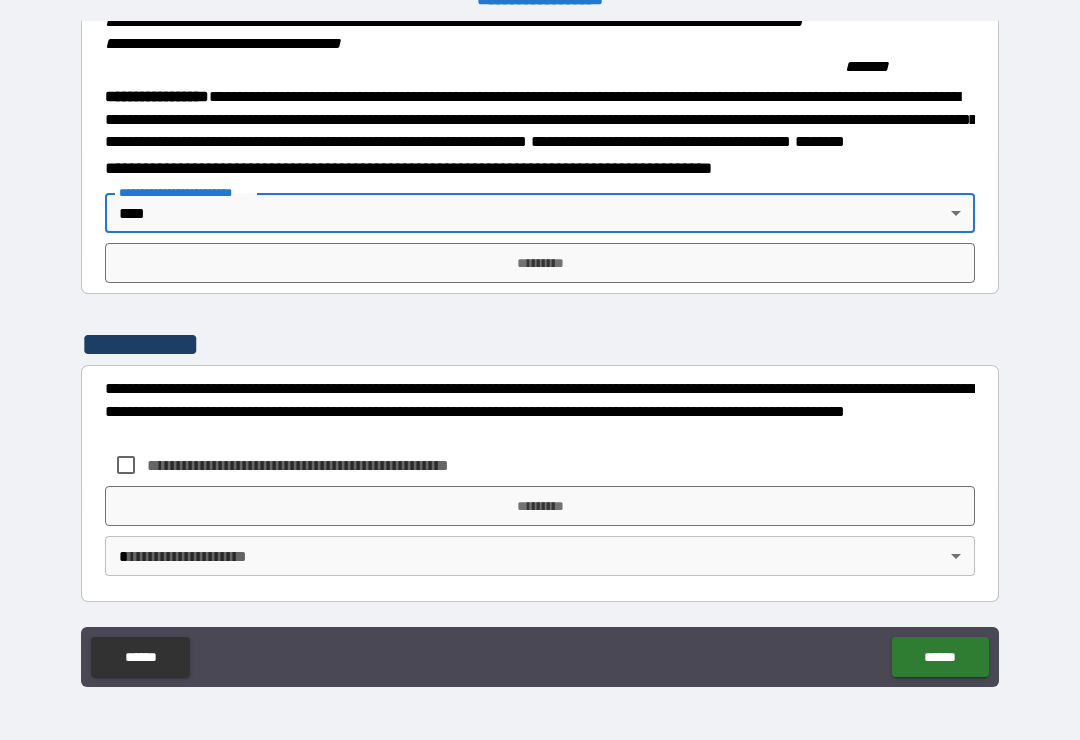 click on "**********" at bounding box center [540, 354] 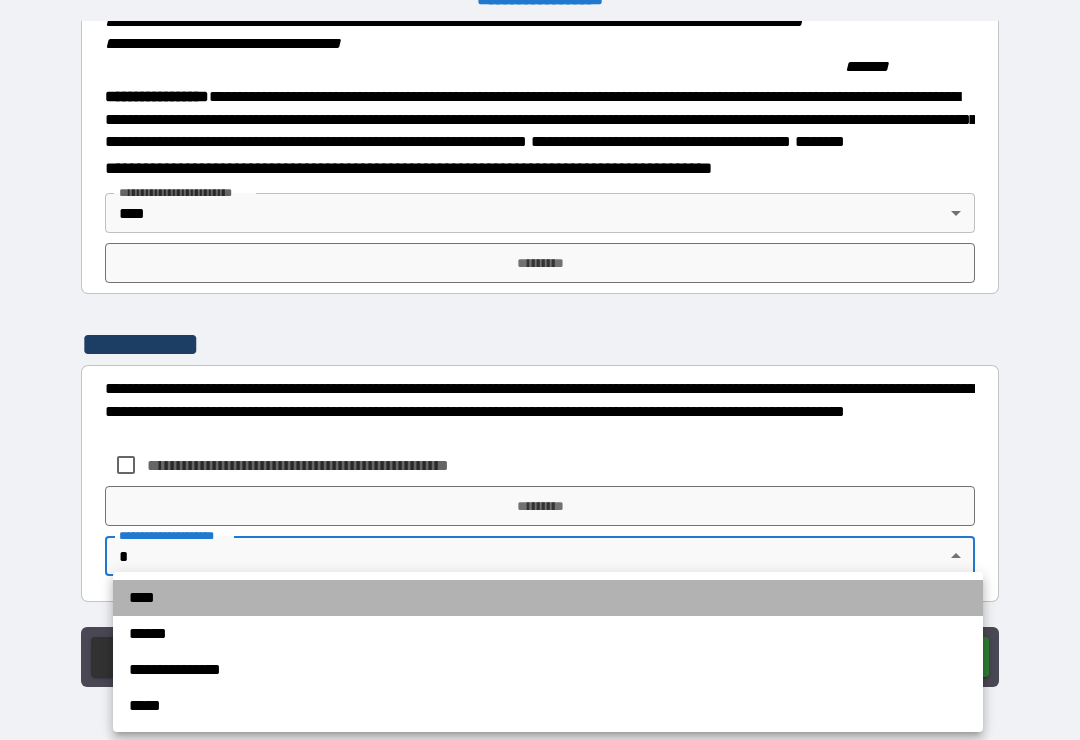 click on "****" at bounding box center (548, 598) 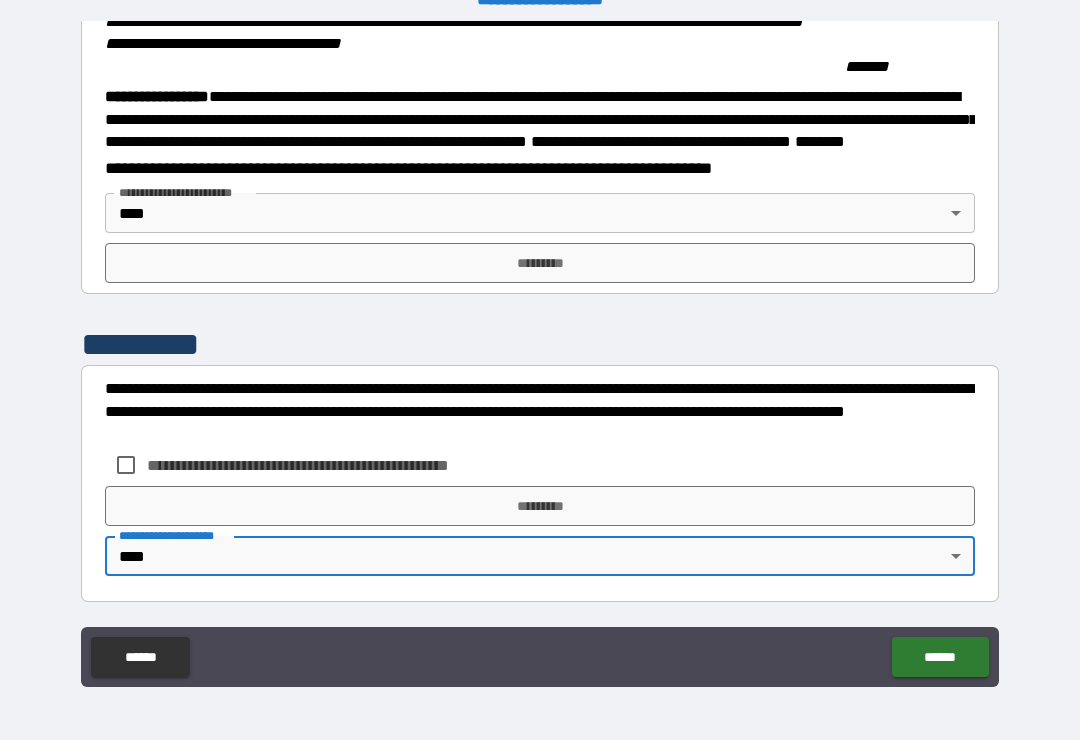 click on "*********" at bounding box center [540, 263] 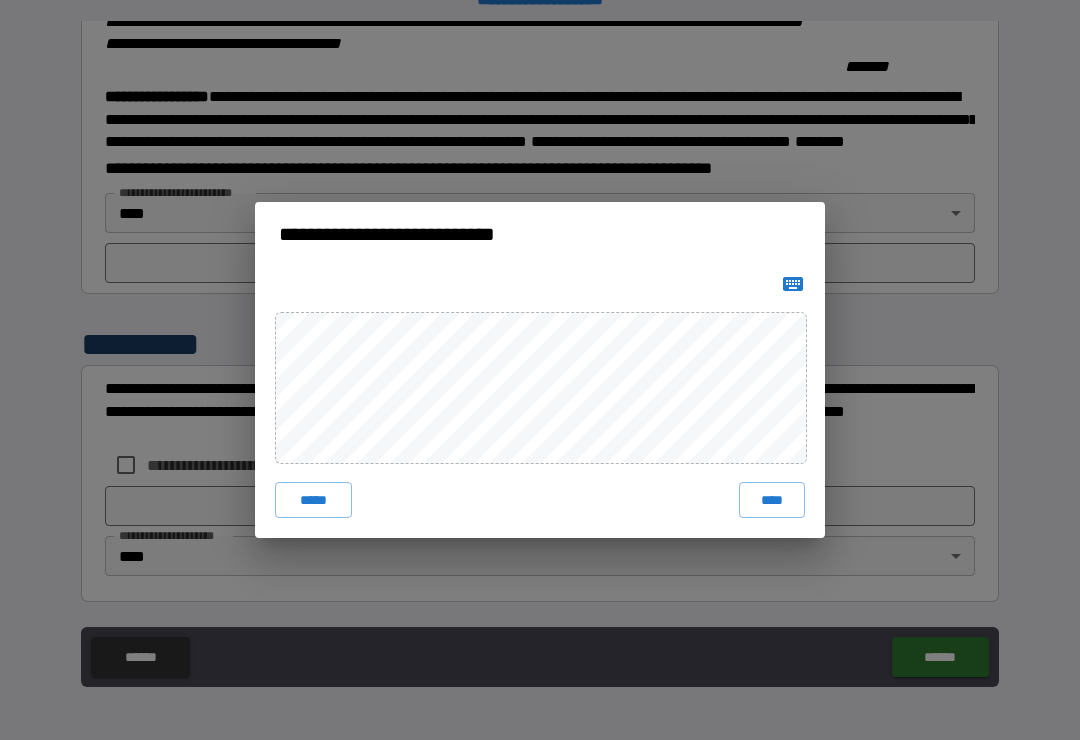 click on "****" at bounding box center (772, 500) 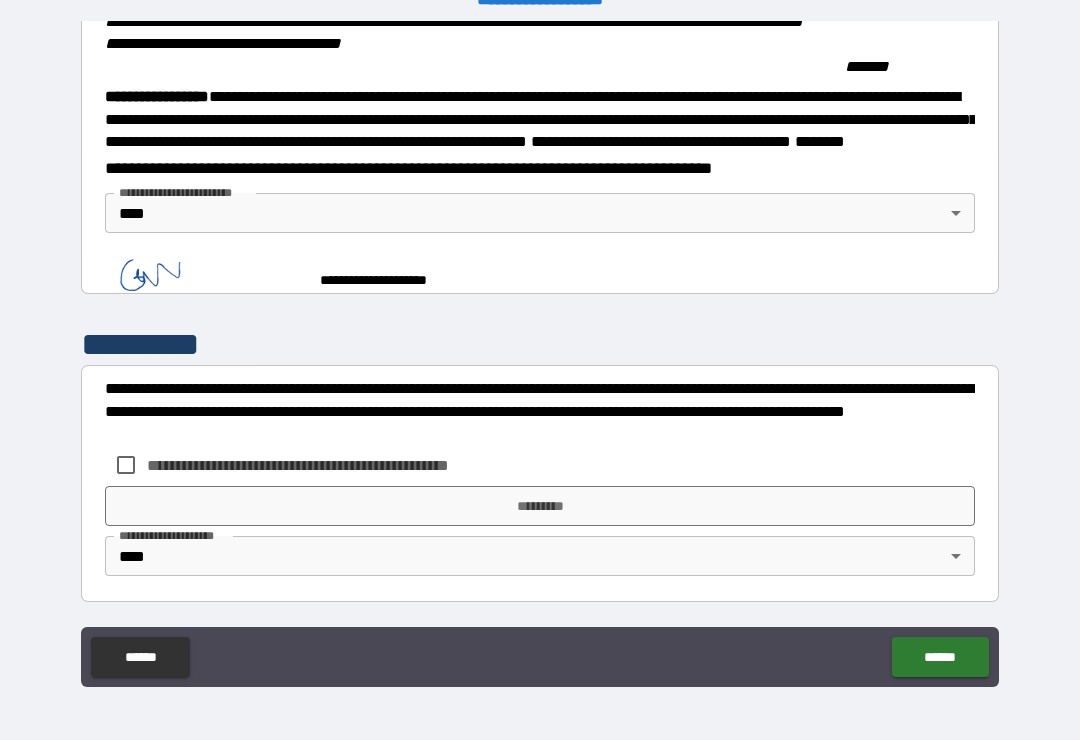 scroll, scrollTop: 2249, scrollLeft: 0, axis: vertical 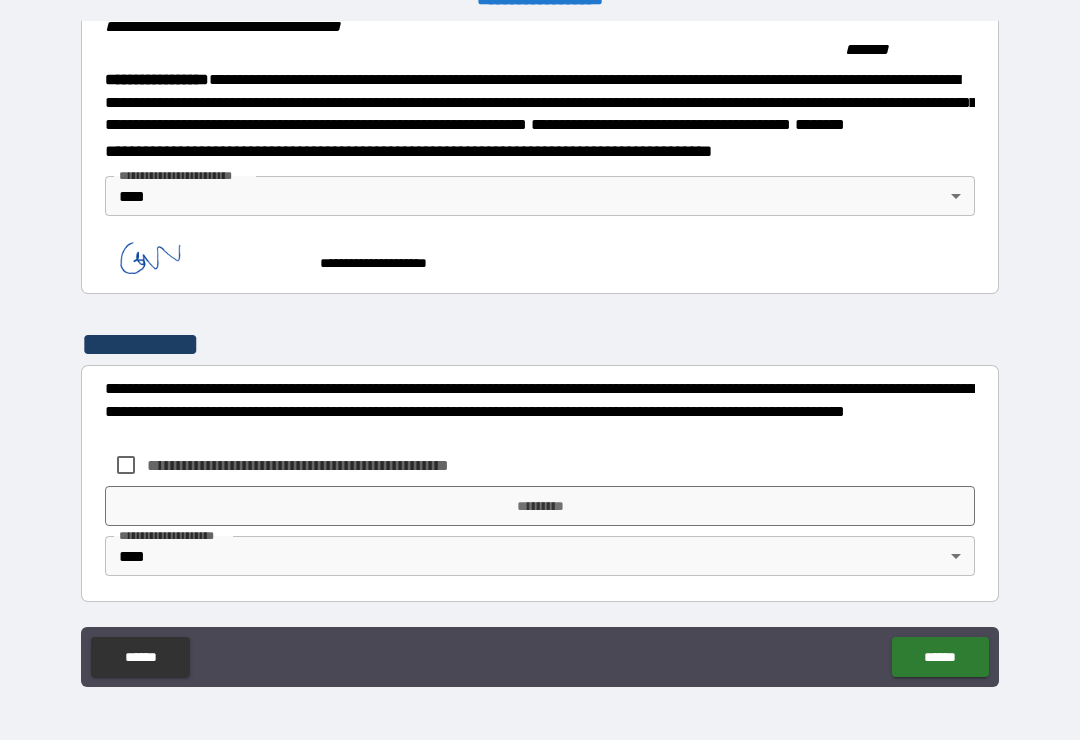 click on "*********" at bounding box center (540, 506) 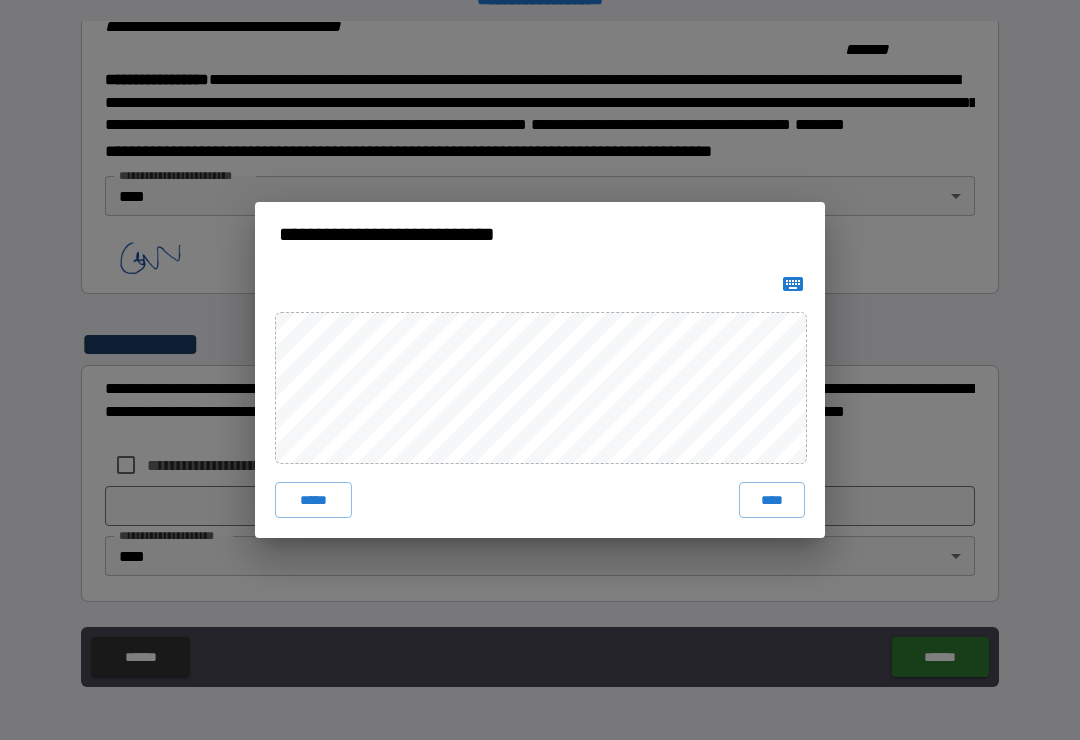 click on "****" at bounding box center [772, 500] 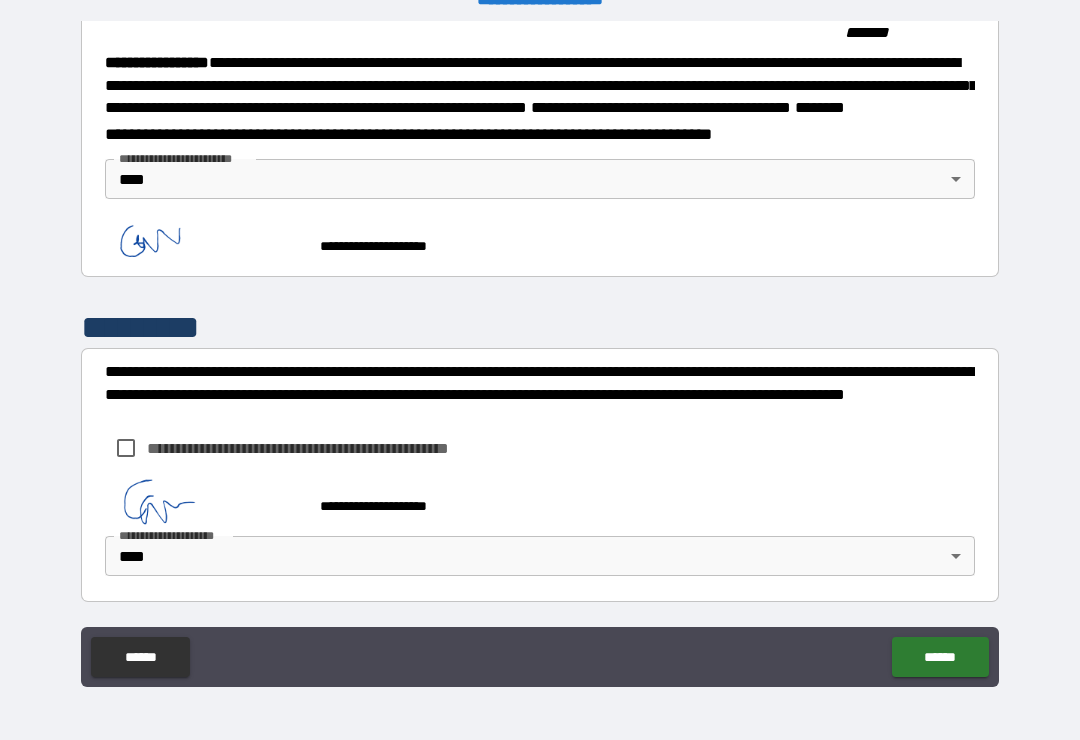 click on "******" at bounding box center (940, 657) 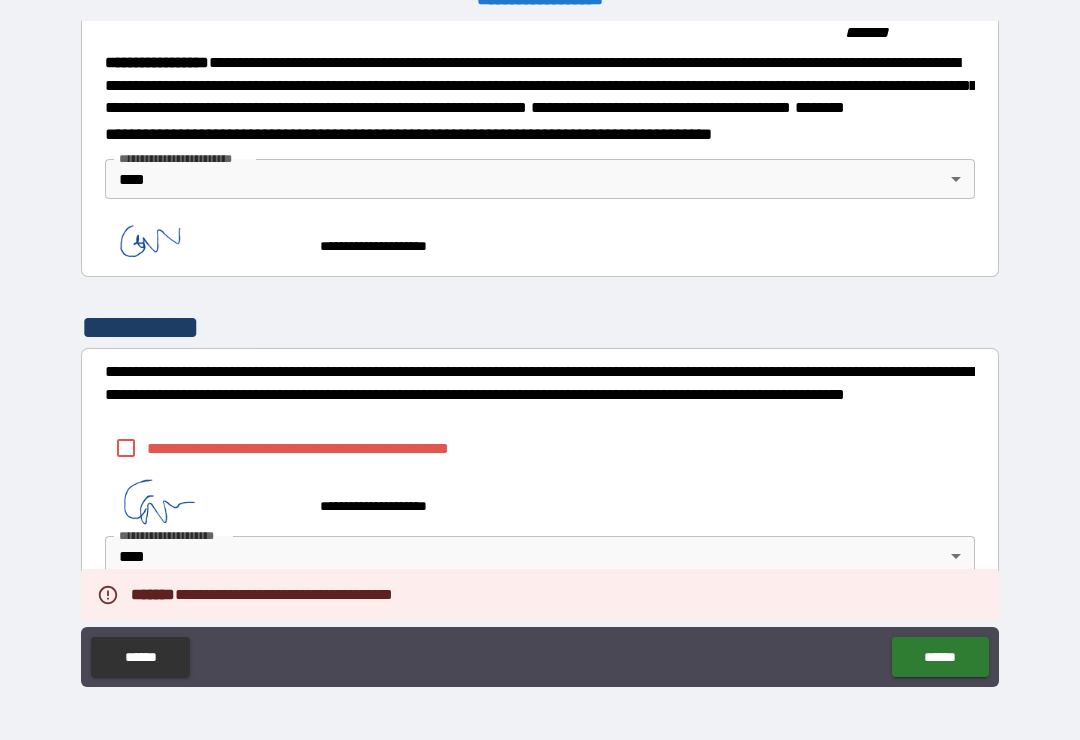 scroll, scrollTop: 2293, scrollLeft: 0, axis: vertical 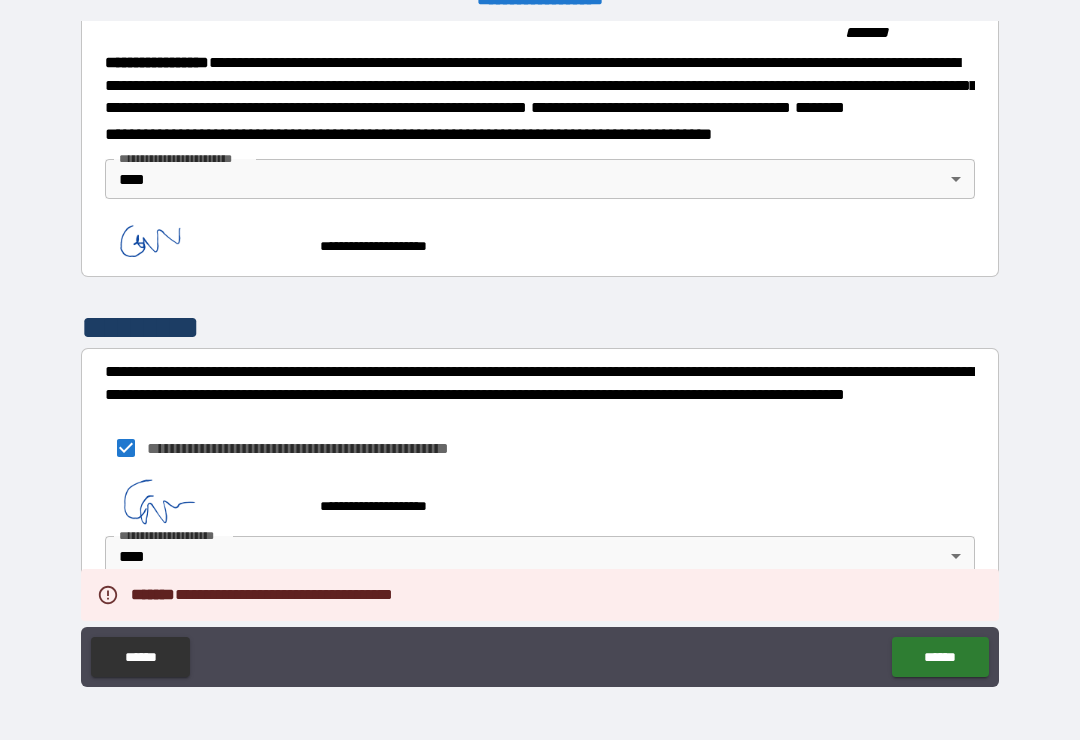 click on "******" at bounding box center (940, 657) 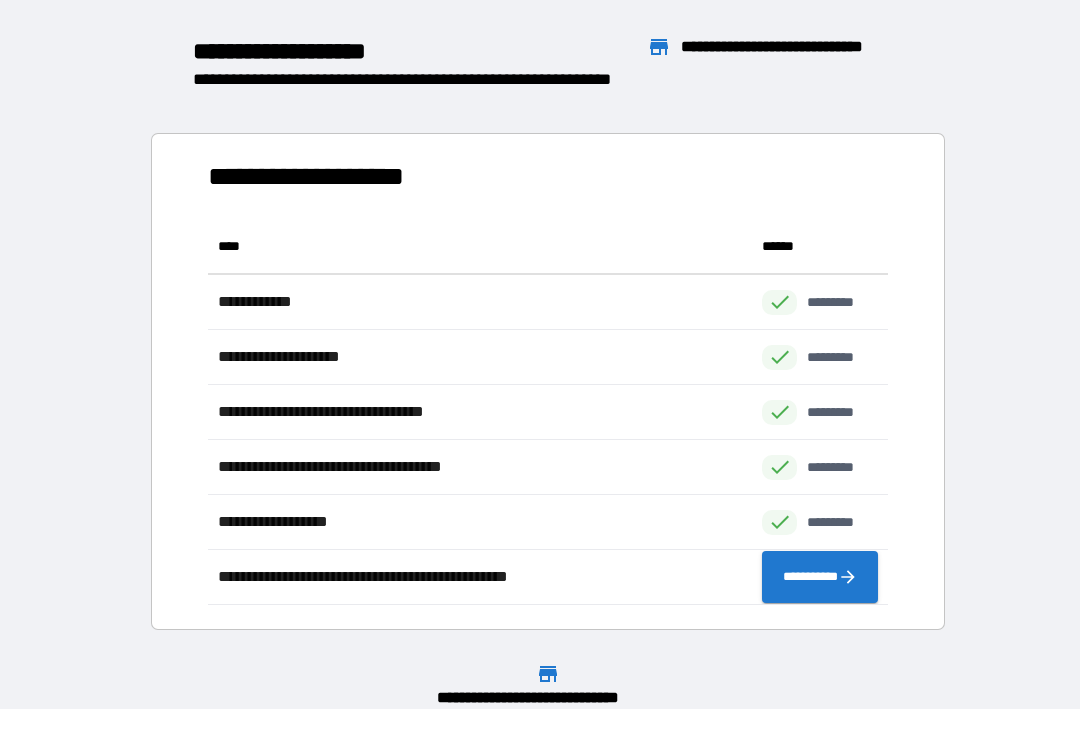 scroll, scrollTop: 1, scrollLeft: 1, axis: both 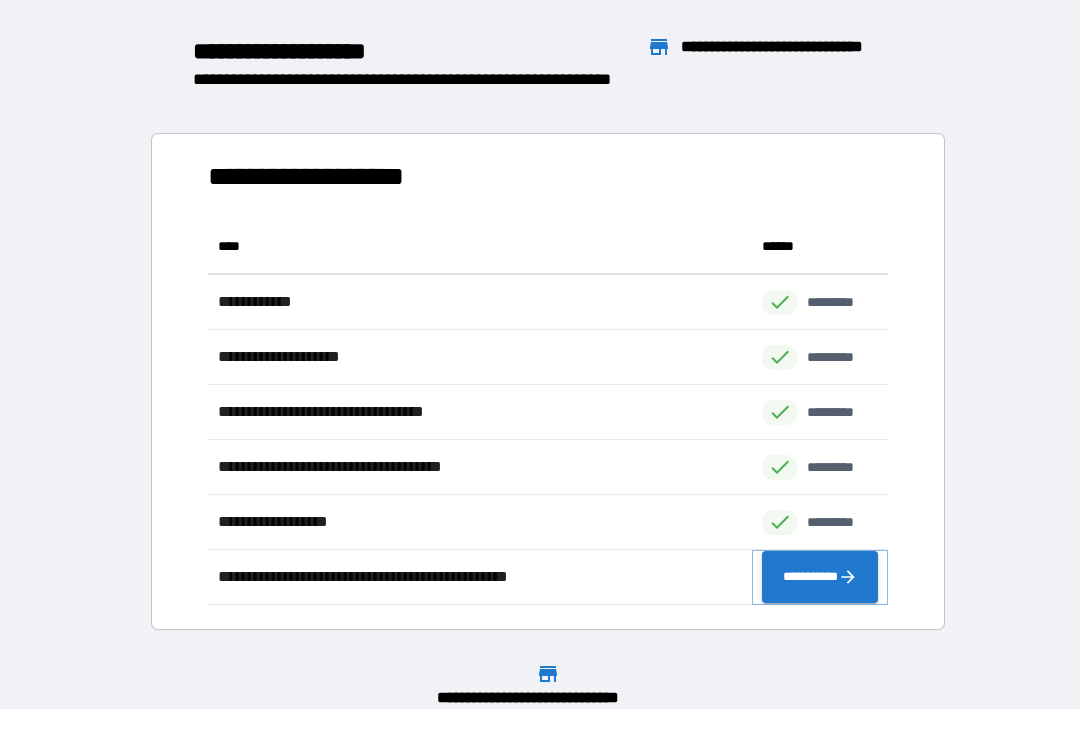 click on "**********" at bounding box center (820, 577) 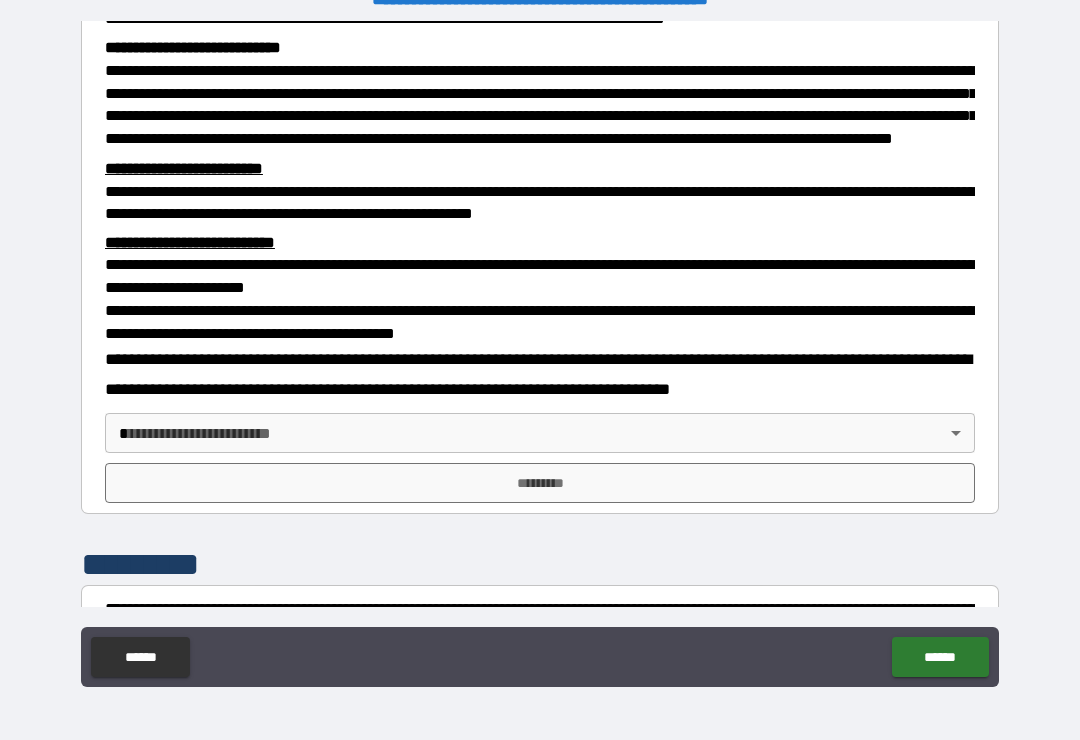 scroll, scrollTop: 456, scrollLeft: 0, axis: vertical 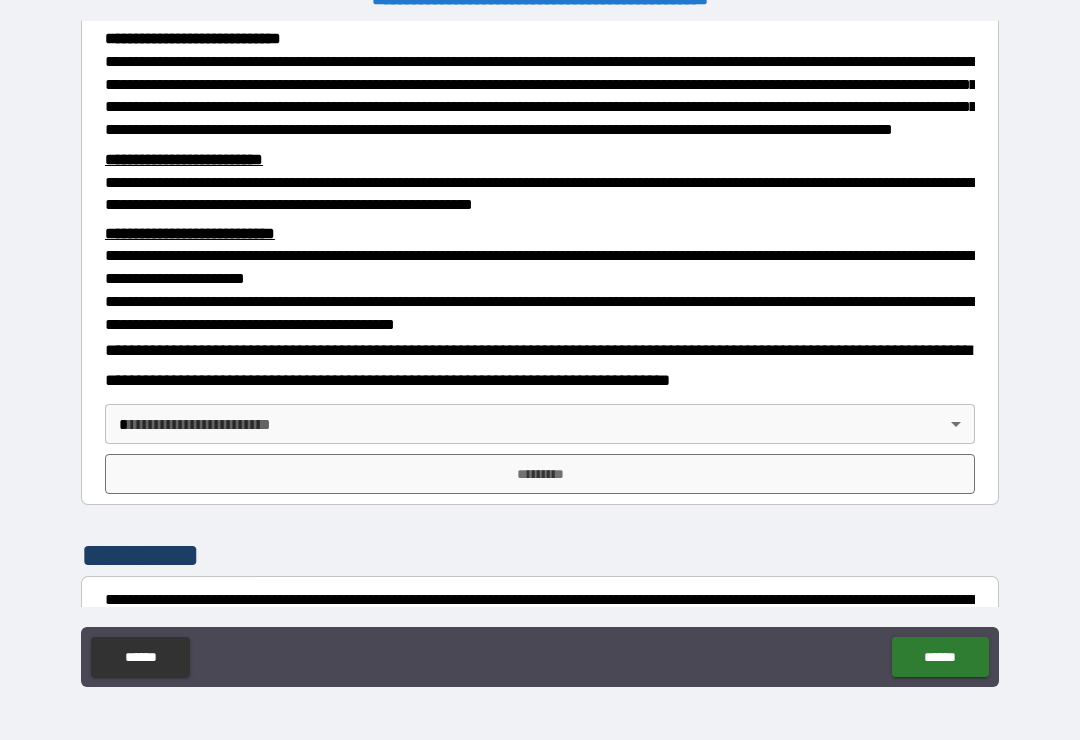 click on "**********" at bounding box center [540, 354] 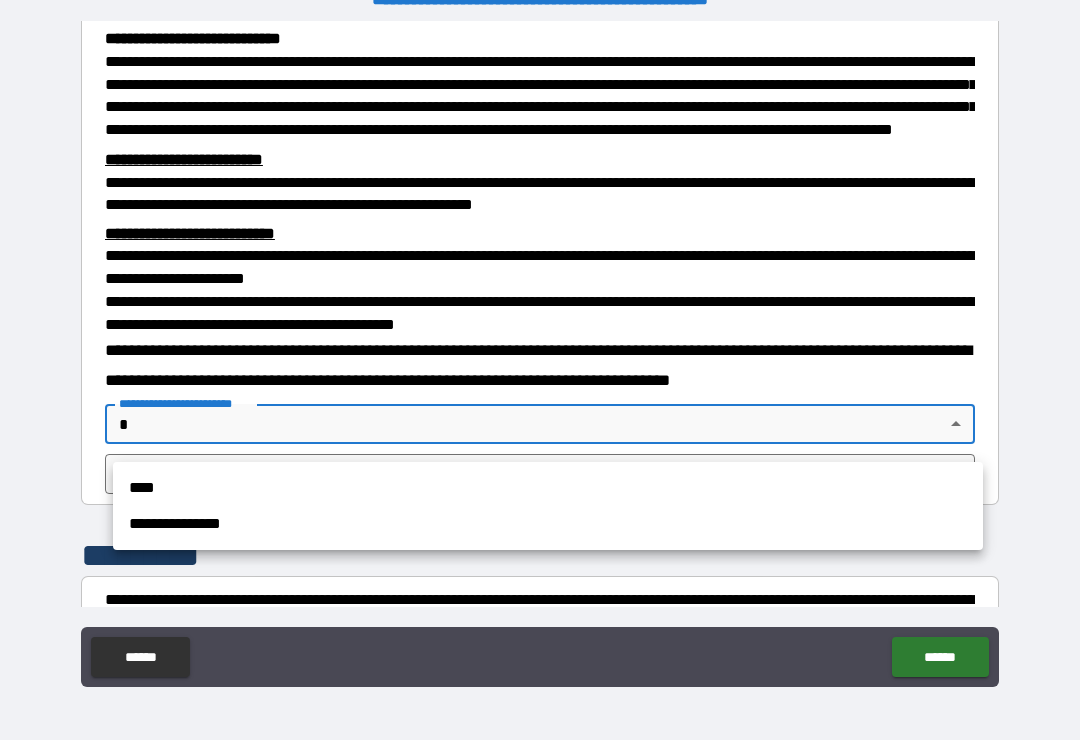 click on "****" at bounding box center [548, 488] 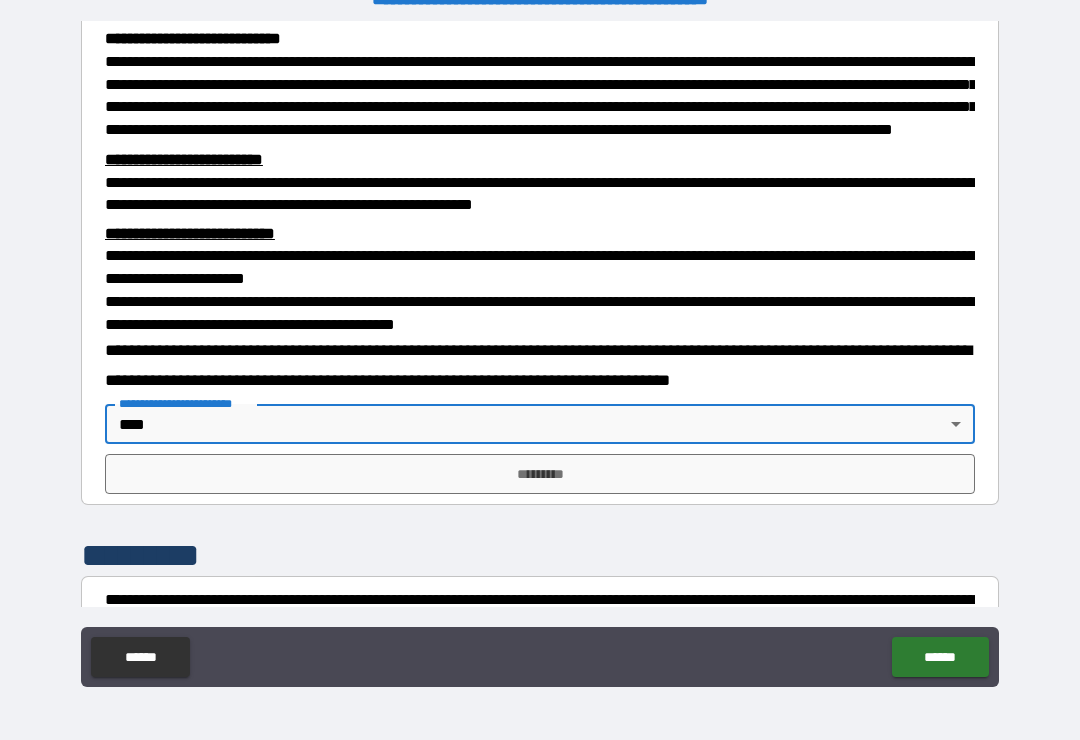 click on "*********" at bounding box center [540, 474] 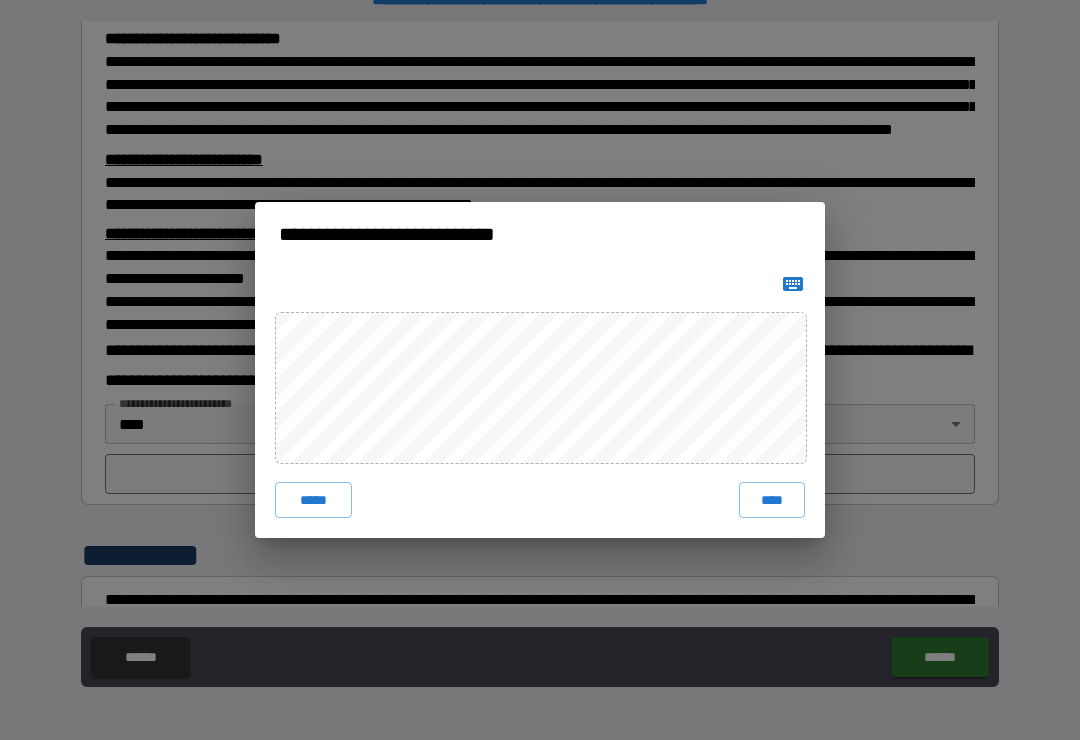 click on "****" at bounding box center (772, 500) 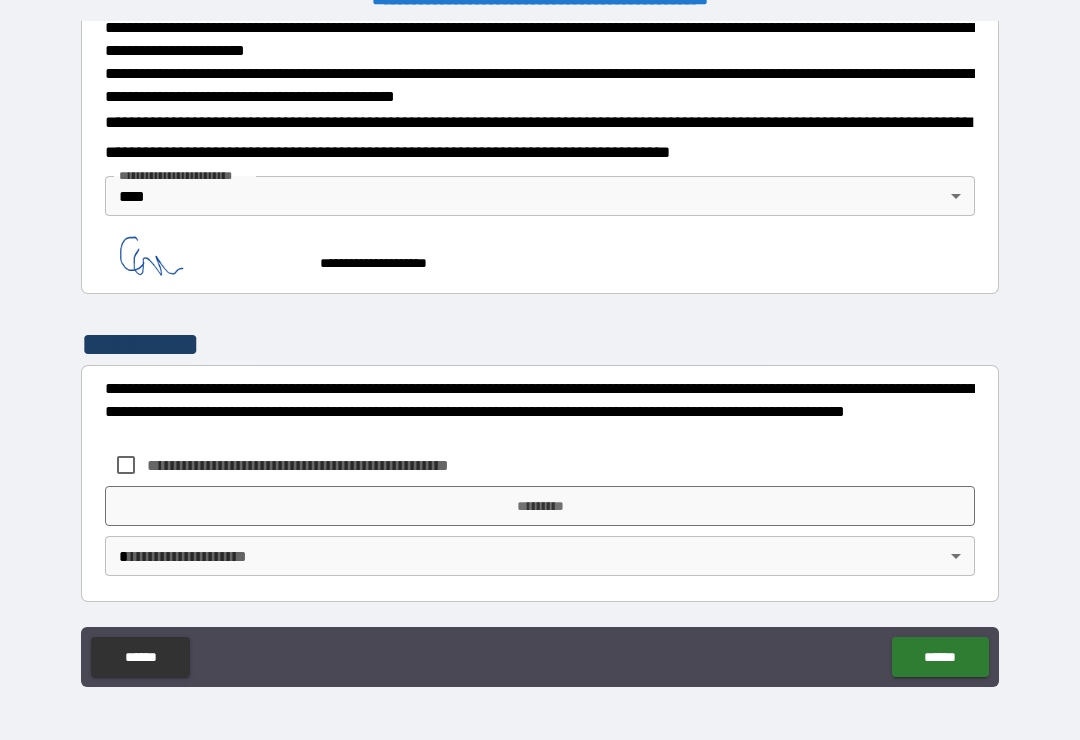 scroll, scrollTop: 694, scrollLeft: 0, axis: vertical 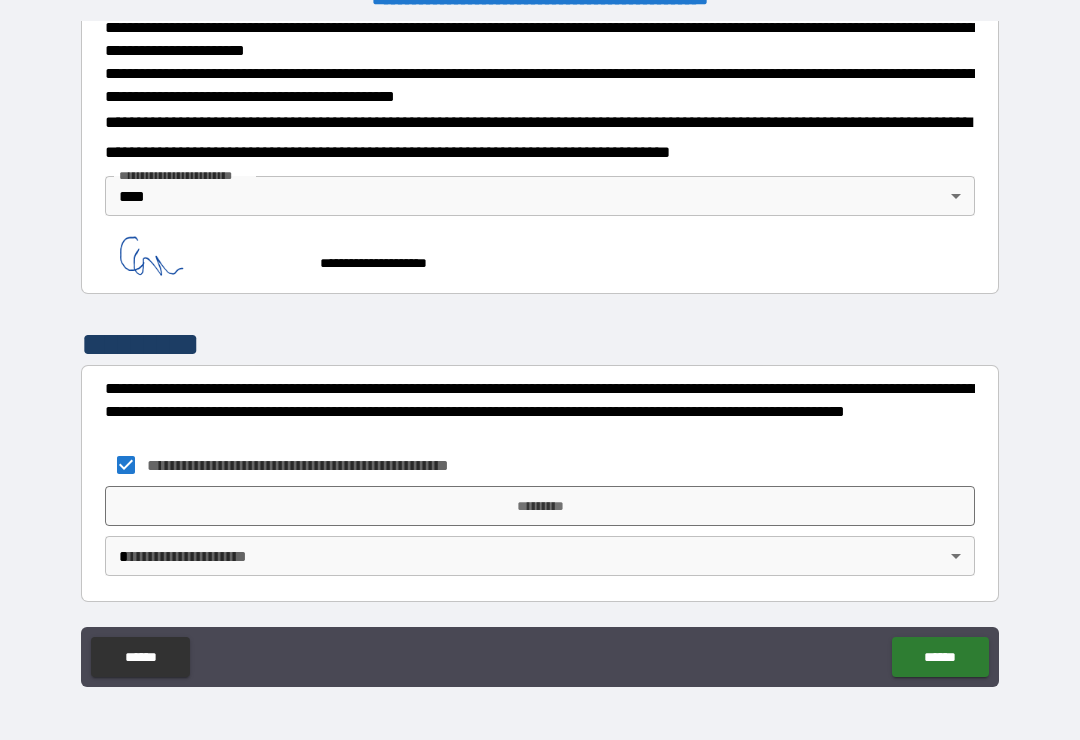 click on "*********" at bounding box center [540, 506] 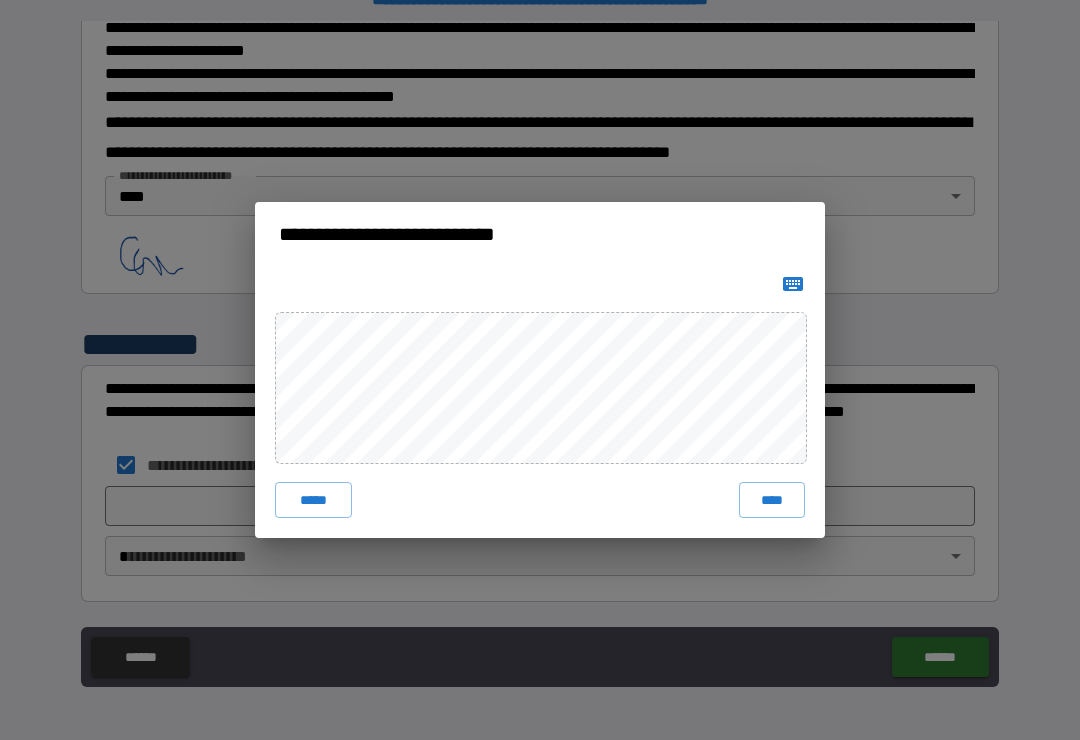 click on "*****" at bounding box center [313, 500] 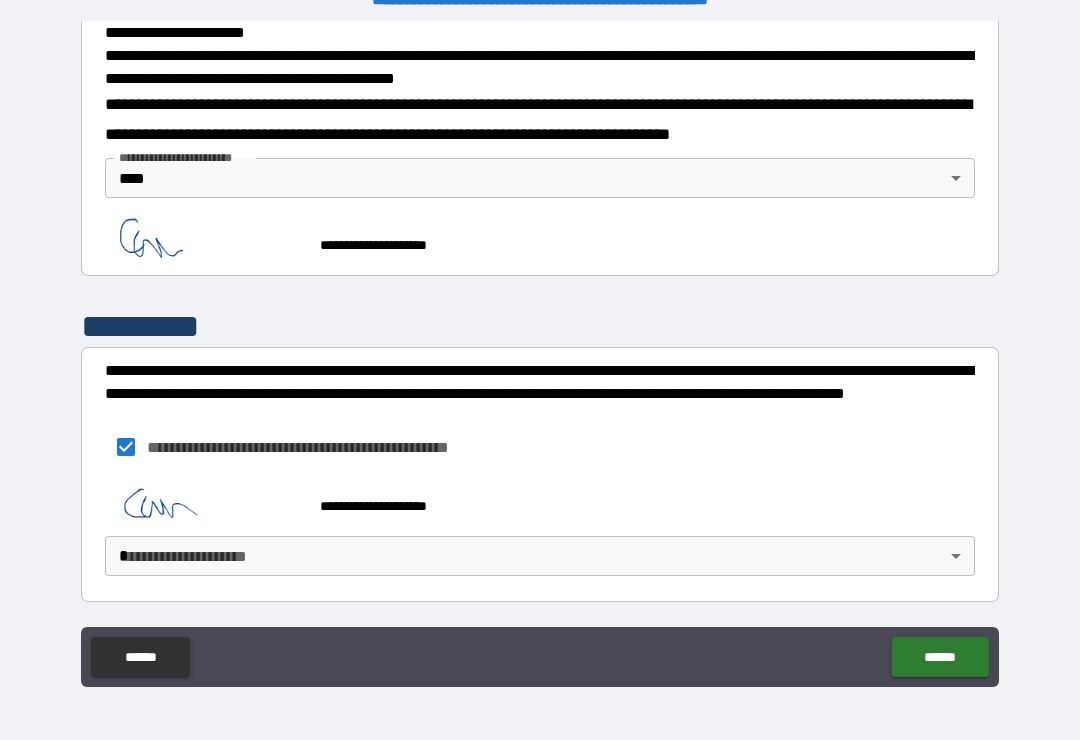 scroll, scrollTop: 711, scrollLeft: 0, axis: vertical 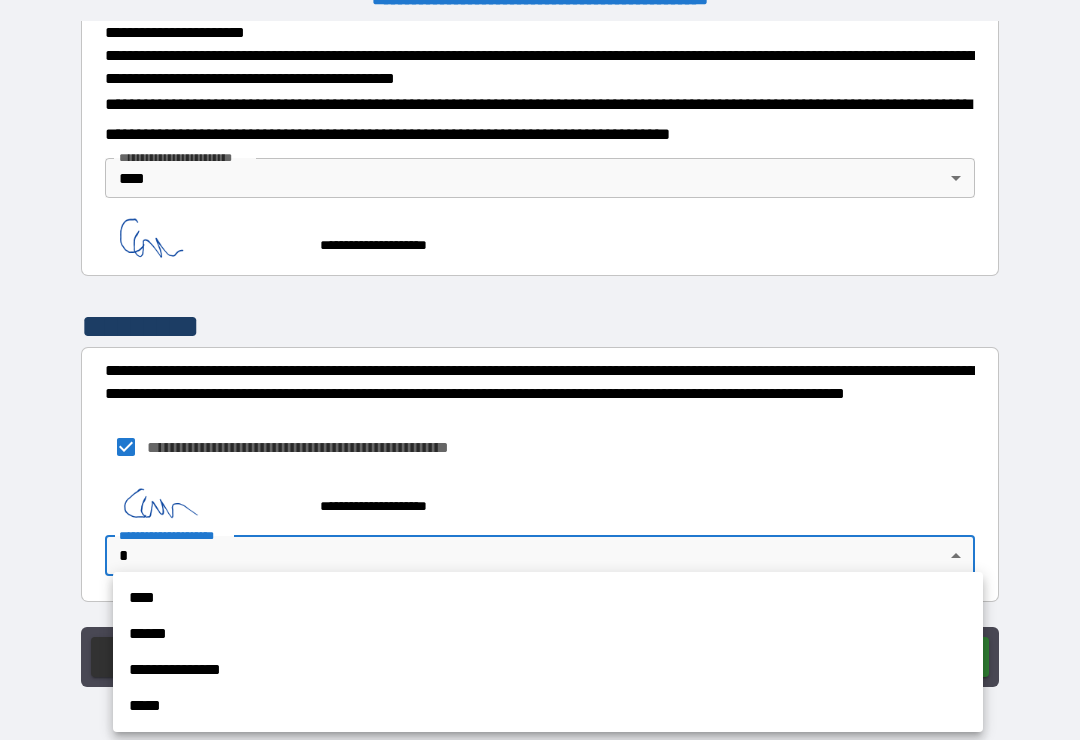 click on "****" at bounding box center (548, 598) 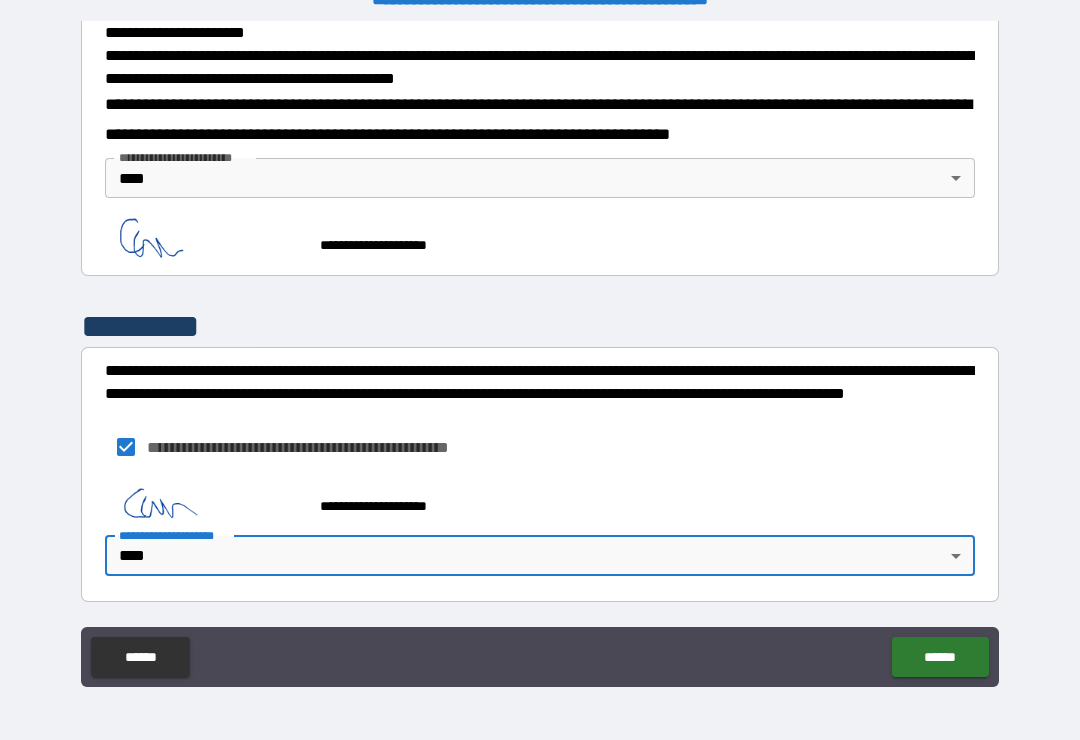 click on "******" at bounding box center (940, 657) 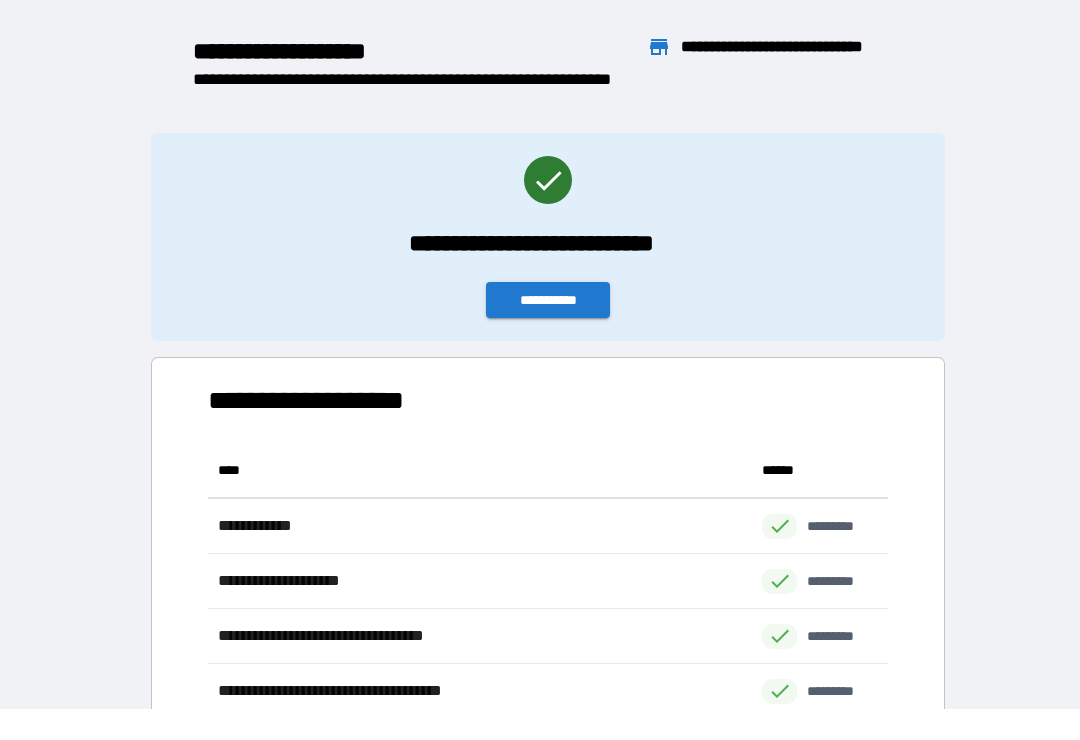 scroll, scrollTop: 386, scrollLeft: 680, axis: both 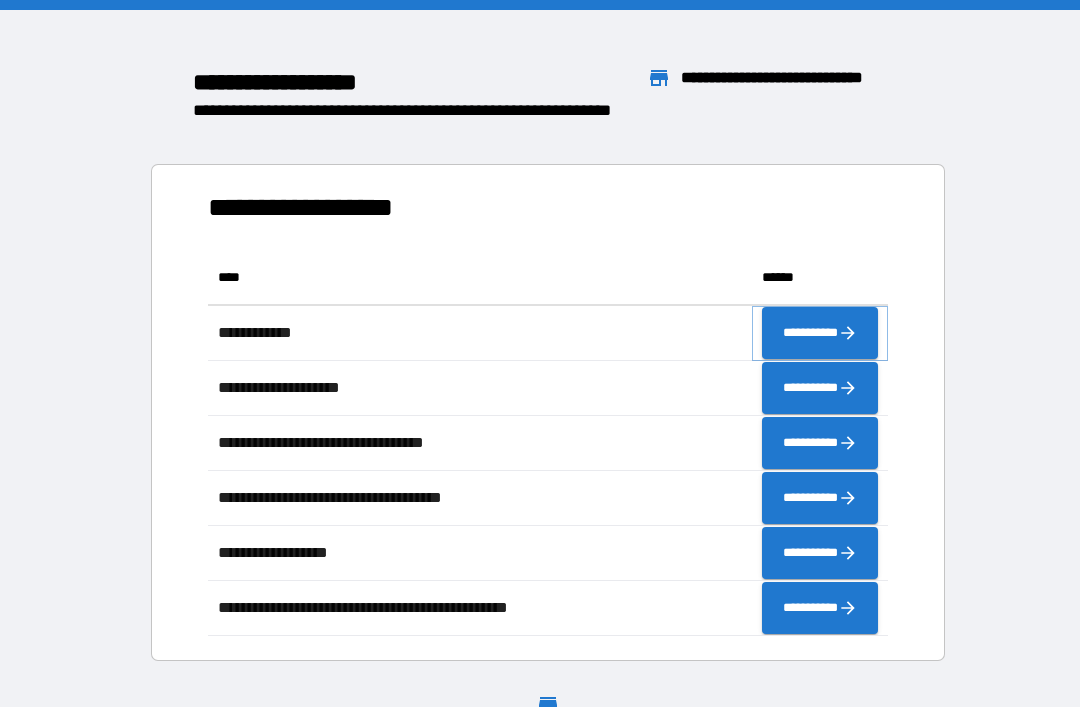 click on "**********" at bounding box center (820, 333) 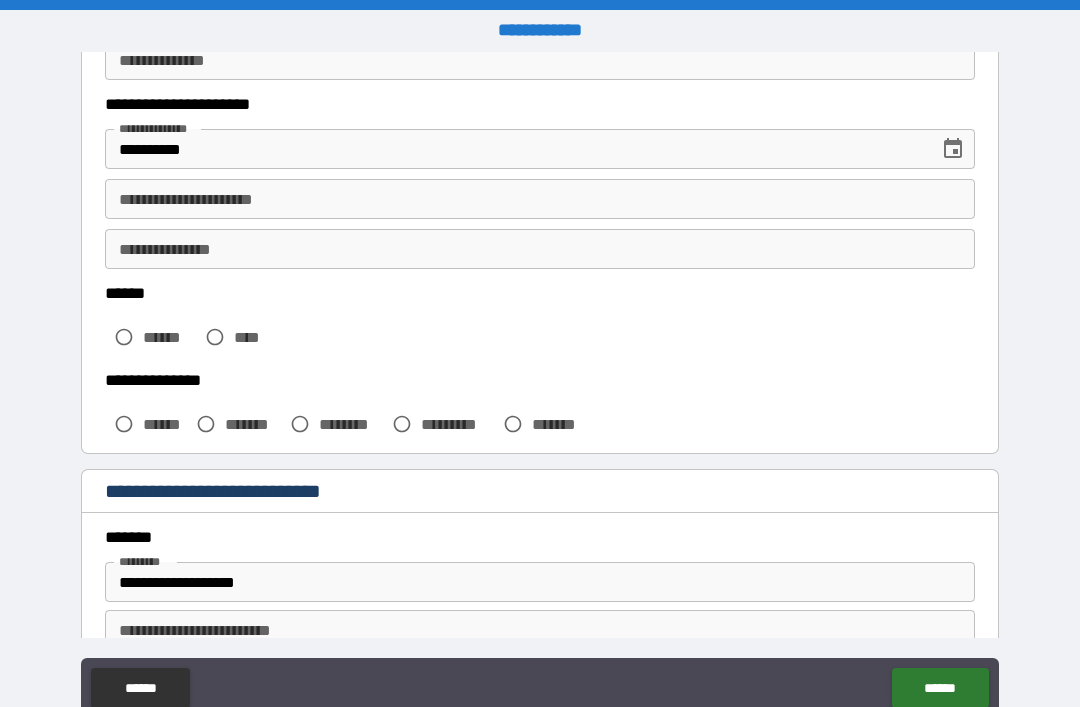 scroll, scrollTop: 312, scrollLeft: 0, axis: vertical 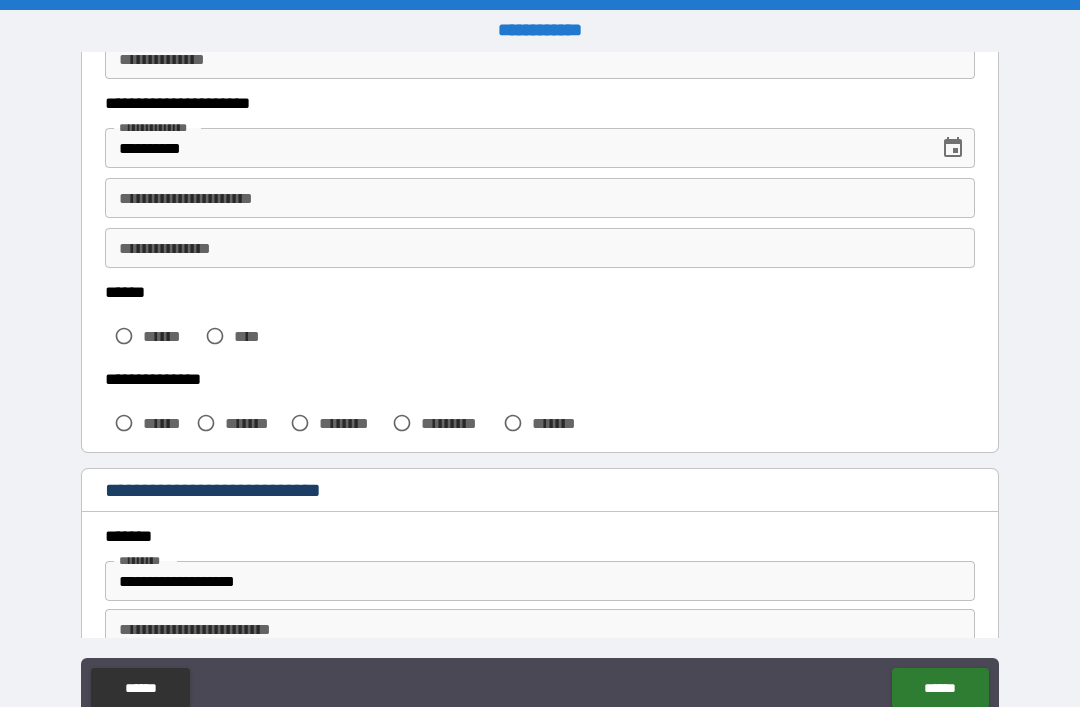 click on "**********" at bounding box center [540, 198] 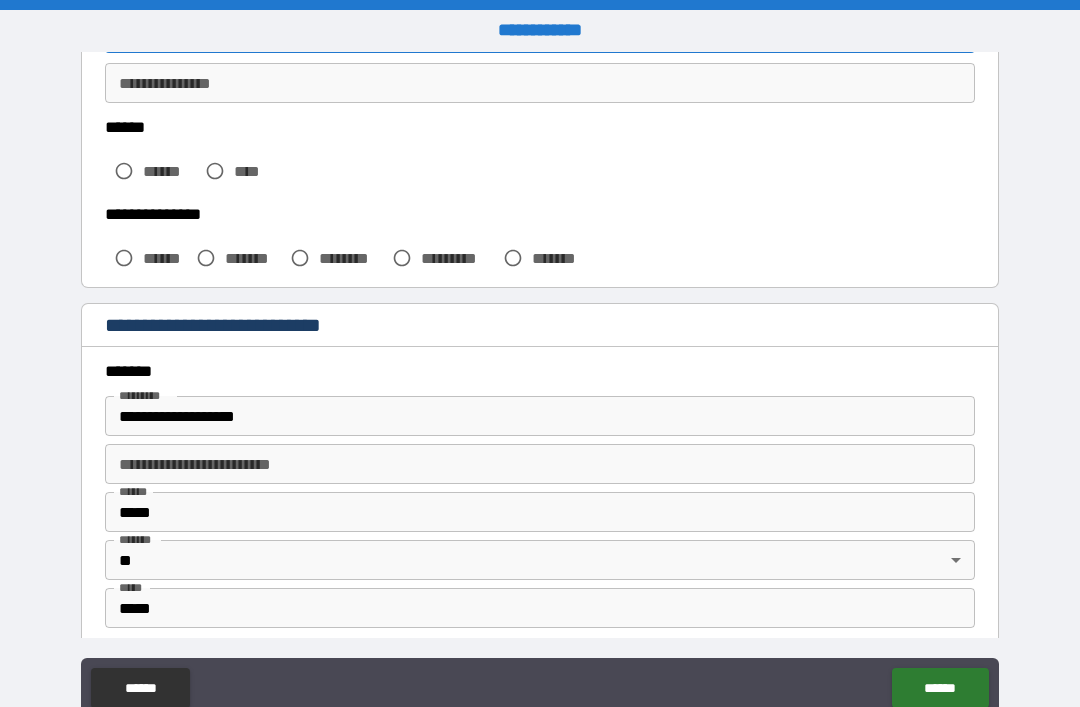 scroll, scrollTop: 467, scrollLeft: 0, axis: vertical 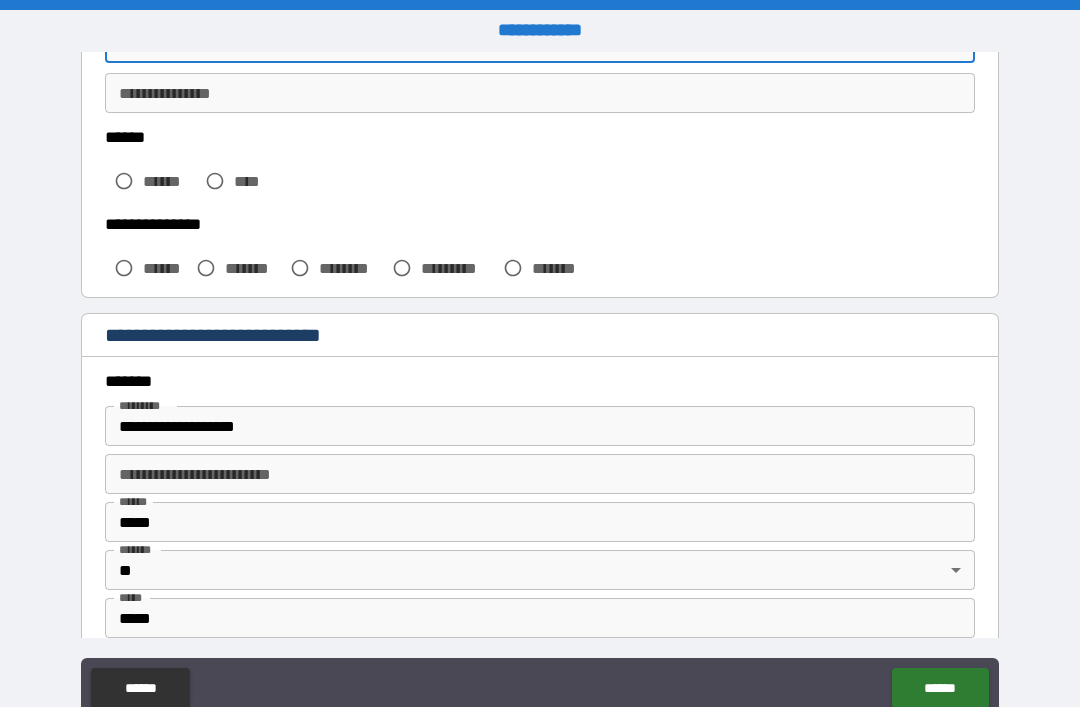 type on "**********" 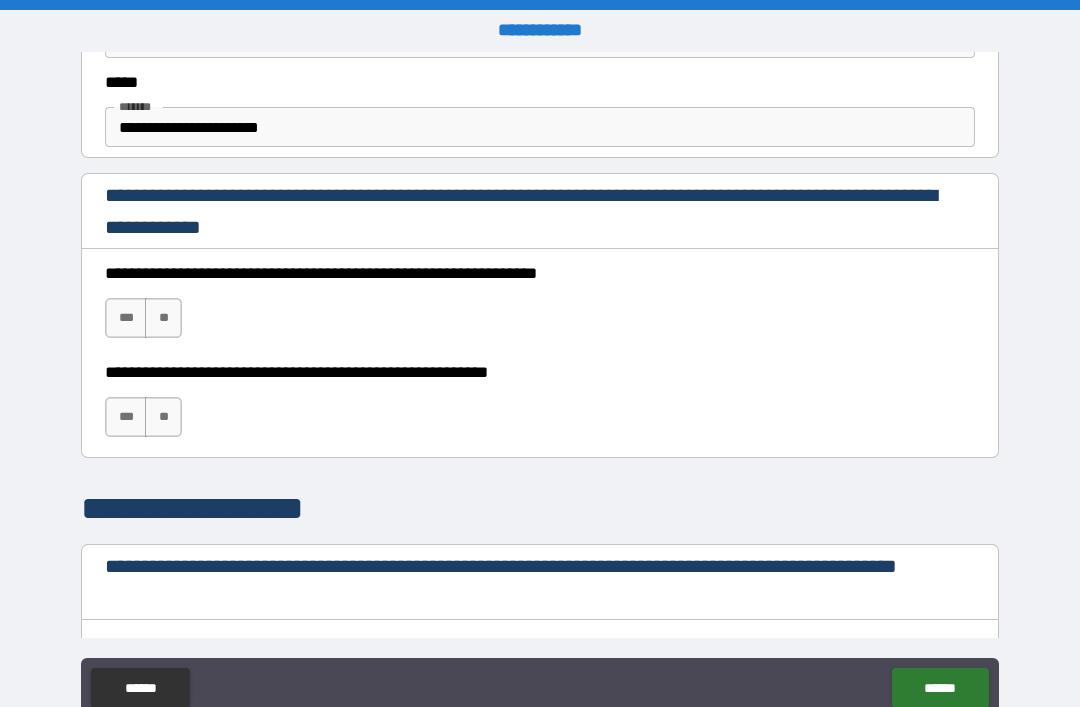 scroll, scrollTop: 1245, scrollLeft: 0, axis: vertical 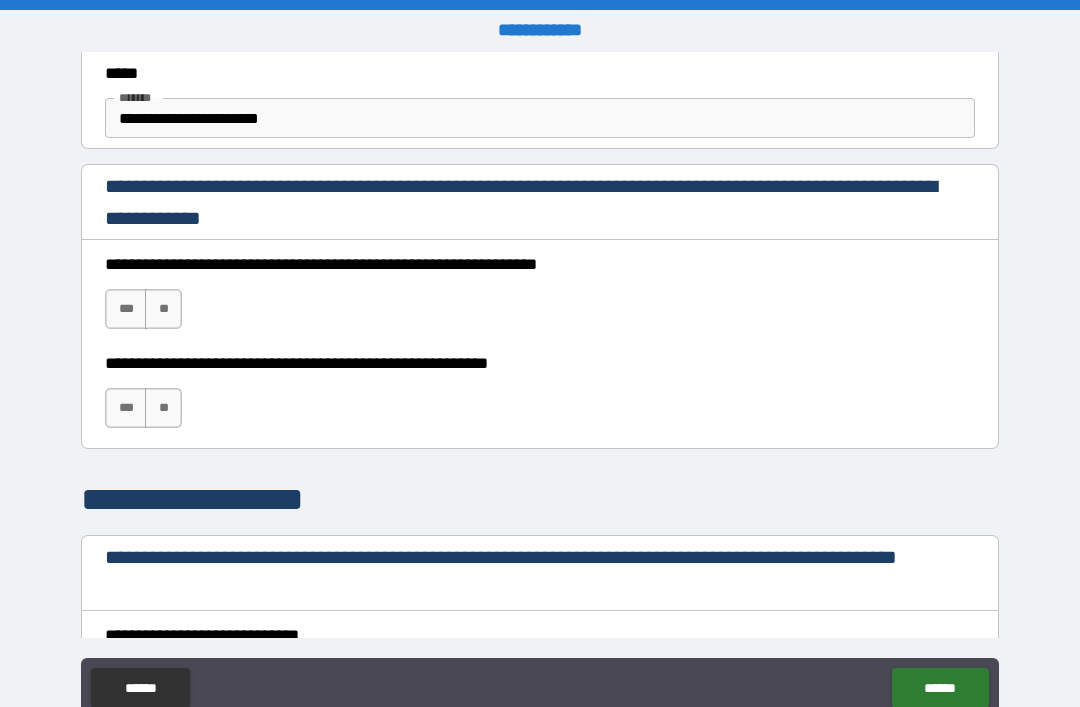 click on "***" at bounding box center [126, 309] 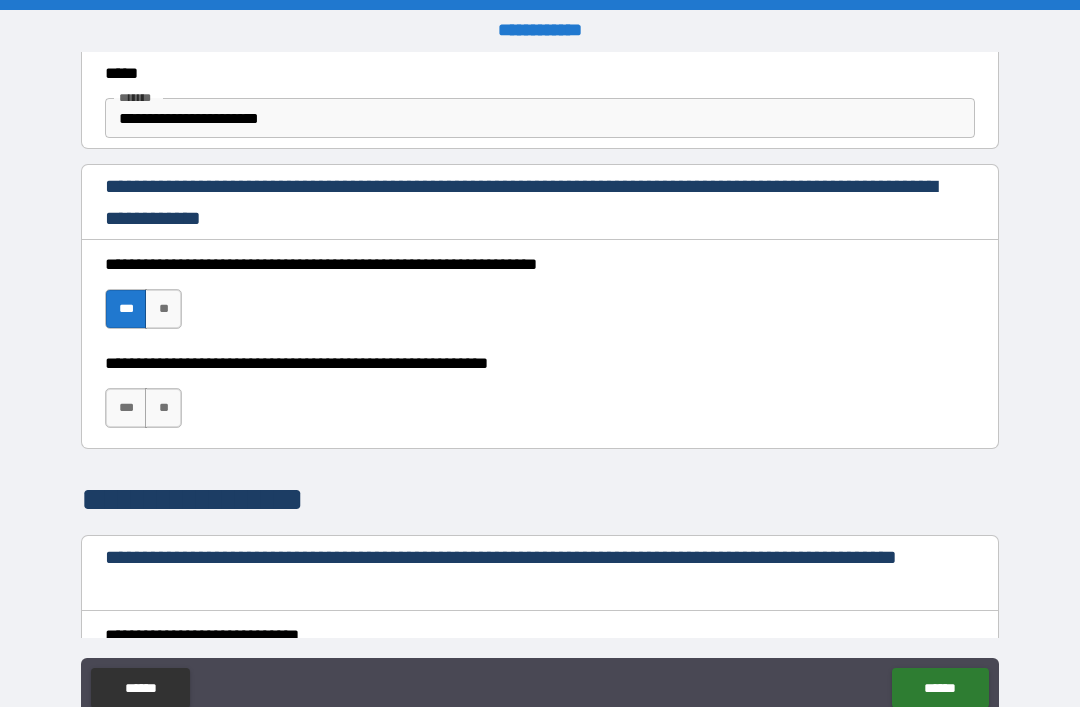 click on "***" at bounding box center (126, 408) 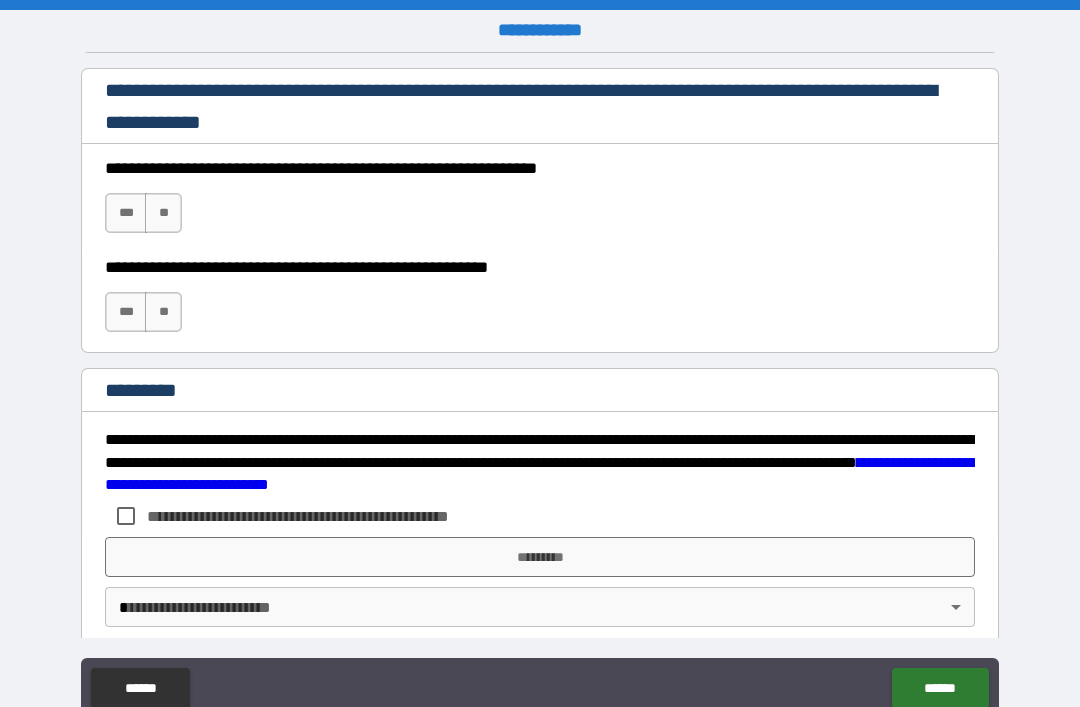 scroll, scrollTop: 2988, scrollLeft: 0, axis: vertical 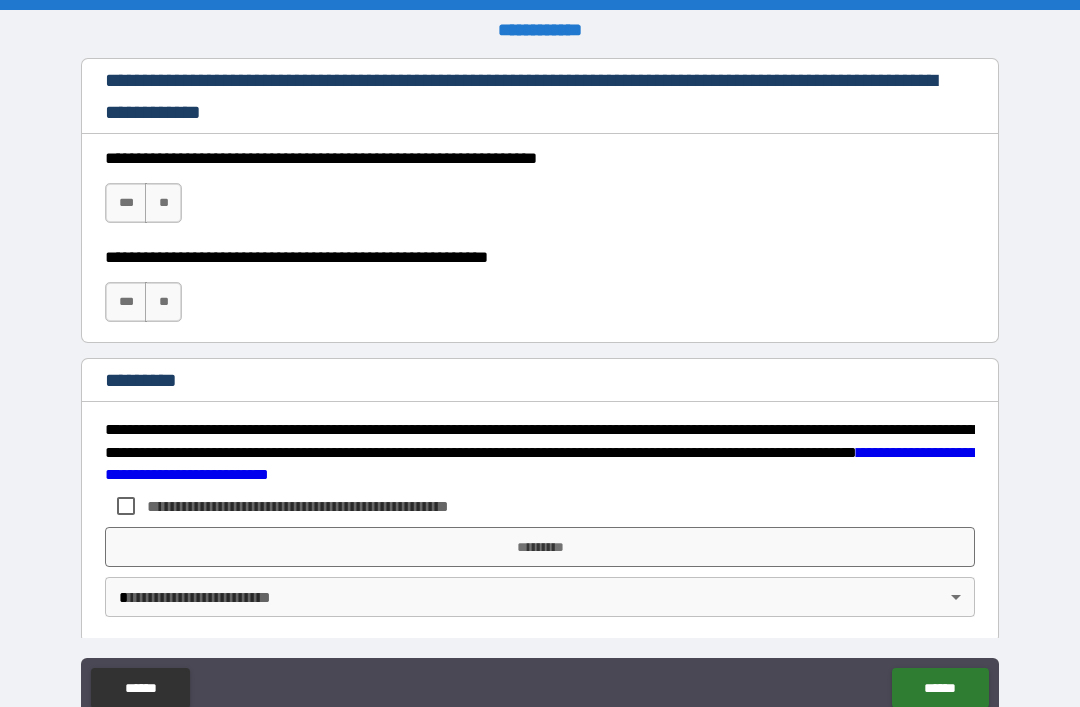 click on "***" at bounding box center [126, 203] 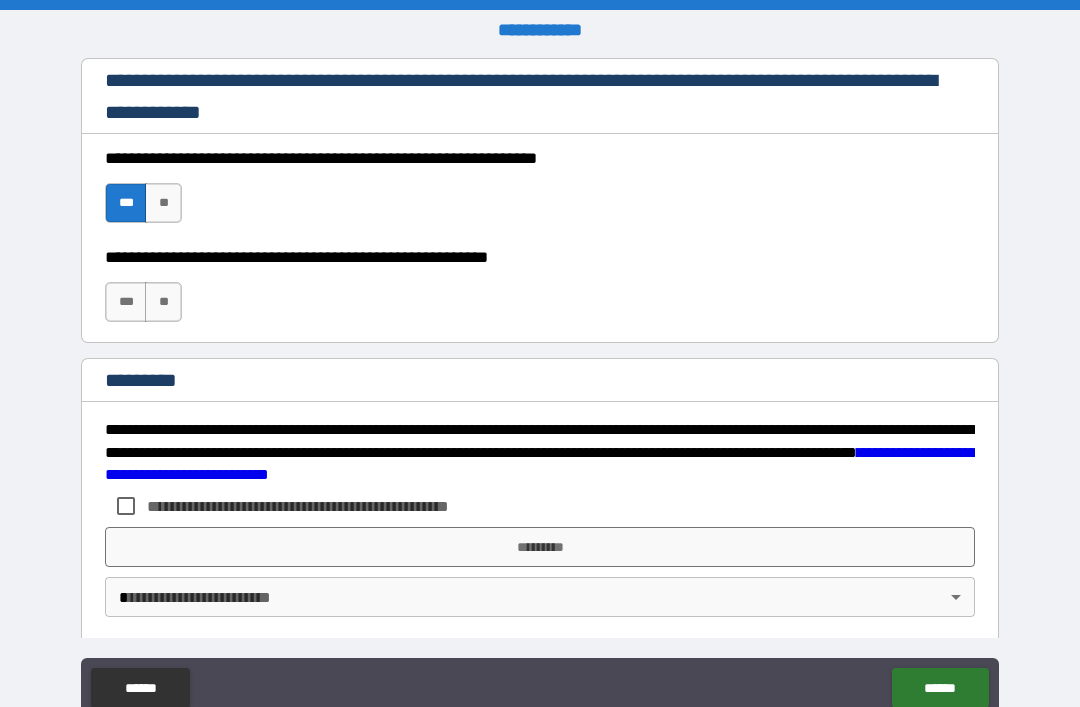 click on "***" at bounding box center [126, 302] 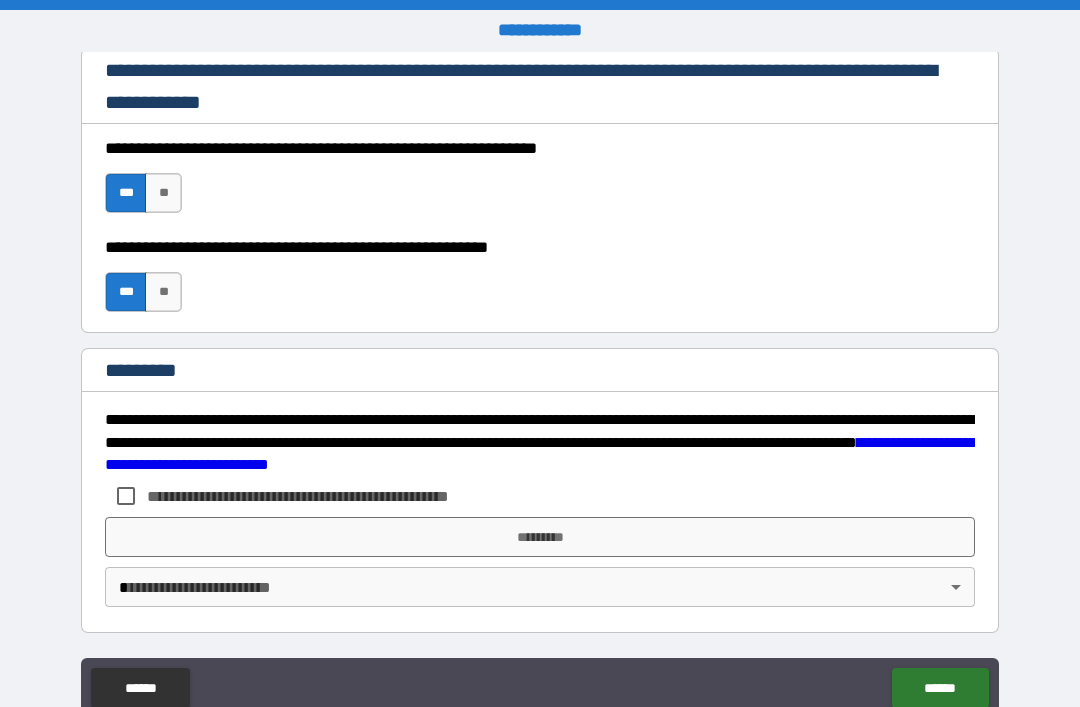 scroll, scrollTop: 2998, scrollLeft: 0, axis: vertical 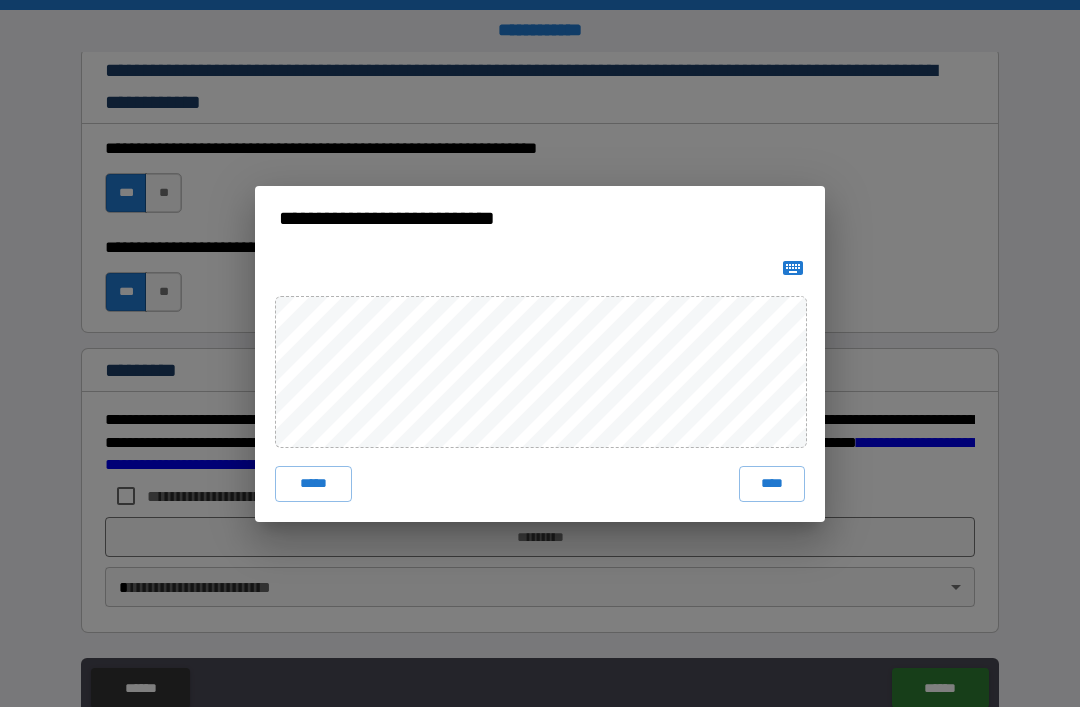 click on "****" at bounding box center (772, 484) 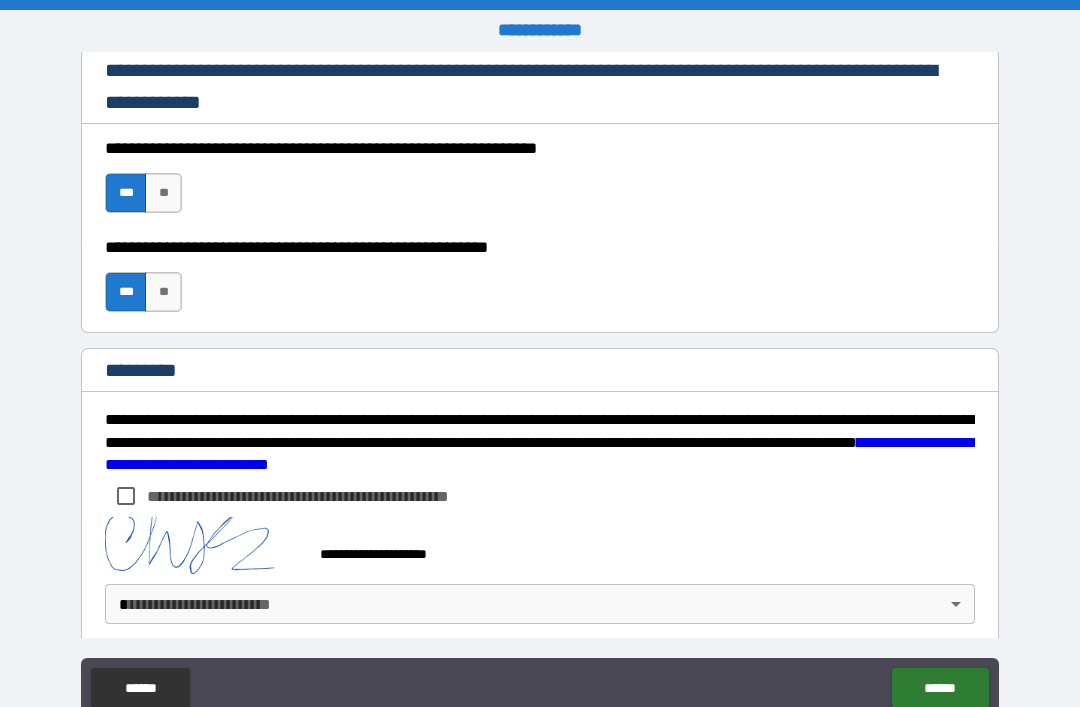 scroll, scrollTop: 2988, scrollLeft: 0, axis: vertical 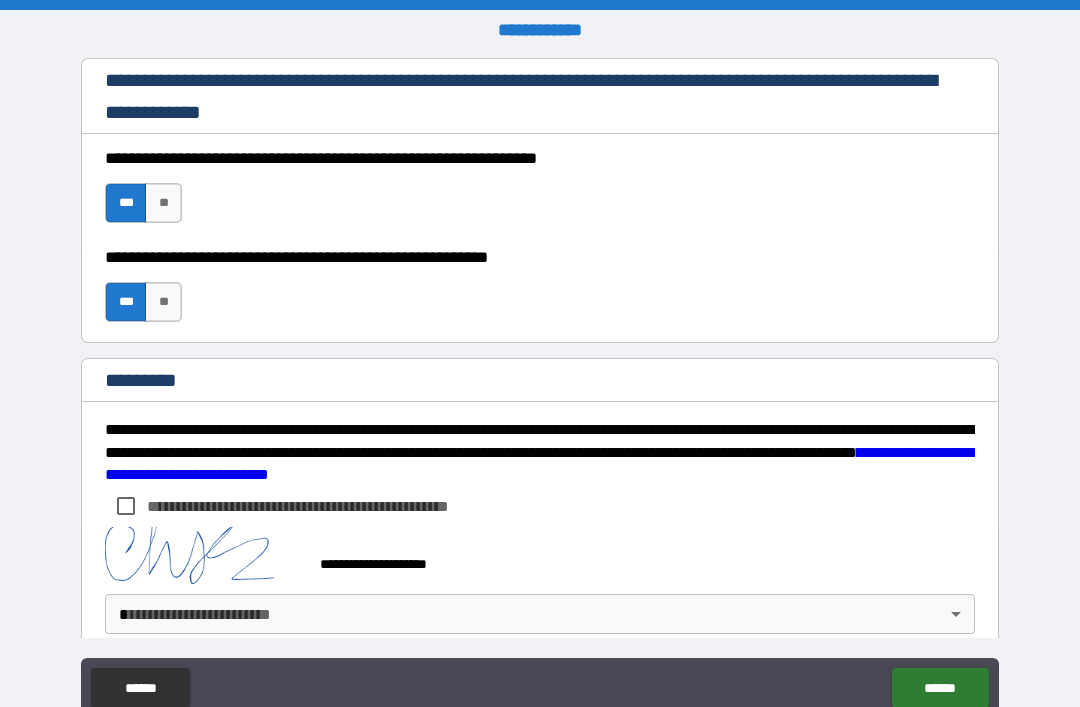 click on "**********" at bounding box center (540, 385) 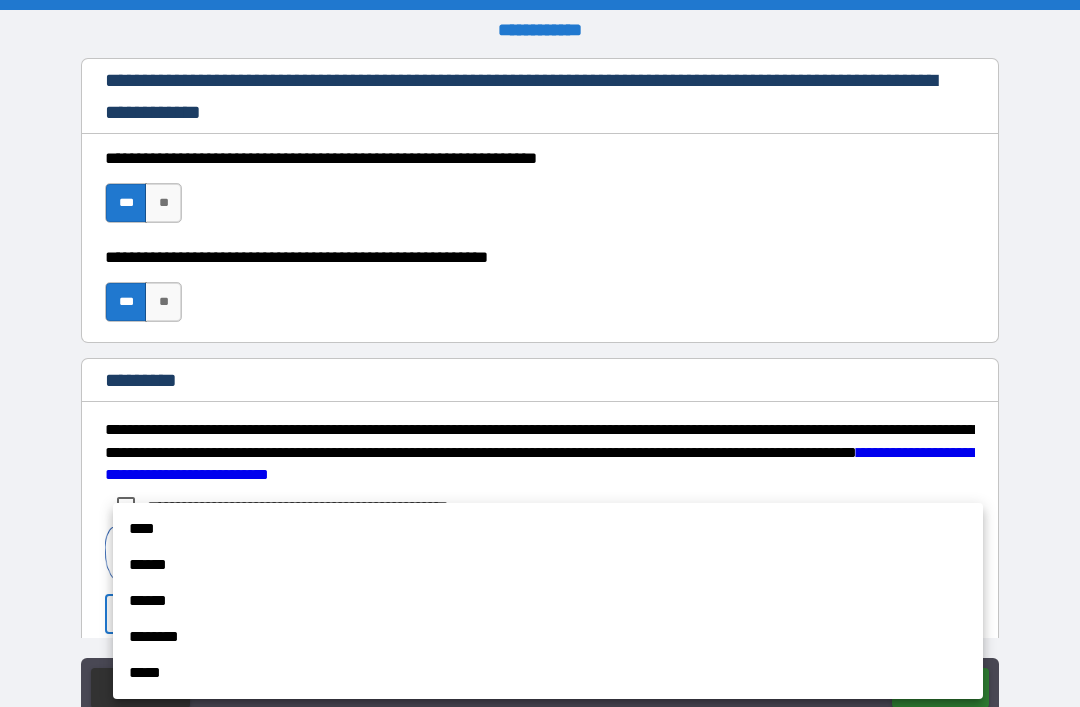 click on "****" at bounding box center (548, 529) 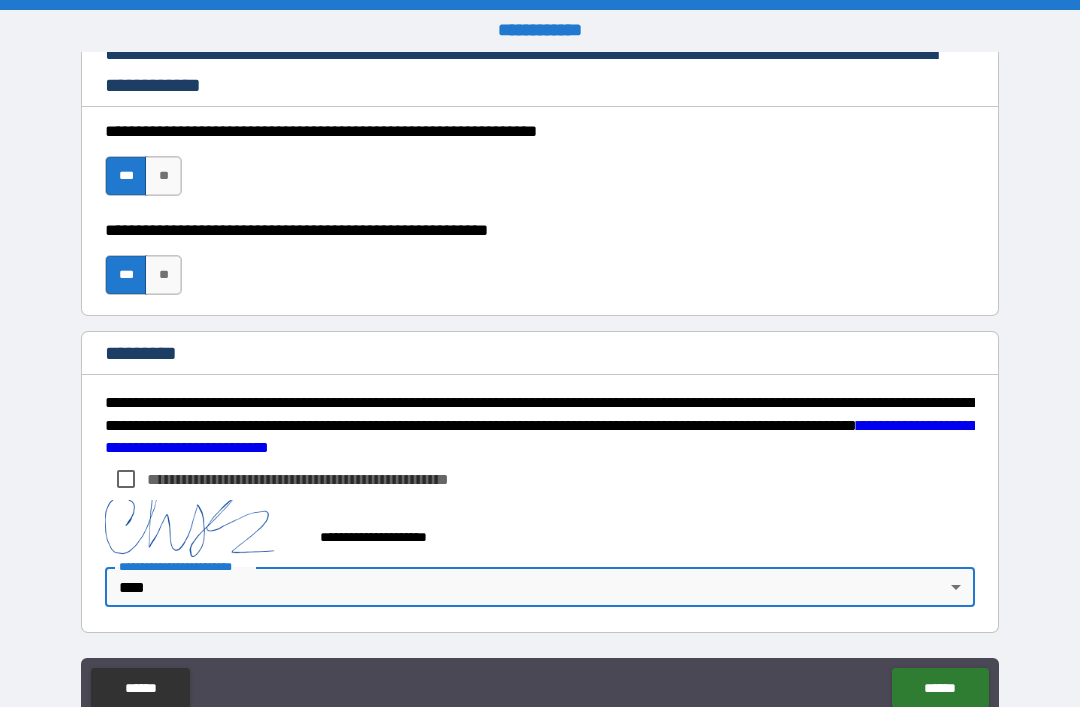 scroll, scrollTop: 3015, scrollLeft: 0, axis: vertical 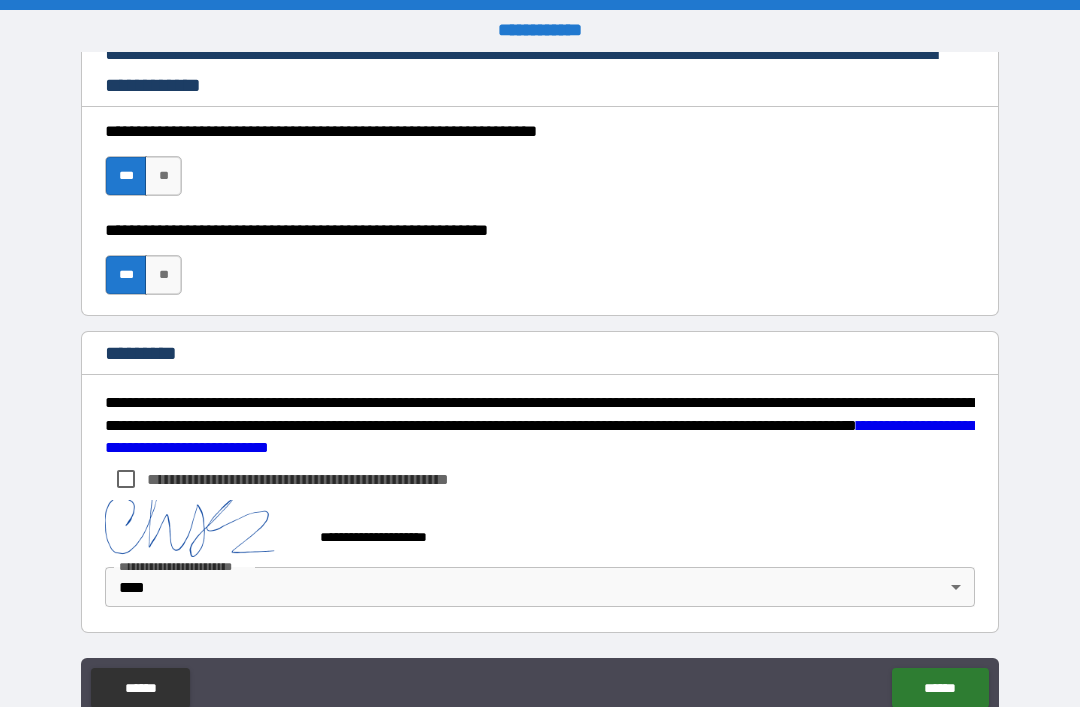click on "******" at bounding box center [940, 688] 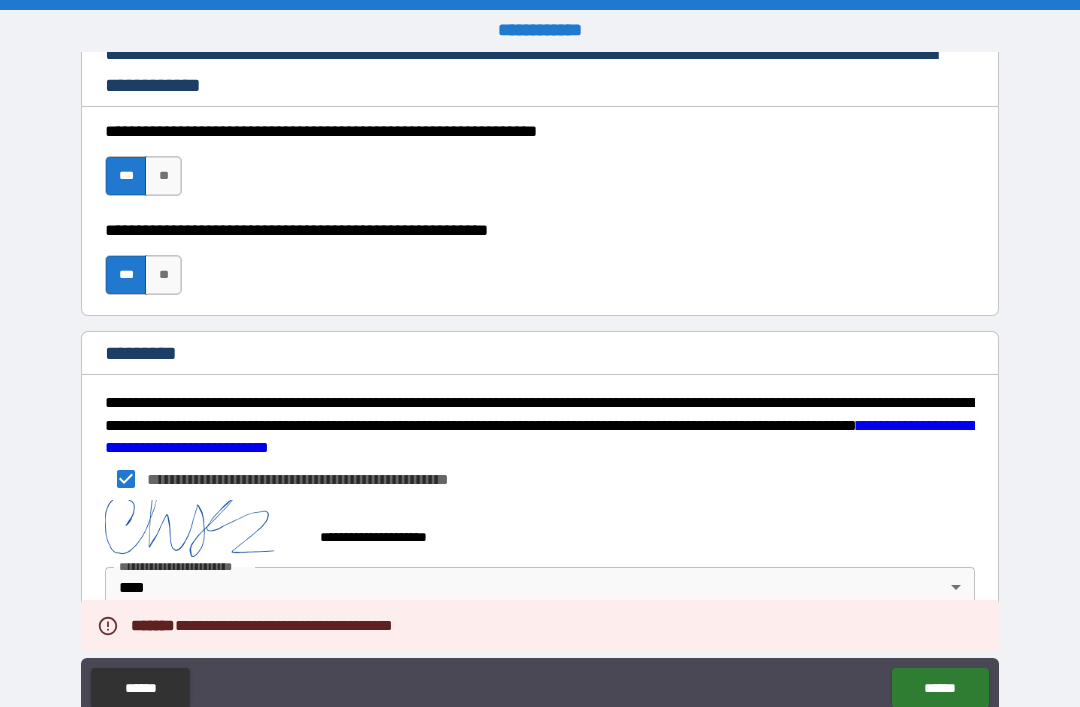 click on "******" at bounding box center [940, 688] 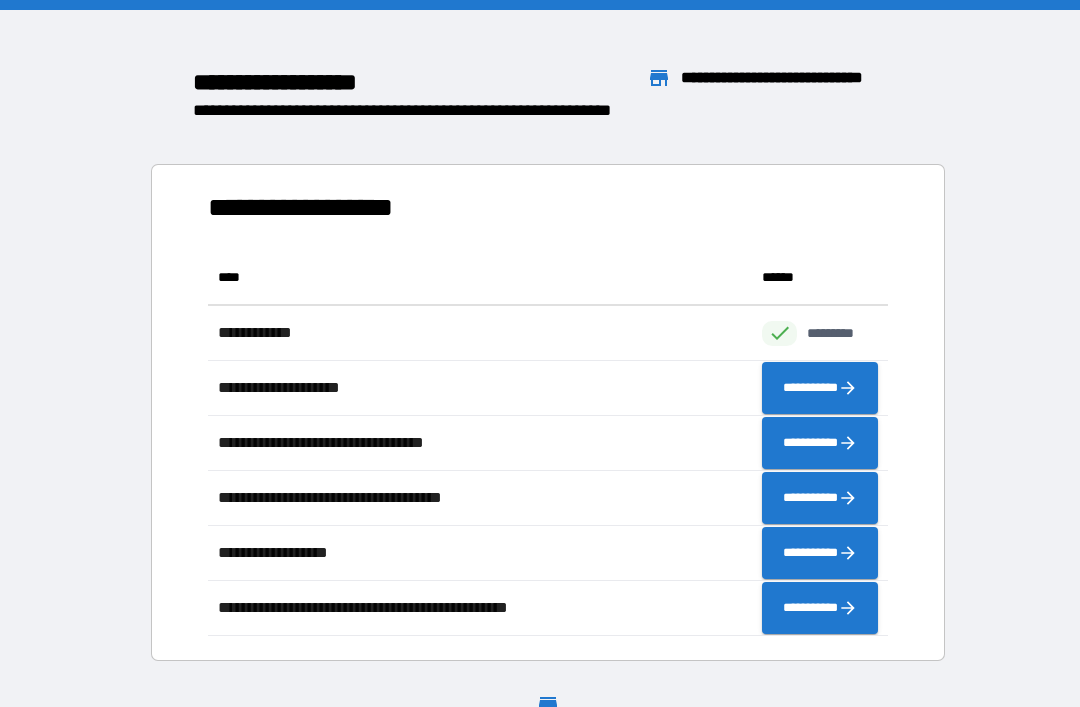 scroll, scrollTop: 1, scrollLeft: 1, axis: both 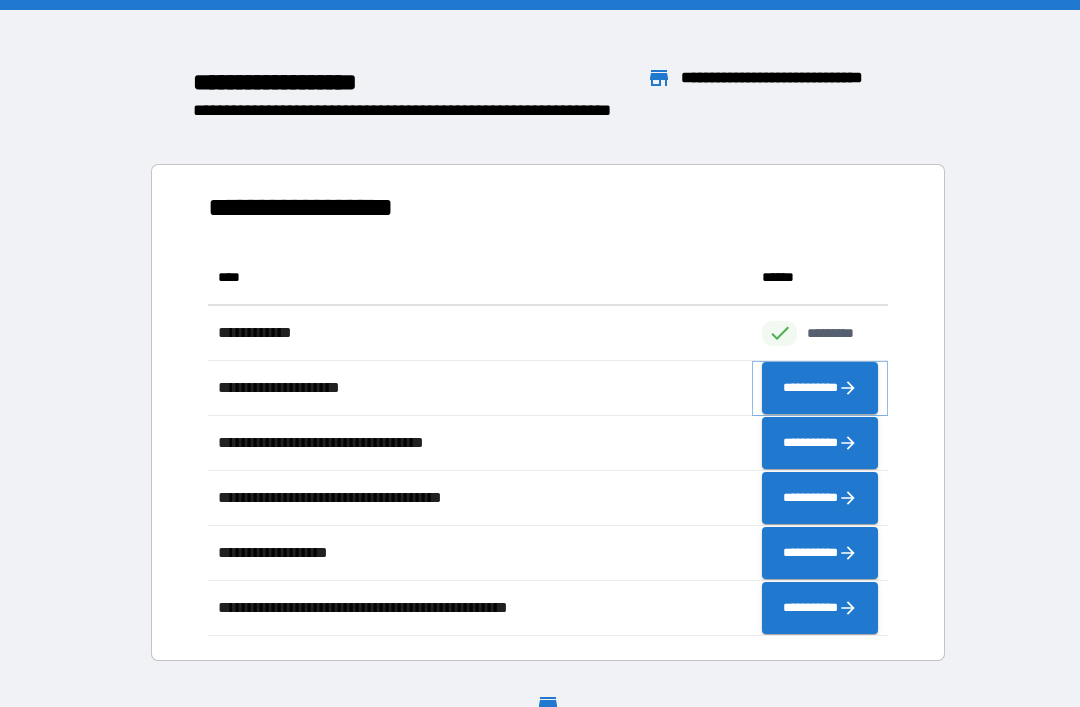 click on "**********" at bounding box center [820, 388] 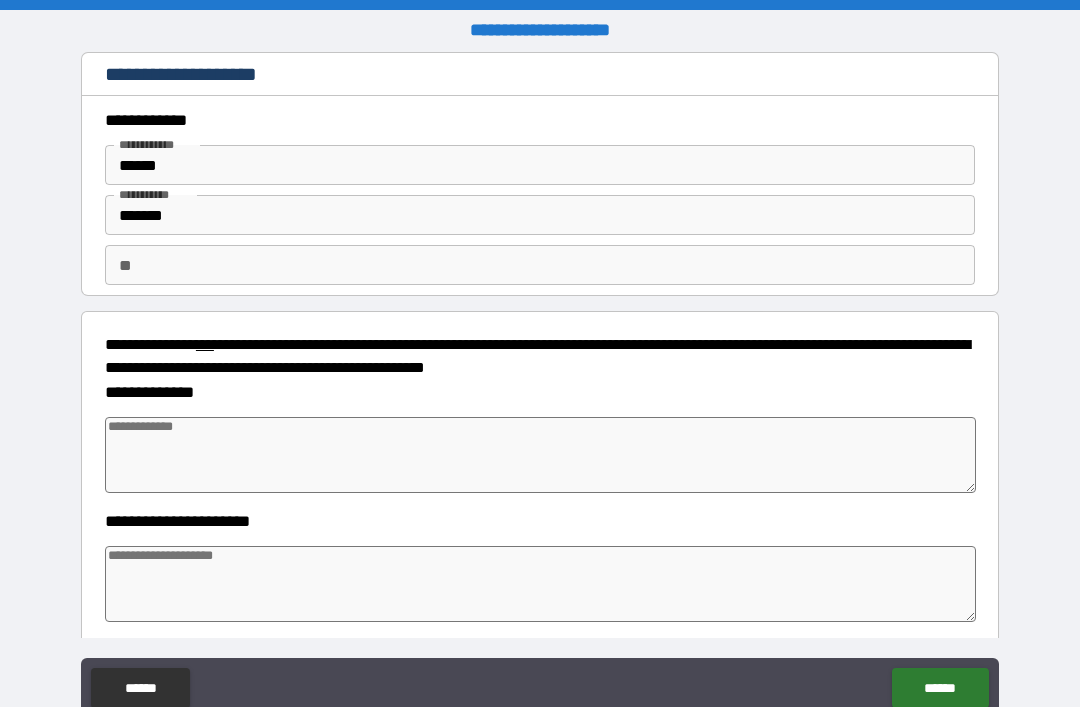 type on "*" 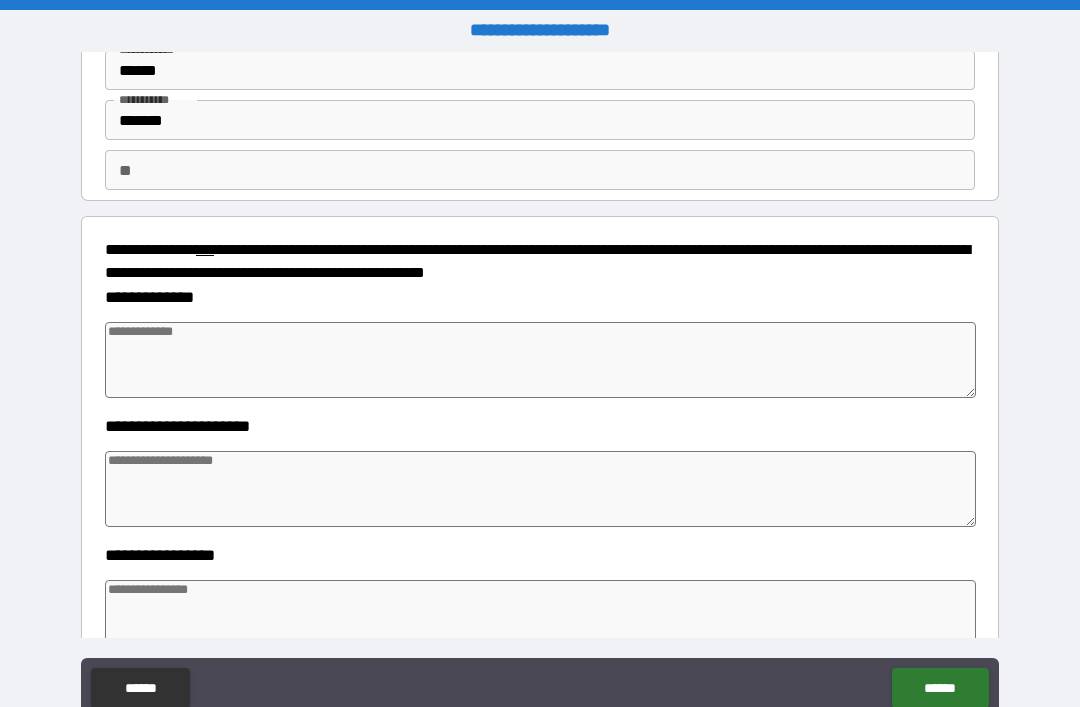 scroll, scrollTop: 110, scrollLeft: 0, axis: vertical 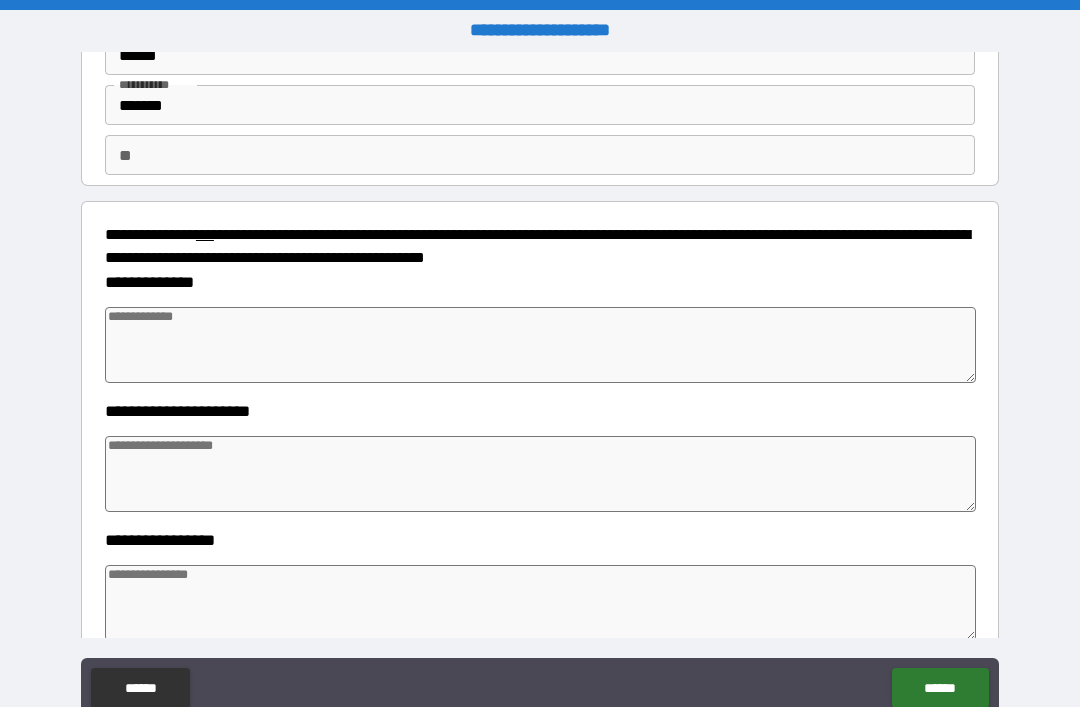 click at bounding box center (540, 345) 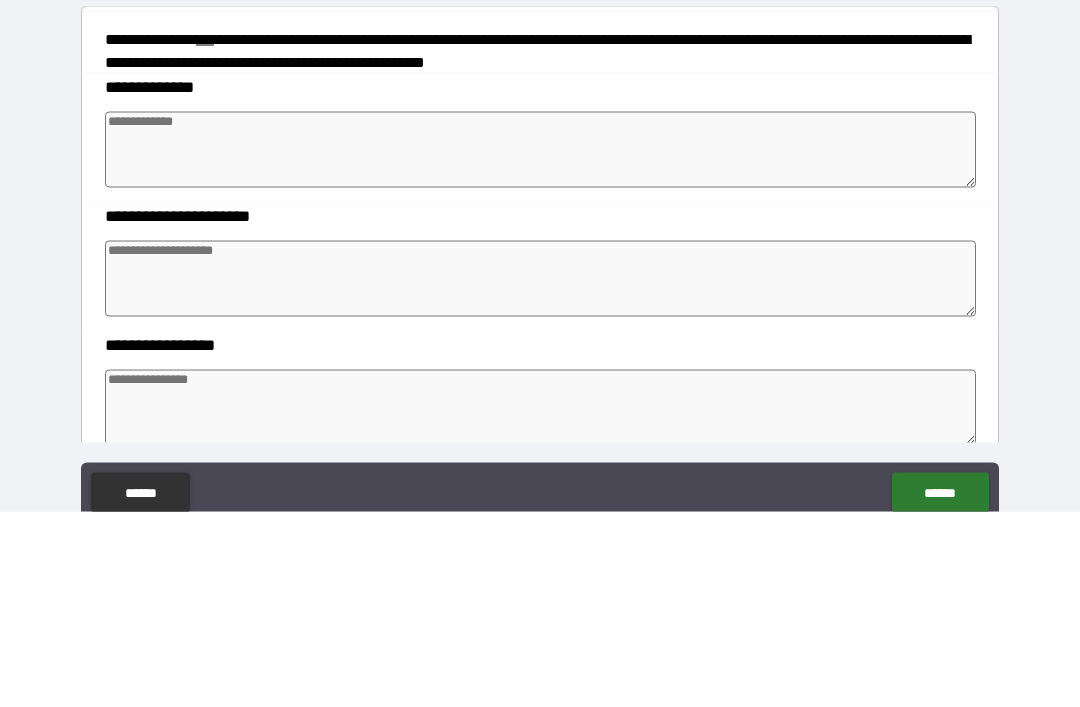 type on "*" 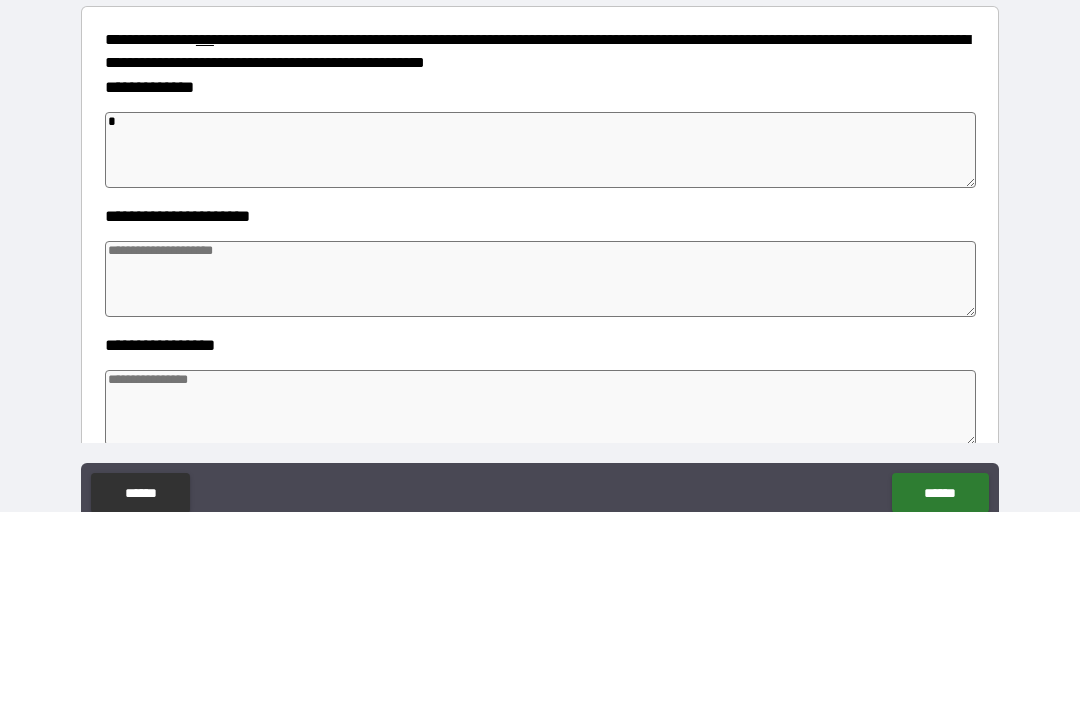 type on "*" 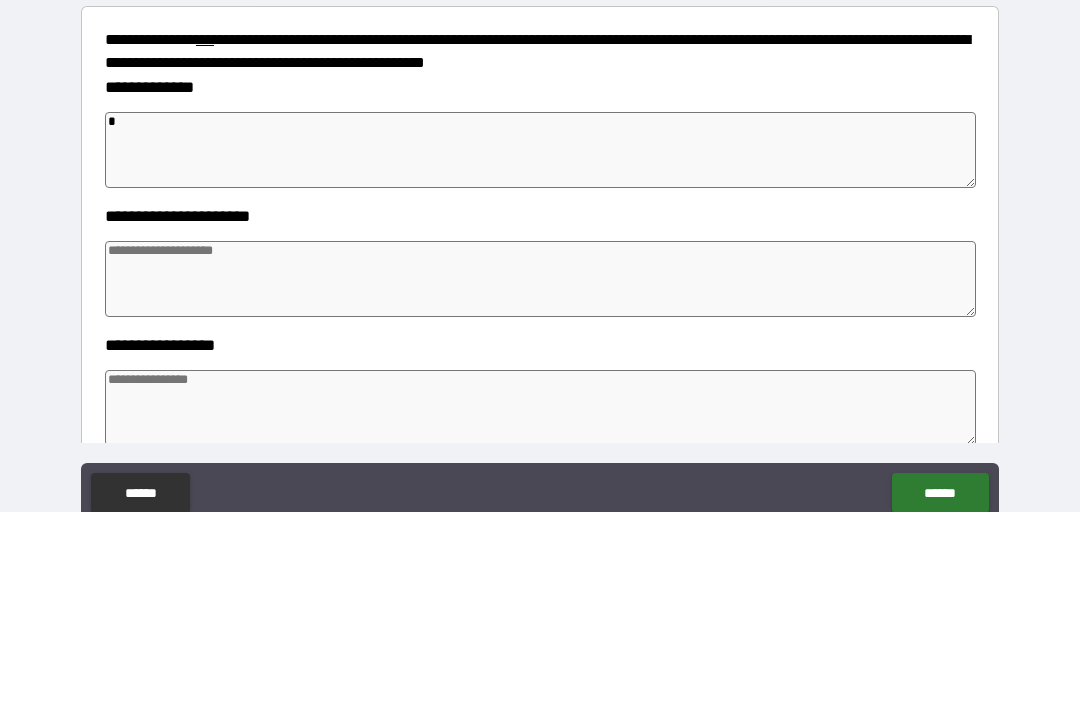 type on "*" 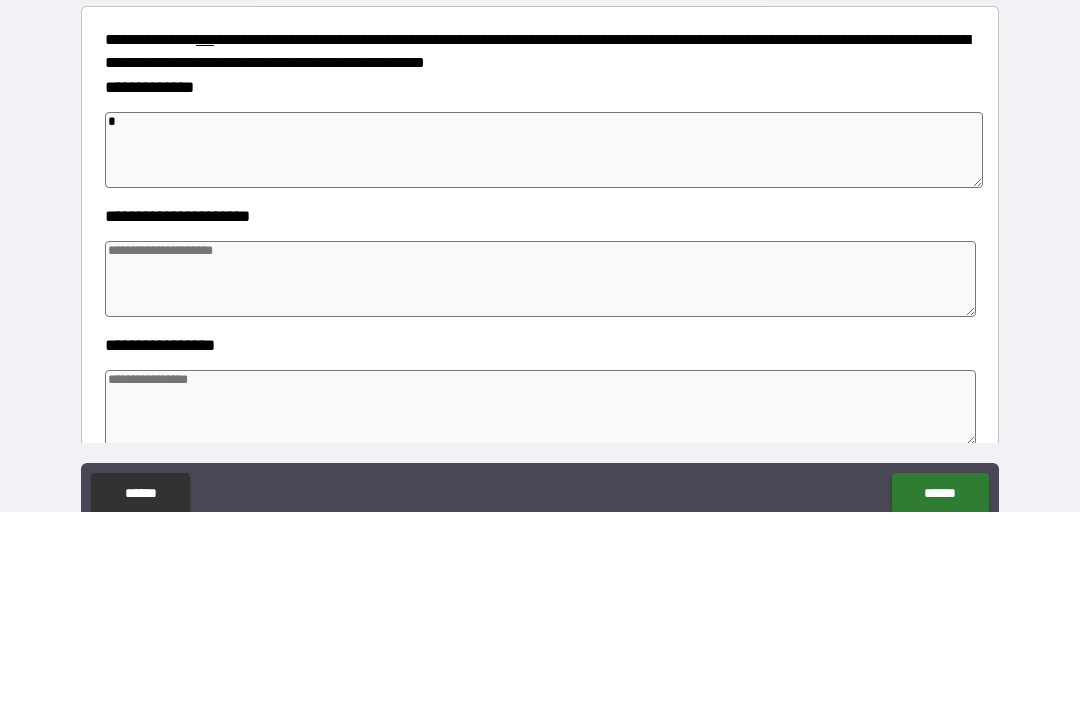 type on "**" 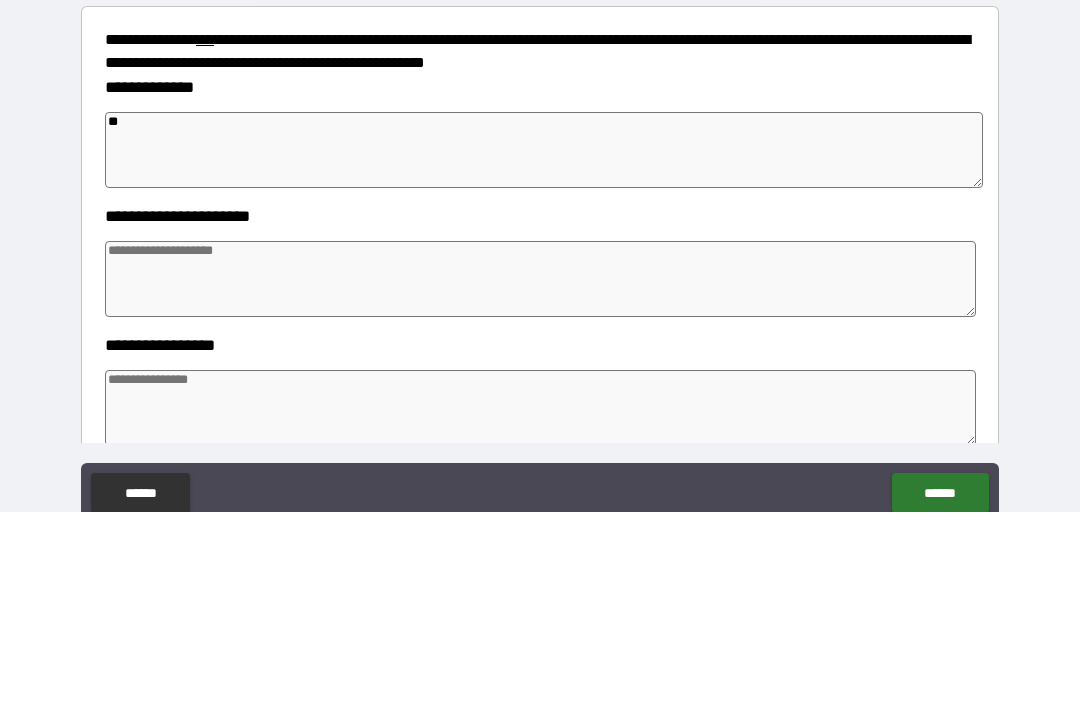 type on "*" 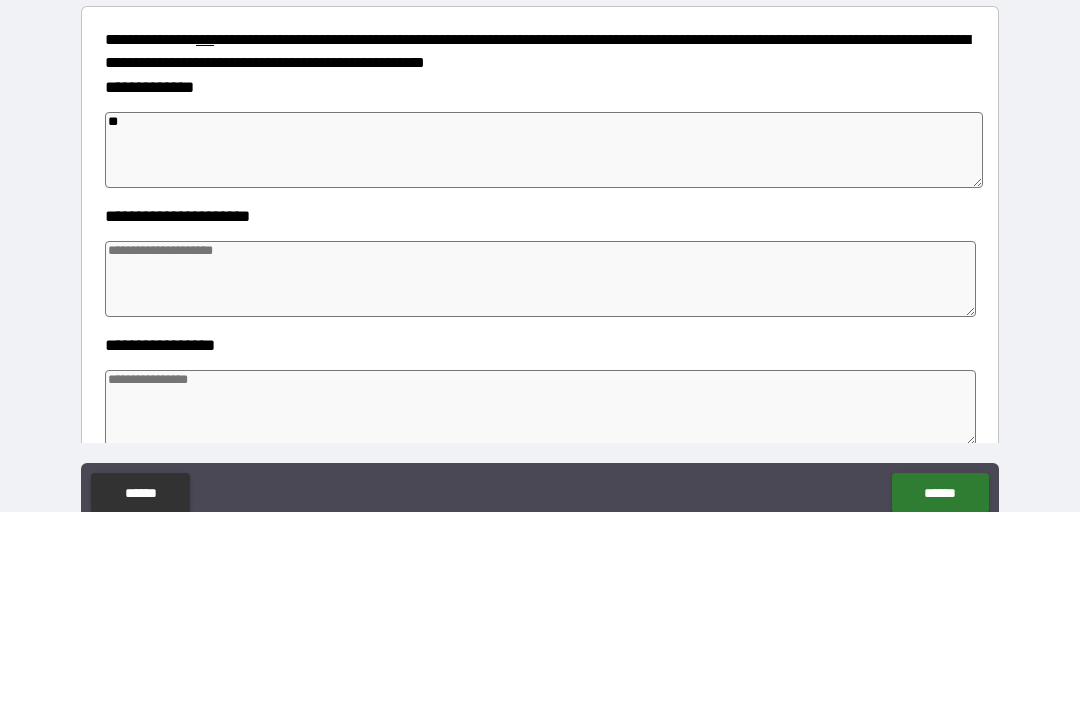 type on "*" 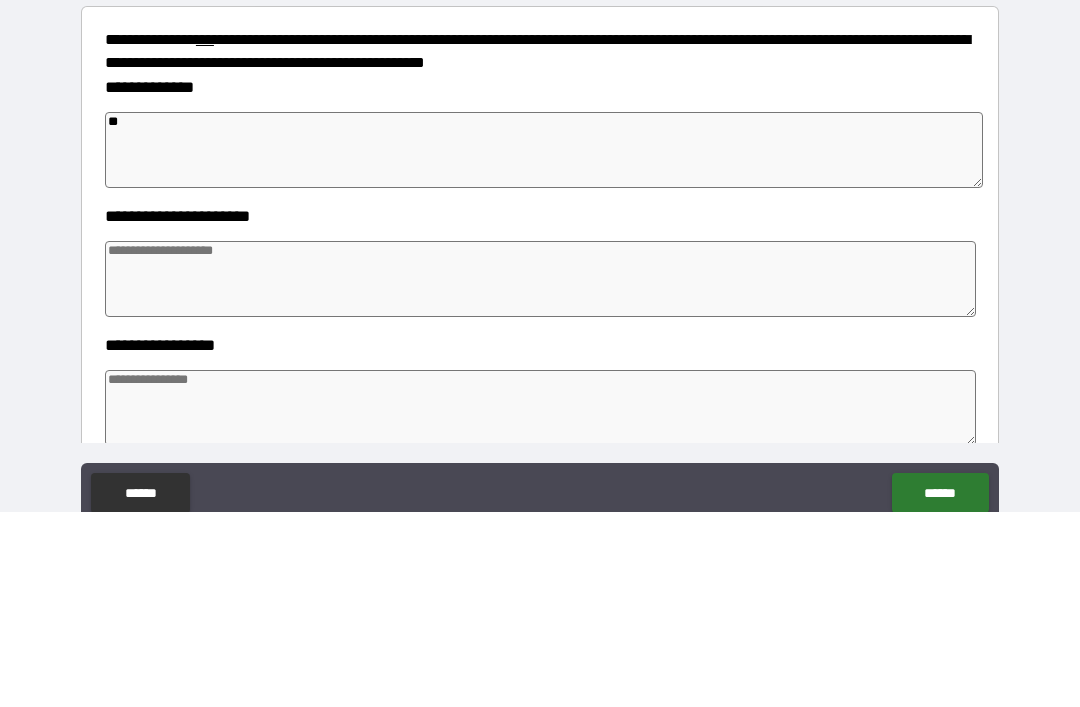 type on "*" 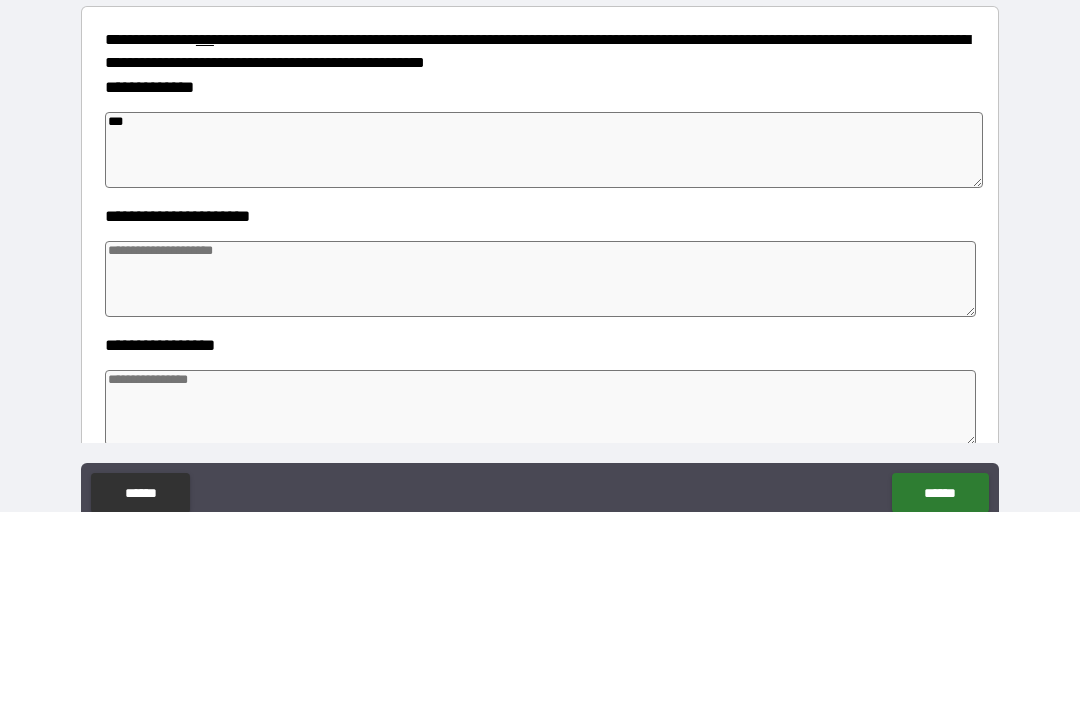type on "*" 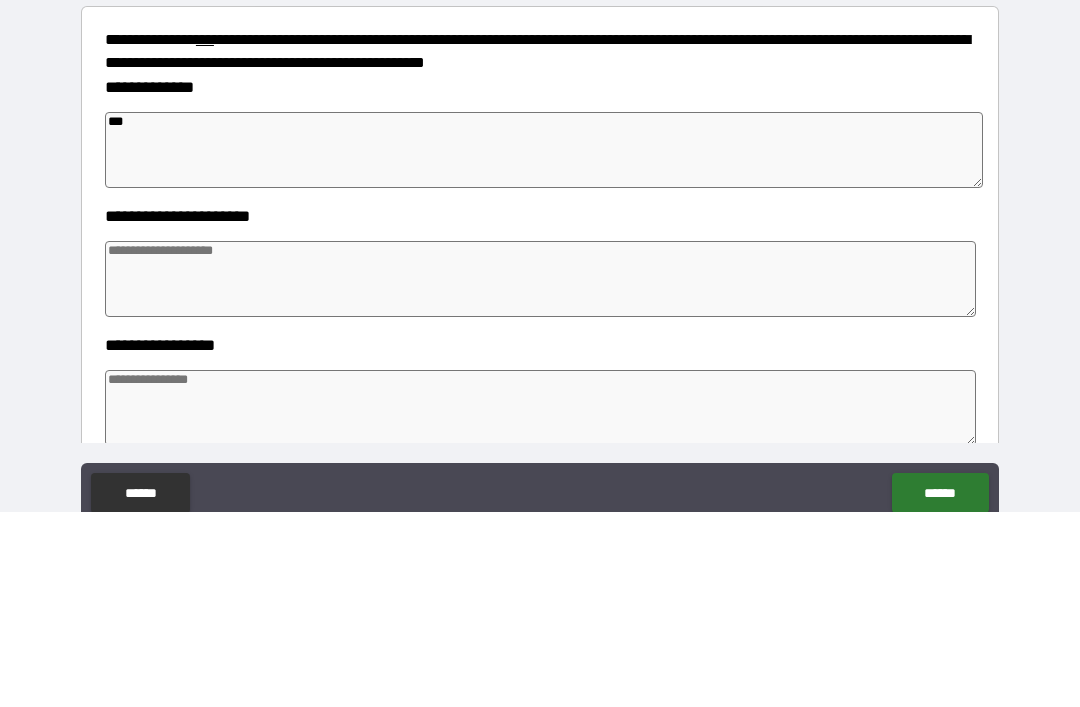 type on "****" 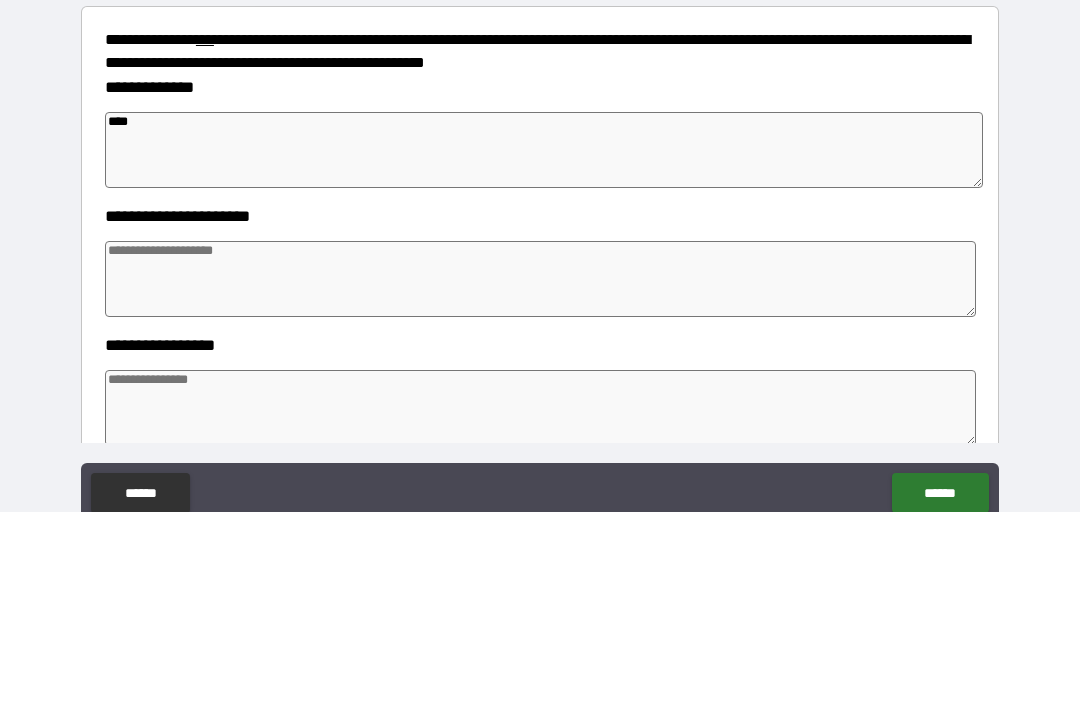 type on "*" 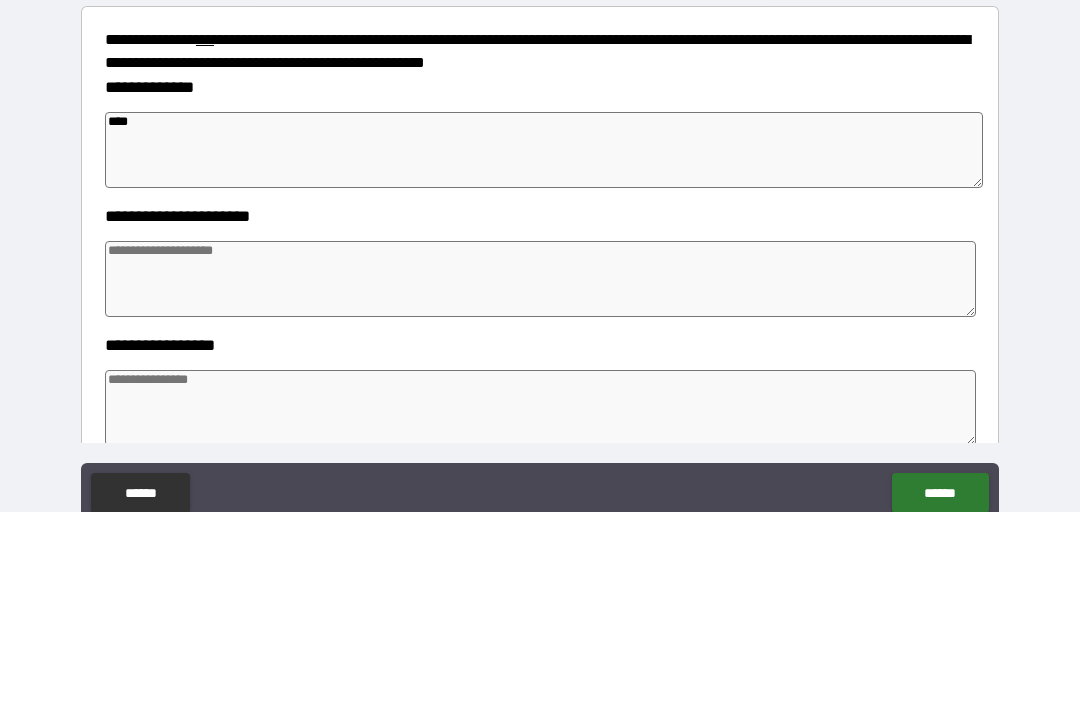 type on "*" 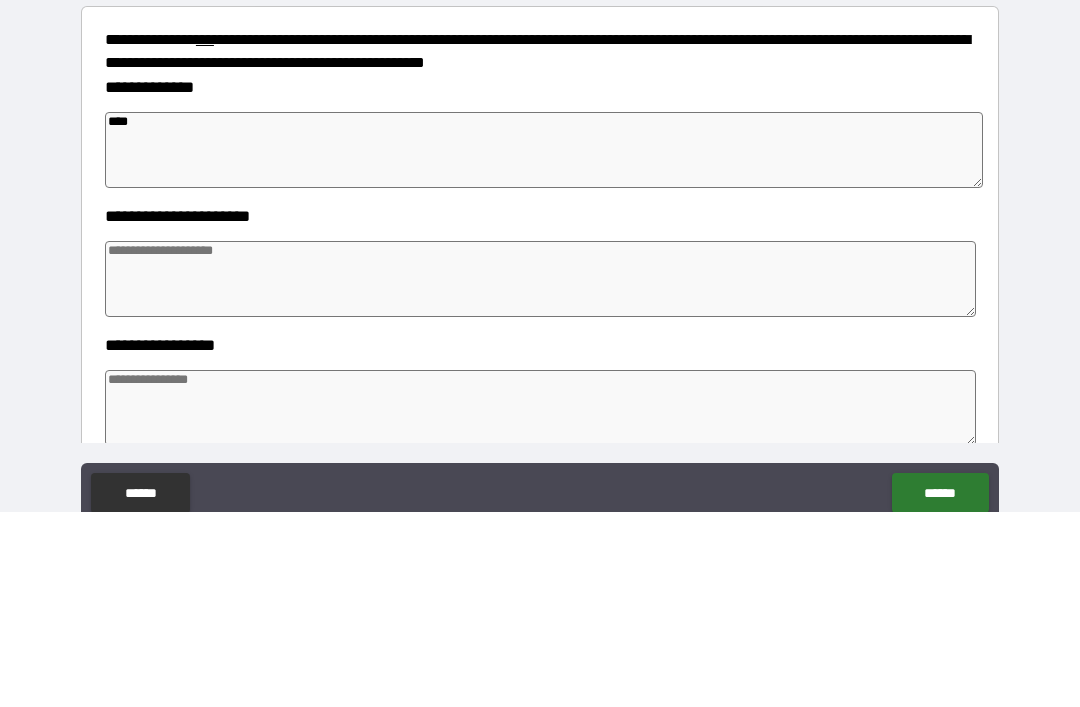 type on "*" 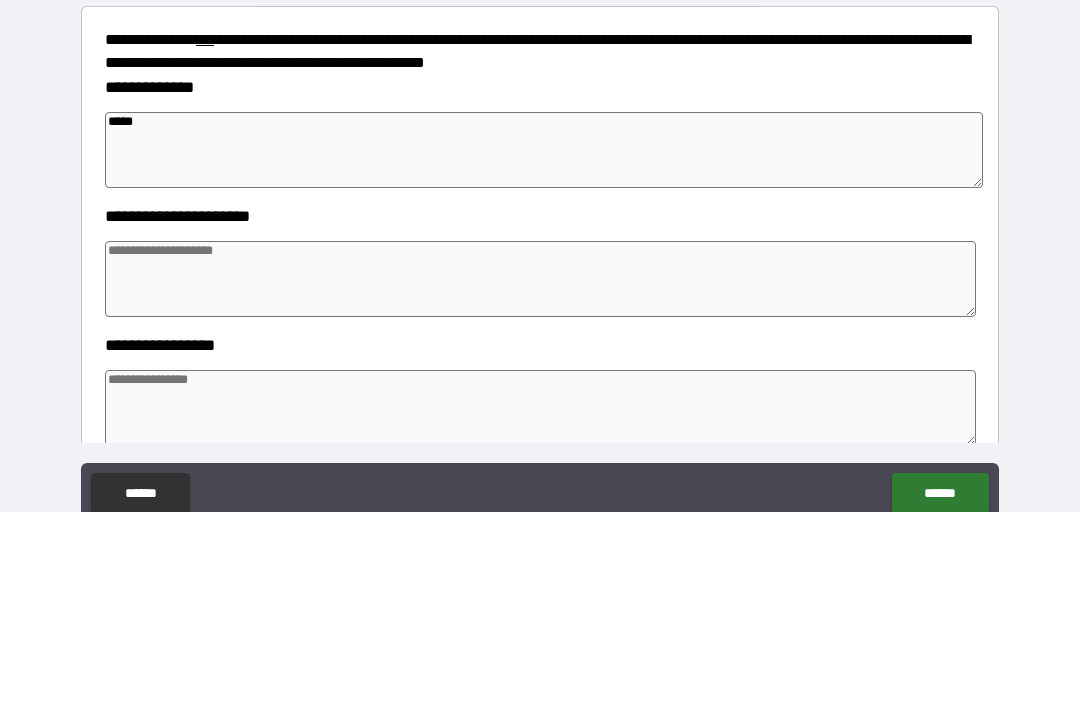 type on "*" 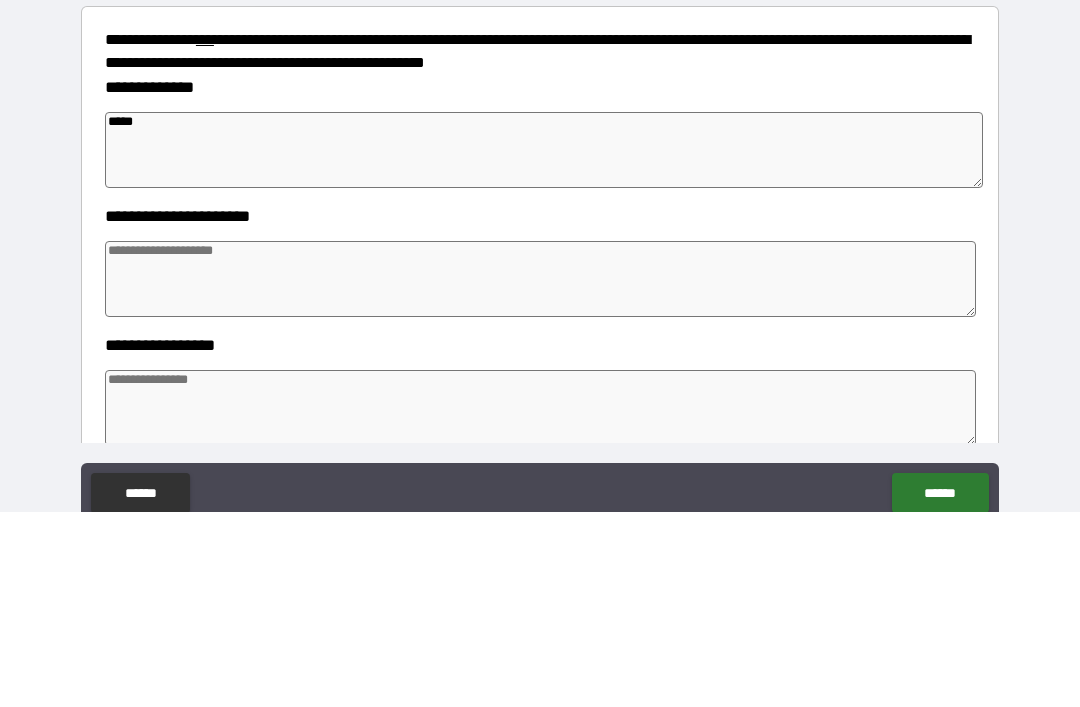 type on "*" 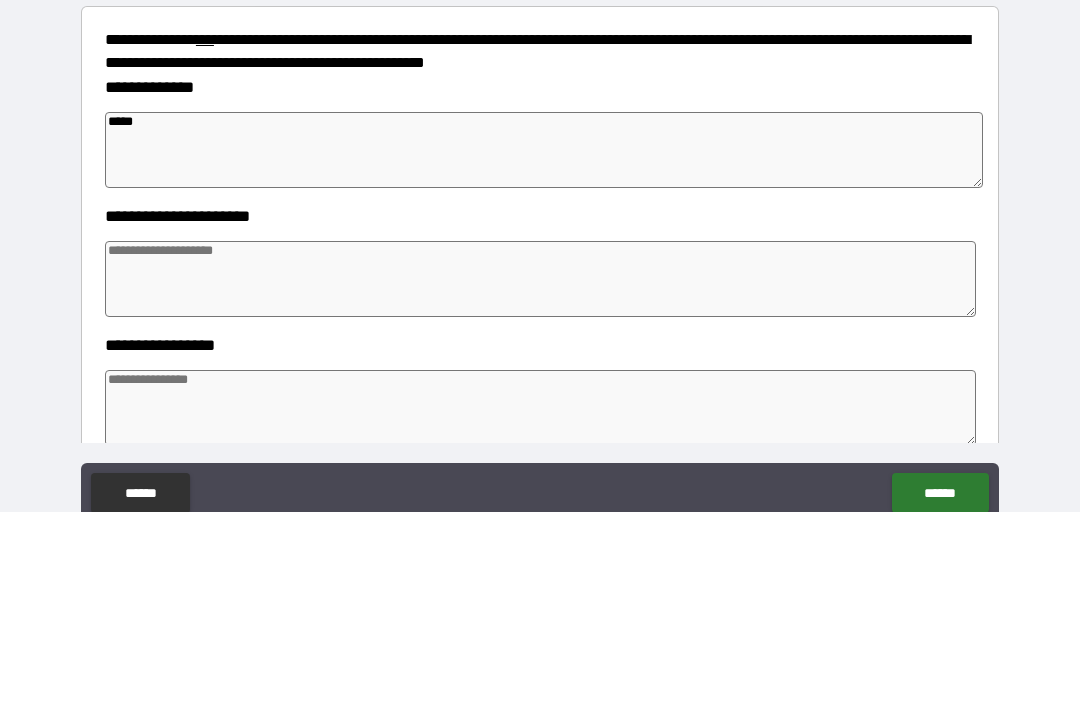 type on "*" 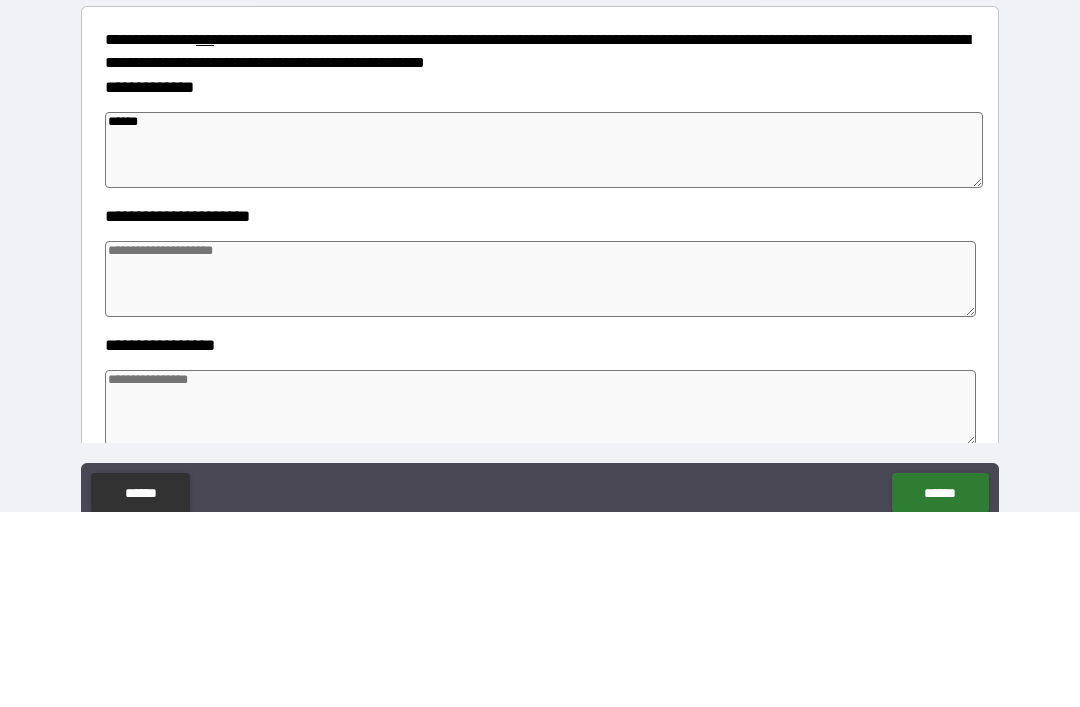 type on "*******" 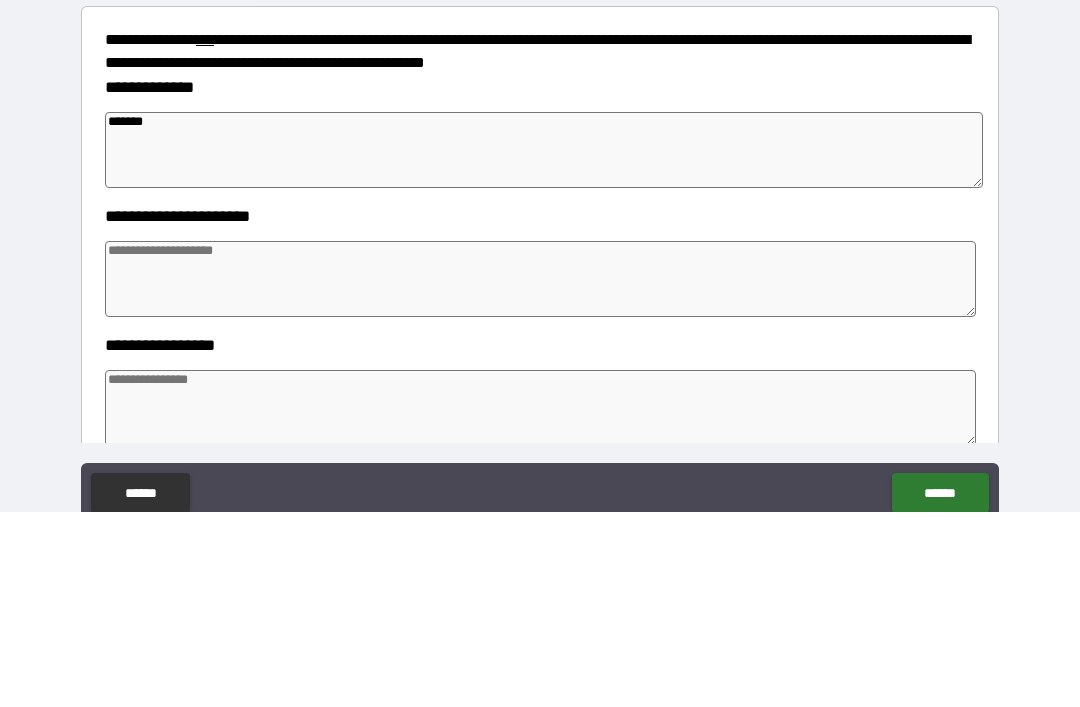 type on "*" 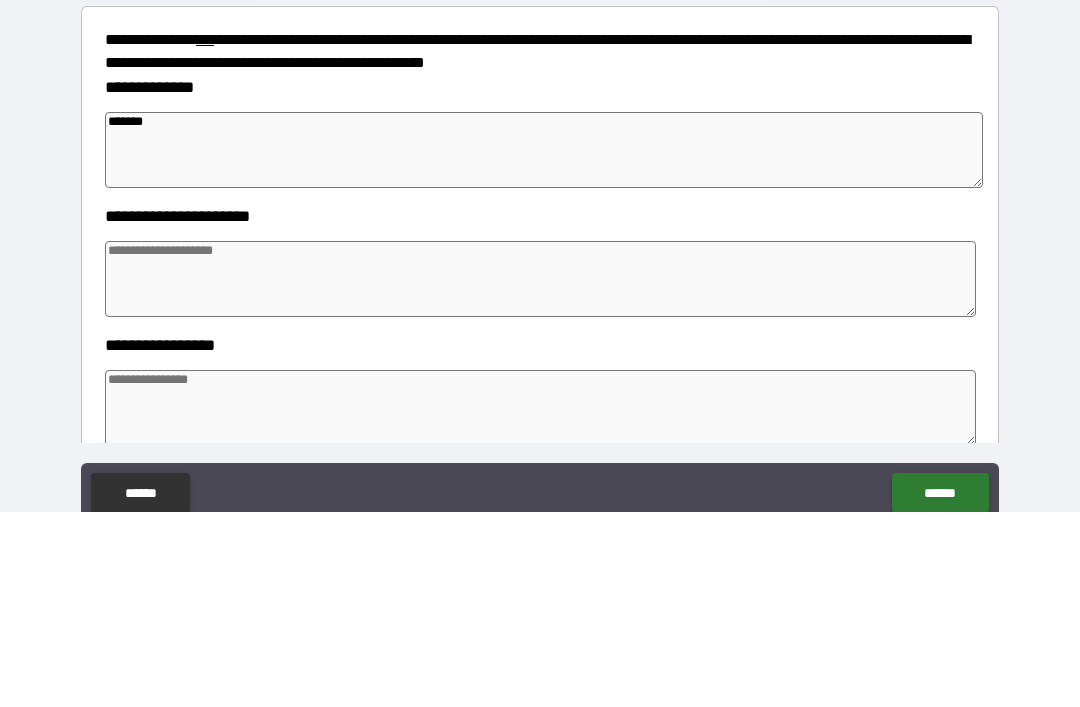 type on "*" 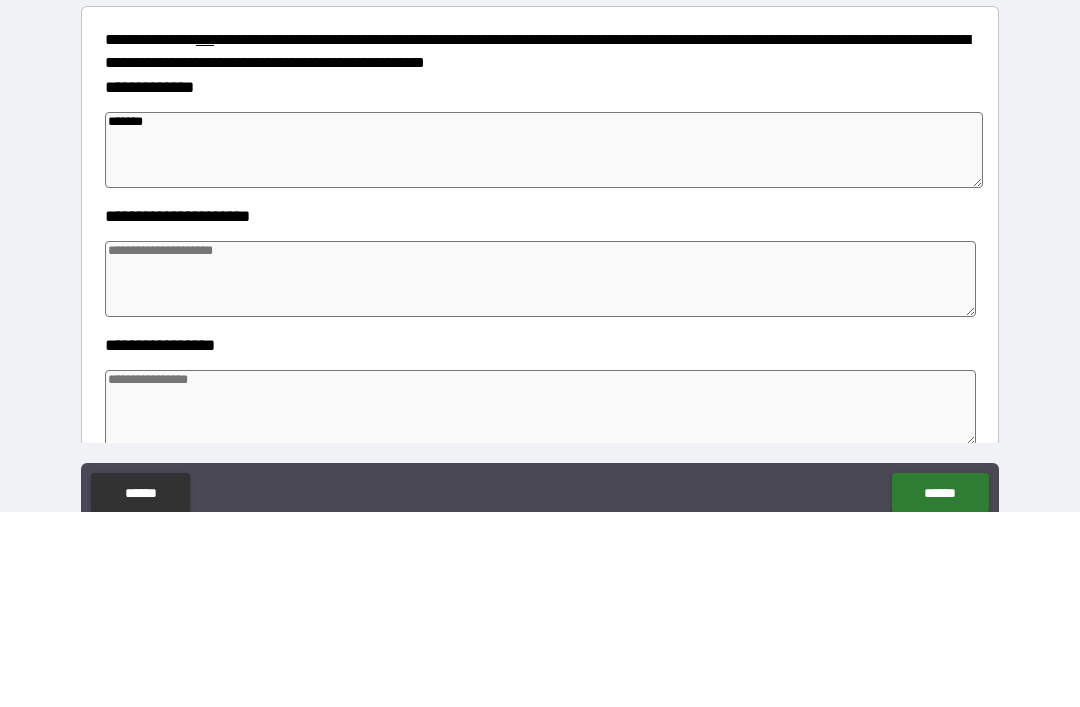 type on "*" 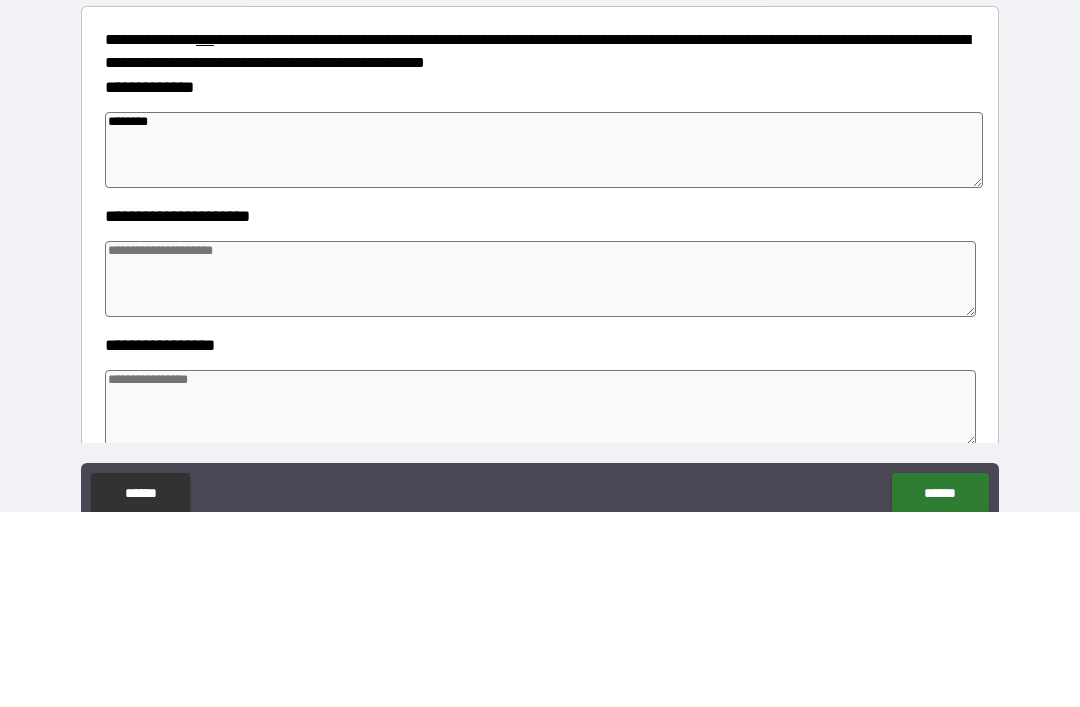 type on "*" 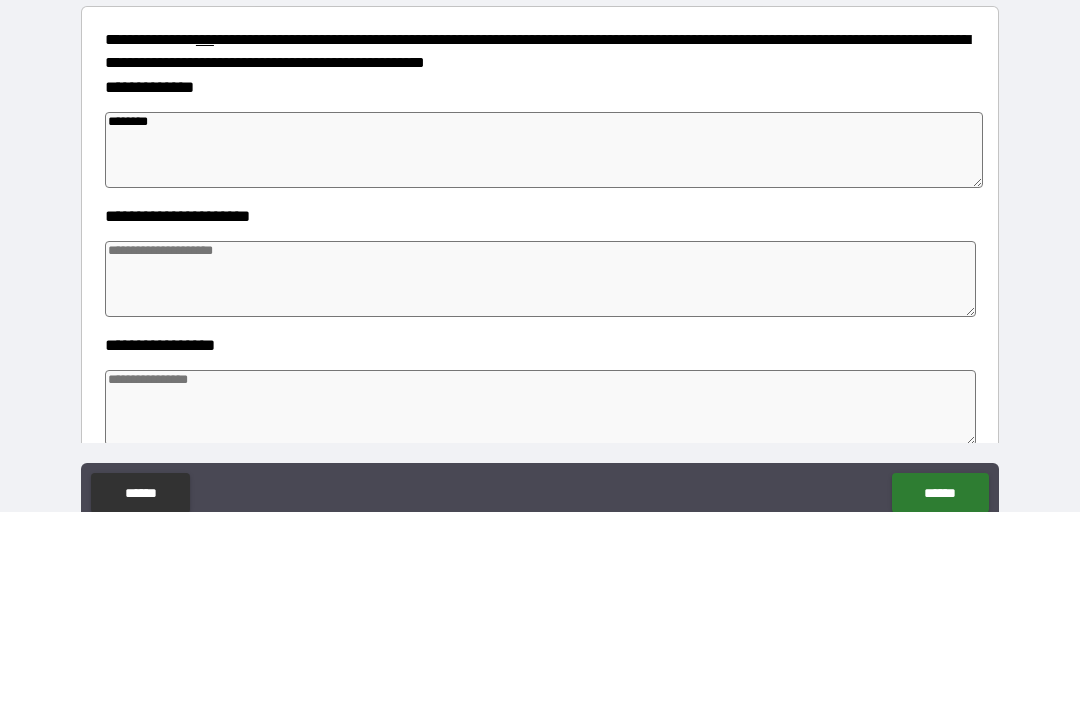 type on "*" 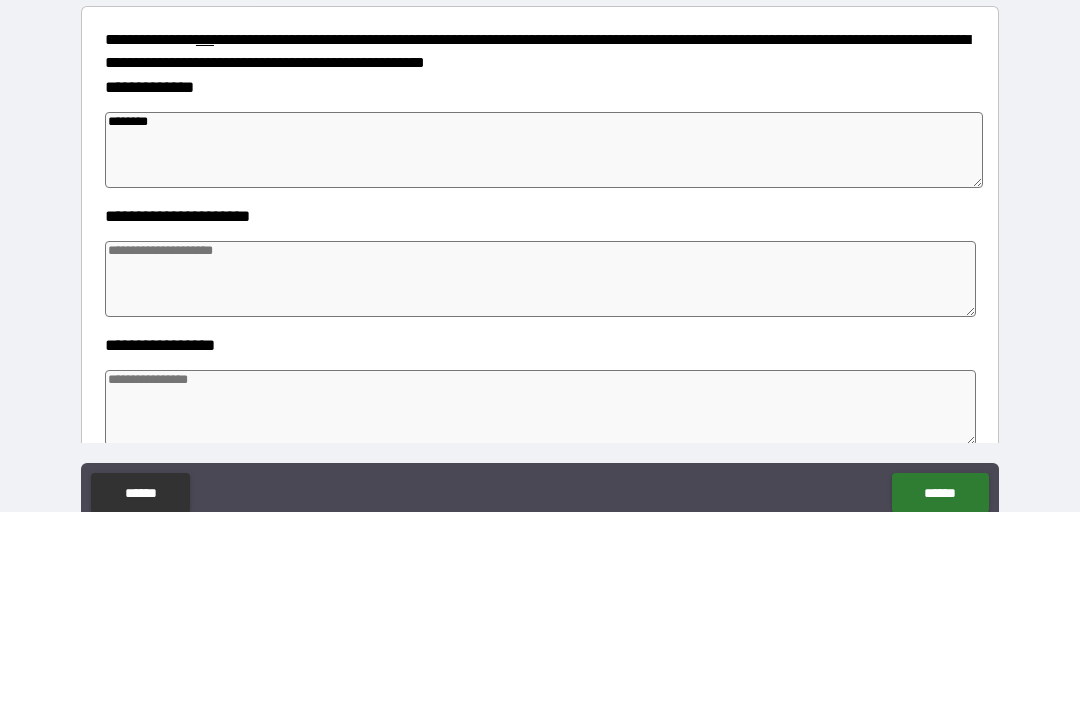 type on "*" 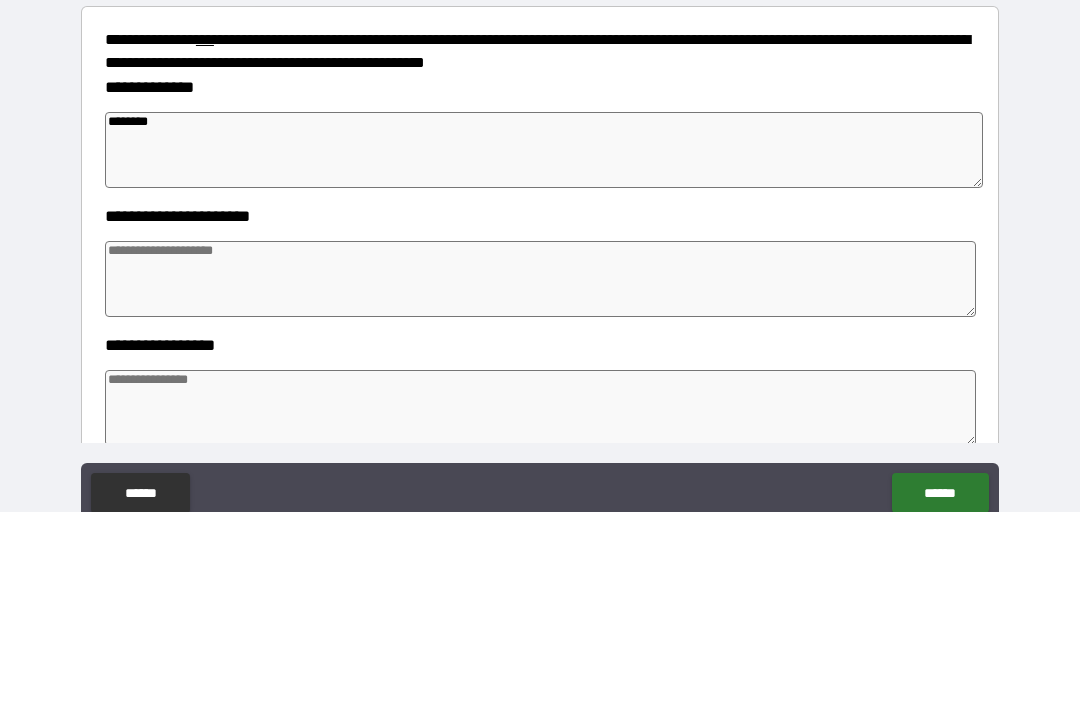 type on "*********" 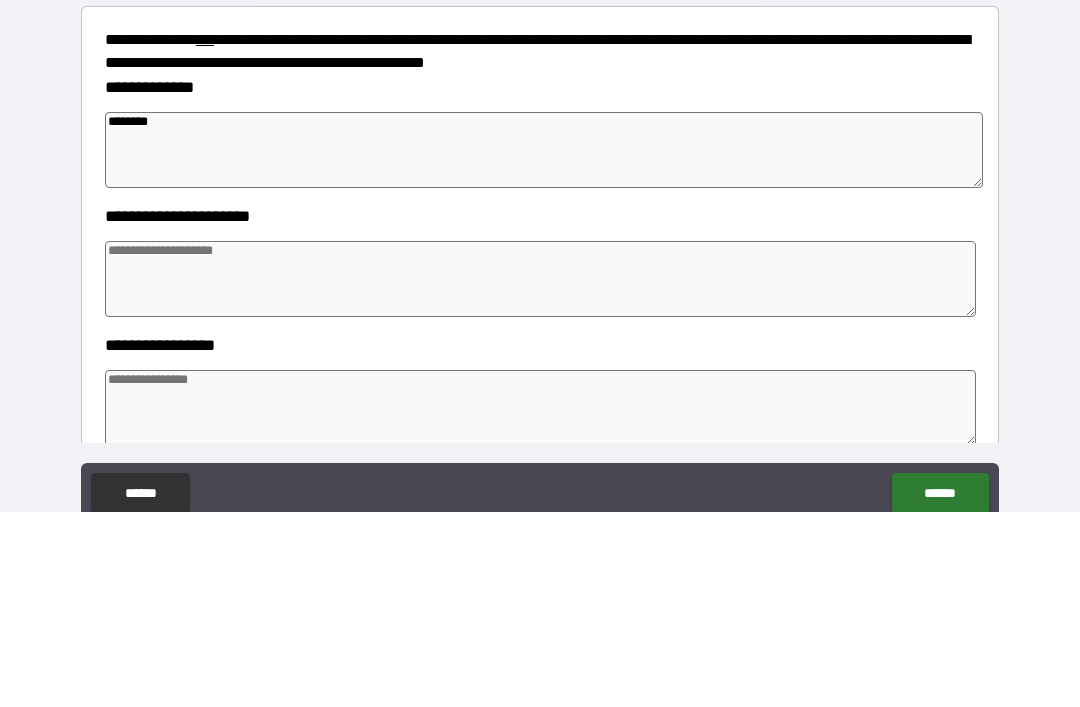 type on "*" 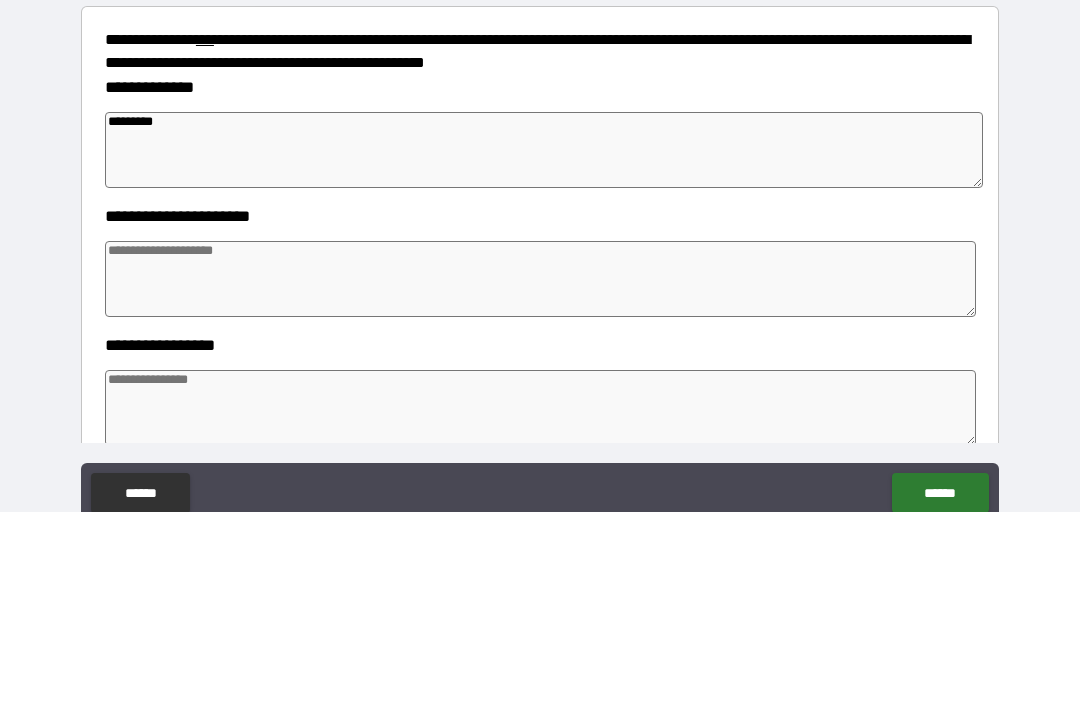type on "*" 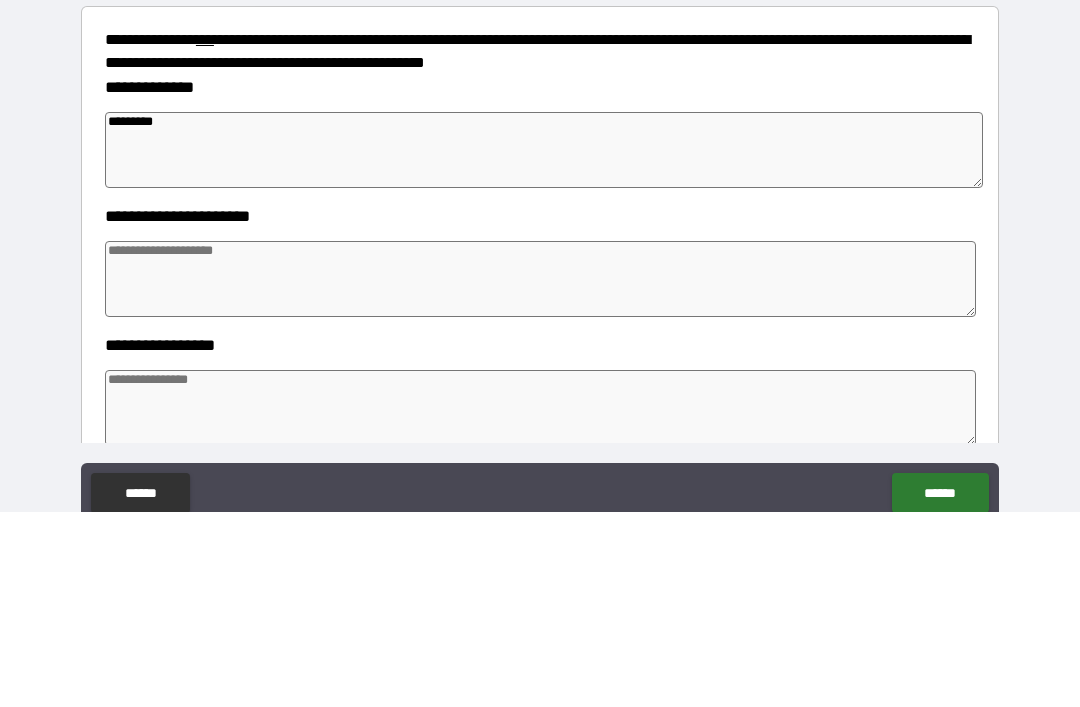 type on "*********" 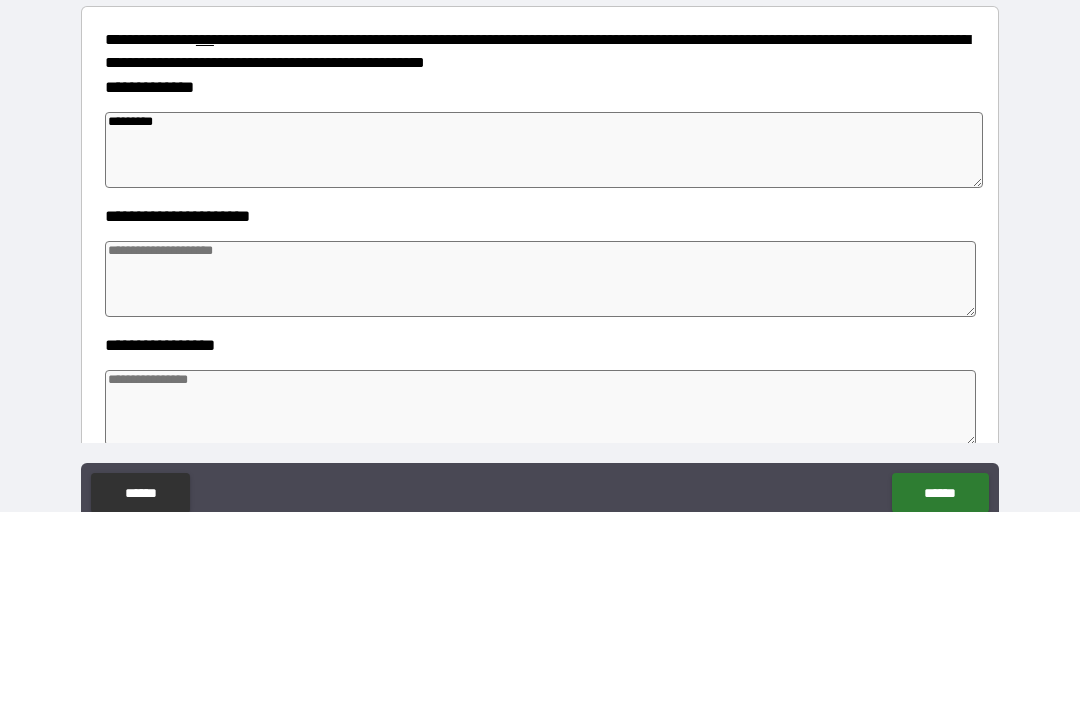 type on "*" 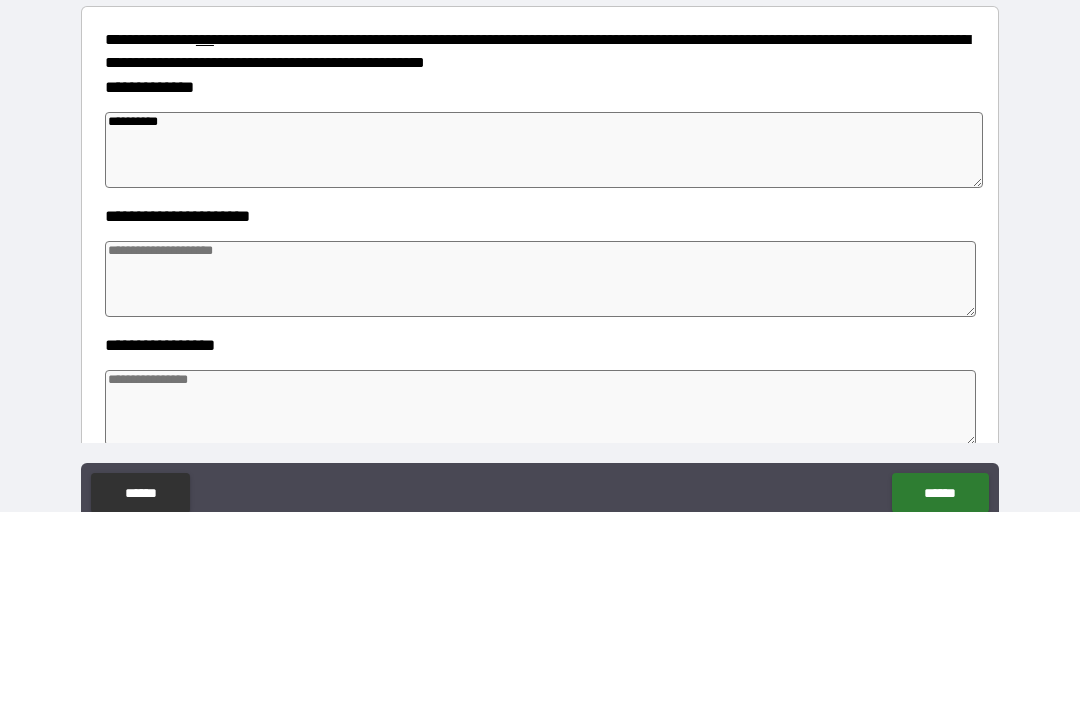 type on "*" 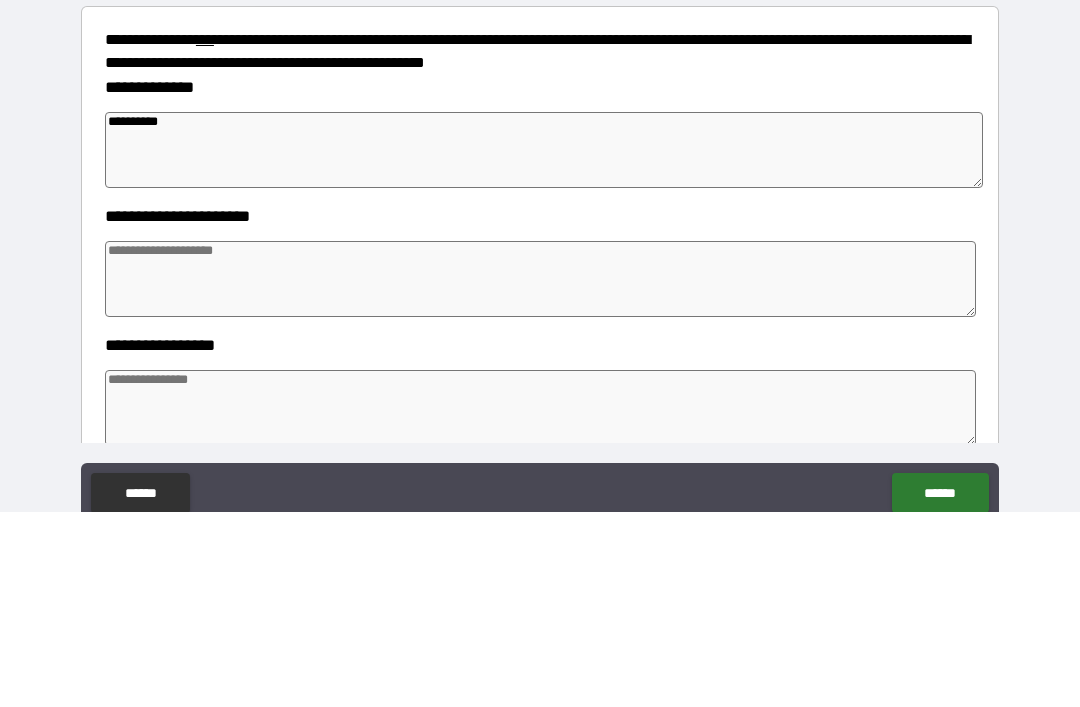 type on "*" 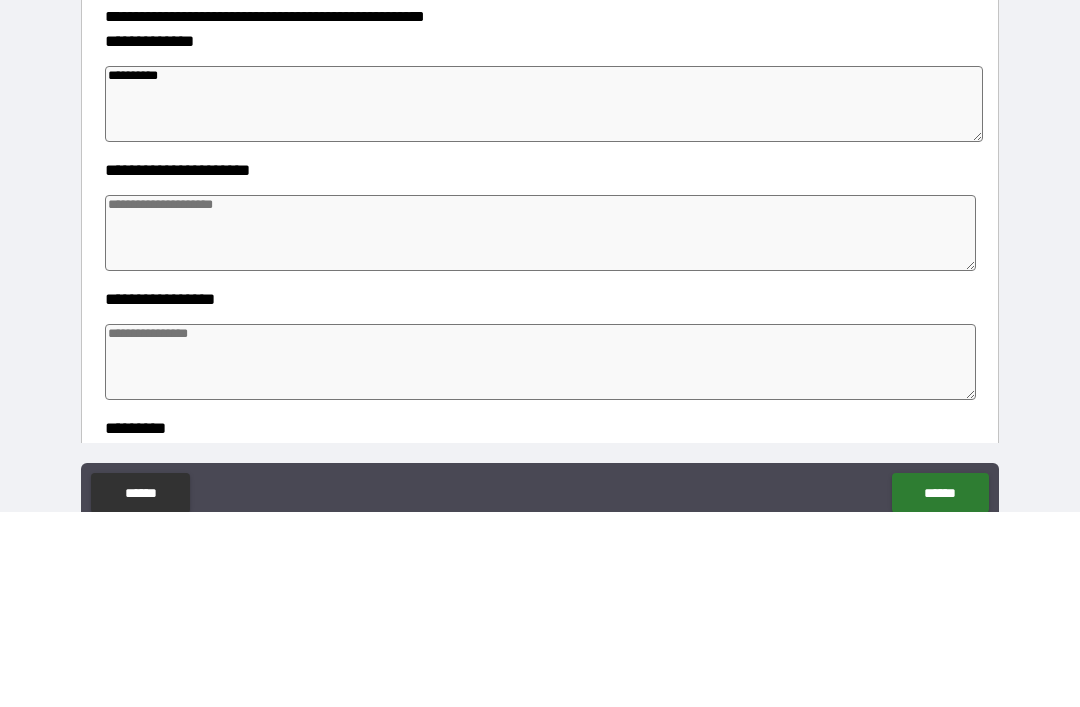 scroll, scrollTop: 204, scrollLeft: 0, axis: vertical 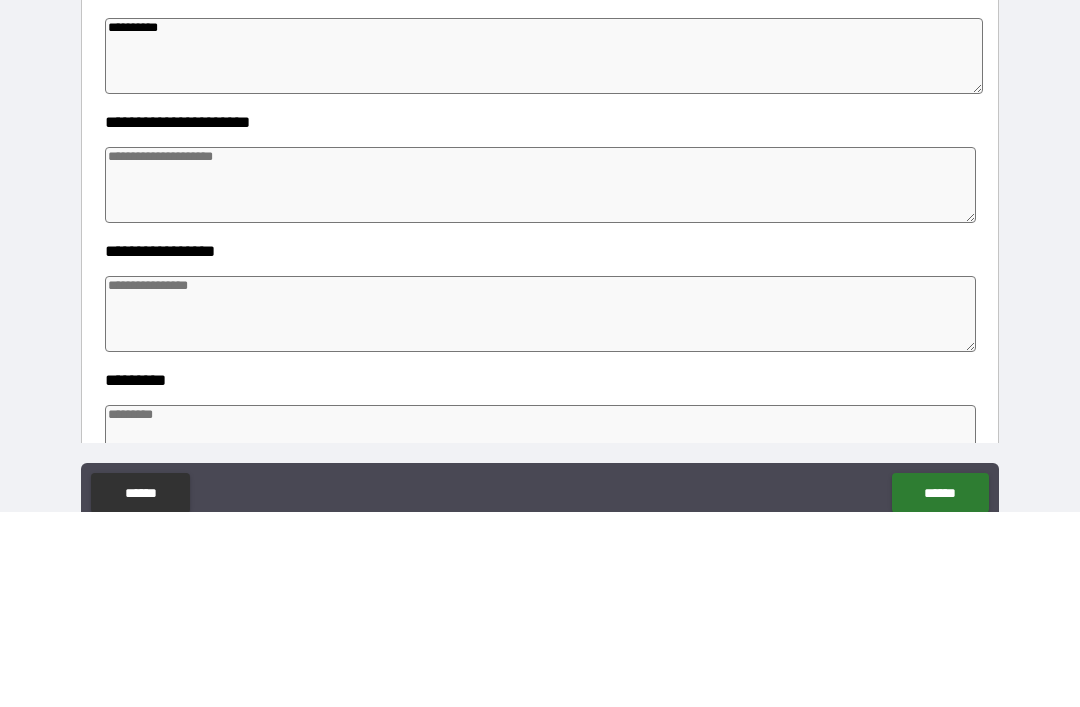 type on "*********" 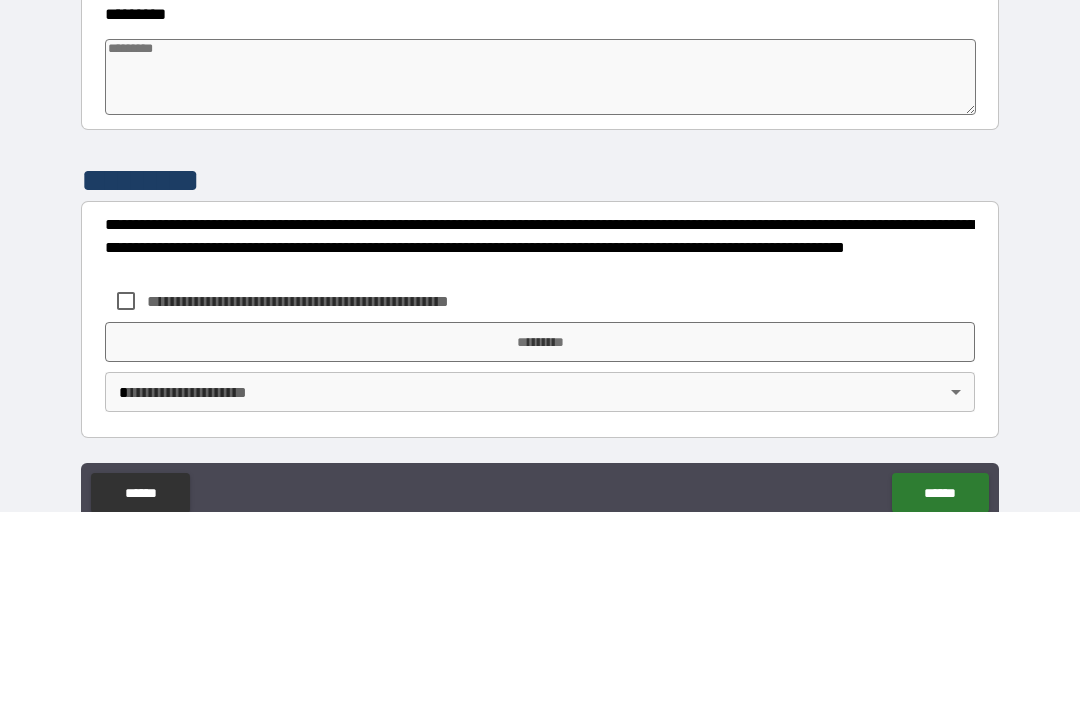 type on "*" 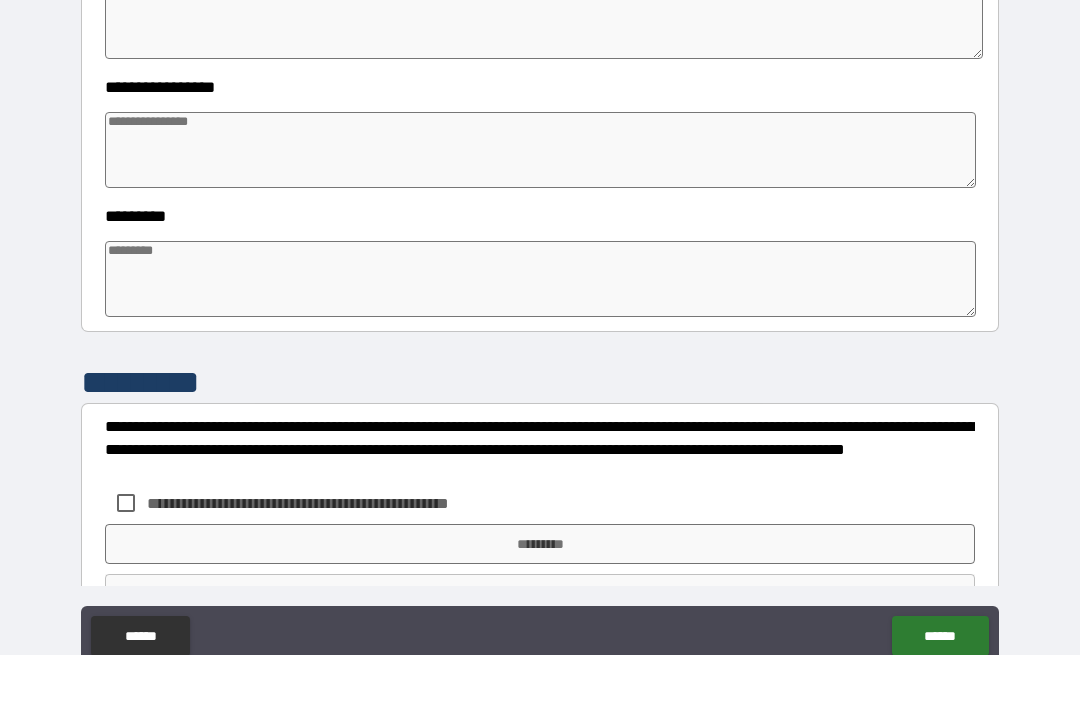 type on "*" 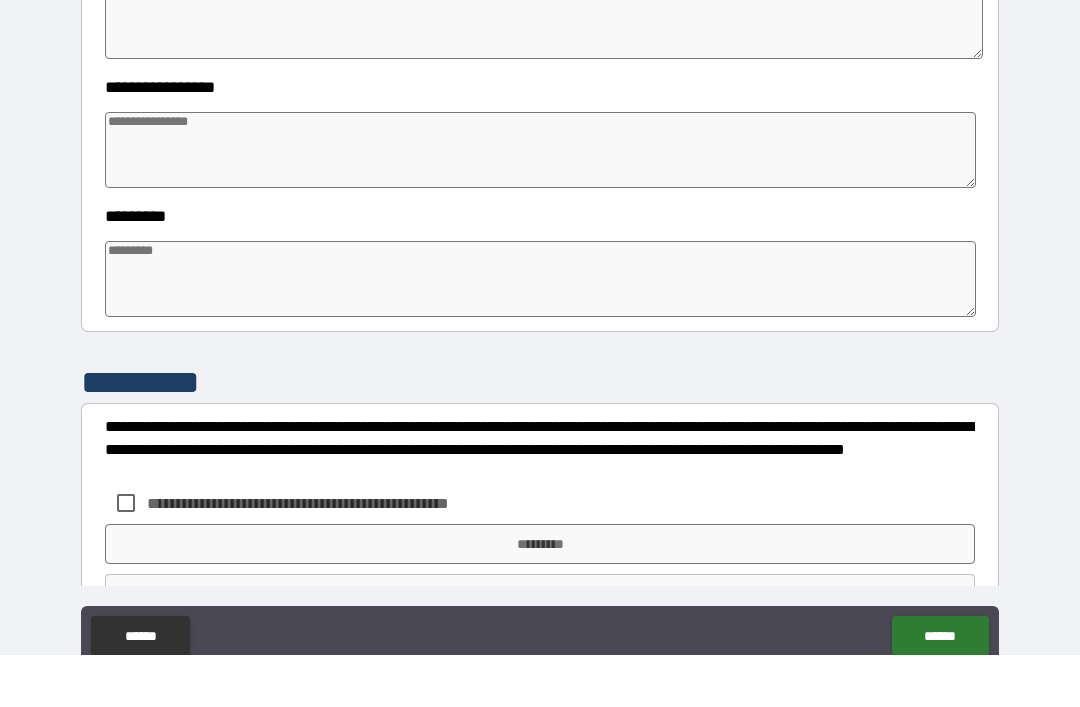 type on "*" 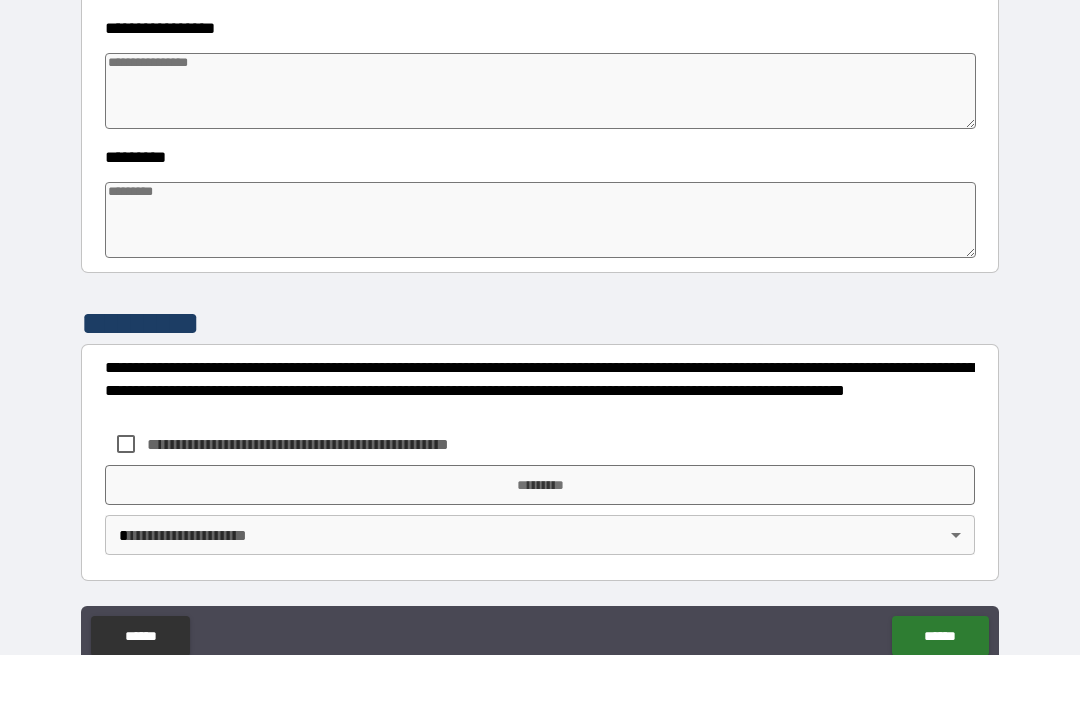 scroll, scrollTop: 570, scrollLeft: 0, axis: vertical 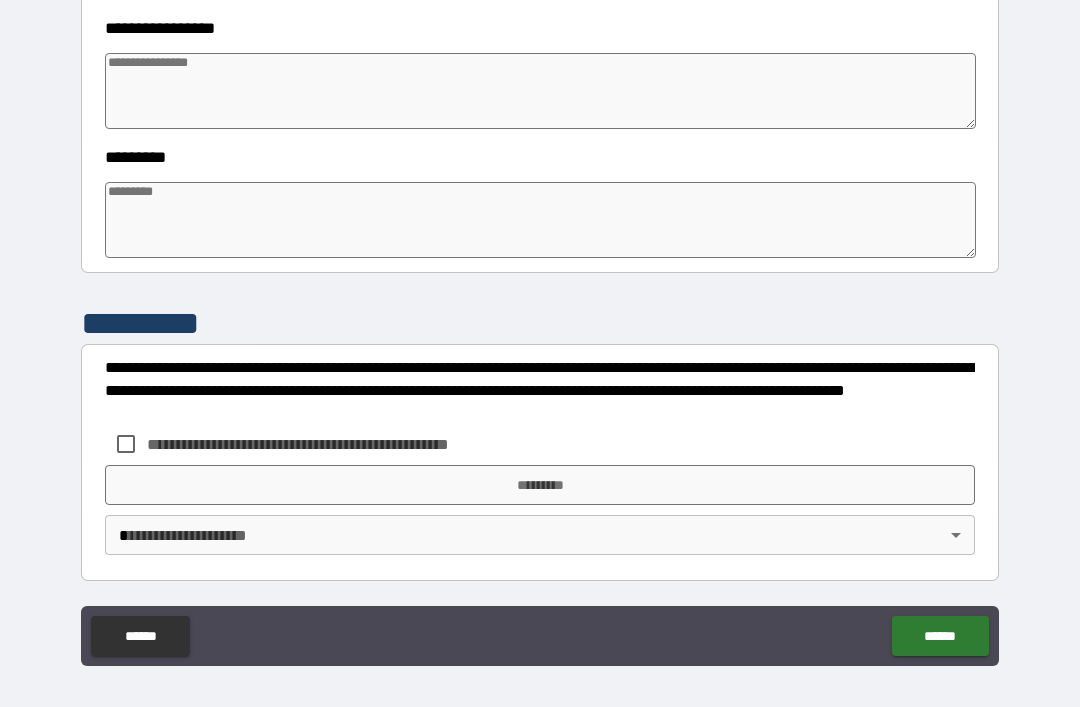 type 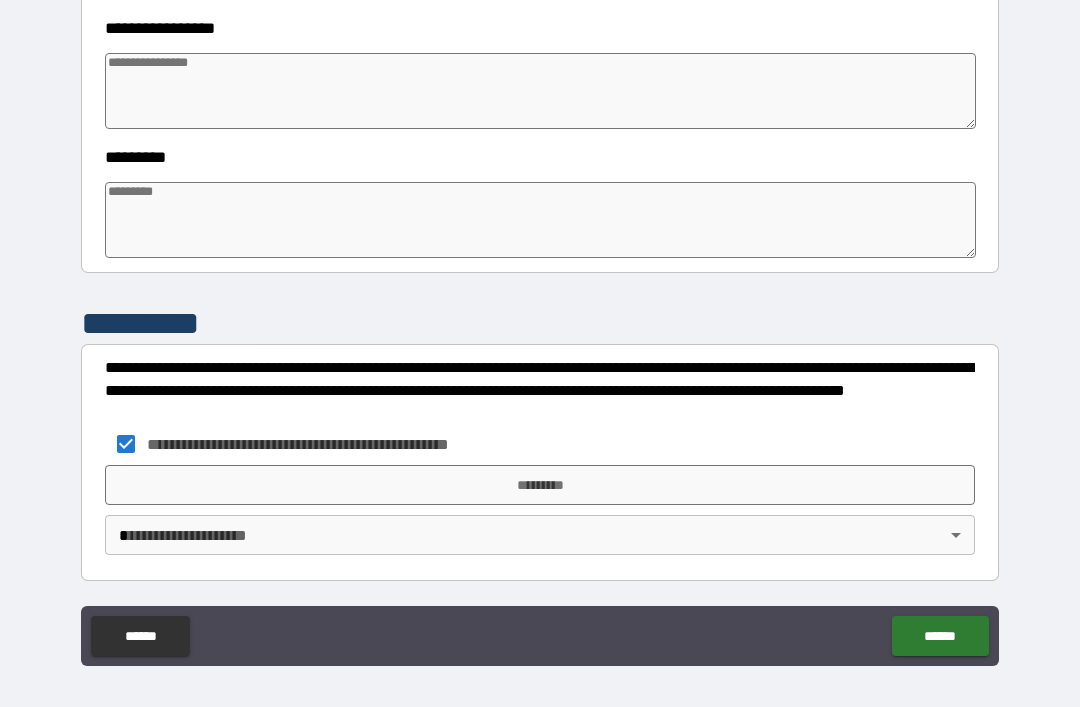 type on "*" 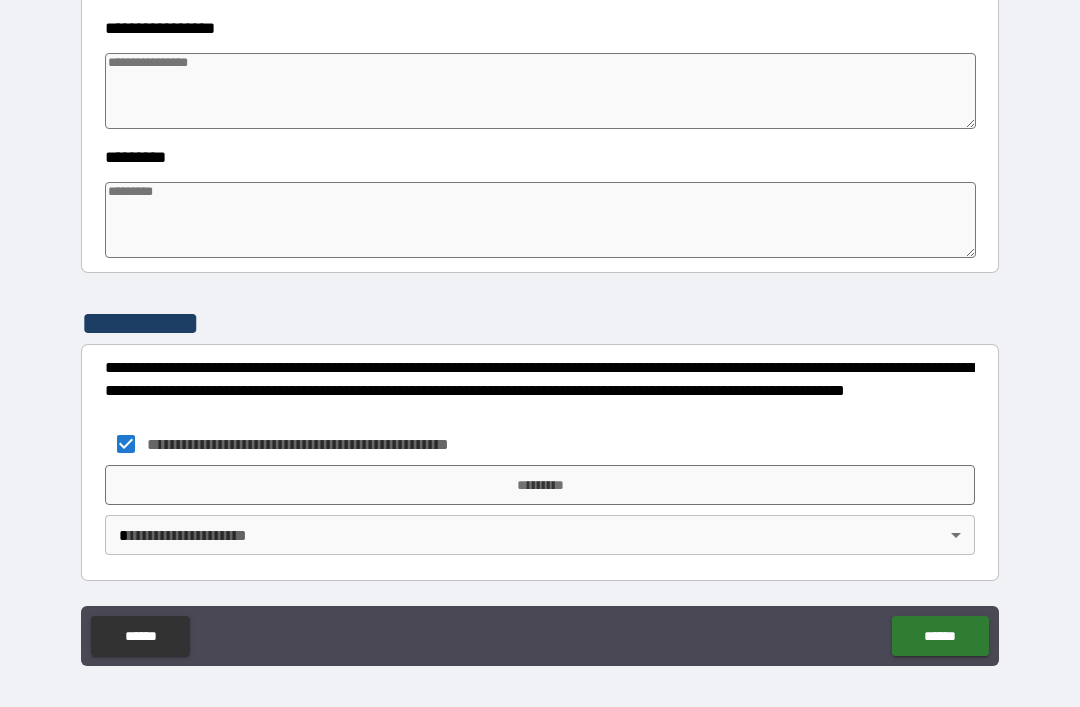 type on "*" 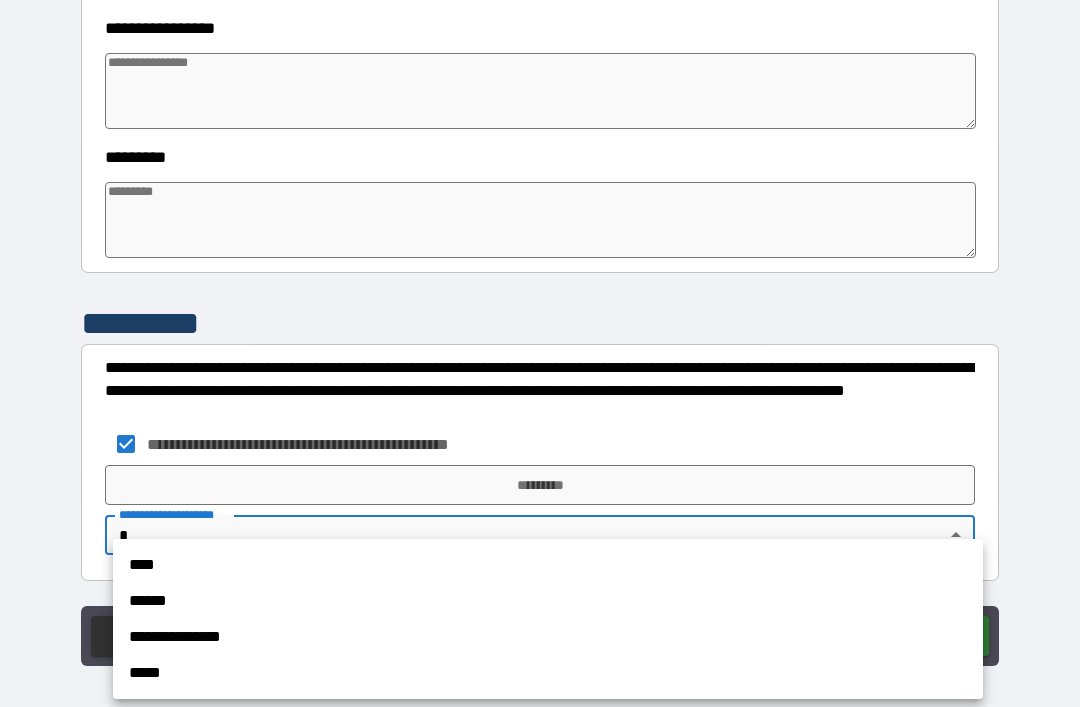 click on "****" at bounding box center (548, 565) 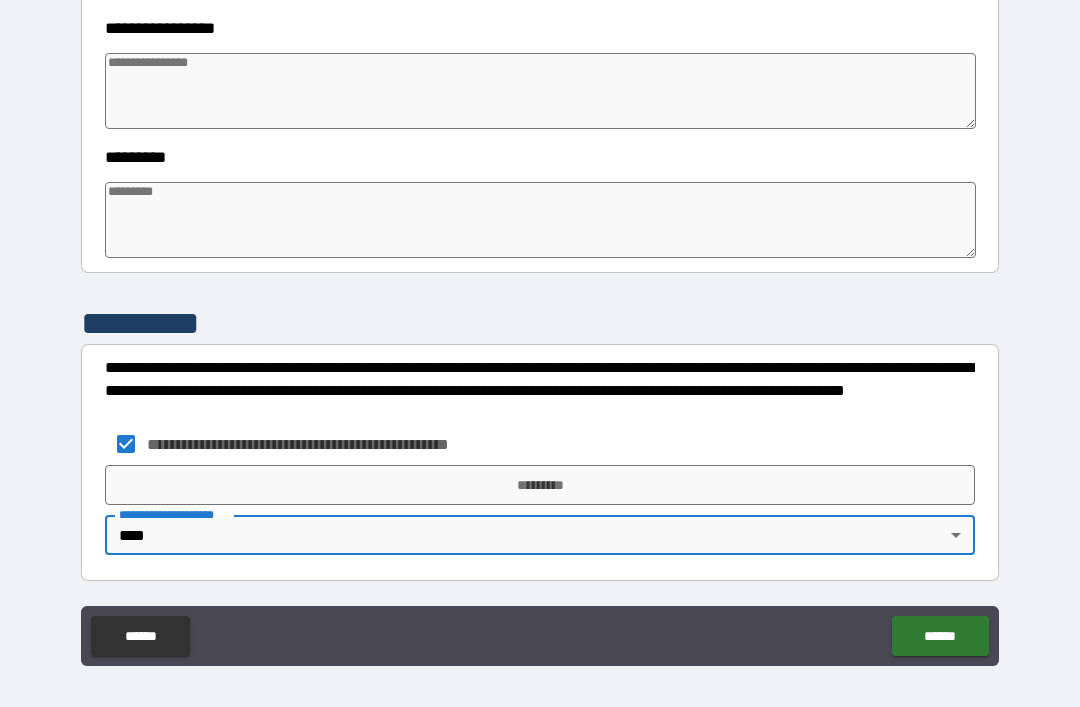 type on "*" 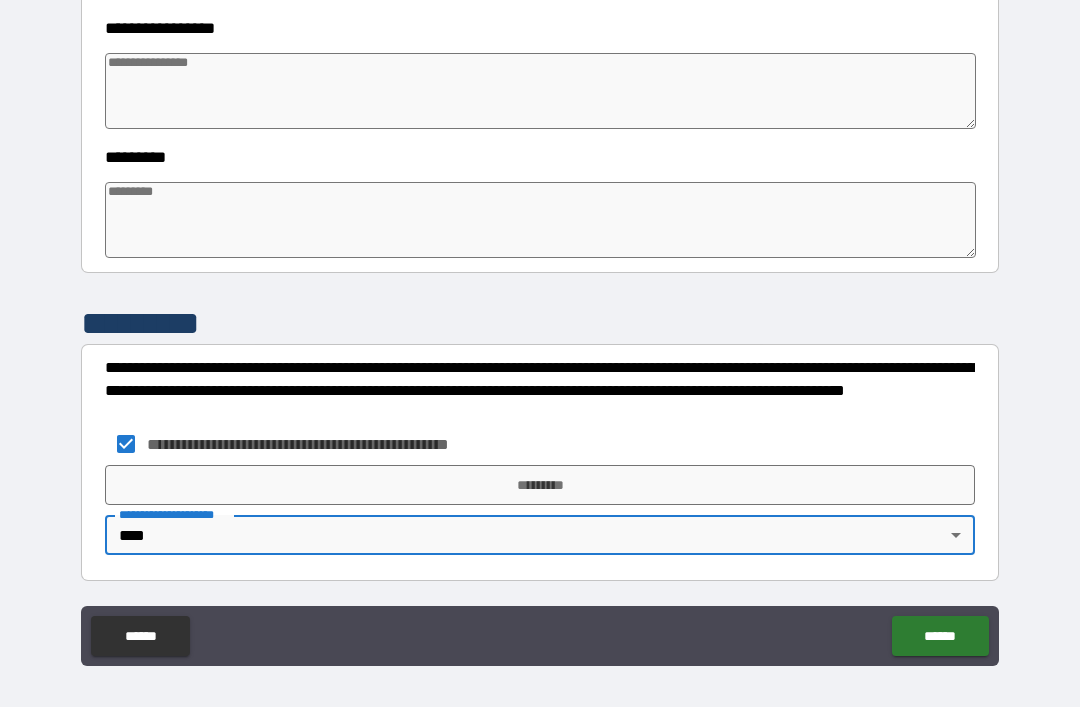 type on "*" 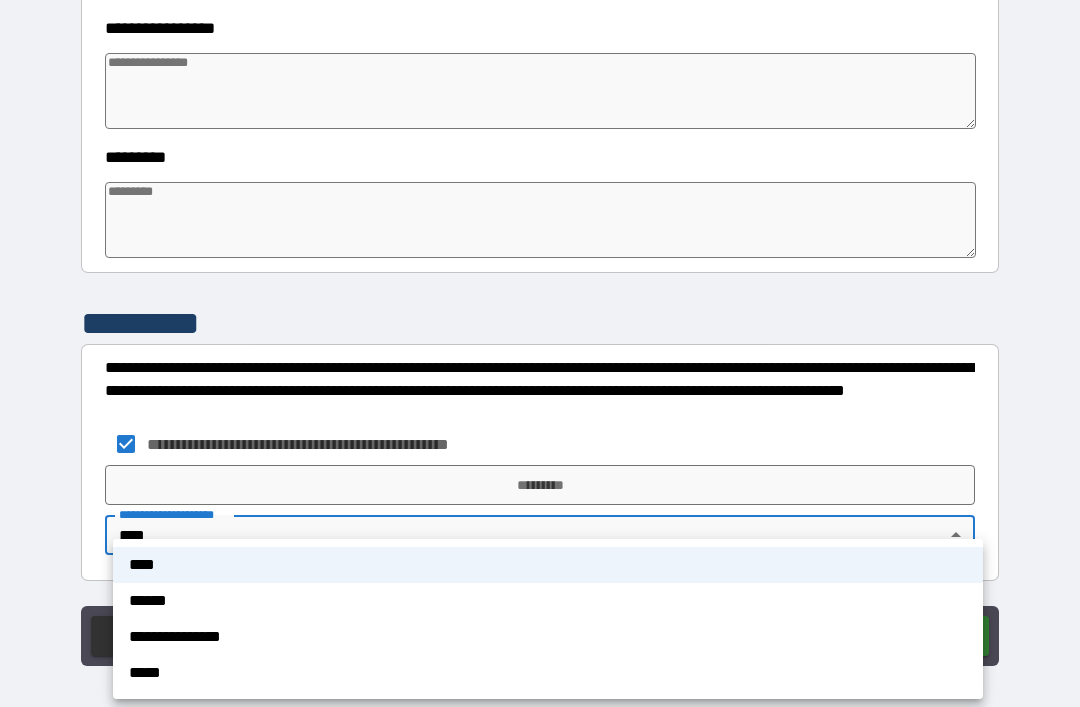 click on "**********" at bounding box center [548, 637] 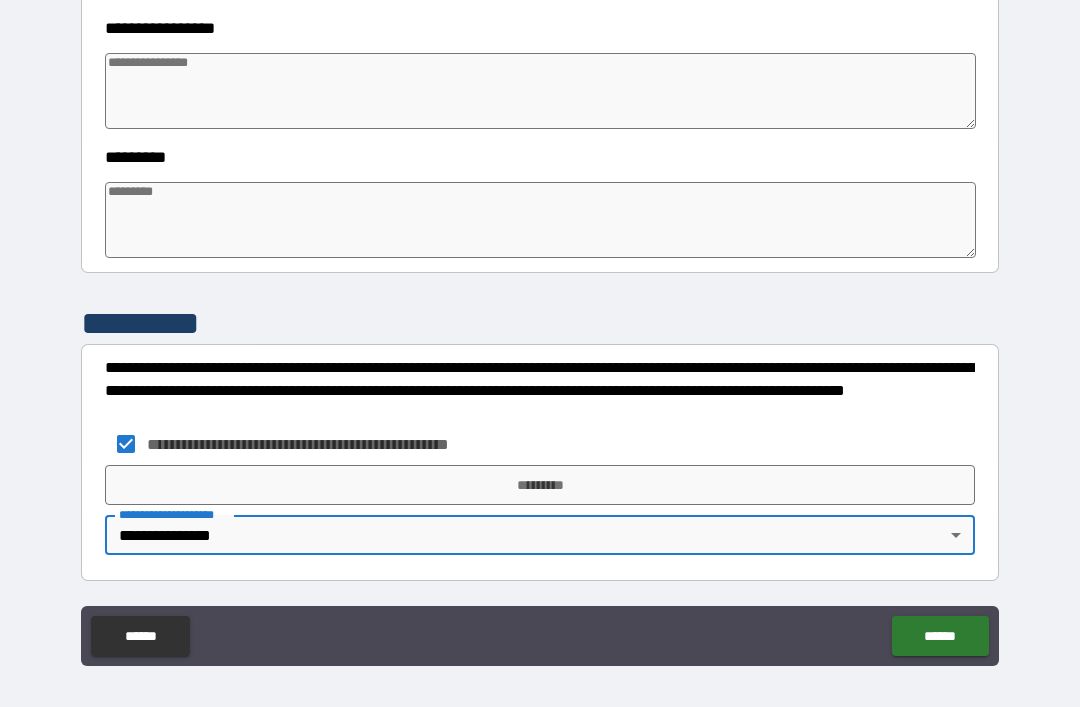 type on "*" 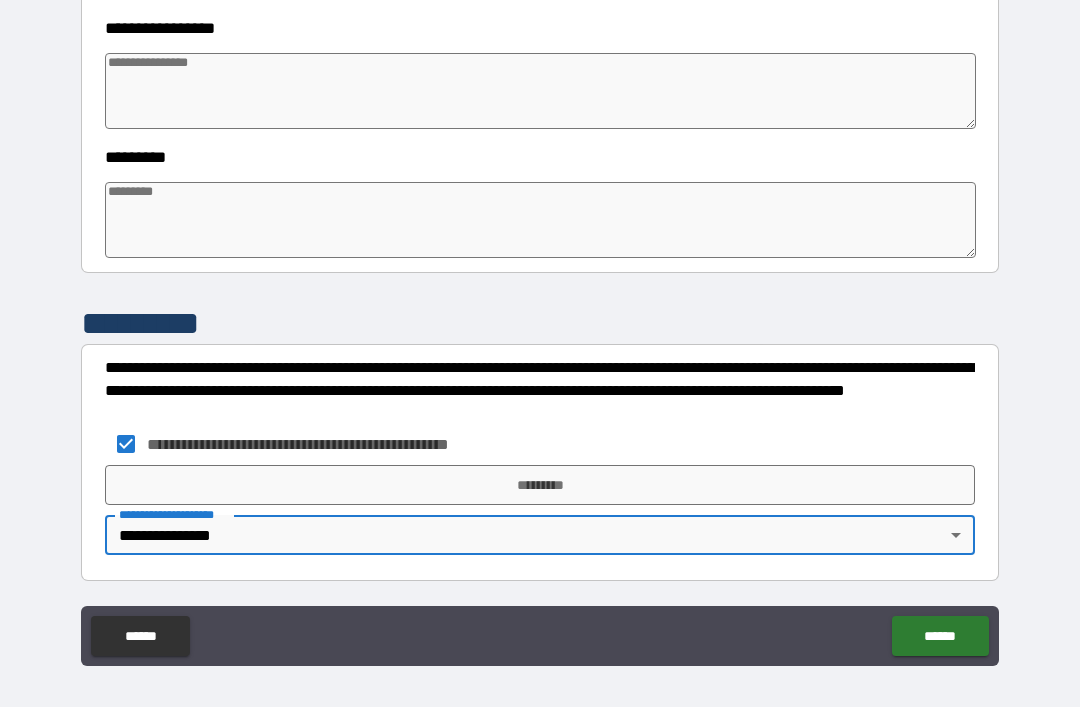 type on "*" 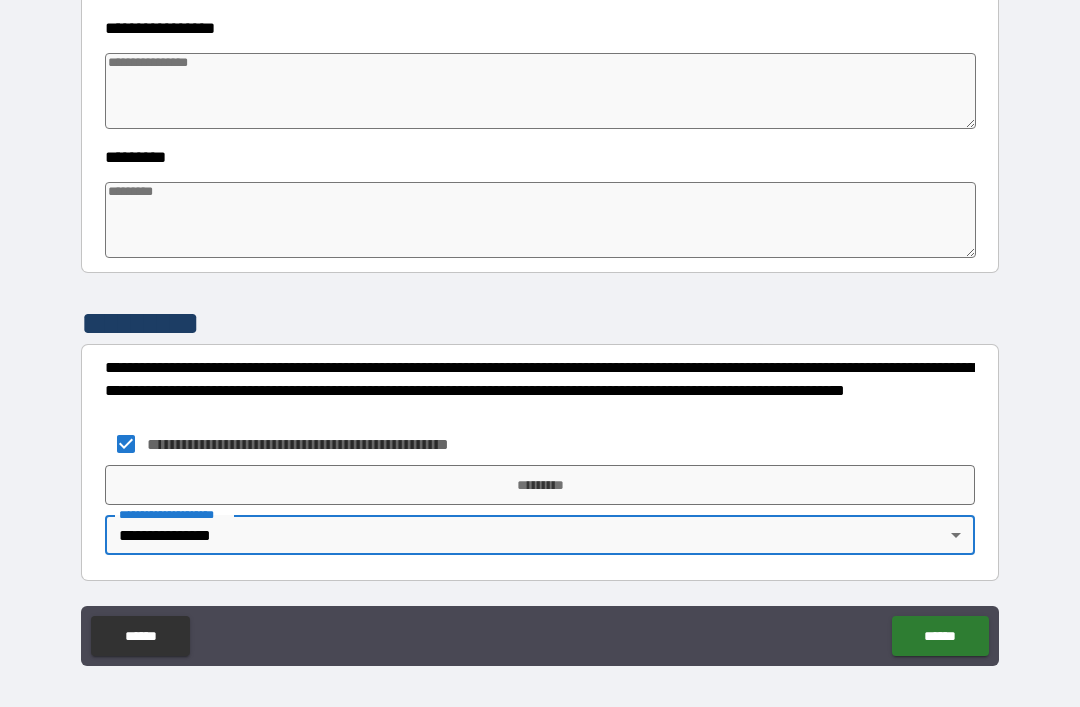 scroll, scrollTop: 570, scrollLeft: 0, axis: vertical 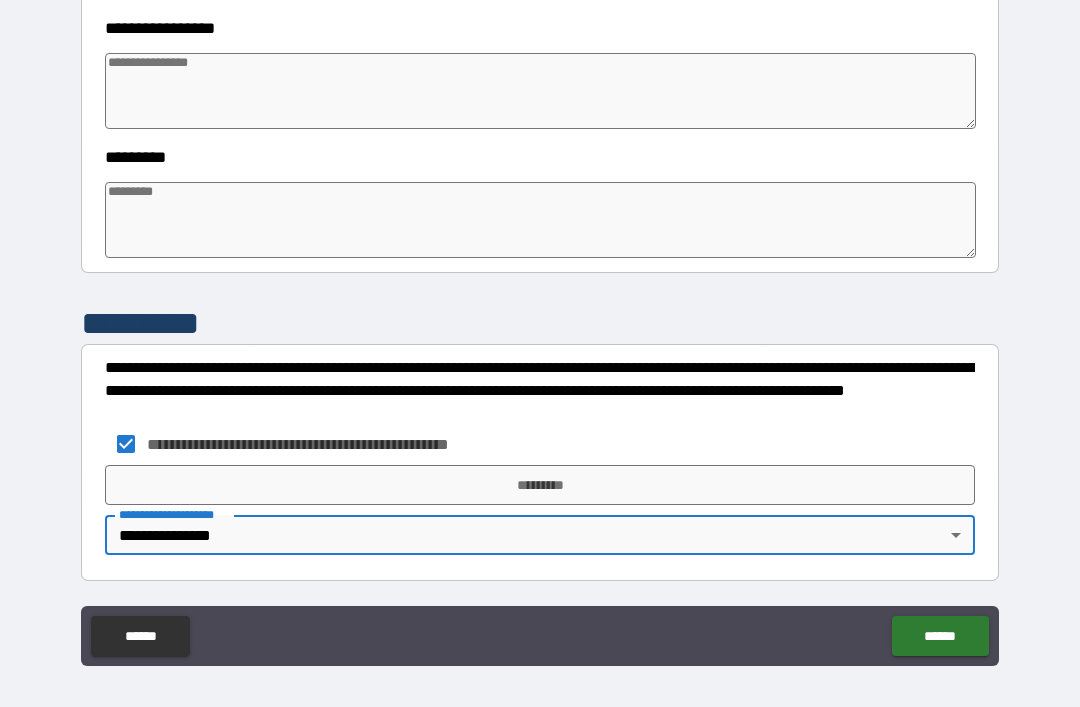 click on "******" at bounding box center [940, 636] 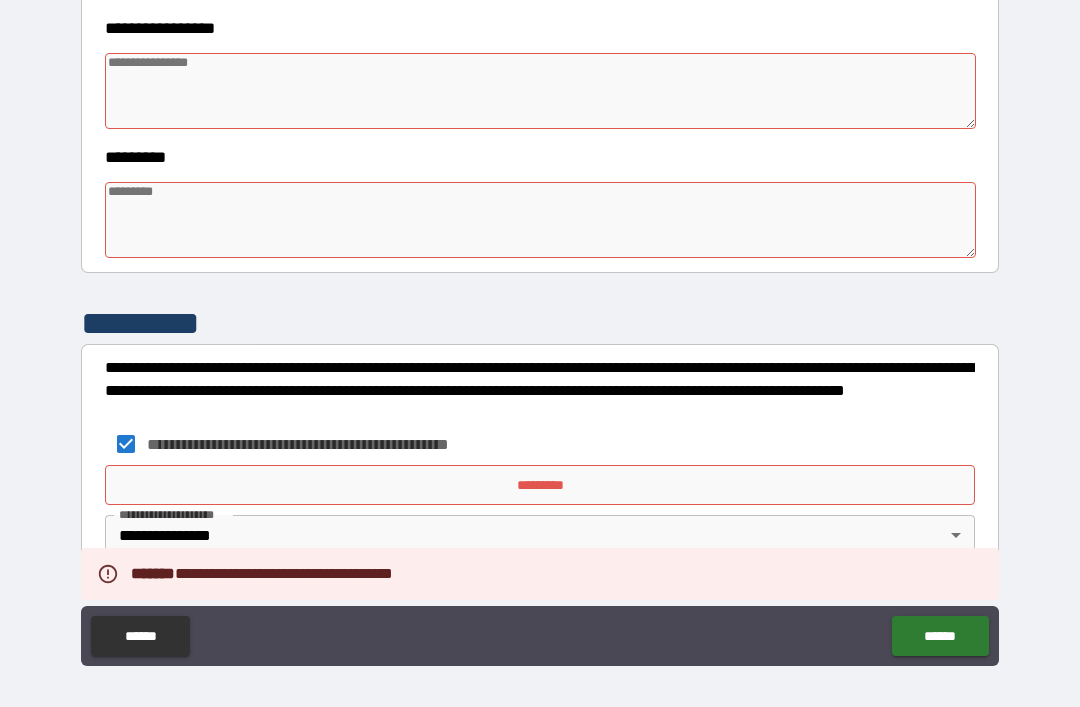 type on "*" 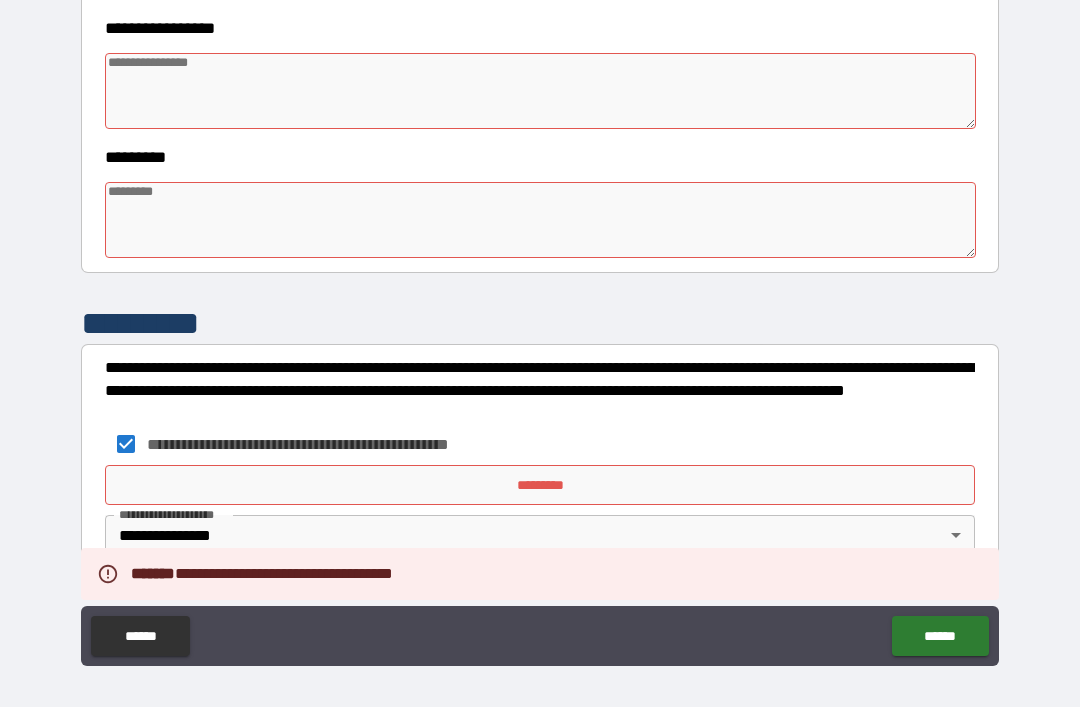 type on "*" 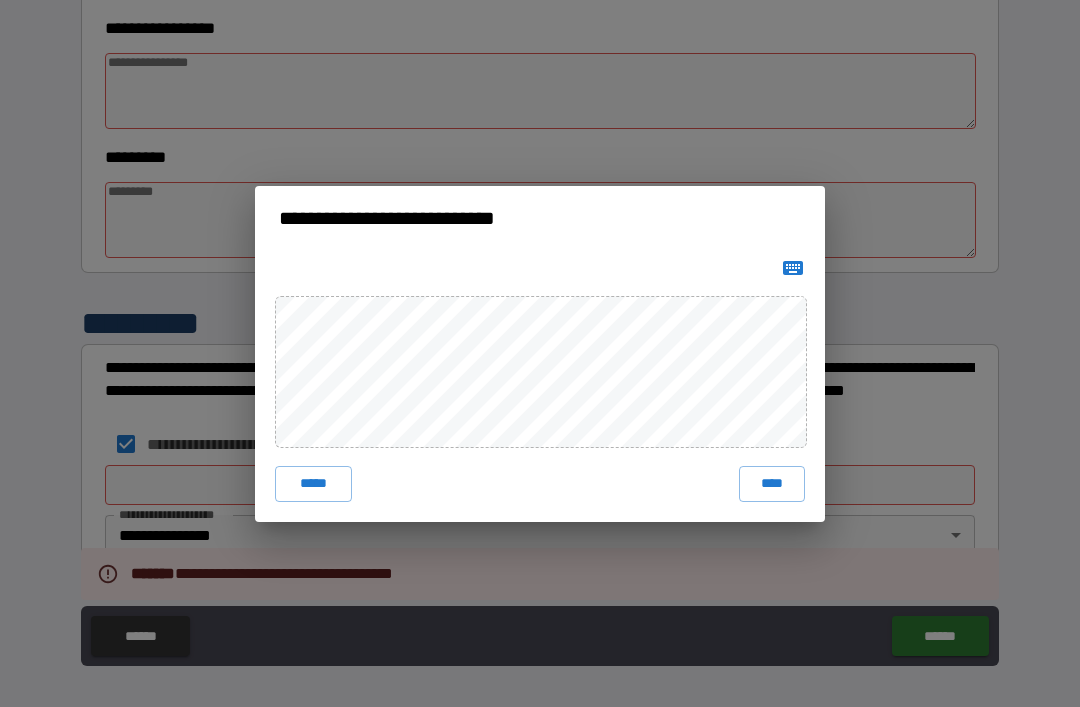 click on "****" at bounding box center [772, 484] 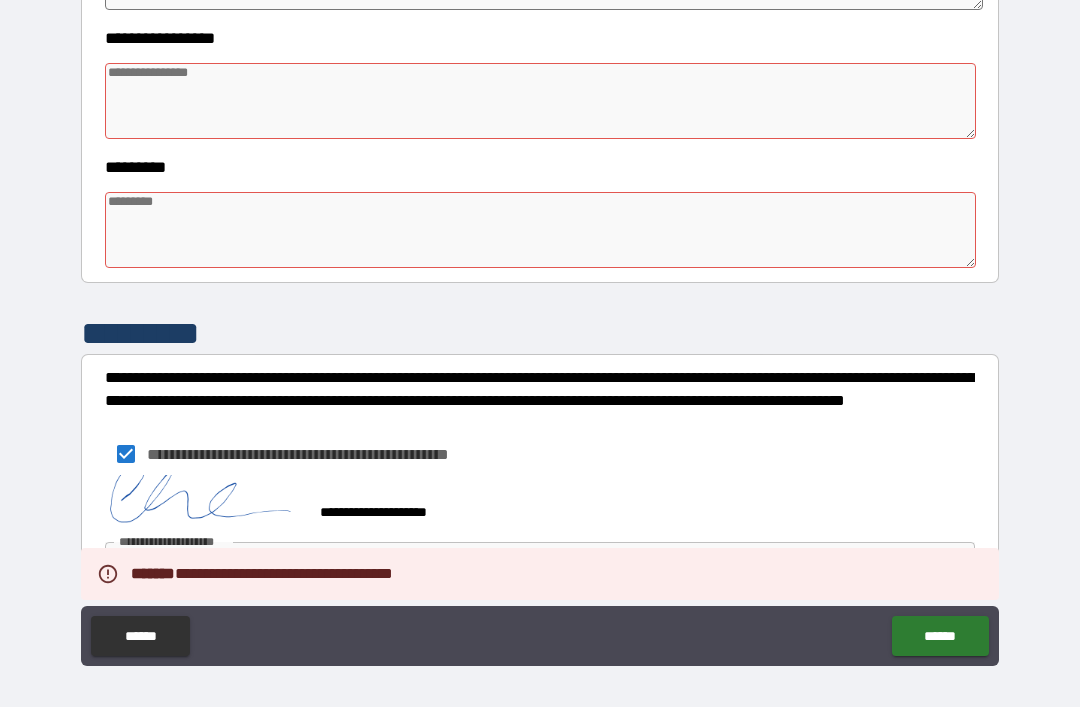 type on "*" 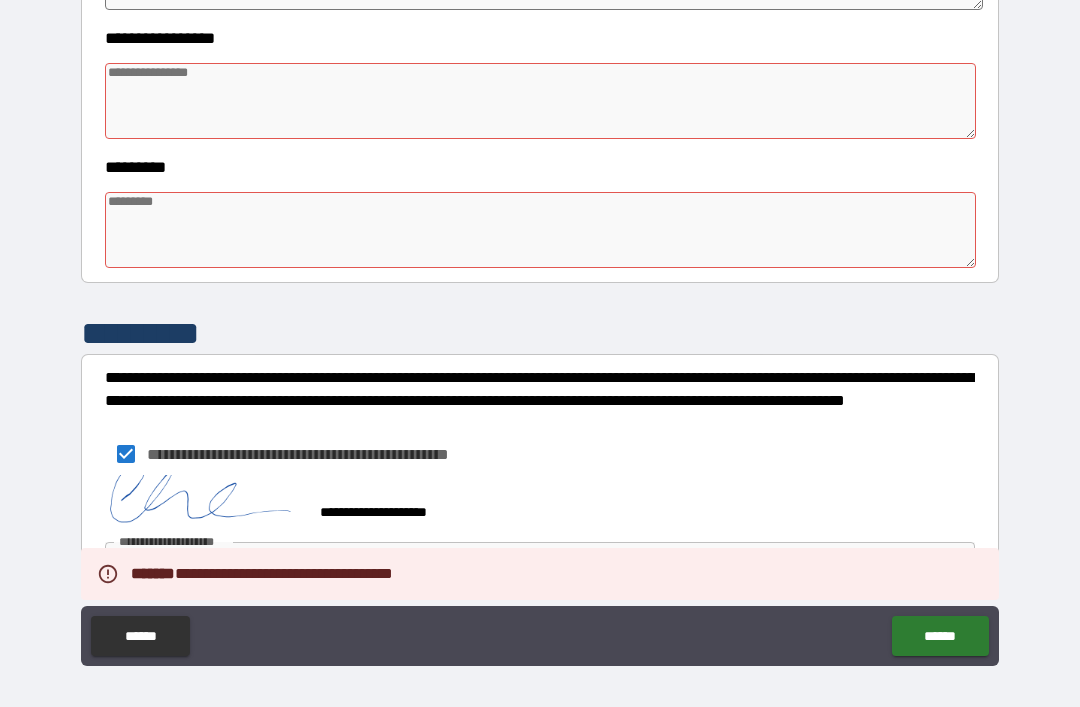 type on "*" 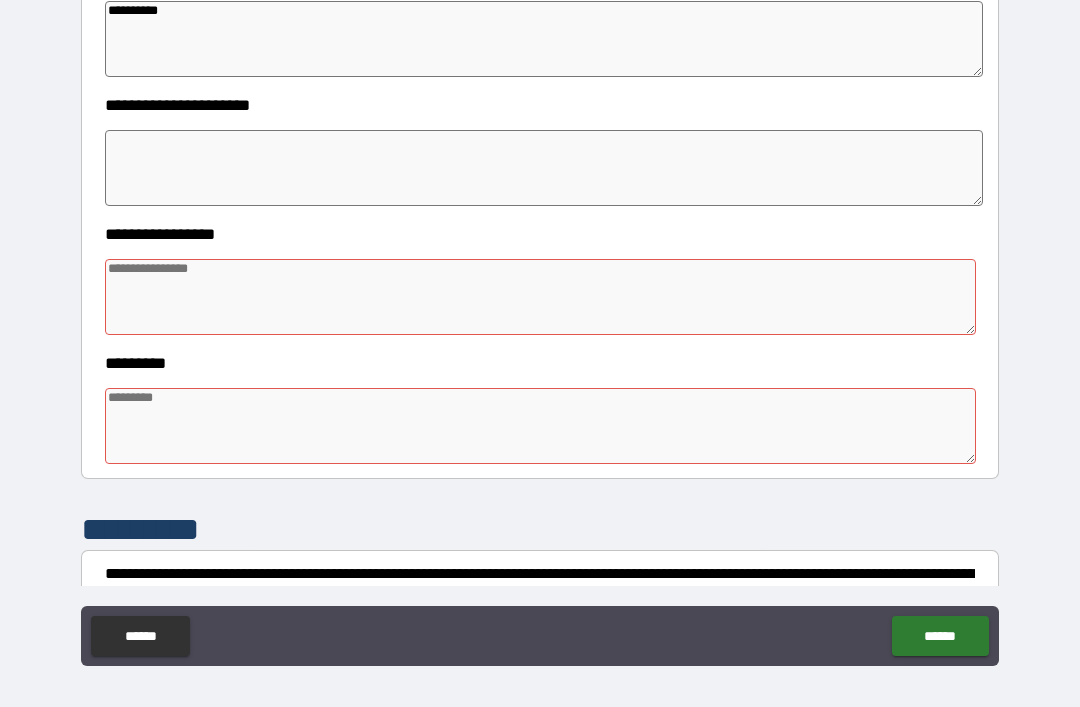 scroll, scrollTop: 363, scrollLeft: 0, axis: vertical 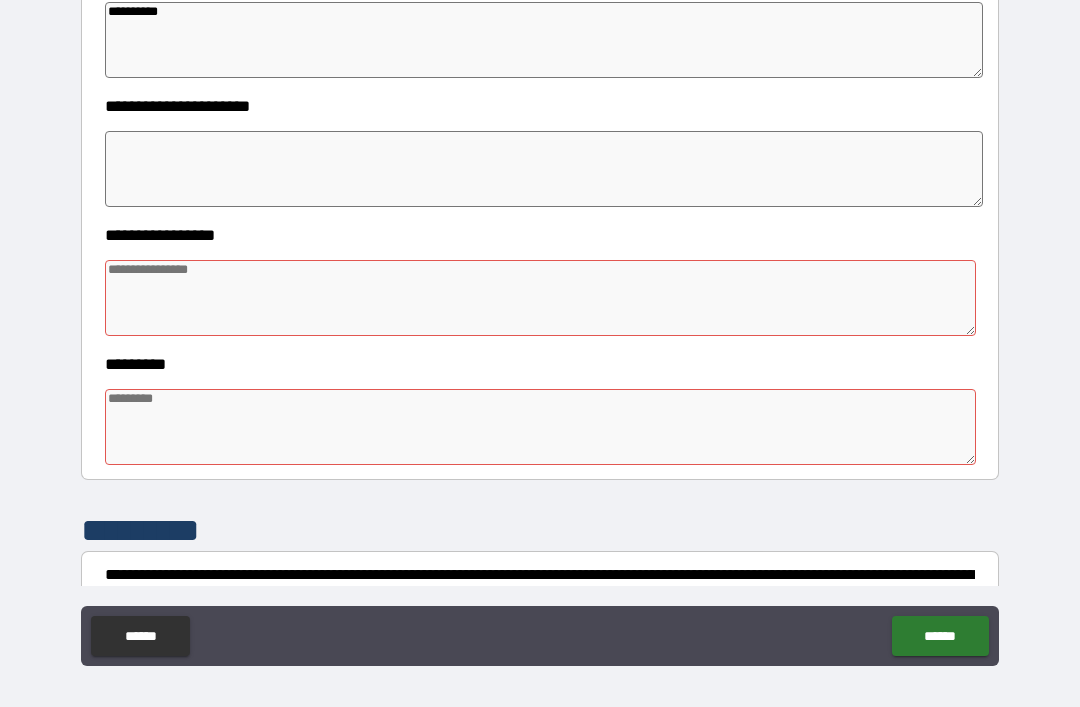 click at bounding box center [540, 298] 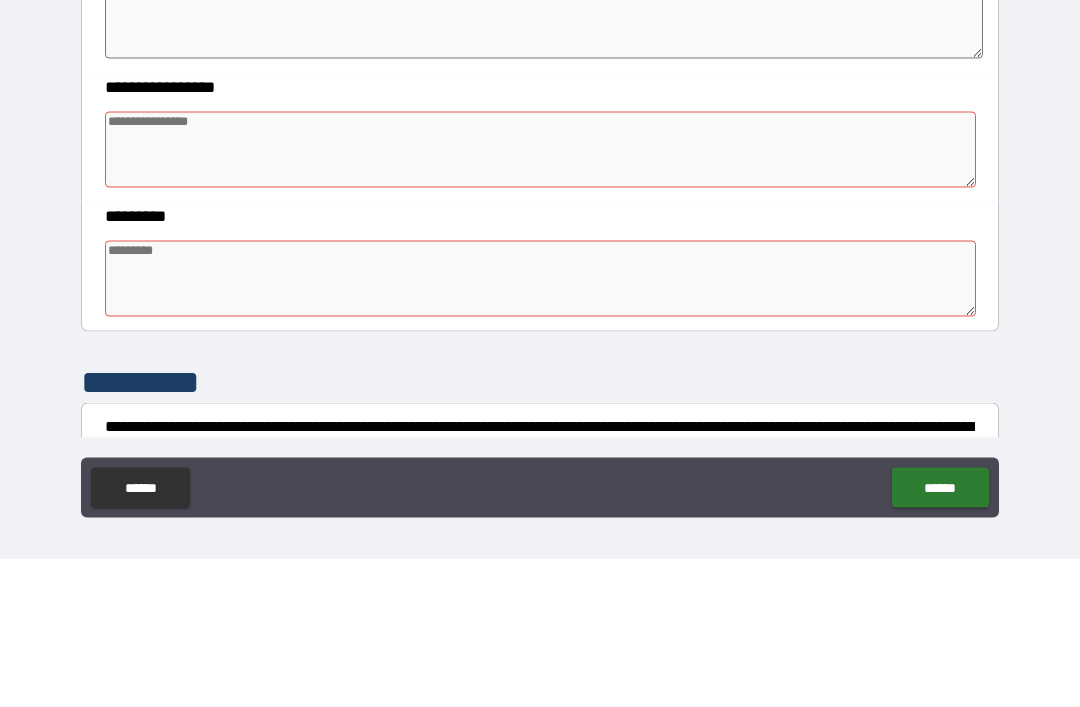type on "*" 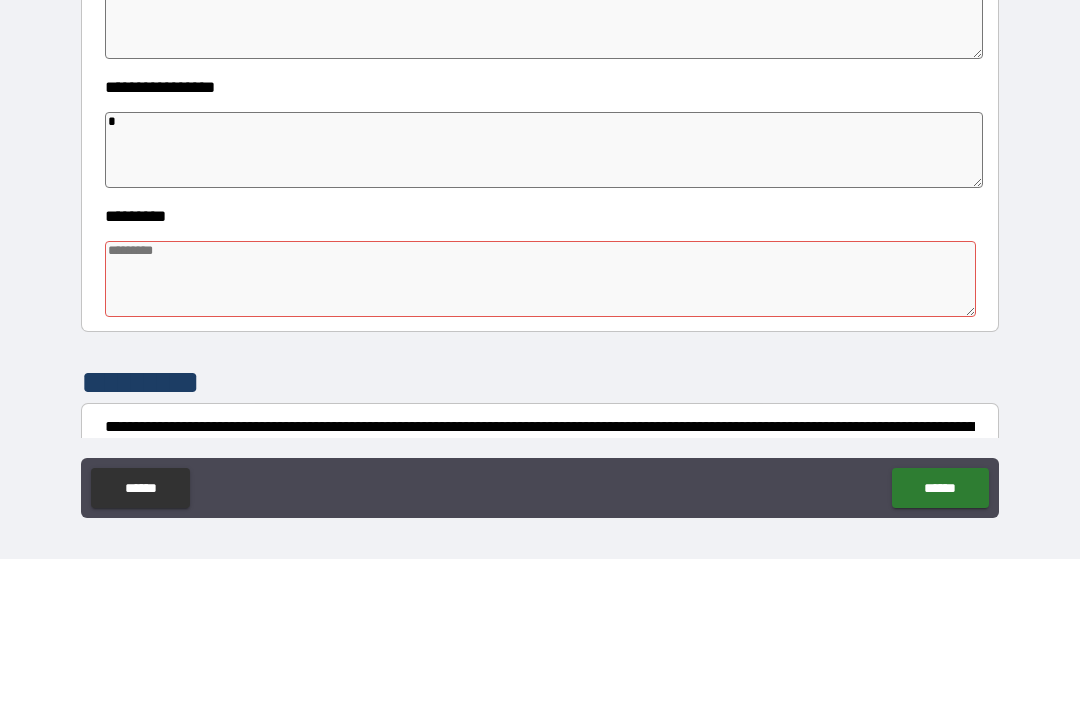 type on "*" 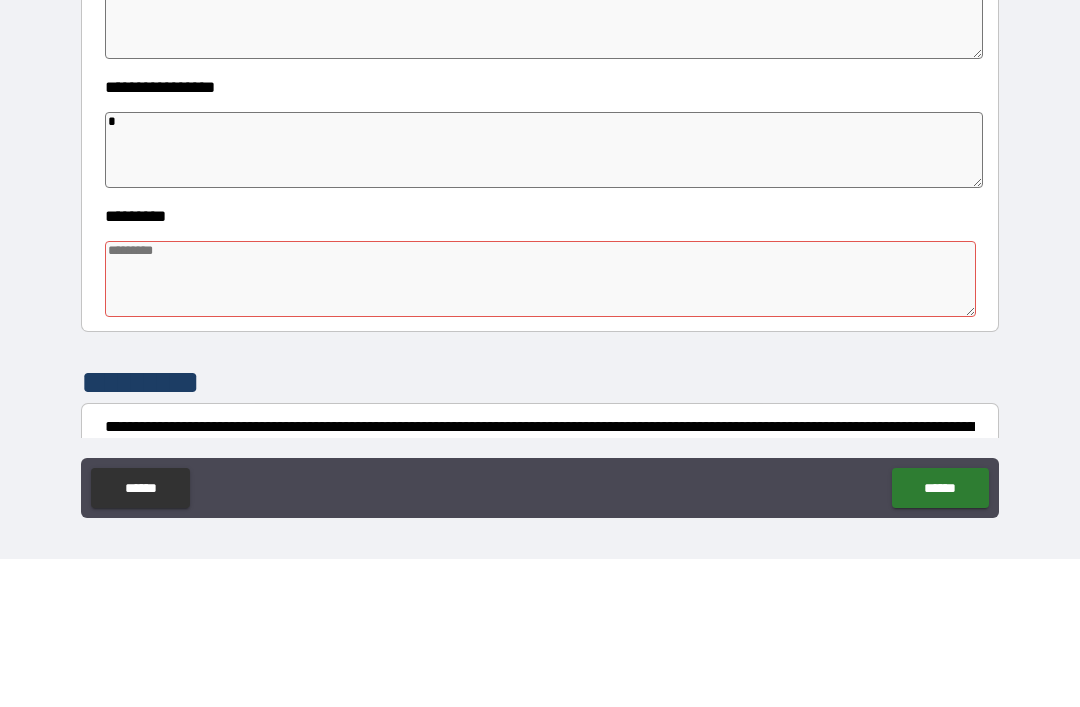 type on "*" 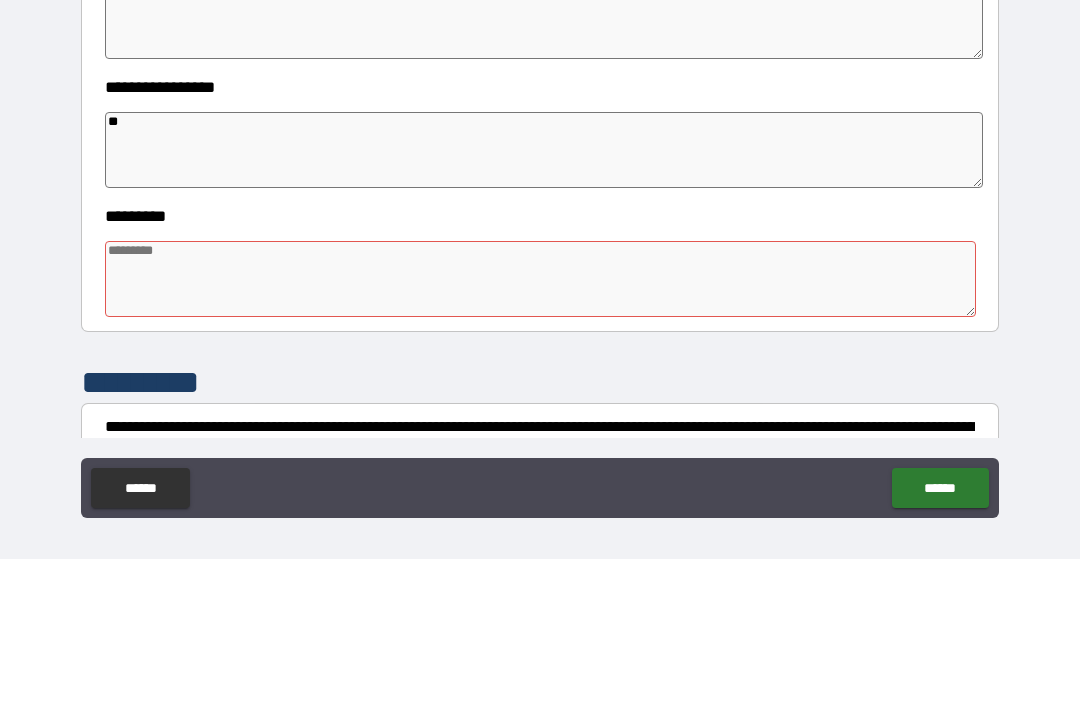 type on "***" 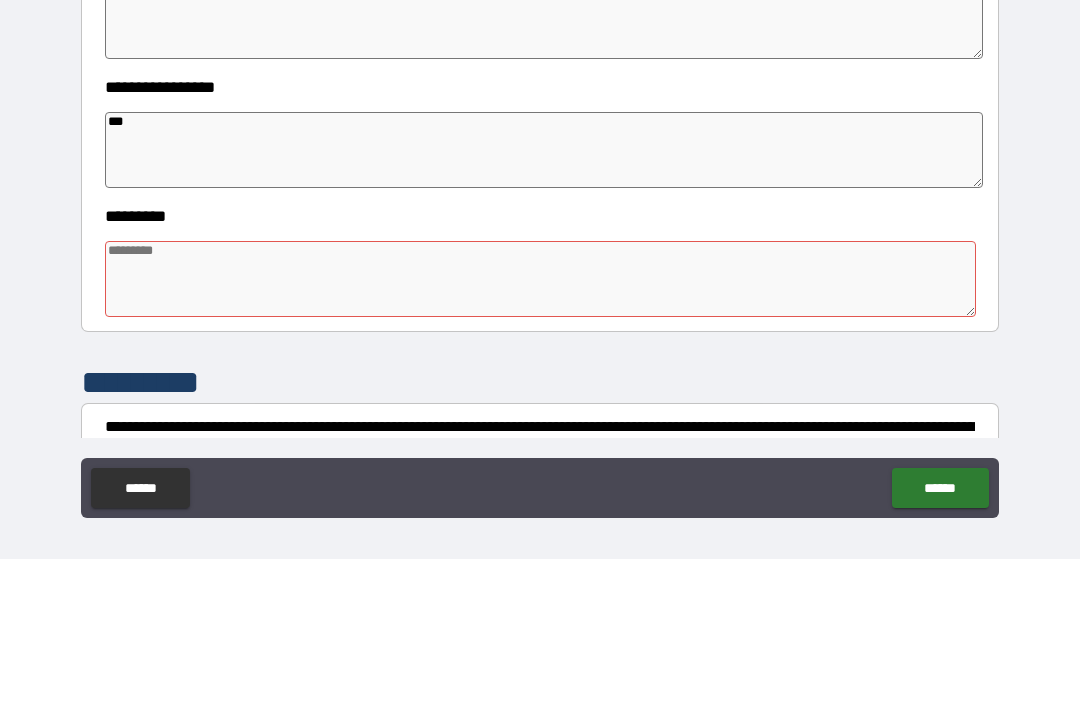 type on "*" 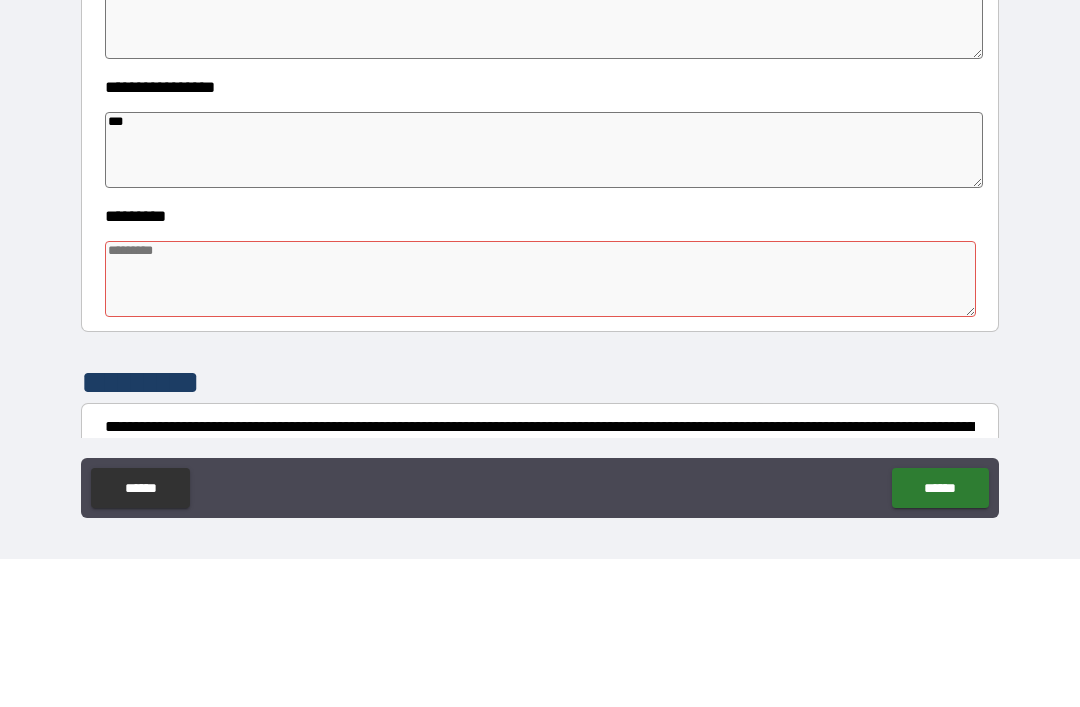 type on "*" 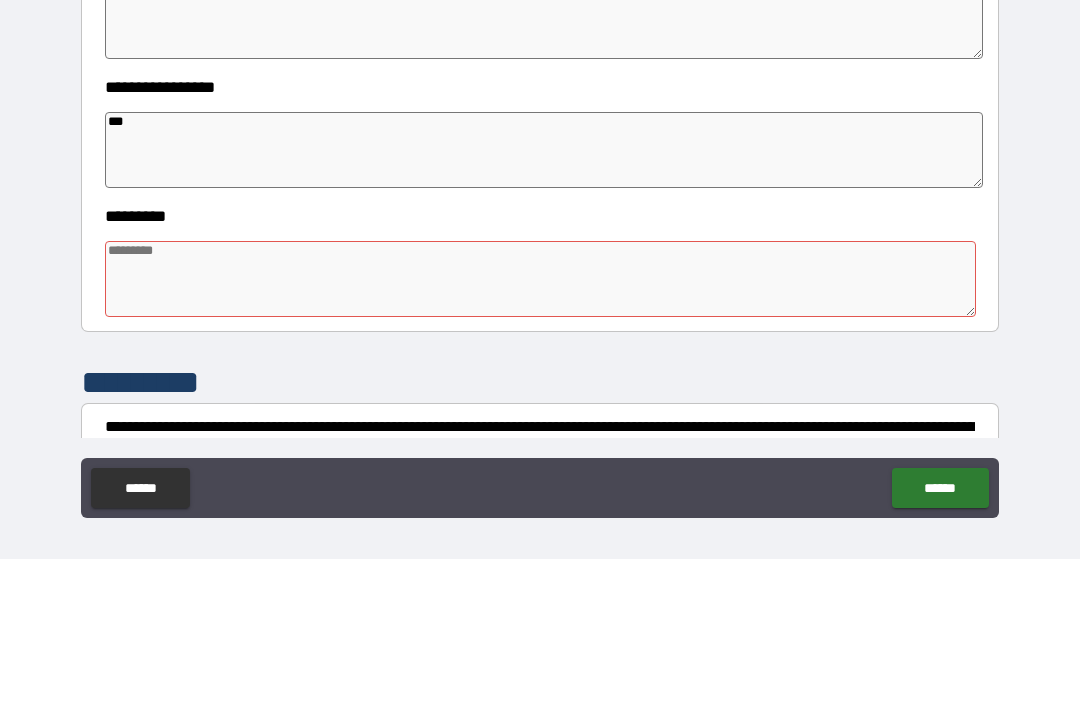 type on "*" 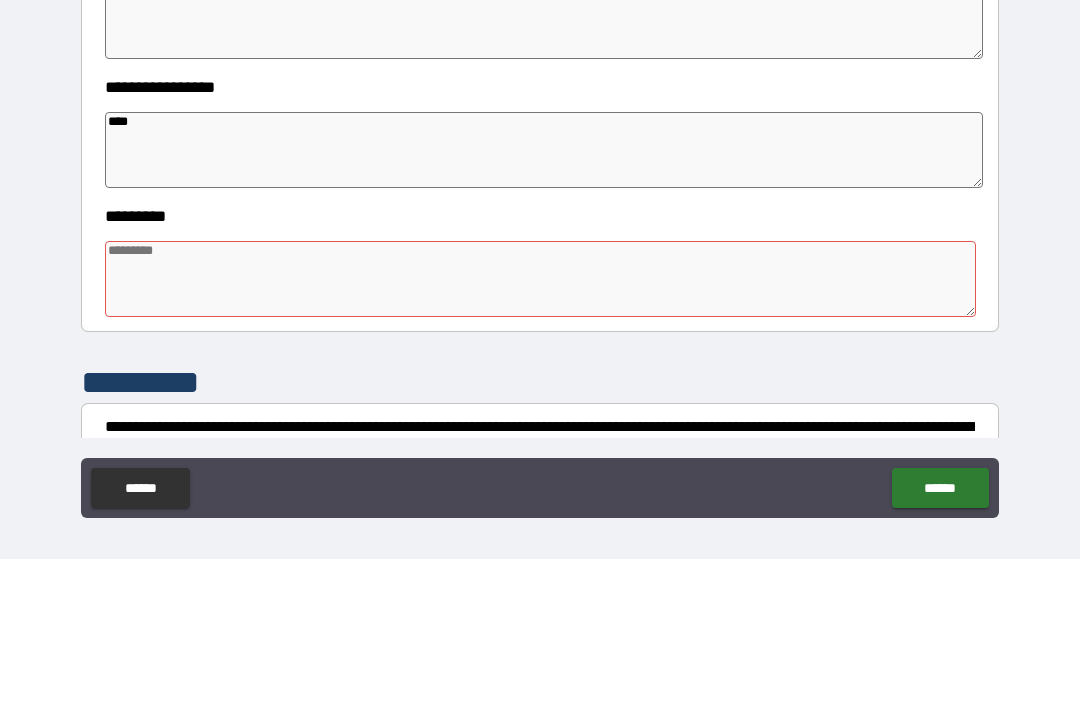 type on "*" 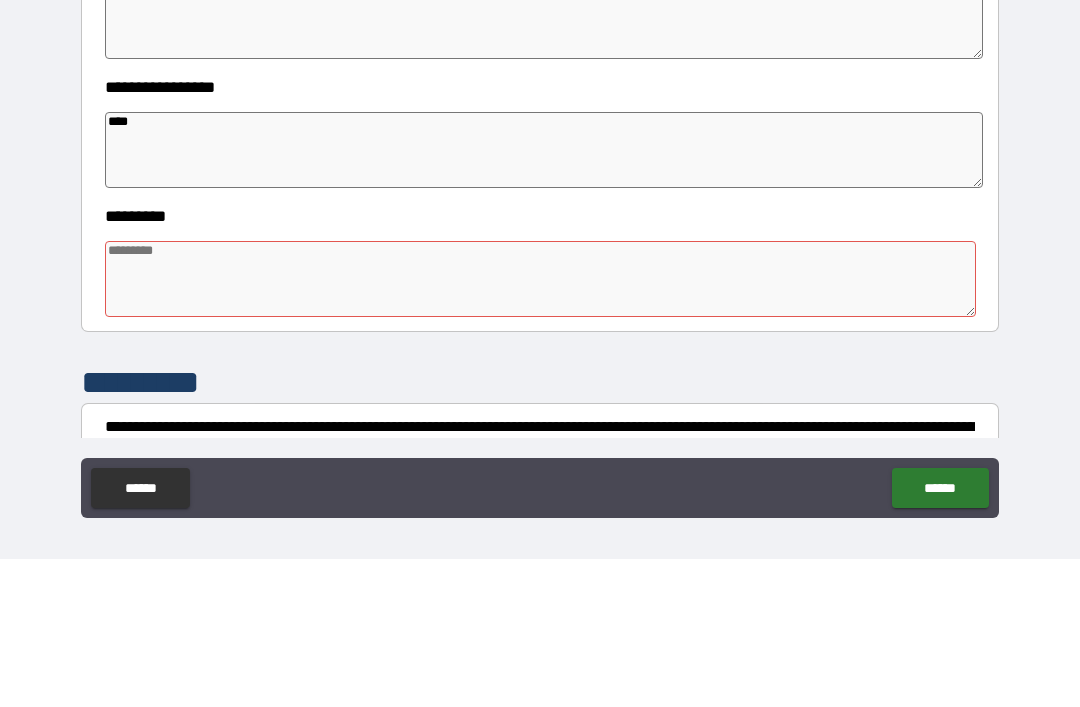 type on "*" 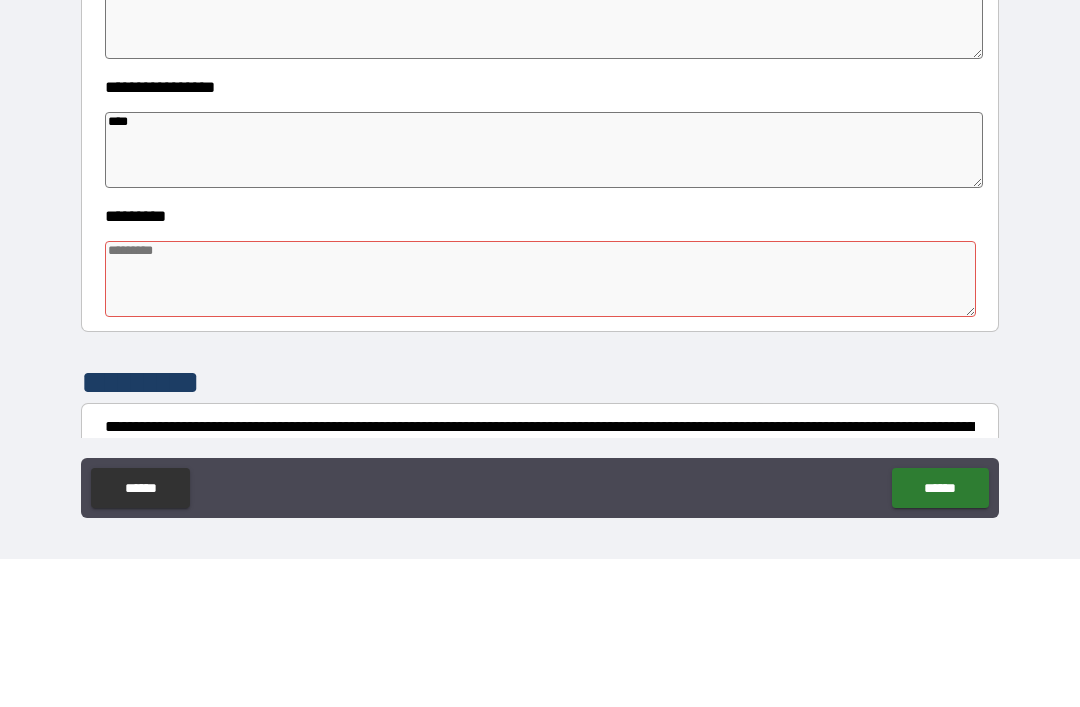 type on "*" 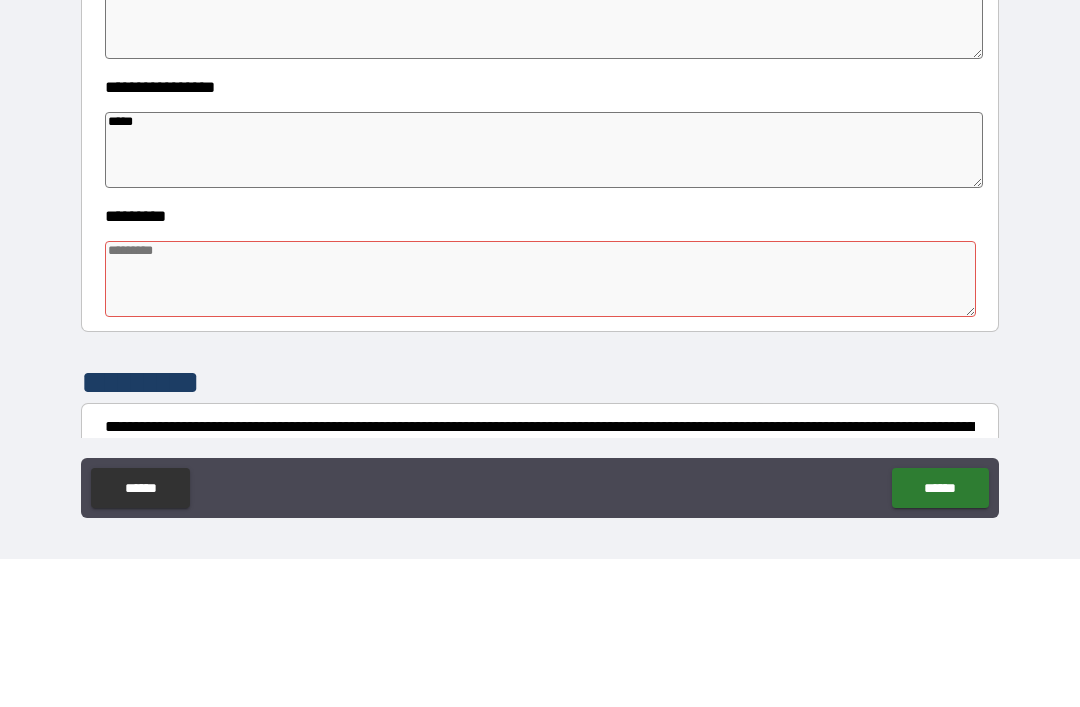 type on "*" 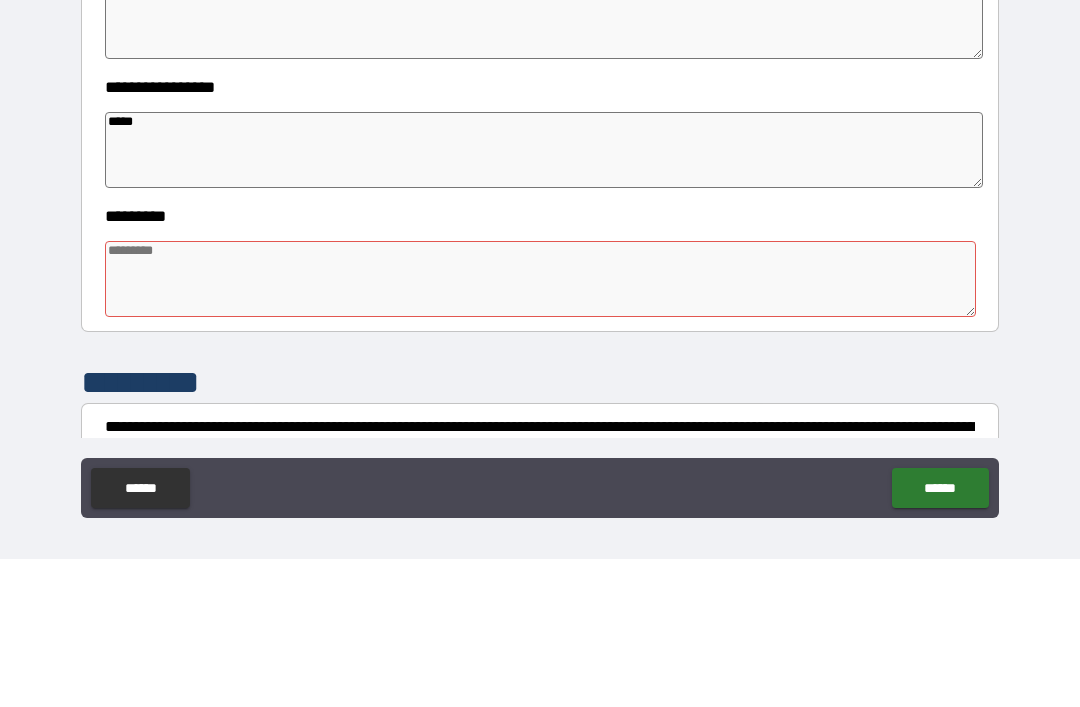 type on "*" 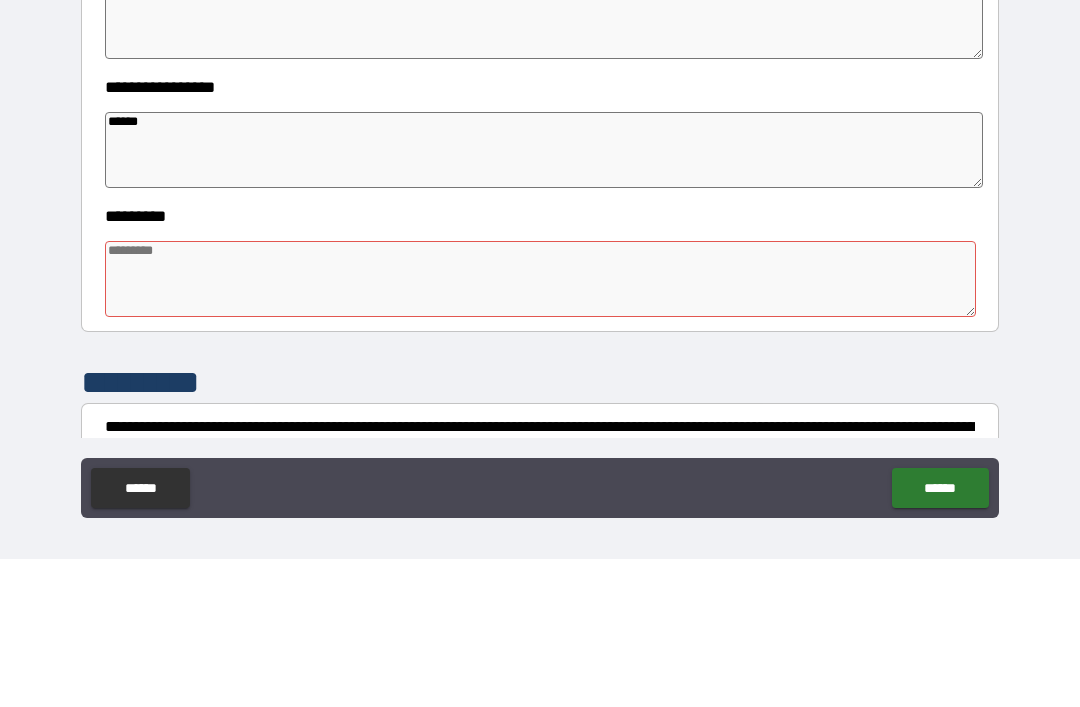 type on "*" 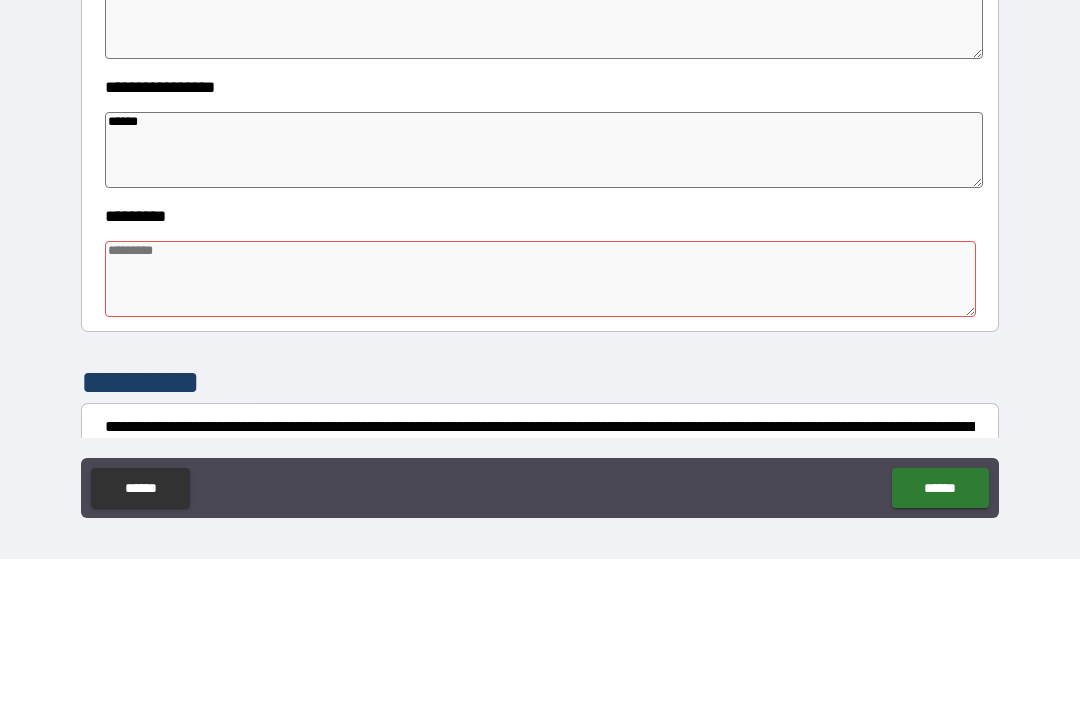 type on "*" 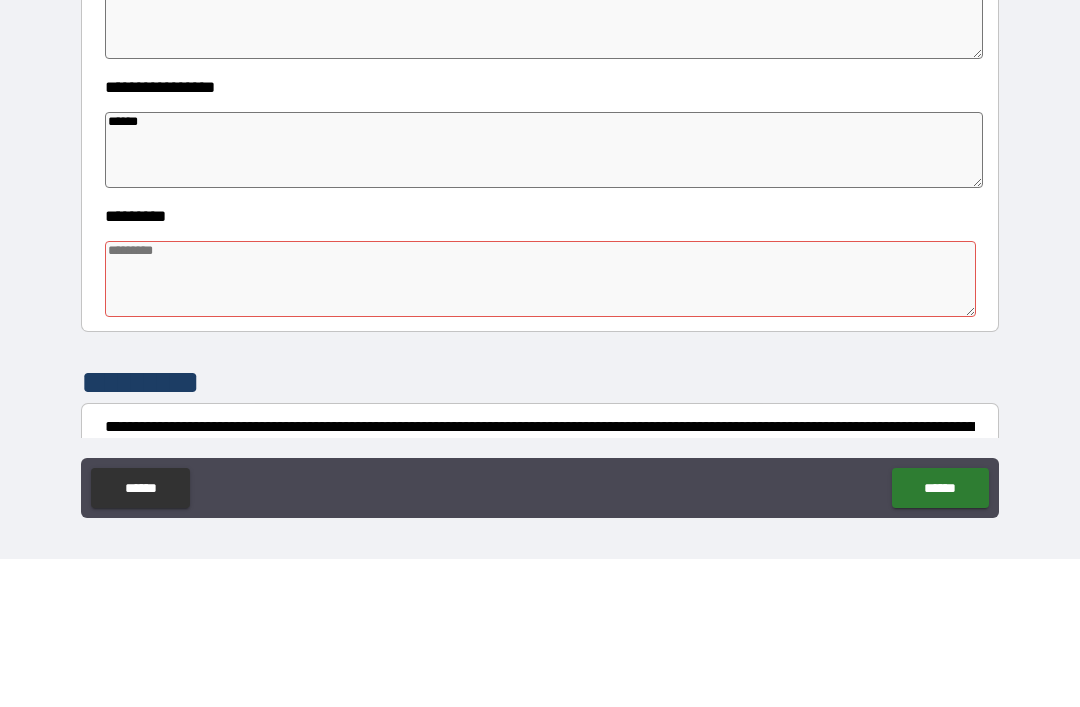 type on "*" 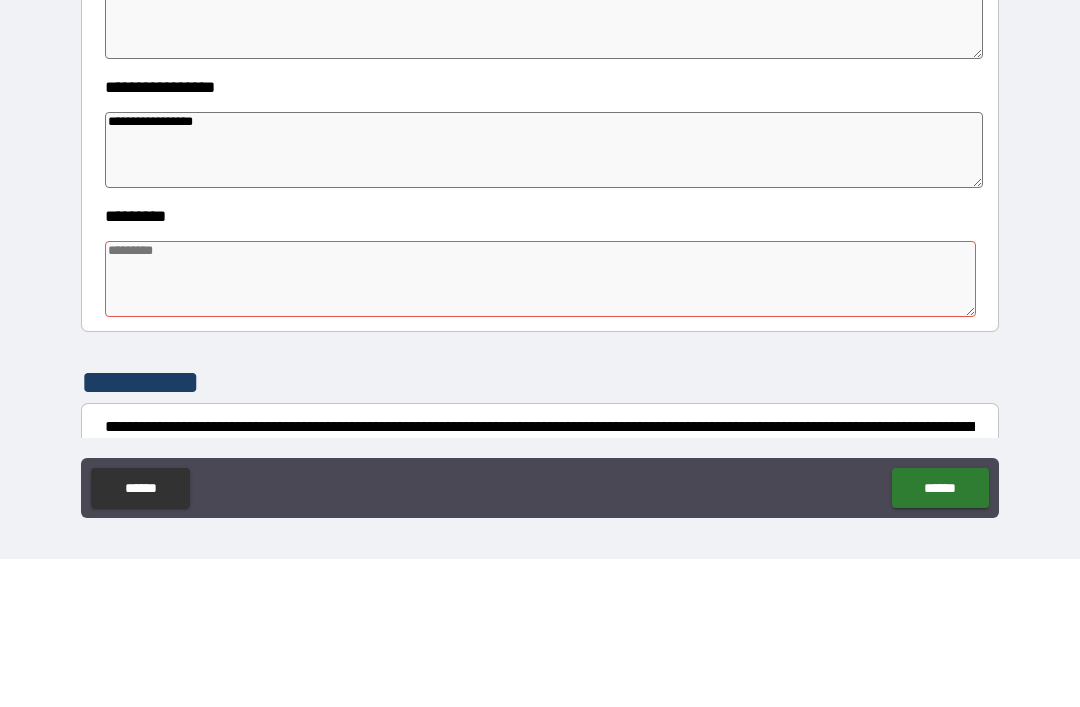 click at bounding box center [540, 427] 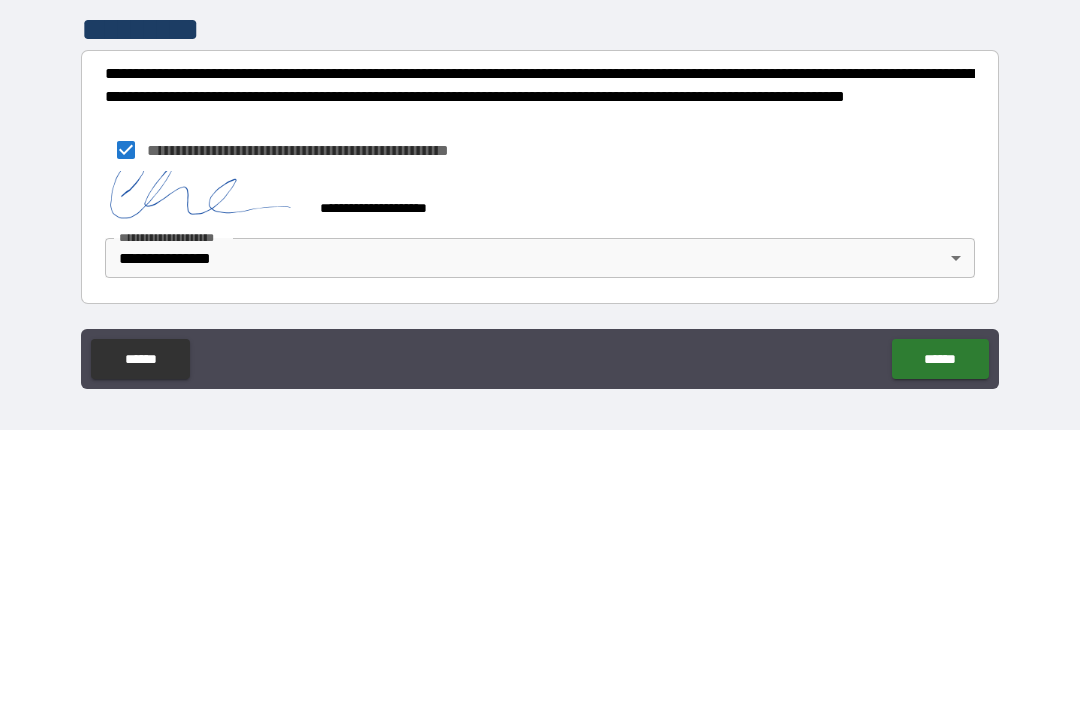scroll, scrollTop: 587, scrollLeft: 0, axis: vertical 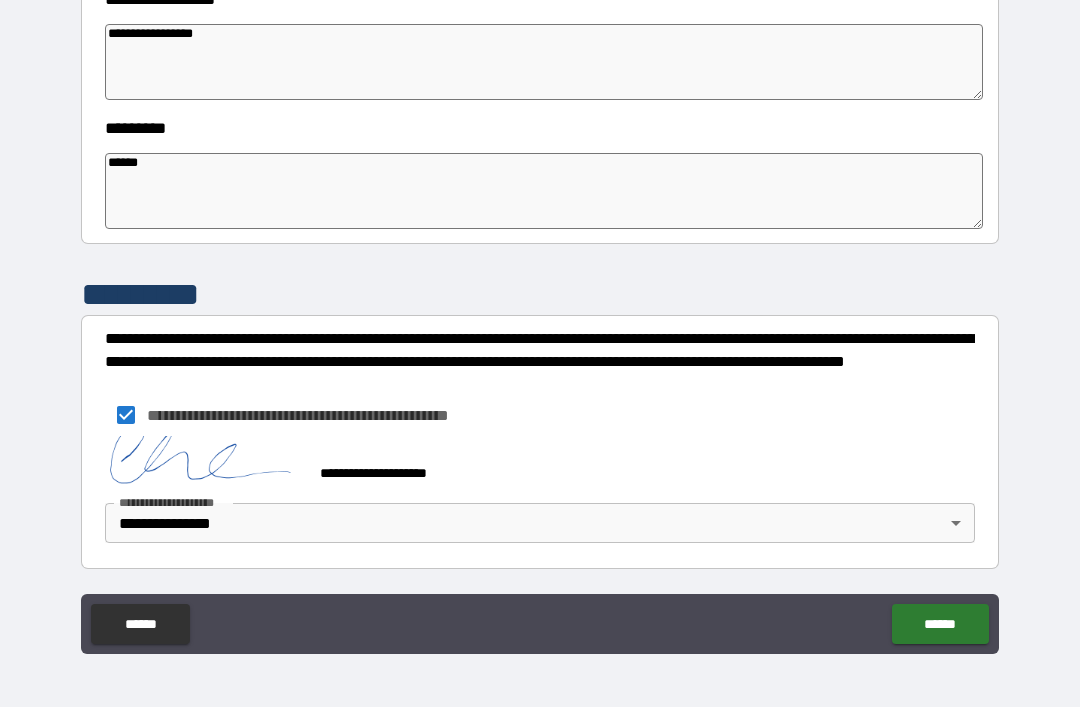 click on "******" at bounding box center [940, 624] 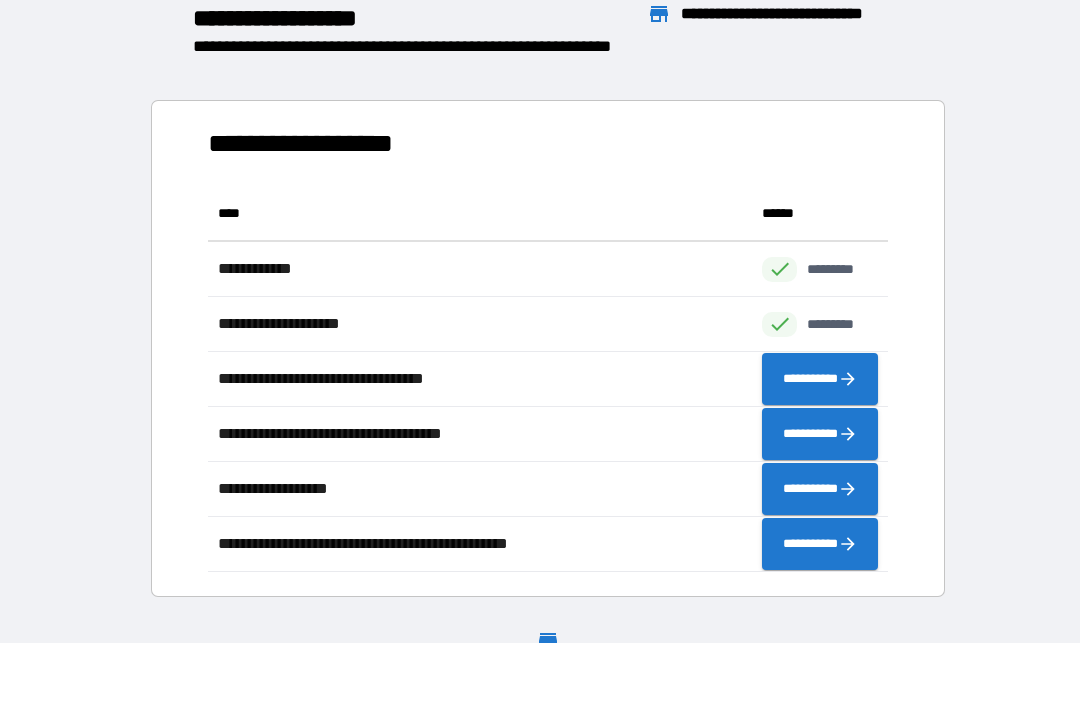 scroll, scrollTop: 386, scrollLeft: 680, axis: both 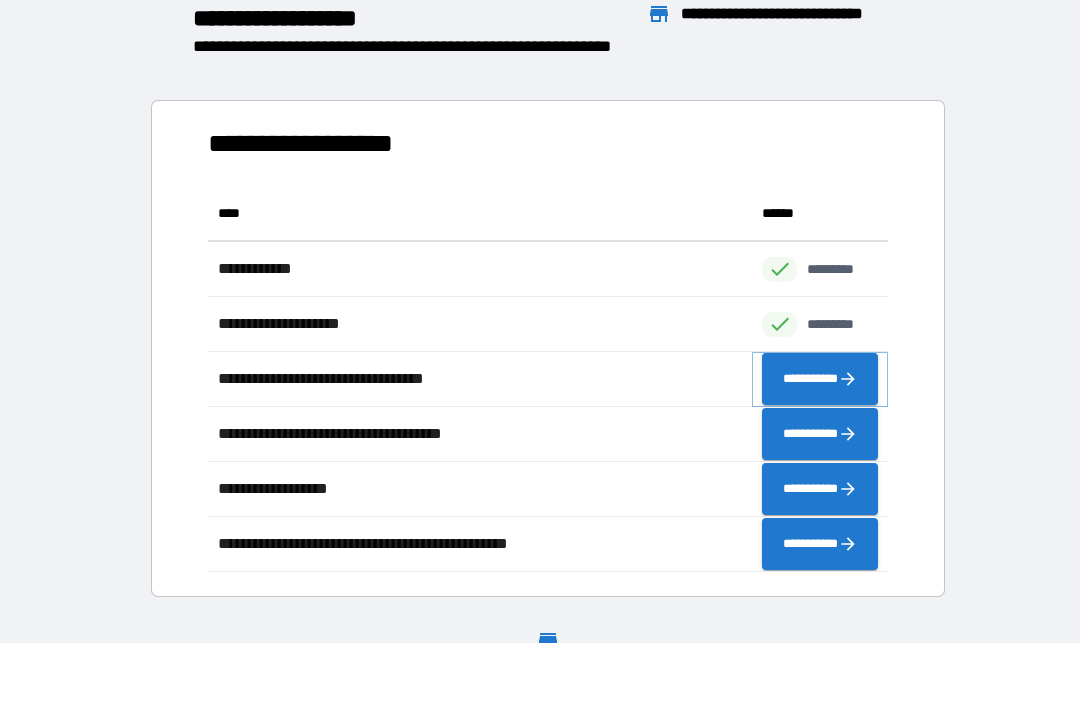 click on "**********" at bounding box center [820, 379] 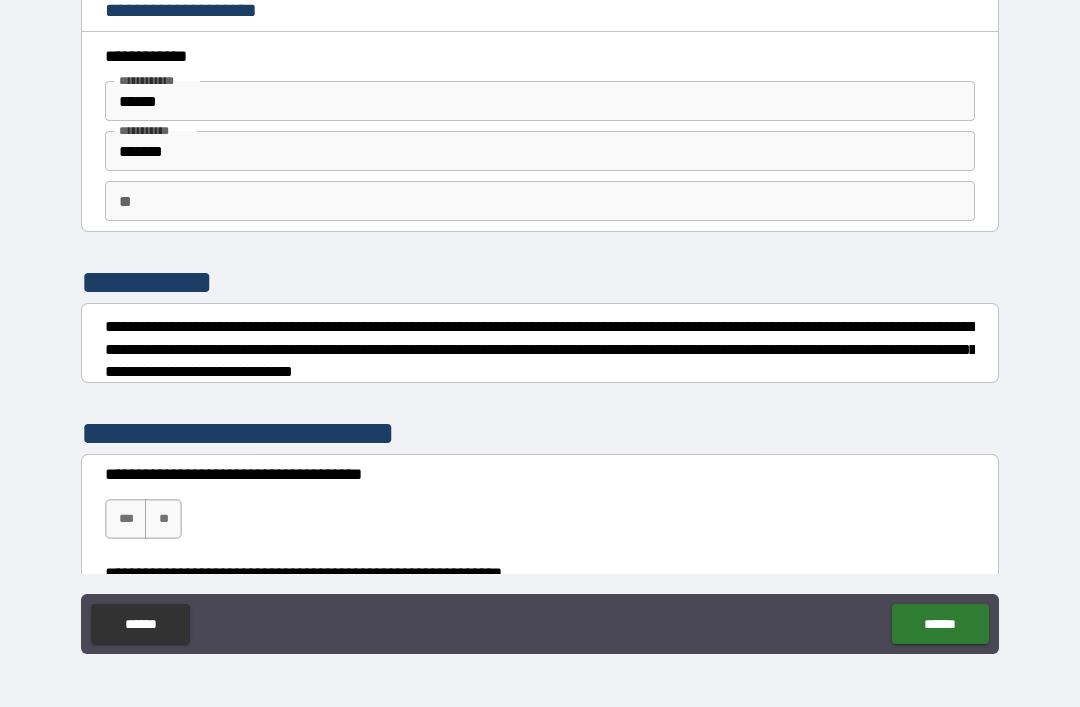 click on "***" at bounding box center [126, 519] 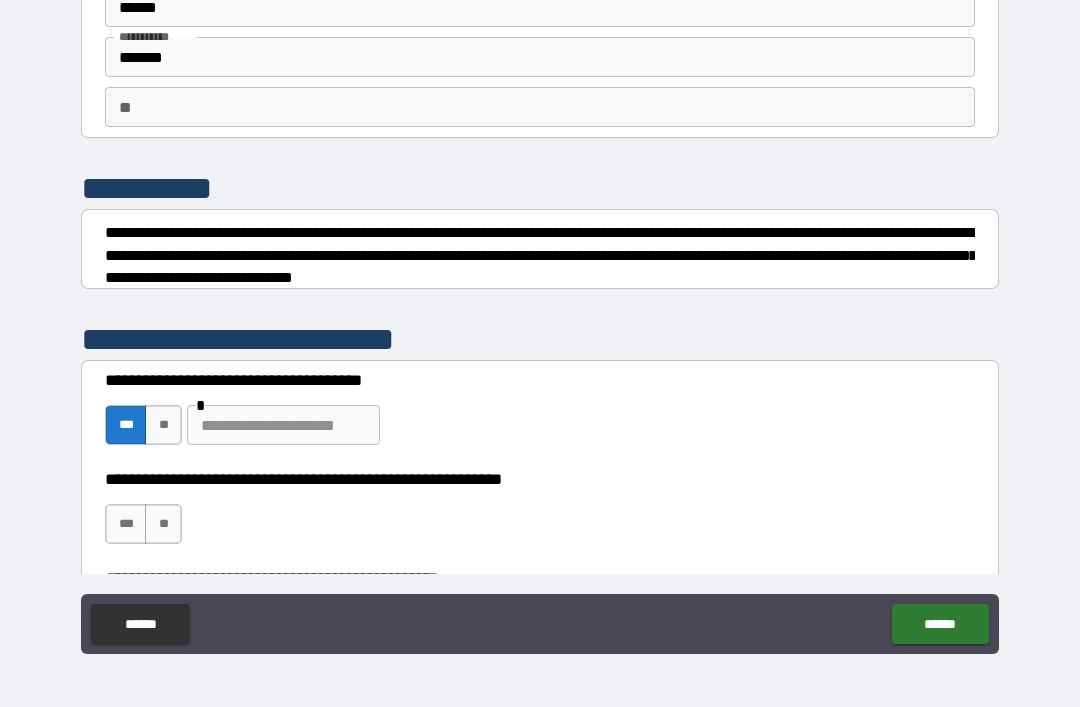 scroll, scrollTop: 214, scrollLeft: 0, axis: vertical 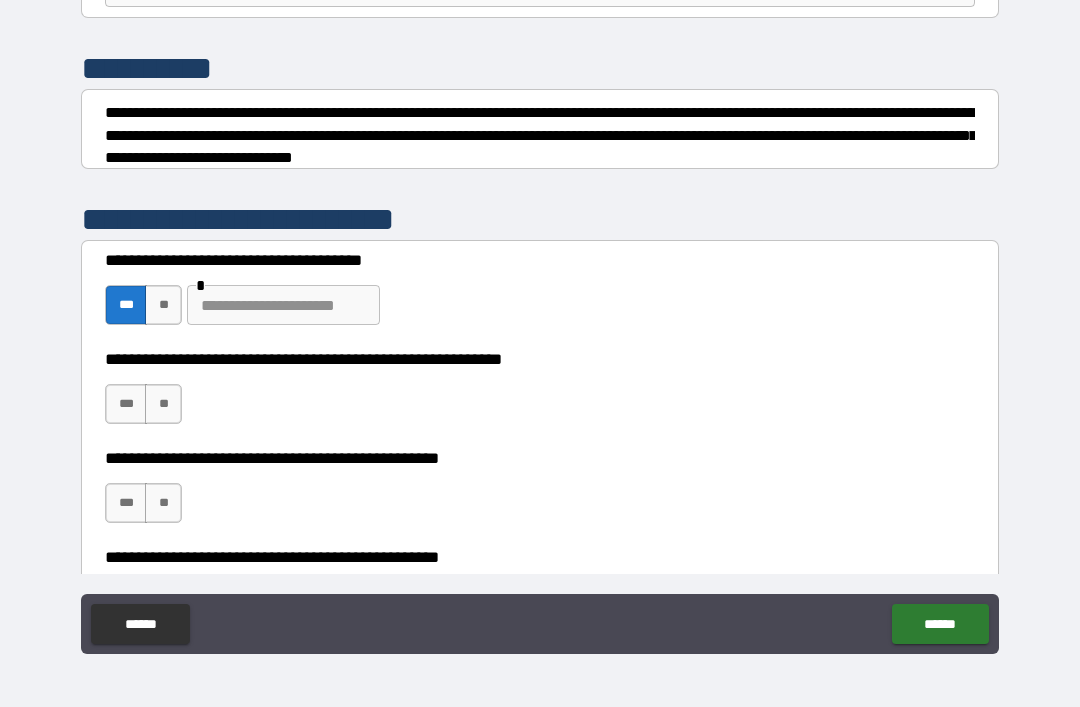 click on "**" at bounding box center (163, 404) 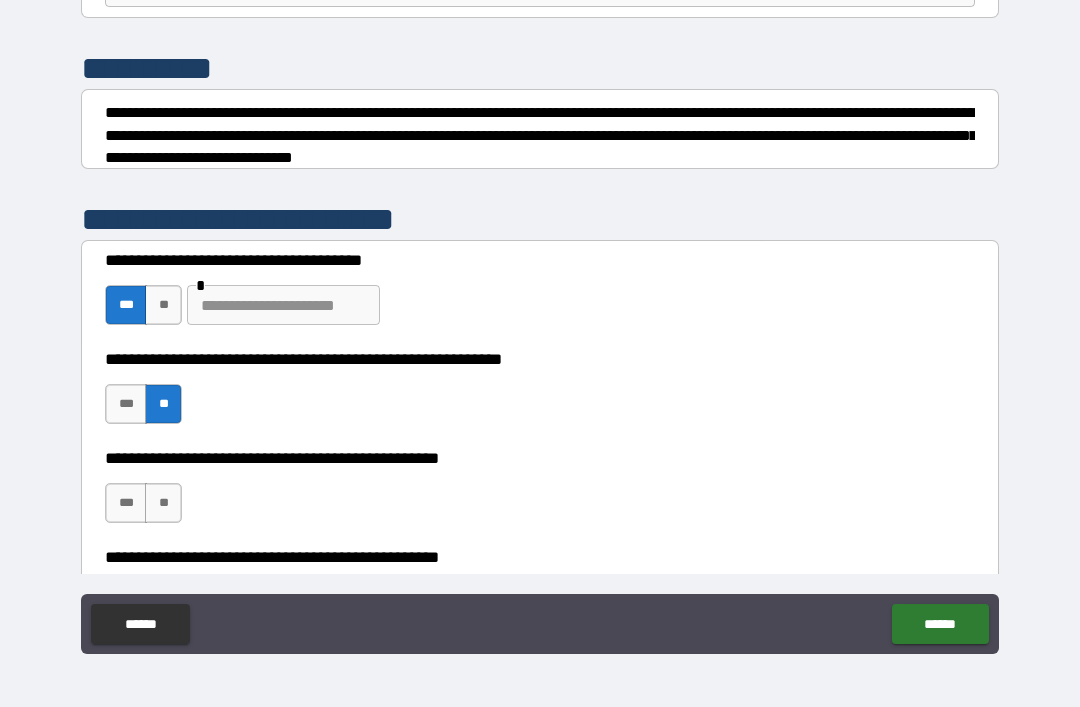 click on "**" at bounding box center [163, 503] 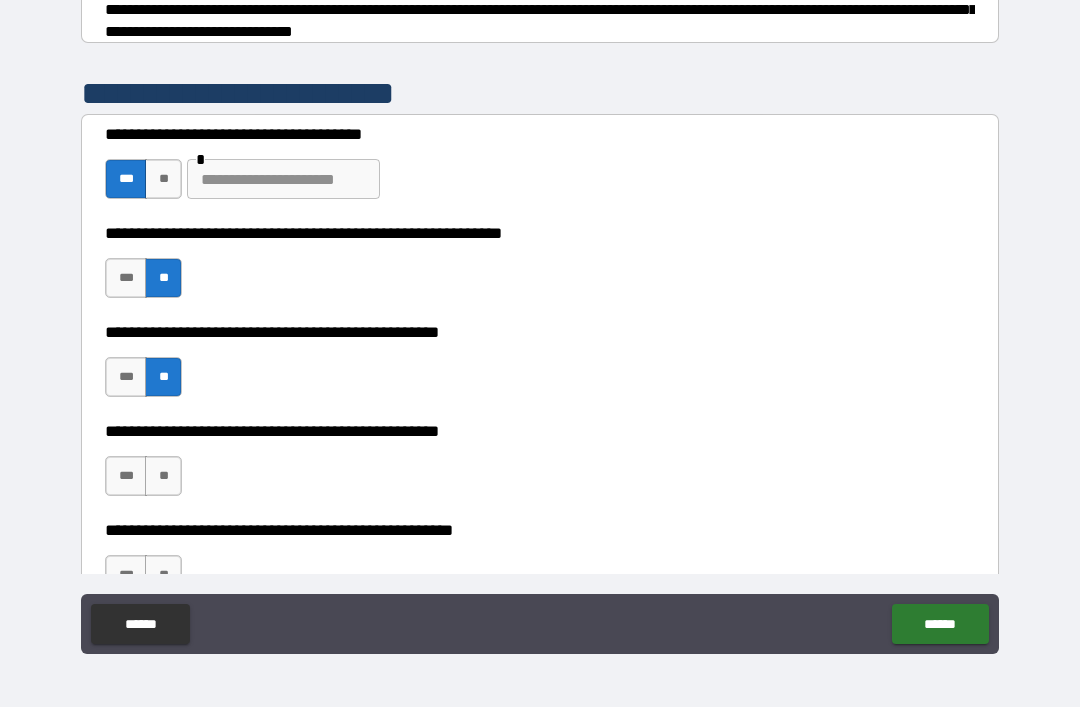 click on "**" at bounding box center (163, 476) 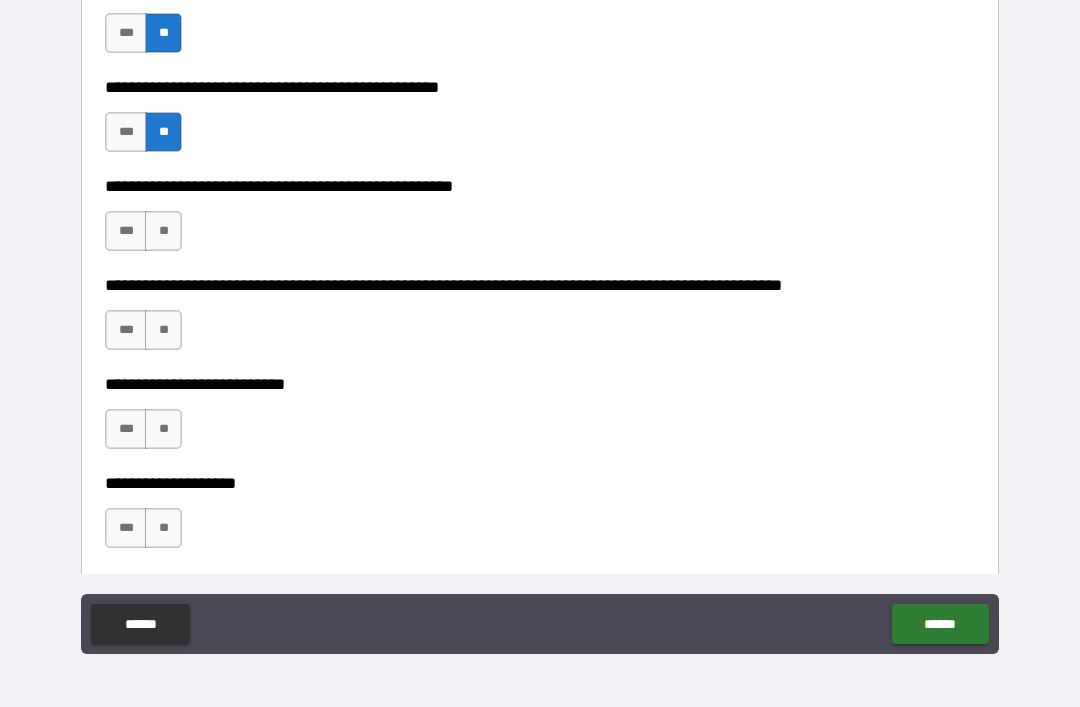 scroll, scrollTop: 680, scrollLeft: 0, axis: vertical 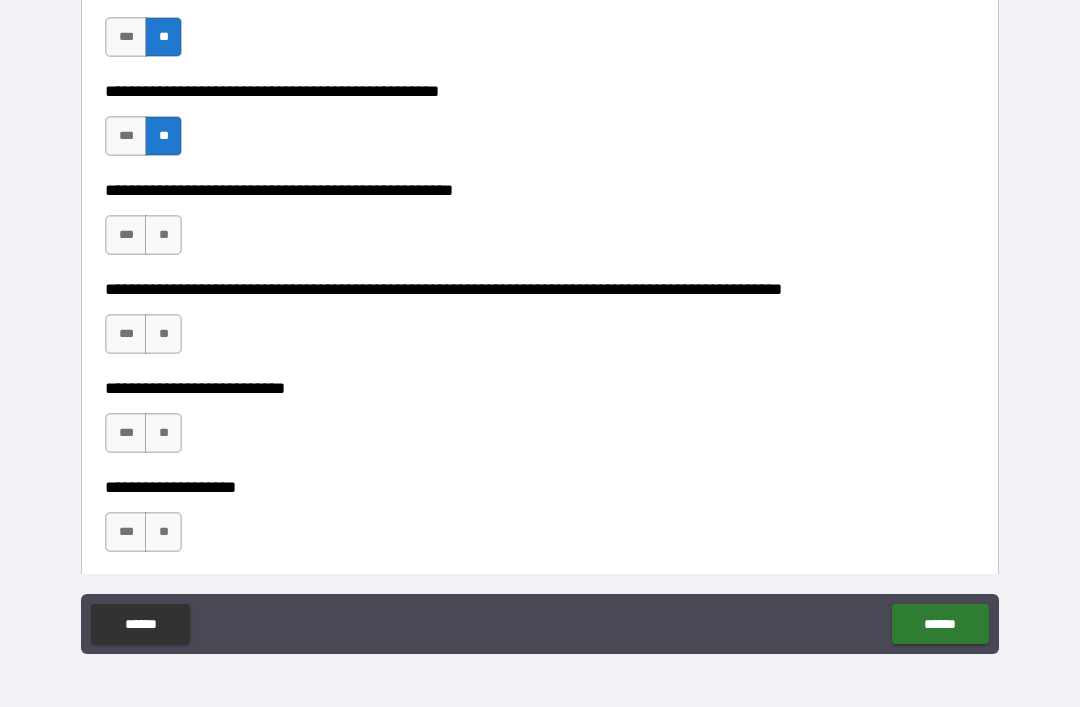 click on "**" at bounding box center [163, 334] 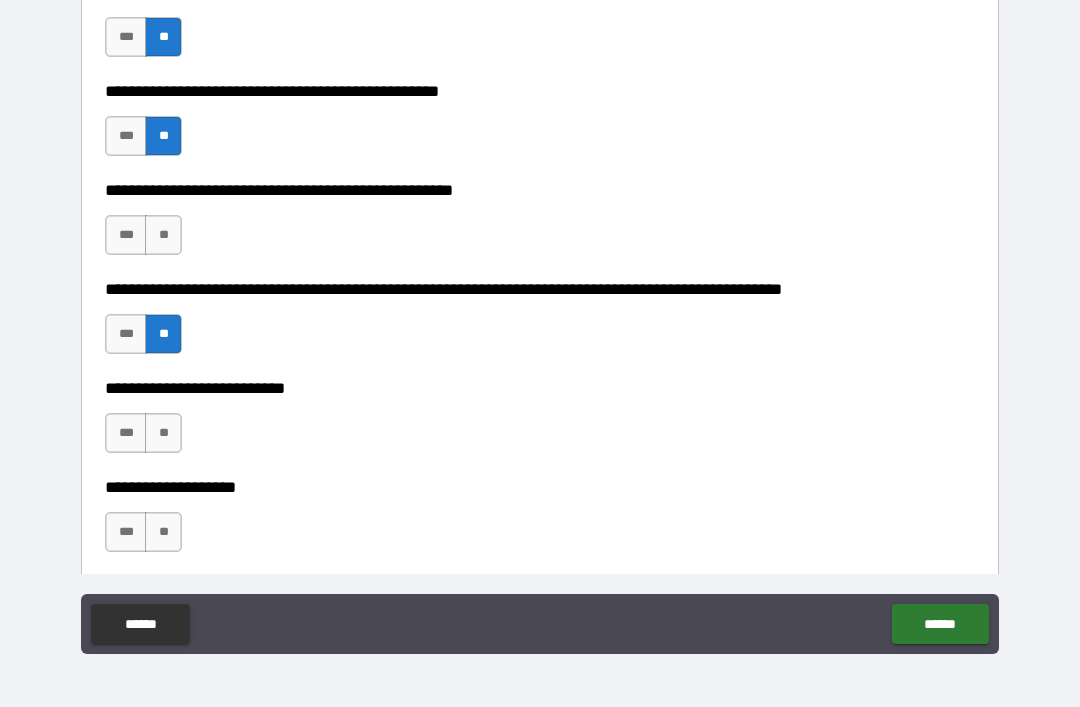 click on "**" at bounding box center (163, 235) 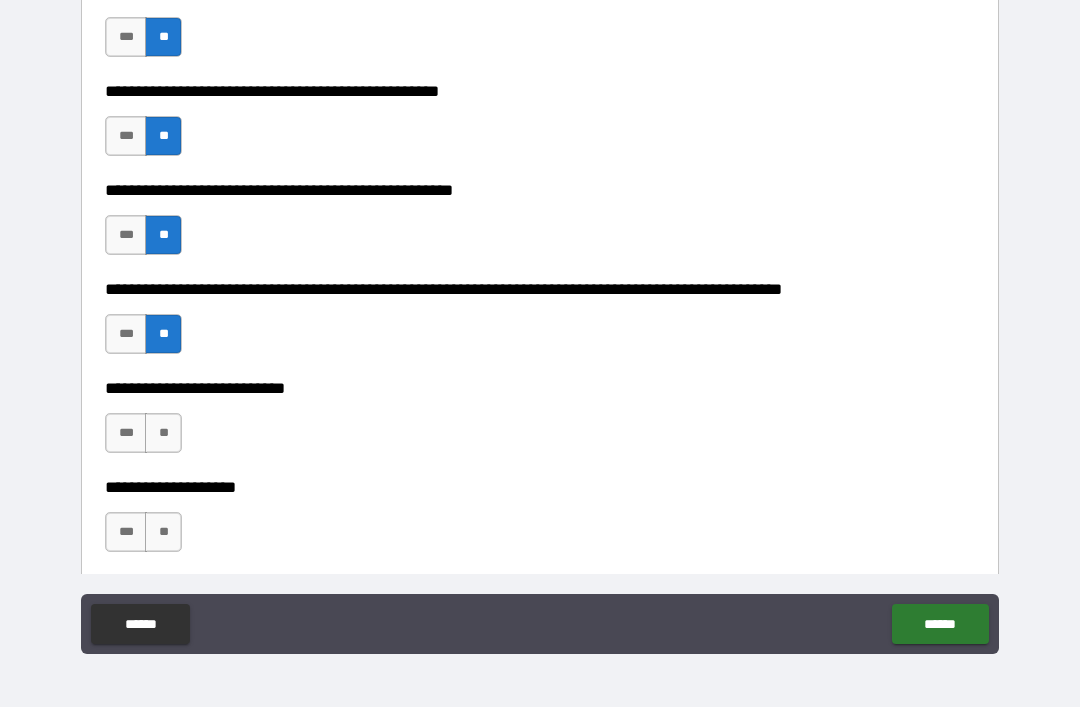 click on "**" at bounding box center [163, 433] 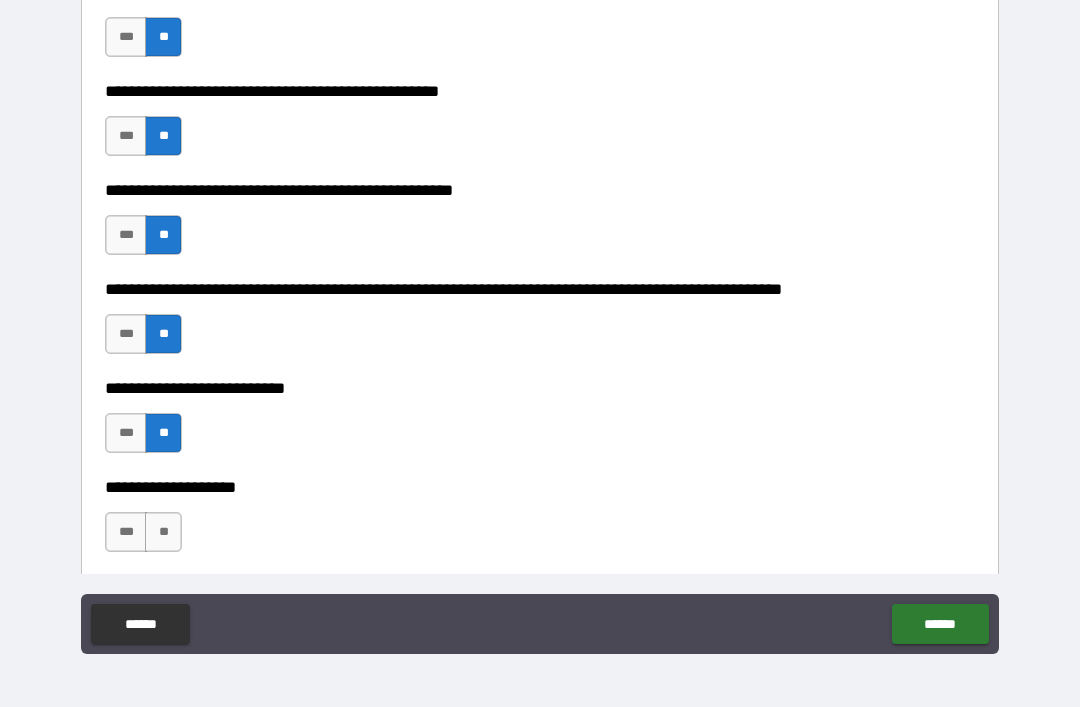 click on "**" at bounding box center (163, 532) 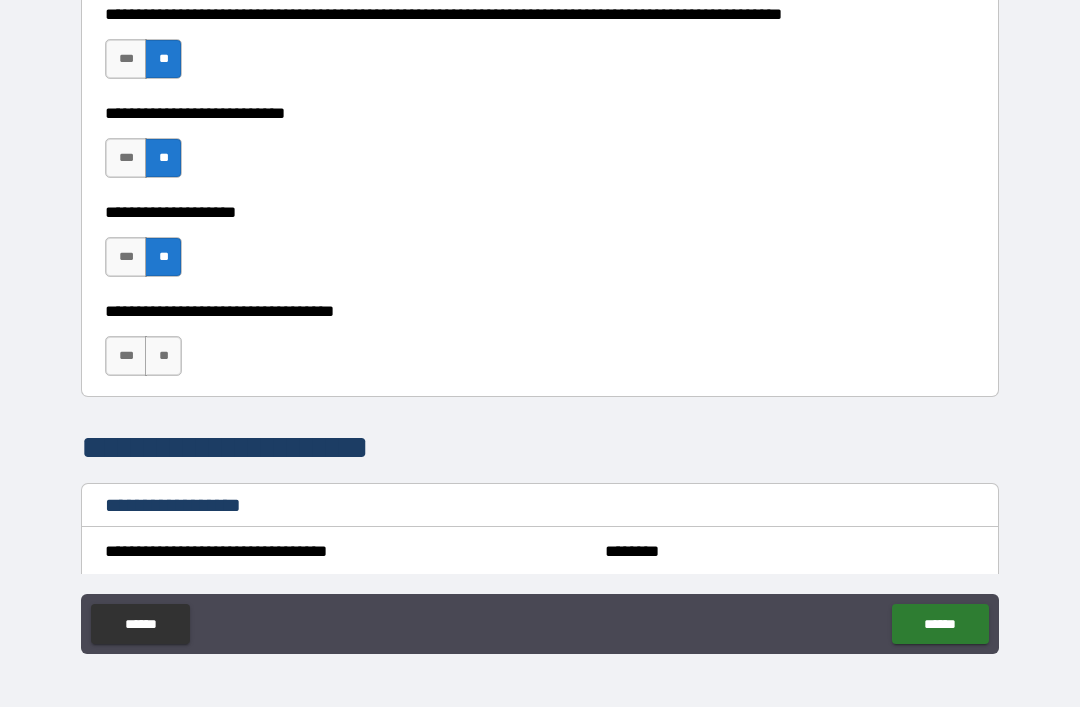 scroll, scrollTop: 960, scrollLeft: 0, axis: vertical 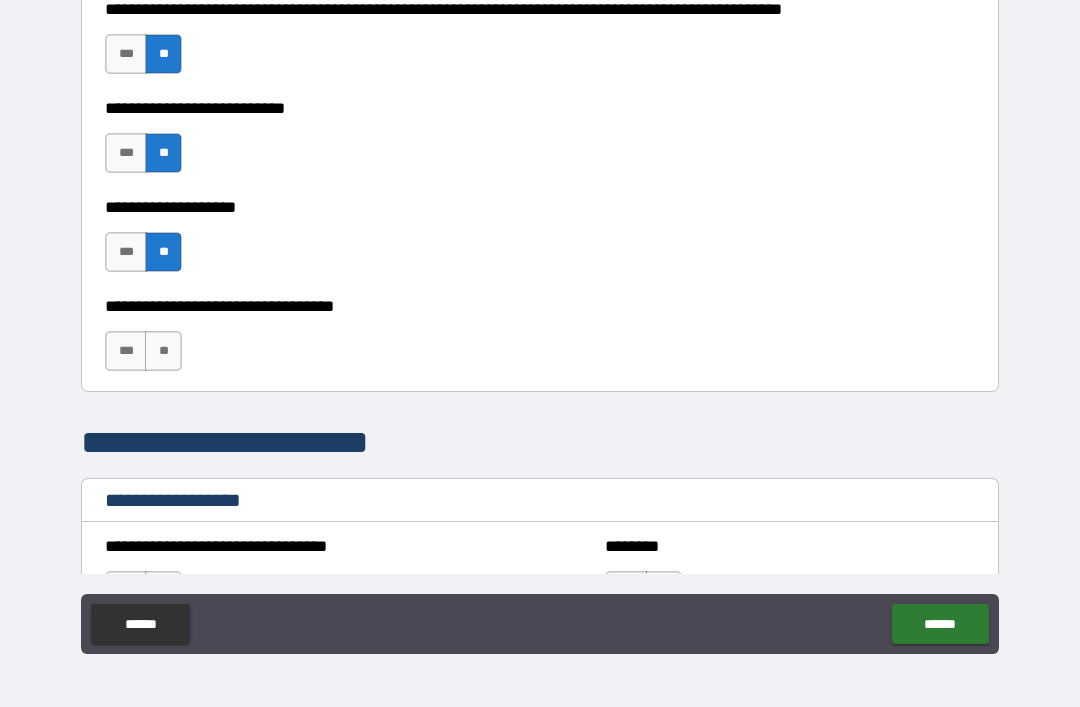 click on "**" at bounding box center [163, 351] 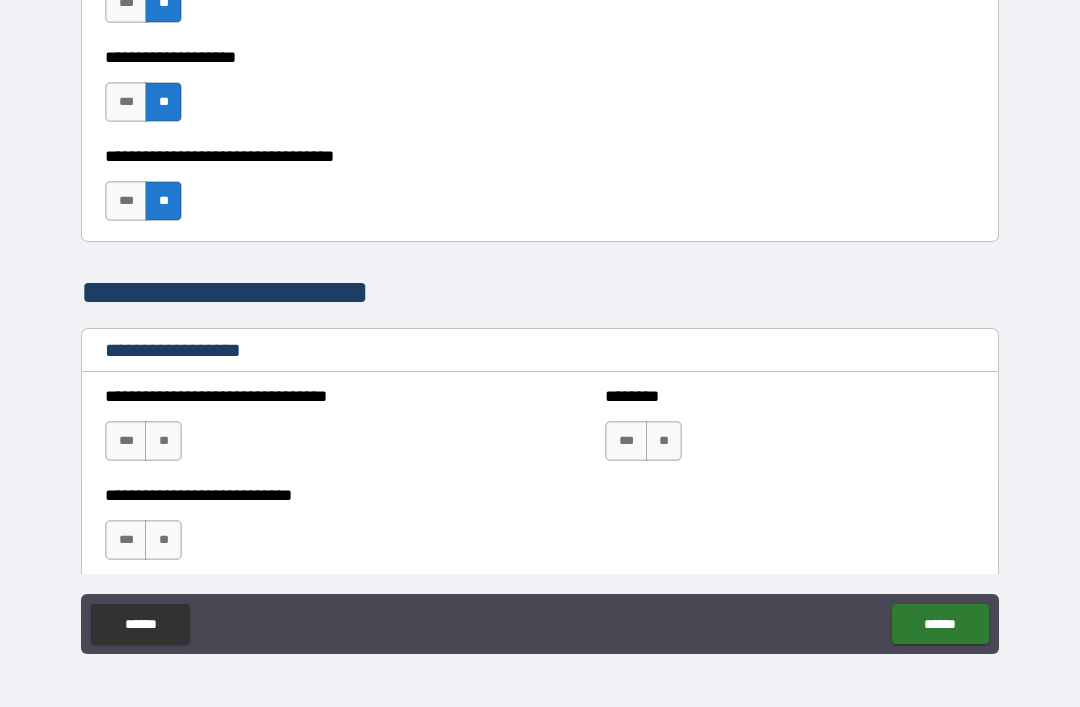 scroll, scrollTop: 1152, scrollLeft: 0, axis: vertical 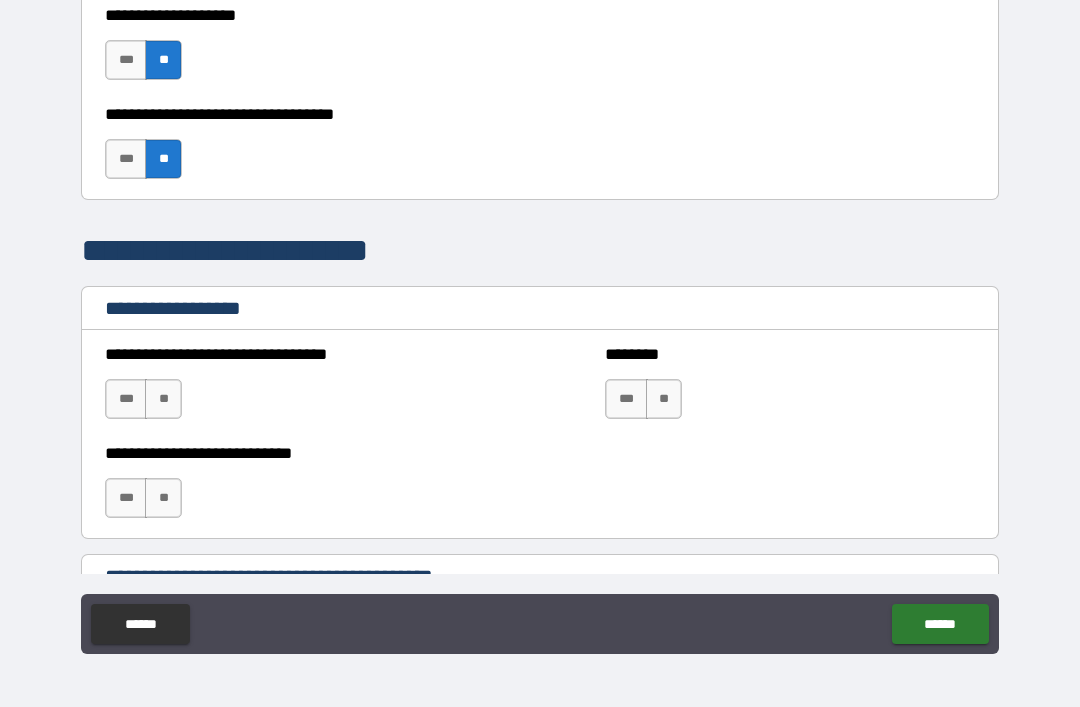 click on "**" at bounding box center [163, 399] 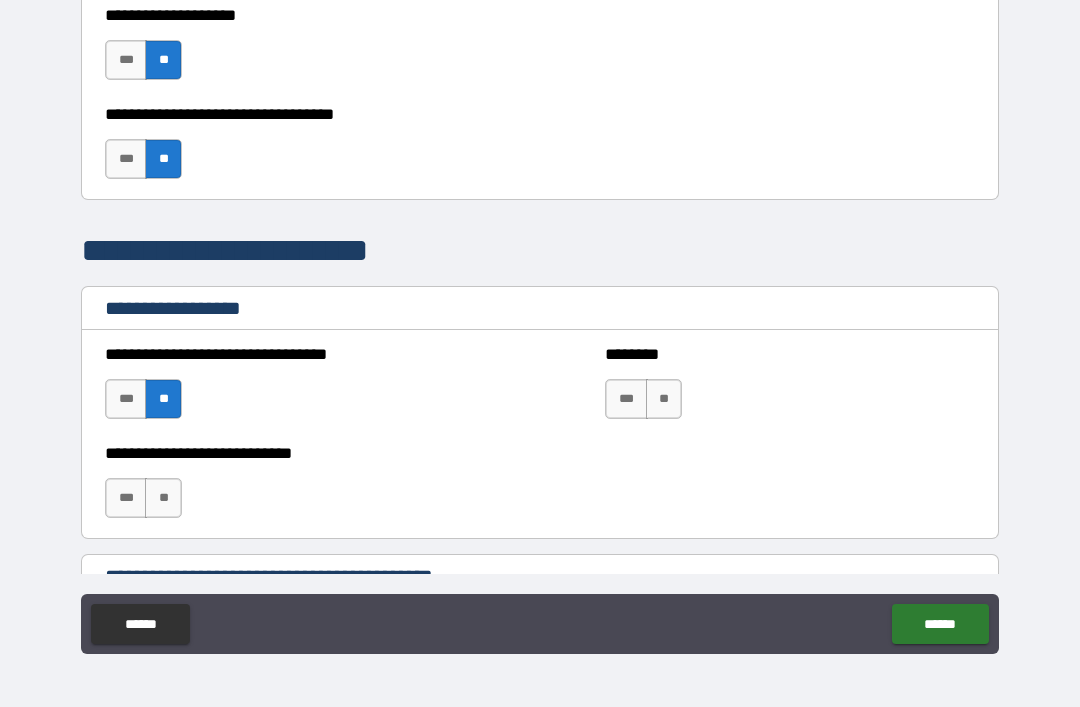 click on "**" at bounding box center [163, 498] 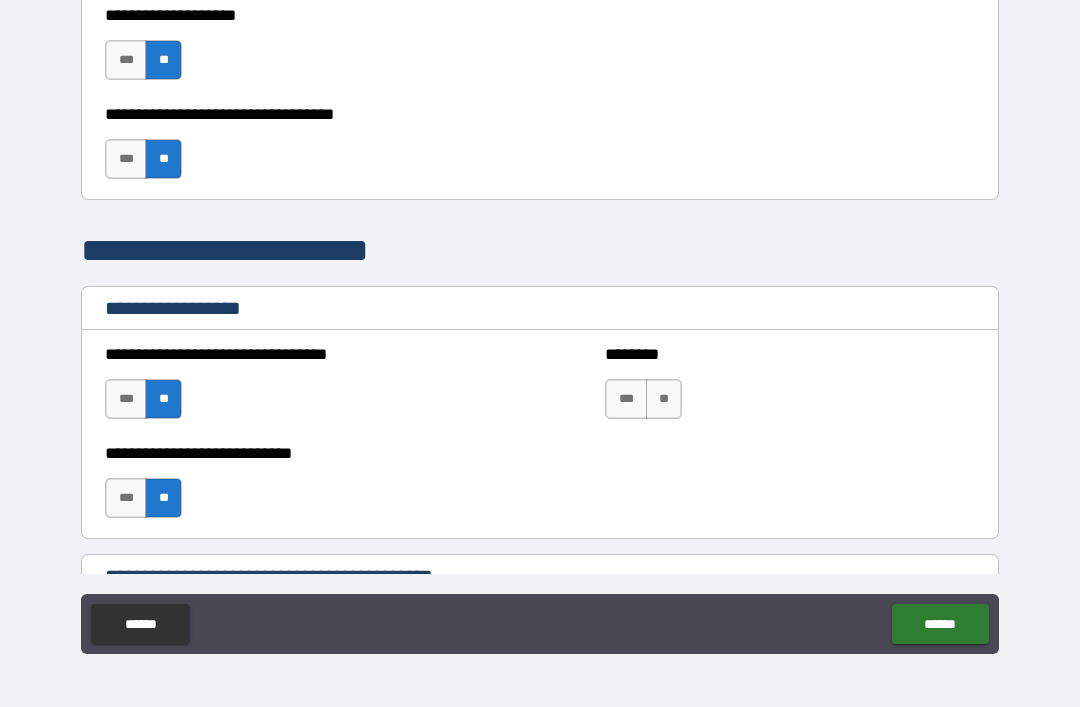 click on "**" at bounding box center (664, 399) 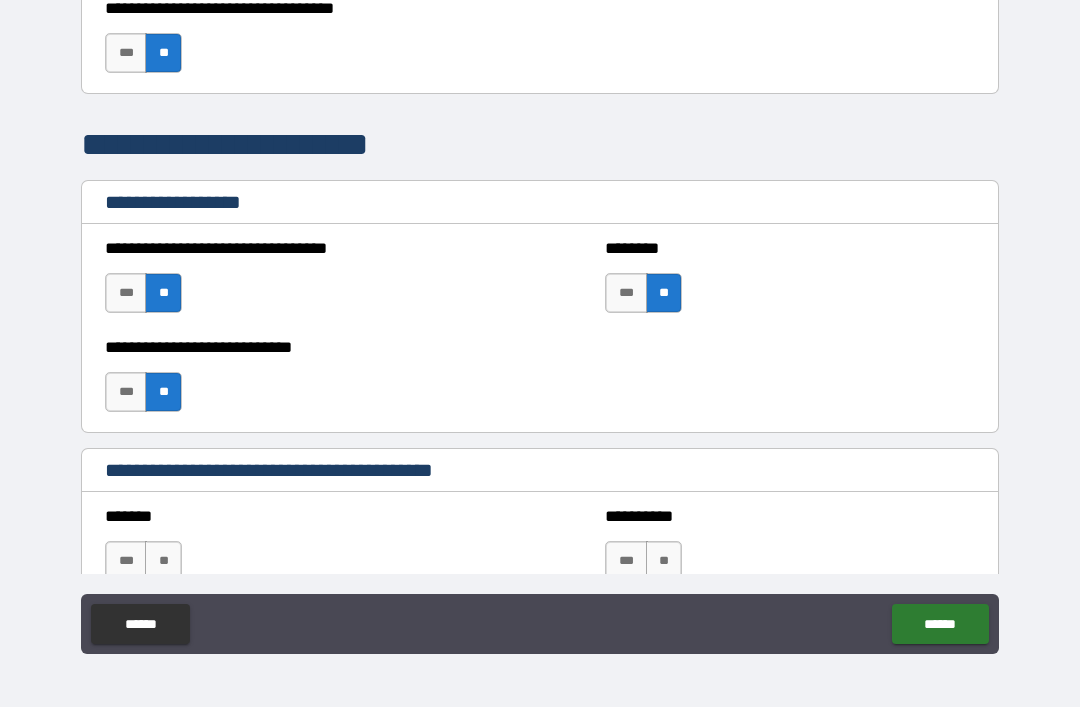 scroll, scrollTop: 1337, scrollLeft: 0, axis: vertical 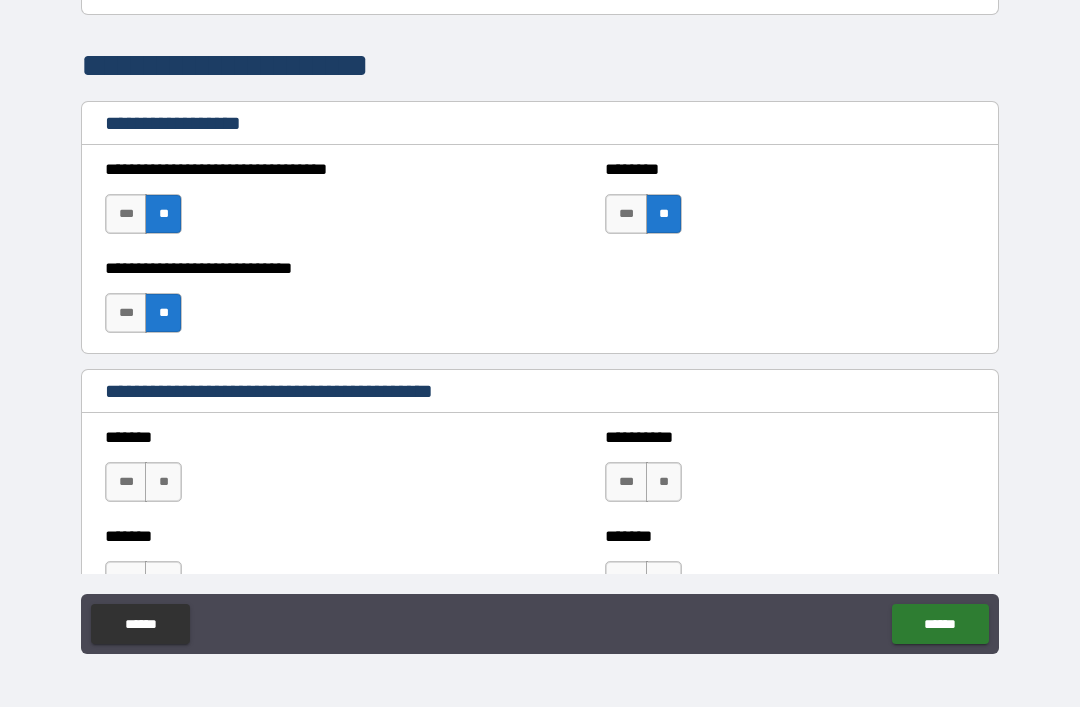 click on "**" at bounding box center (163, 482) 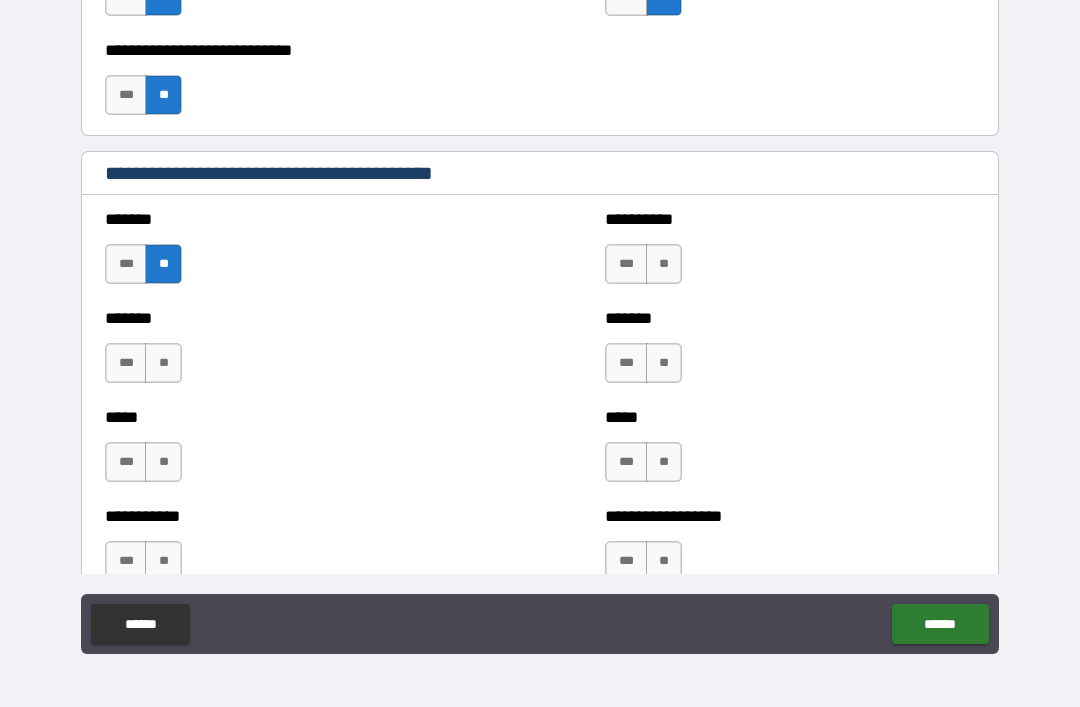 scroll, scrollTop: 1552, scrollLeft: 0, axis: vertical 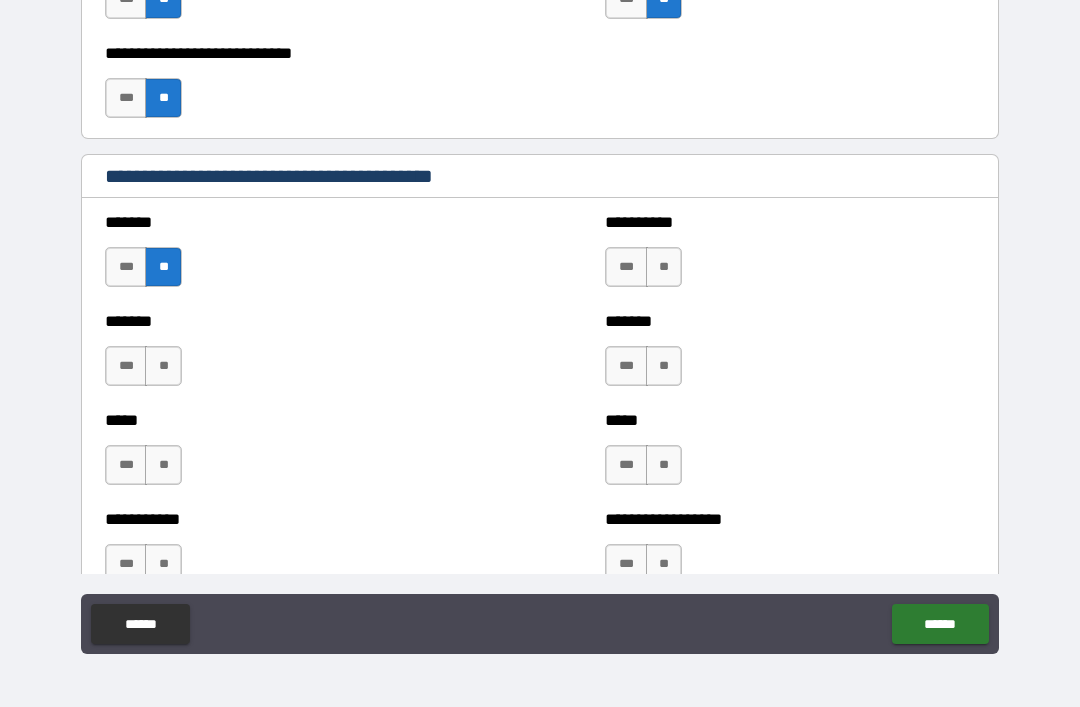 click on "**" at bounding box center [664, 267] 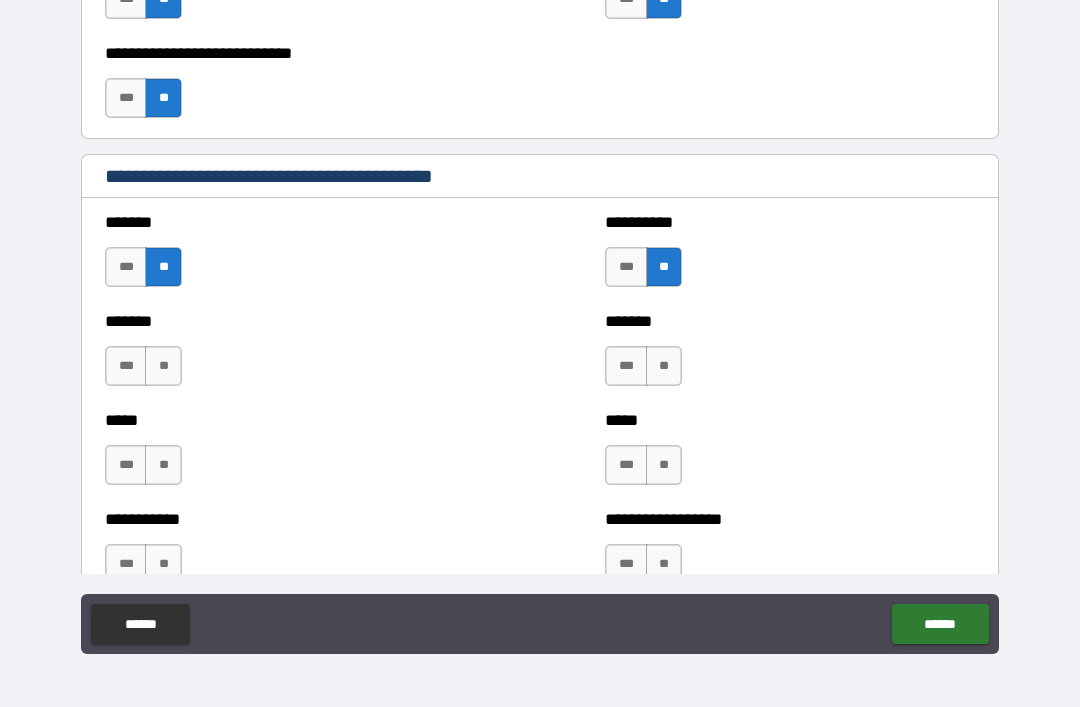 click on "**" at bounding box center [664, 366] 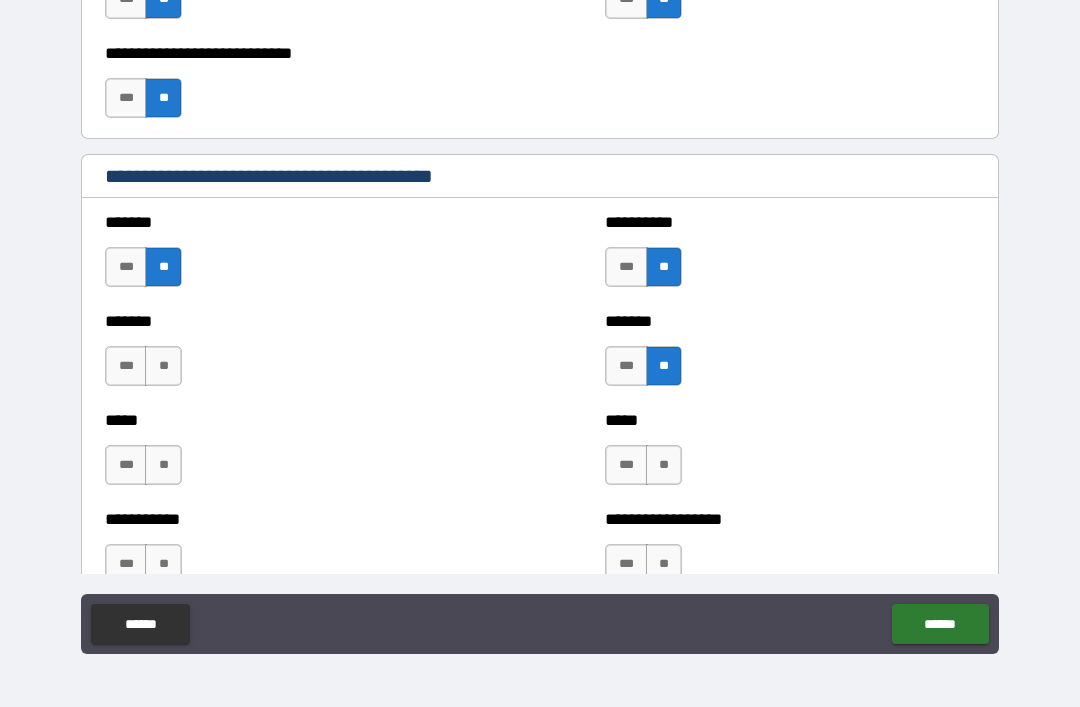 click on "**" at bounding box center [664, 465] 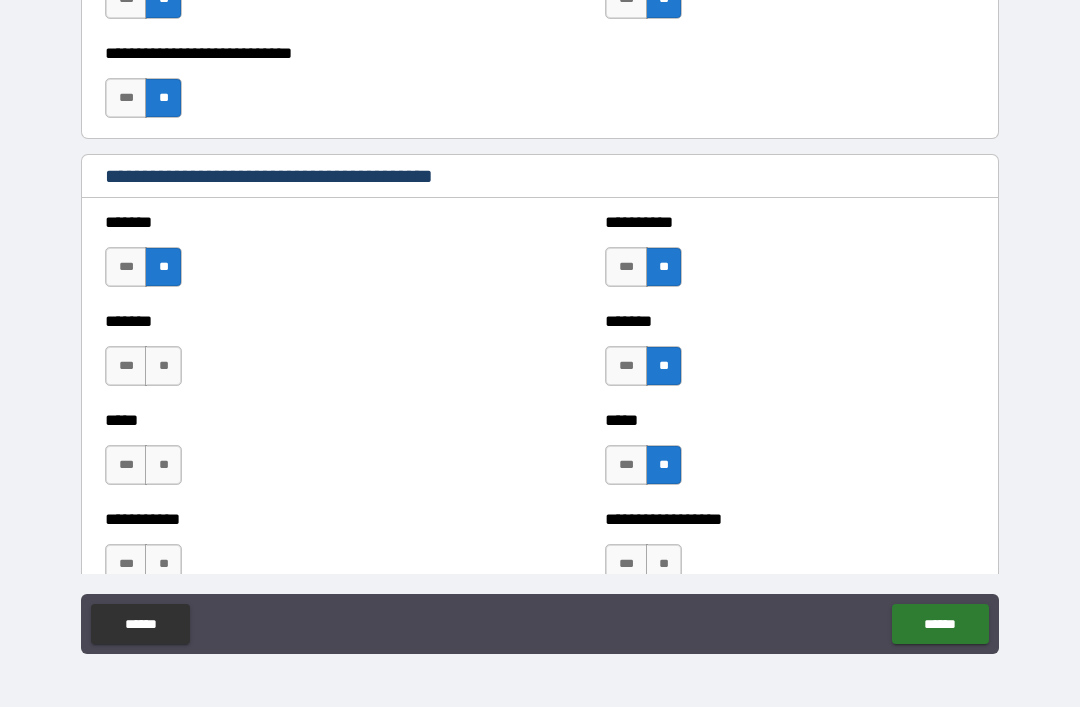 click on "**" at bounding box center [163, 366] 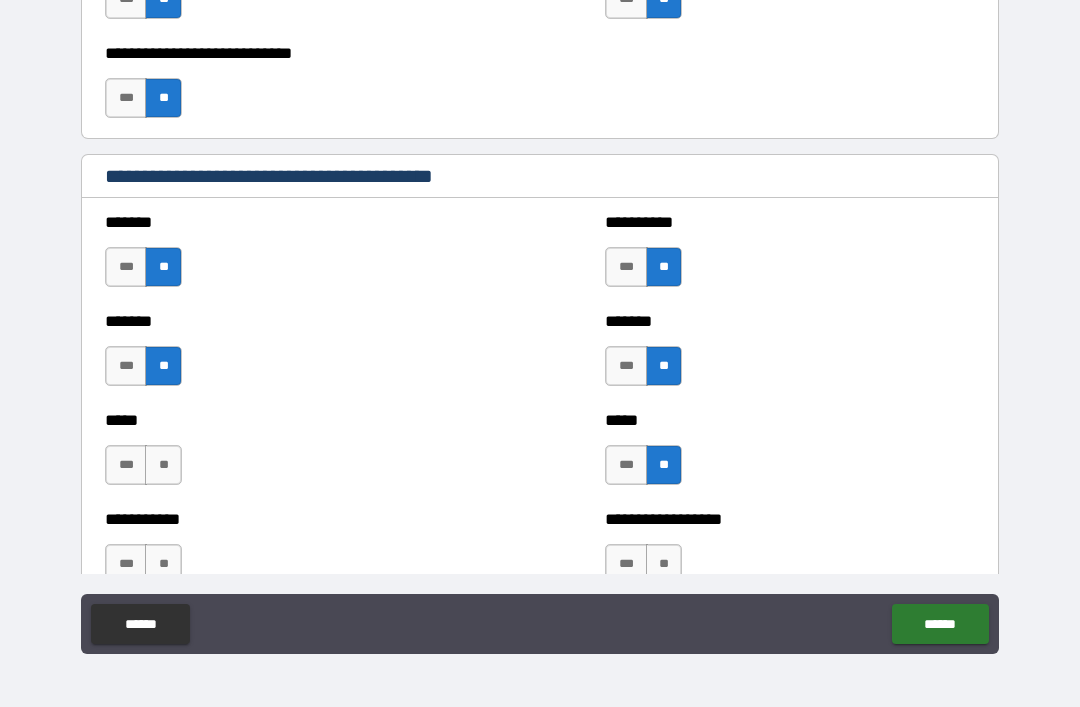 click on "**" at bounding box center [163, 465] 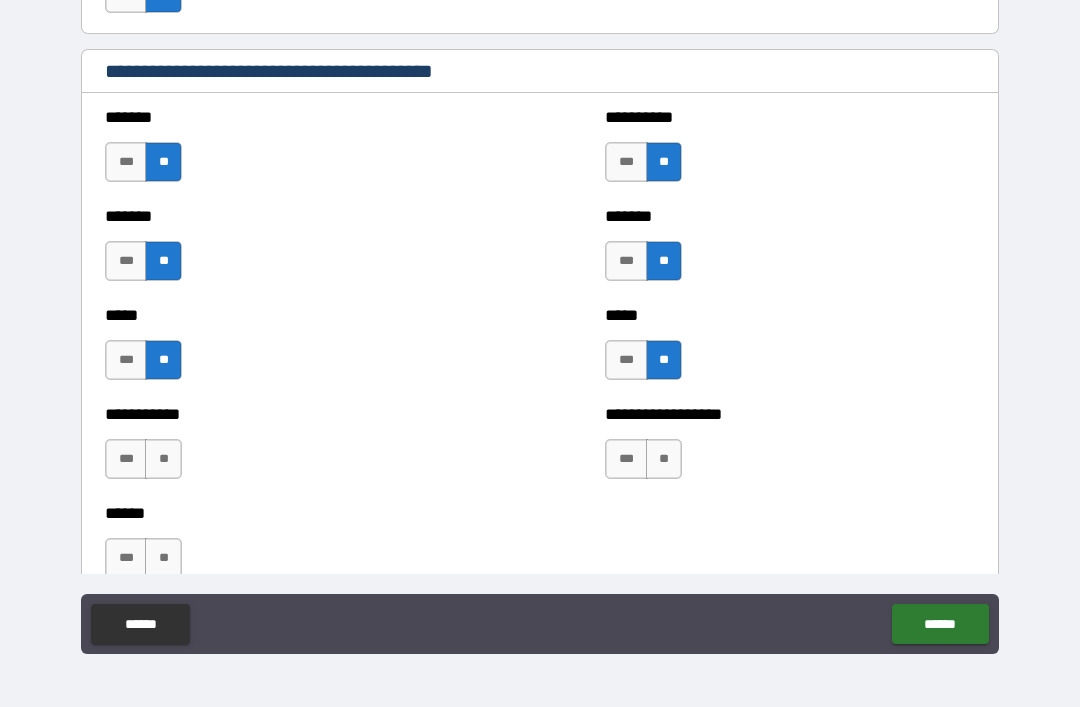 scroll, scrollTop: 1692, scrollLeft: 0, axis: vertical 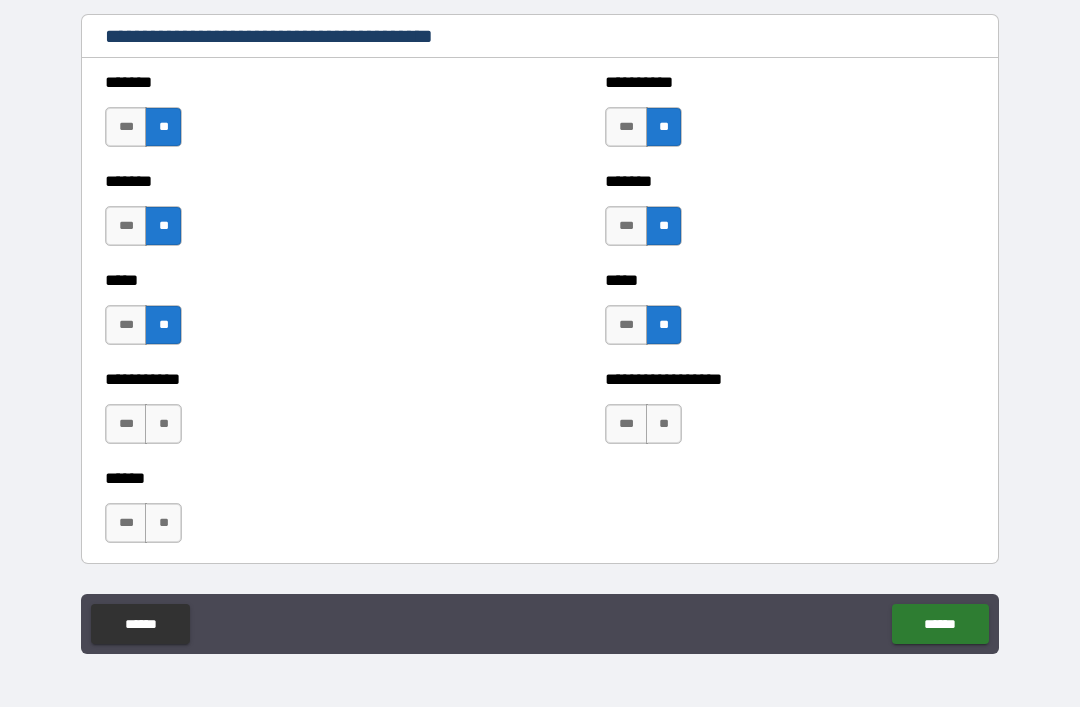 click on "**" at bounding box center (163, 424) 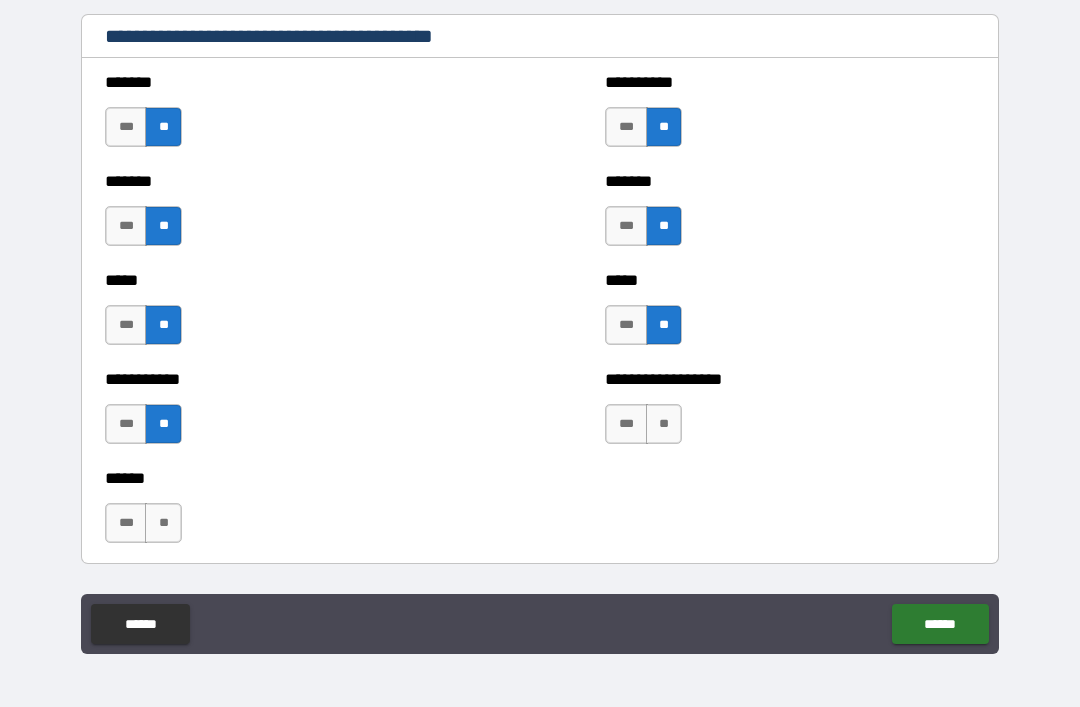 click on "**" at bounding box center [163, 523] 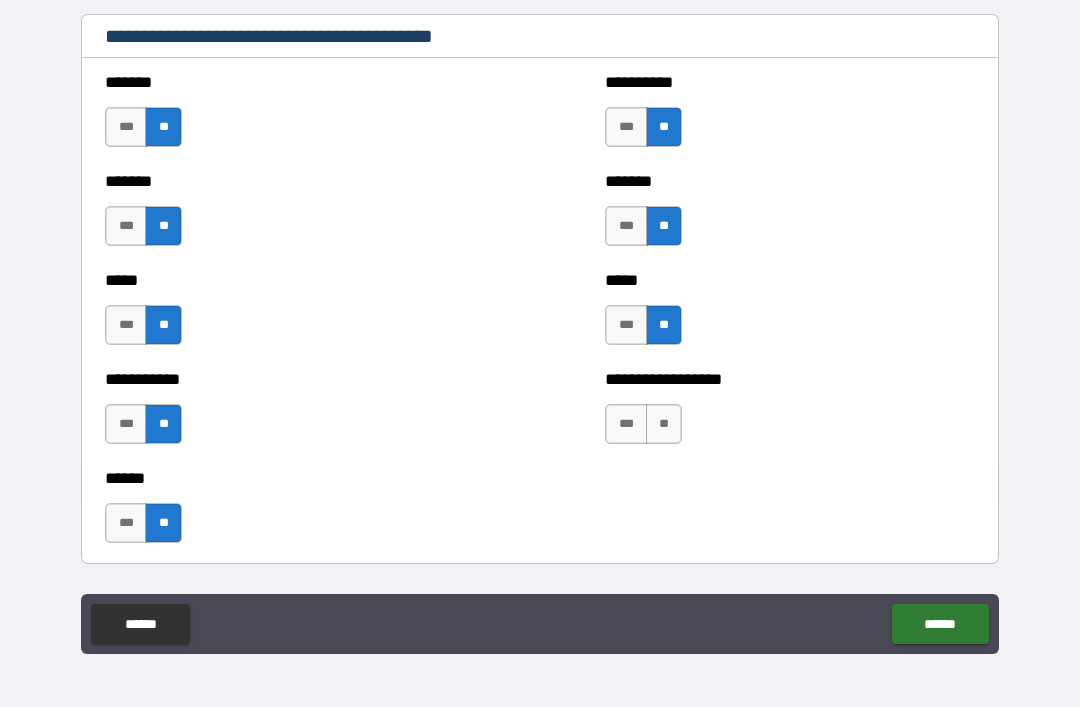 click on "**" at bounding box center [664, 424] 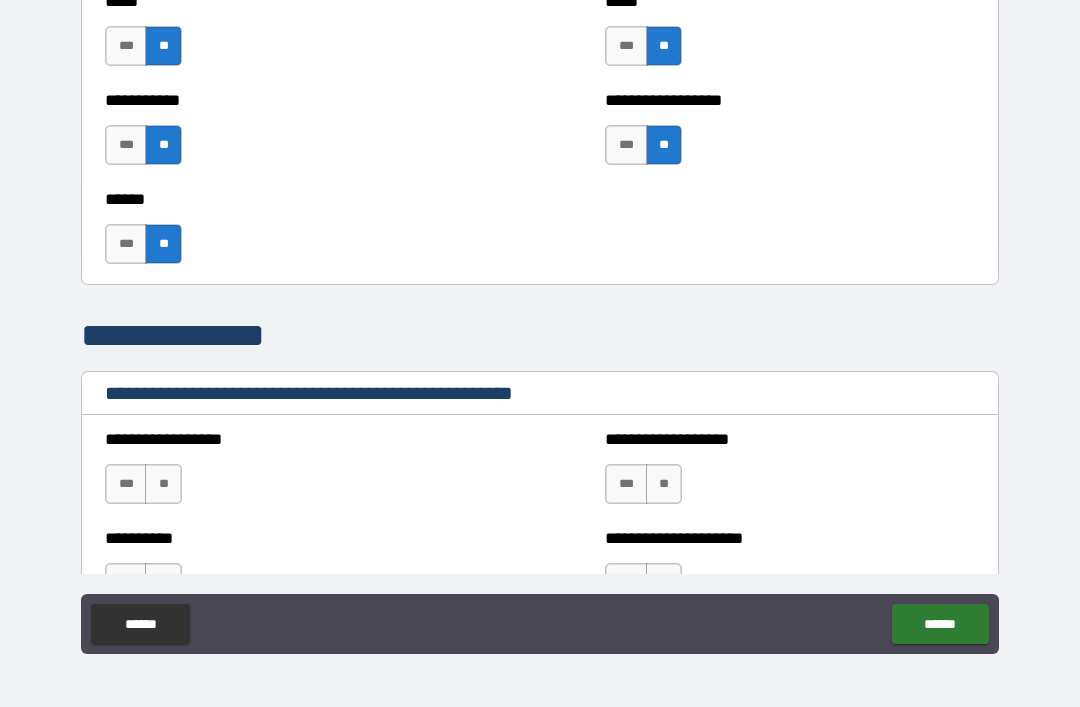 scroll, scrollTop: 2045, scrollLeft: 0, axis: vertical 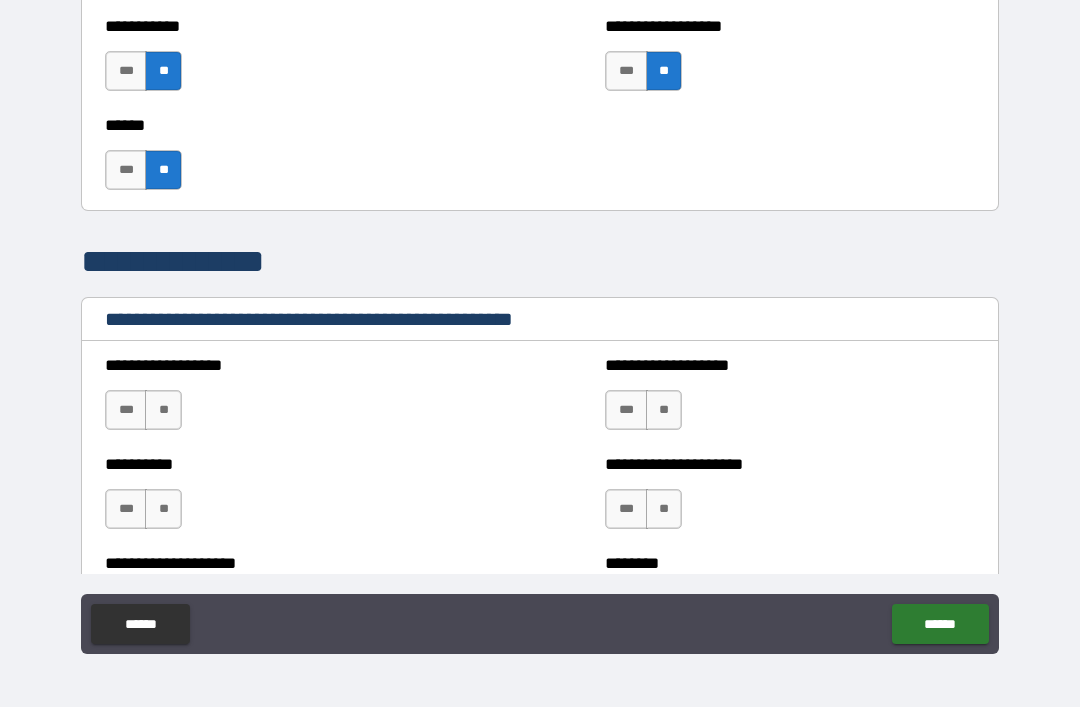 click on "**" at bounding box center (163, 410) 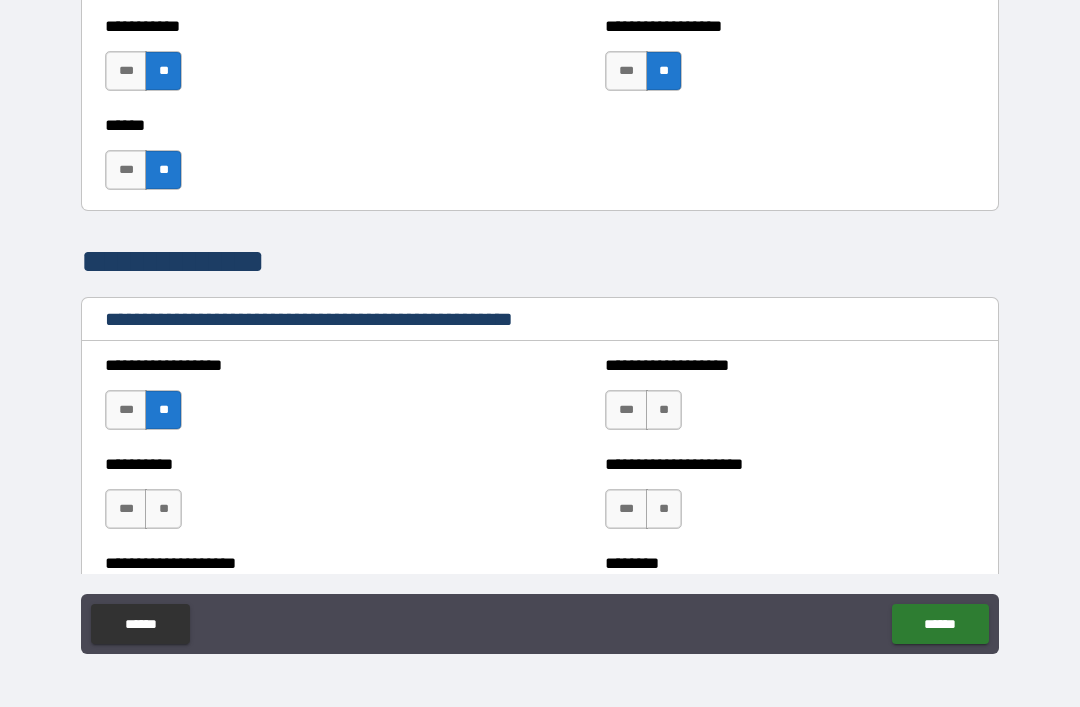 click on "**" at bounding box center [163, 509] 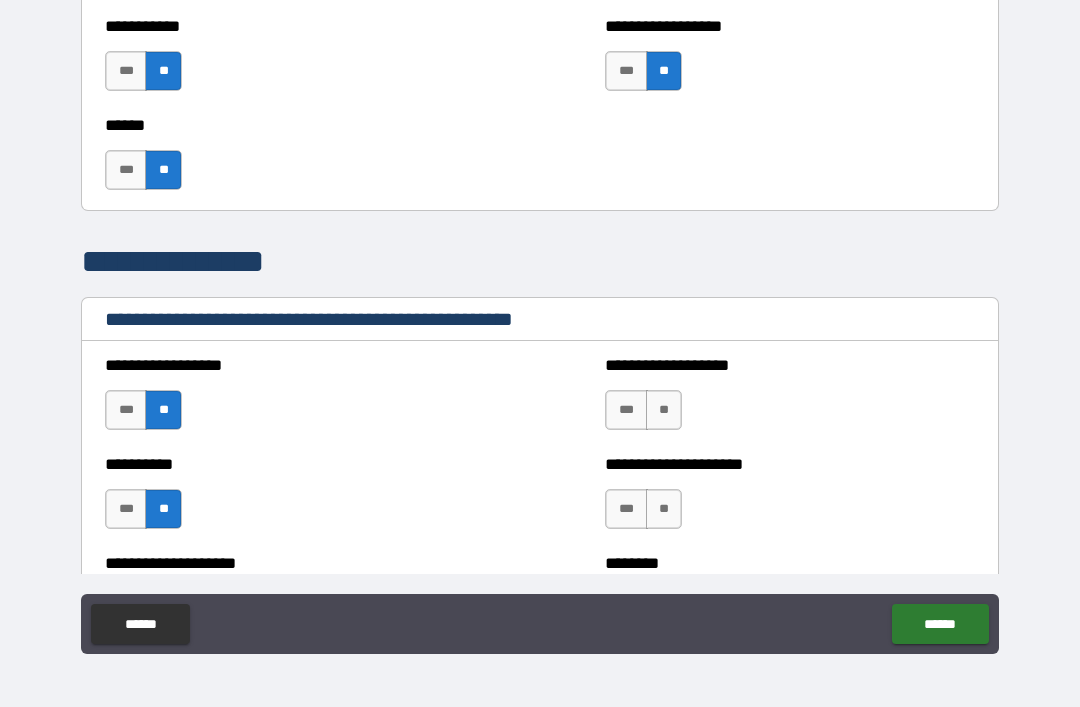 click on "**" at bounding box center [664, 410] 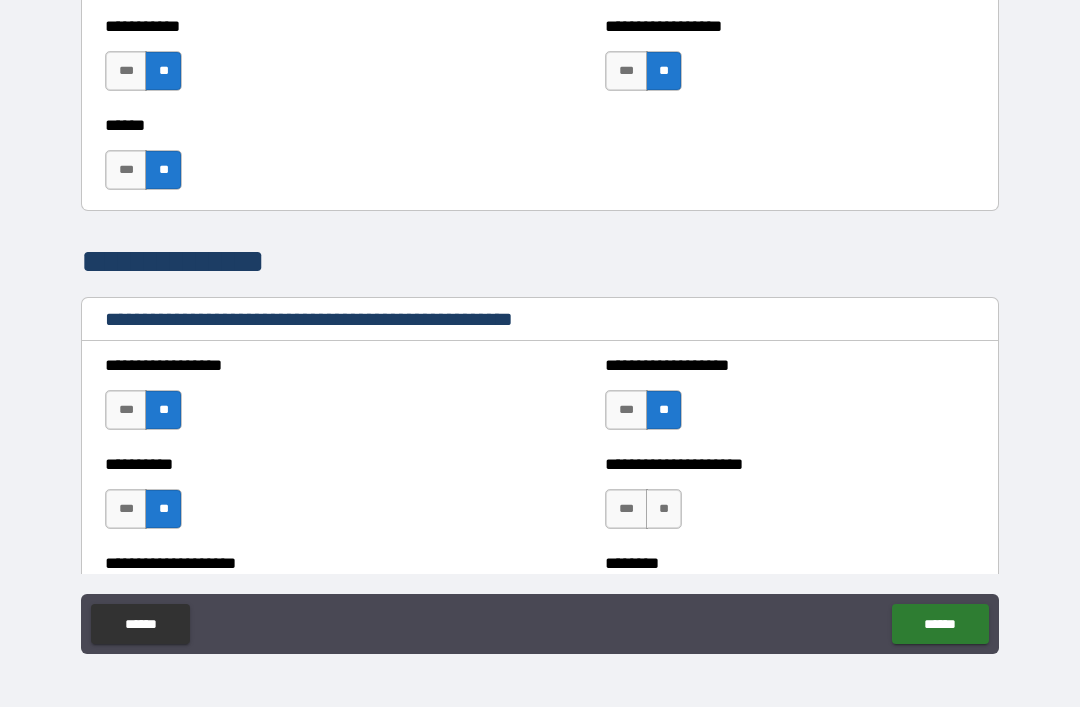 click on "**" at bounding box center (664, 509) 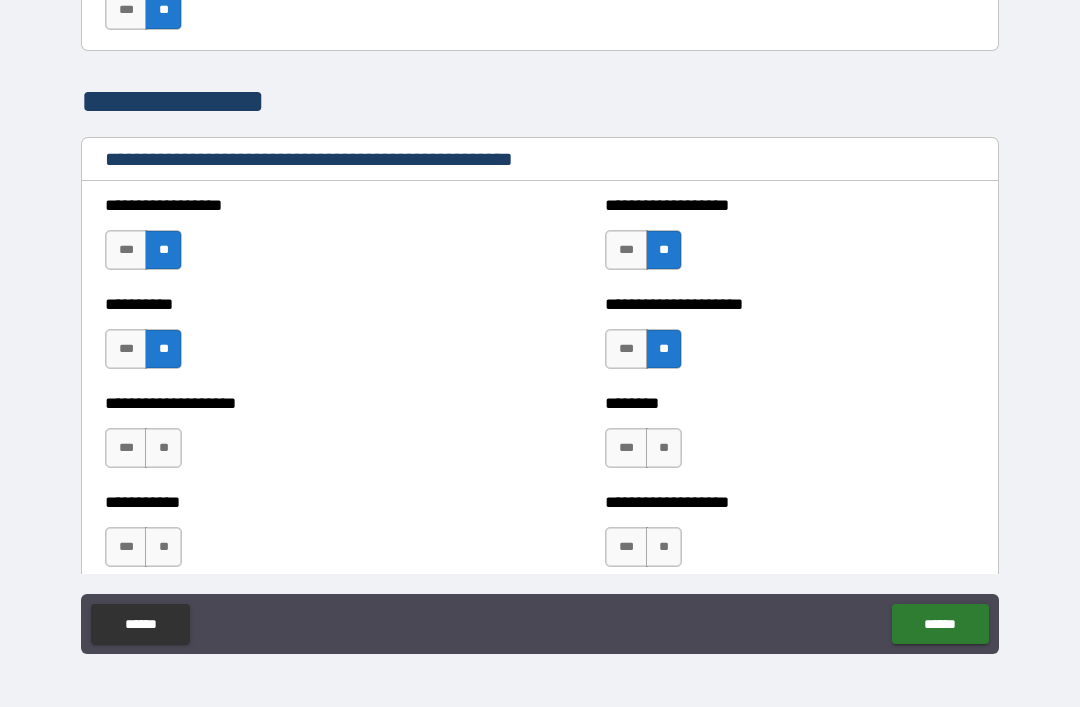 scroll, scrollTop: 2212, scrollLeft: 0, axis: vertical 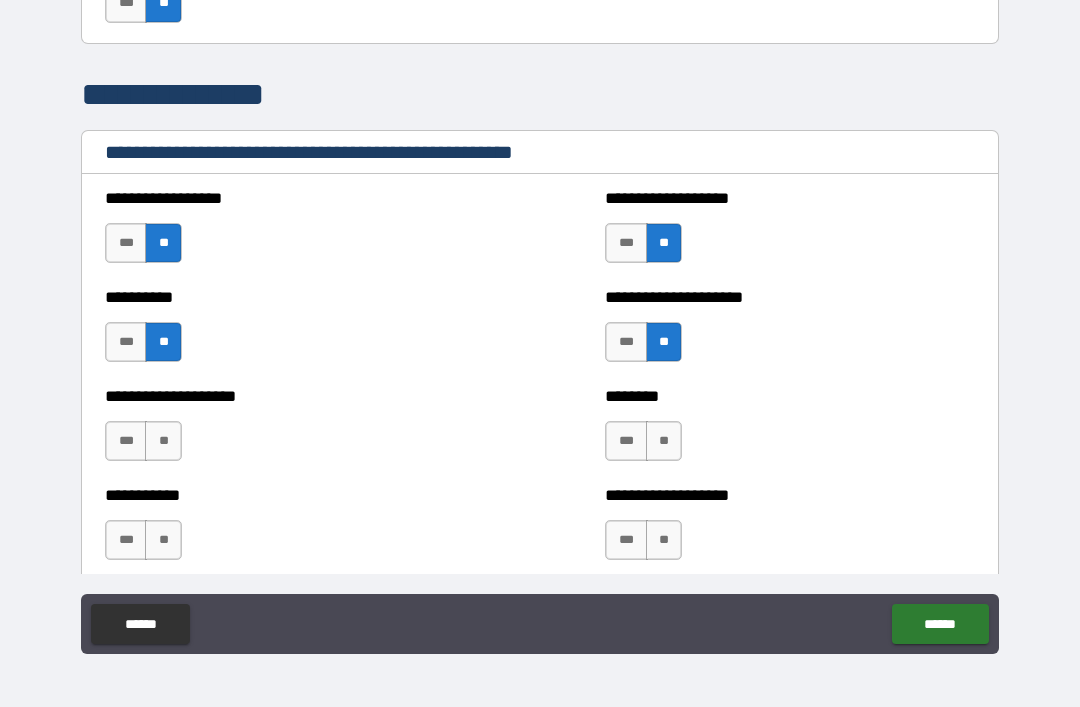 click on "**" at bounding box center [664, 441] 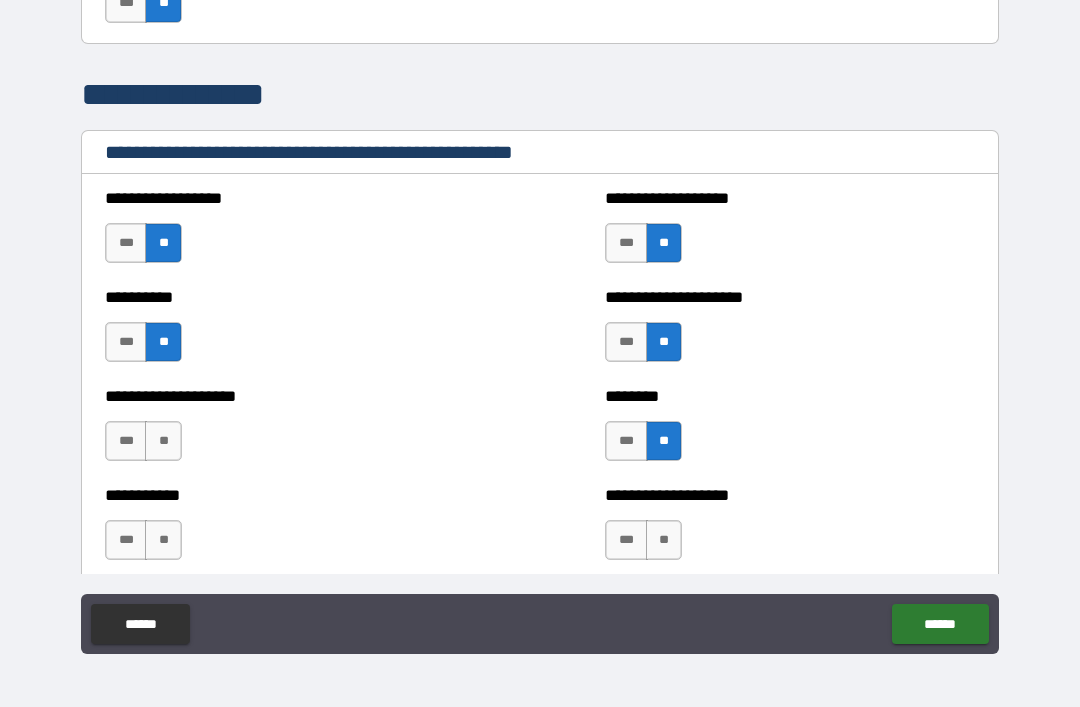 click on "**" at bounding box center (664, 540) 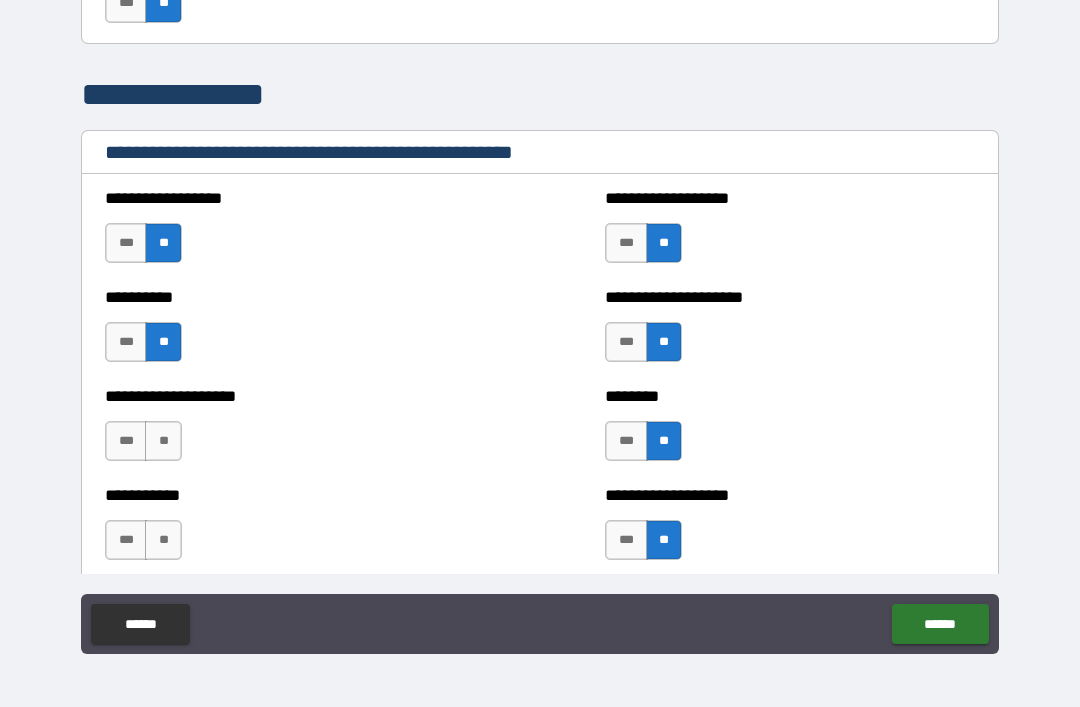 click on "**" at bounding box center (163, 441) 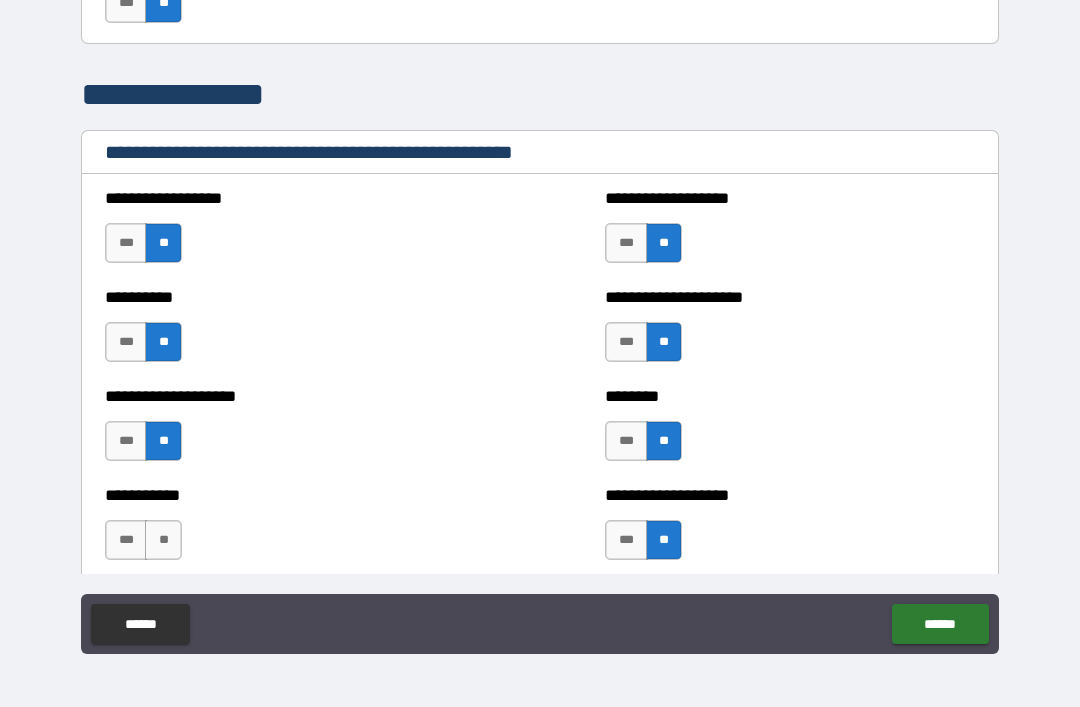 click on "**" at bounding box center (163, 540) 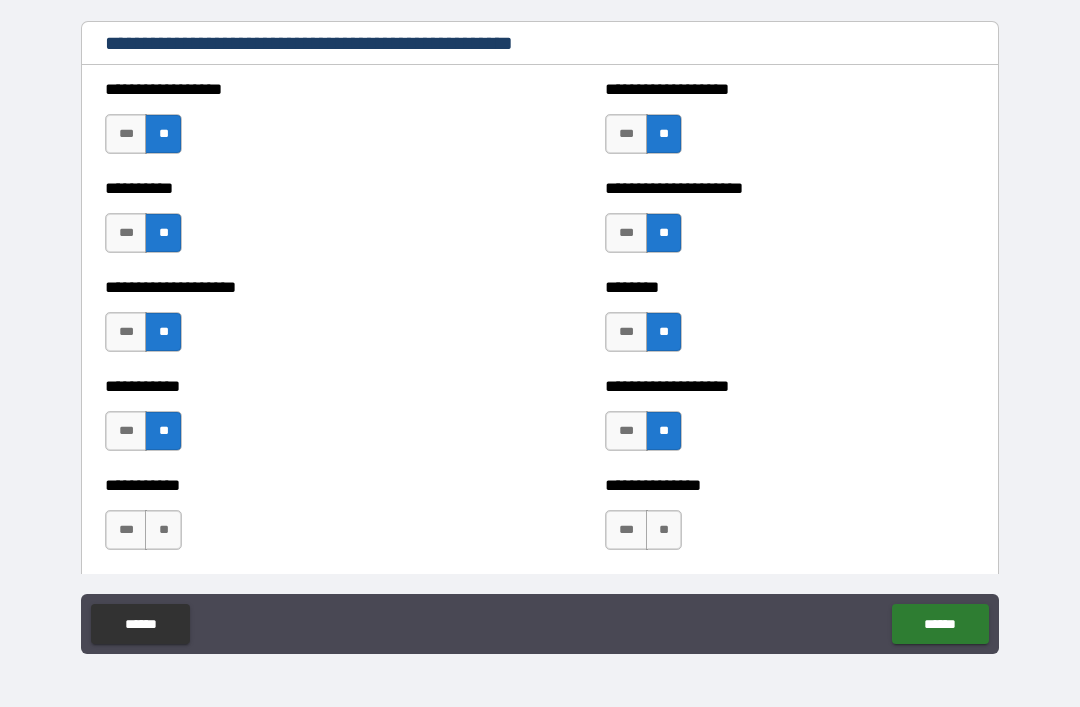 scroll, scrollTop: 2420, scrollLeft: 0, axis: vertical 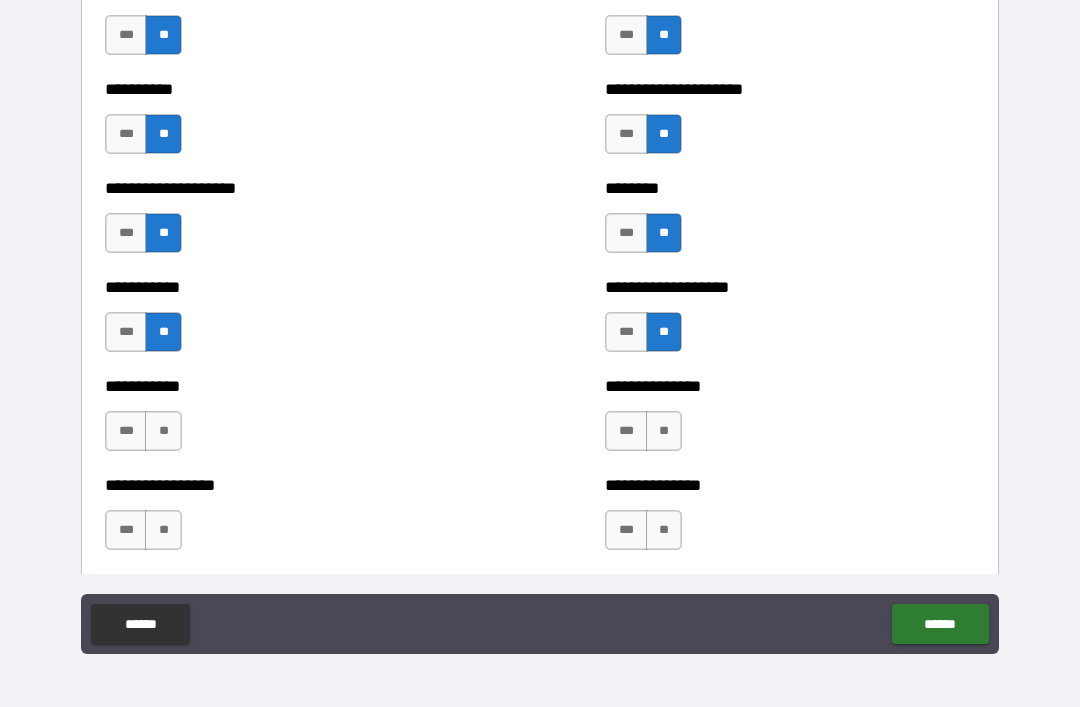 click on "**" at bounding box center (163, 431) 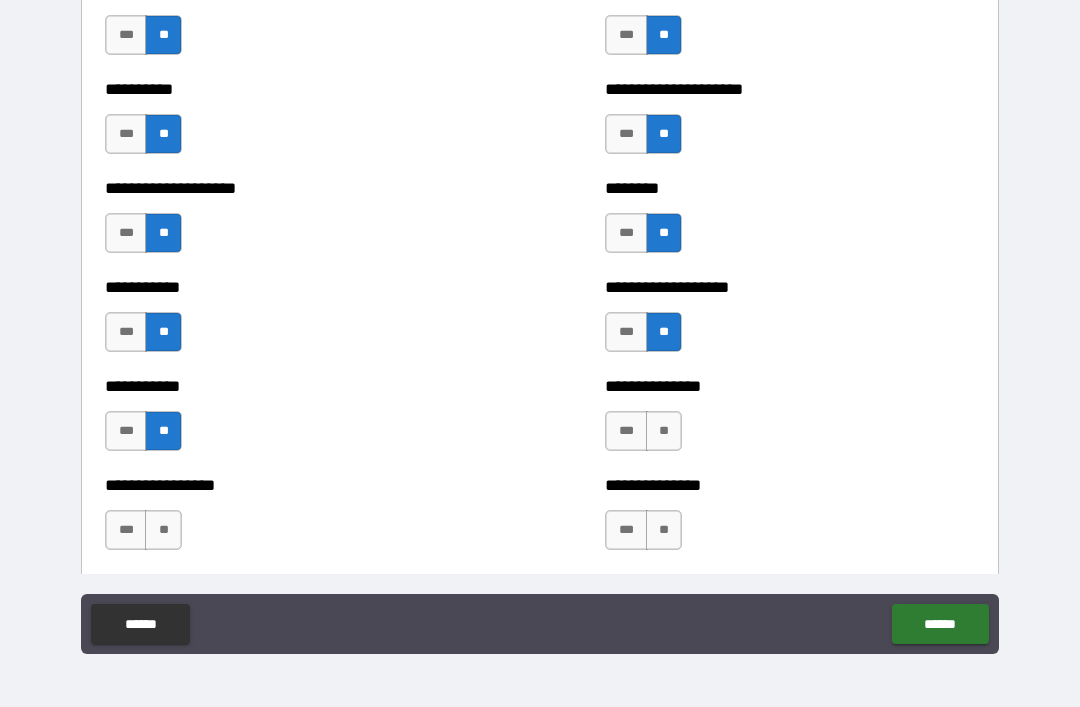 click on "**" at bounding box center (163, 530) 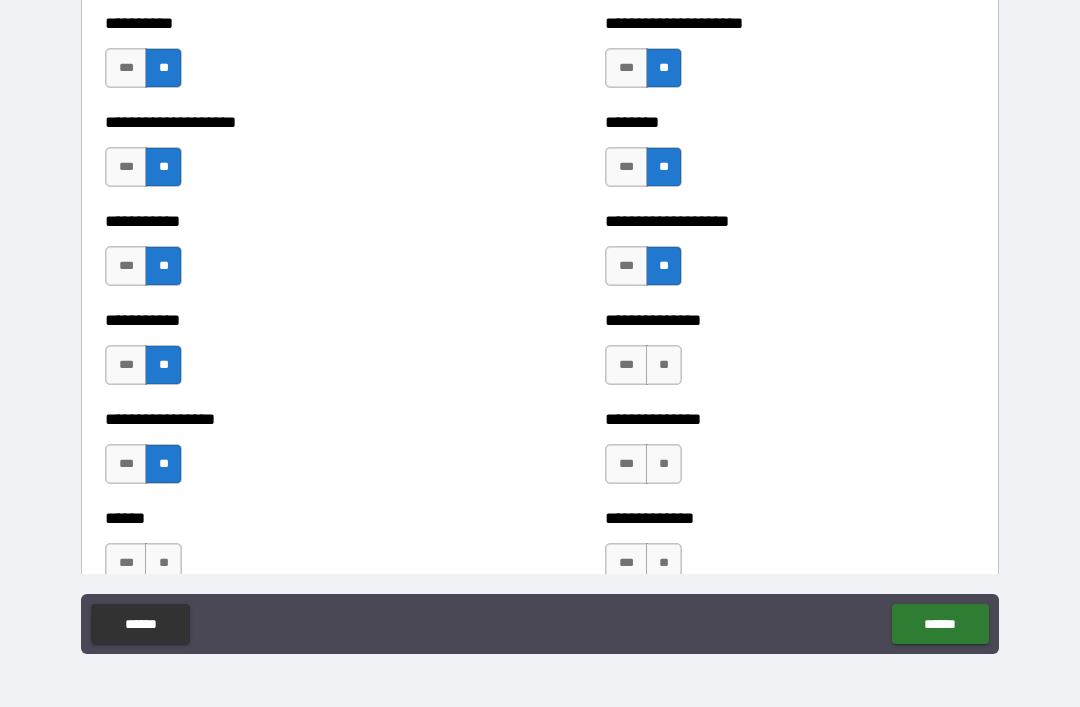 scroll, scrollTop: 2482, scrollLeft: 0, axis: vertical 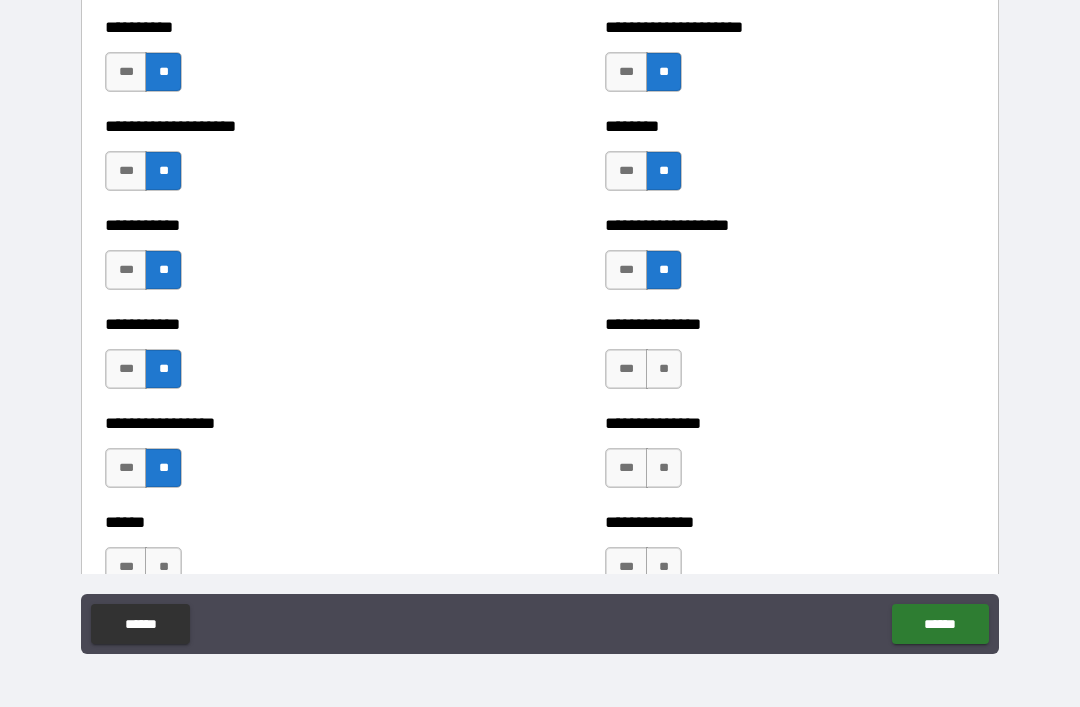 click on "**" at bounding box center [664, 369] 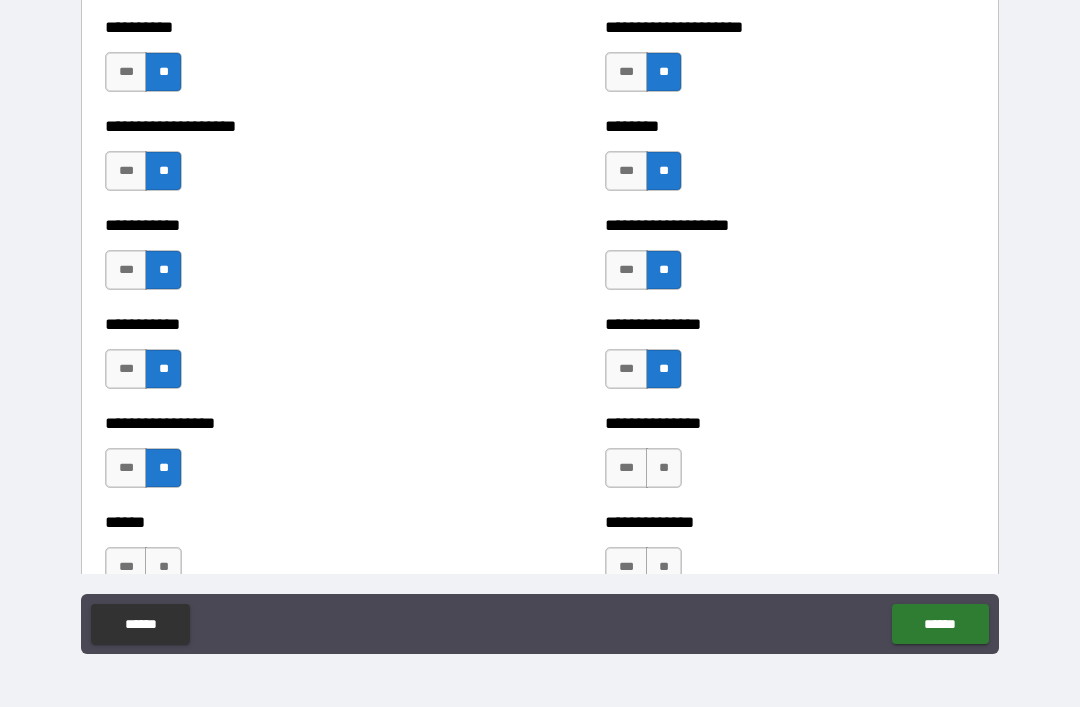 click on "**" at bounding box center [664, 468] 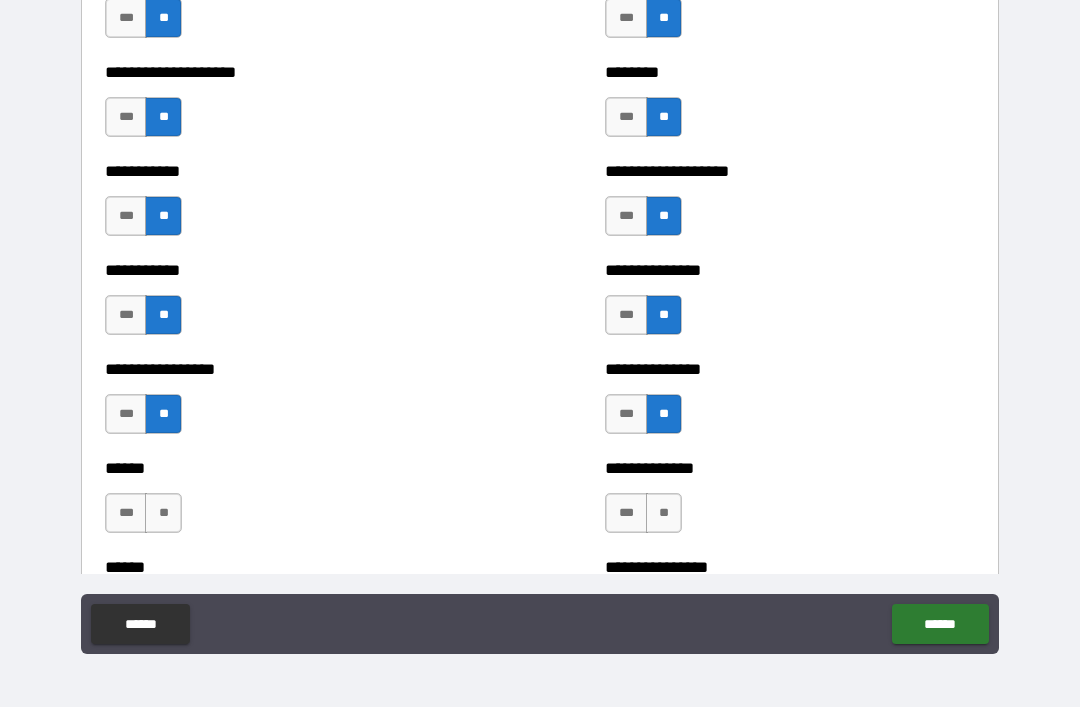 click on "**" at bounding box center (664, 513) 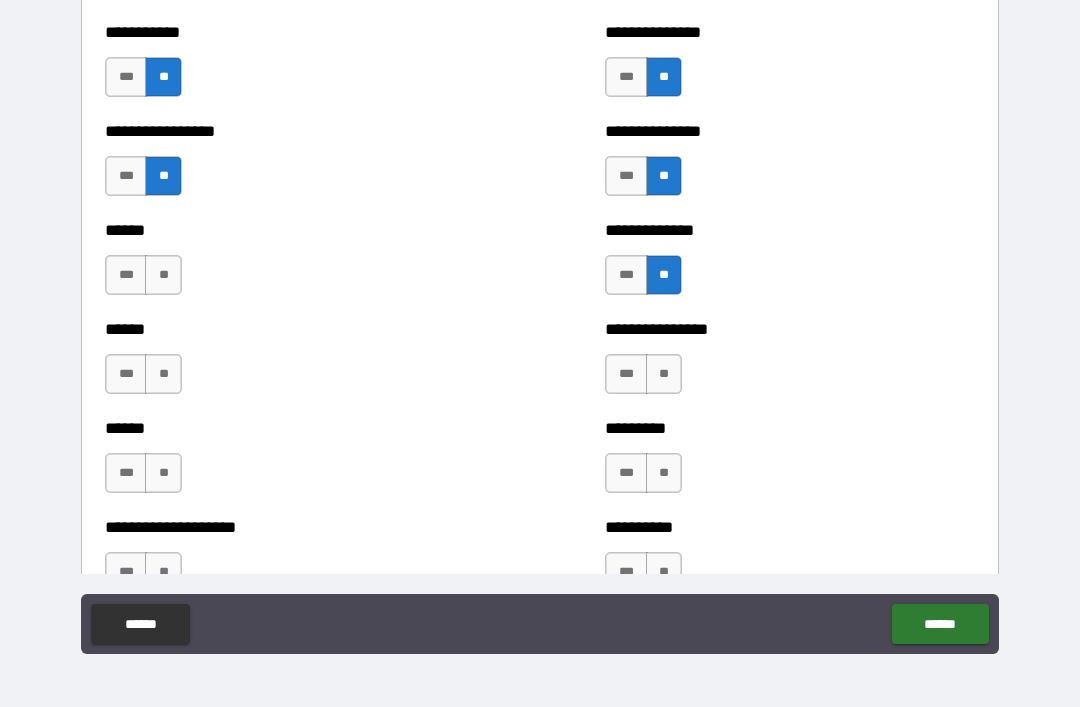scroll, scrollTop: 2773, scrollLeft: 0, axis: vertical 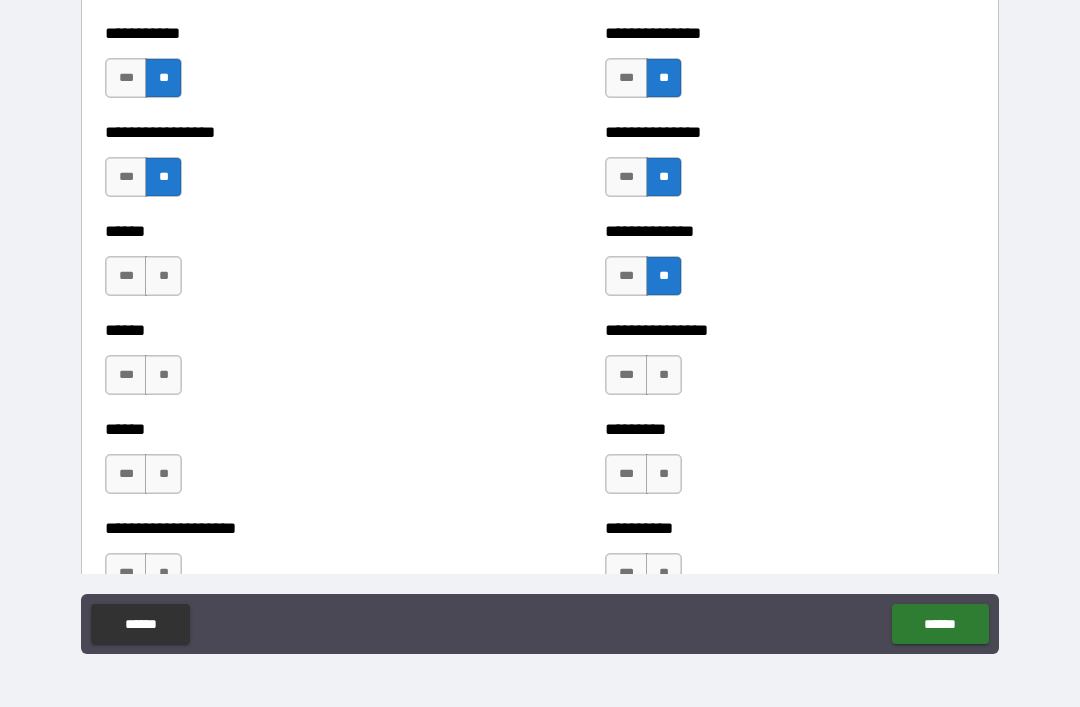 click on "**" at bounding box center [664, 375] 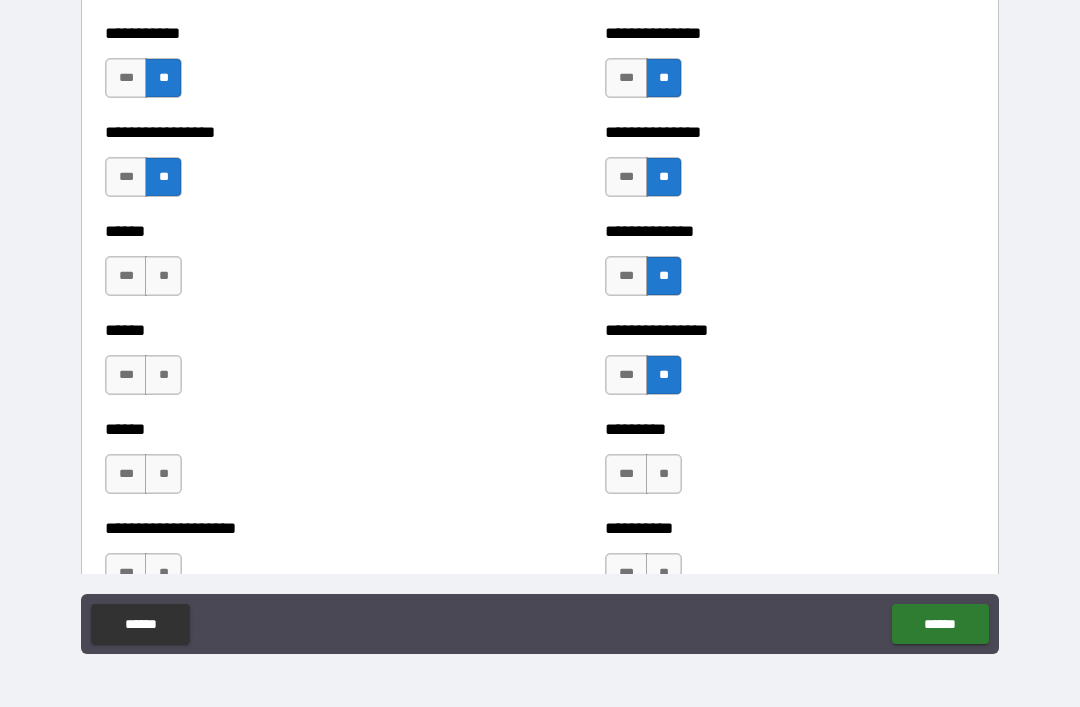 click on "**" at bounding box center [664, 474] 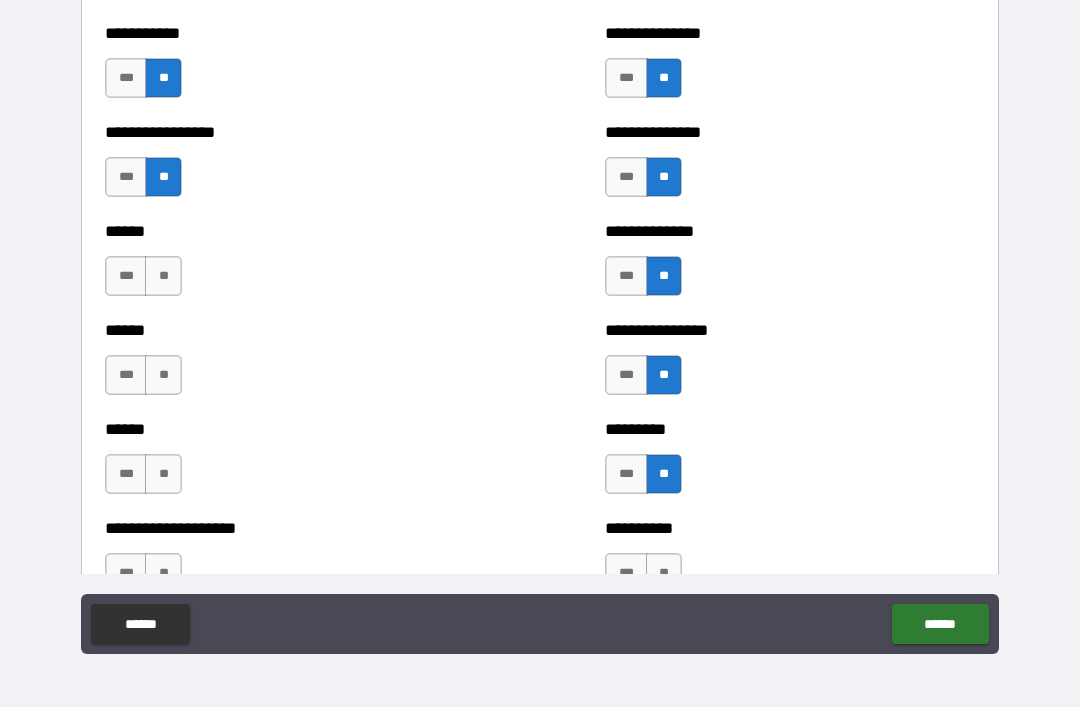 click on "**" at bounding box center (163, 474) 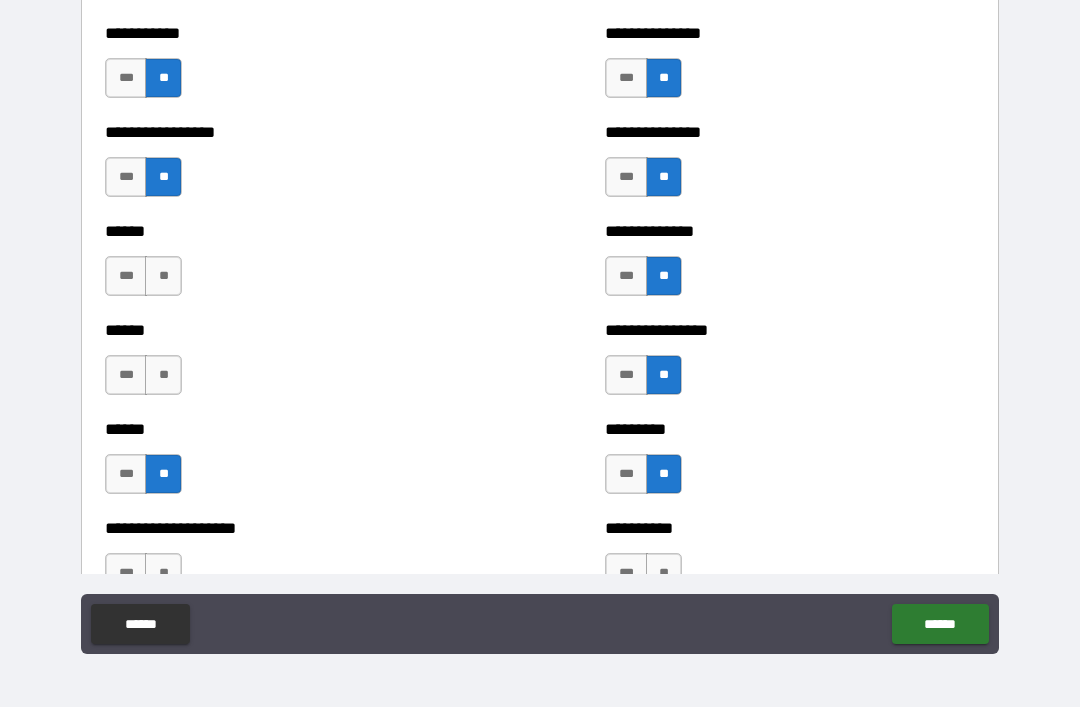 click on "**" at bounding box center (163, 375) 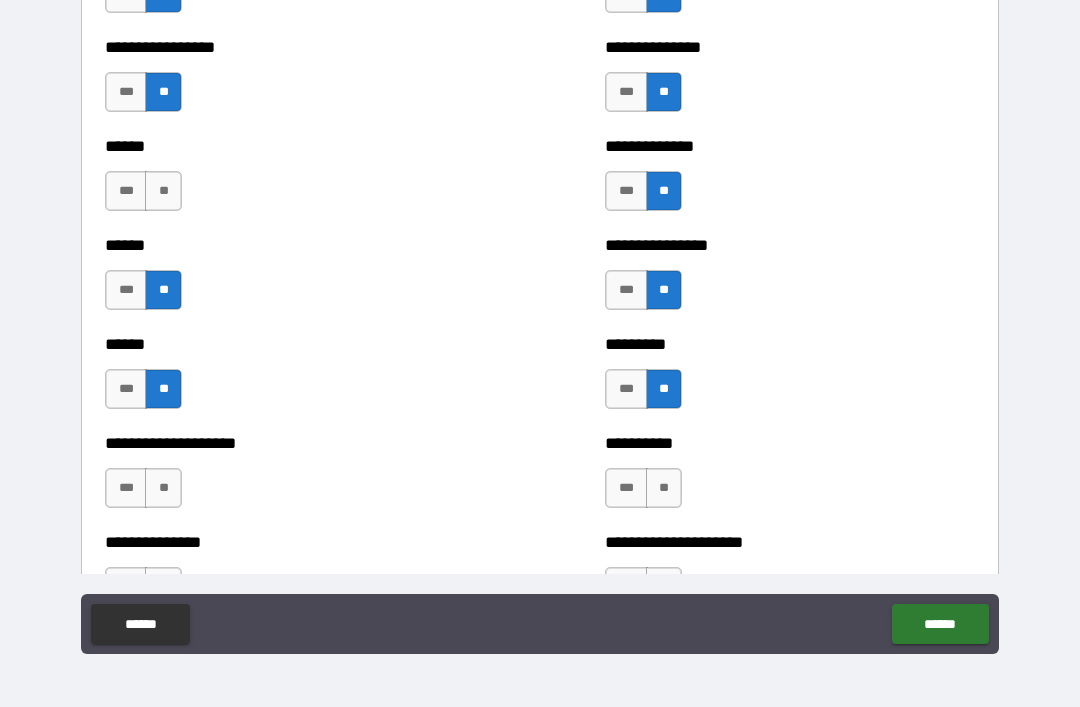 scroll, scrollTop: 2931, scrollLeft: 0, axis: vertical 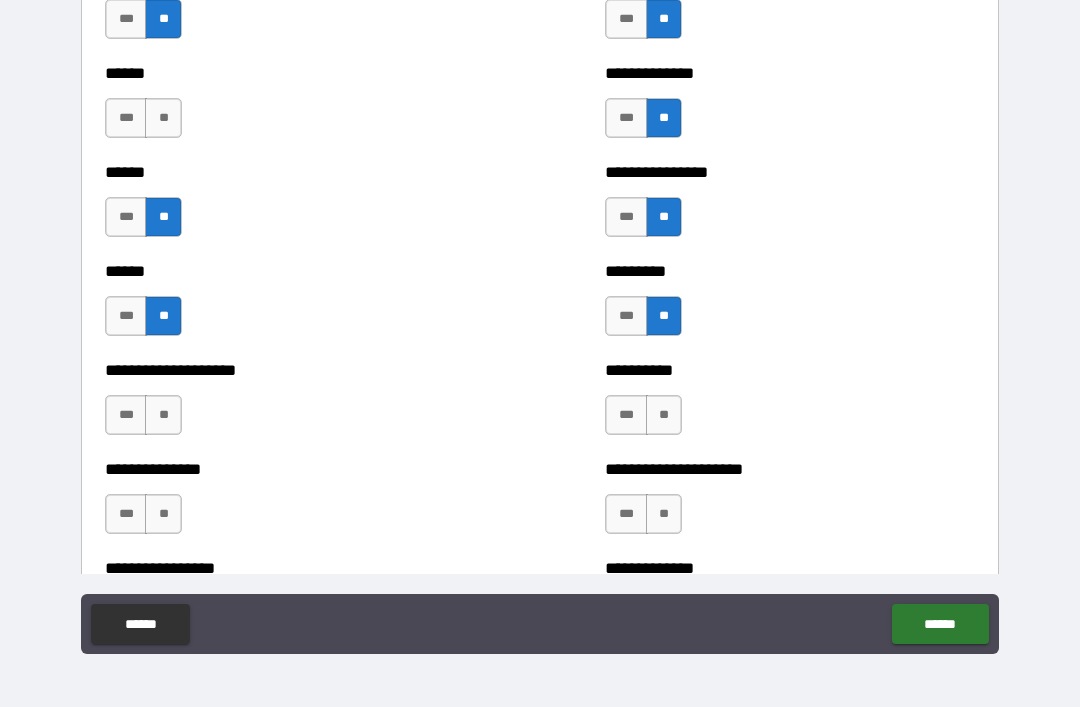 click on "***" at bounding box center [126, 415] 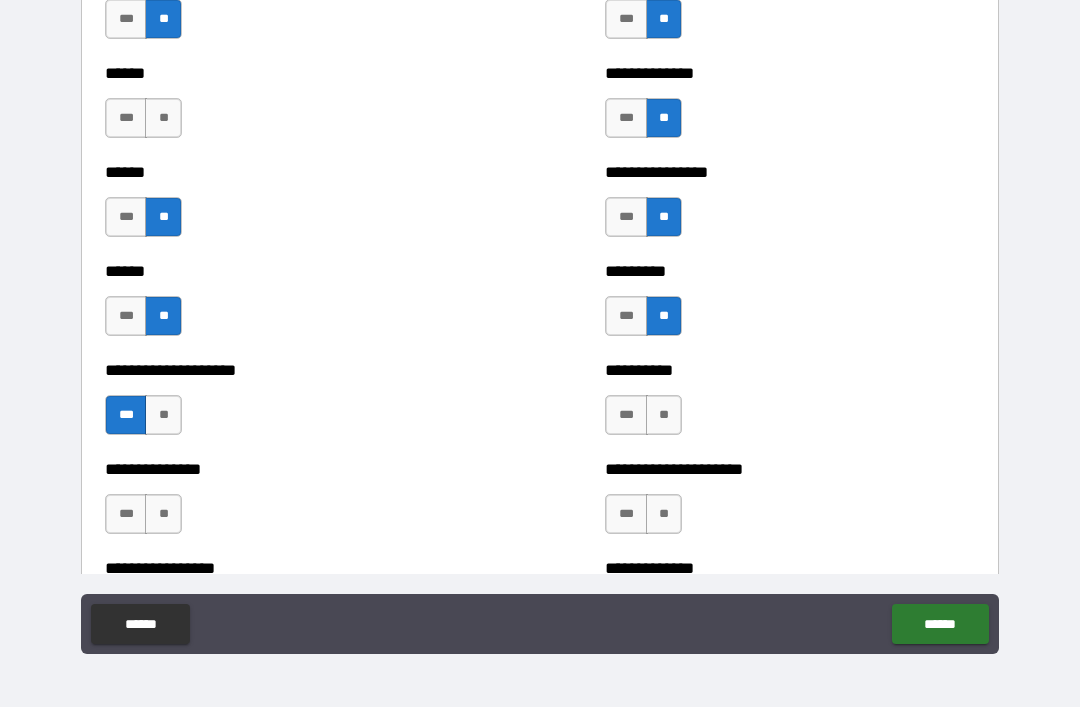 click on "**********" at bounding box center [290, 504] 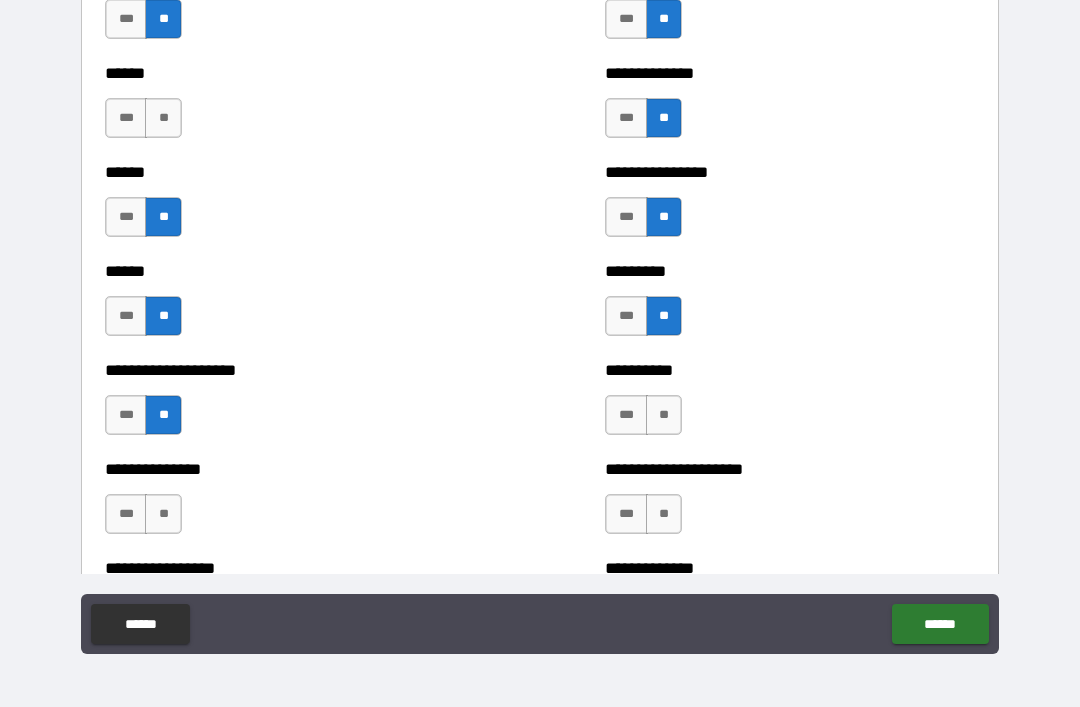 click on "**" at bounding box center [163, 514] 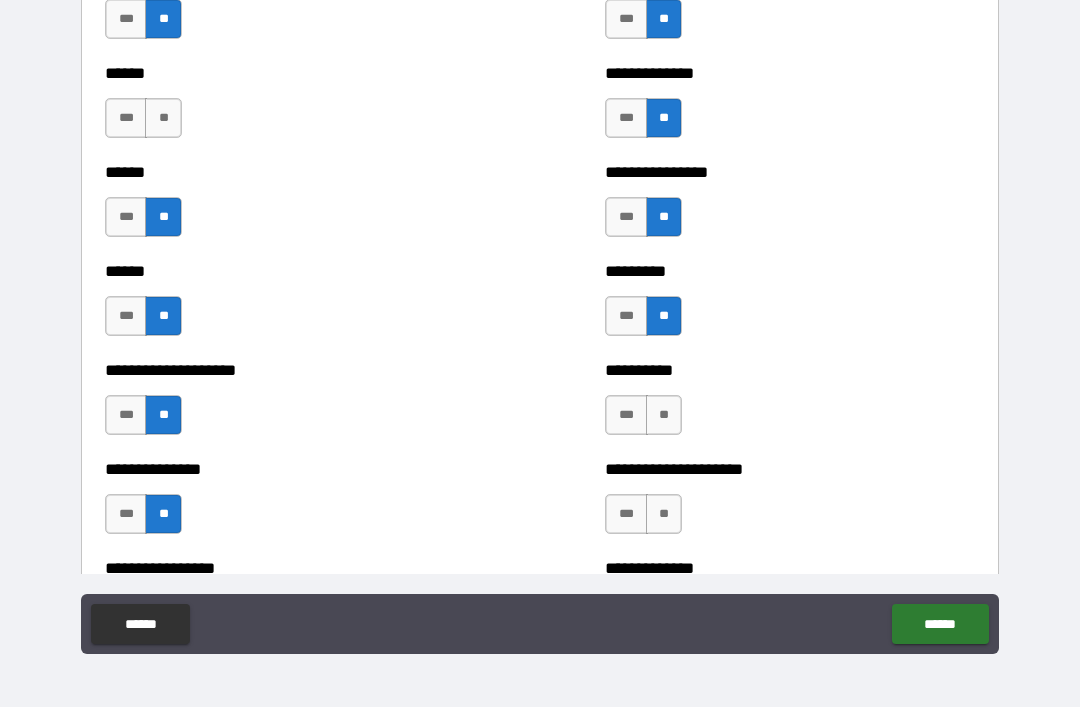 click on "**" at bounding box center [664, 415] 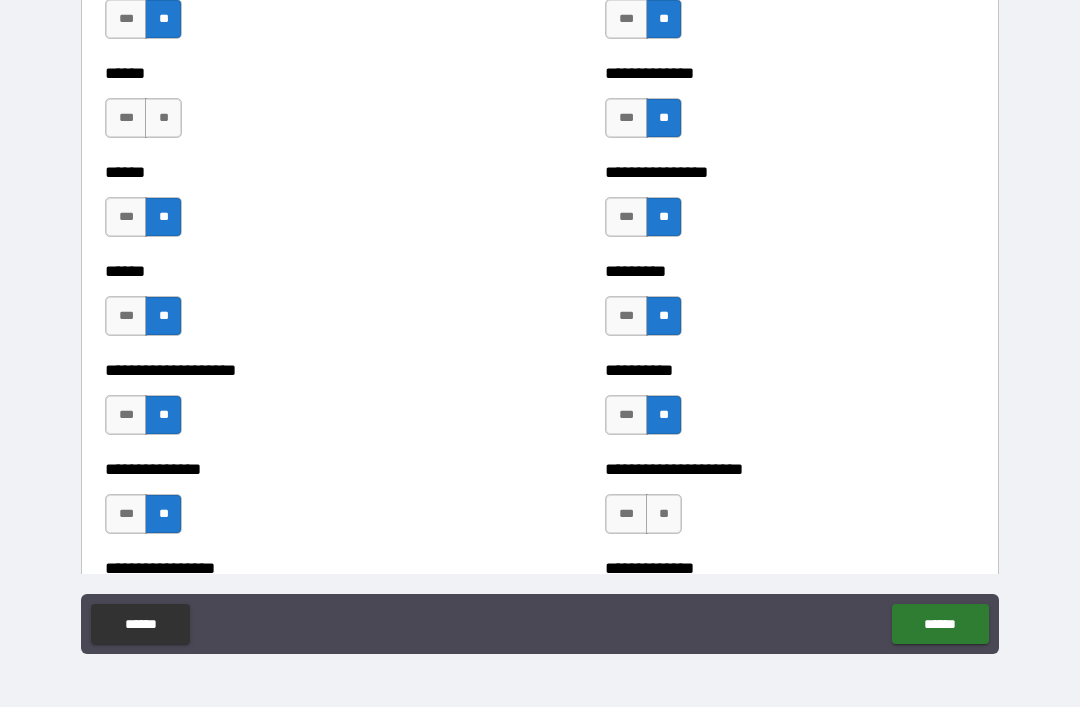 click on "**" at bounding box center [664, 514] 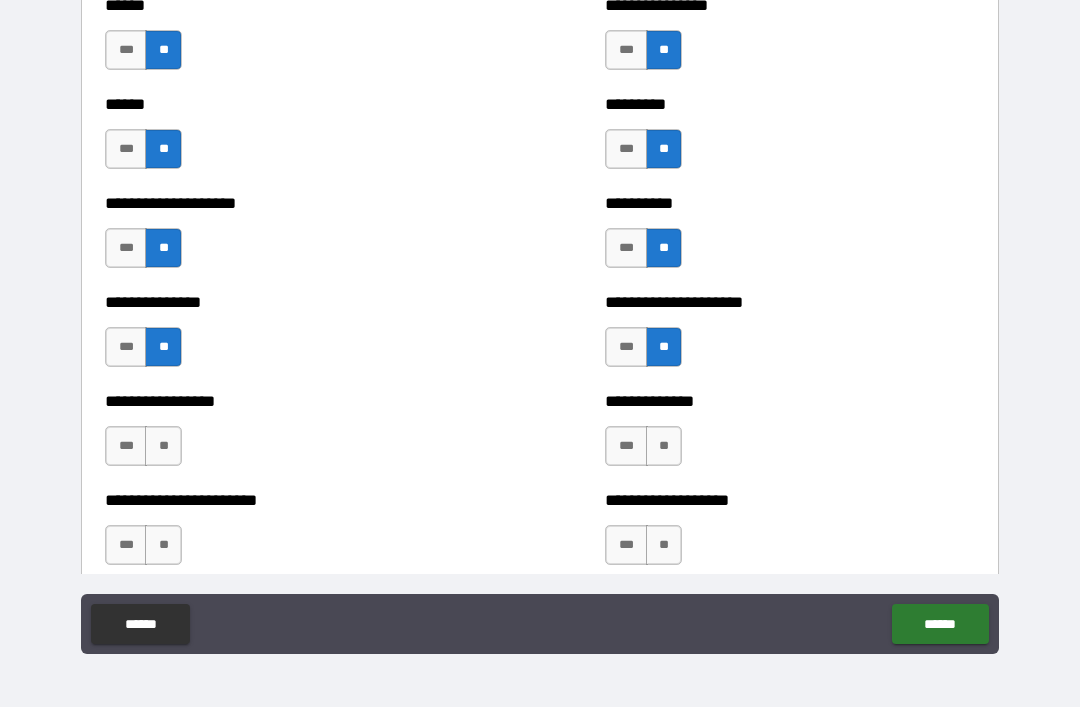 scroll, scrollTop: 3111, scrollLeft: 0, axis: vertical 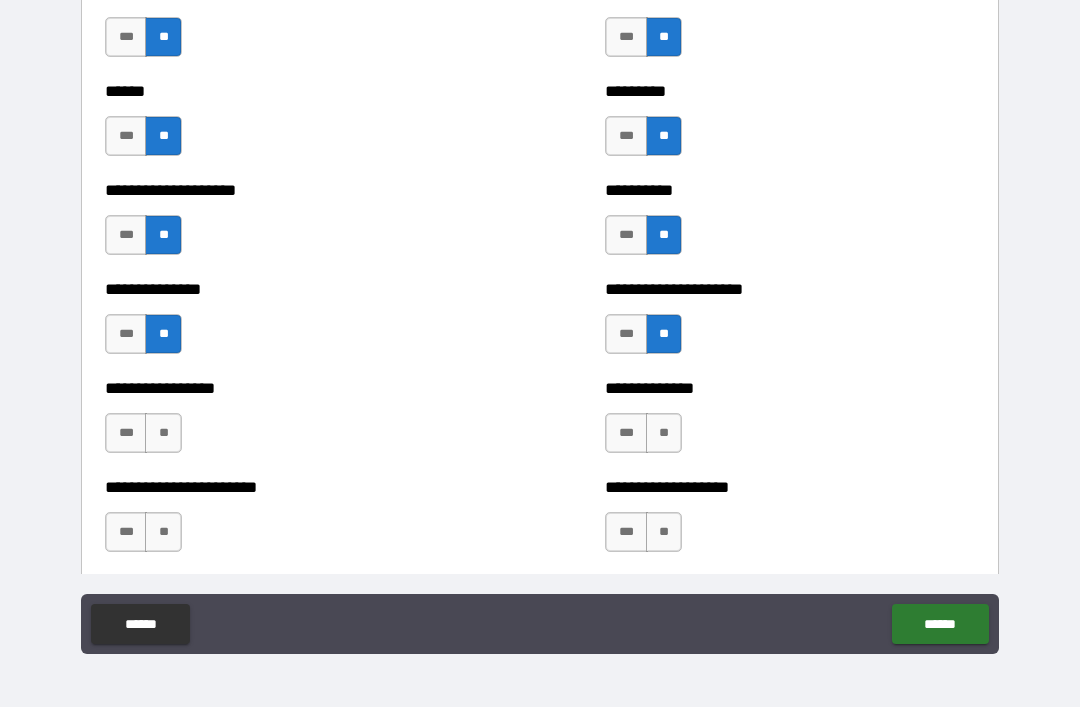 click on "**" at bounding box center (664, 433) 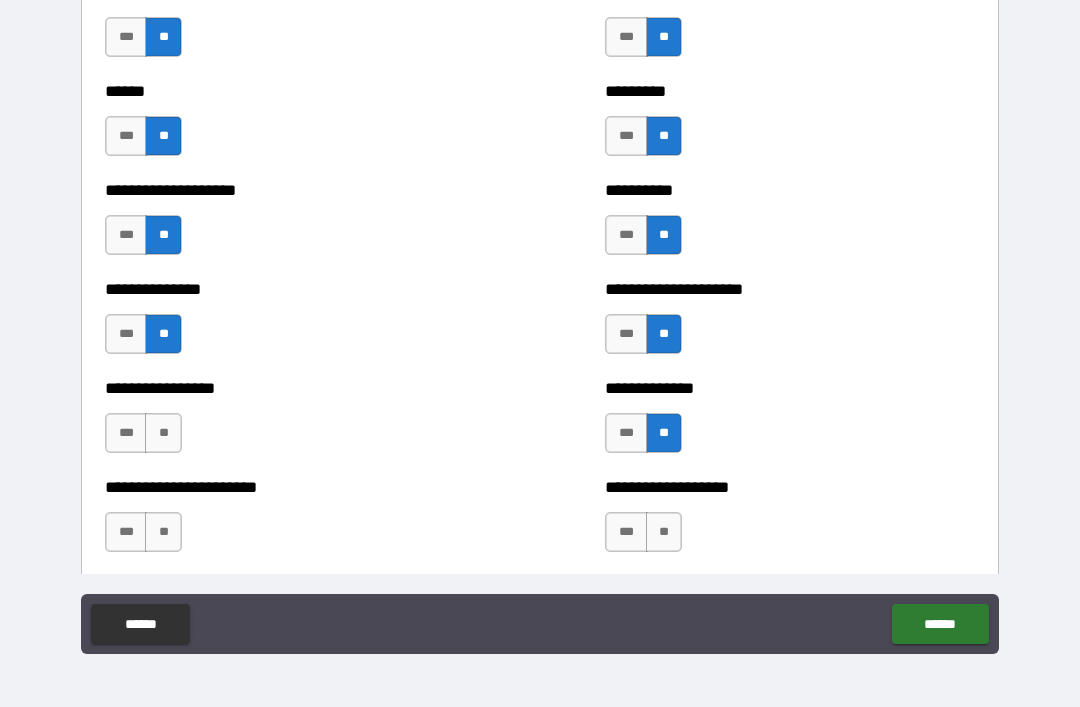 click on "**" at bounding box center (163, 433) 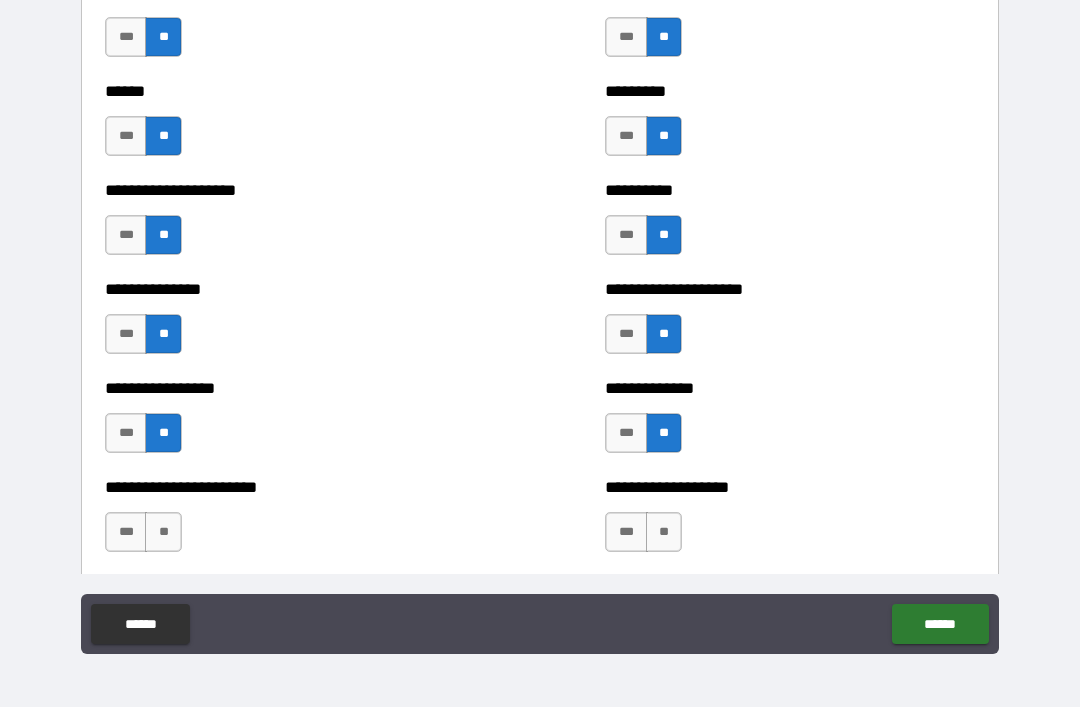 click on "**********" at bounding box center (290, 522) 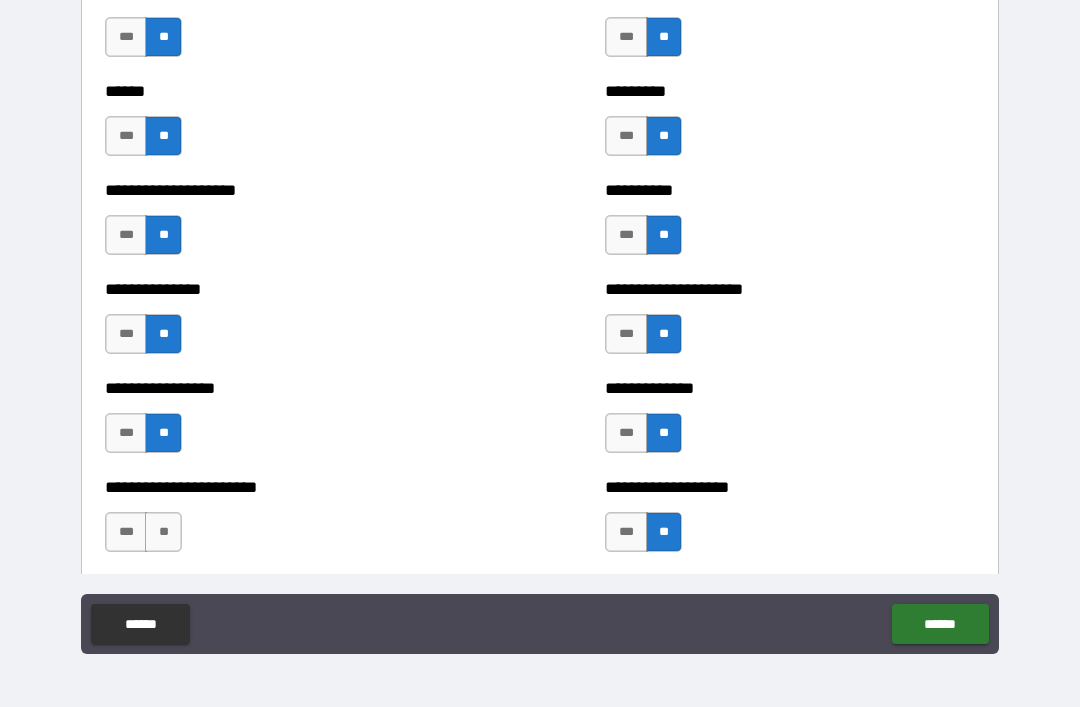 click on "**" at bounding box center (163, 532) 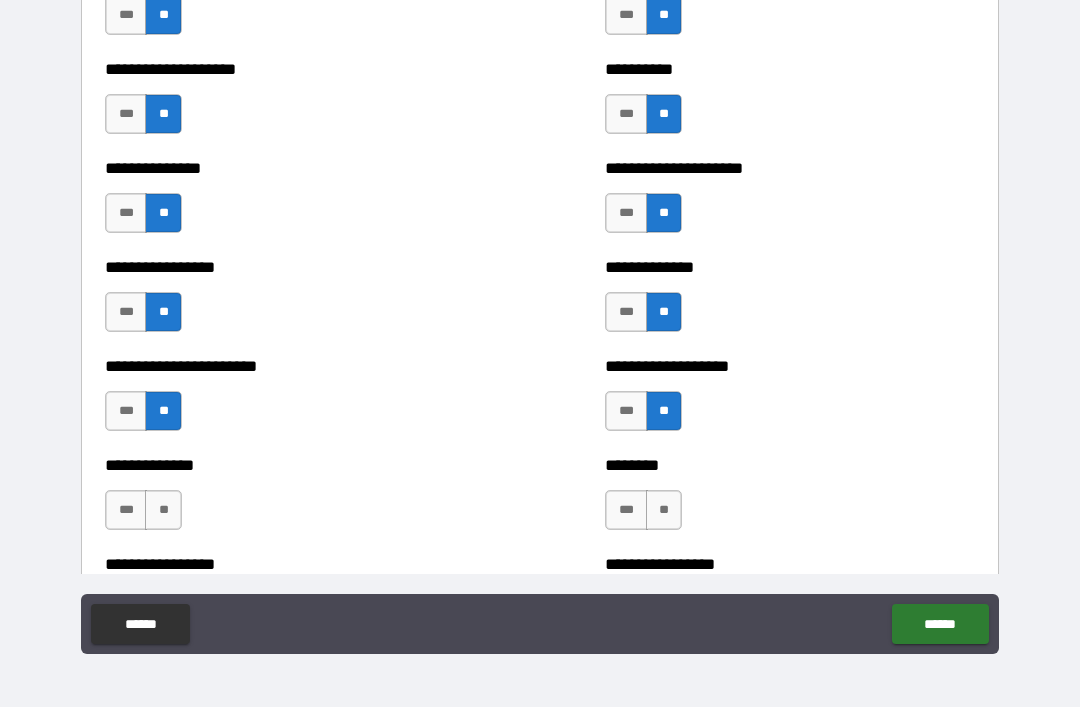 scroll, scrollTop: 3378, scrollLeft: 0, axis: vertical 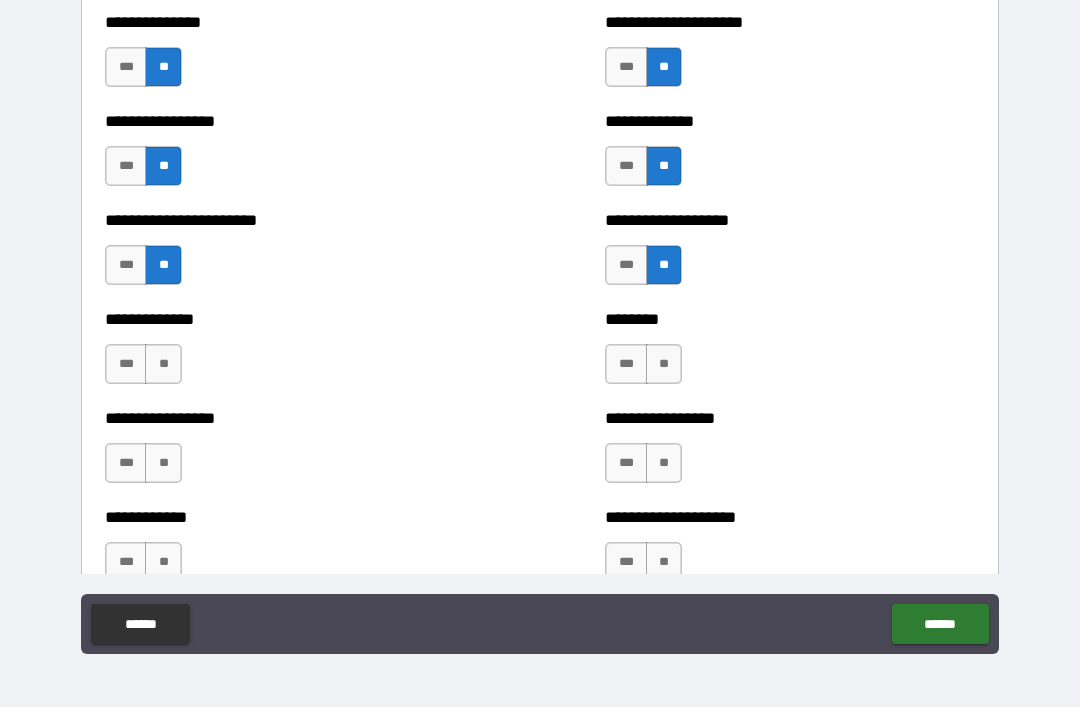 click on "**" at bounding box center [163, 364] 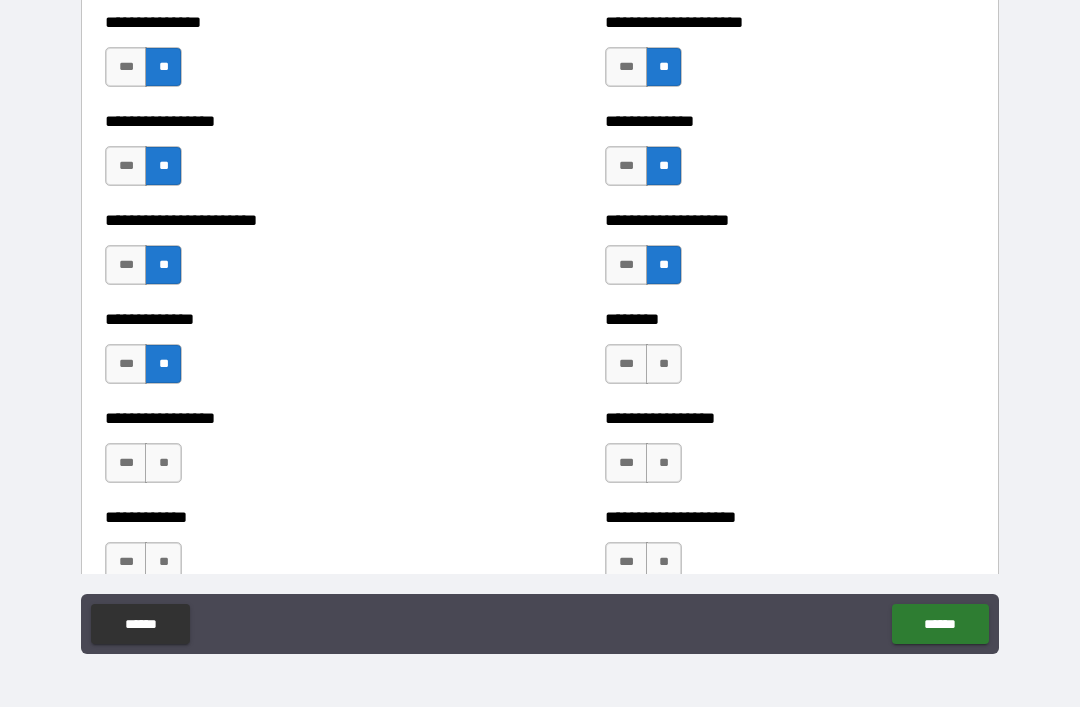 click on "**" at bounding box center (163, 463) 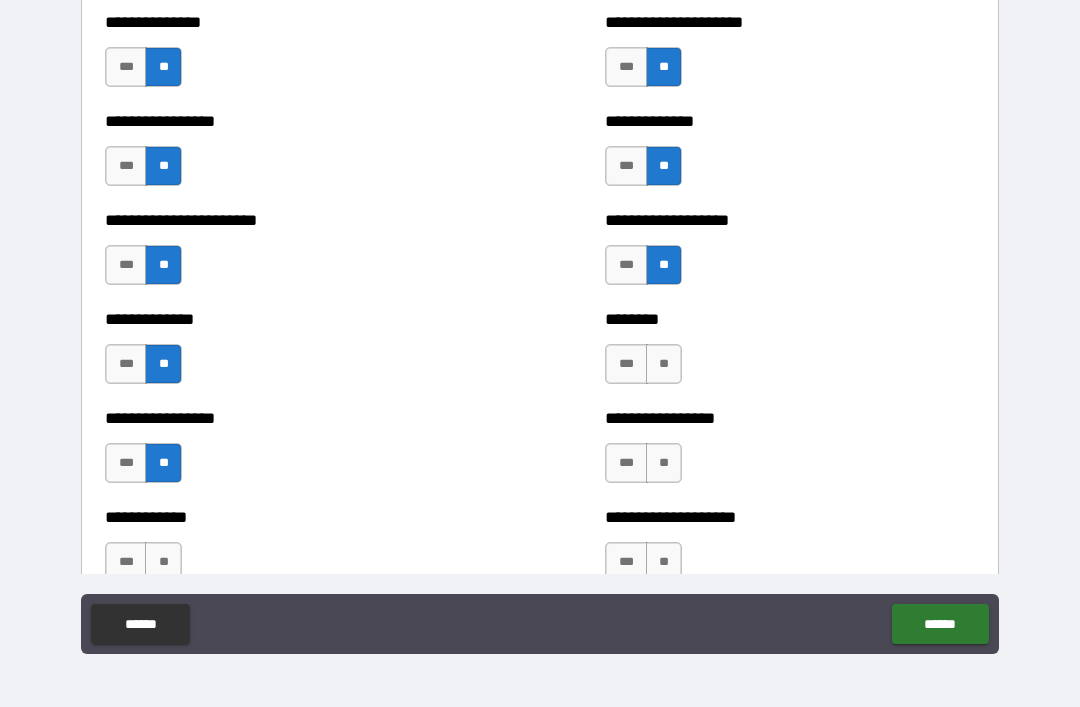 click on "**" at bounding box center (664, 364) 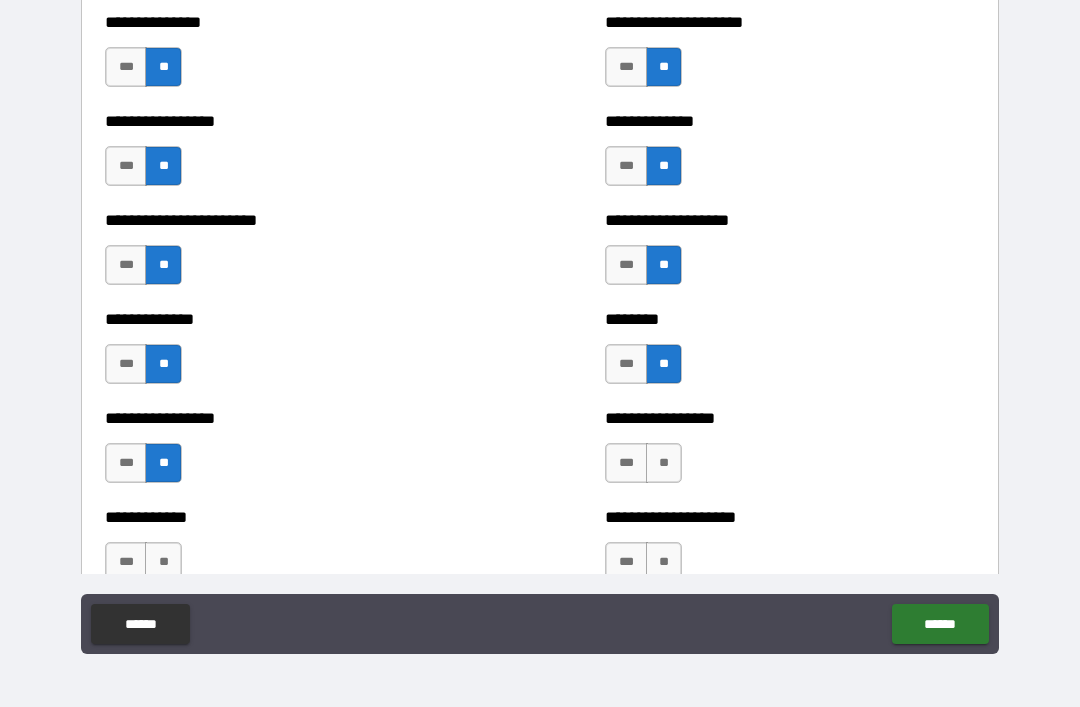 click on "**" at bounding box center (664, 463) 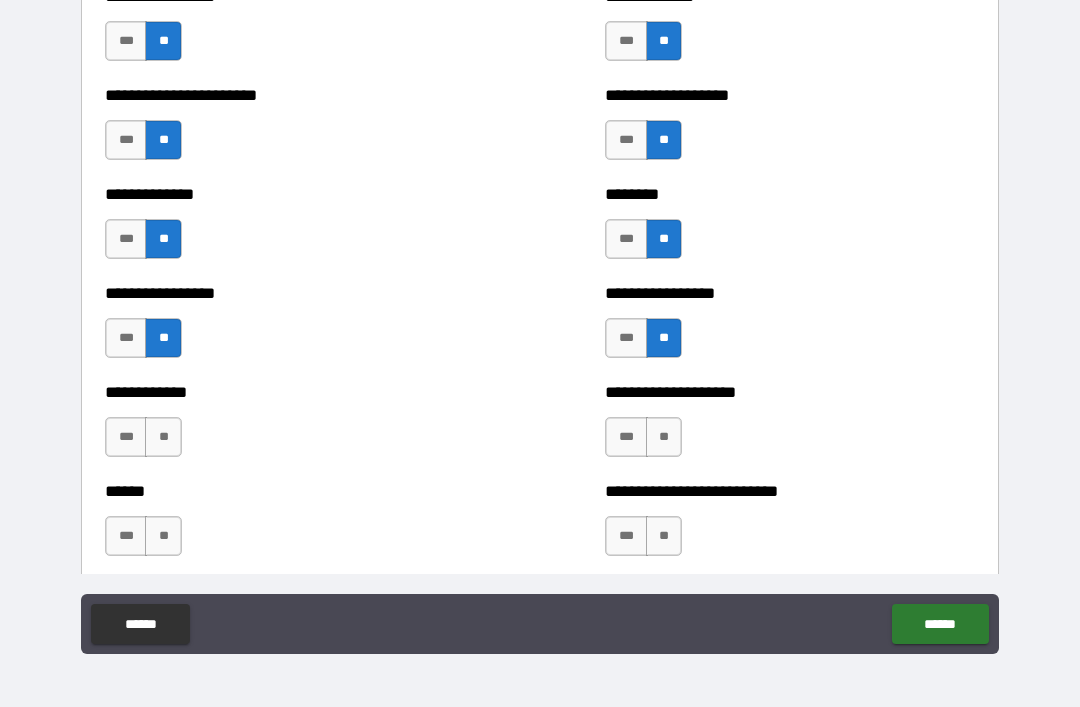 scroll, scrollTop: 3562, scrollLeft: 0, axis: vertical 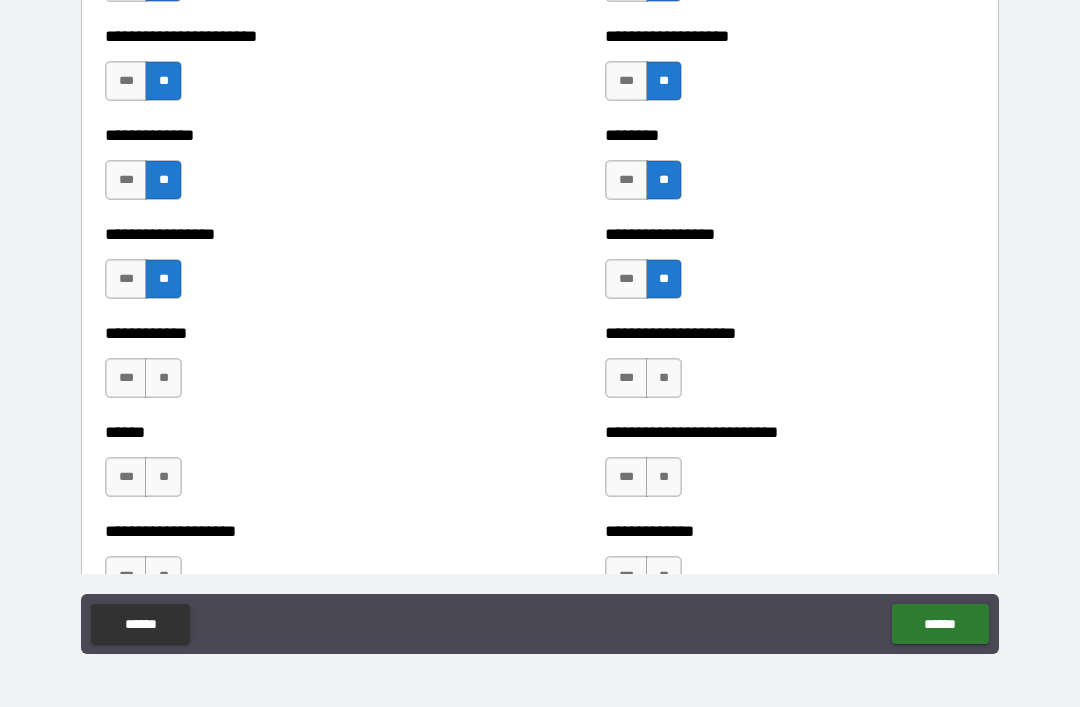 click on "**" at bounding box center (664, 378) 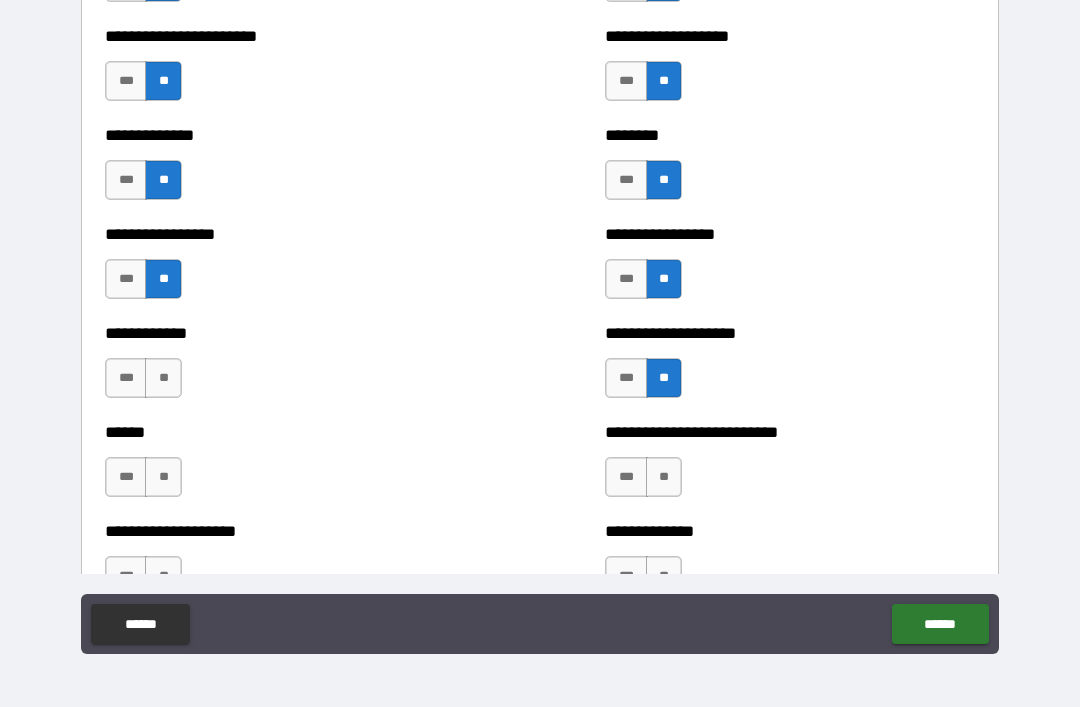 click on "**" at bounding box center [664, 477] 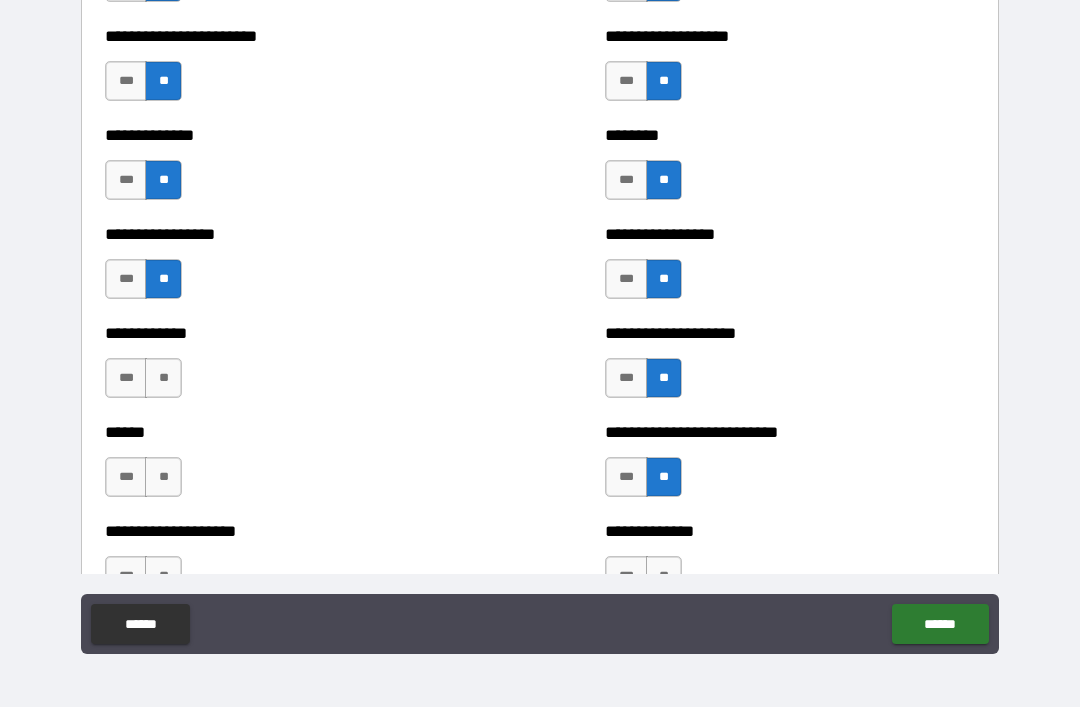 click on "**" at bounding box center (163, 378) 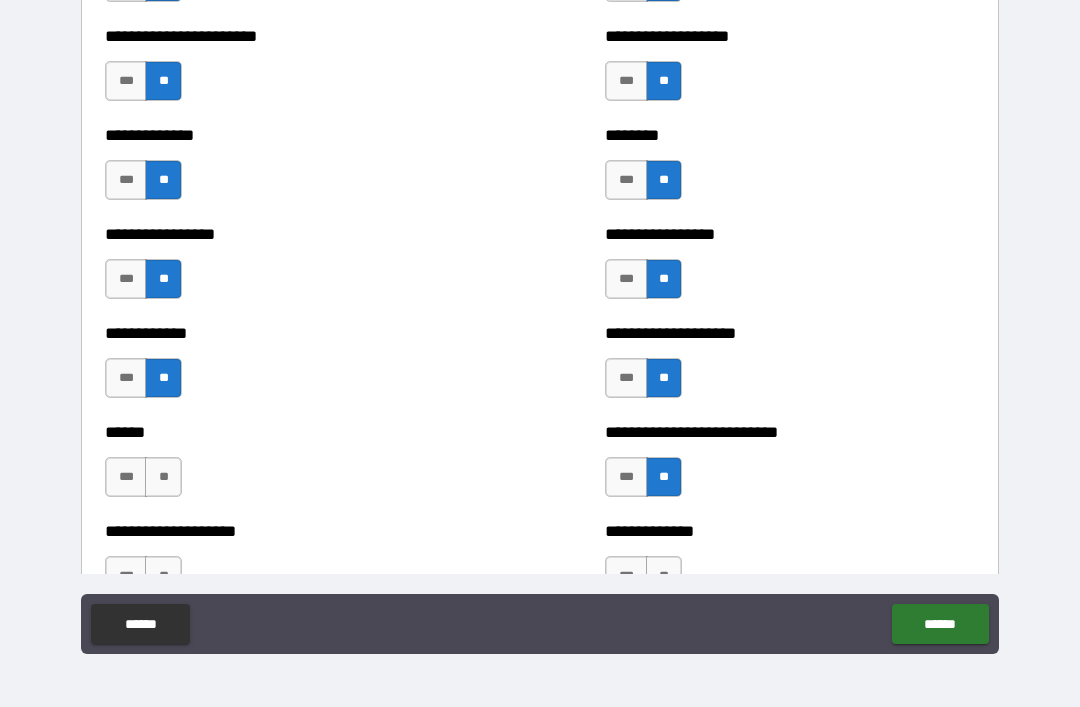 click on "**" at bounding box center [163, 477] 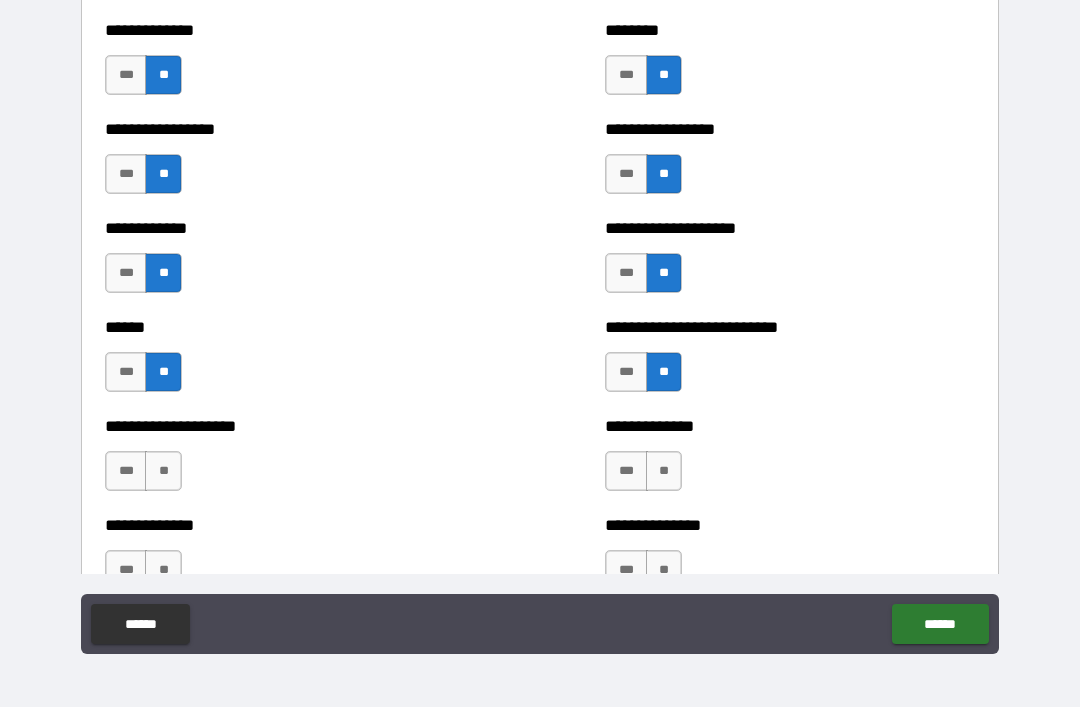 scroll, scrollTop: 3695, scrollLeft: 0, axis: vertical 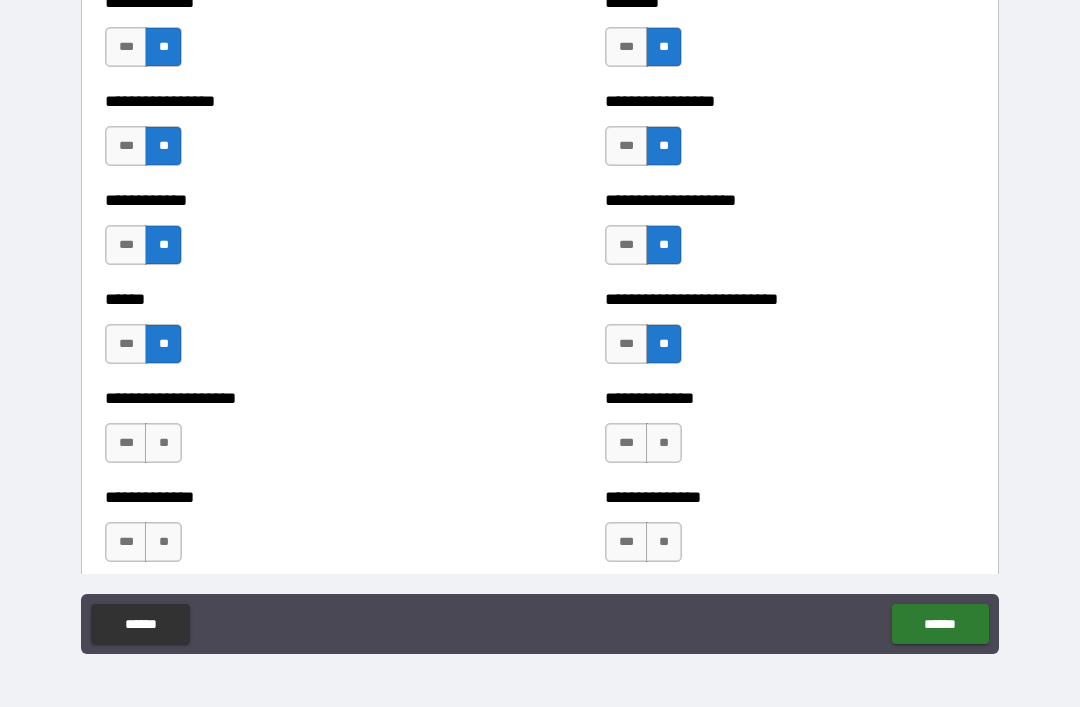 click on "**" at bounding box center [163, 443] 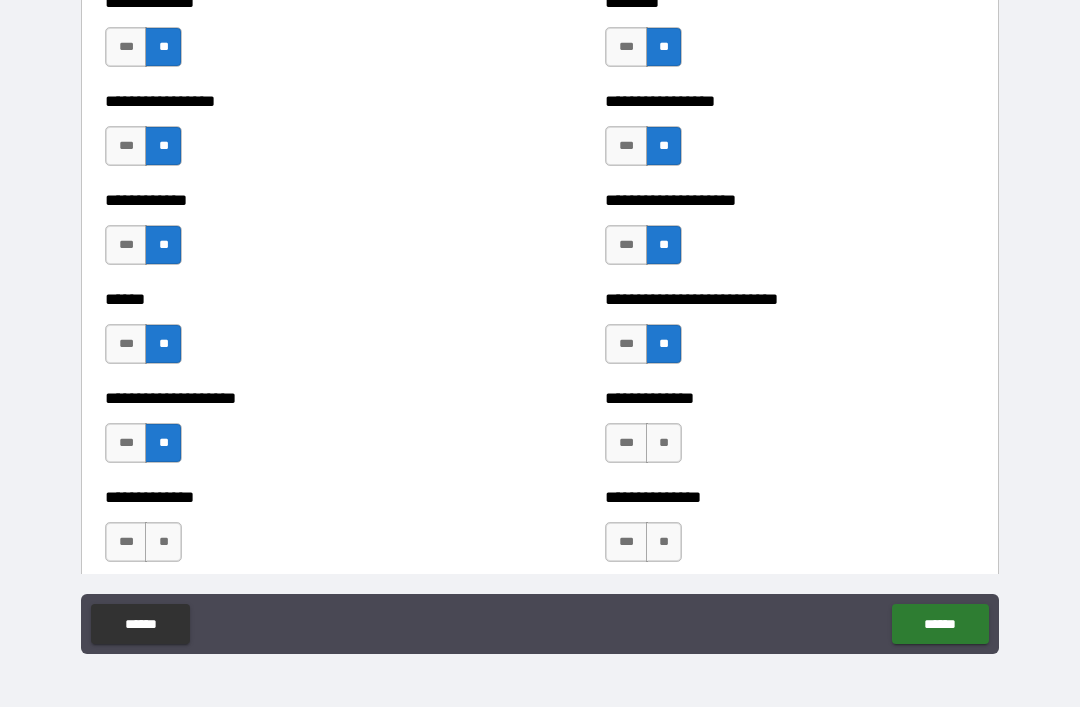 click on "**" at bounding box center (163, 542) 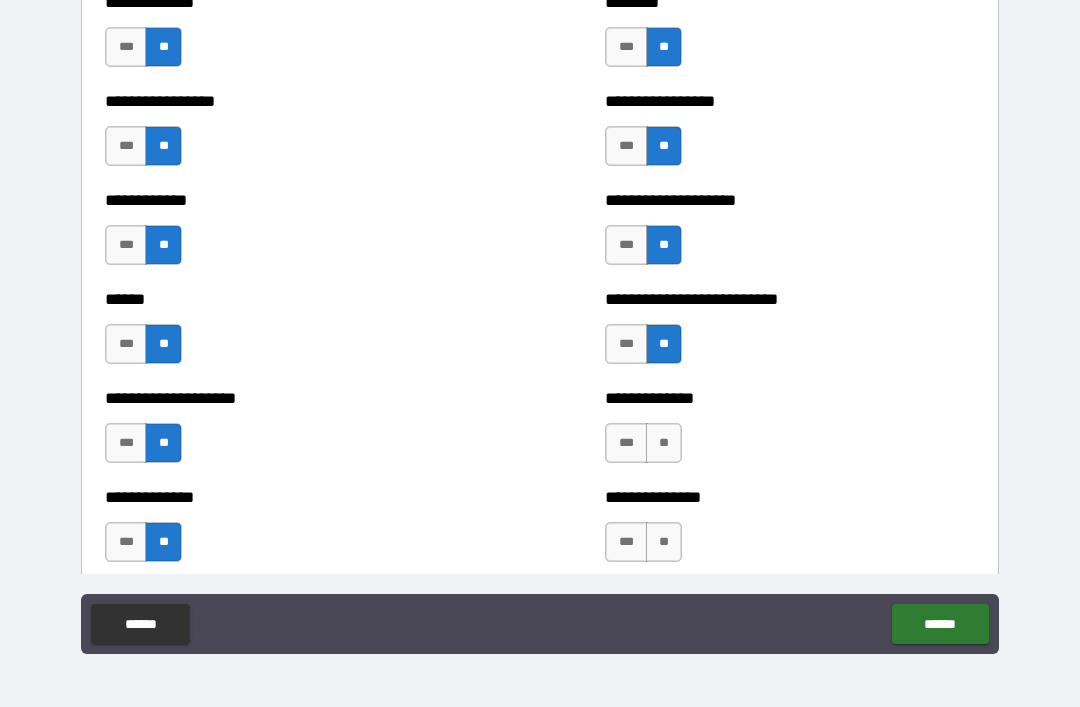 click on "**" at bounding box center (664, 443) 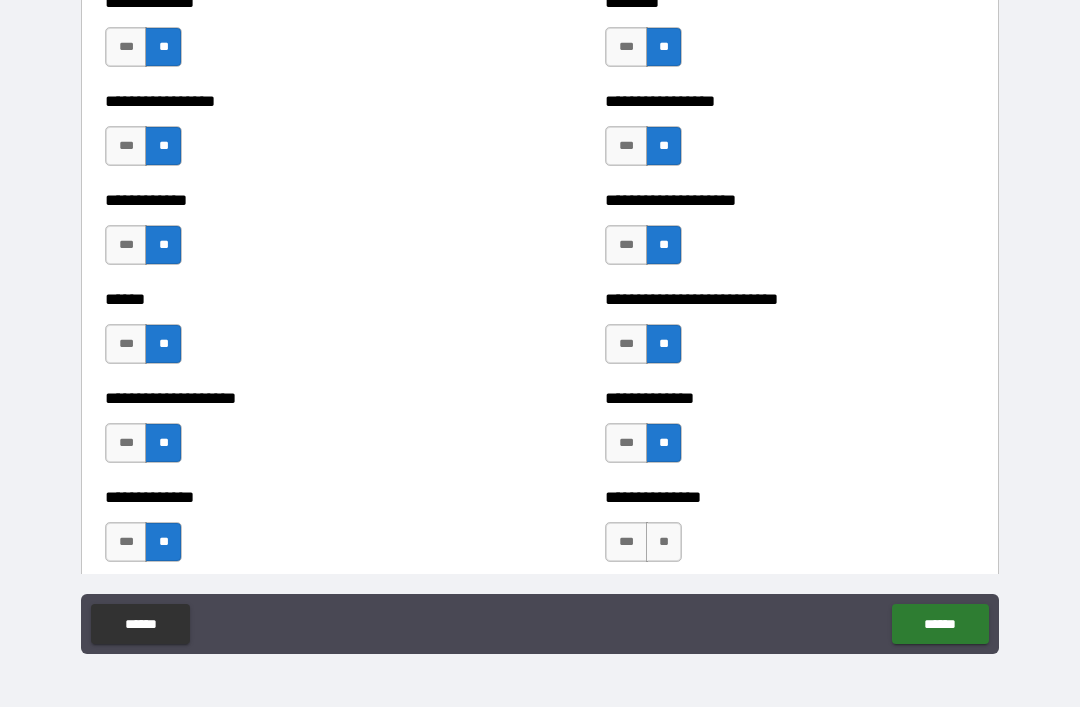 click on "**" at bounding box center (664, 542) 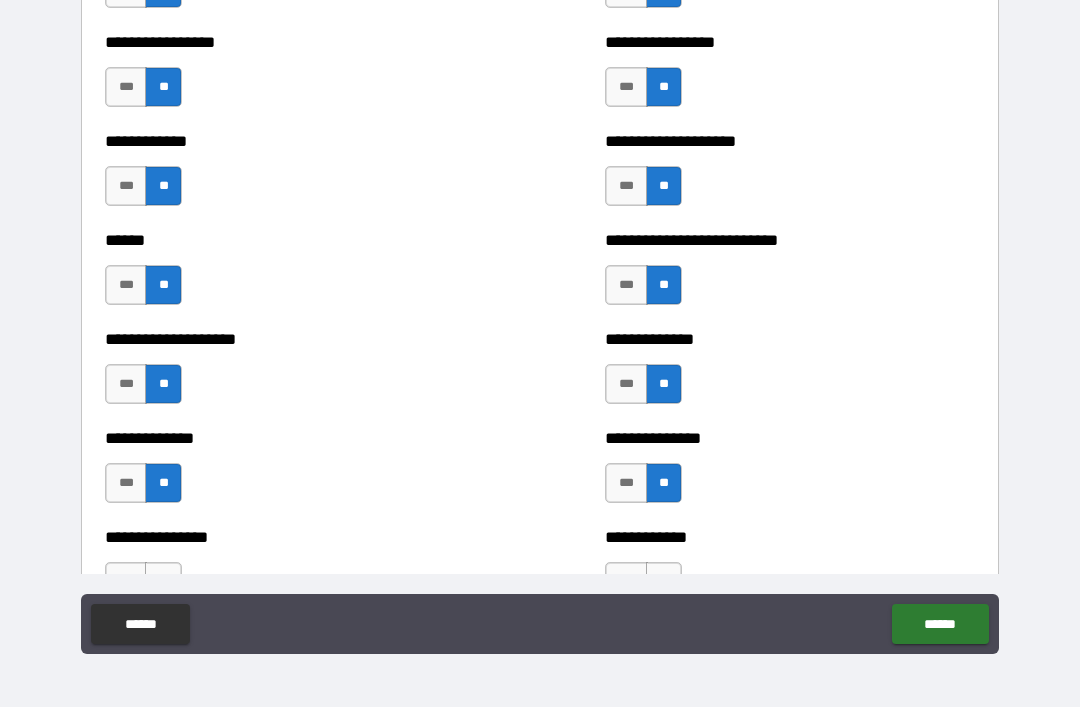 scroll, scrollTop: 3836, scrollLeft: 0, axis: vertical 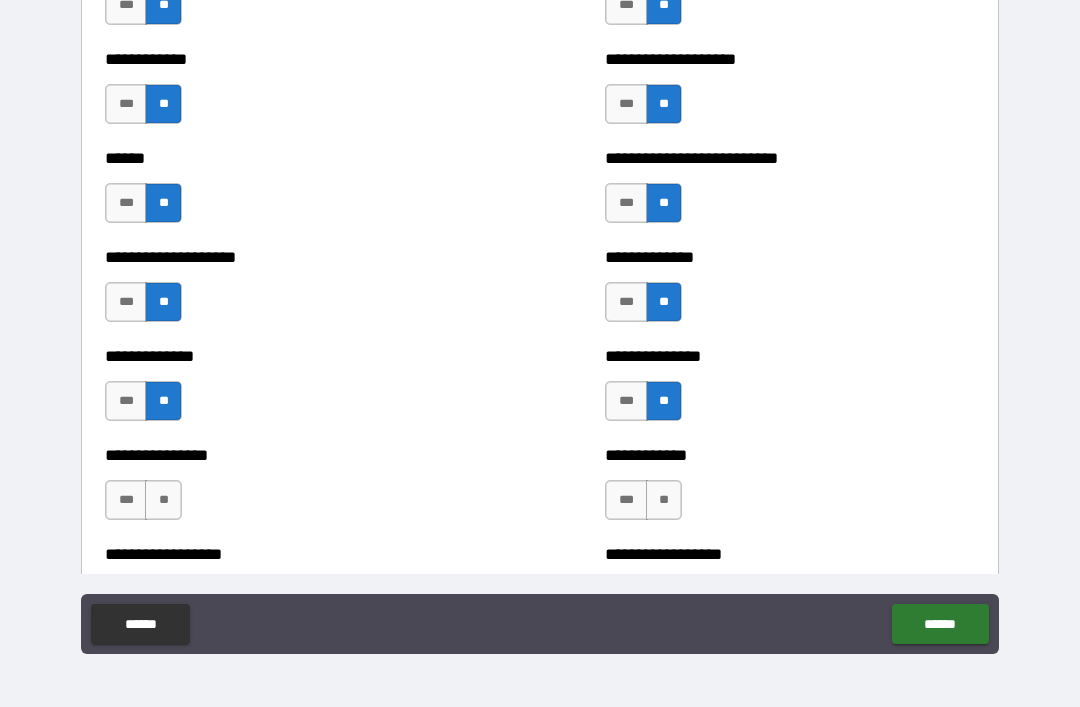 click on "**" at bounding box center [163, 500] 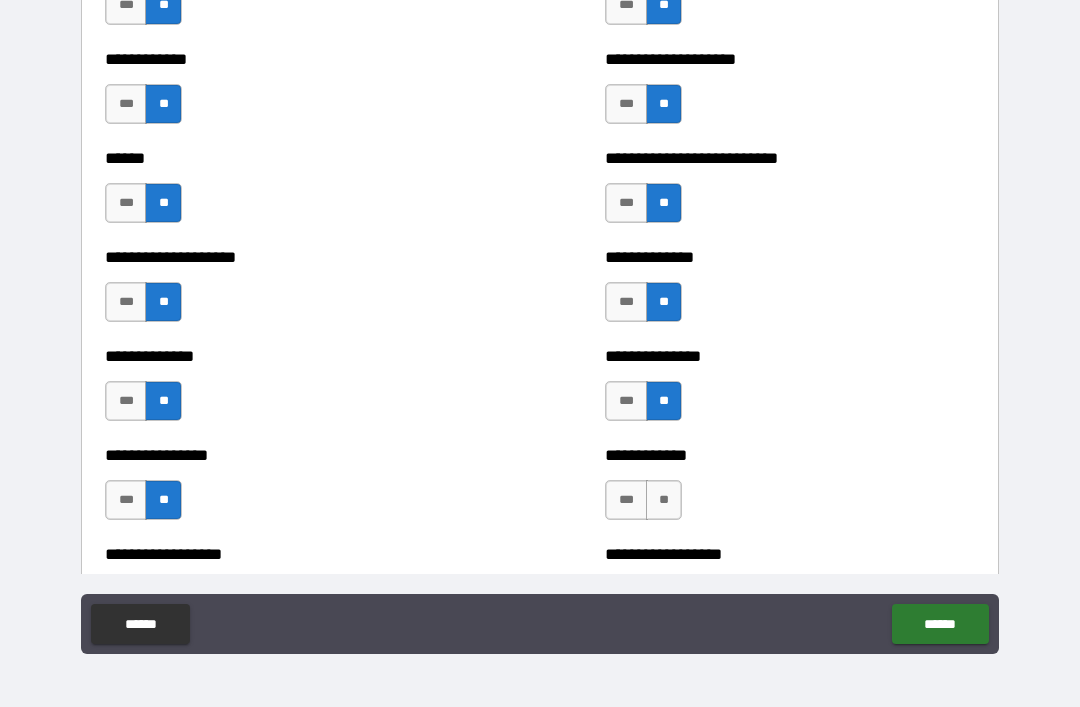 click on "**" at bounding box center [664, 500] 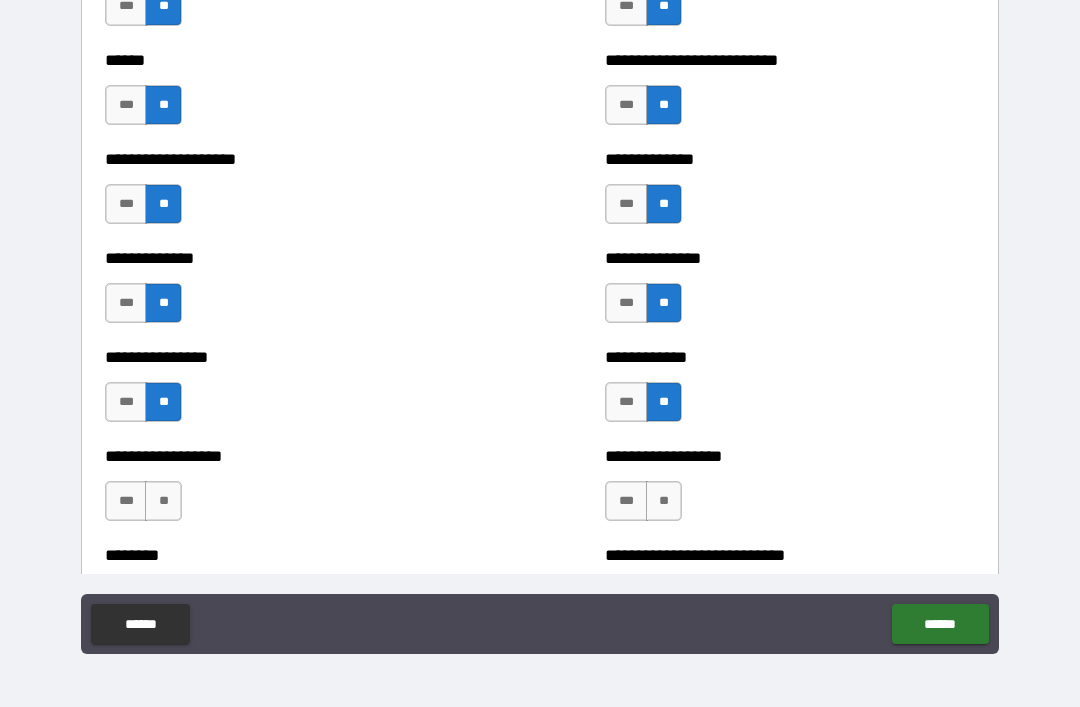 scroll, scrollTop: 4047, scrollLeft: 0, axis: vertical 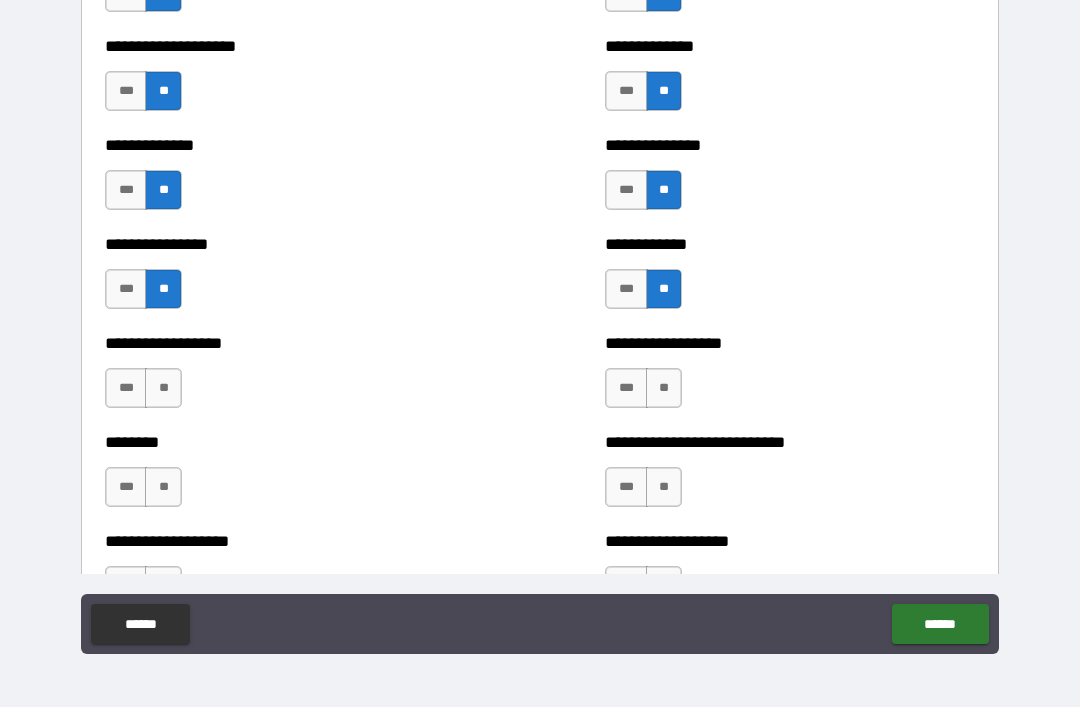 click on "**" at bounding box center (664, 388) 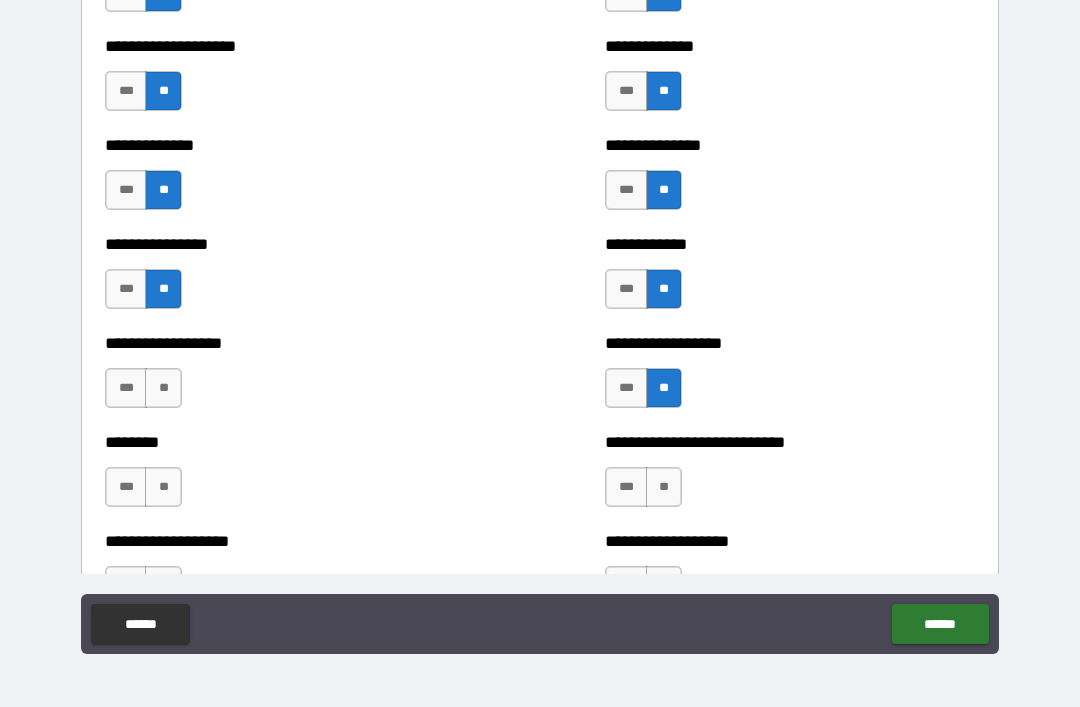 click on "**" at bounding box center (163, 388) 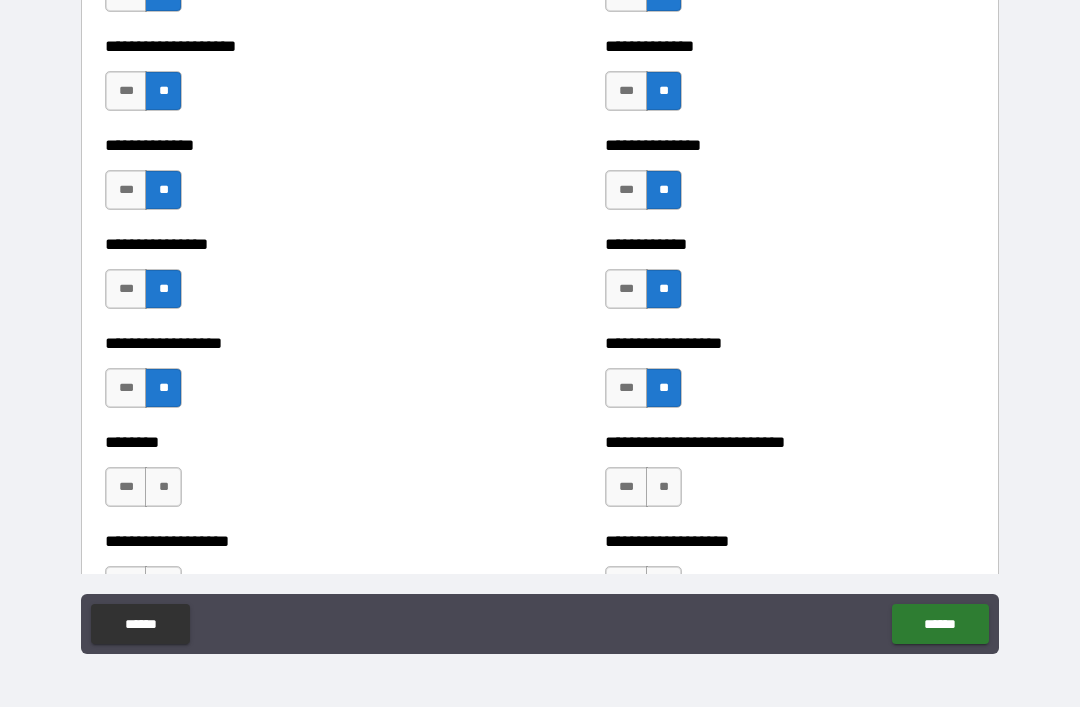 click on "**" at bounding box center (163, 487) 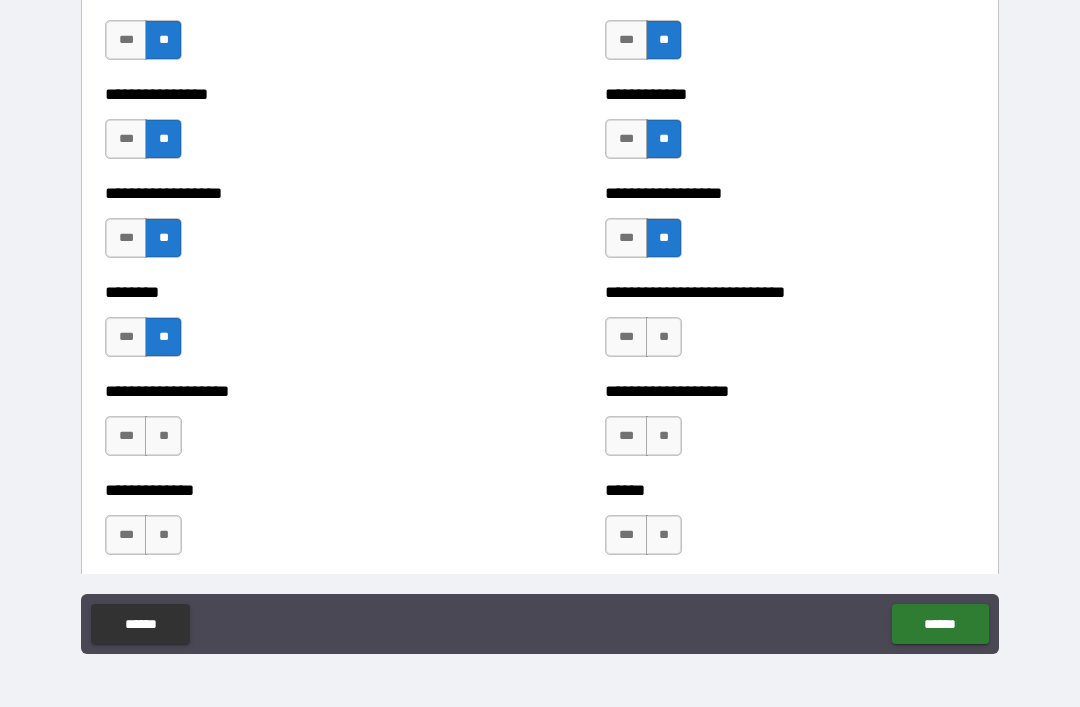 scroll, scrollTop: 4212, scrollLeft: 0, axis: vertical 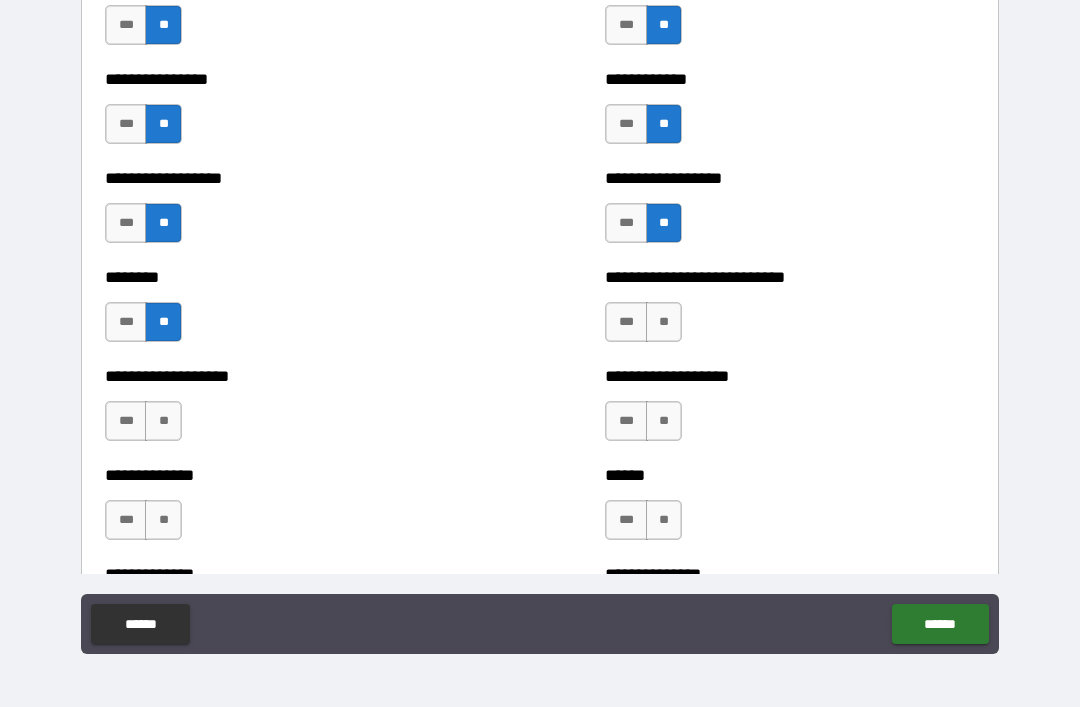 click on "**" at bounding box center (664, 322) 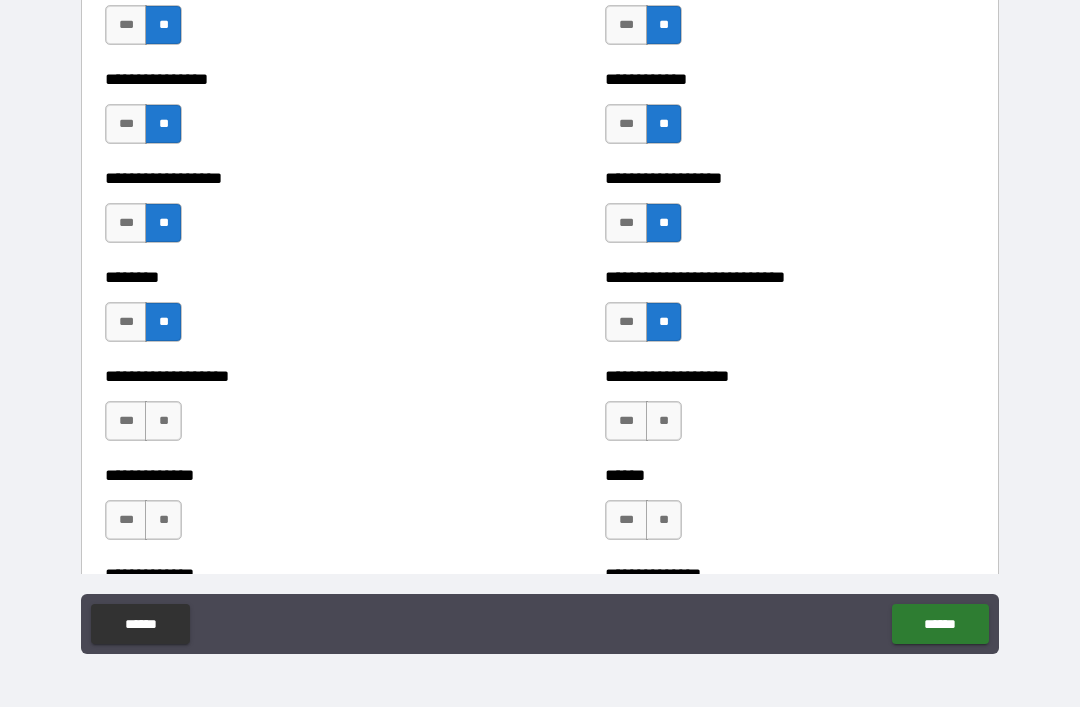 click on "**" at bounding box center [664, 421] 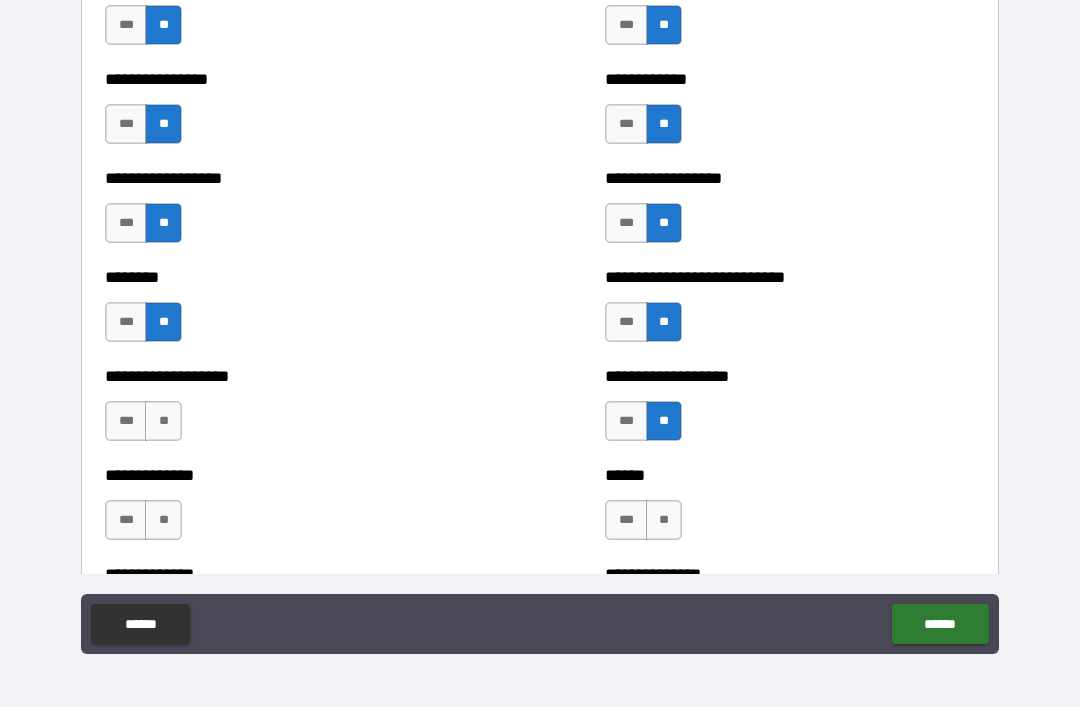 click on "**" at bounding box center [163, 421] 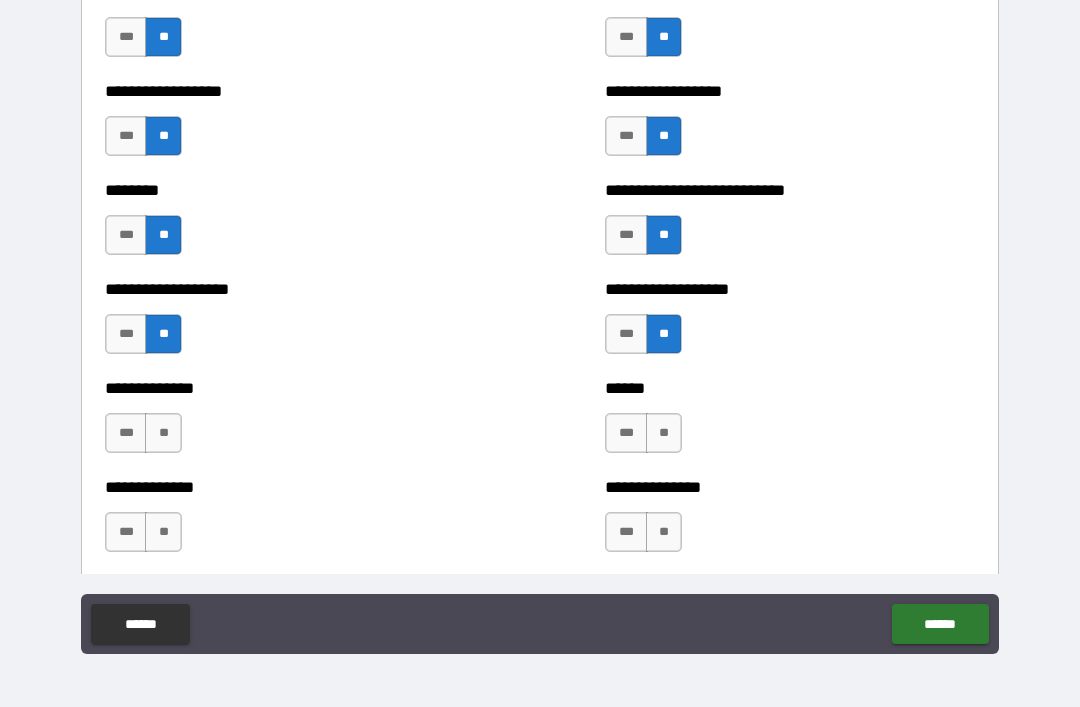 scroll, scrollTop: 4310, scrollLeft: 0, axis: vertical 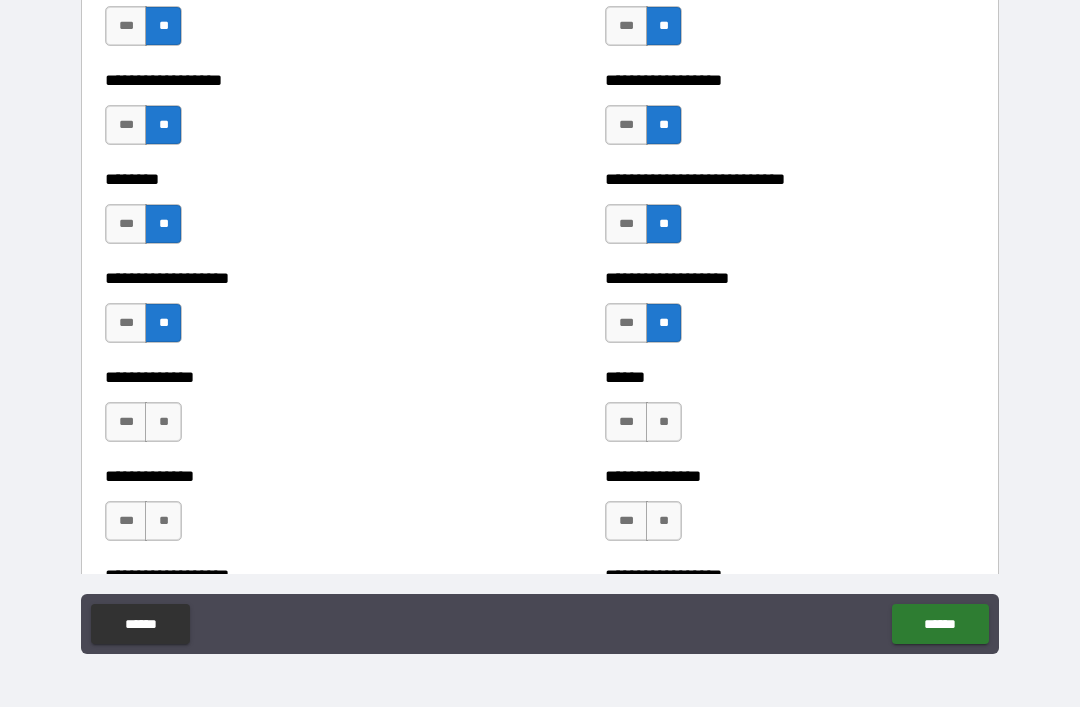 click on "**" at bounding box center [664, 422] 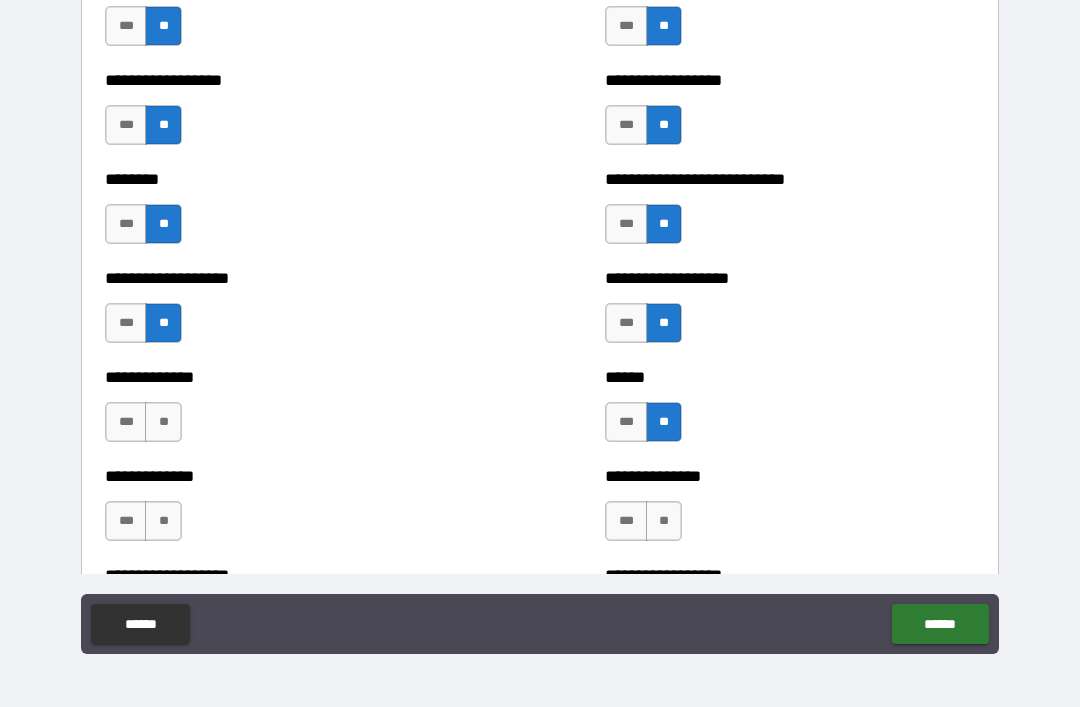 click on "**" at bounding box center (664, 521) 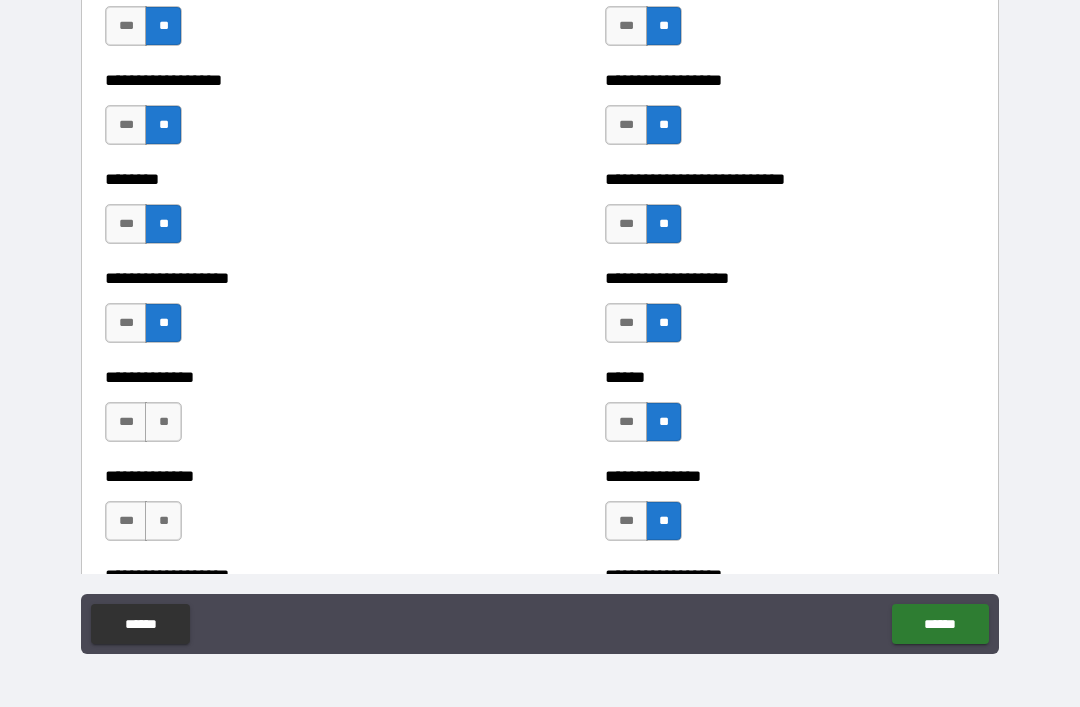 click on "**" at bounding box center (163, 422) 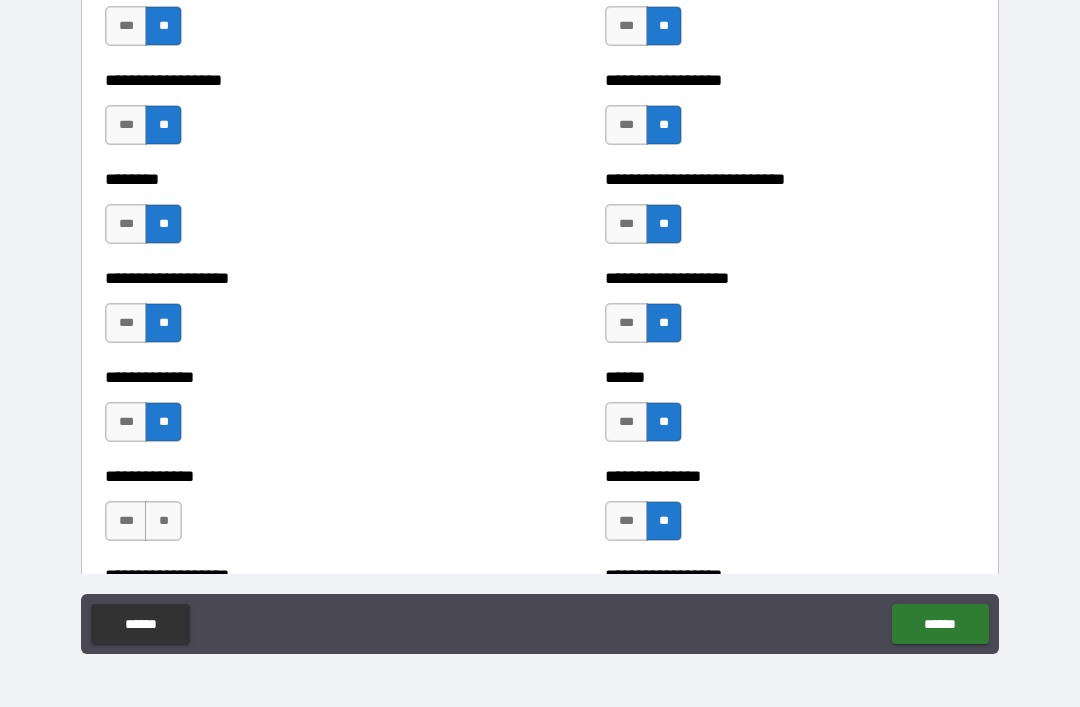 click on "**" at bounding box center (163, 521) 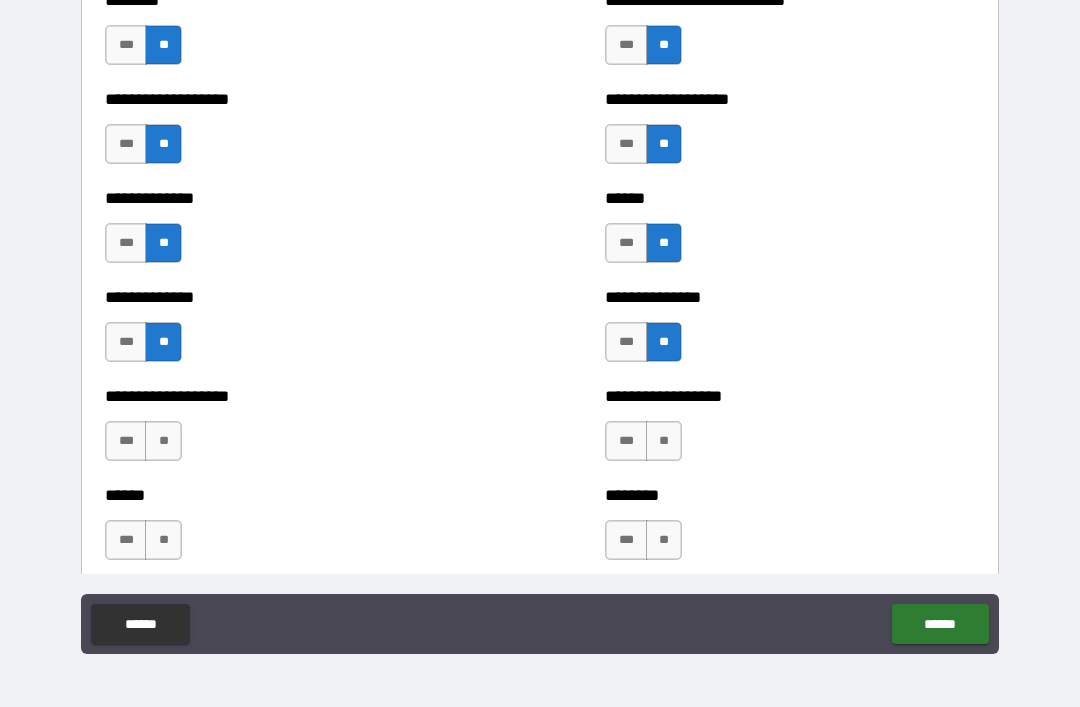 scroll, scrollTop: 4492, scrollLeft: 0, axis: vertical 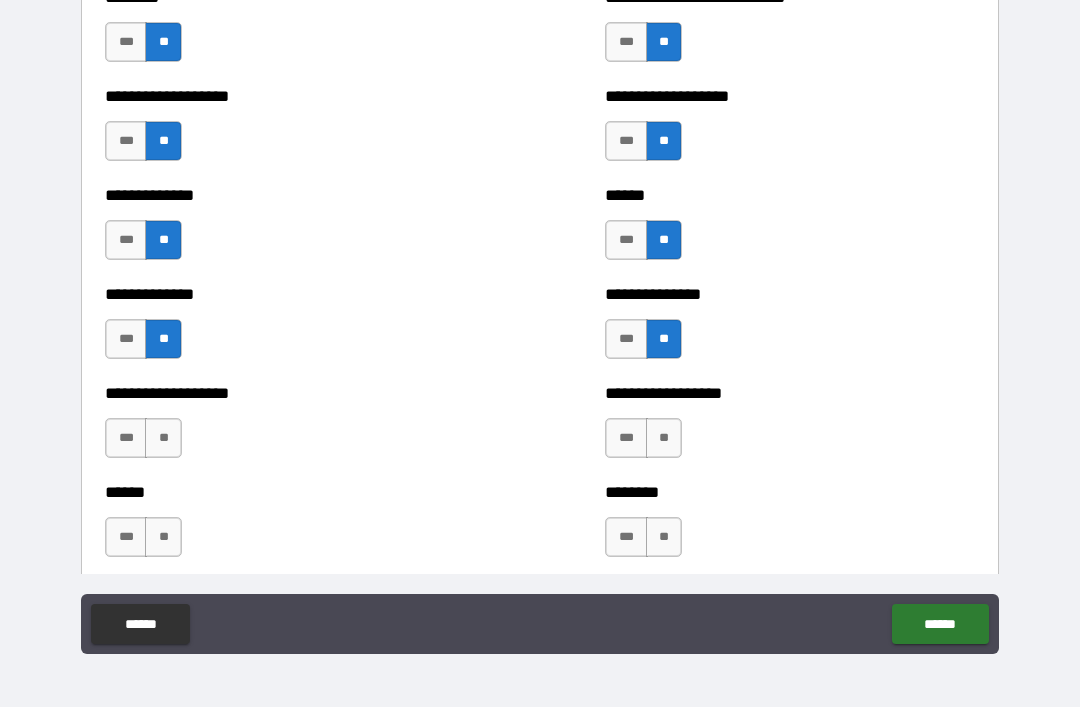 click on "**" at bounding box center (163, 438) 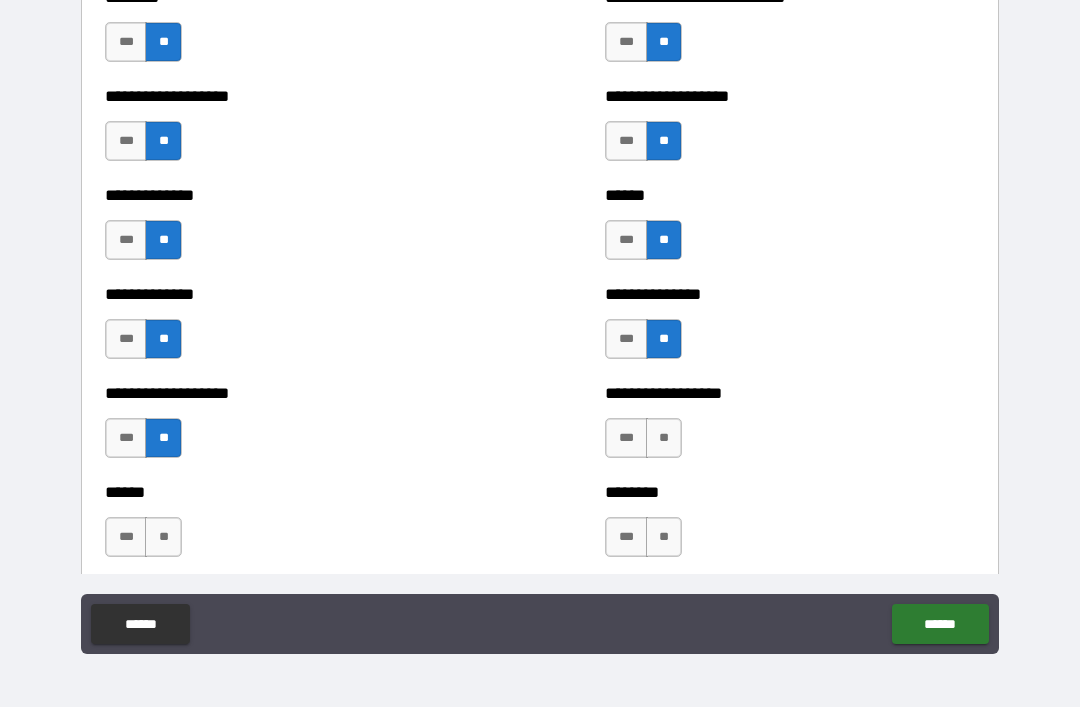 click on "**" at bounding box center (664, 438) 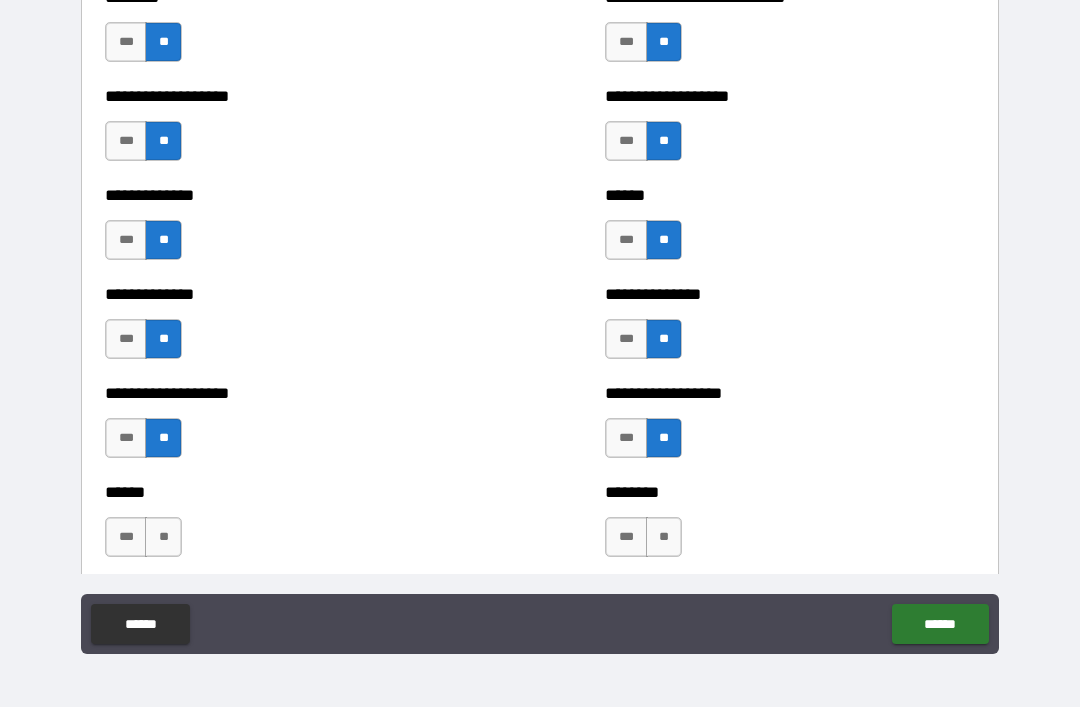 click on "**" at bounding box center [664, 537] 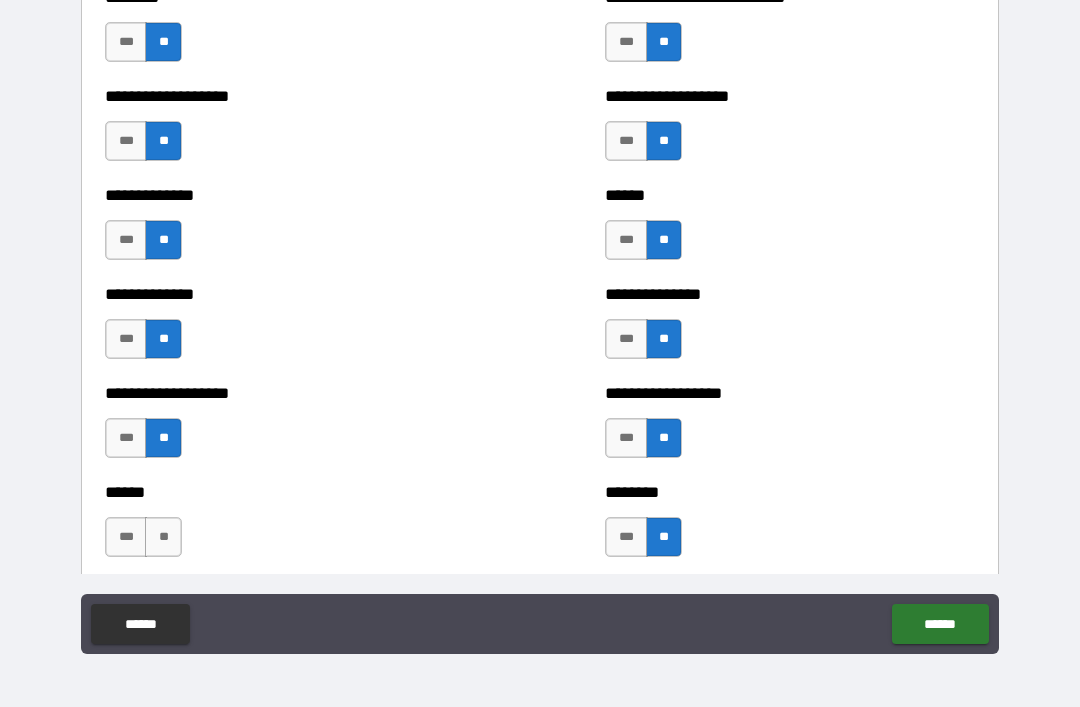 click on "**" at bounding box center [163, 537] 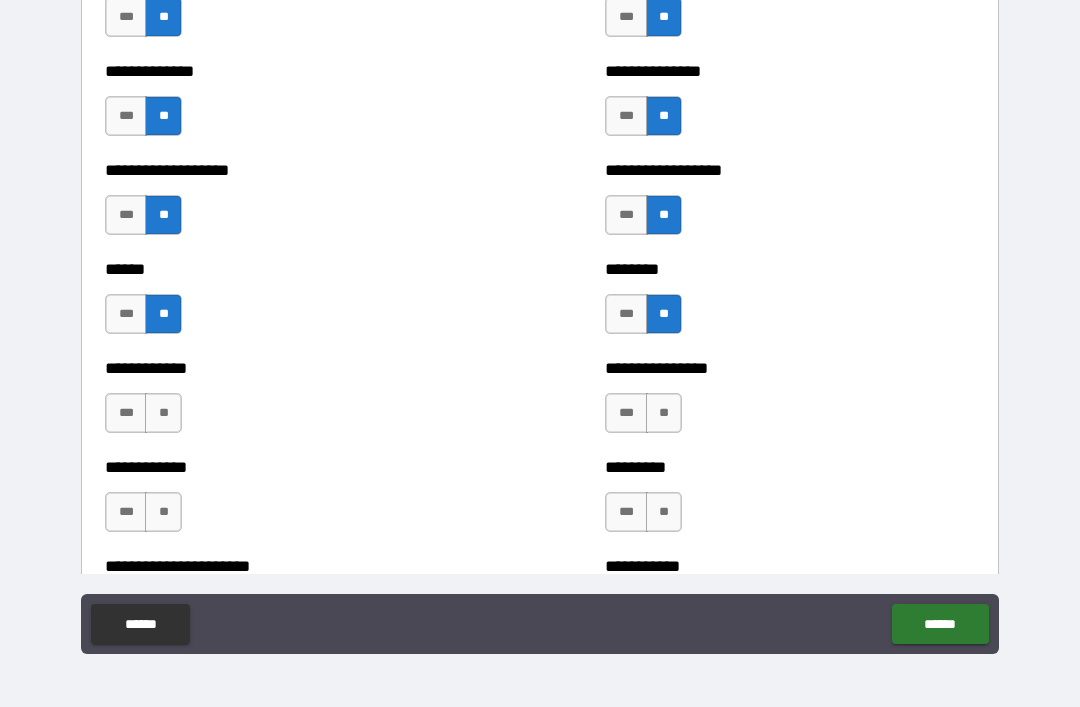 scroll, scrollTop: 4716, scrollLeft: 0, axis: vertical 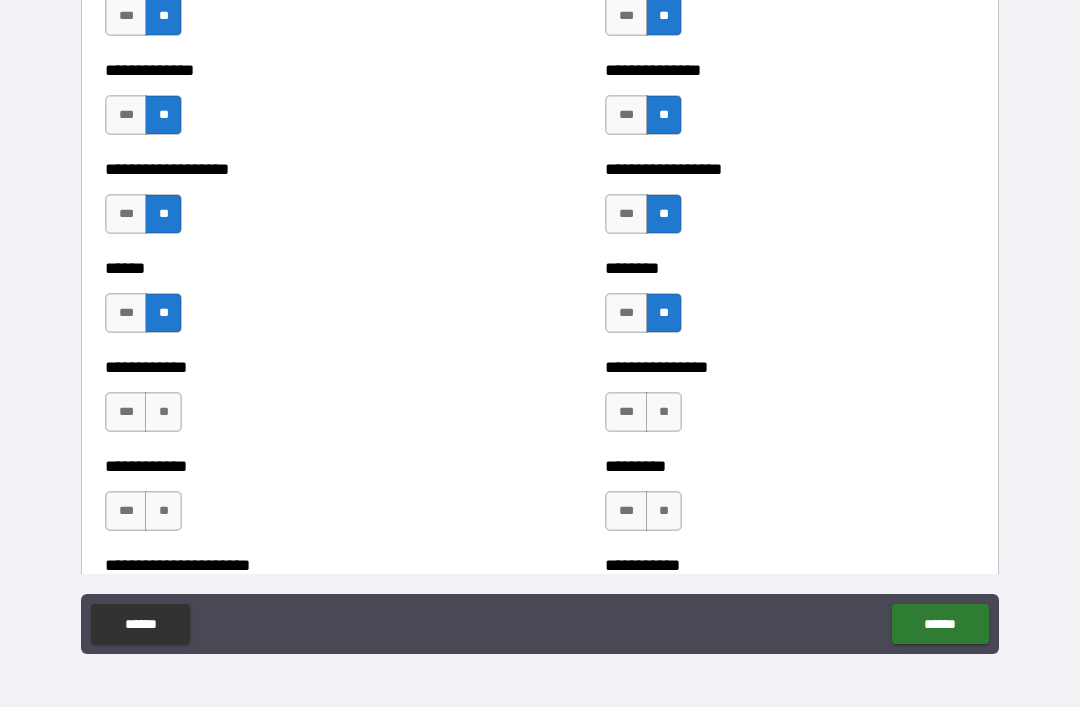 click on "**" at bounding box center [163, 412] 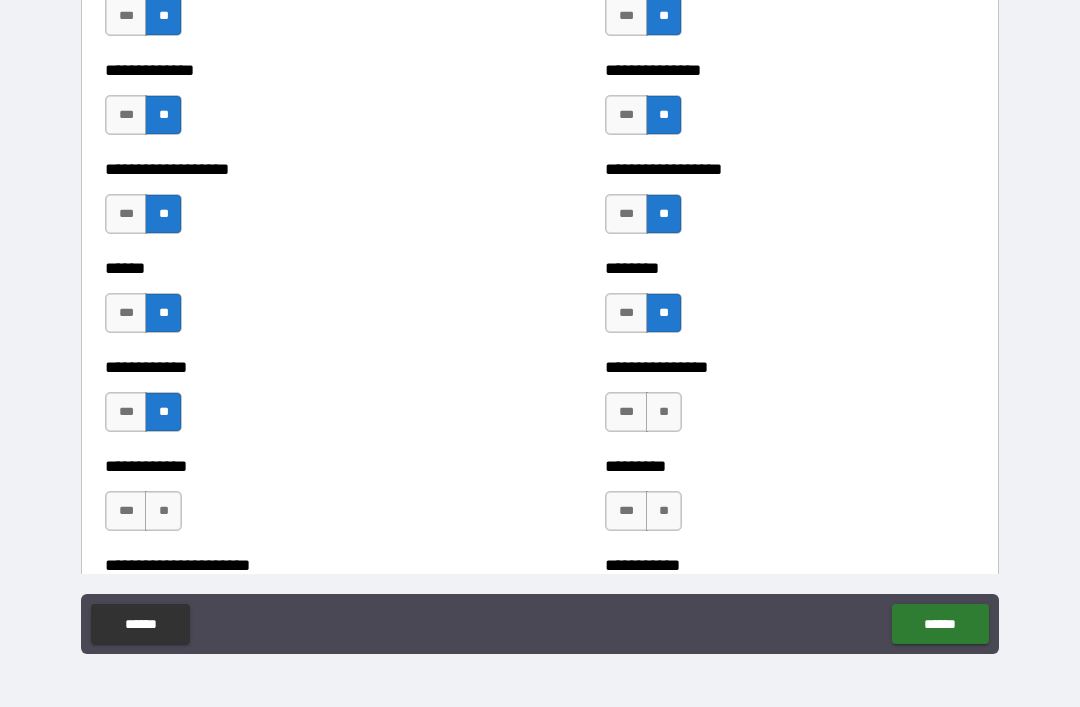 click on "**" at bounding box center (163, 511) 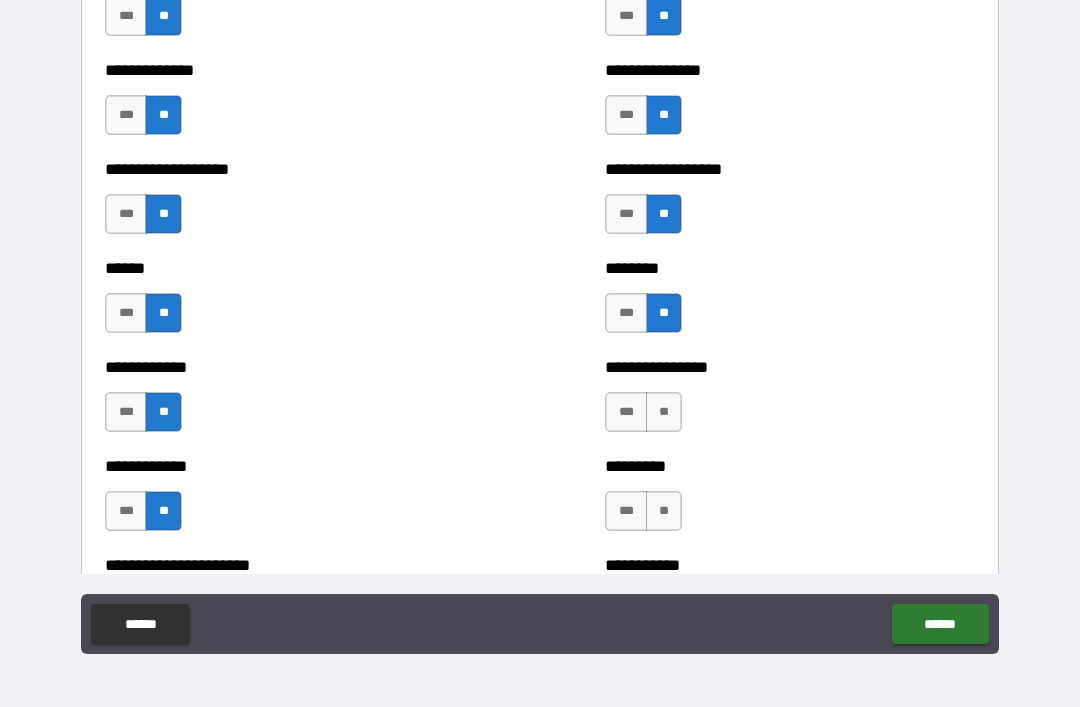click on "**" at bounding box center (664, 412) 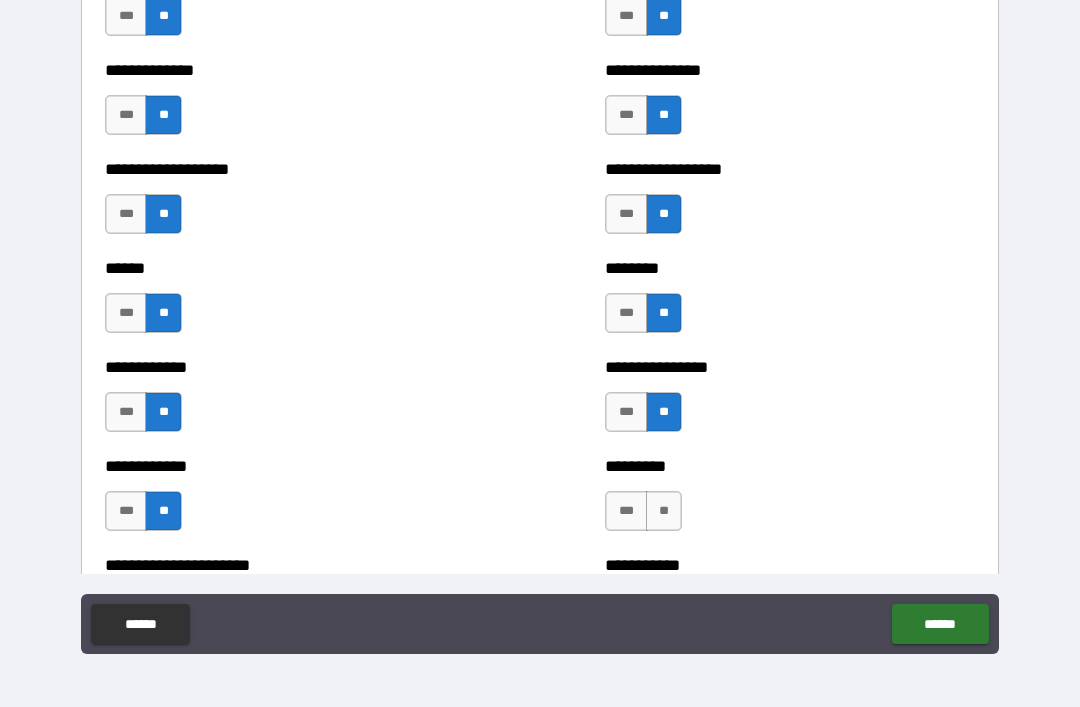 click on "**" at bounding box center [664, 511] 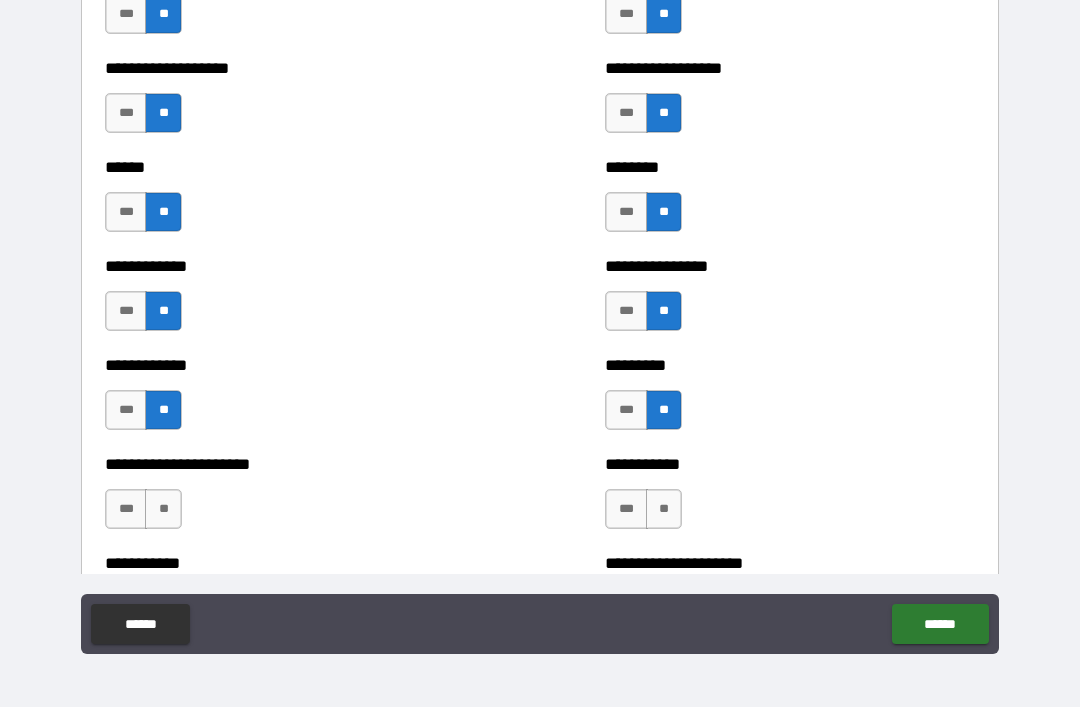 scroll, scrollTop: 4906, scrollLeft: 0, axis: vertical 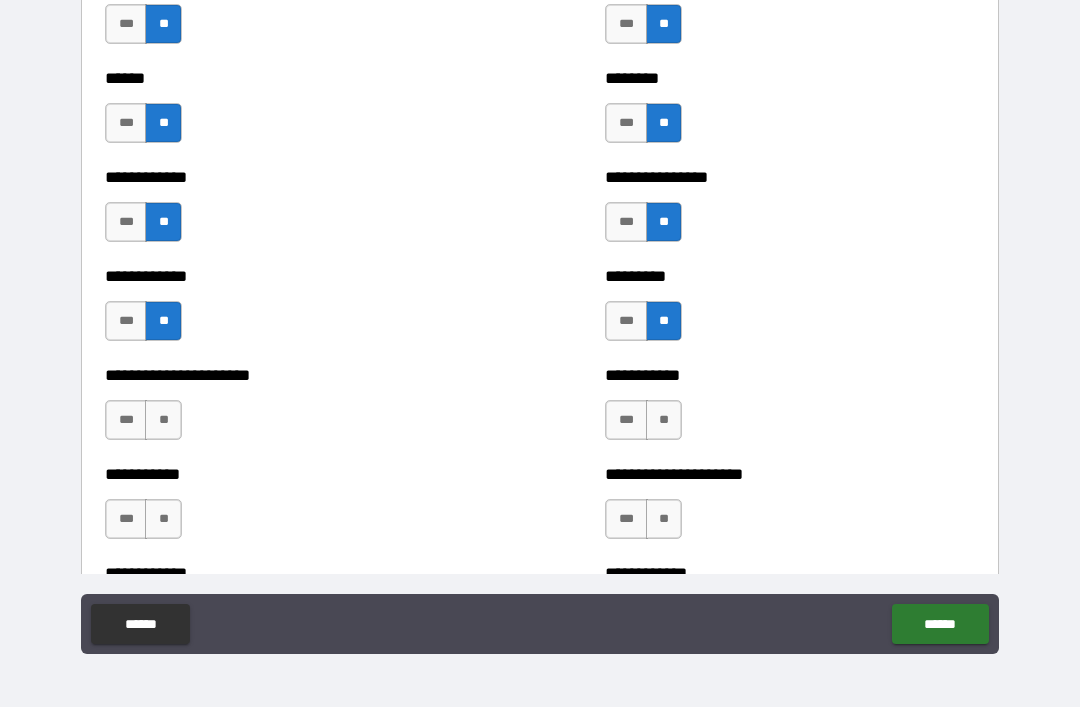 click on "**" at bounding box center (664, 420) 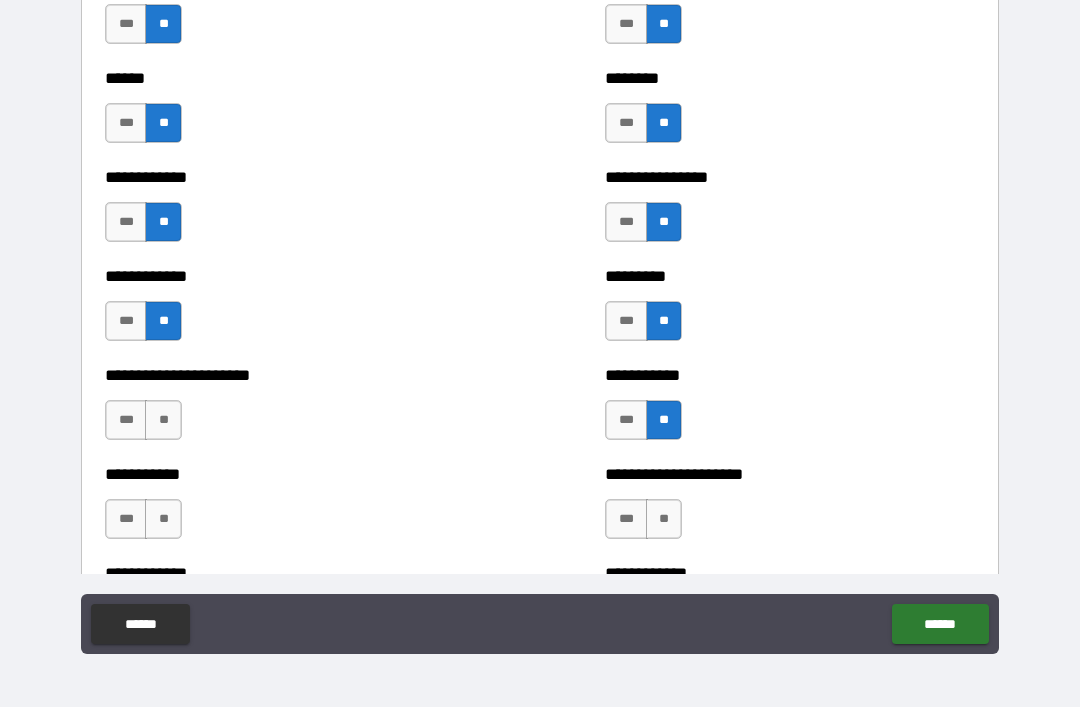 click on "**" at bounding box center [163, 420] 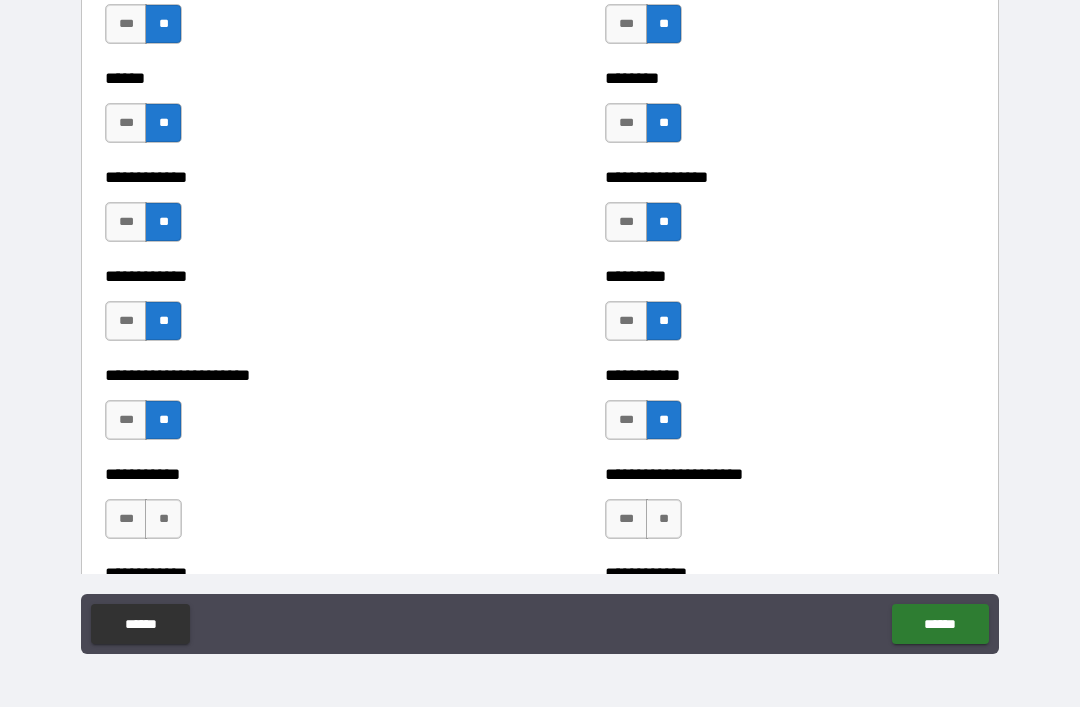 click on "**" at bounding box center [163, 519] 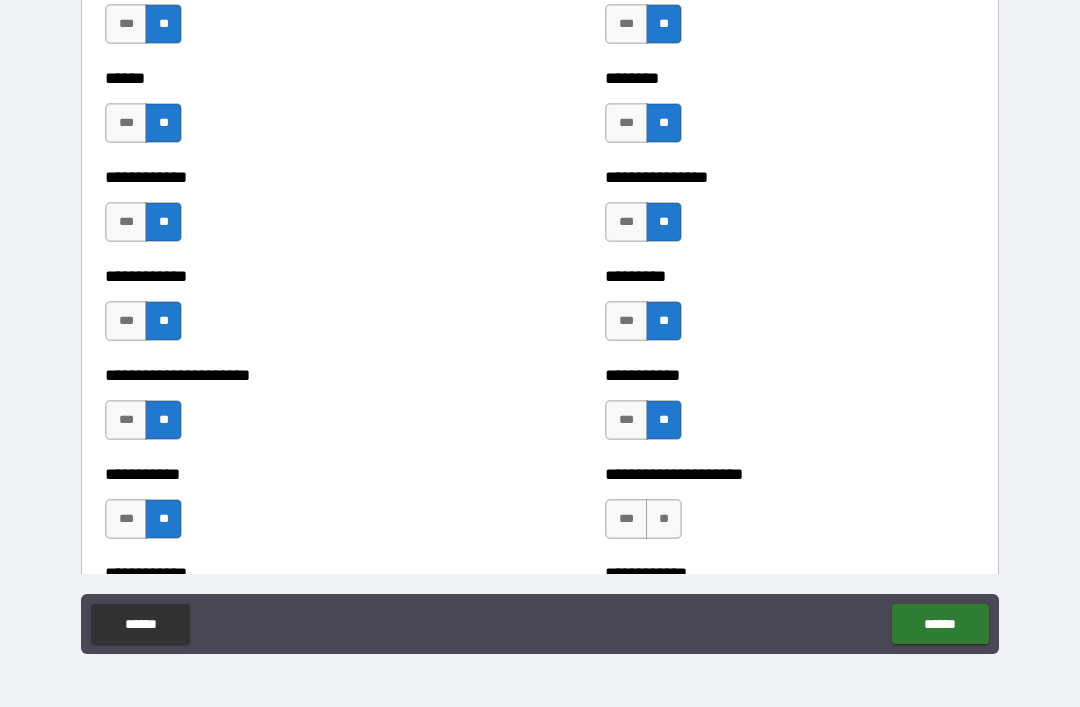 click on "**" at bounding box center (664, 519) 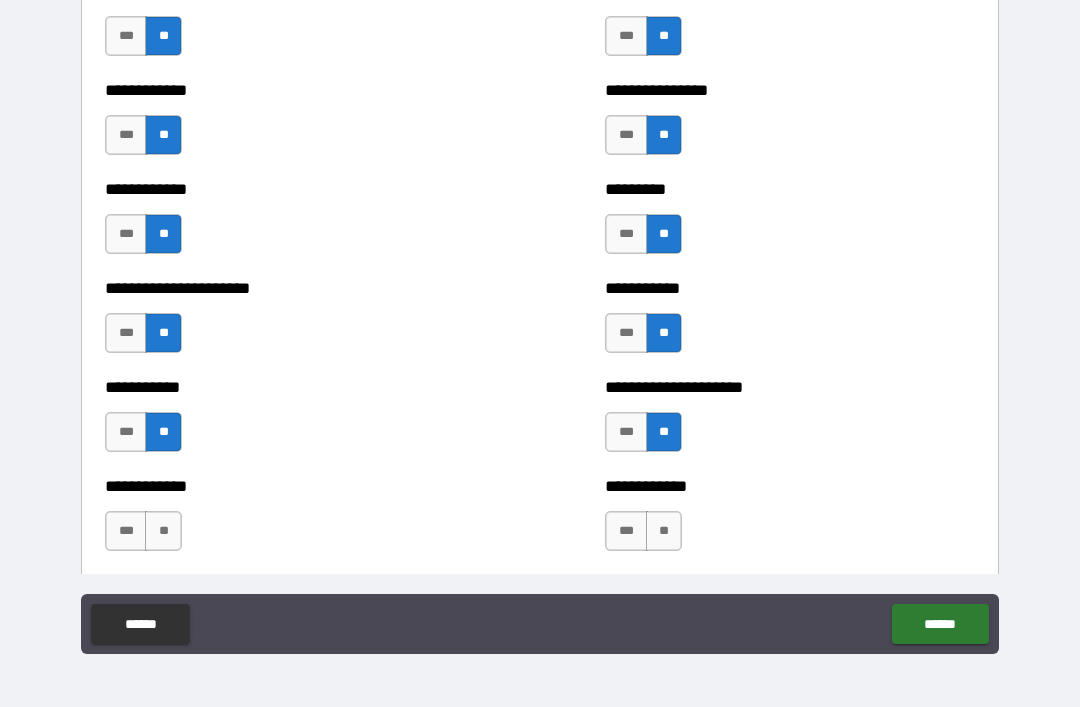 scroll, scrollTop: 5140, scrollLeft: 0, axis: vertical 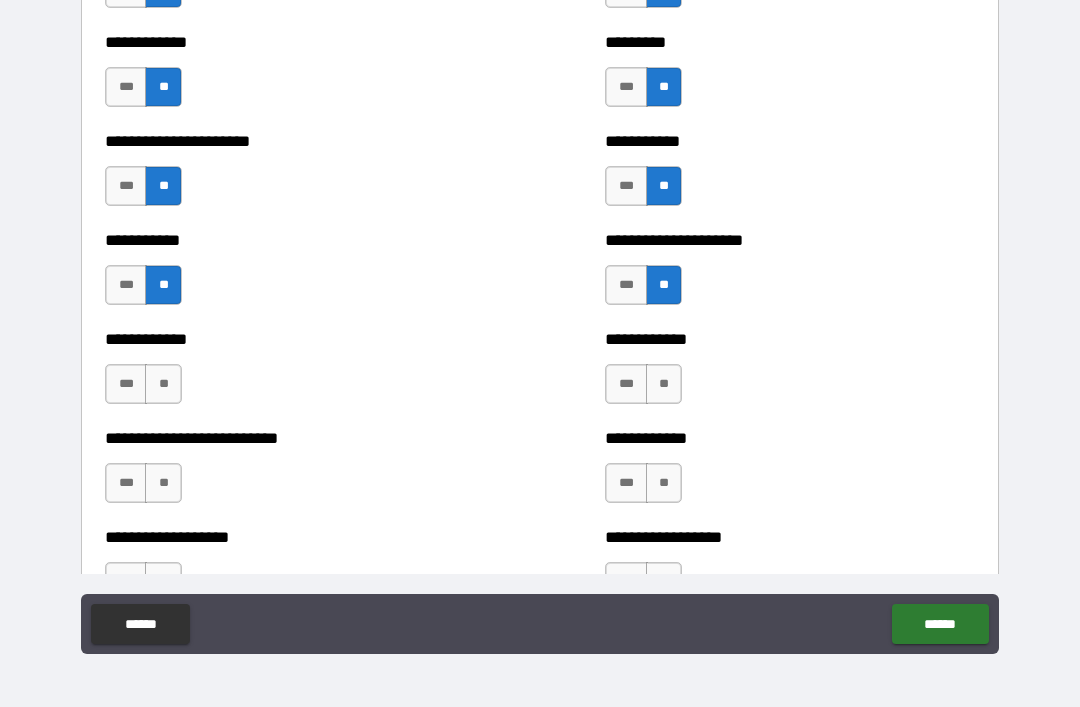 click on "**" at bounding box center [664, 384] 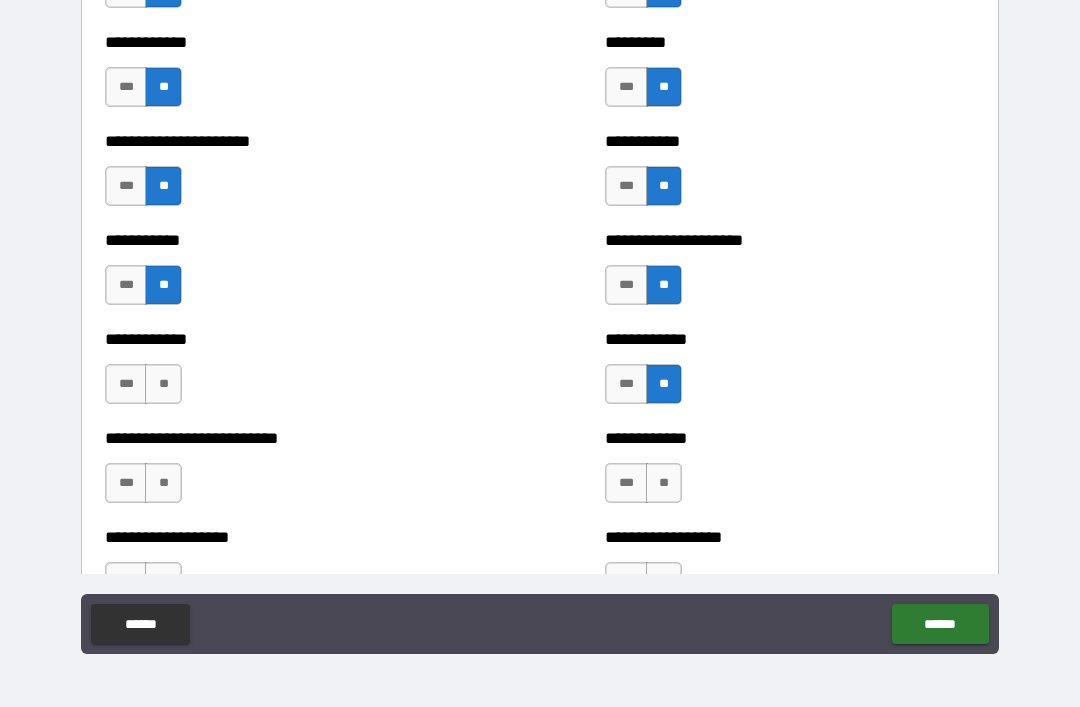 click on "**" at bounding box center (163, 384) 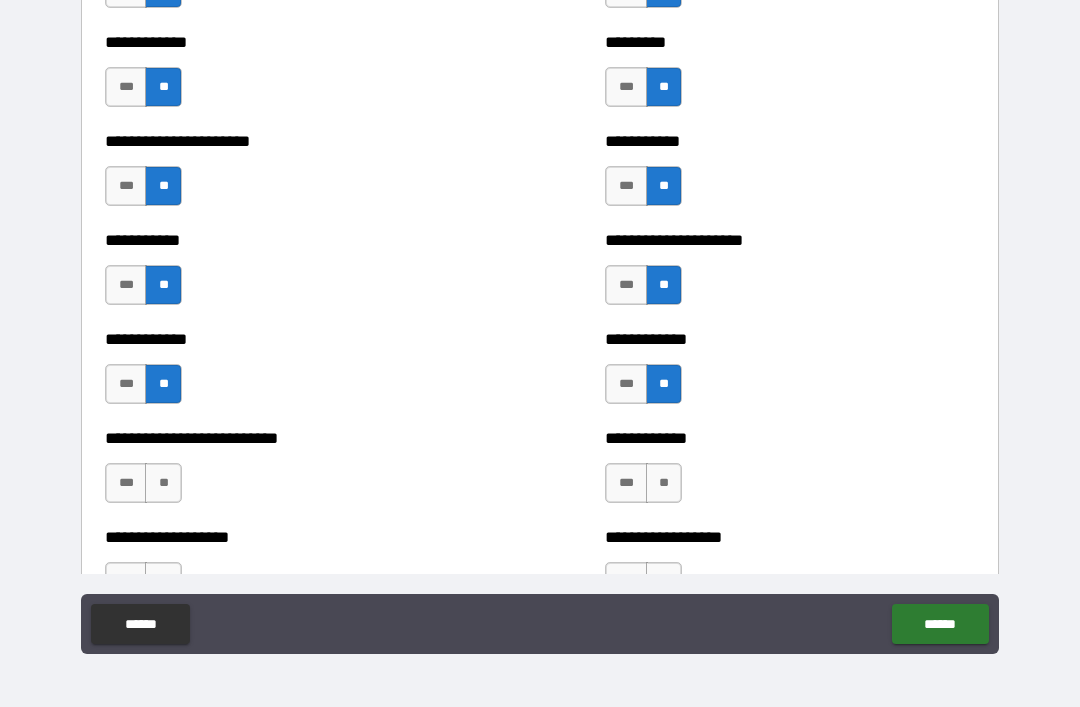 click on "**" at bounding box center [664, 483] 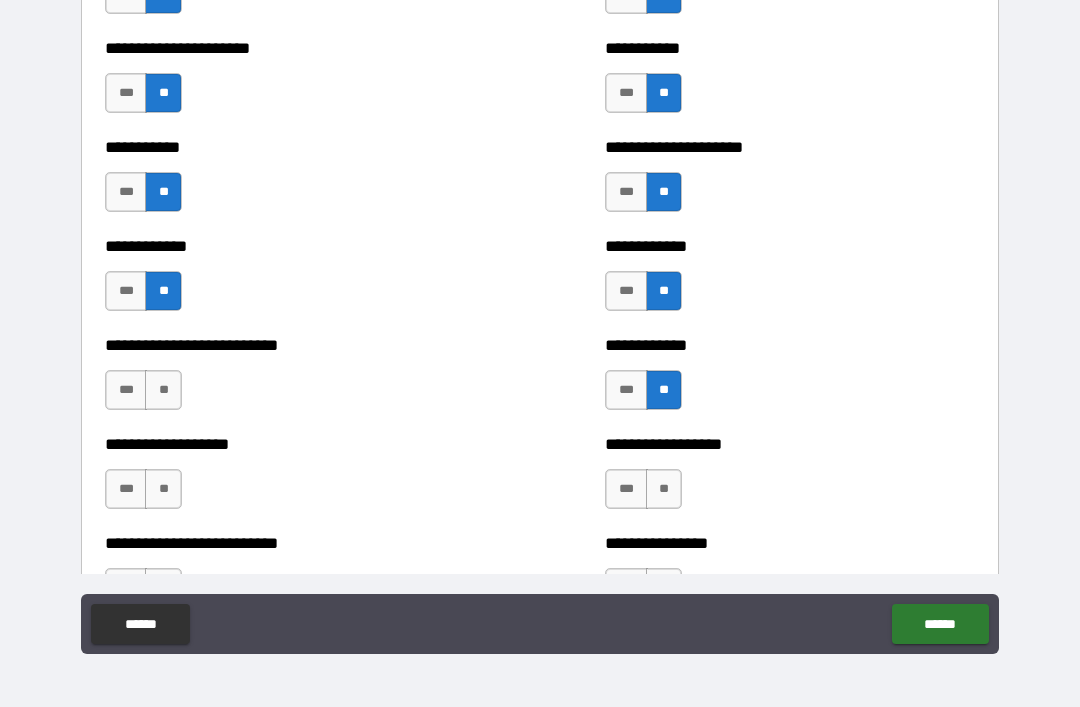 scroll, scrollTop: 5288, scrollLeft: 0, axis: vertical 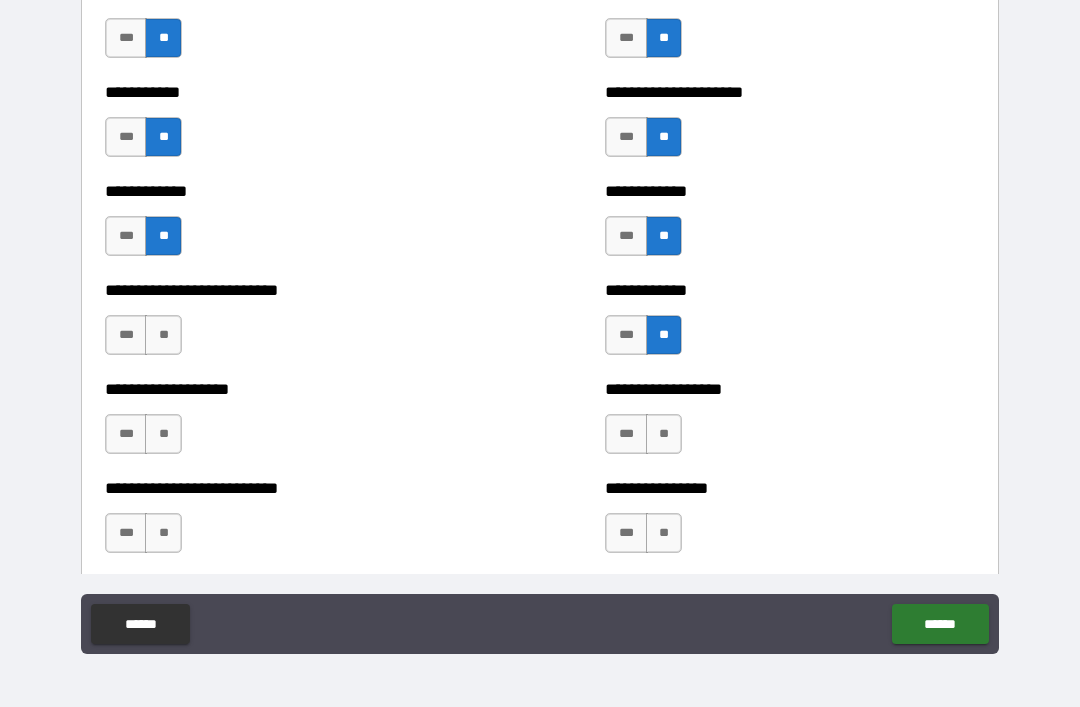 click on "**" at bounding box center (664, 434) 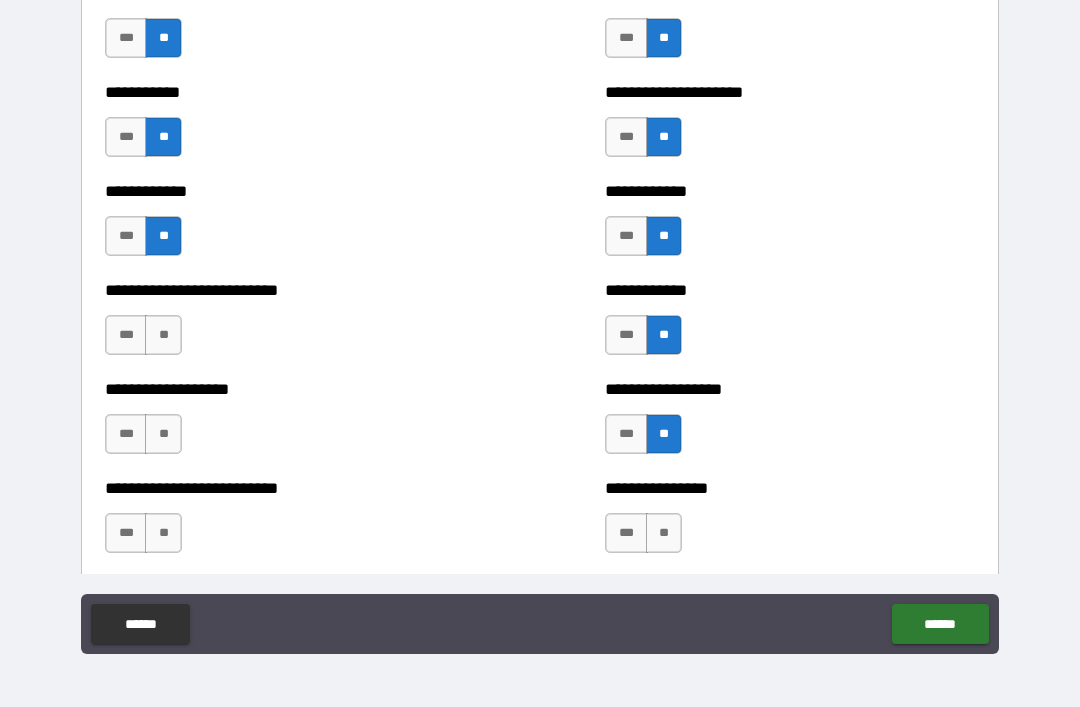 click on "**" at bounding box center (664, 533) 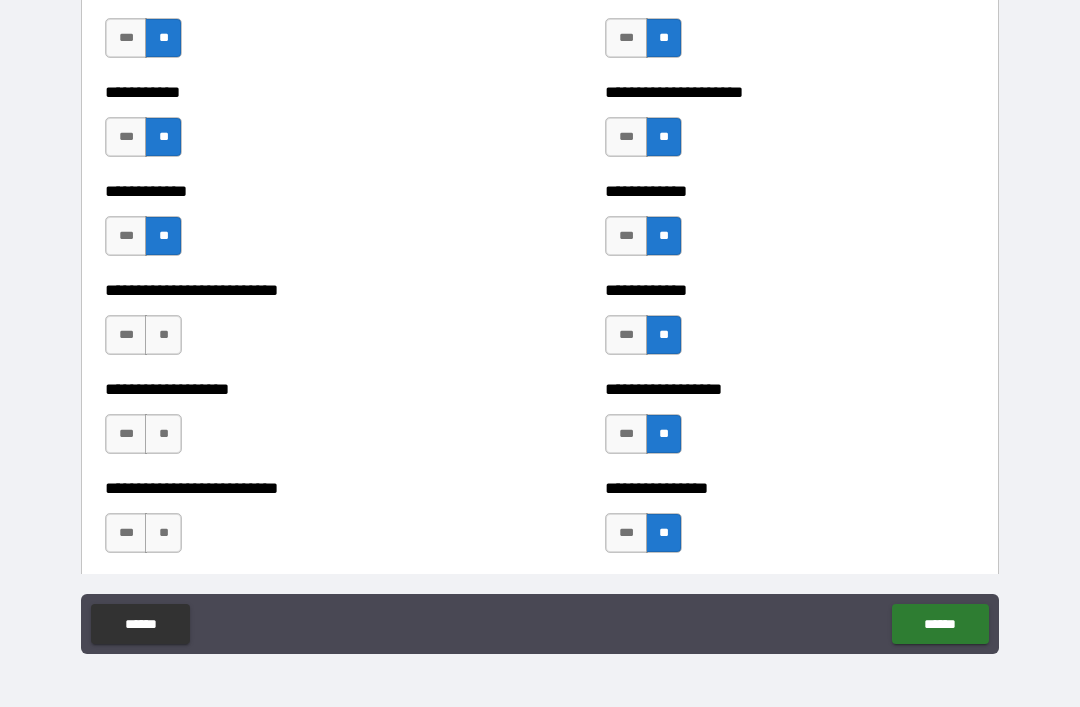 click on "**" at bounding box center (163, 434) 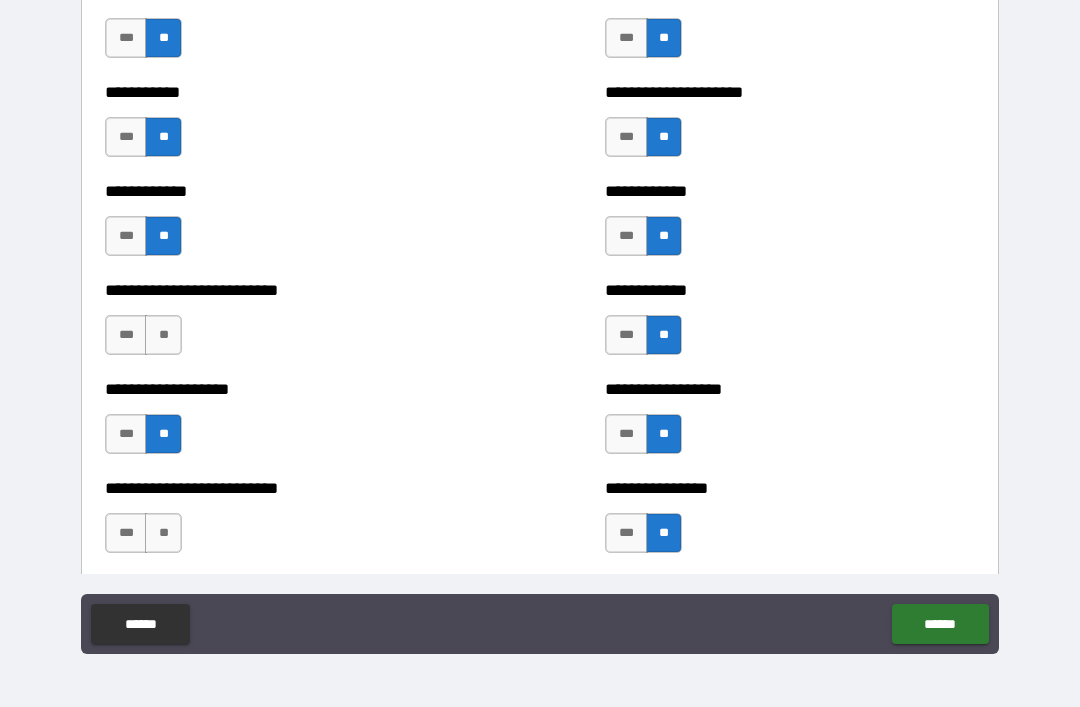 click on "**" at bounding box center [163, 533] 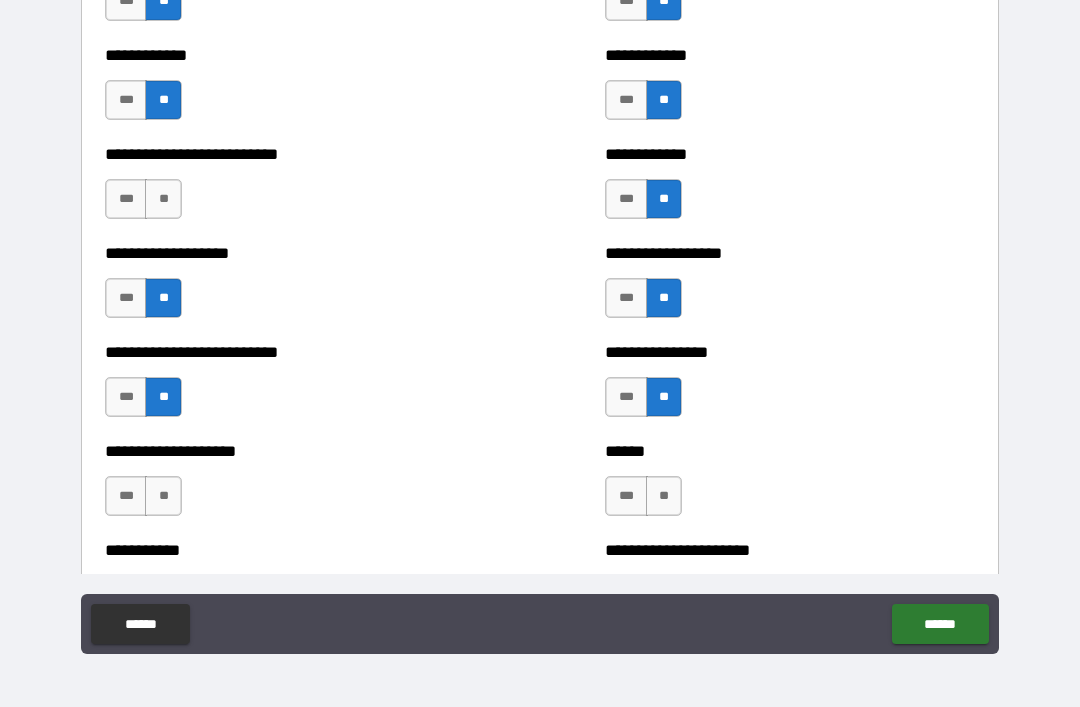 scroll, scrollTop: 5473, scrollLeft: 0, axis: vertical 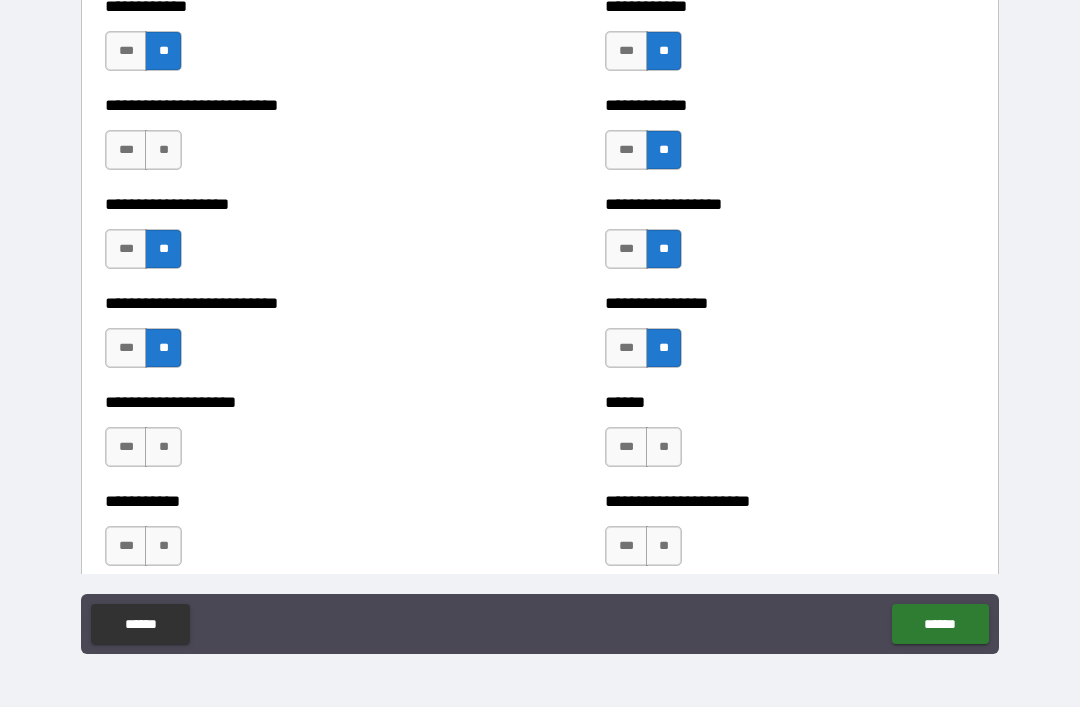 click on "*** **" at bounding box center (146, 452) 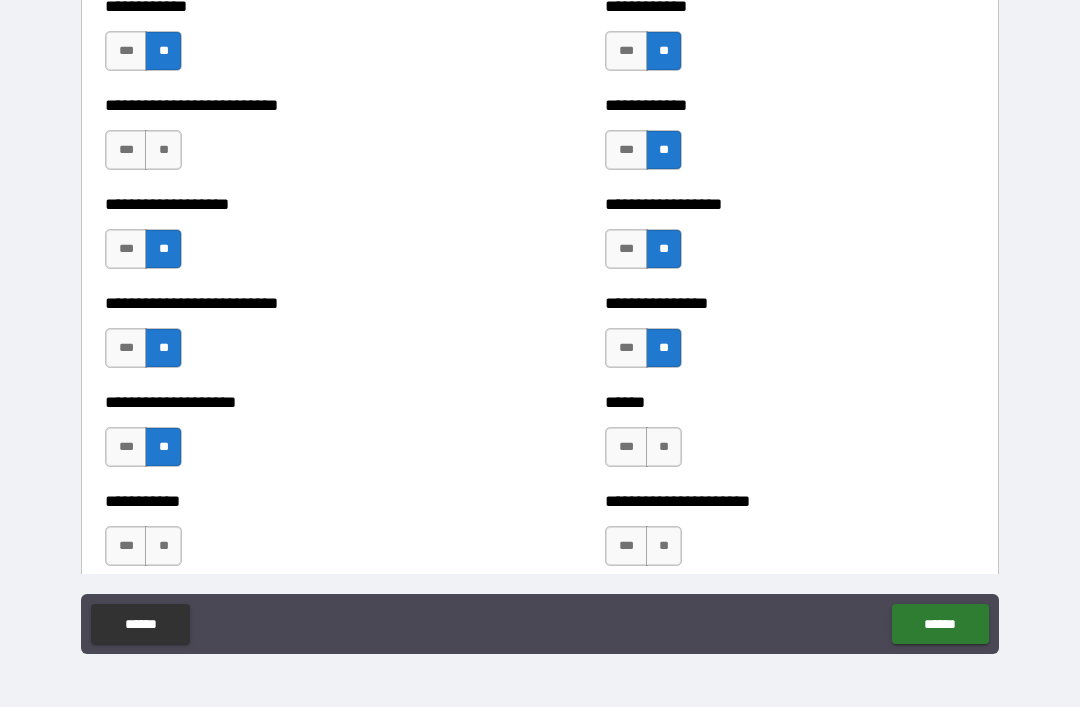 click on "**" at bounding box center (664, 447) 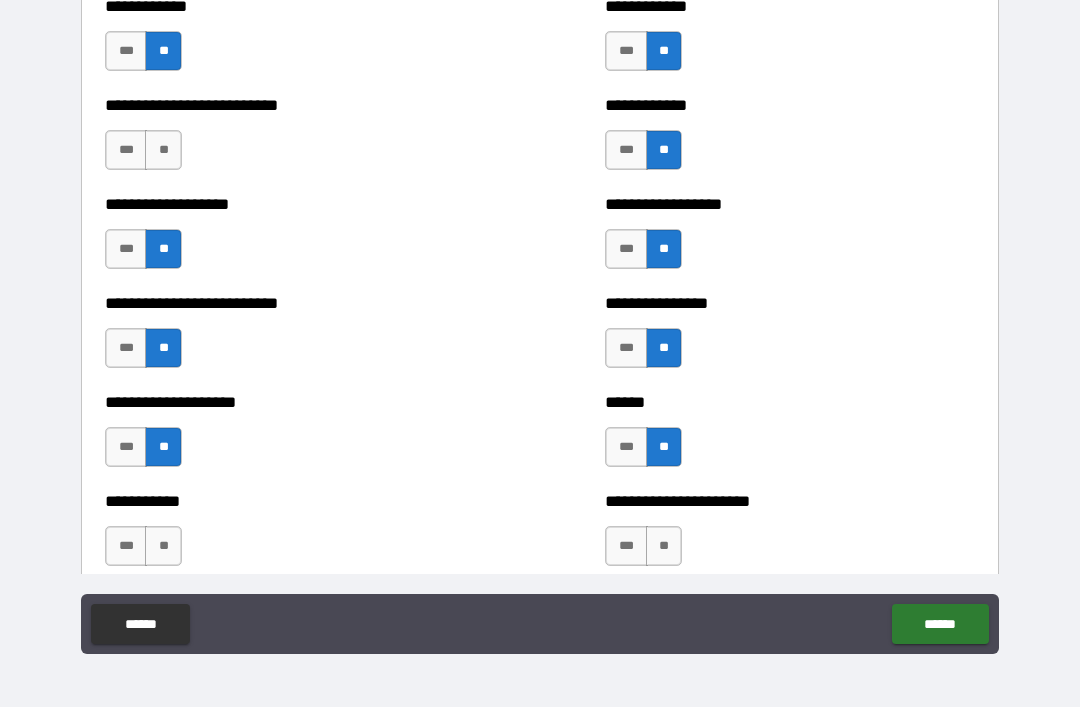 click on "**" at bounding box center [664, 546] 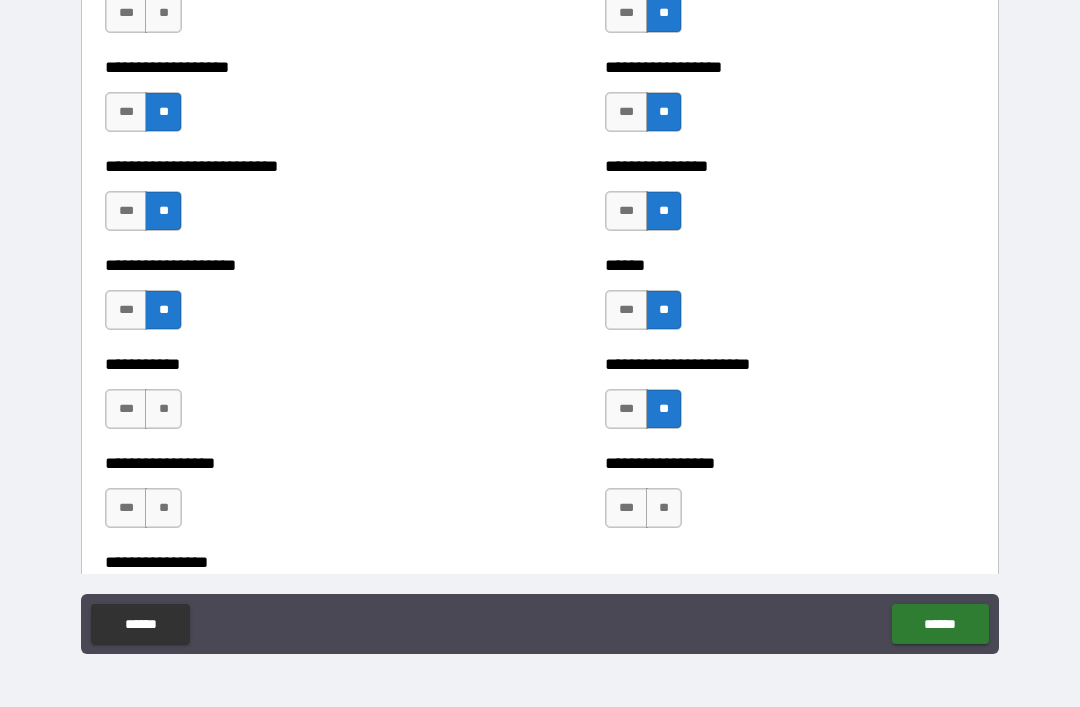 scroll, scrollTop: 5654, scrollLeft: 0, axis: vertical 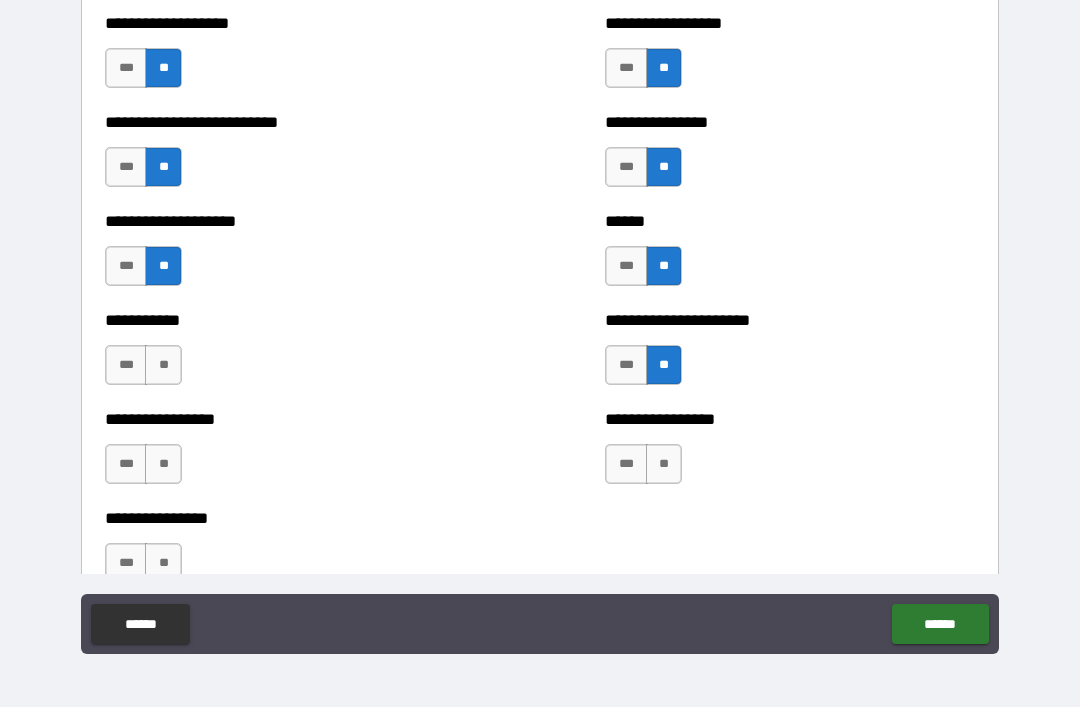 click on "**" at bounding box center [163, 365] 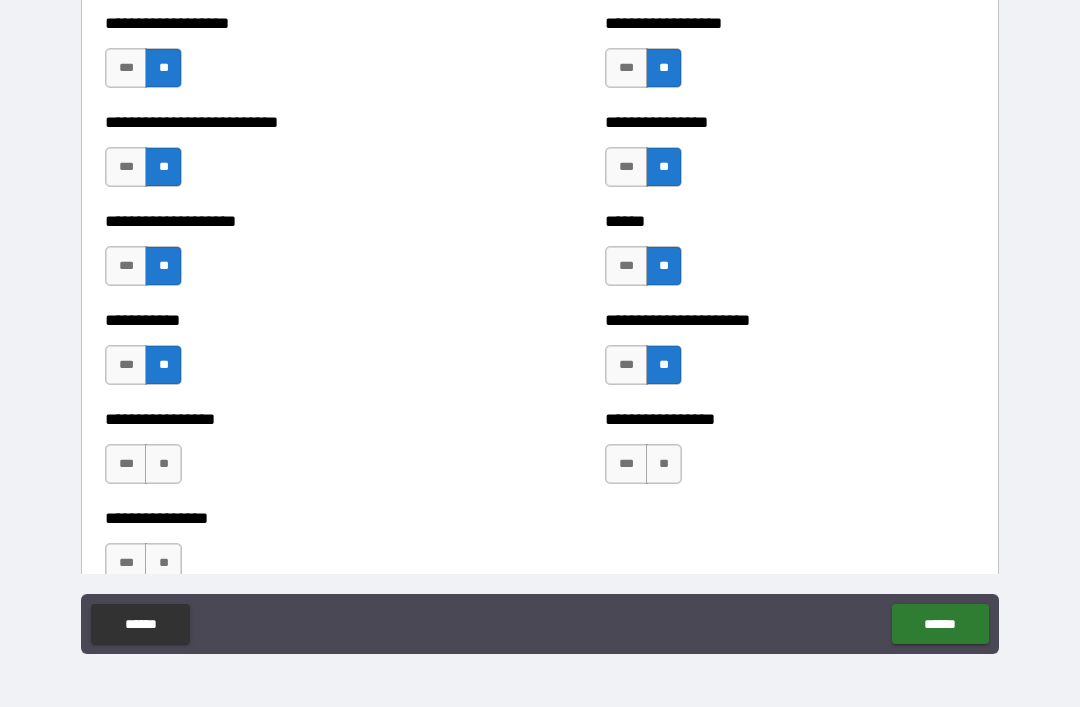 click on "**" at bounding box center (163, 464) 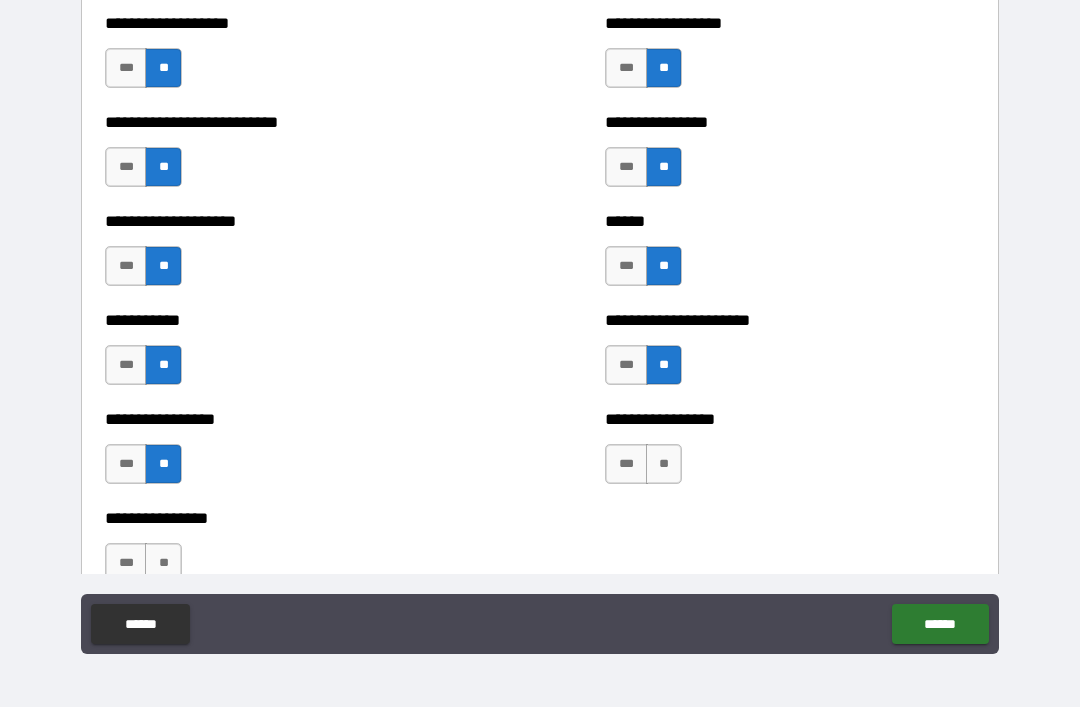 click on "**" at bounding box center (664, 464) 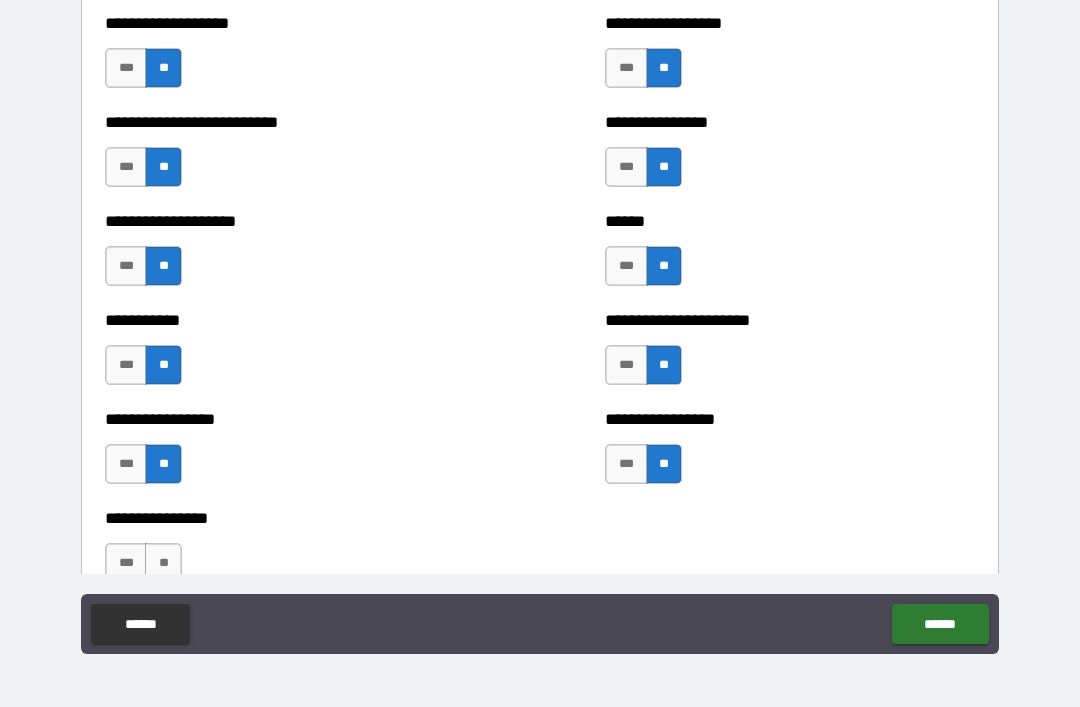 click on "**" at bounding box center [163, 563] 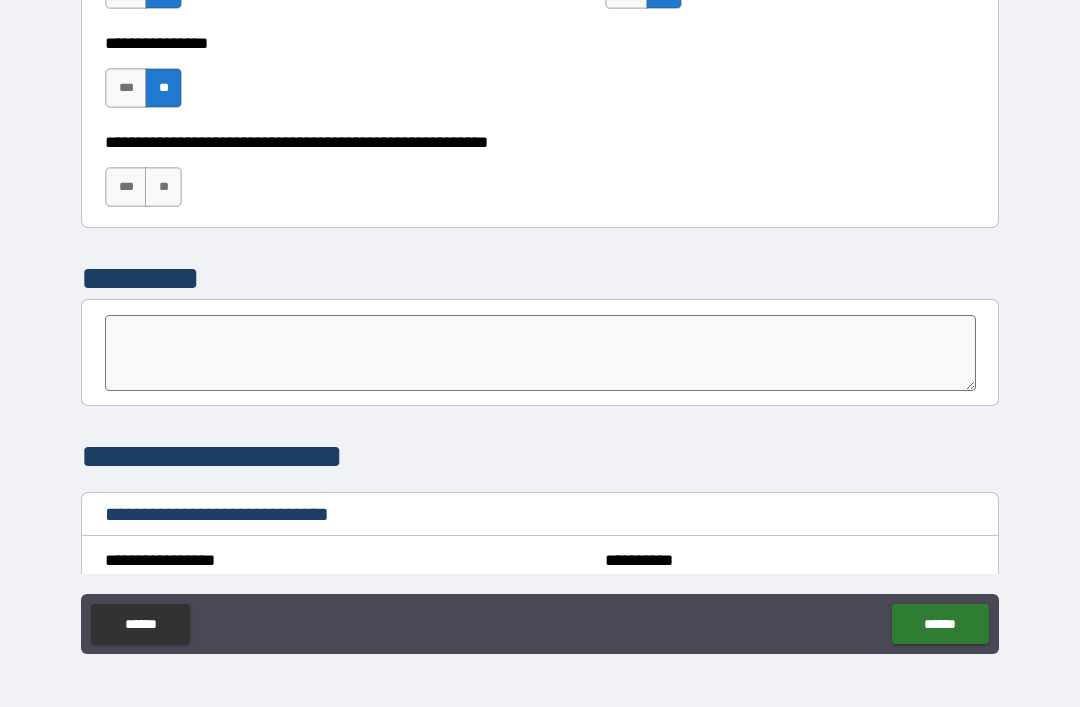 click on "**" at bounding box center (163, 187) 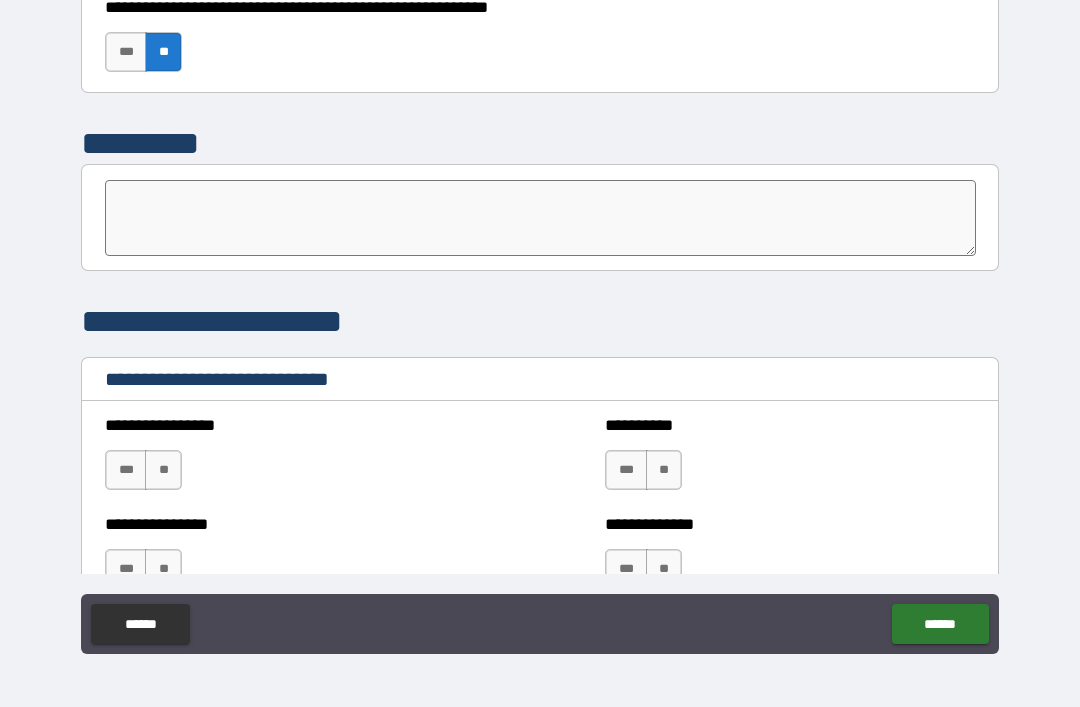 scroll, scrollTop: 6318, scrollLeft: 0, axis: vertical 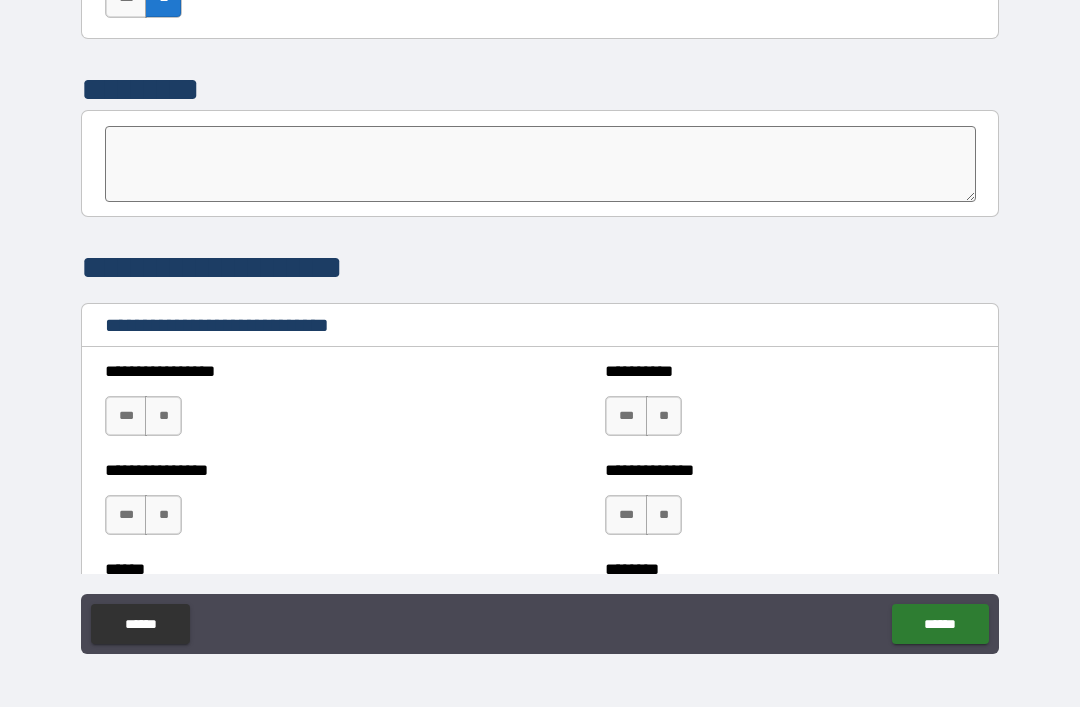 click on "**" at bounding box center [163, 416] 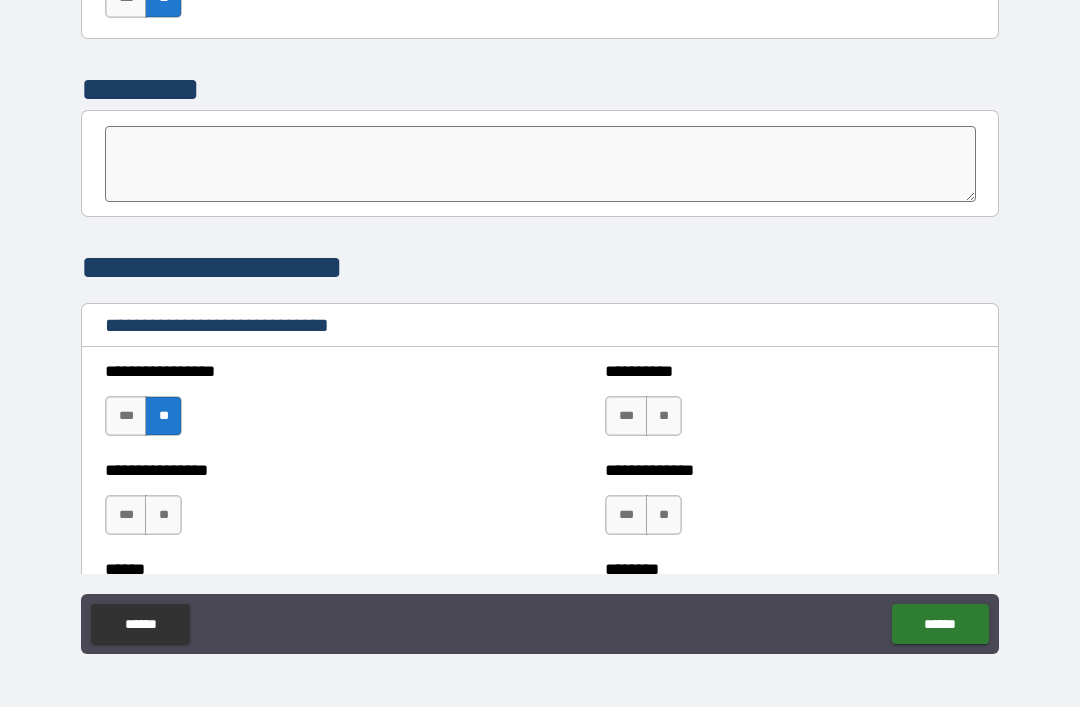 click on "**" at bounding box center [163, 515] 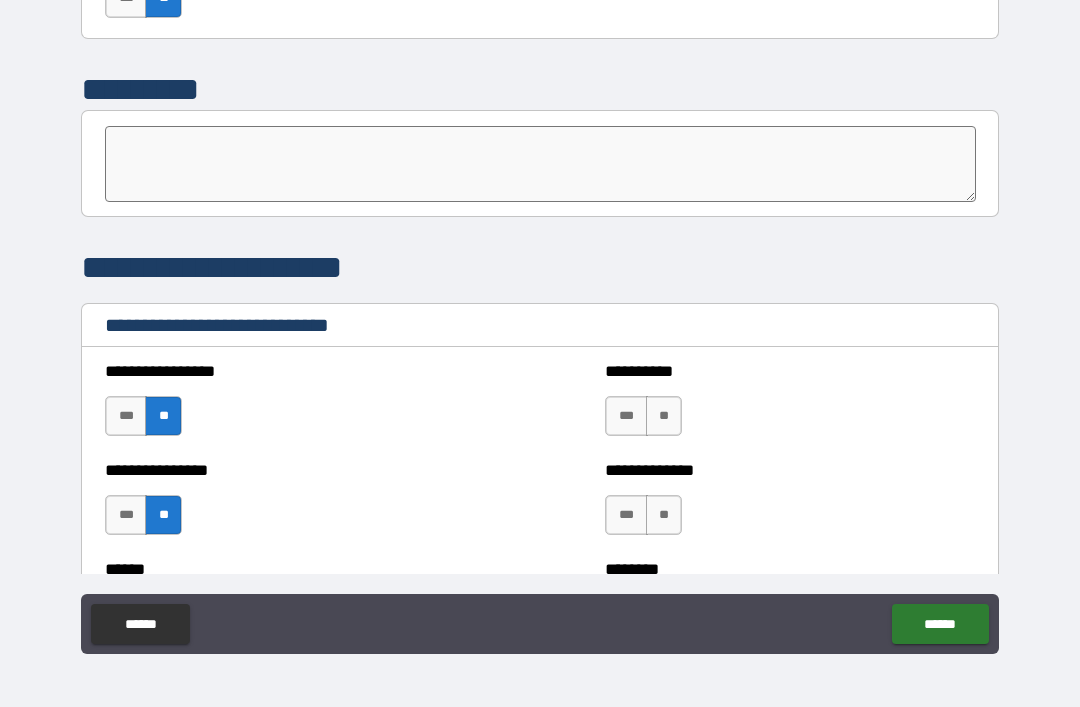 click on "**" at bounding box center (664, 416) 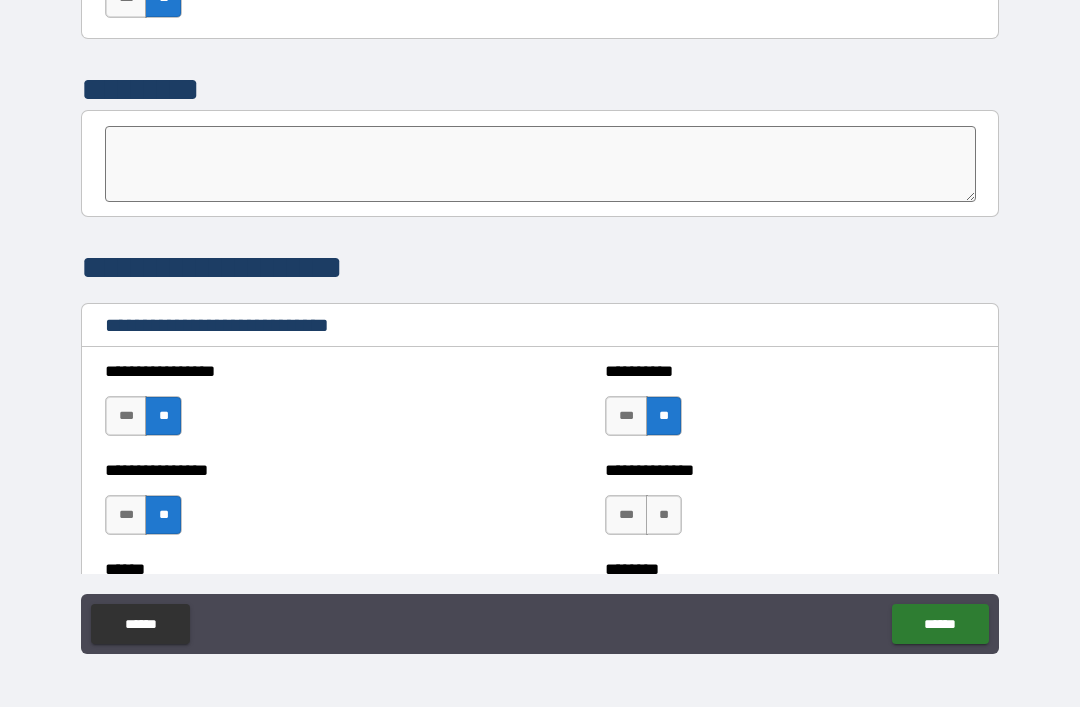 click on "**" at bounding box center [664, 515] 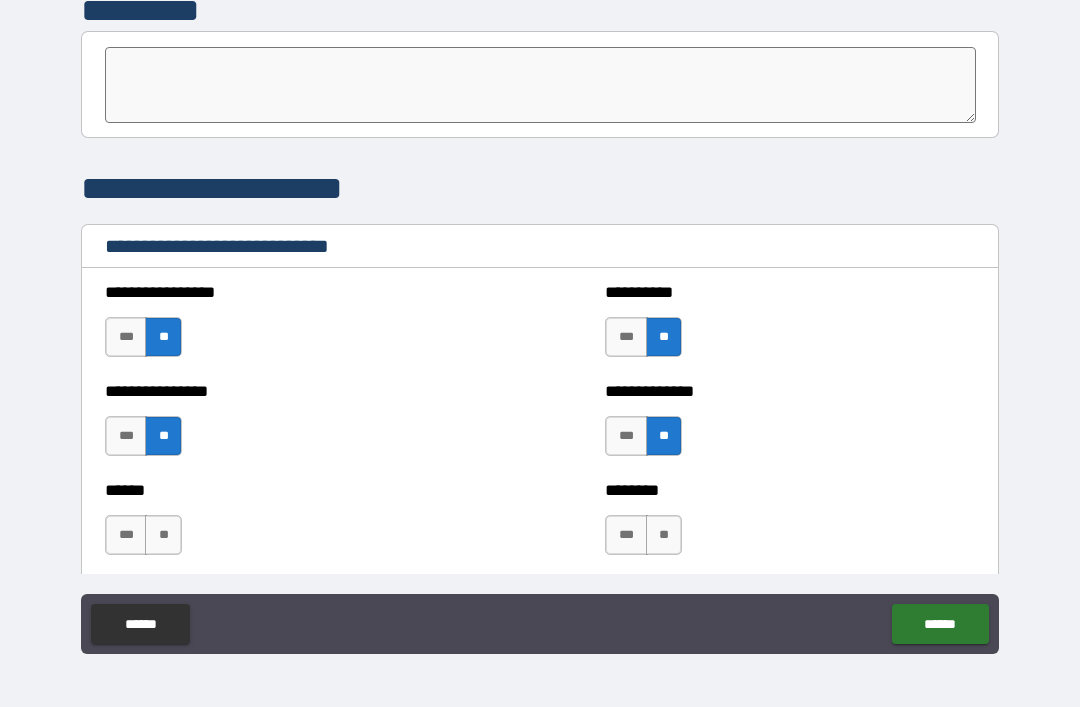 scroll, scrollTop: 6541, scrollLeft: 0, axis: vertical 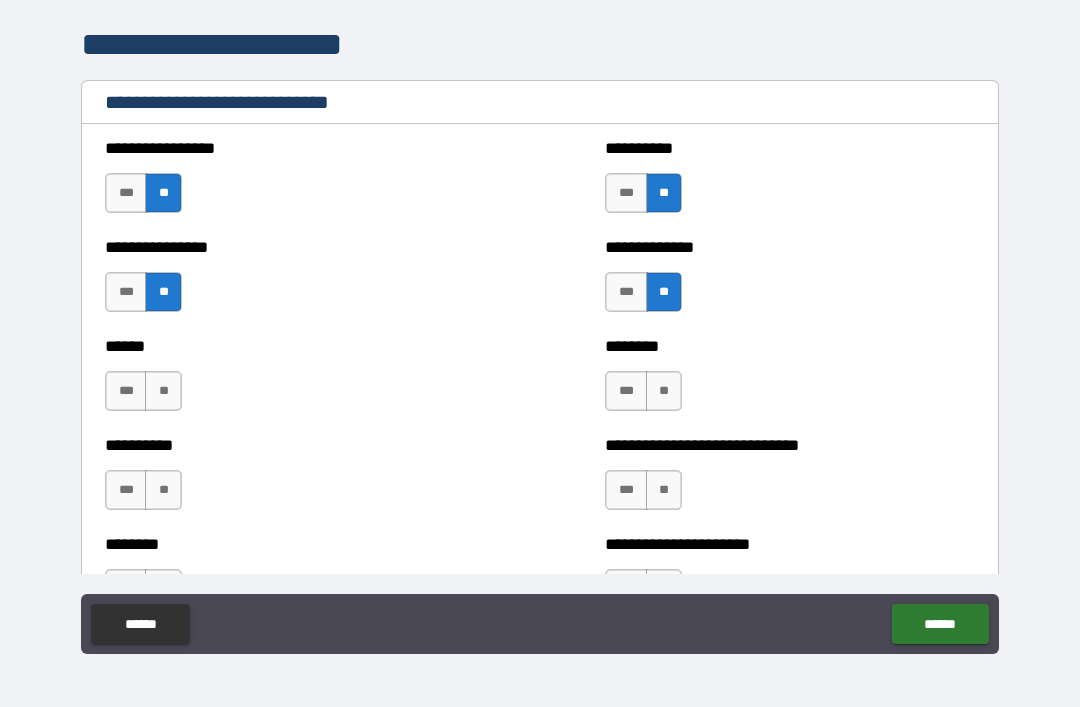 click on "**" at bounding box center (664, 391) 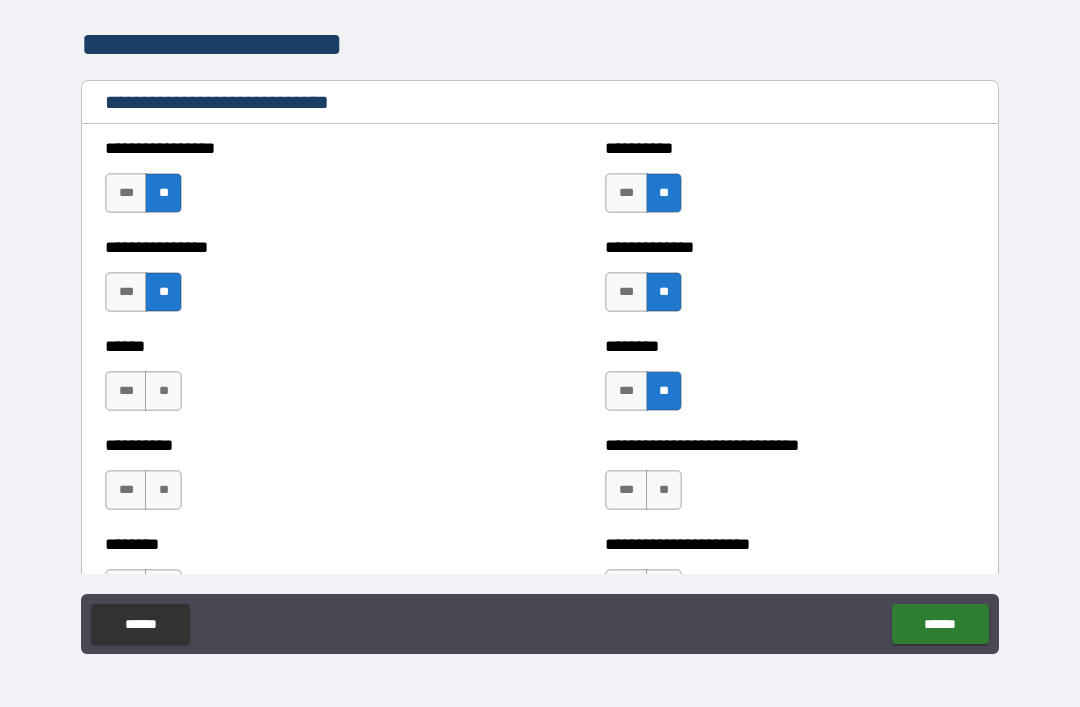 click on "**" at bounding box center [664, 490] 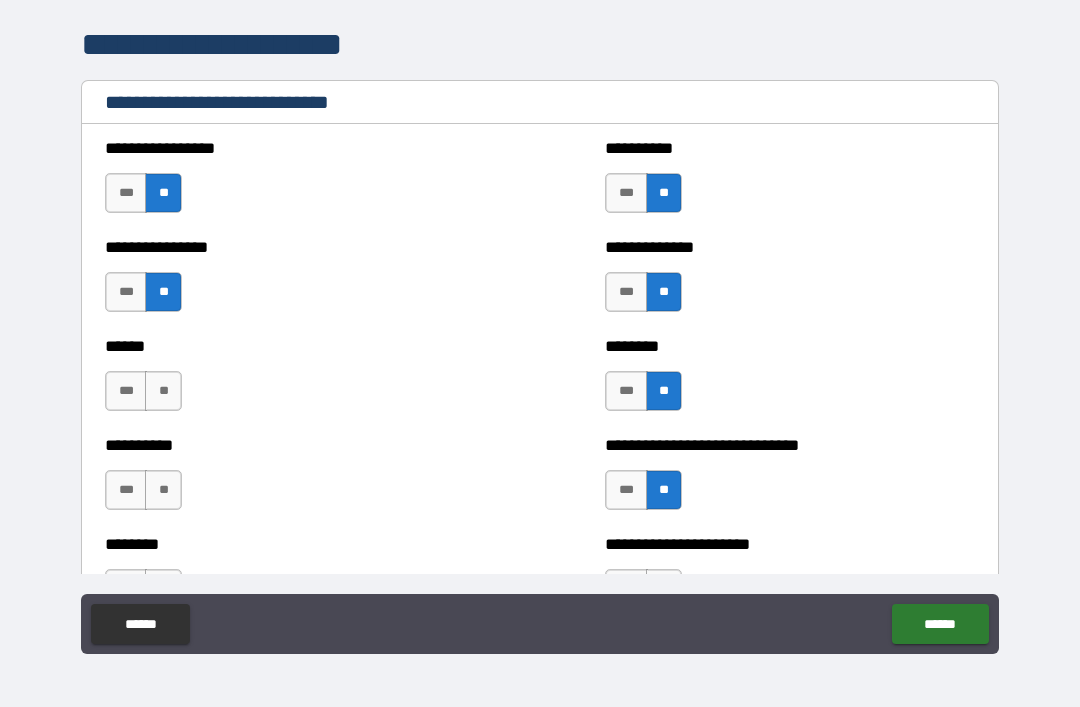 click on "**" at bounding box center [163, 391] 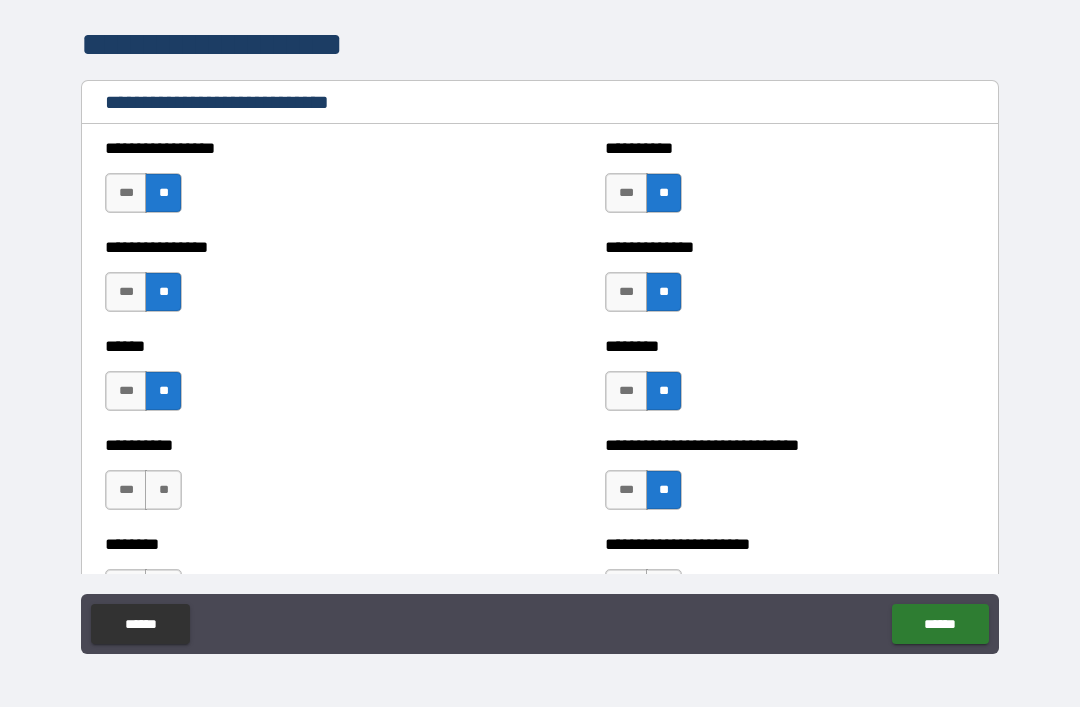 click on "**" at bounding box center (163, 490) 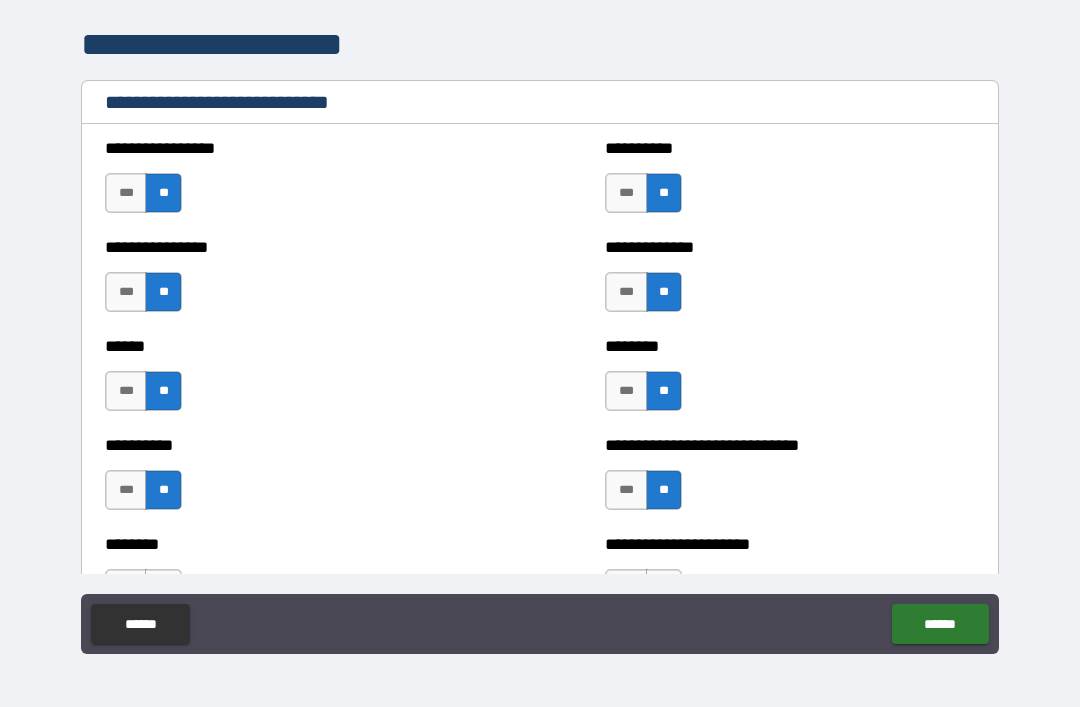 click on "***" at bounding box center (626, 490) 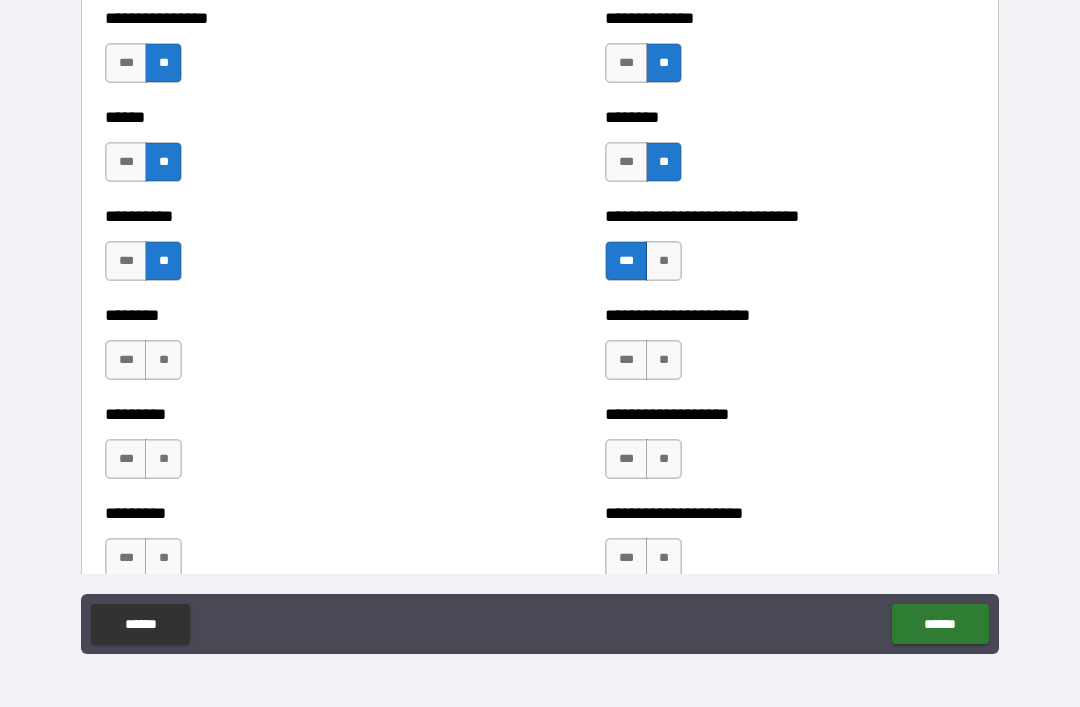 scroll, scrollTop: 6771, scrollLeft: 0, axis: vertical 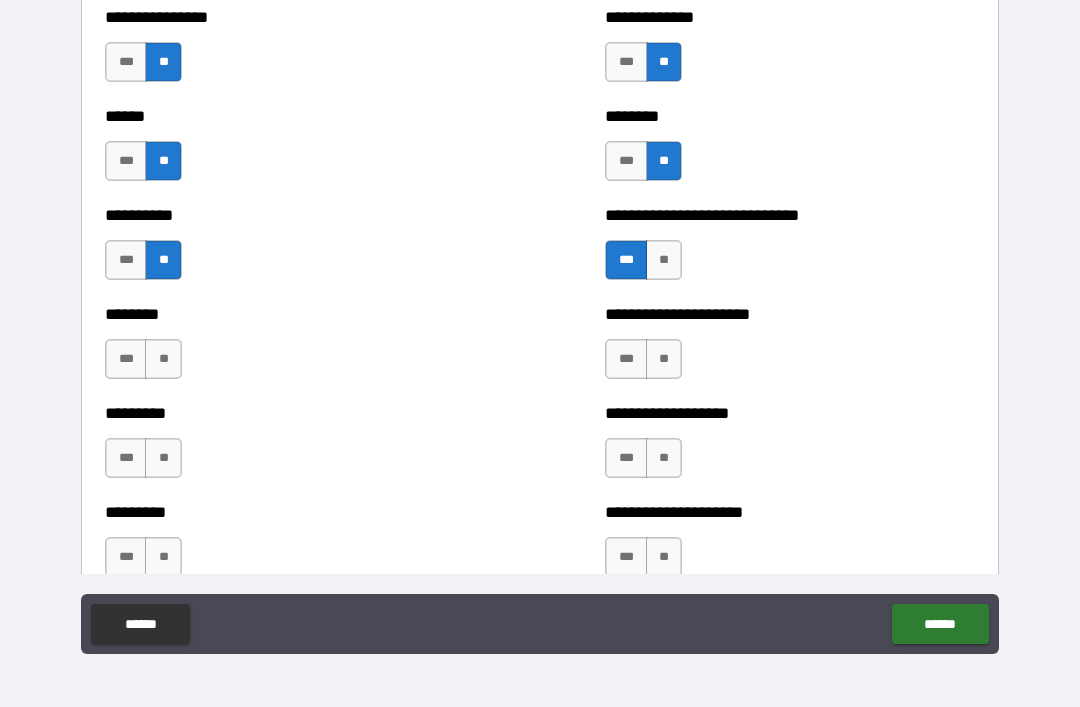 click on "**" at bounding box center (664, 359) 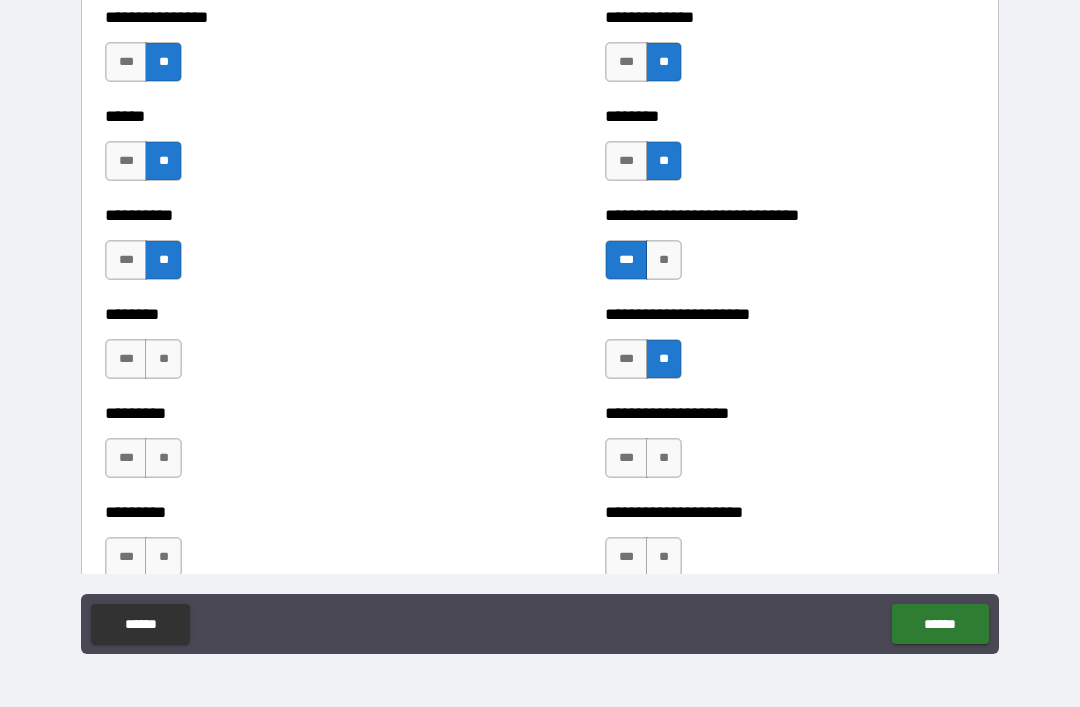 click on "**" at bounding box center (163, 359) 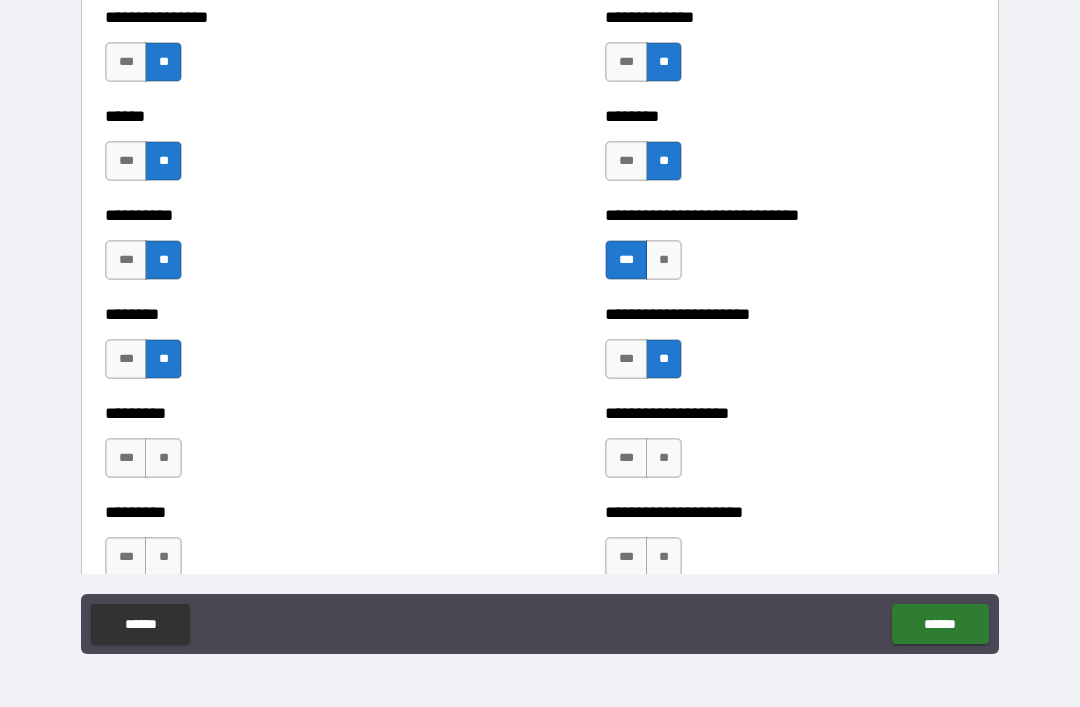 click on "**" at bounding box center [163, 458] 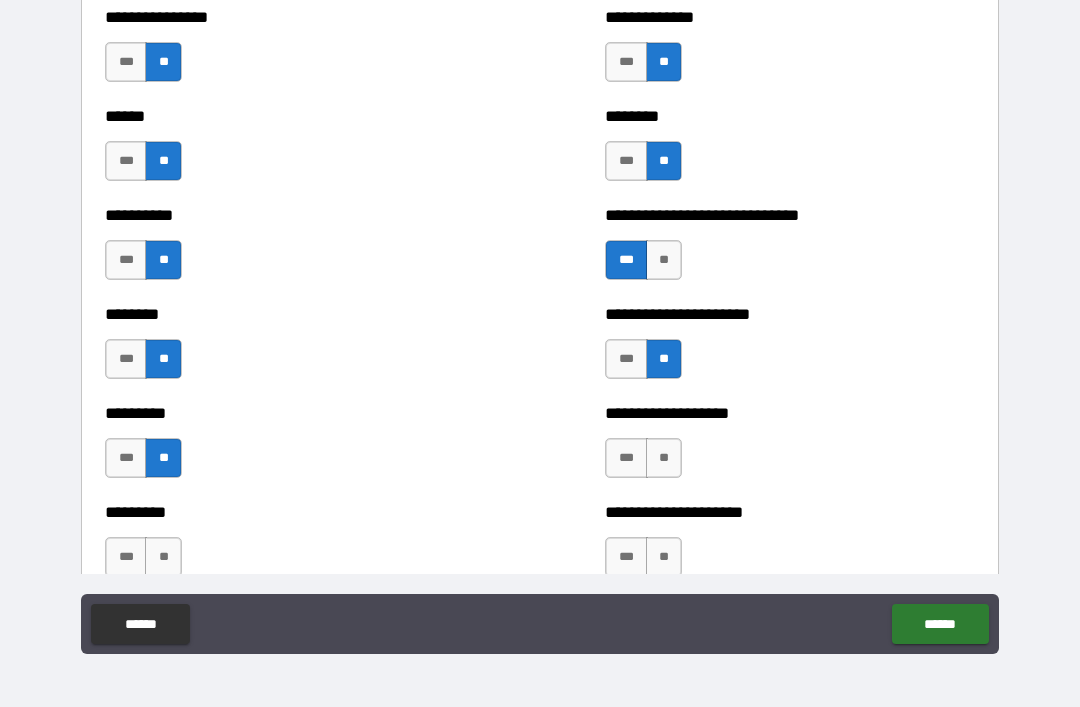 click on "**" at bounding box center [664, 458] 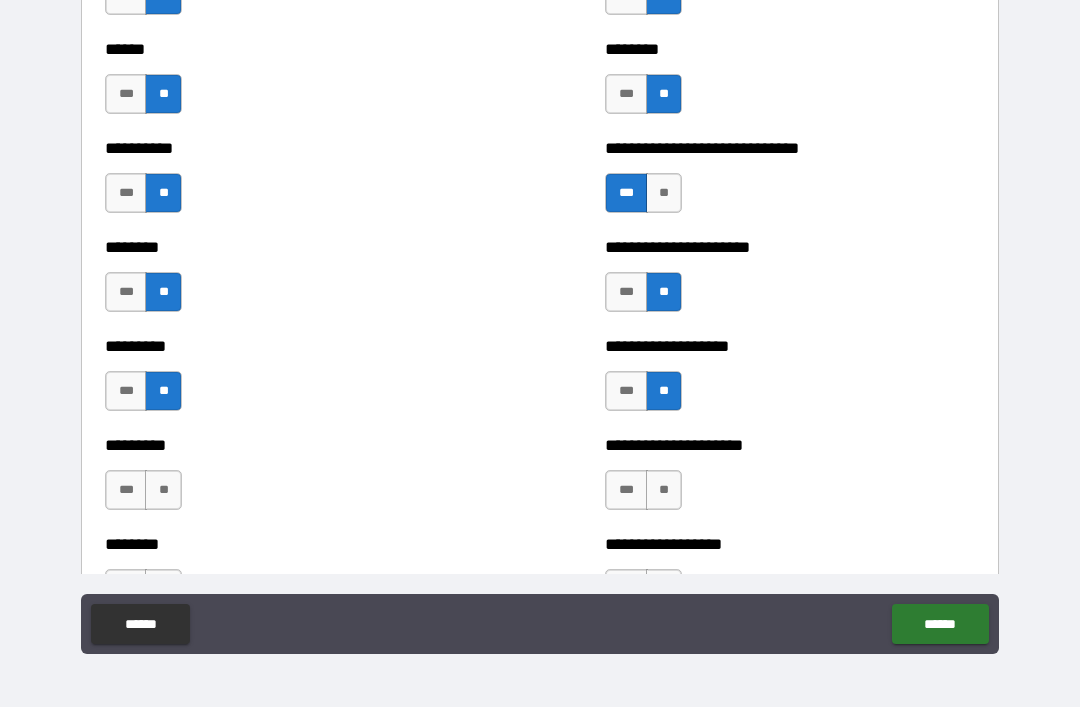 scroll, scrollTop: 6908, scrollLeft: 0, axis: vertical 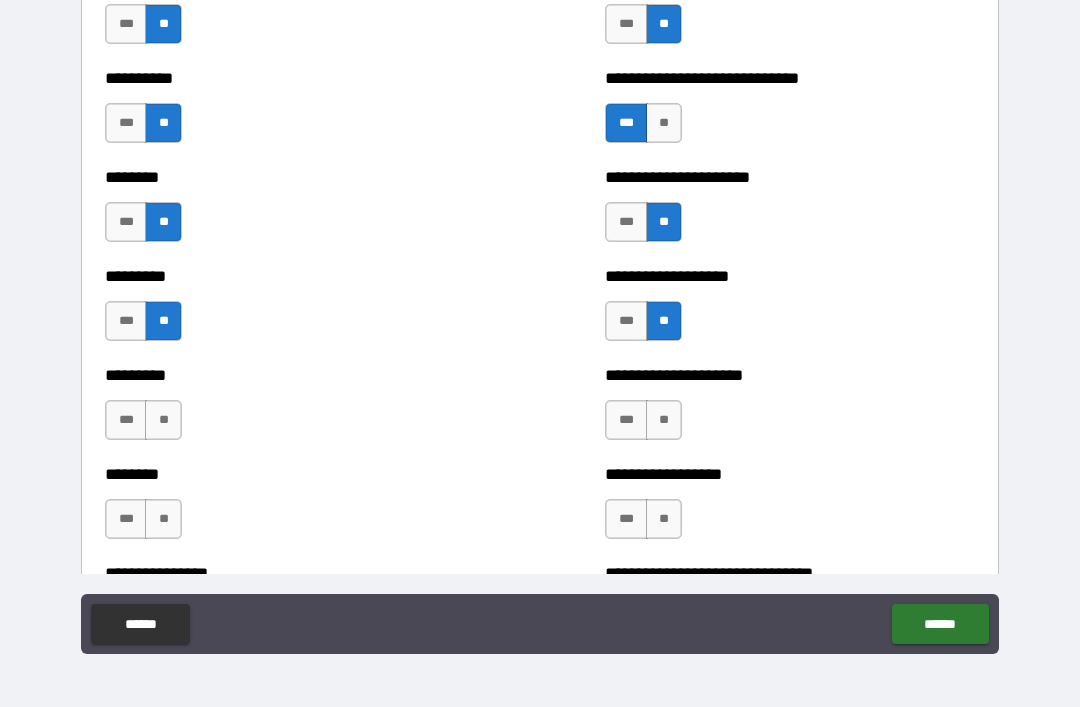 click on "**" at bounding box center [664, 420] 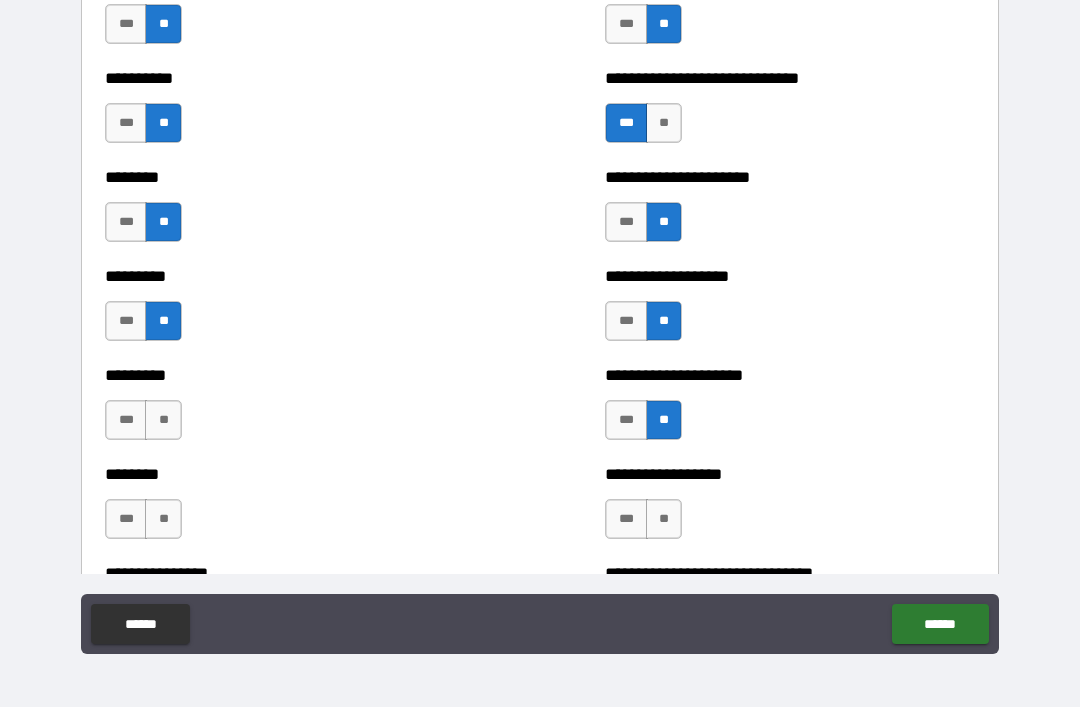 click on "**" at bounding box center (163, 420) 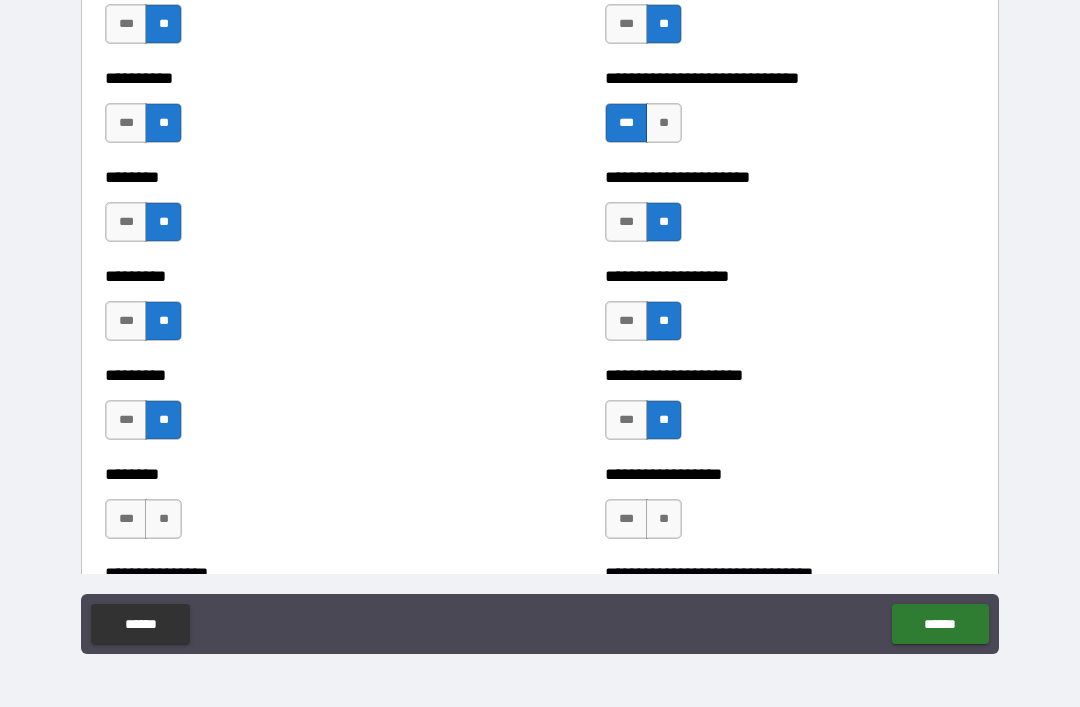 click on "**" at bounding box center (163, 519) 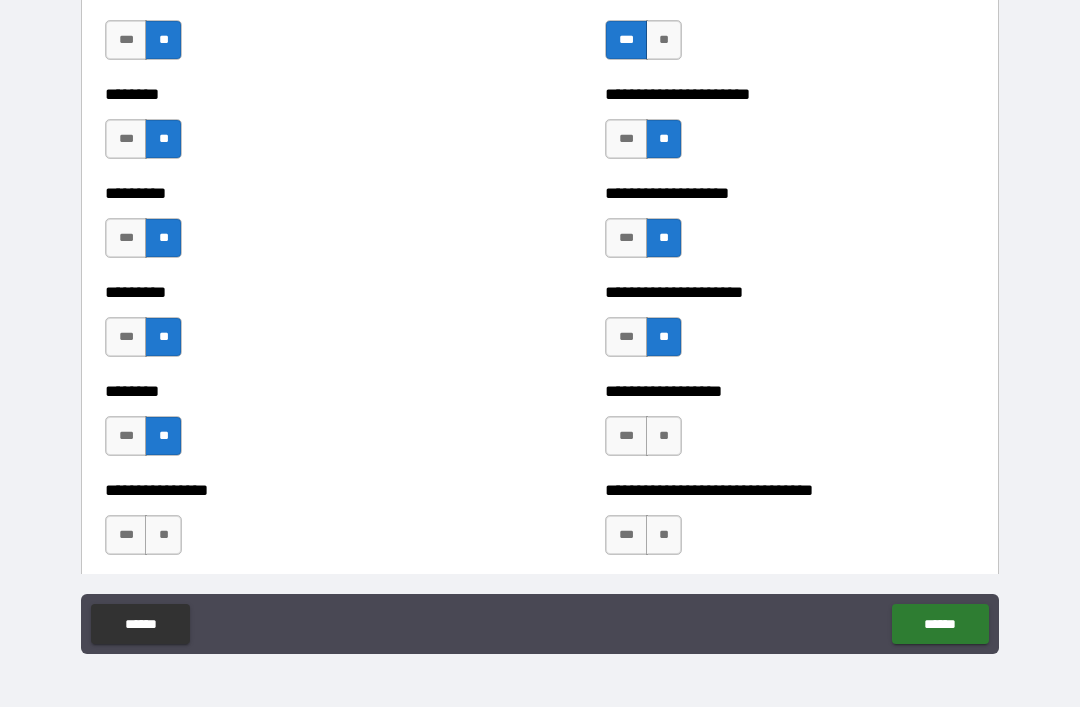 scroll, scrollTop: 7036, scrollLeft: 0, axis: vertical 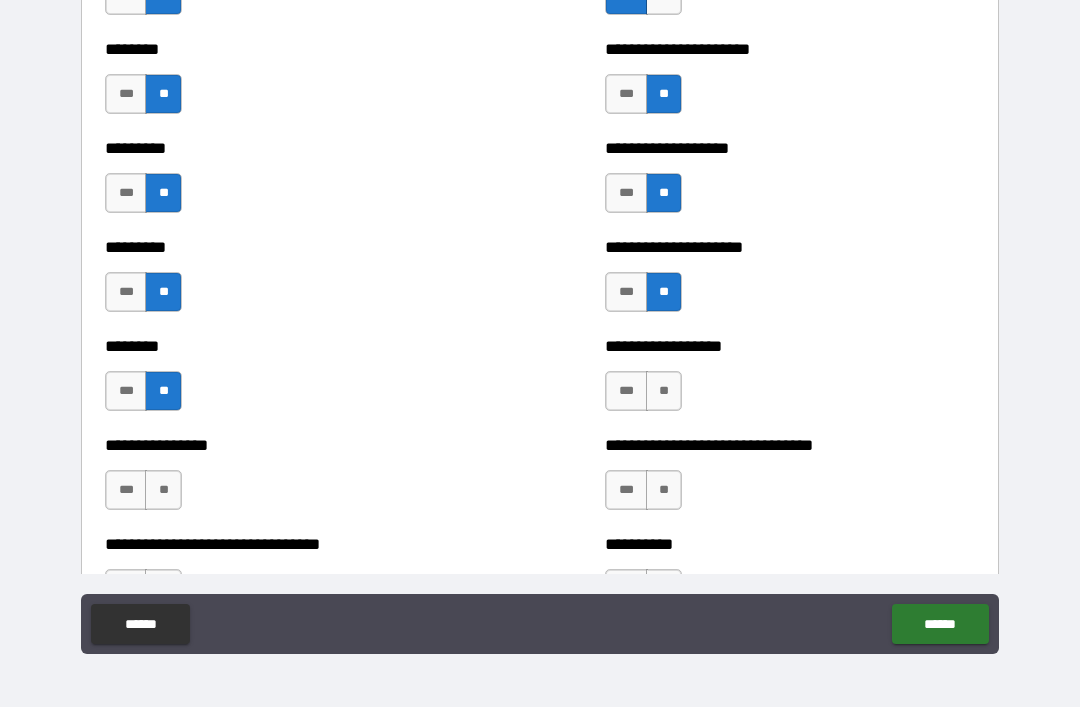 click on "**" at bounding box center [664, 391] 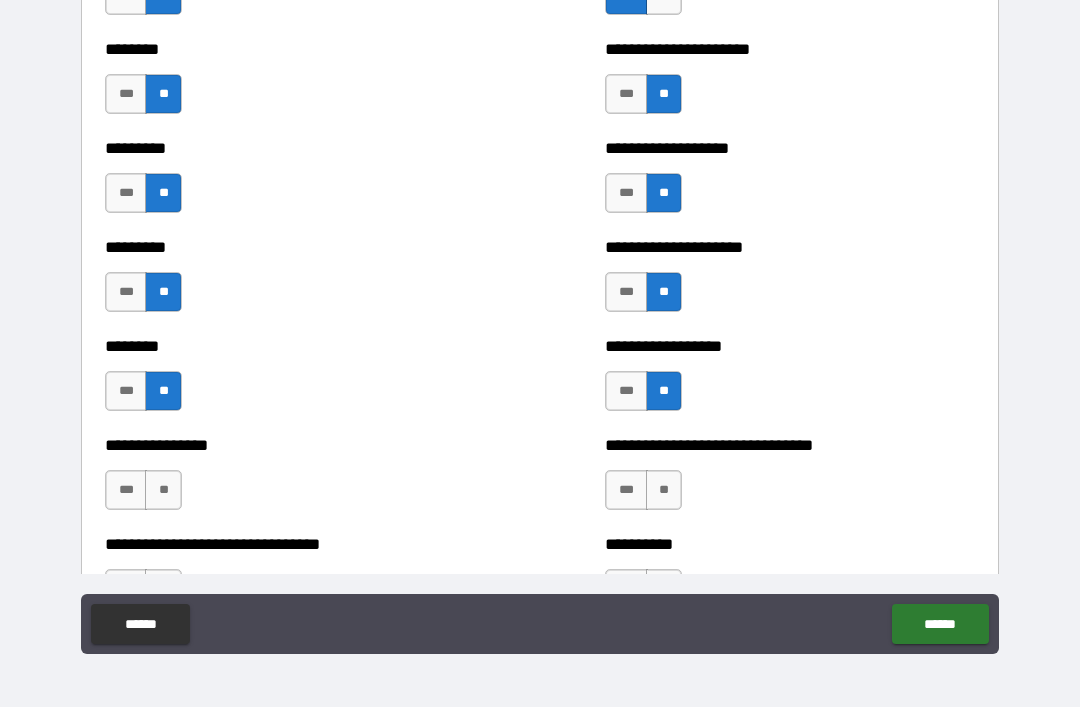 click on "**" at bounding box center [664, 490] 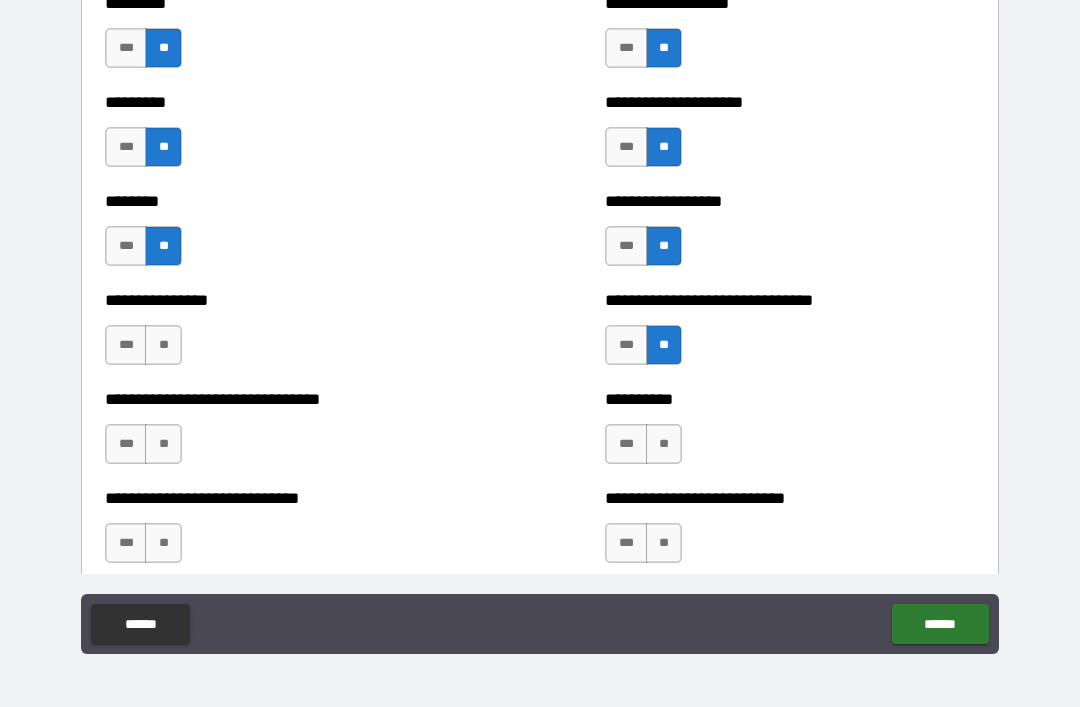 scroll, scrollTop: 7185, scrollLeft: 0, axis: vertical 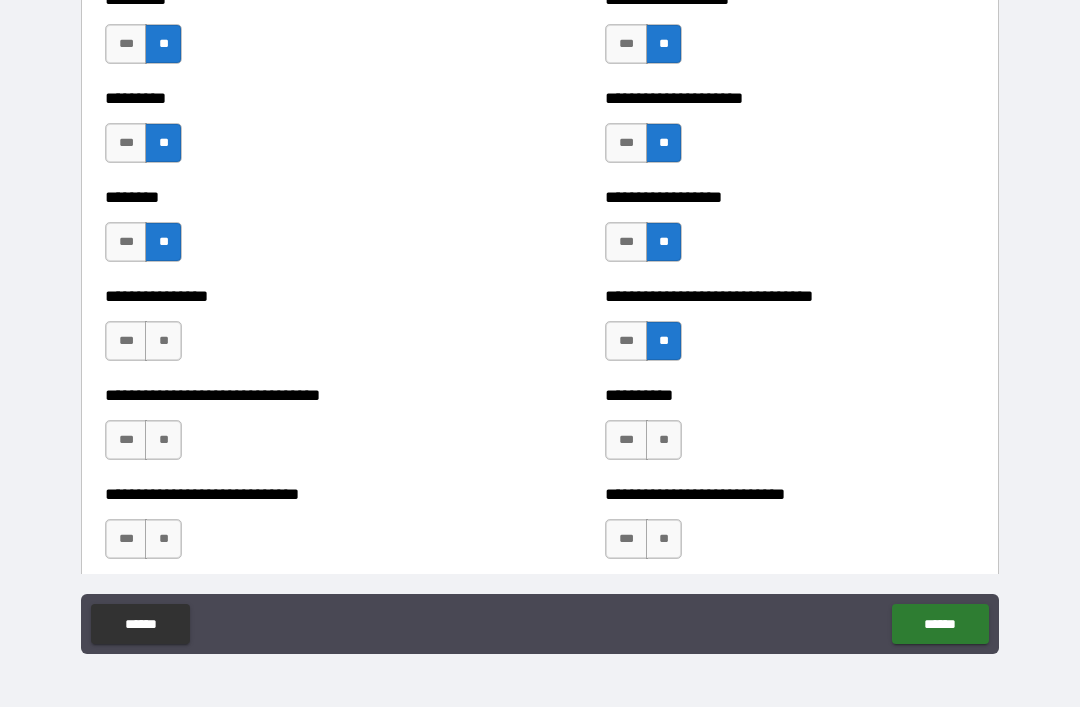 click on "**" at bounding box center (664, 440) 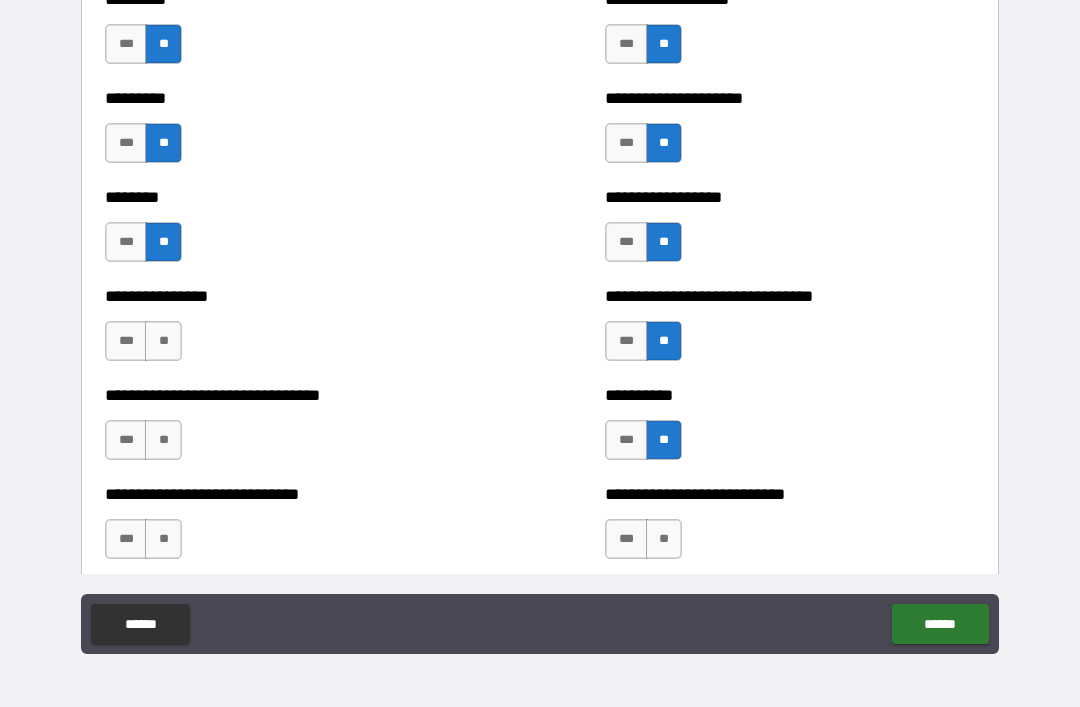 click on "***" at bounding box center [626, 440] 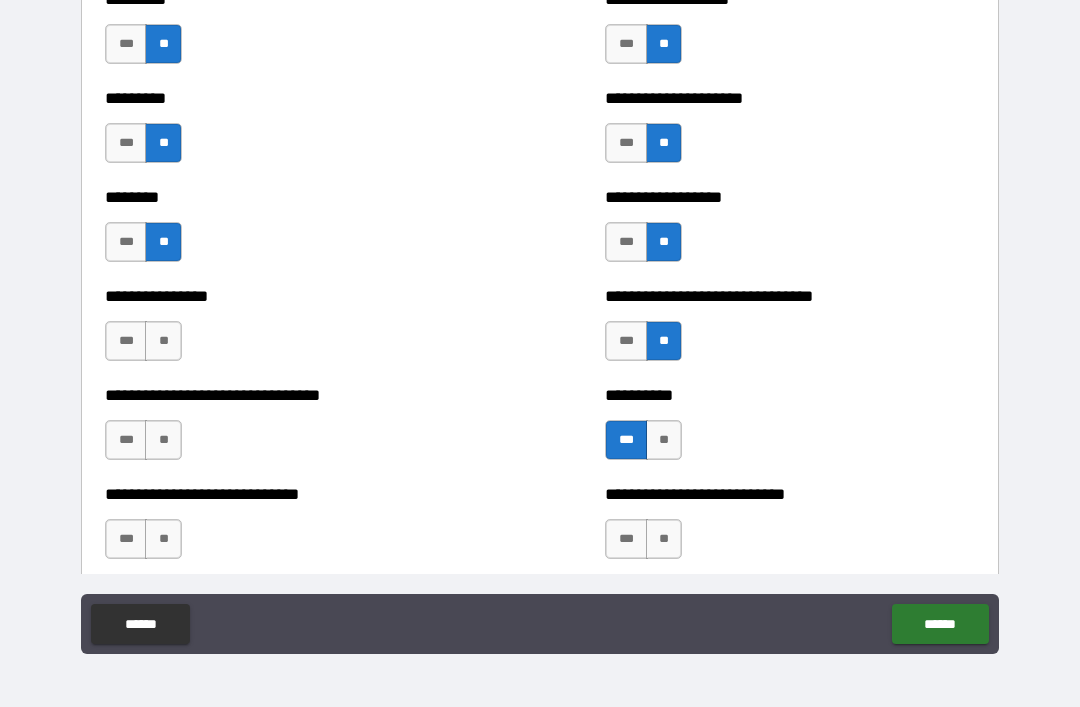 click on "**" at bounding box center (664, 539) 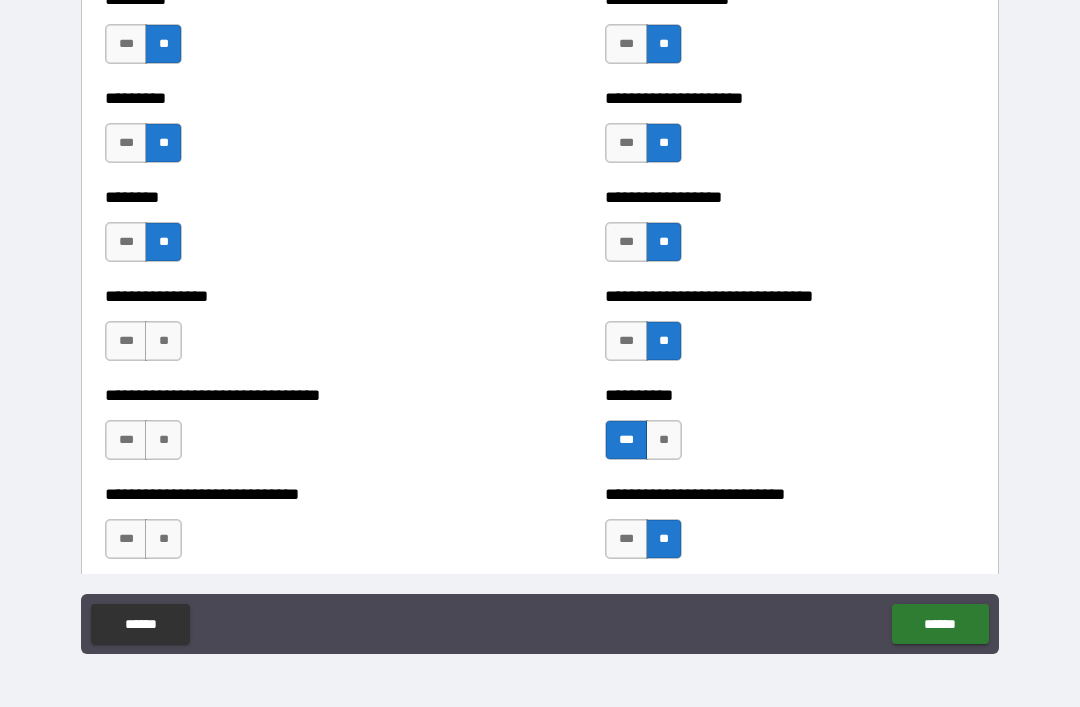 click on "**" at bounding box center [163, 440] 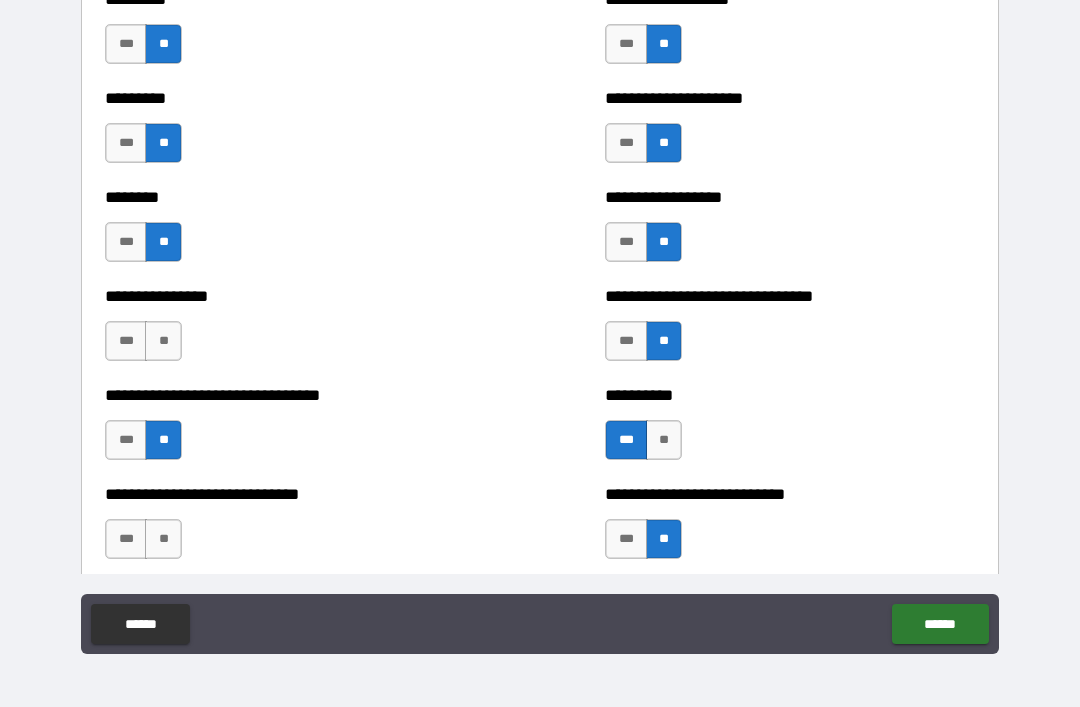 click on "**" at bounding box center (163, 539) 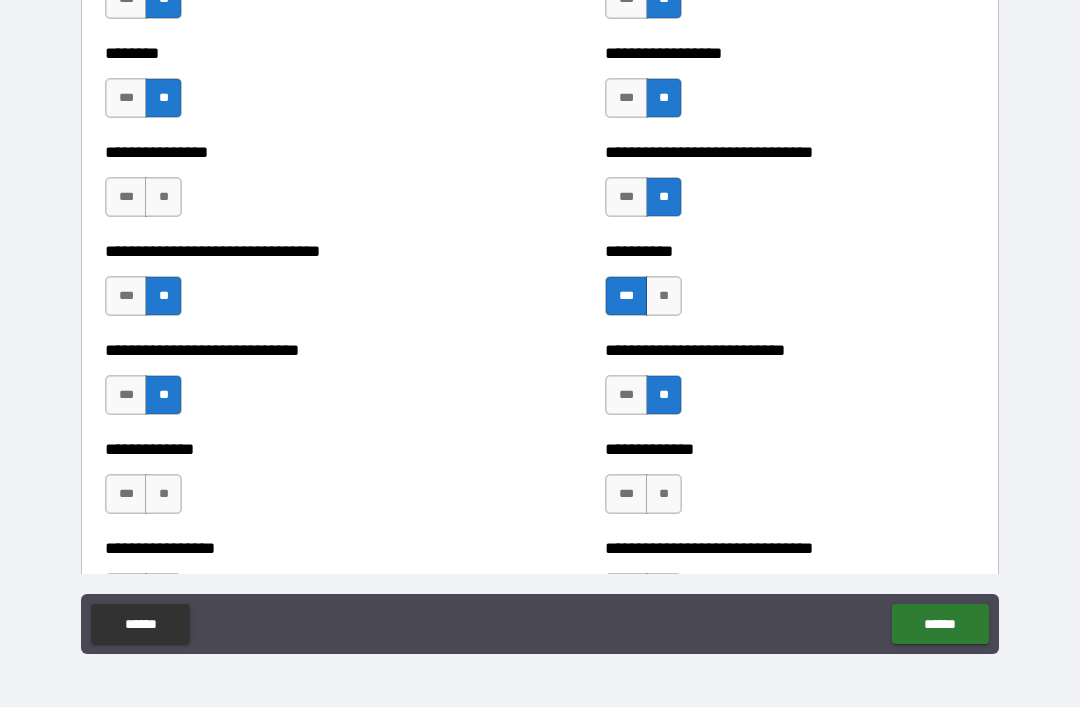 scroll, scrollTop: 7454, scrollLeft: 0, axis: vertical 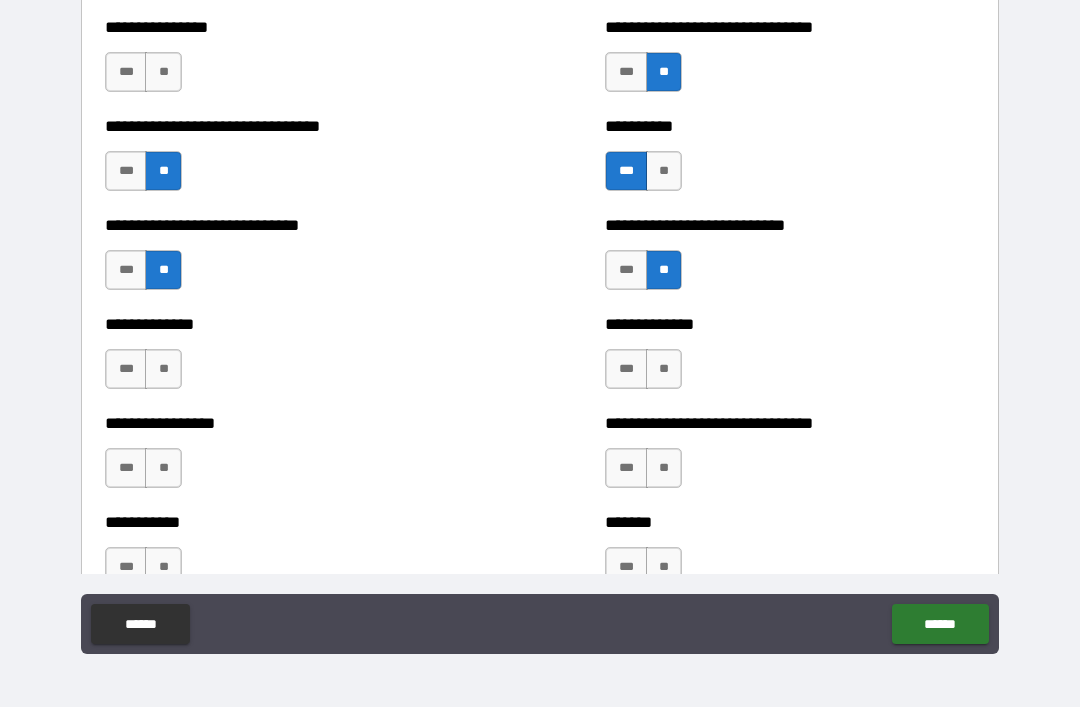 click on "**" at bounding box center [163, 369] 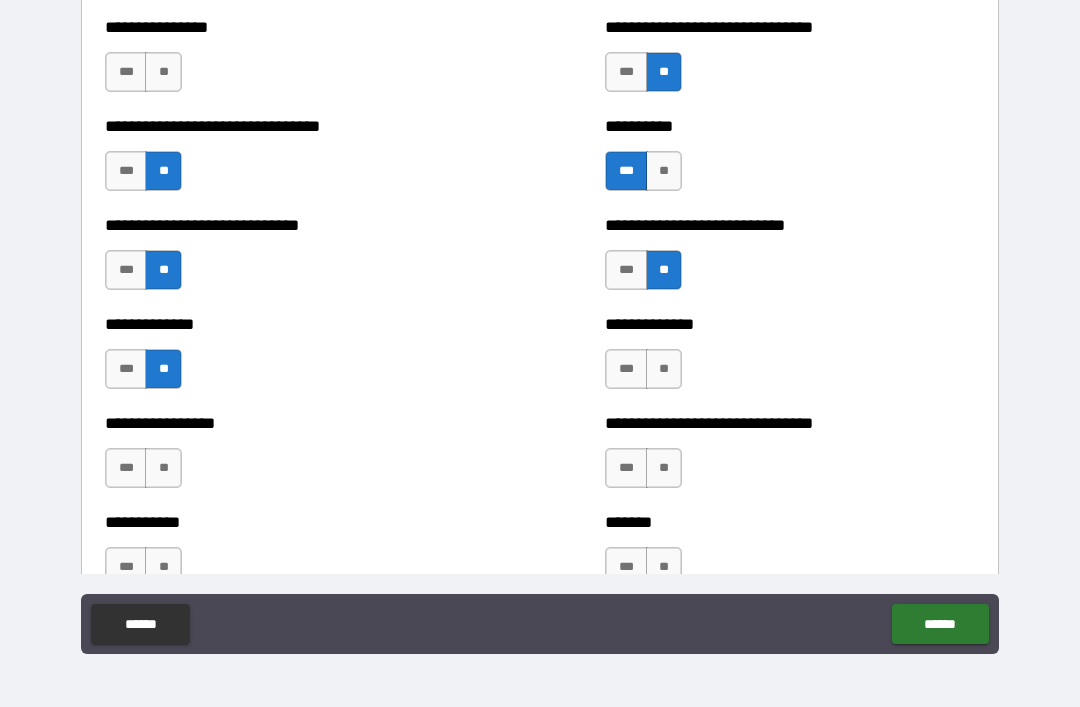 click on "**" at bounding box center (163, 468) 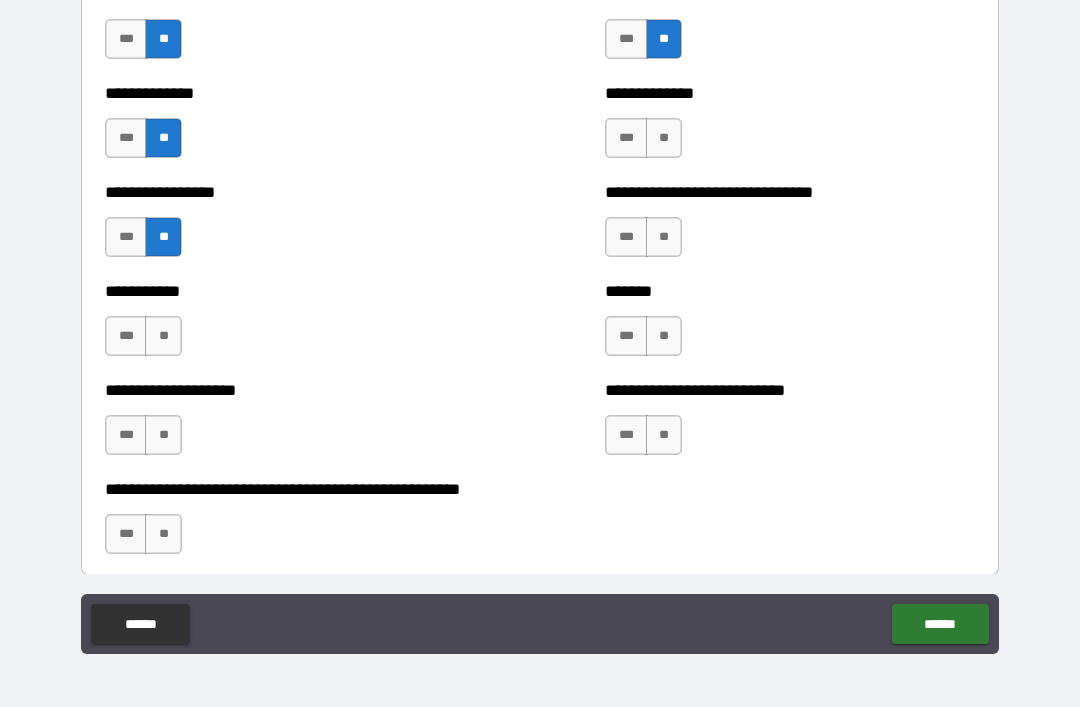 scroll, scrollTop: 7682, scrollLeft: 0, axis: vertical 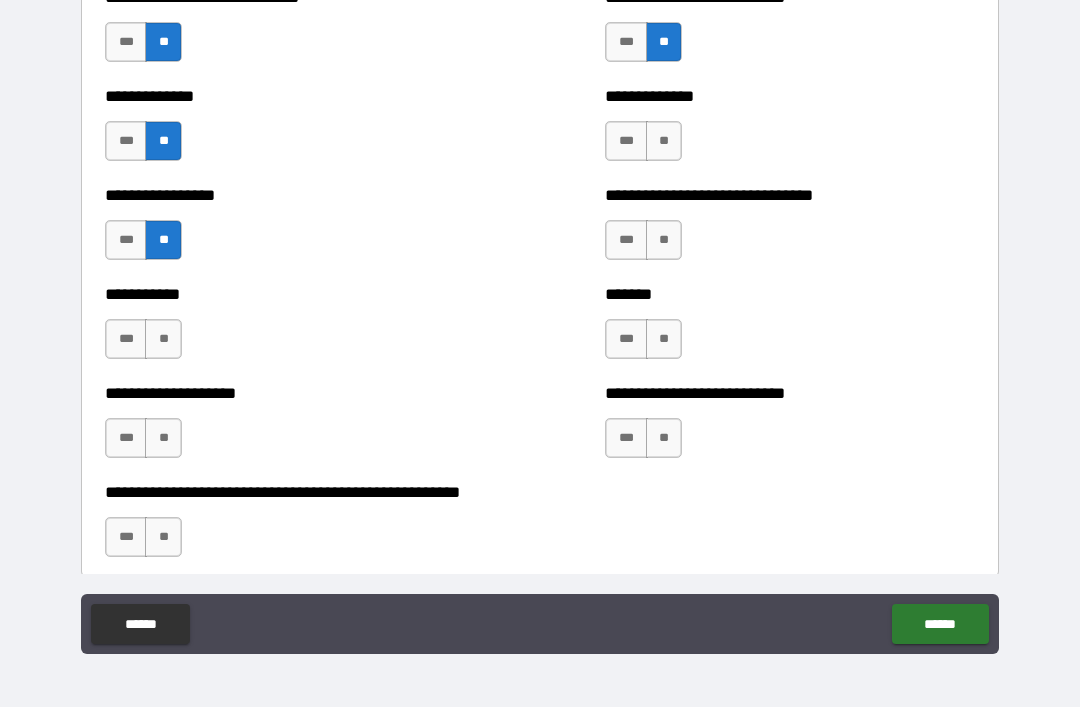 click on "**" at bounding box center (664, 240) 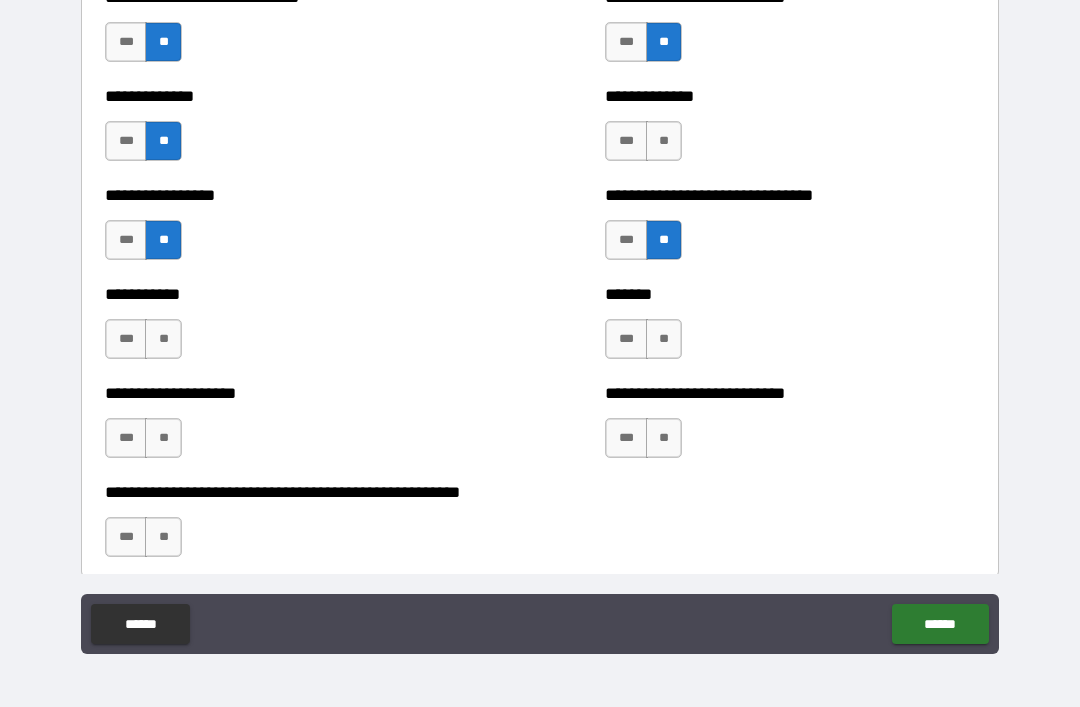 click on "**" at bounding box center (664, 339) 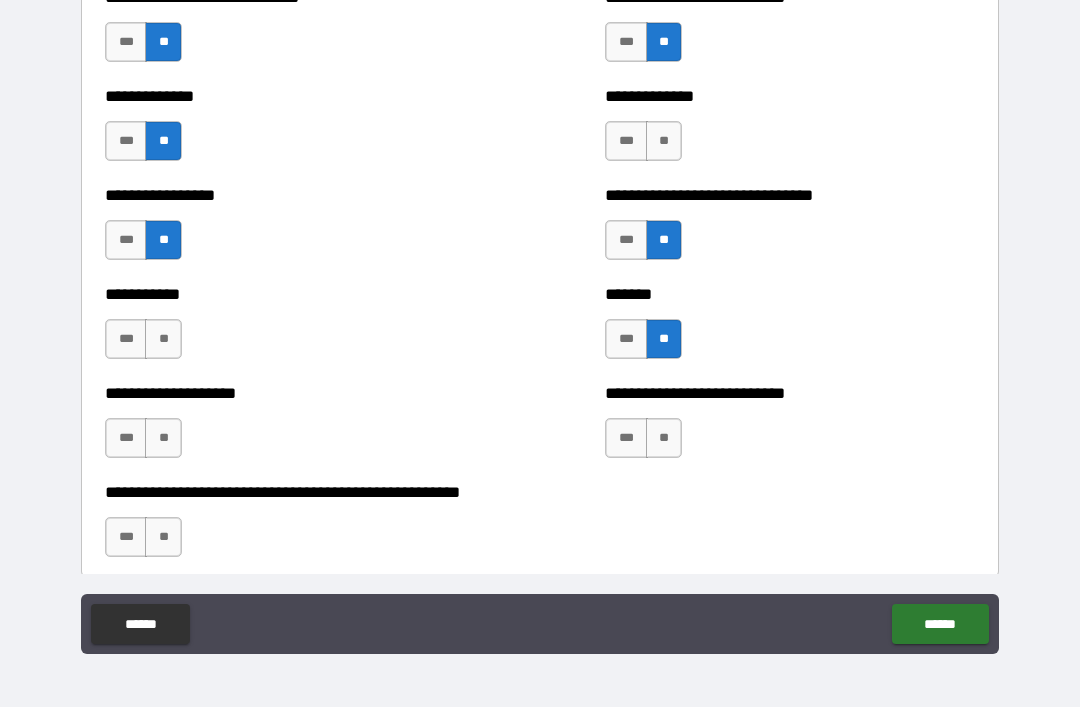 click on "***" at bounding box center [626, 339] 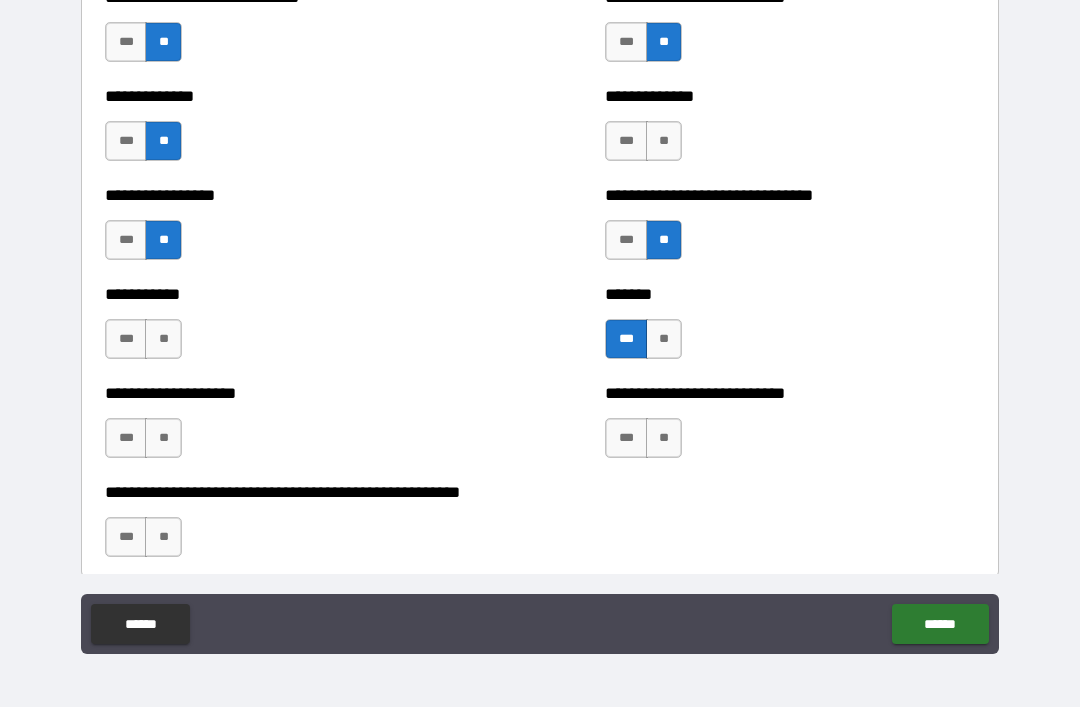 click on "**" at bounding box center (163, 339) 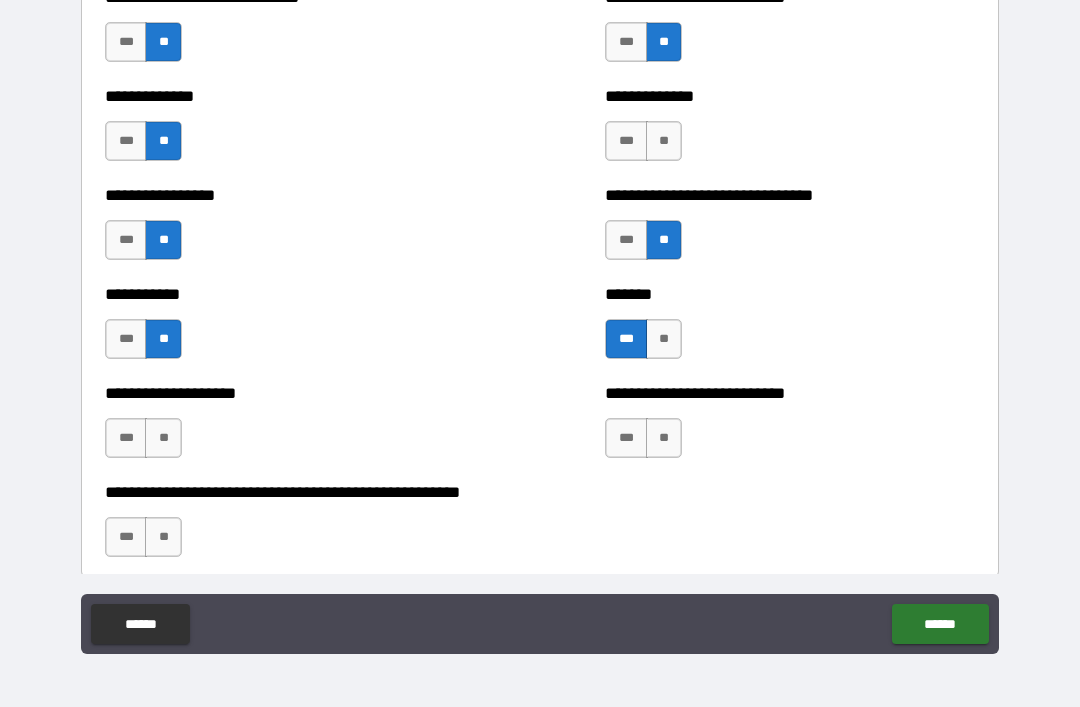 click on "**" at bounding box center [163, 438] 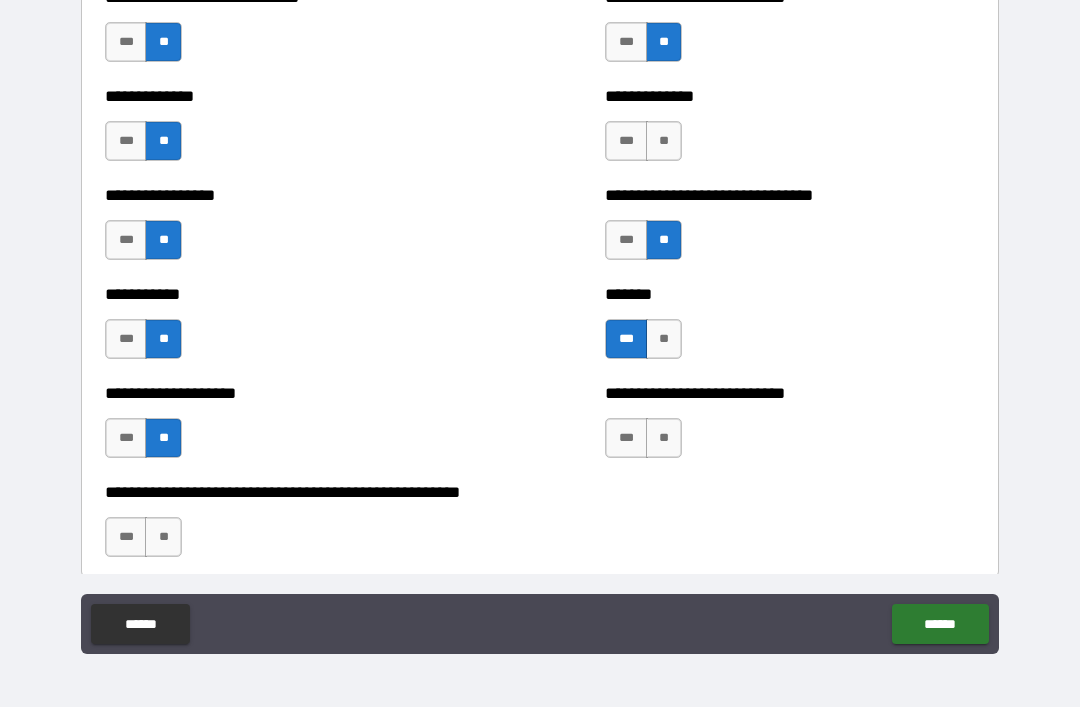 click on "**" at bounding box center (664, 339) 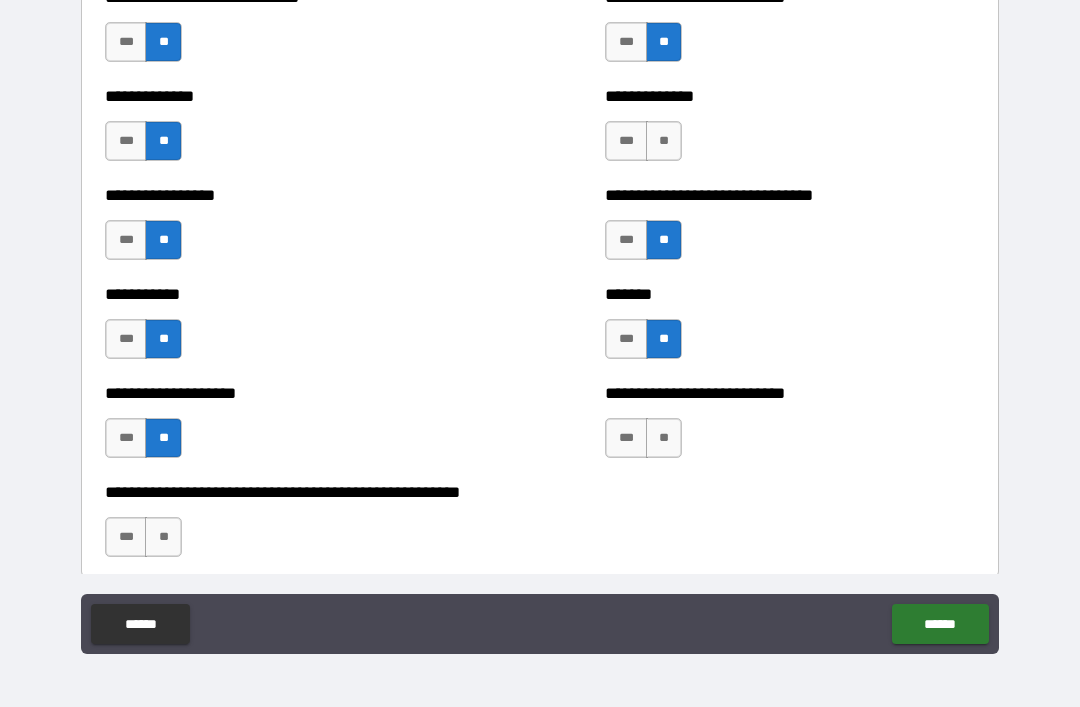 click on "***" at bounding box center (626, 438) 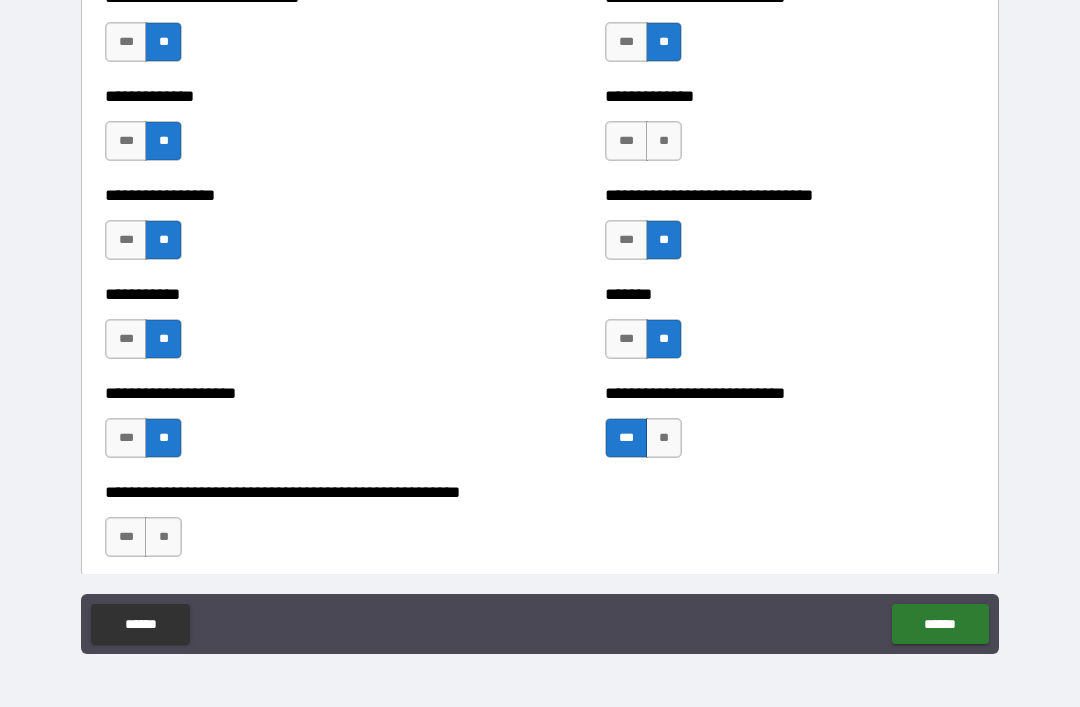 click on "**" at bounding box center [163, 537] 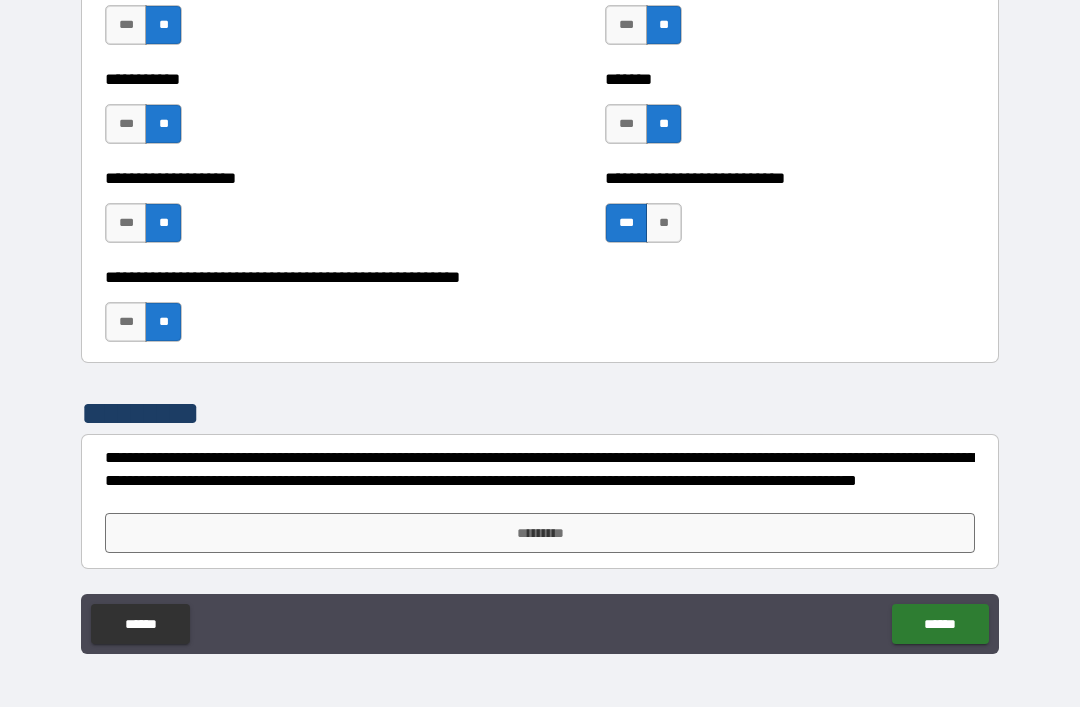 scroll, scrollTop: 7897, scrollLeft: 0, axis: vertical 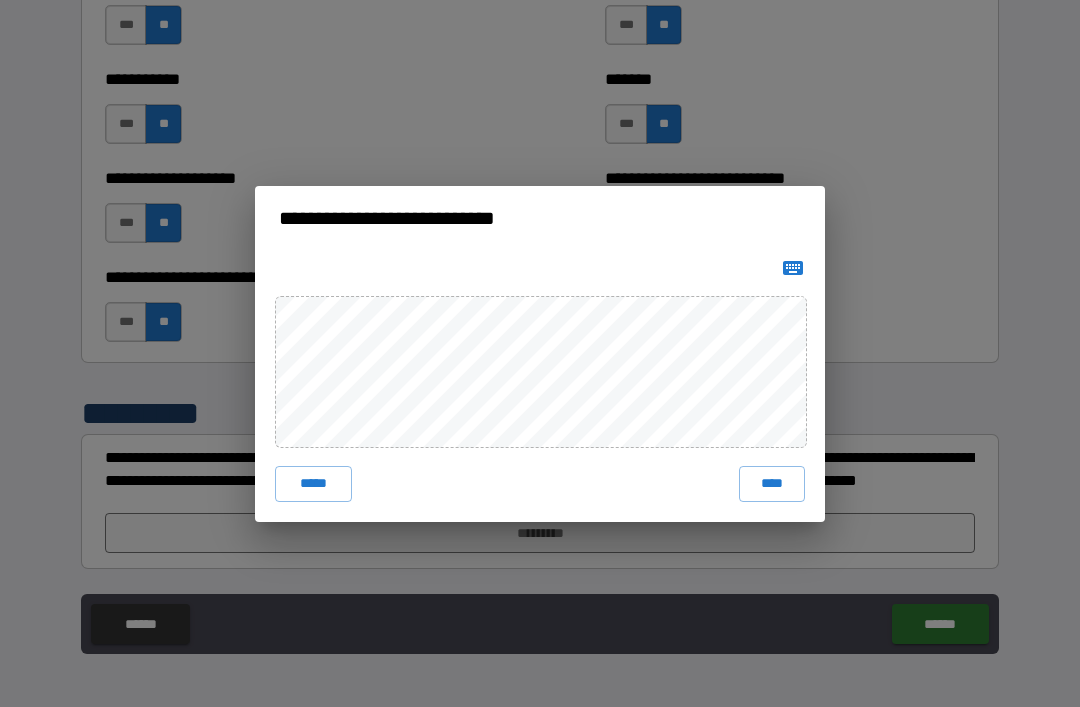 click on "****" at bounding box center [772, 484] 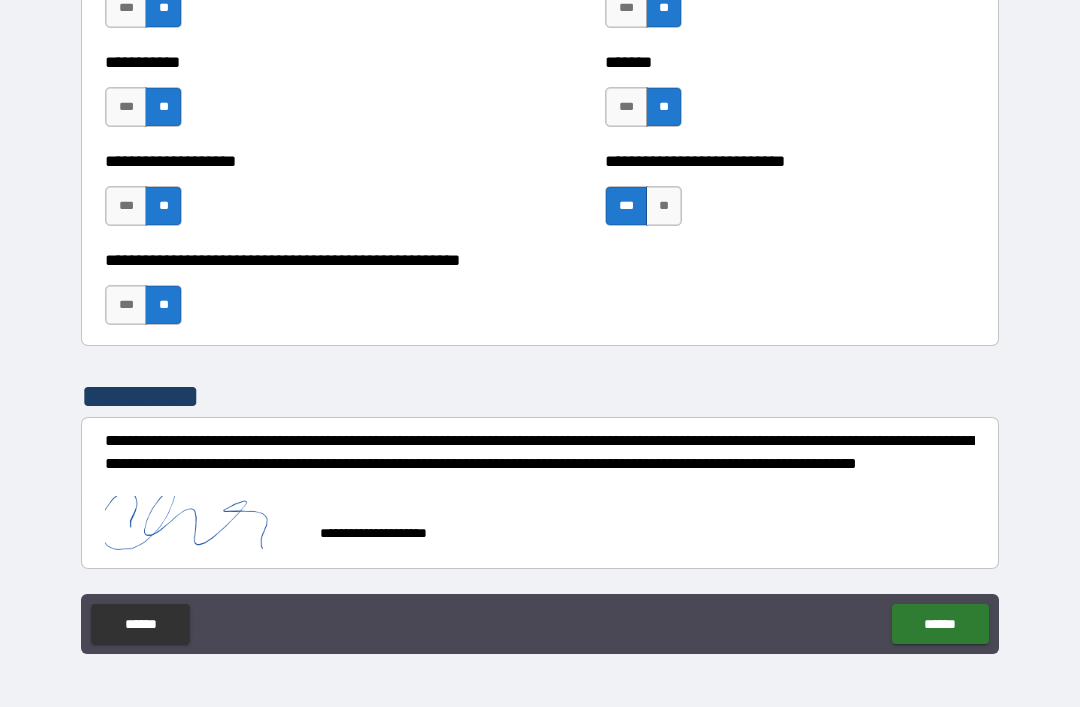 scroll, scrollTop: 7915, scrollLeft: 0, axis: vertical 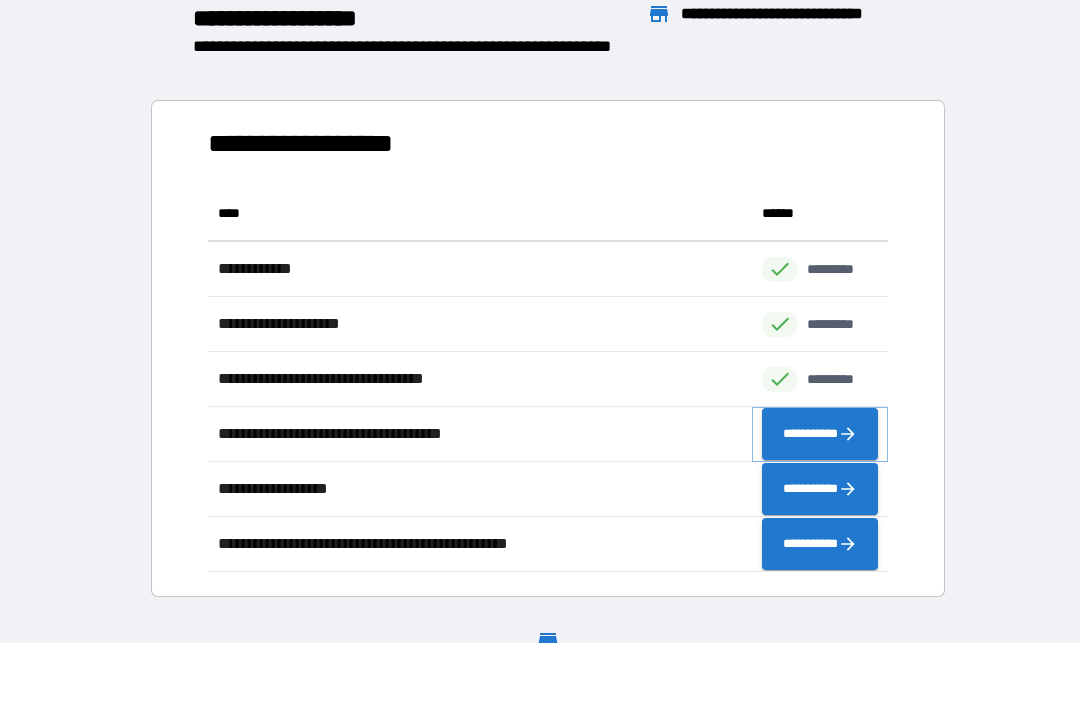 click on "**********" at bounding box center [820, 434] 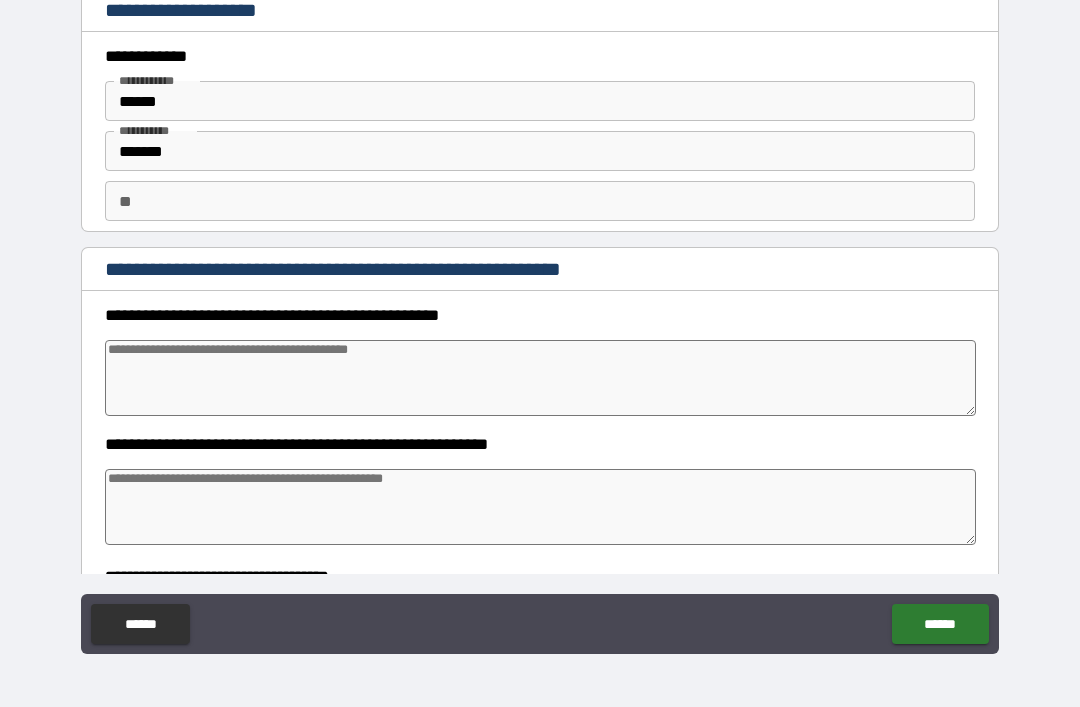 click at bounding box center [540, 378] 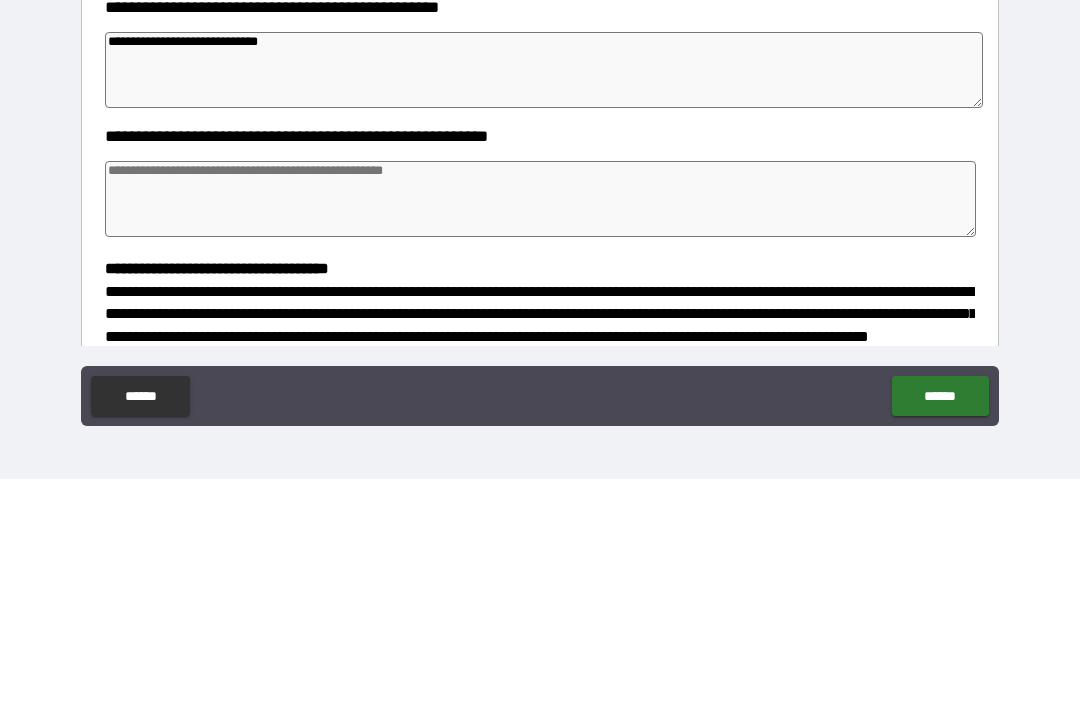 scroll, scrollTop: 106, scrollLeft: 0, axis: vertical 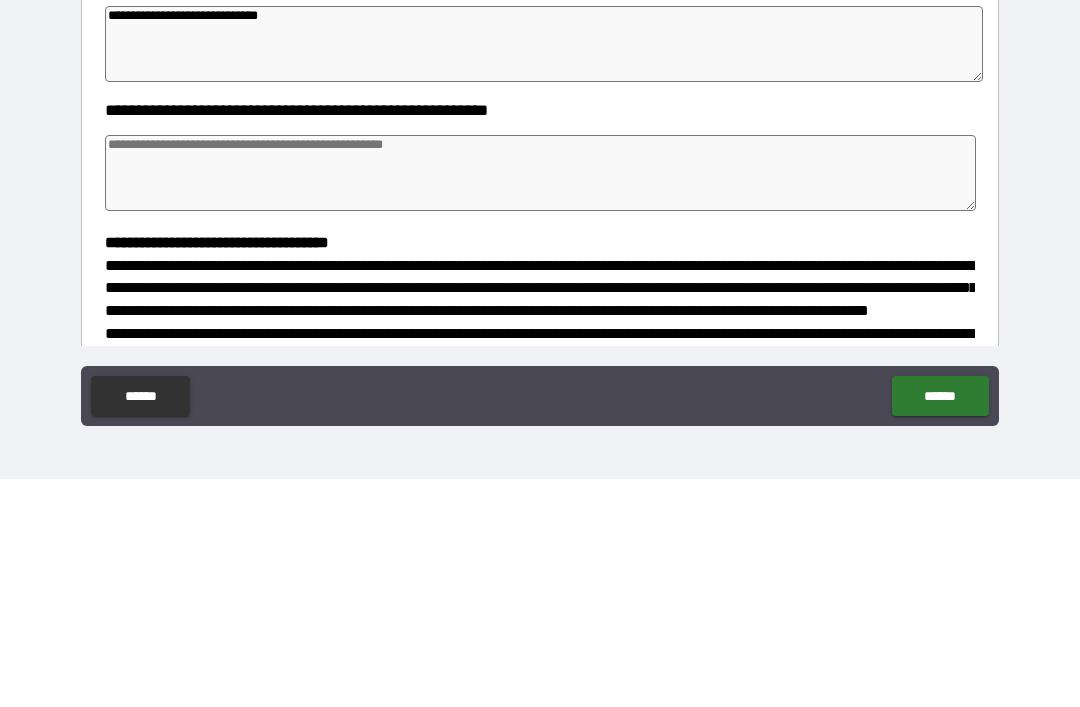 click at bounding box center (540, 401) 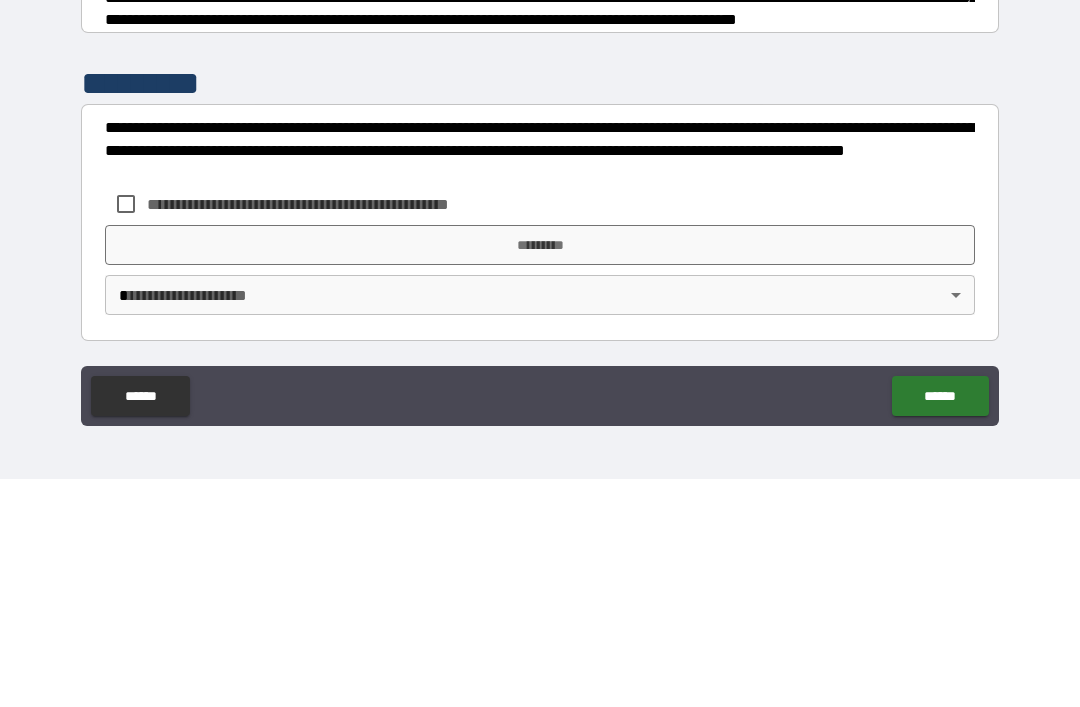 scroll, scrollTop: 504, scrollLeft: 0, axis: vertical 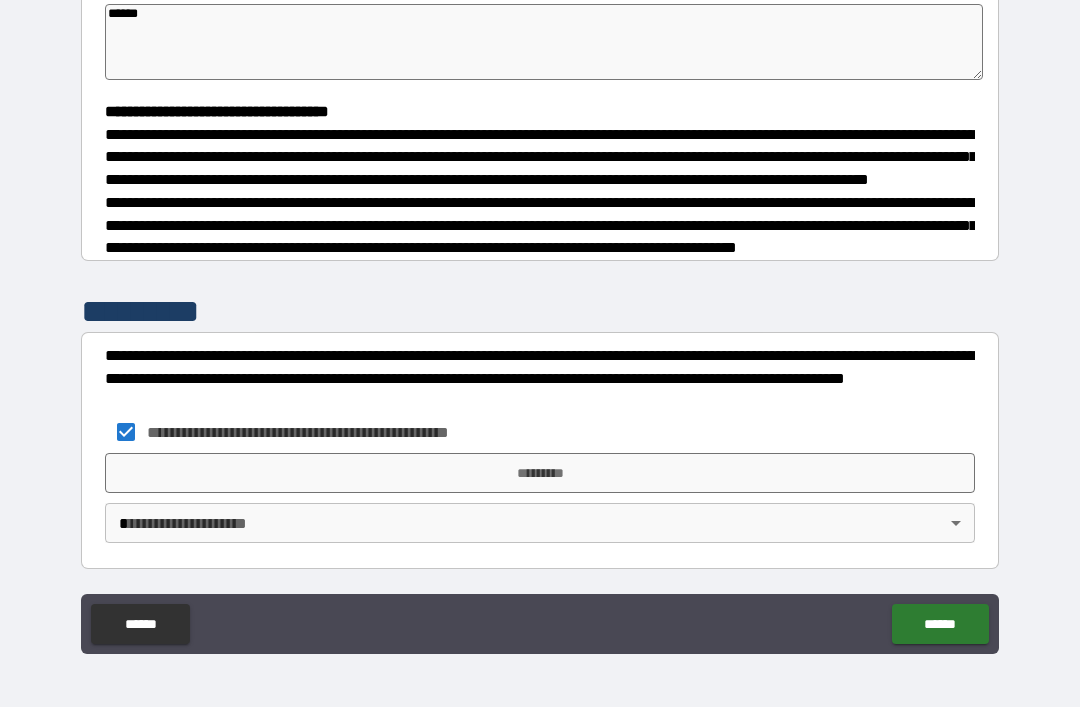 click on "*********" at bounding box center [540, 473] 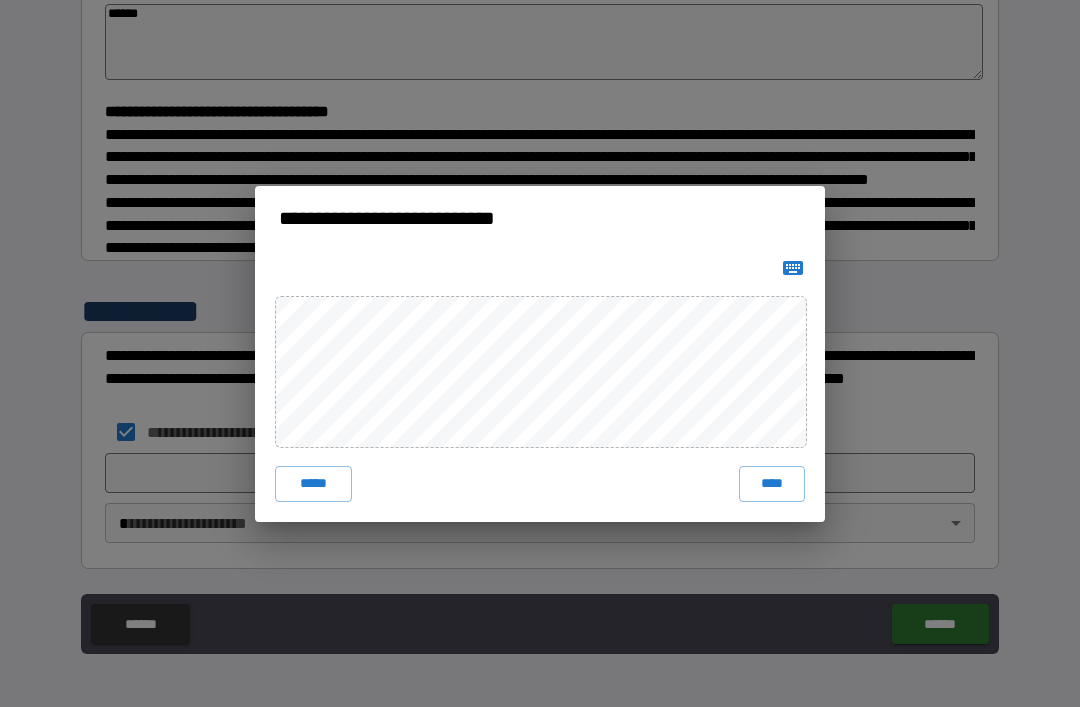 click on "****" at bounding box center [772, 484] 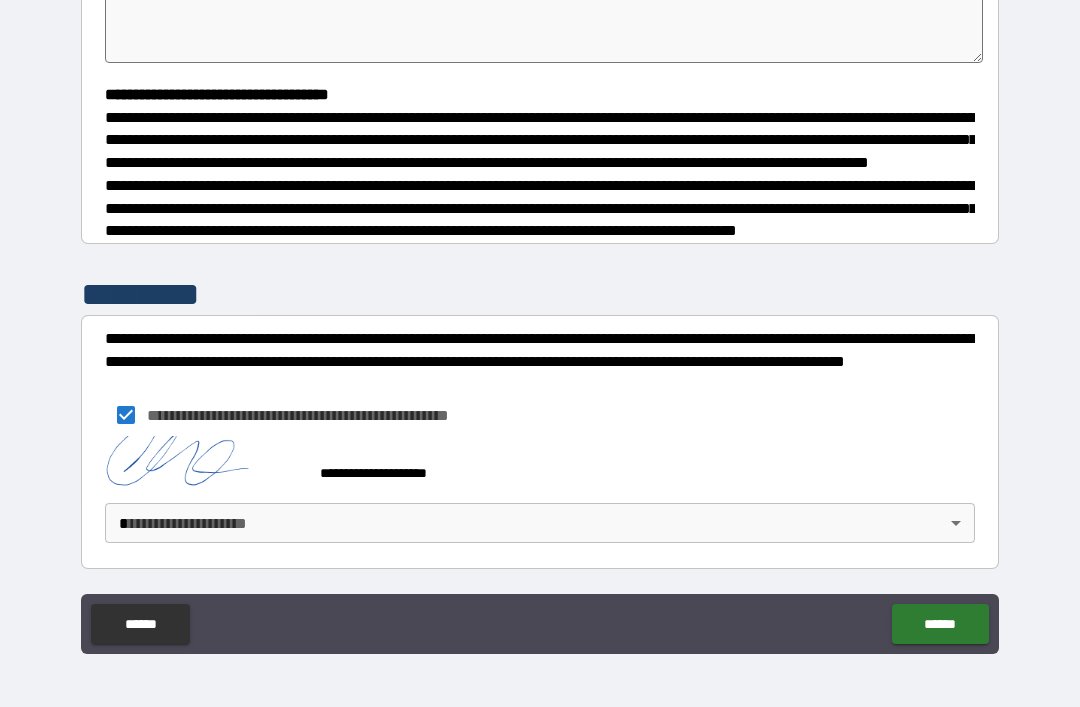 scroll, scrollTop: 521, scrollLeft: 0, axis: vertical 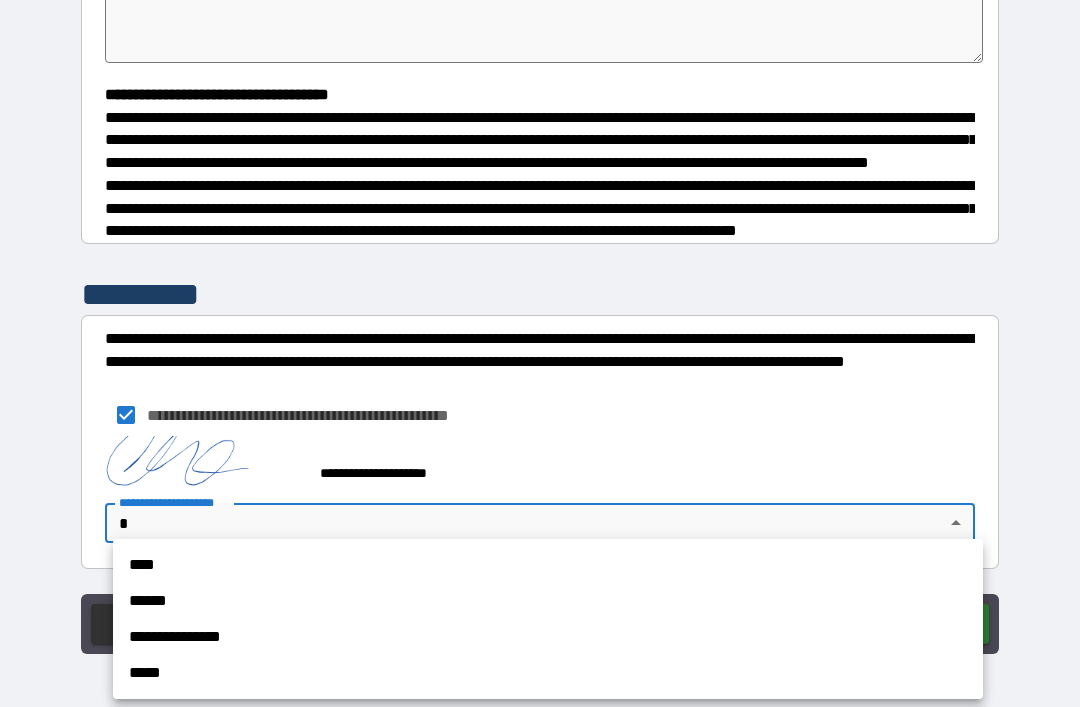 click on "**********" at bounding box center [548, 637] 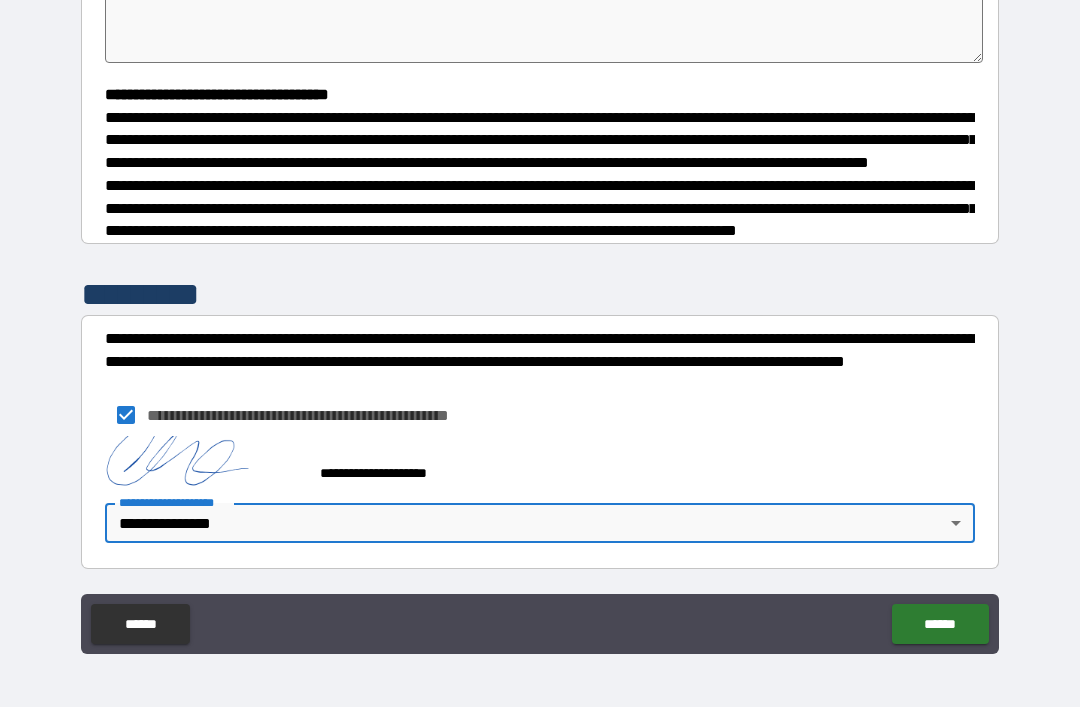 click on "******" at bounding box center (940, 624) 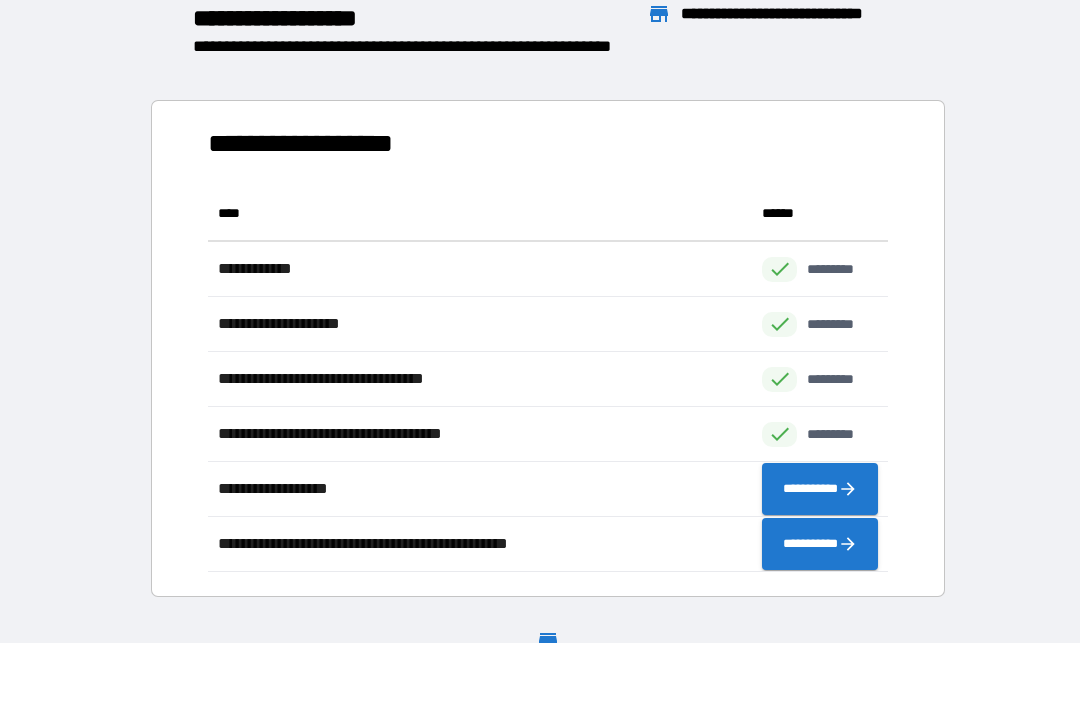 scroll, scrollTop: 1, scrollLeft: 1, axis: both 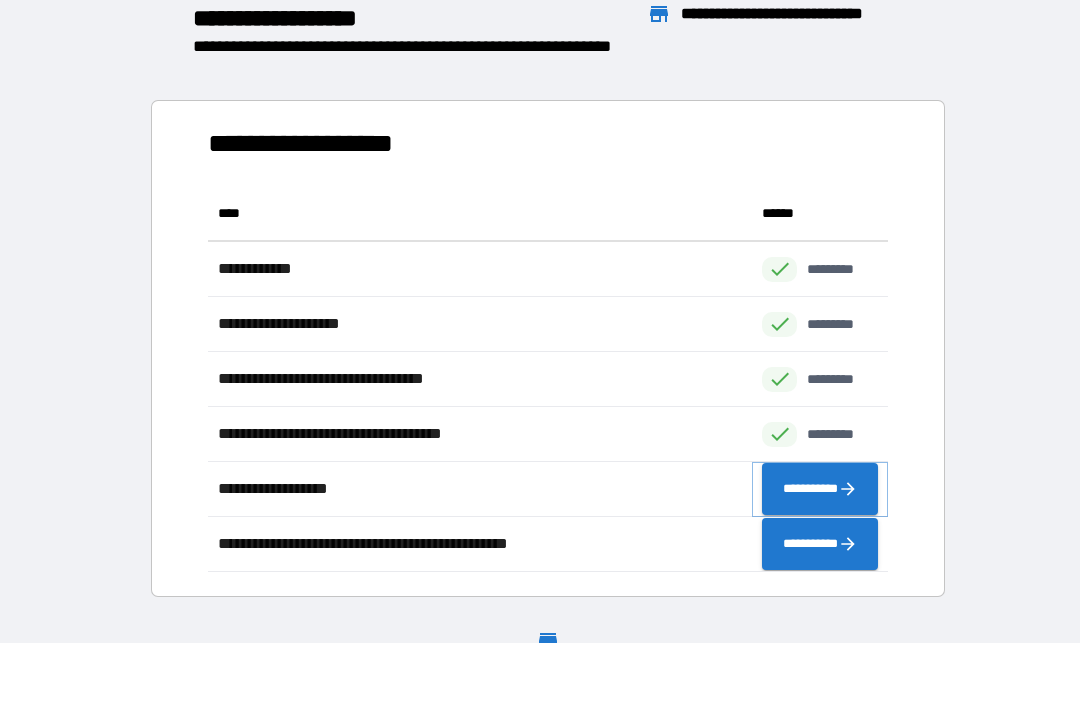 click on "**********" at bounding box center [820, 489] 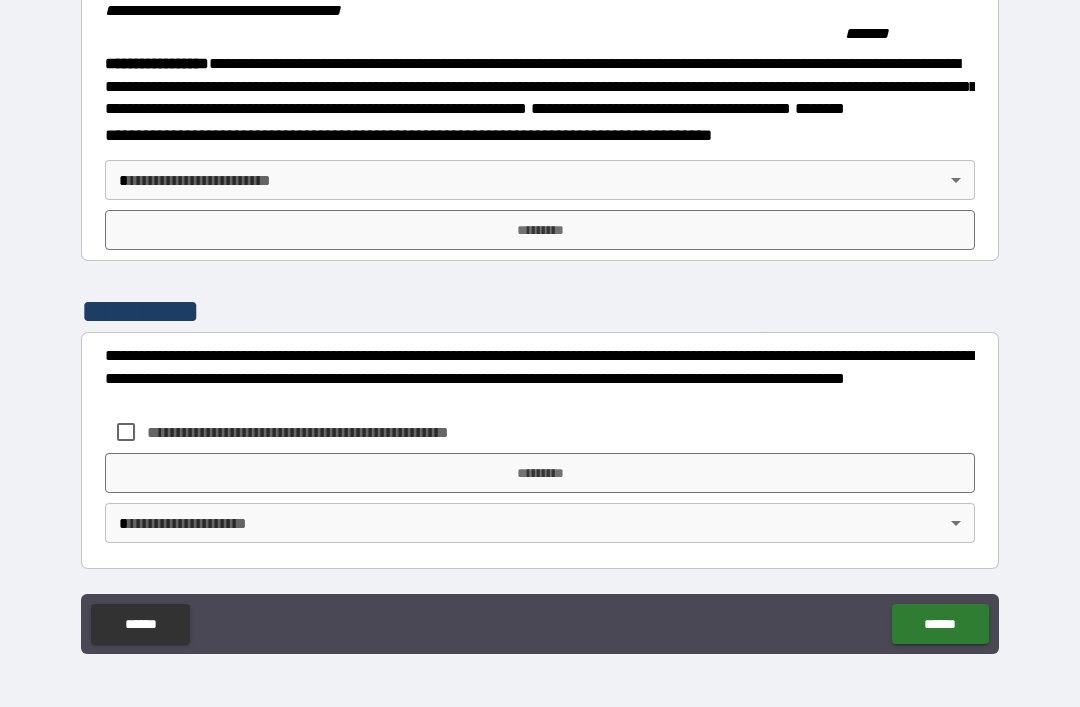 scroll, scrollTop: 2259, scrollLeft: 0, axis: vertical 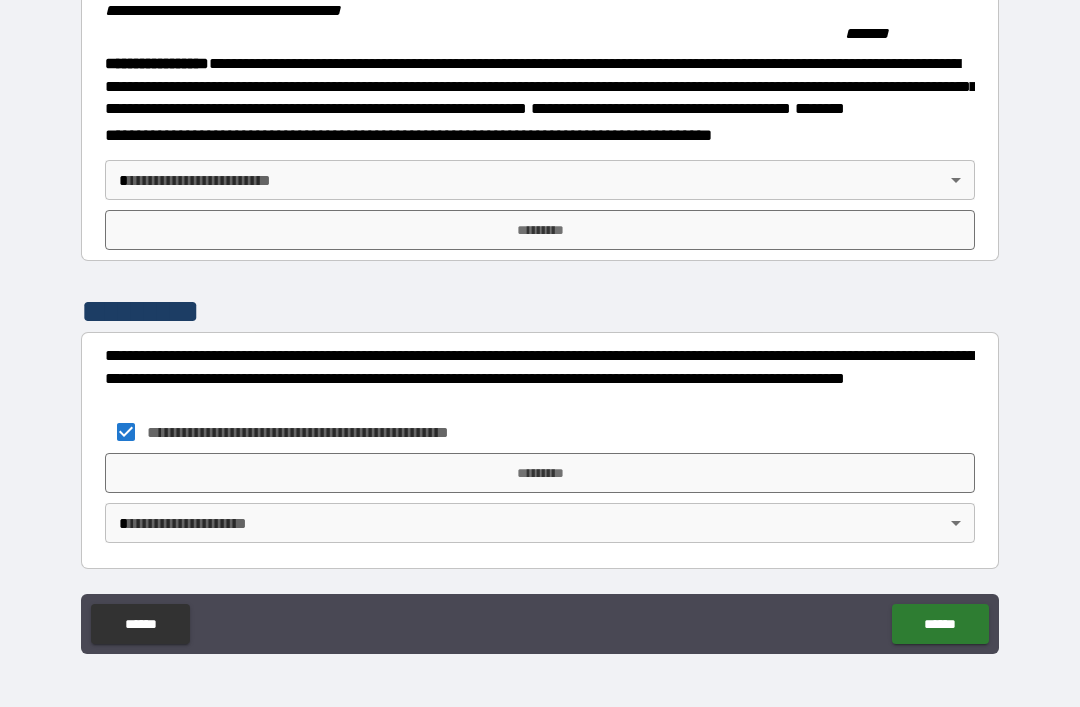 click on "**********" at bounding box center [540, 321] 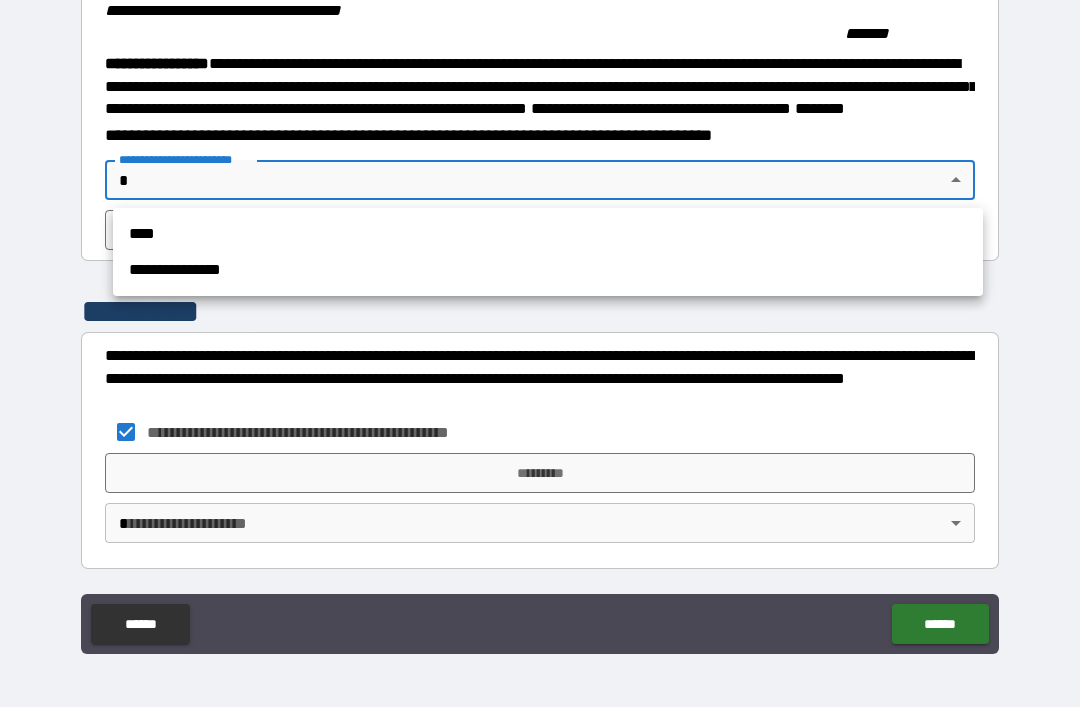 click on "**********" at bounding box center [548, 270] 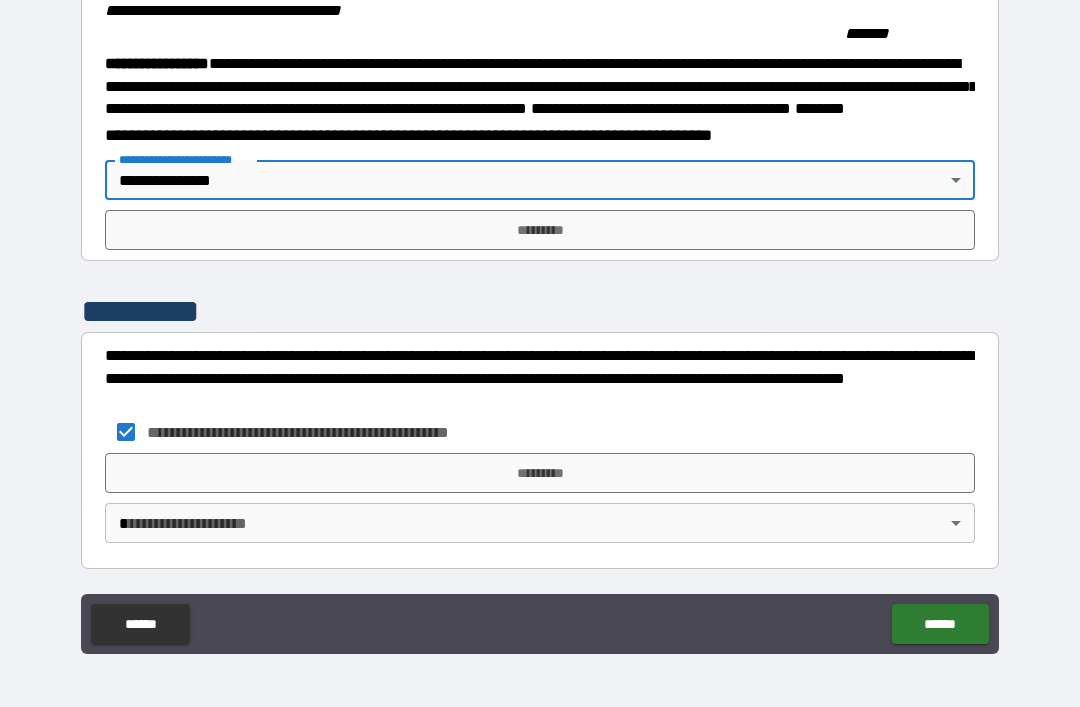 click on "*********" at bounding box center [540, 230] 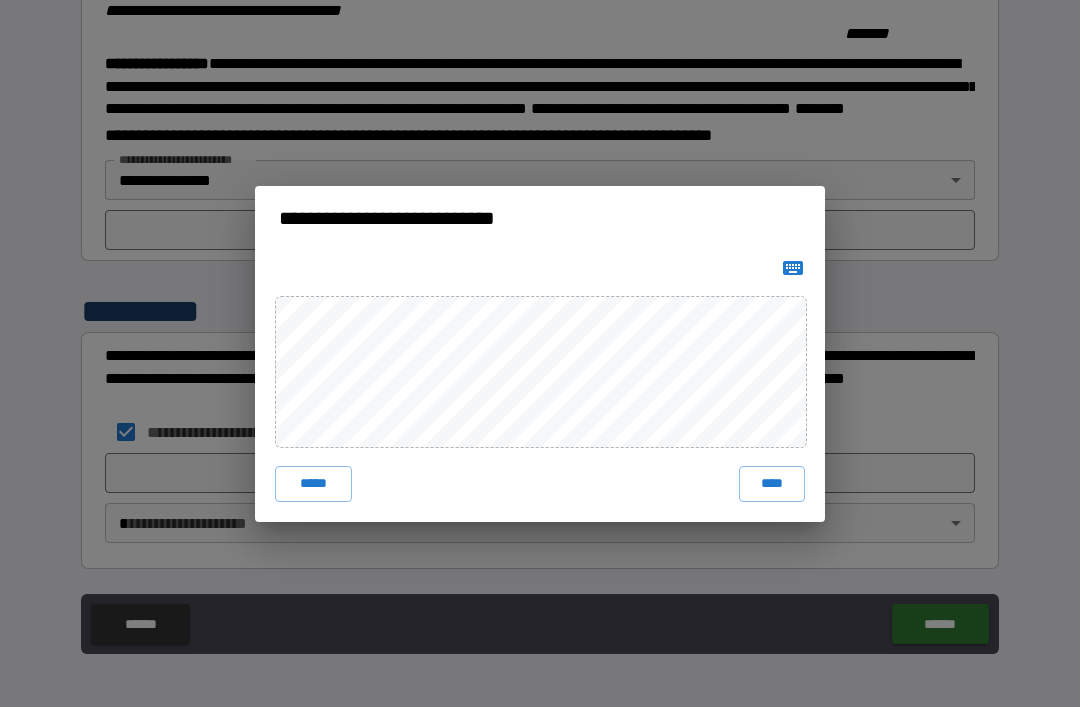 click on "****" at bounding box center [772, 484] 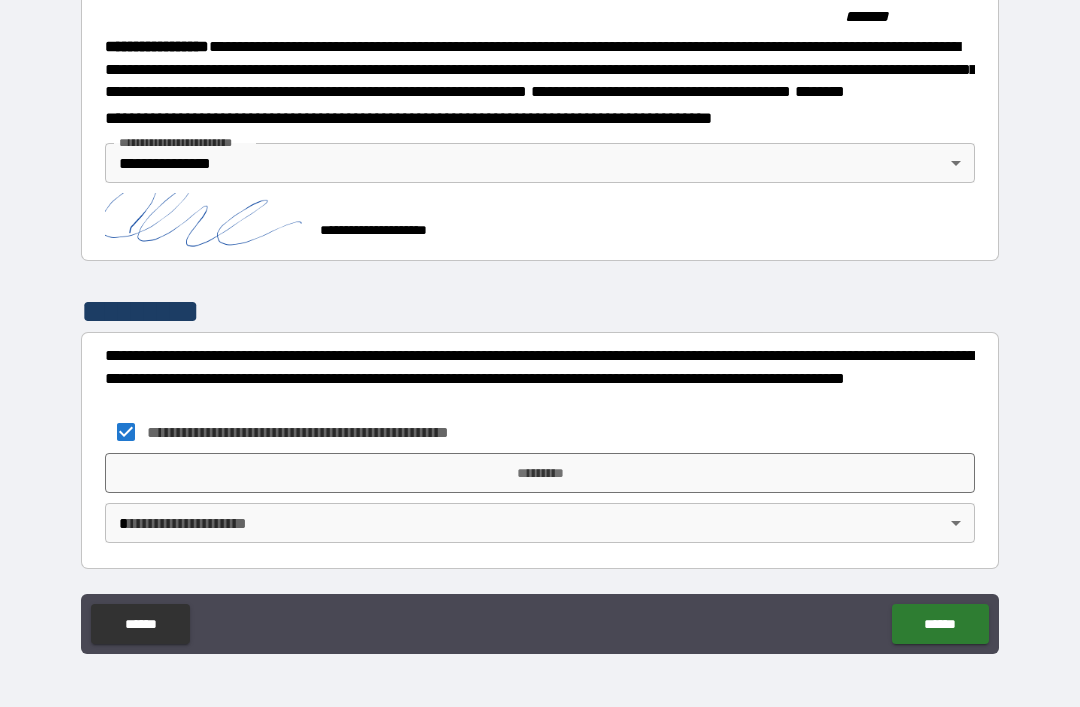 scroll, scrollTop: 2276, scrollLeft: 0, axis: vertical 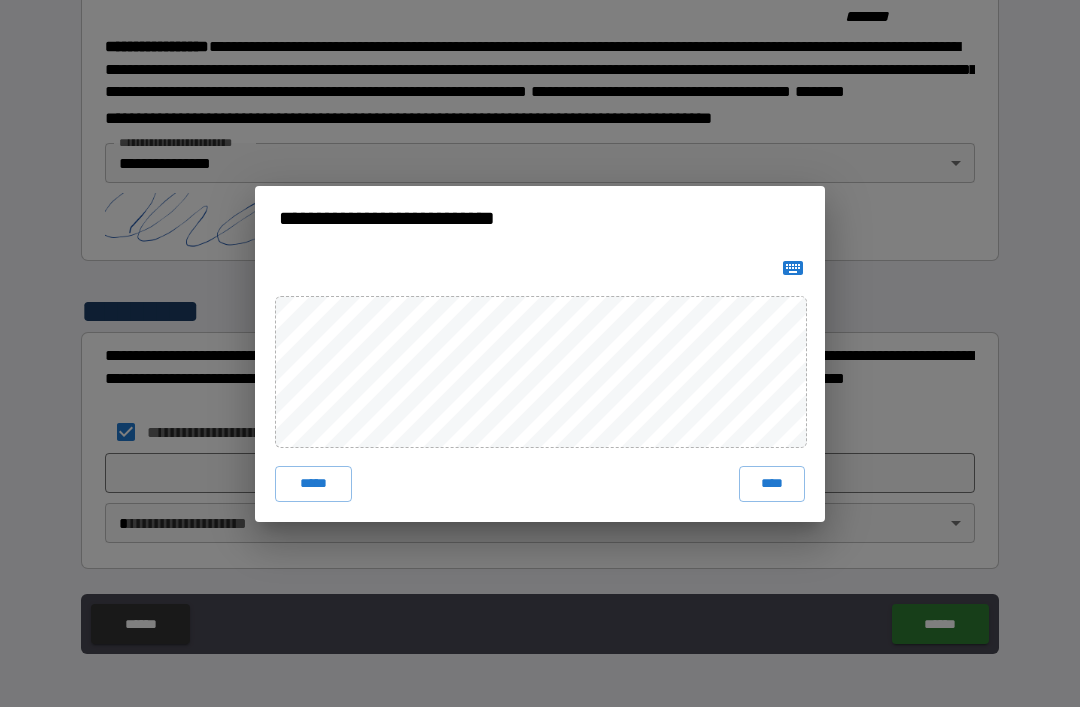 click on "****" at bounding box center [772, 484] 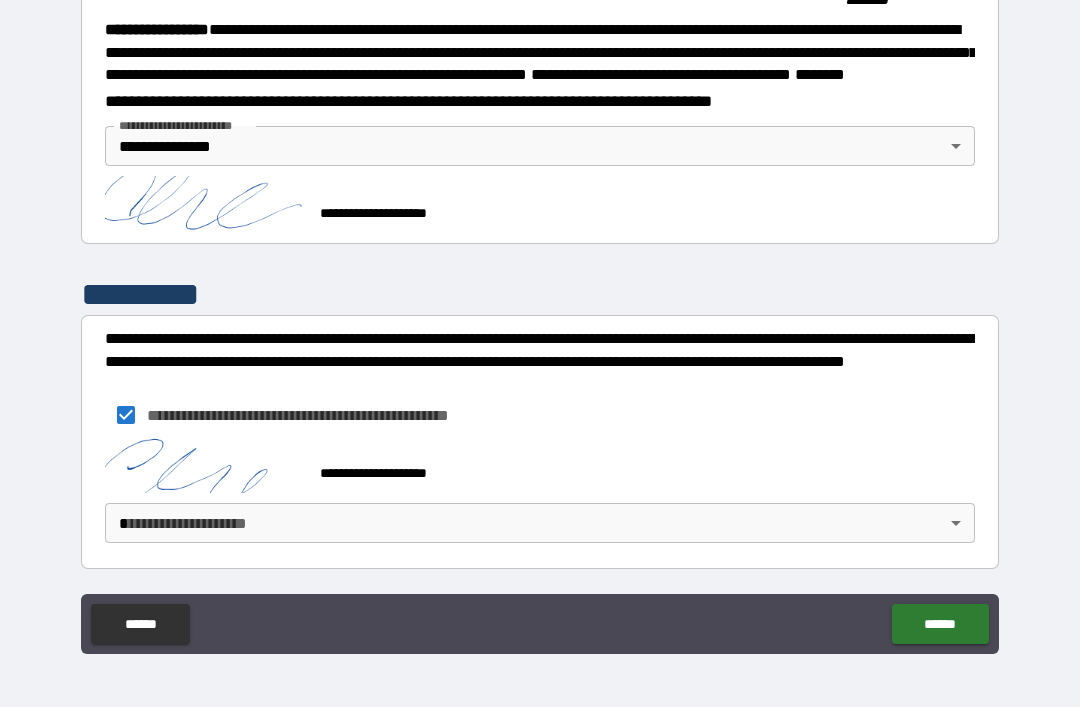 scroll, scrollTop: 2293, scrollLeft: 0, axis: vertical 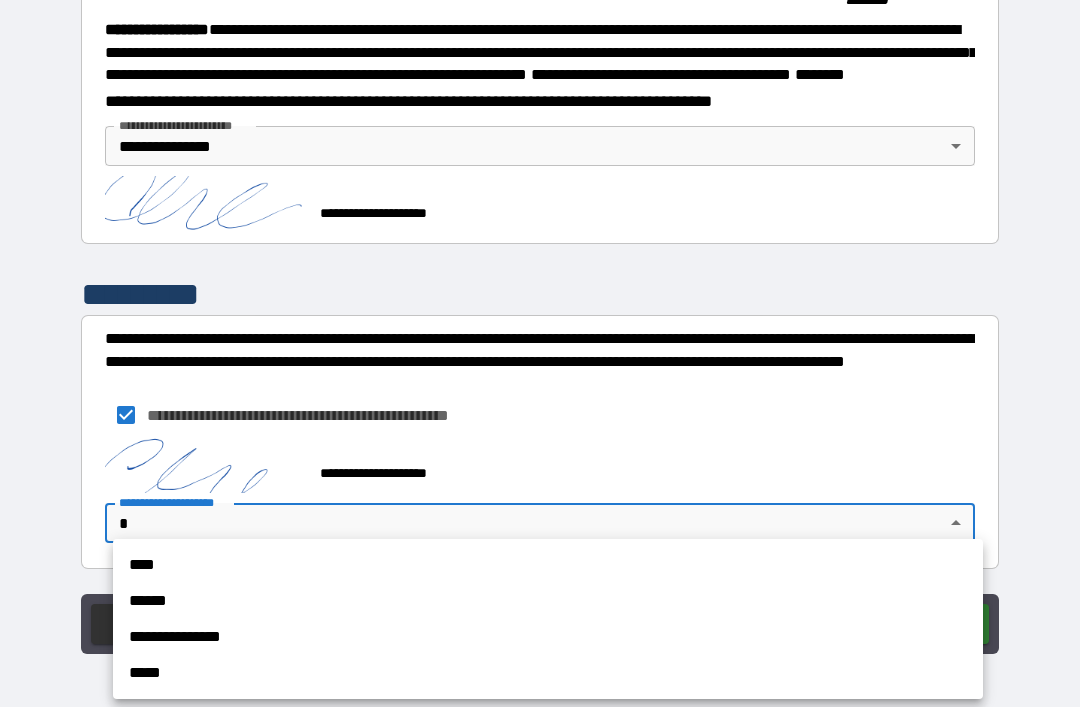 click on "**********" at bounding box center [548, 637] 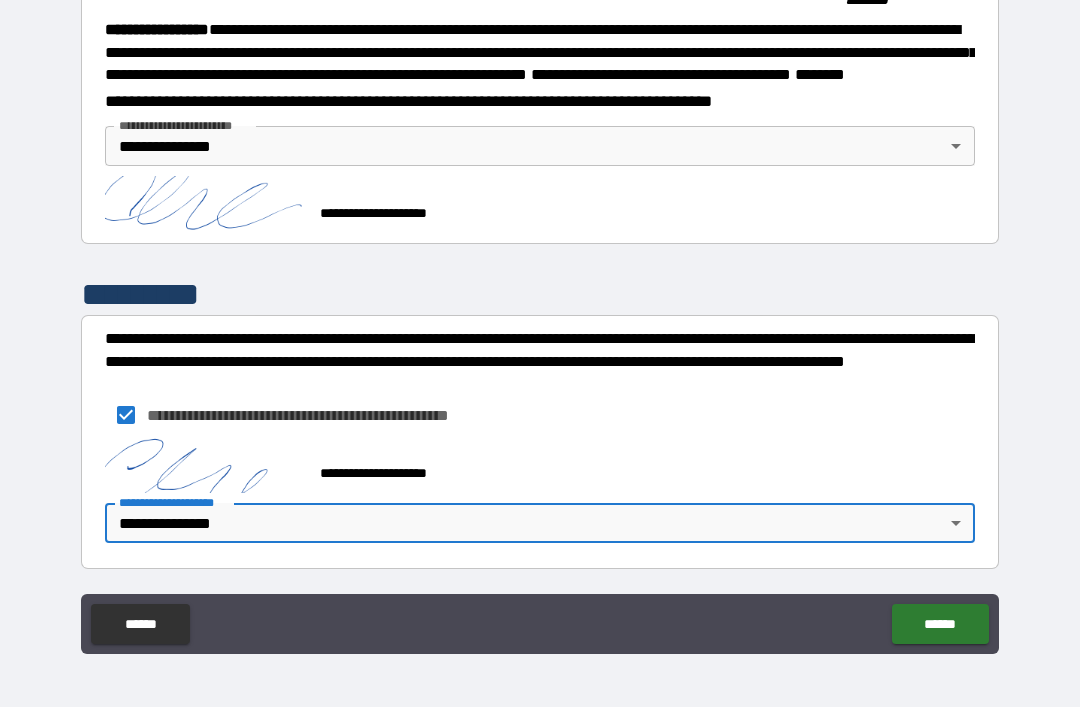 click on "******" at bounding box center (940, 624) 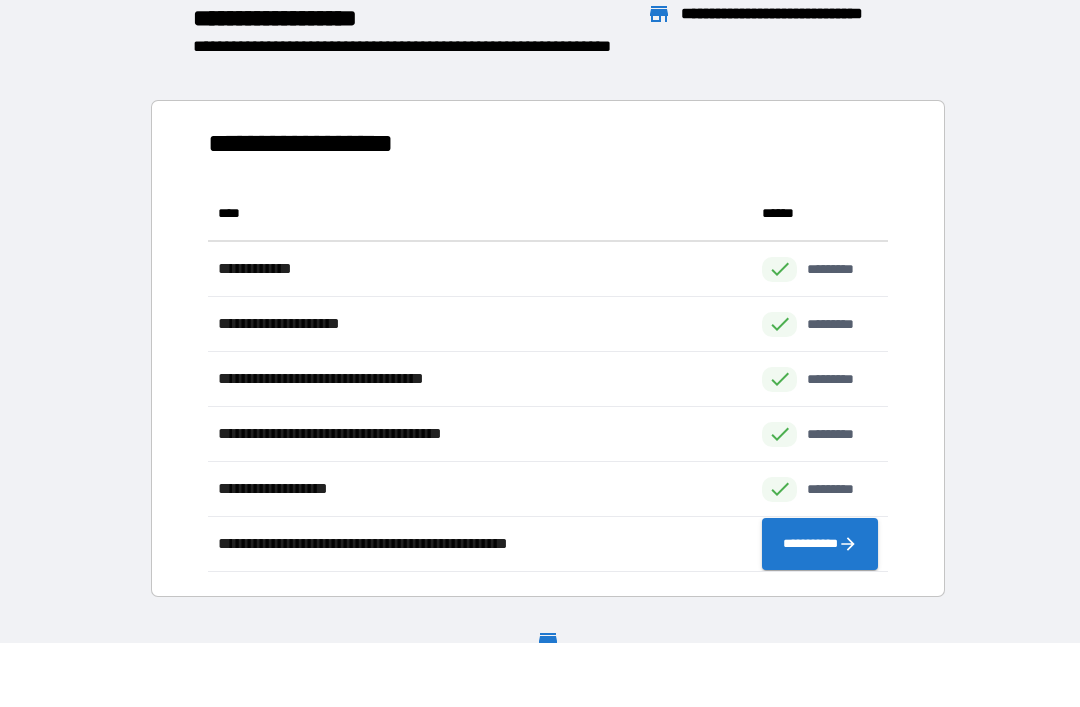 scroll, scrollTop: 1, scrollLeft: 1, axis: both 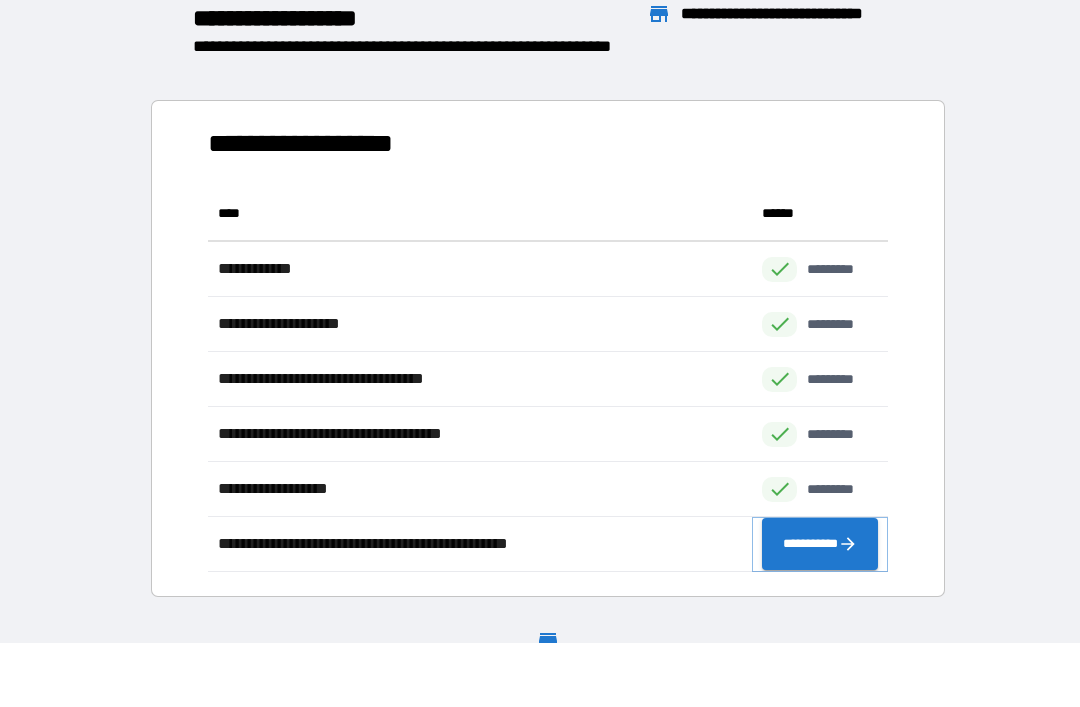 click on "**********" at bounding box center [820, 544] 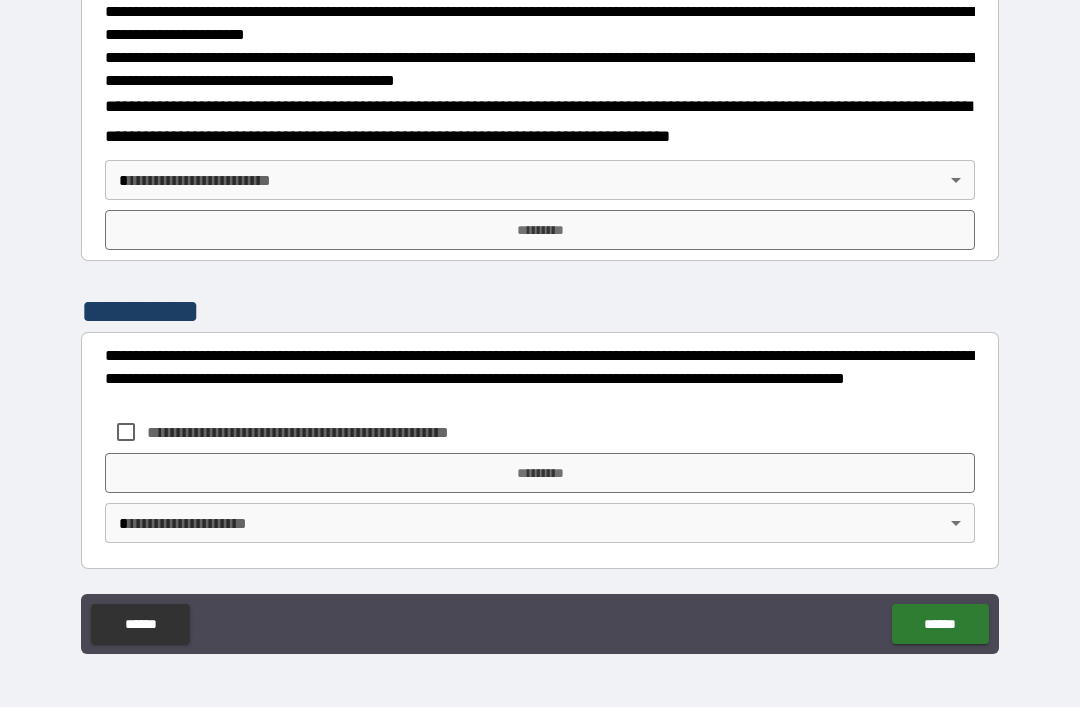 click on "**********" at bounding box center (540, 321) 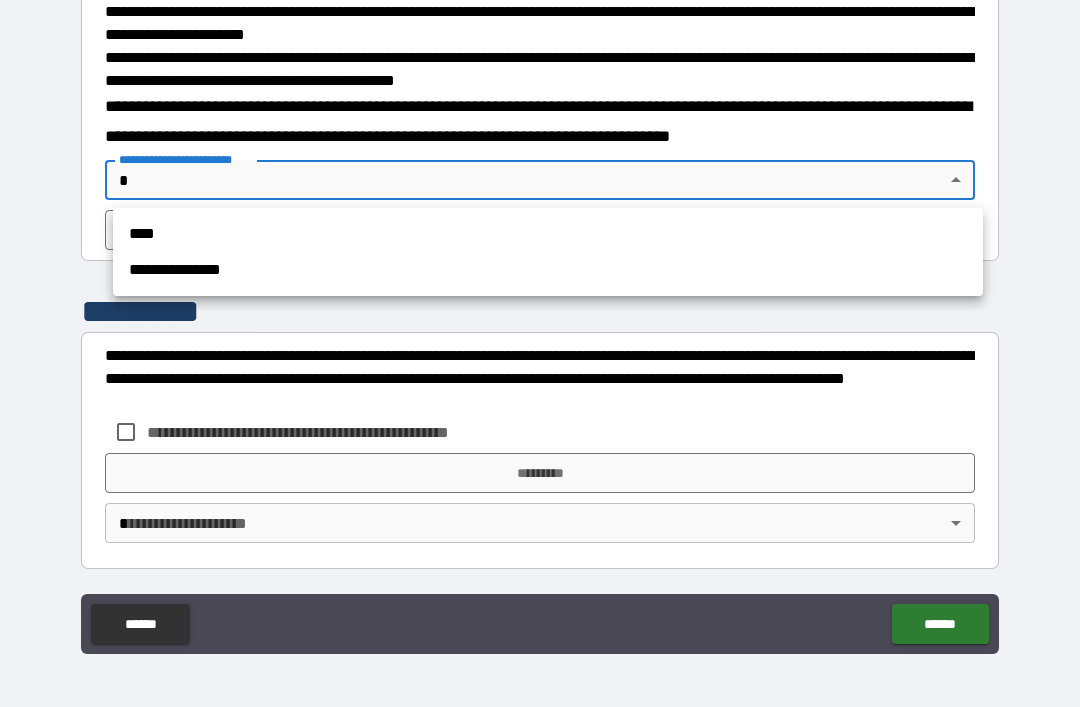 click on "**********" at bounding box center (548, 270) 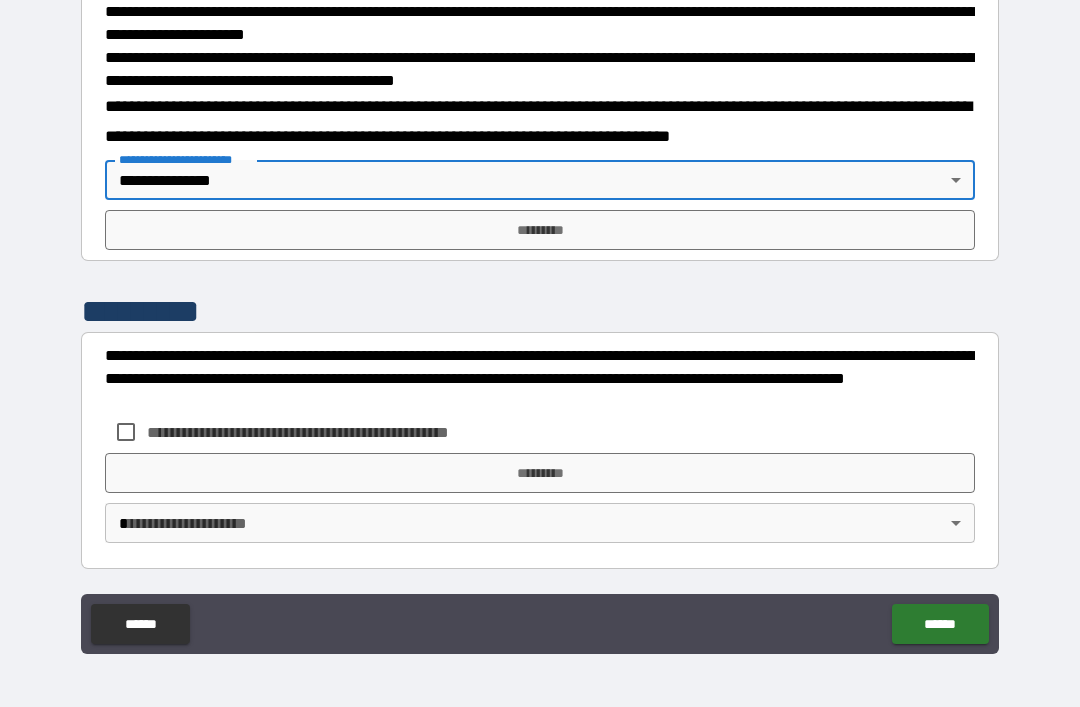 click on "*********" at bounding box center (540, 230) 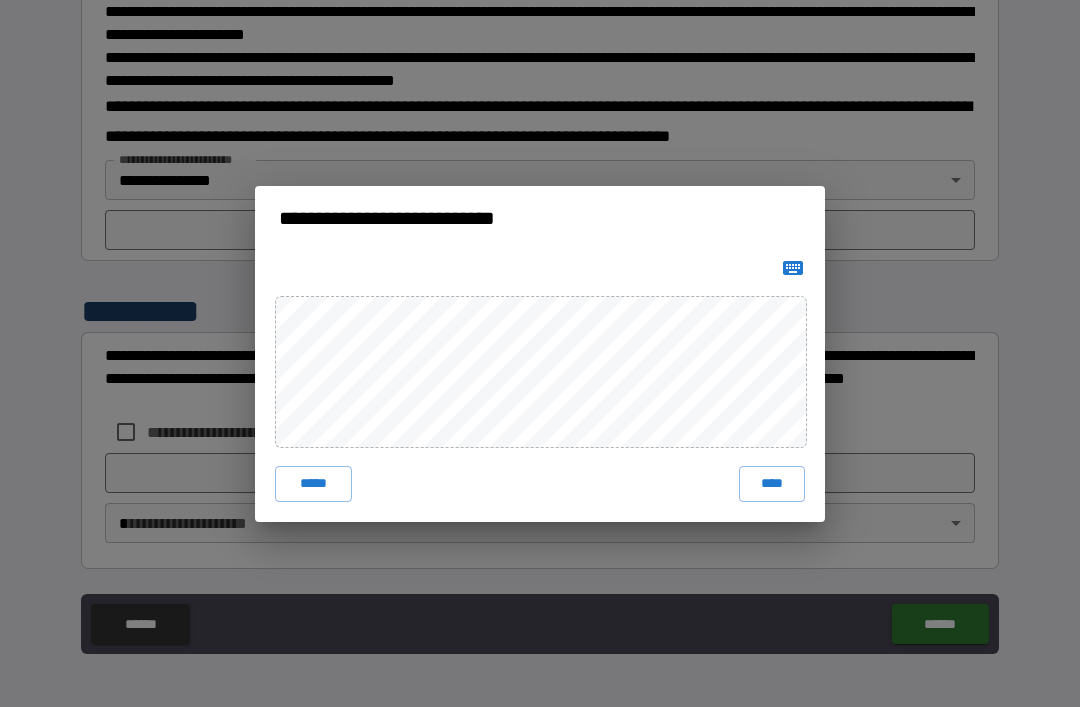 click on "****" at bounding box center [772, 484] 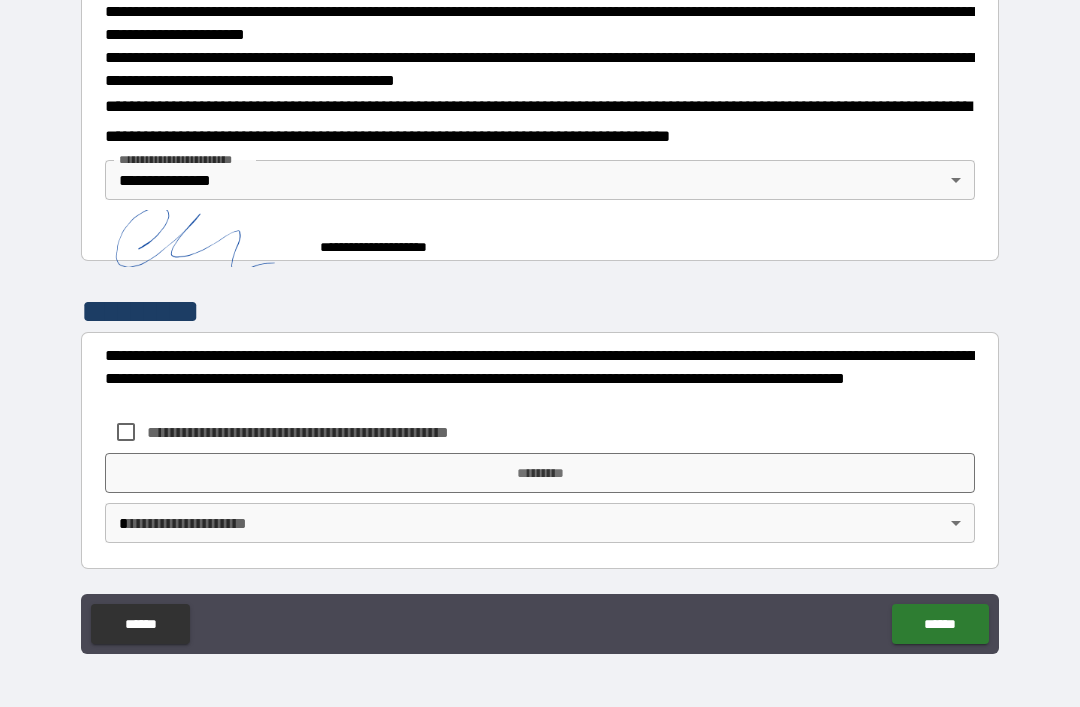scroll, scrollTop: 667, scrollLeft: 0, axis: vertical 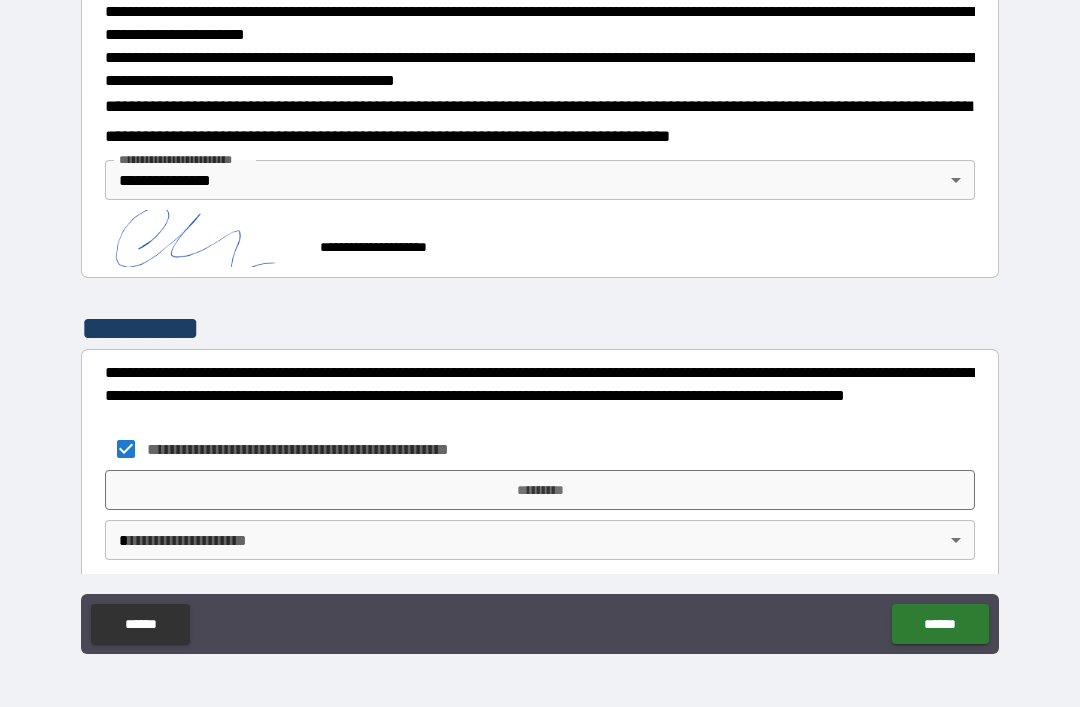 click on "*********" at bounding box center (540, 490) 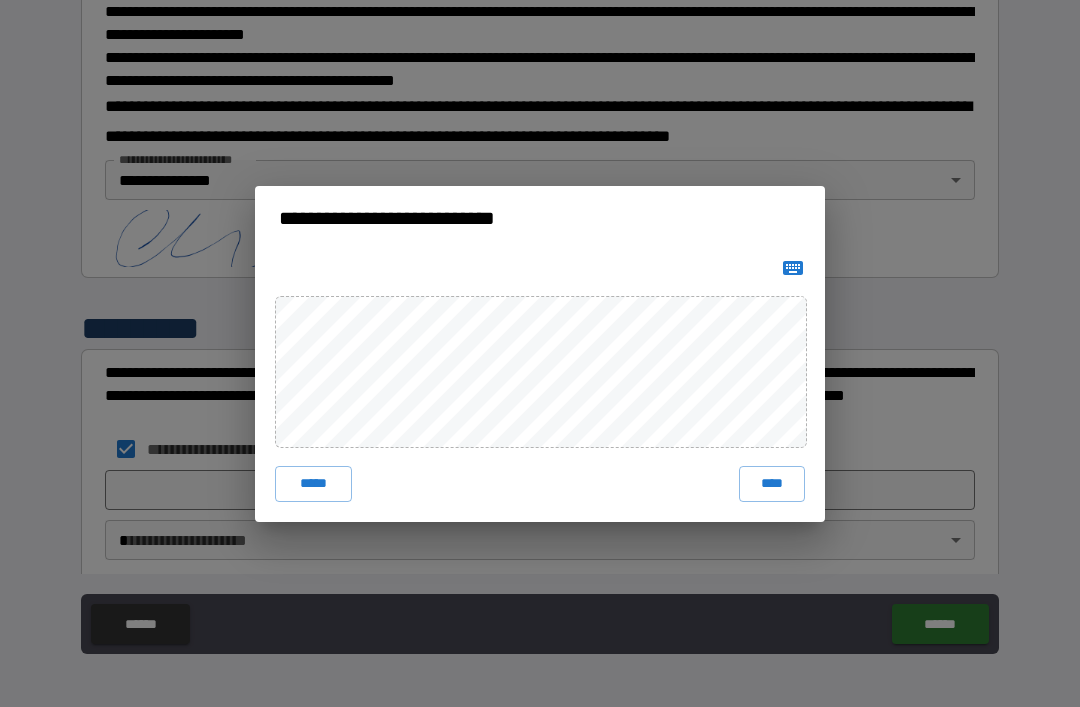 click on "****" at bounding box center (772, 484) 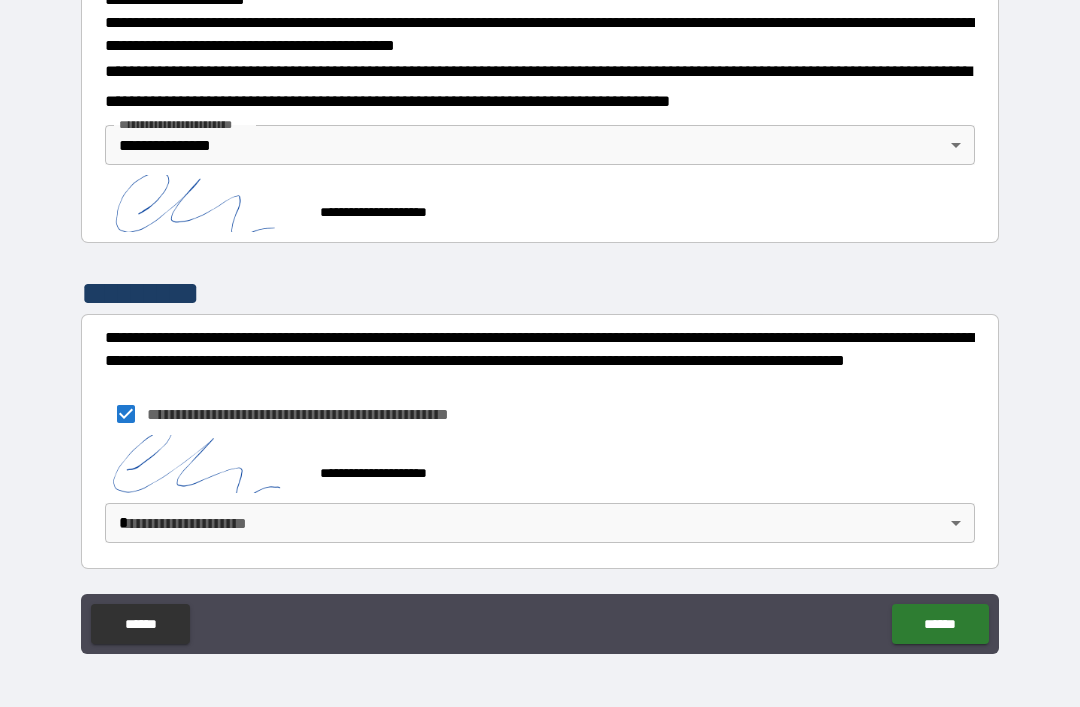 scroll, scrollTop: 711, scrollLeft: 0, axis: vertical 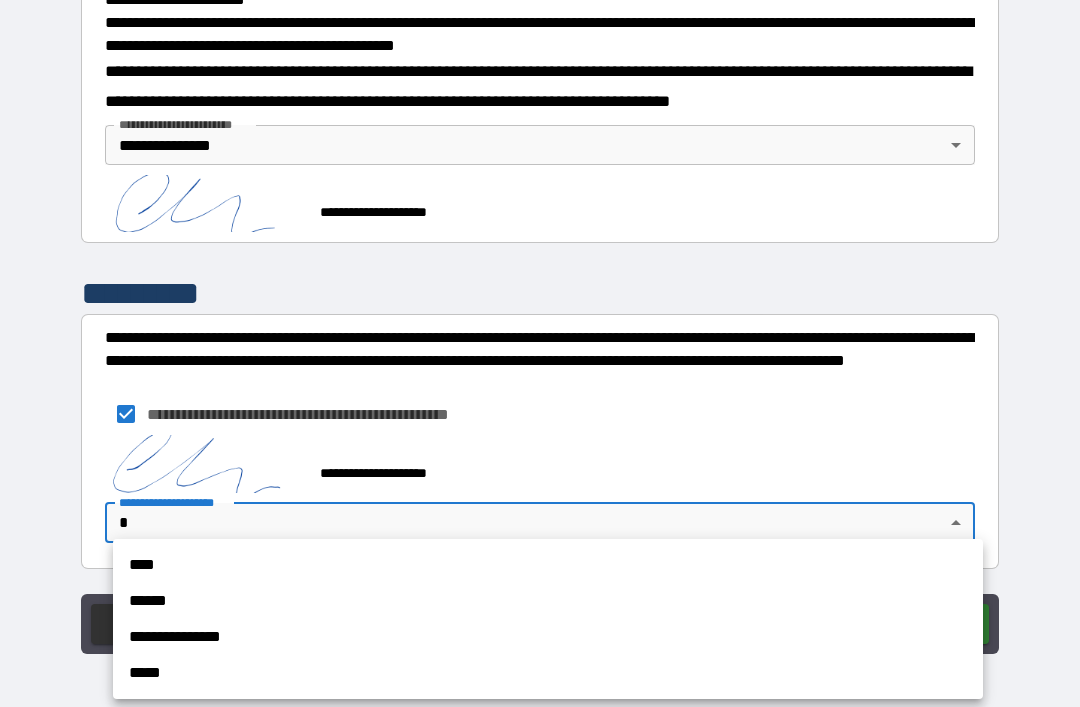 click on "**********" at bounding box center [548, 637] 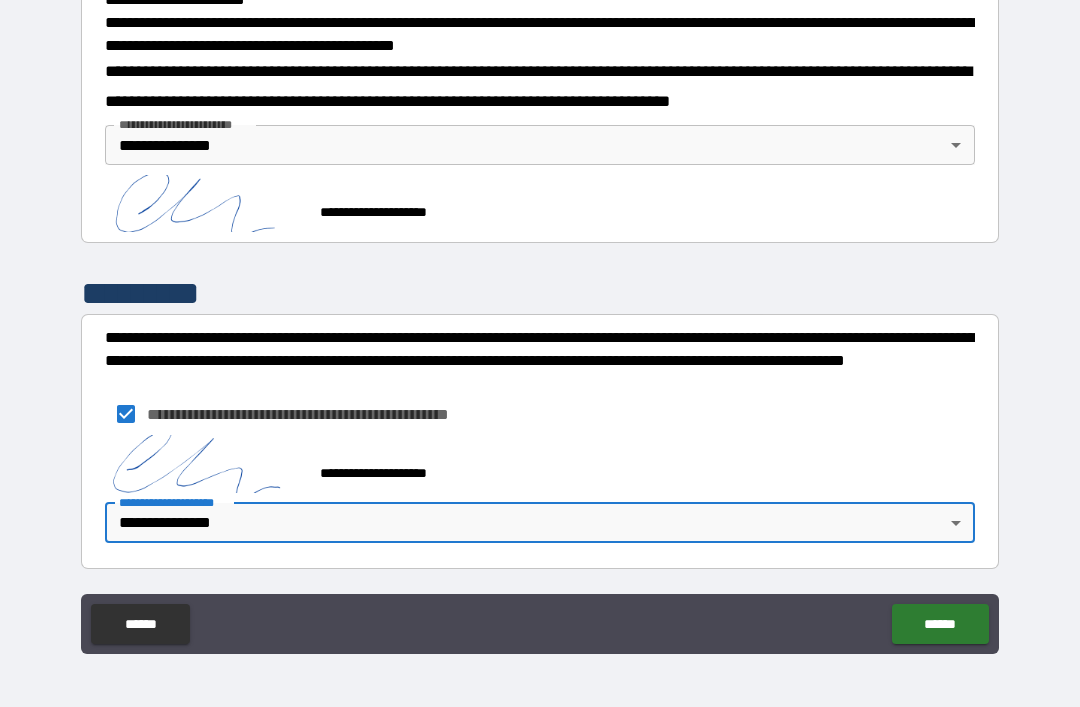 click on "******" at bounding box center [940, 624] 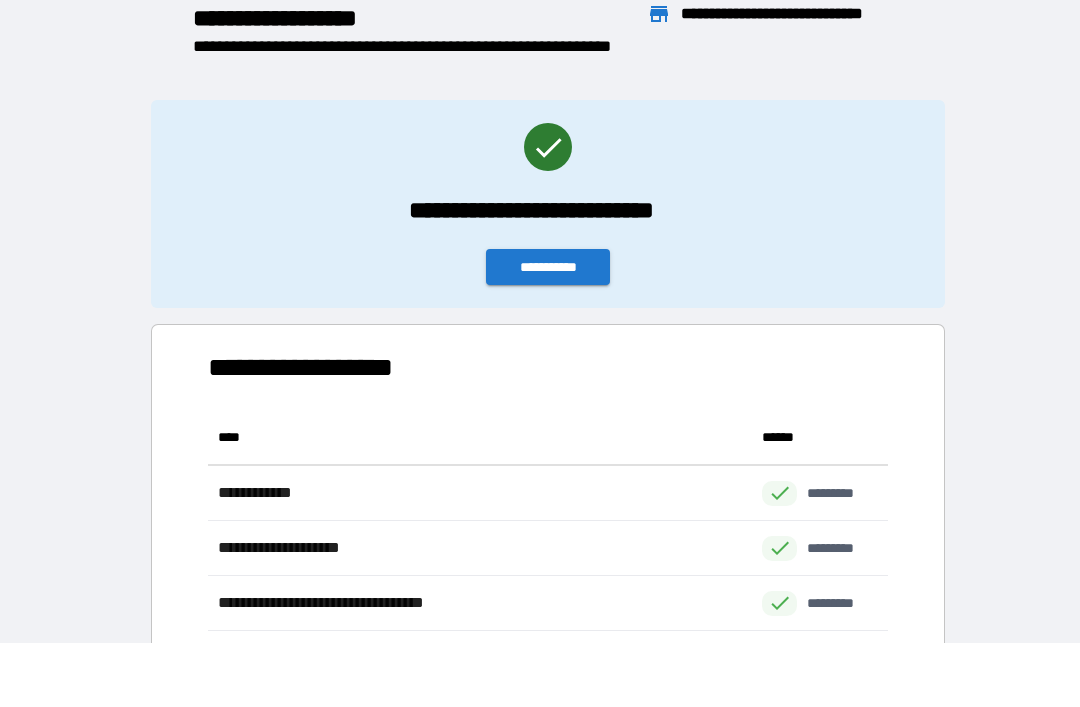 scroll, scrollTop: 386, scrollLeft: 680, axis: both 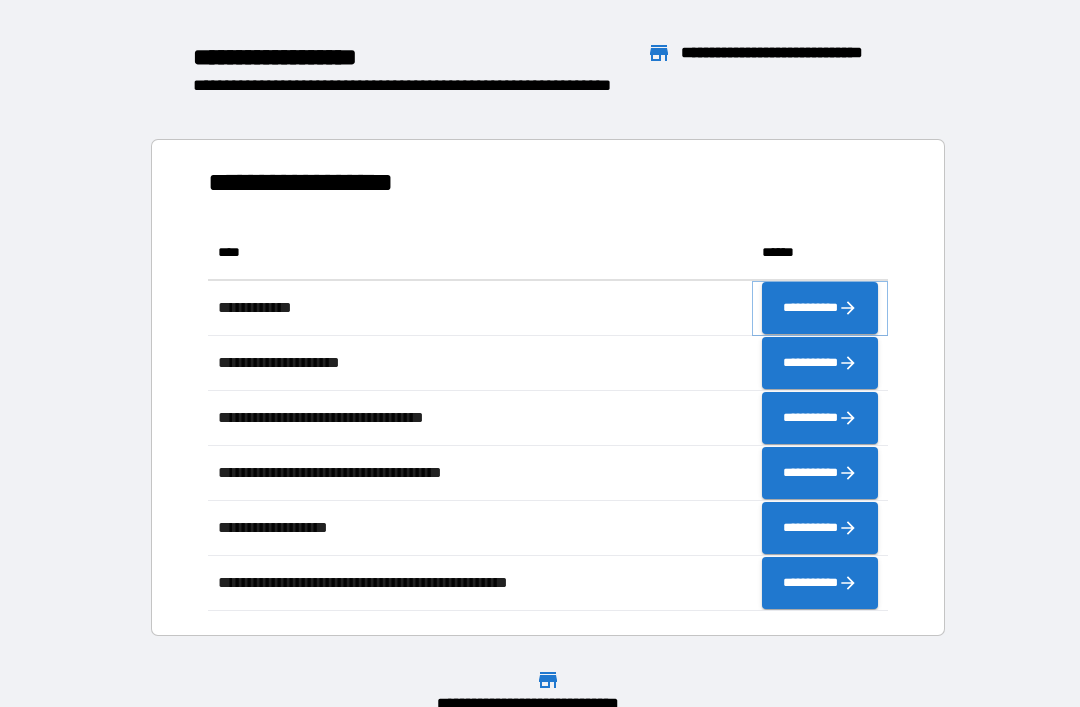 click on "**********" at bounding box center [820, 308] 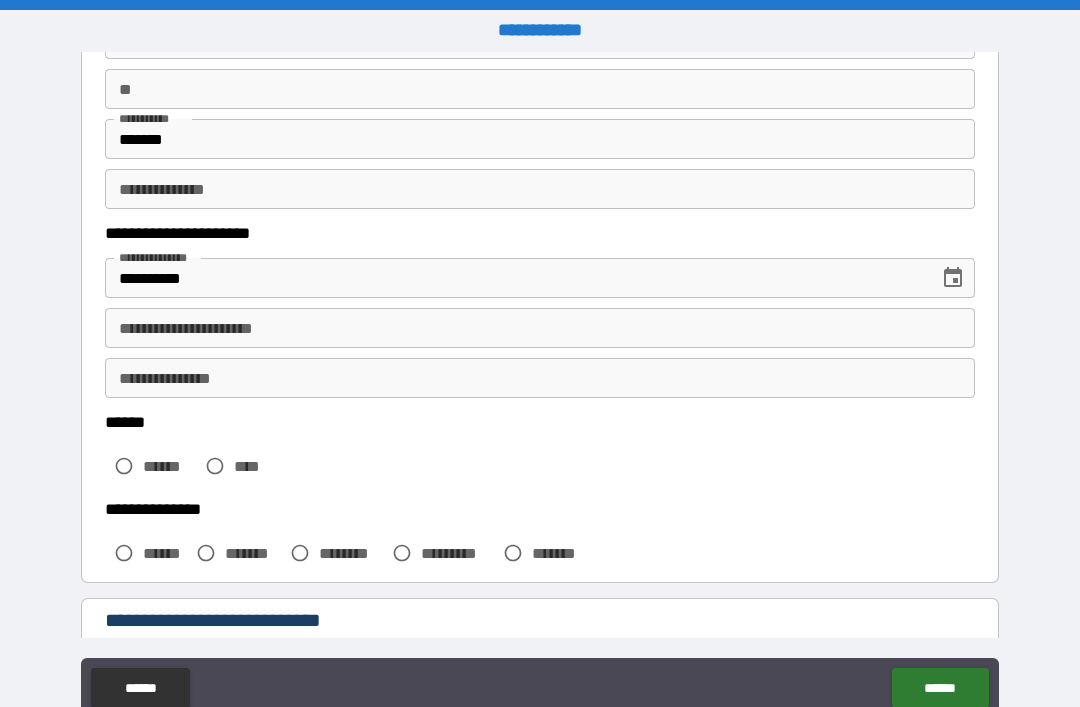 scroll, scrollTop: 186, scrollLeft: 0, axis: vertical 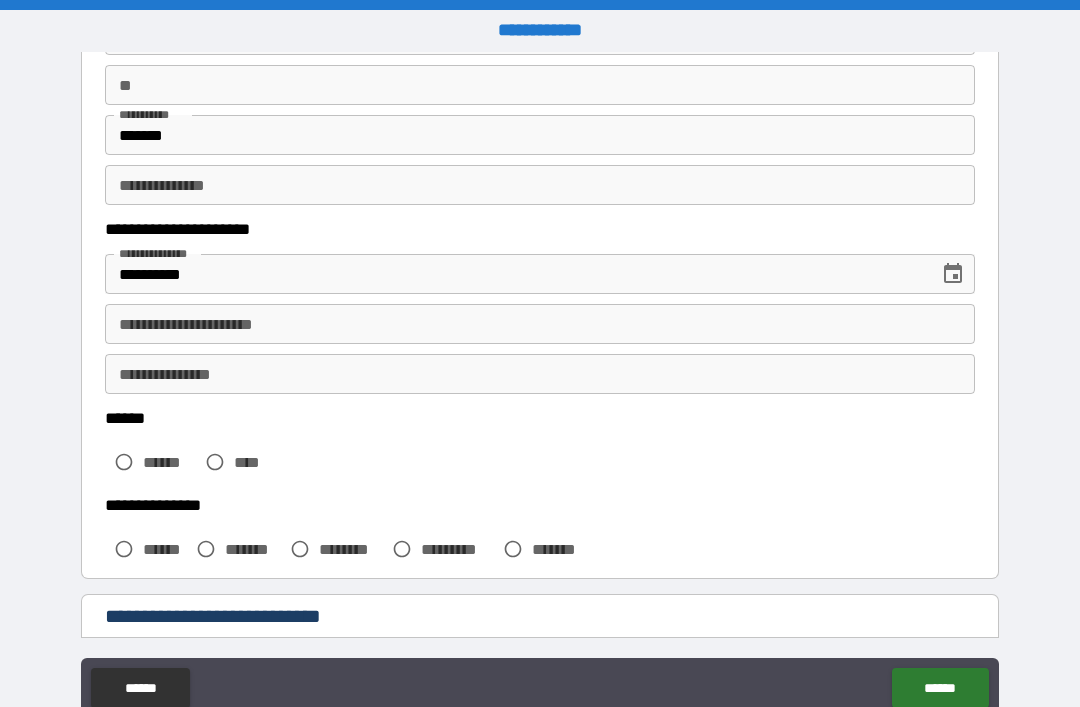 click on "*******" at bounding box center [540, 135] 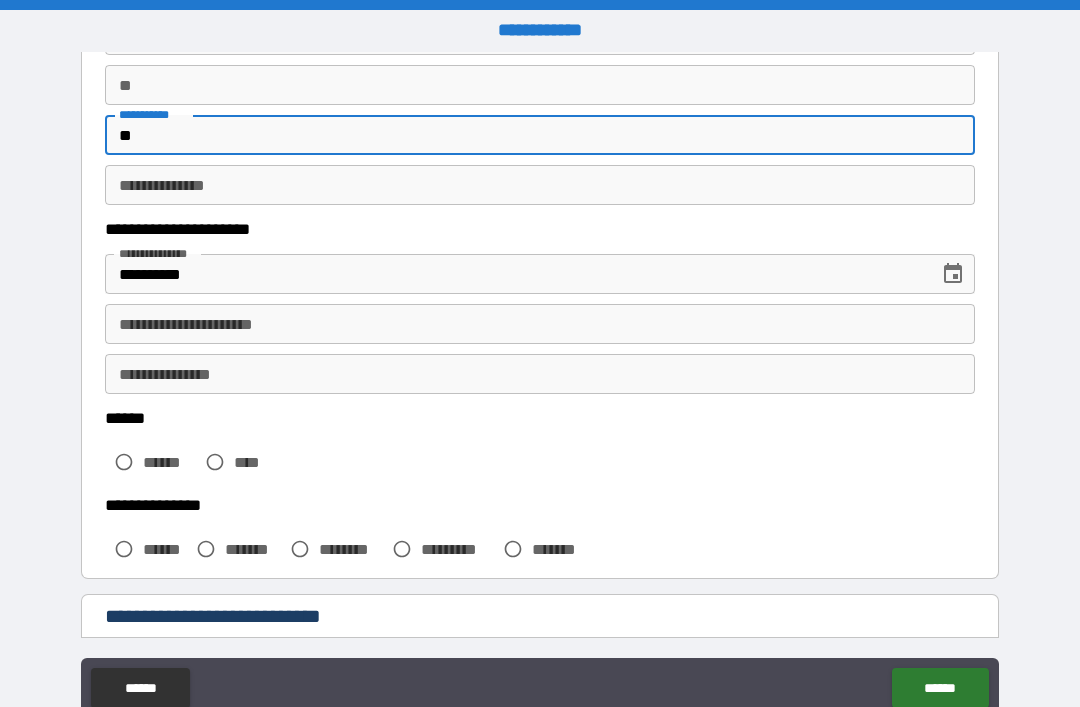 type on "*" 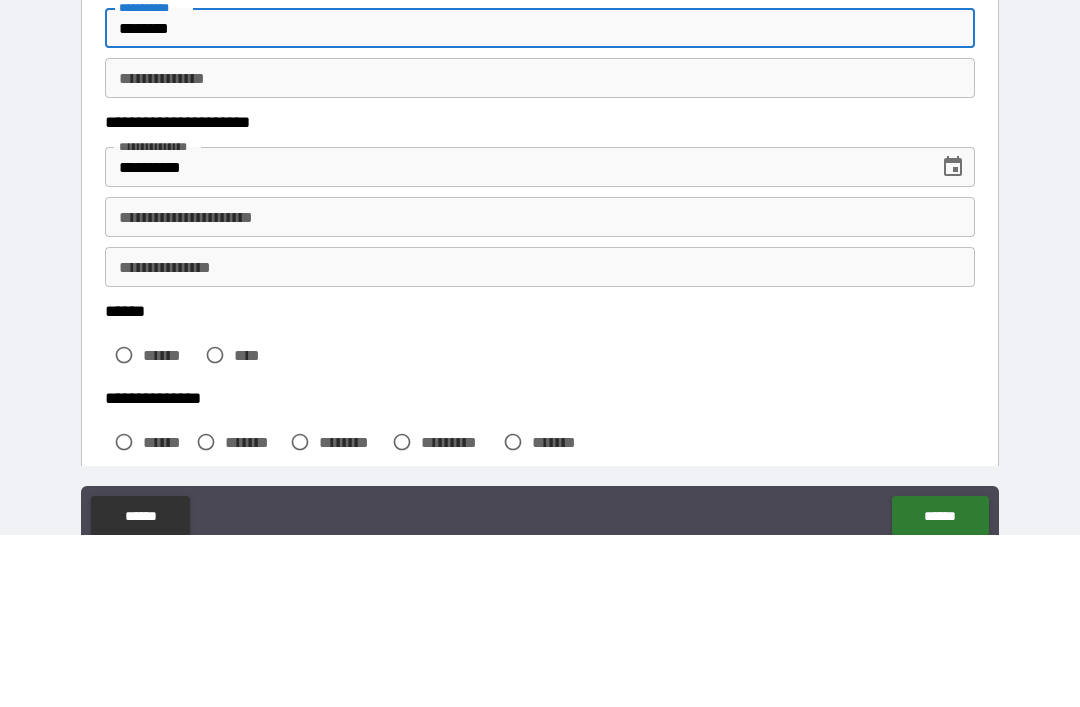 scroll, scrollTop: 145, scrollLeft: 0, axis: vertical 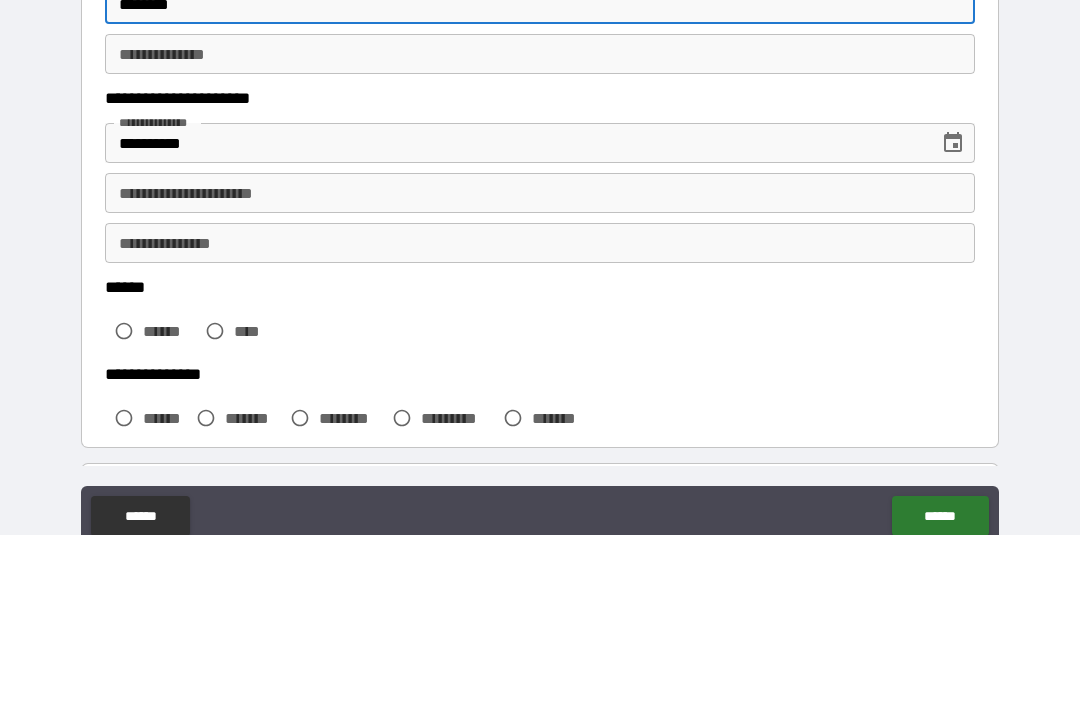 type on "*******" 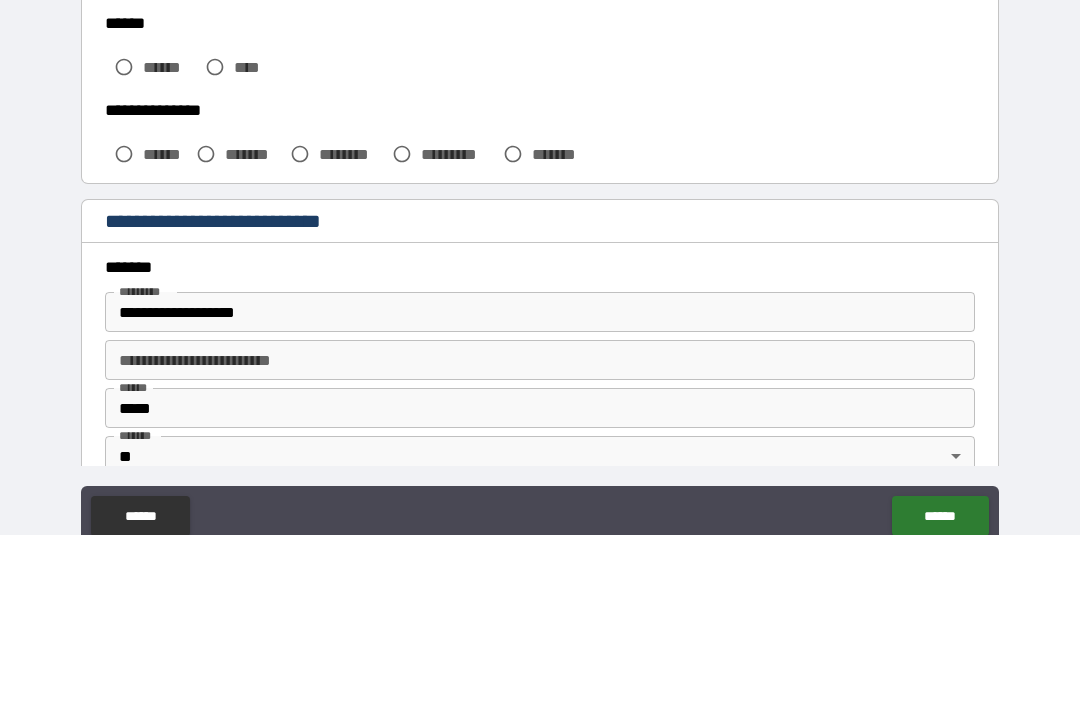 scroll, scrollTop: 425, scrollLeft: 0, axis: vertical 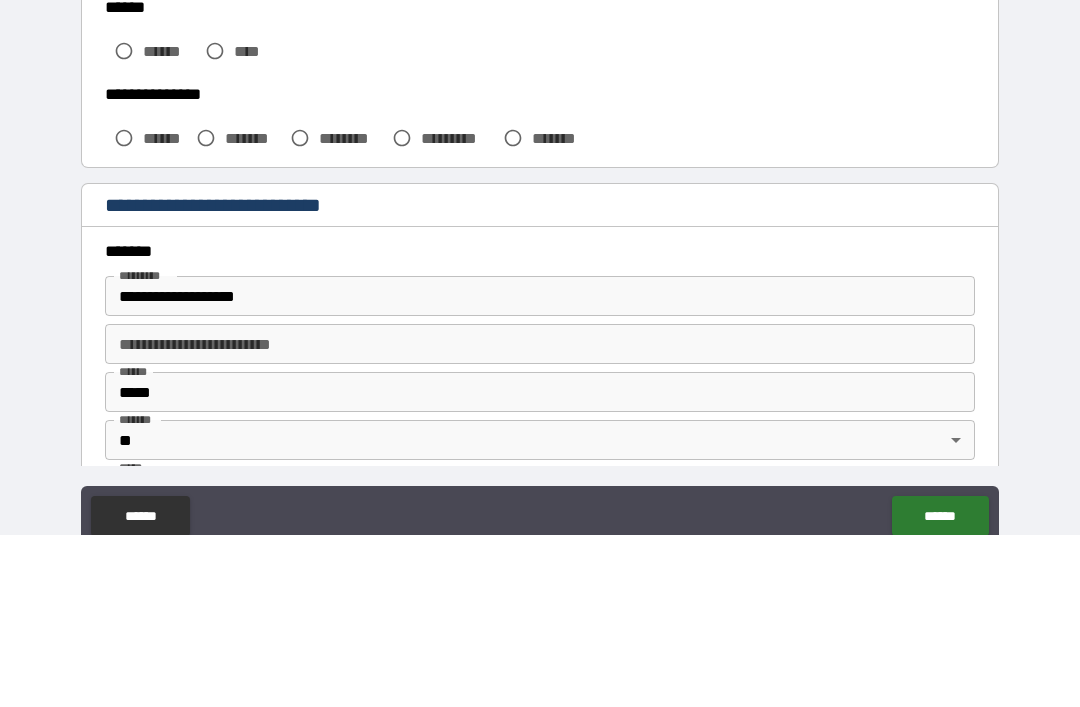 type on "**********" 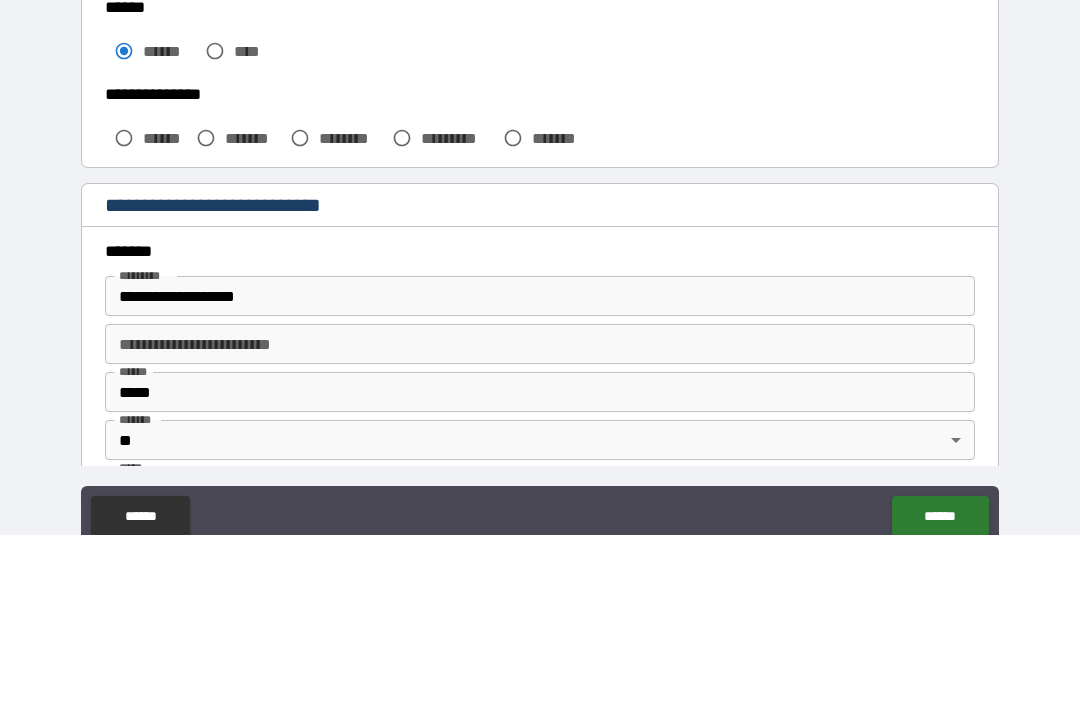 scroll, scrollTop: 64, scrollLeft: 0, axis: vertical 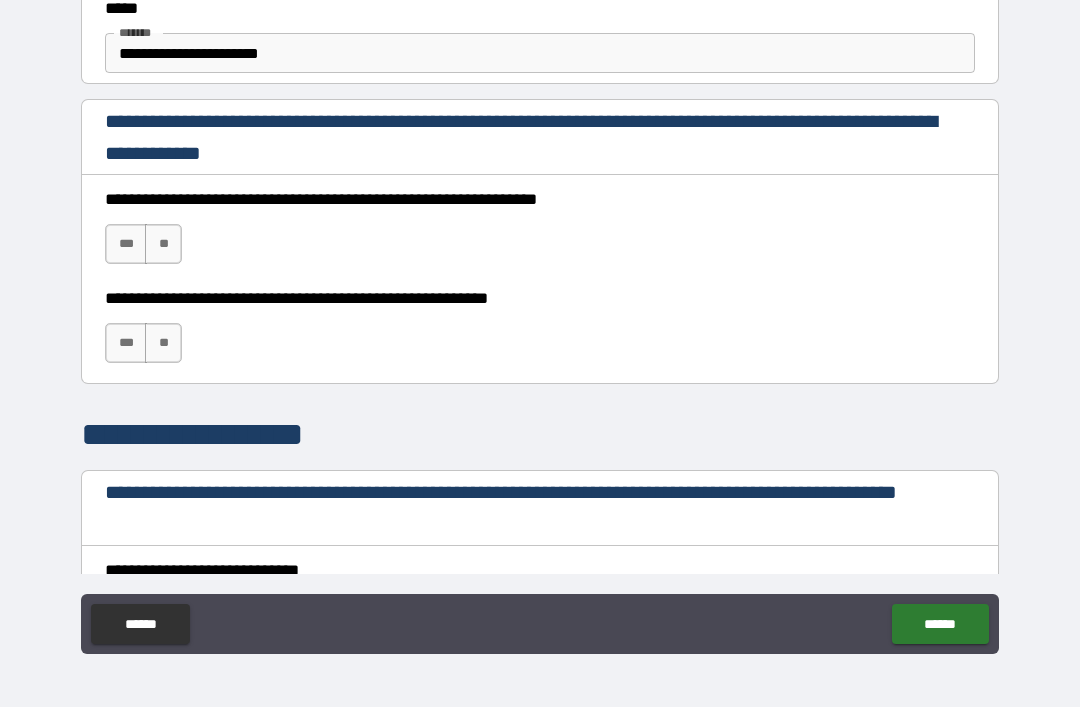 click on "**********" at bounding box center [540, 229] 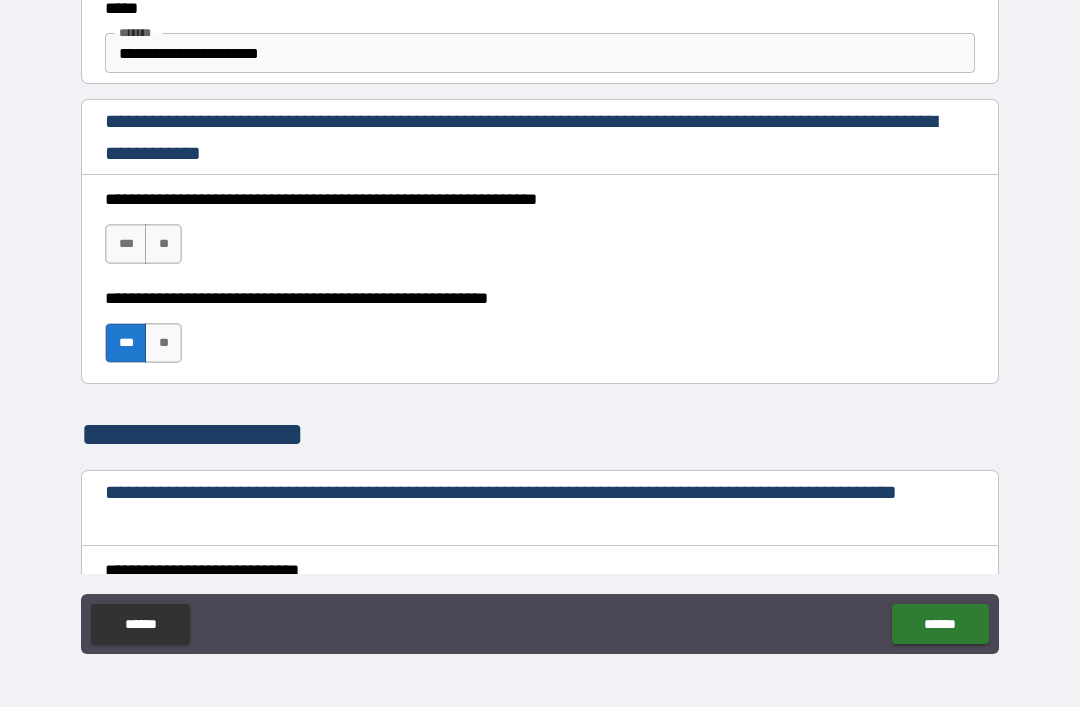 click on "***" at bounding box center [126, 244] 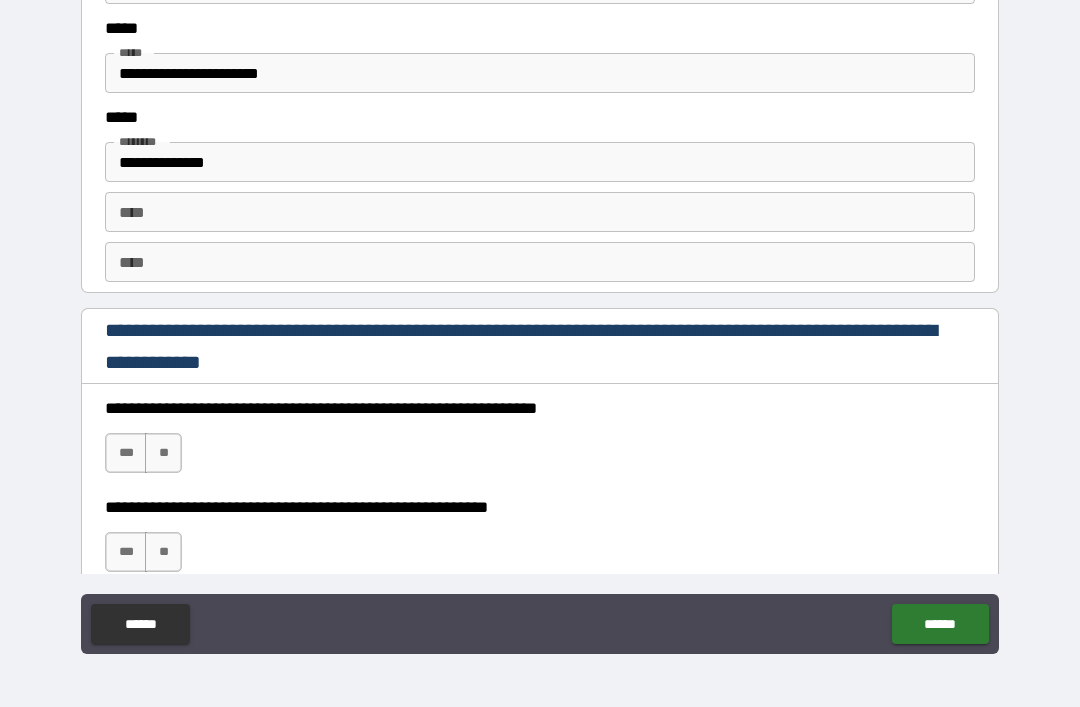 scroll, scrollTop: 2896, scrollLeft: 0, axis: vertical 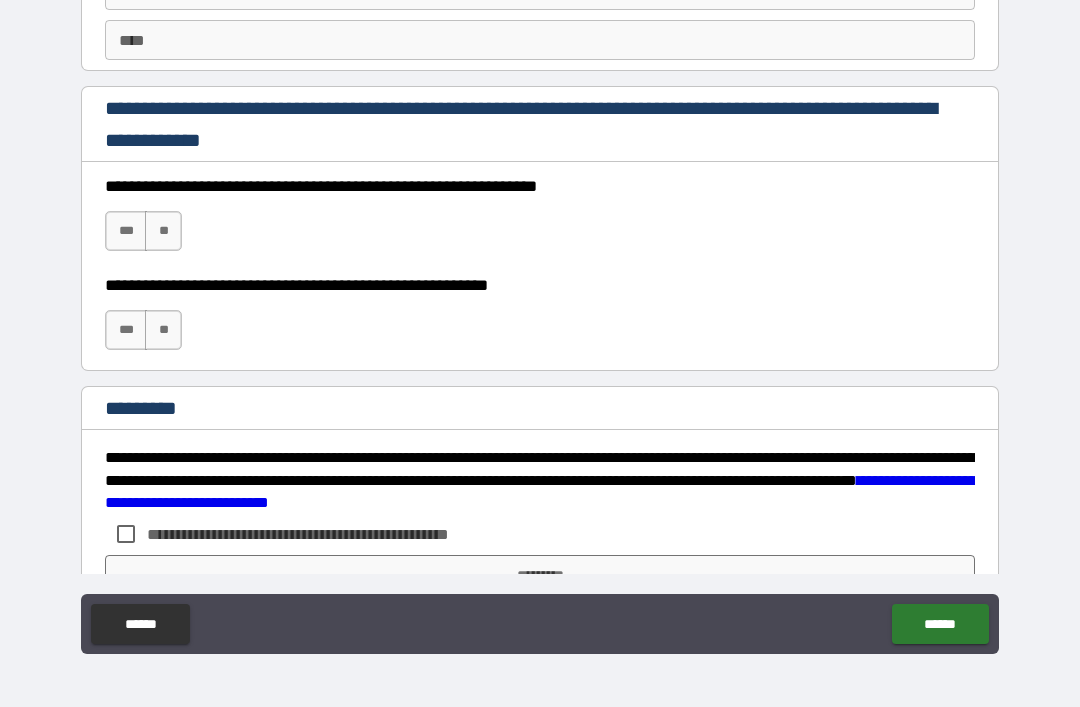 click on "***" at bounding box center [126, 231] 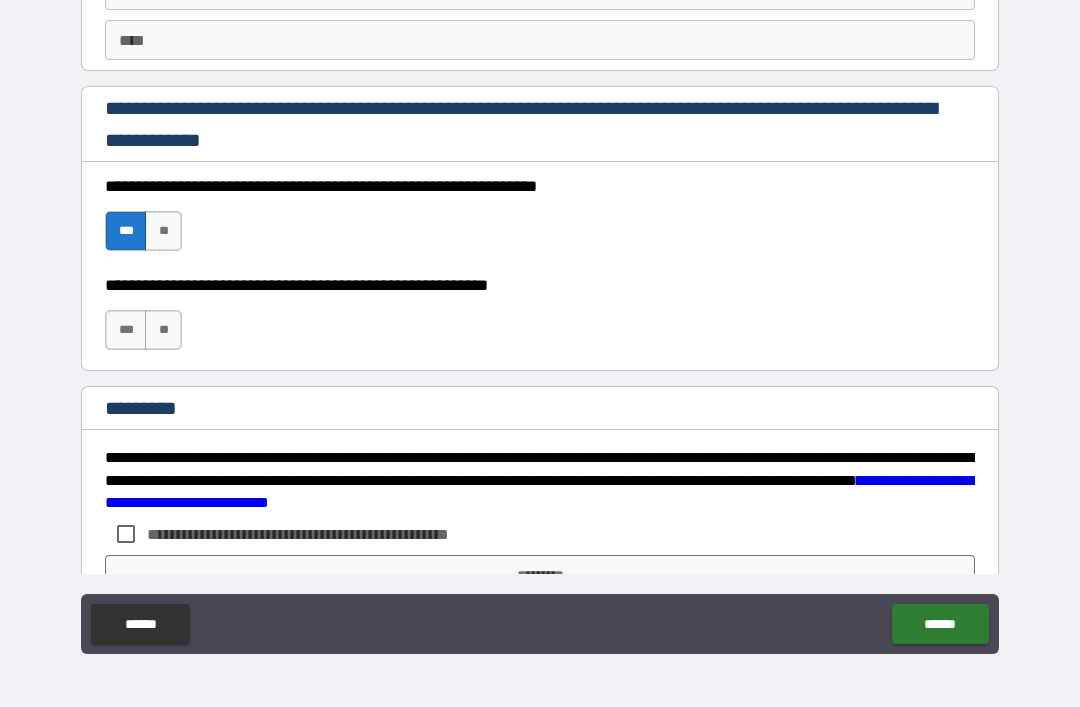 click on "***" at bounding box center [126, 330] 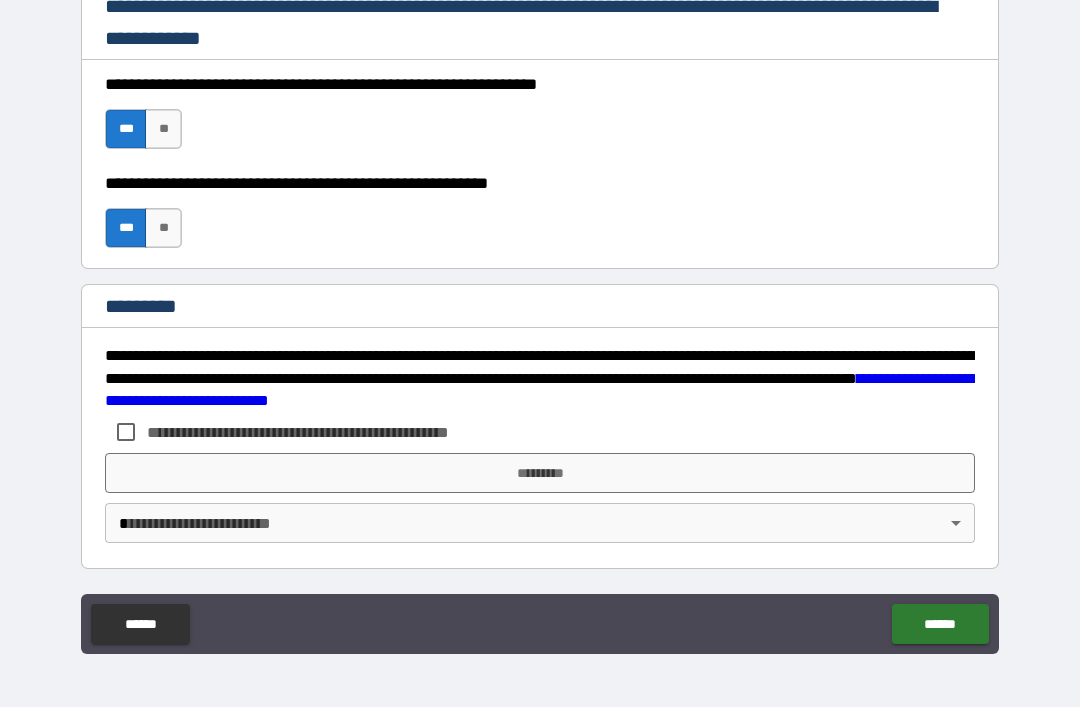 scroll, scrollTop: 2998, scrollLeft: 0, axis: vertical 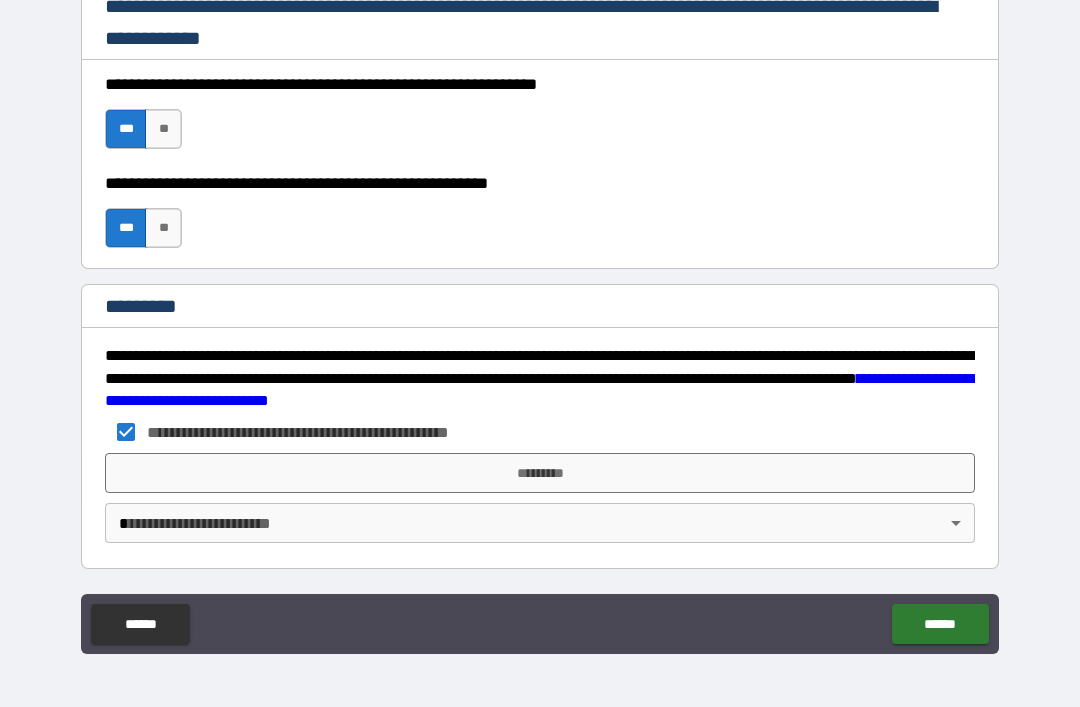 click on "*********" at bounding box center [540, 473] 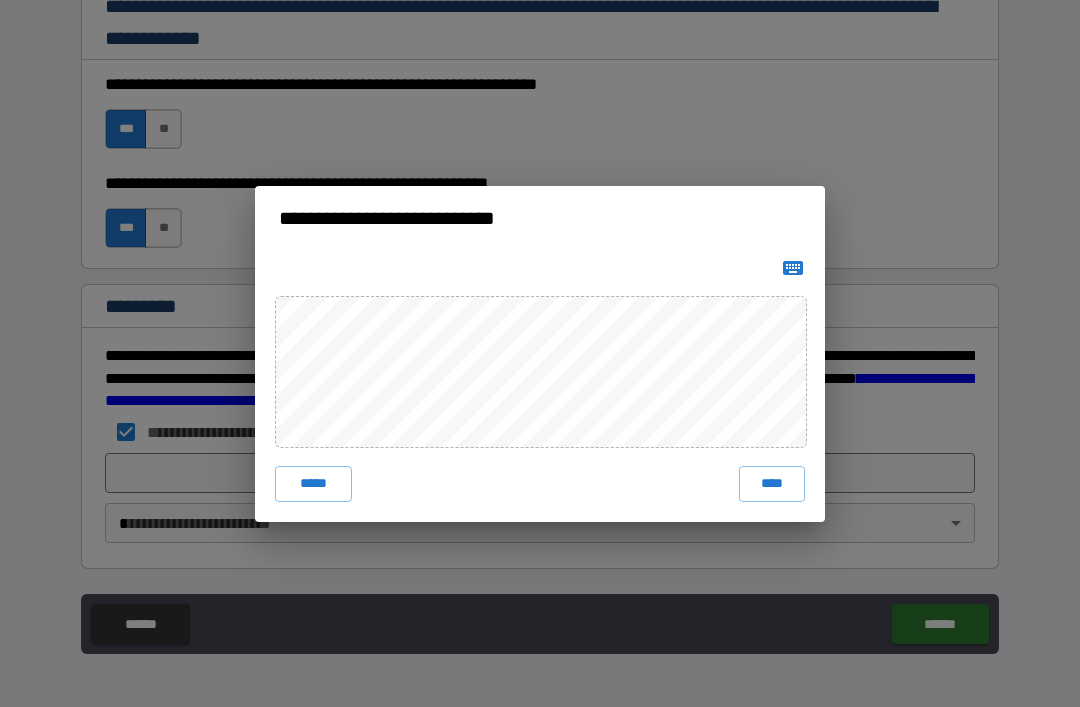 click on "****" at bounding box center [772, 484] 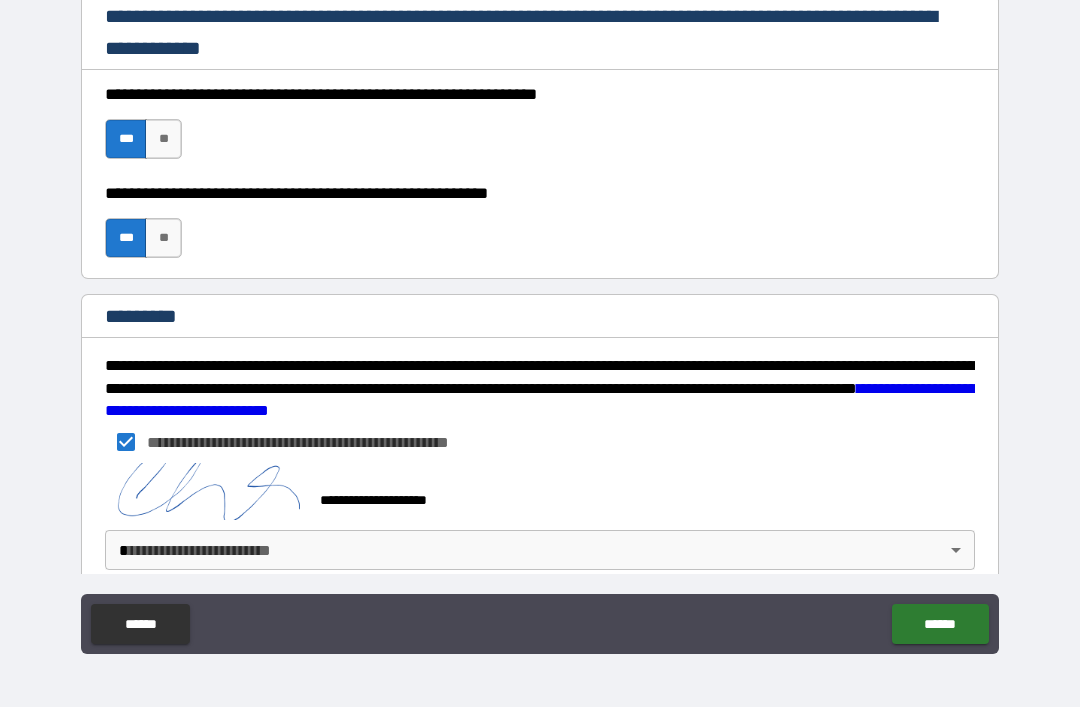 click on "**********" at bounding box center (540, 321) 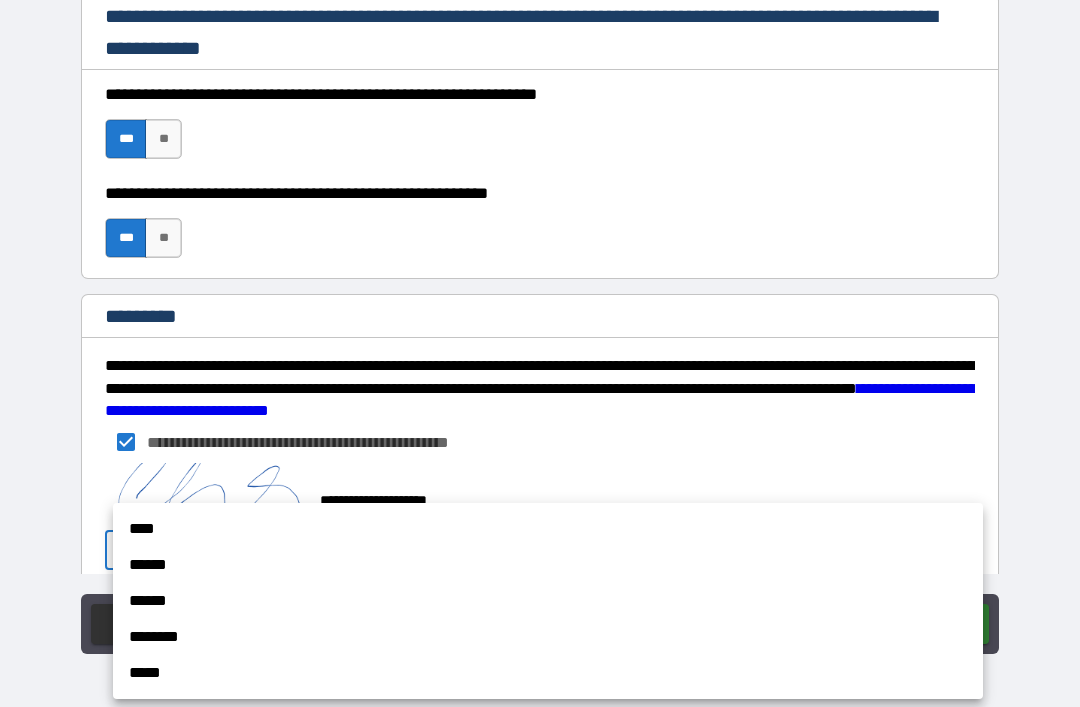 click on "******" at bounding box center (548, 565) 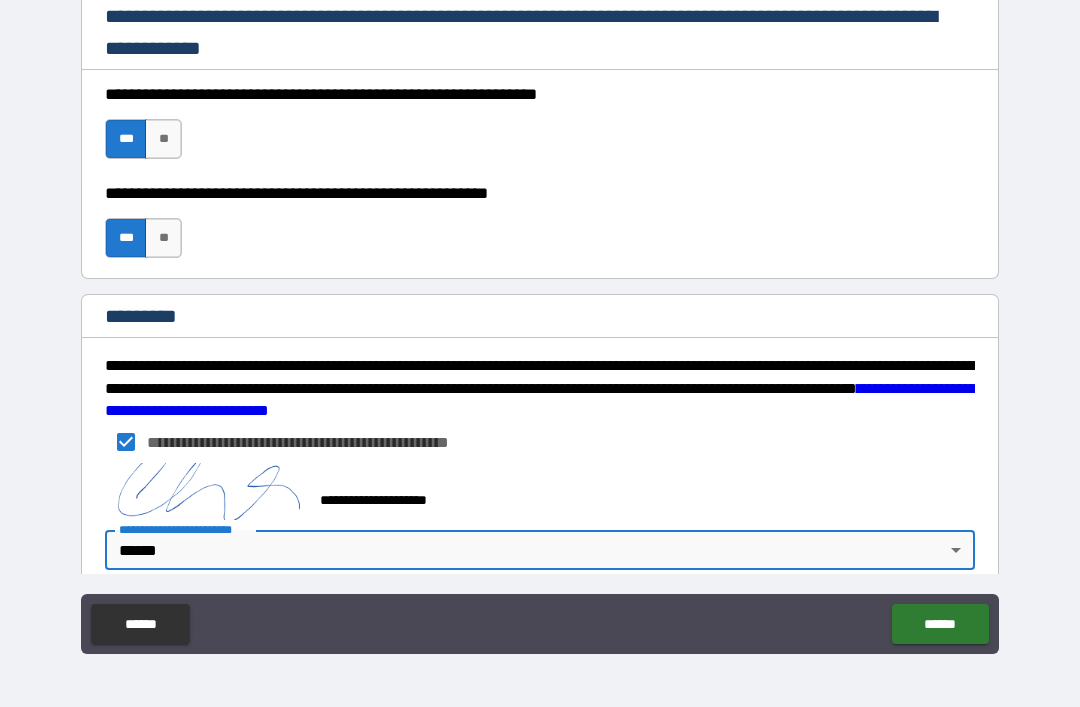 click on "******" at bounding box center [940, 624] 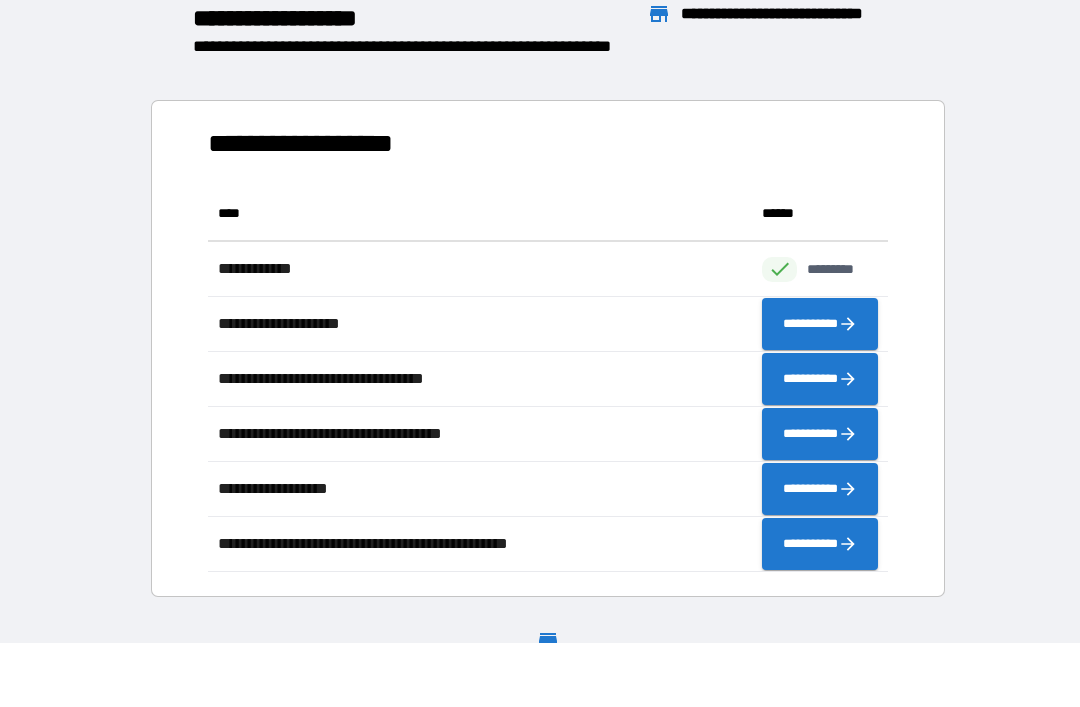 scroll, scrollTop: 1, scrollLeft: 1, axis: both 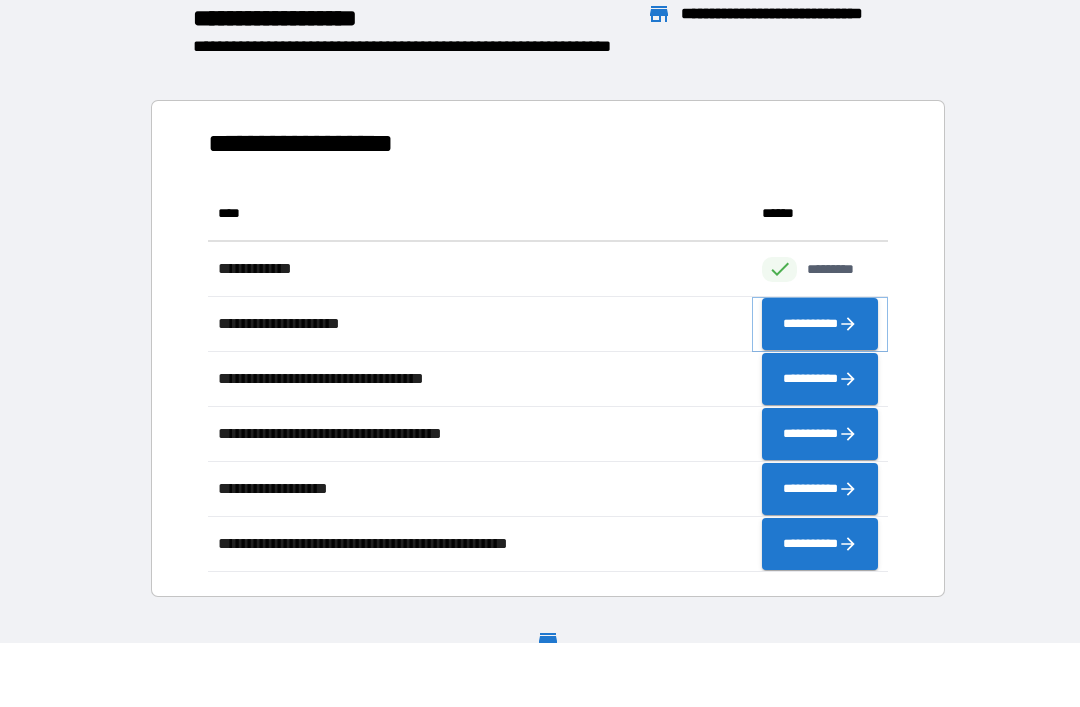 click on "**********" at bounding box center [820, 324] 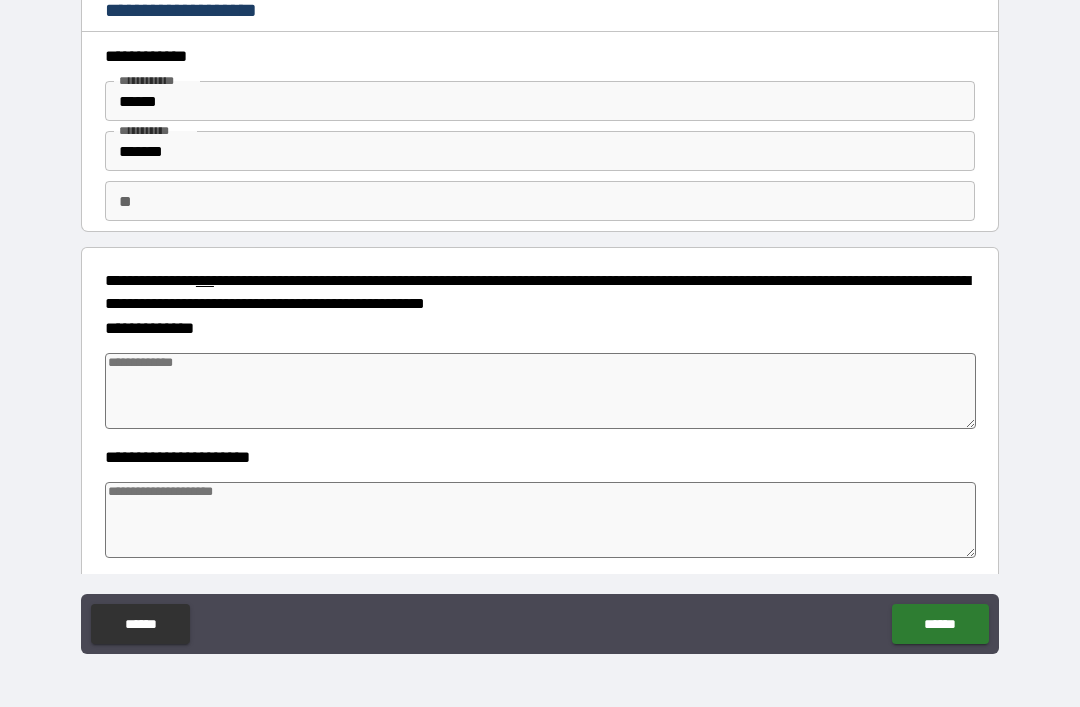type on "*" 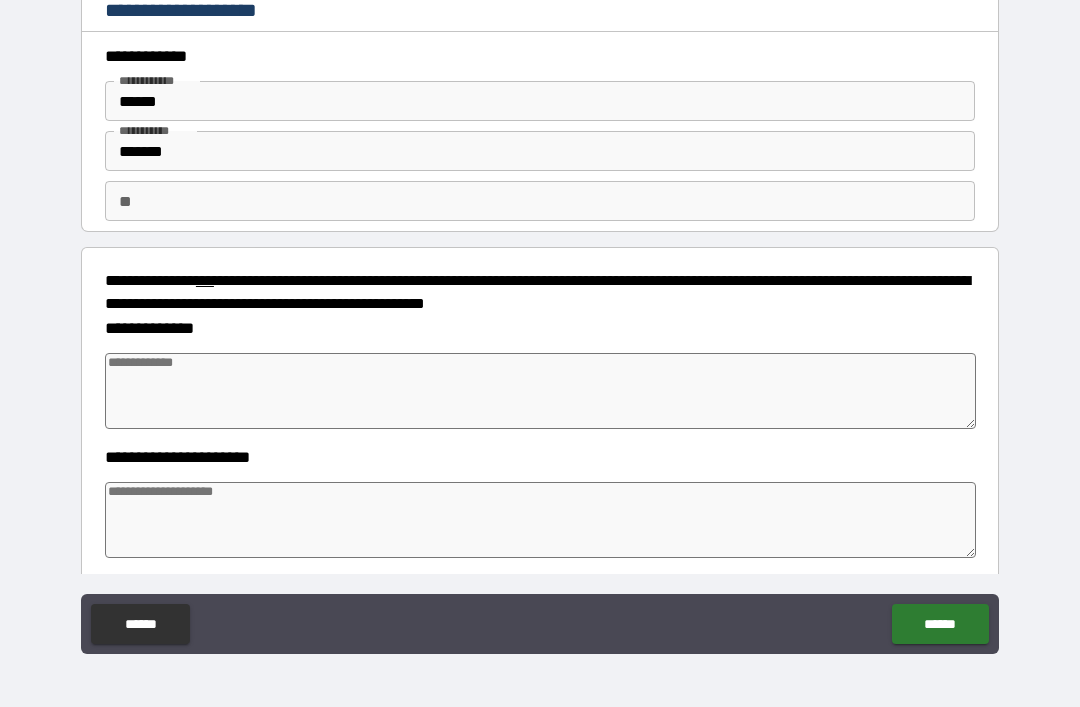 type on "*" 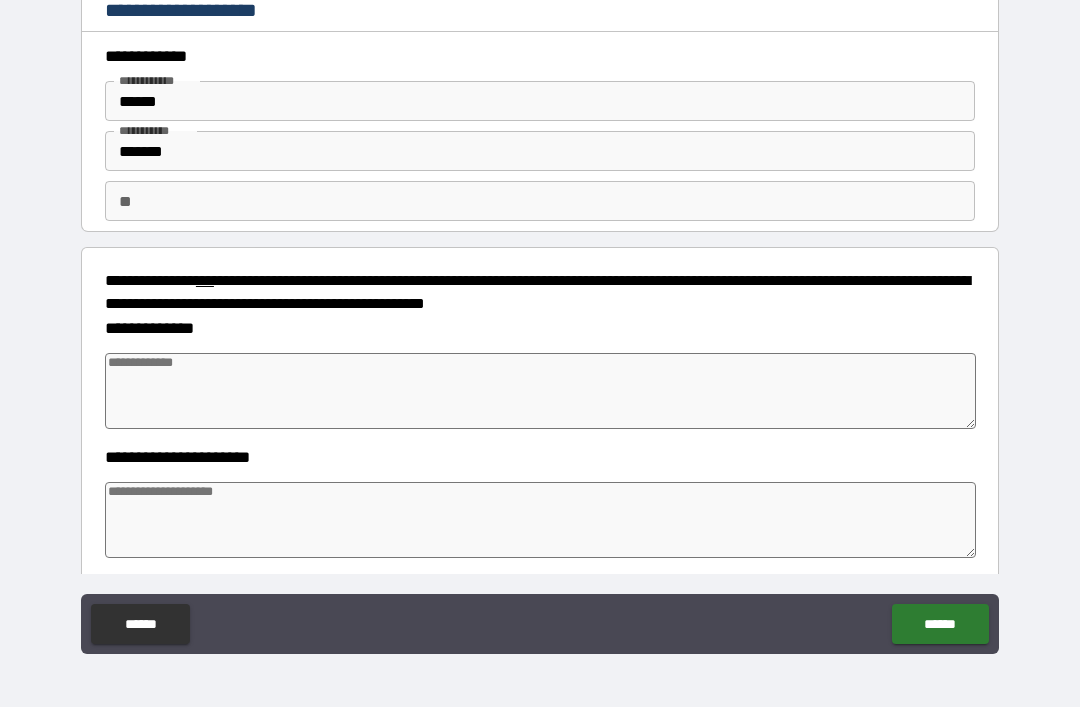 scroll, scrollTop: 0, scrollLeft: 0, axis: both 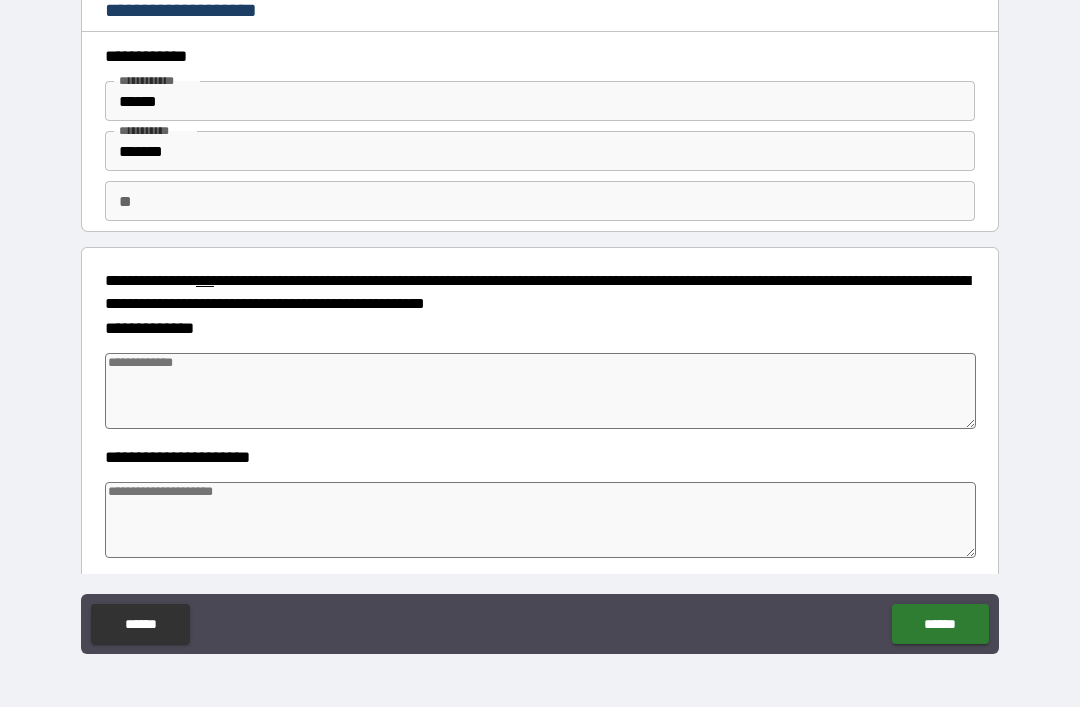 click at bounding box center [540, 391] 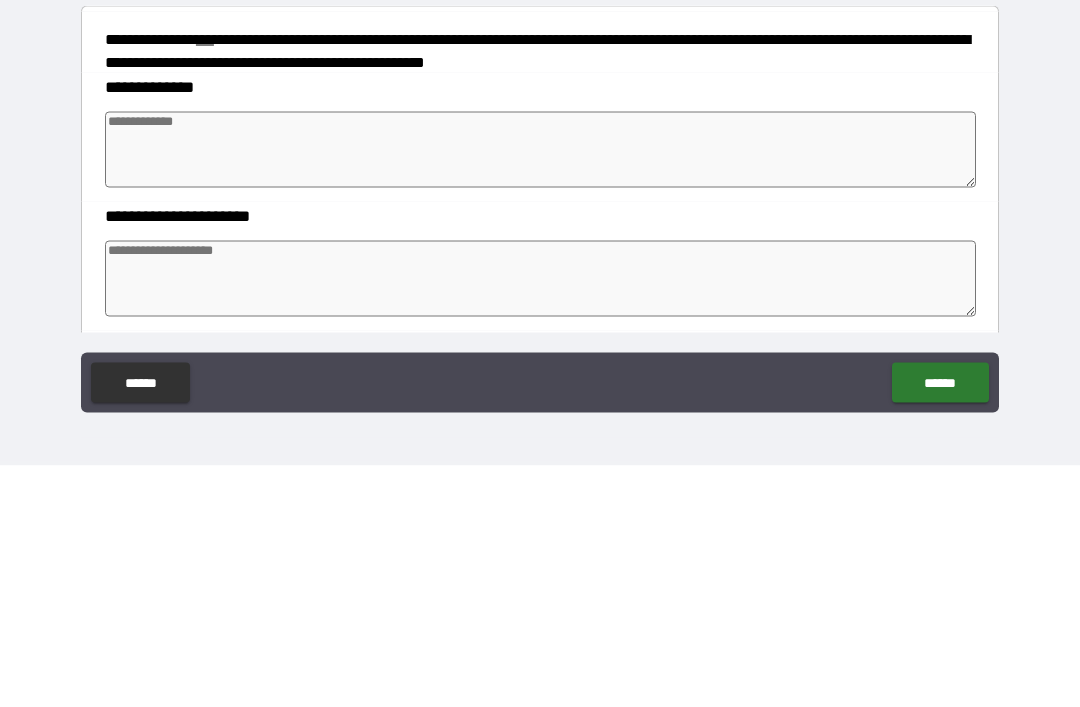type on "*" 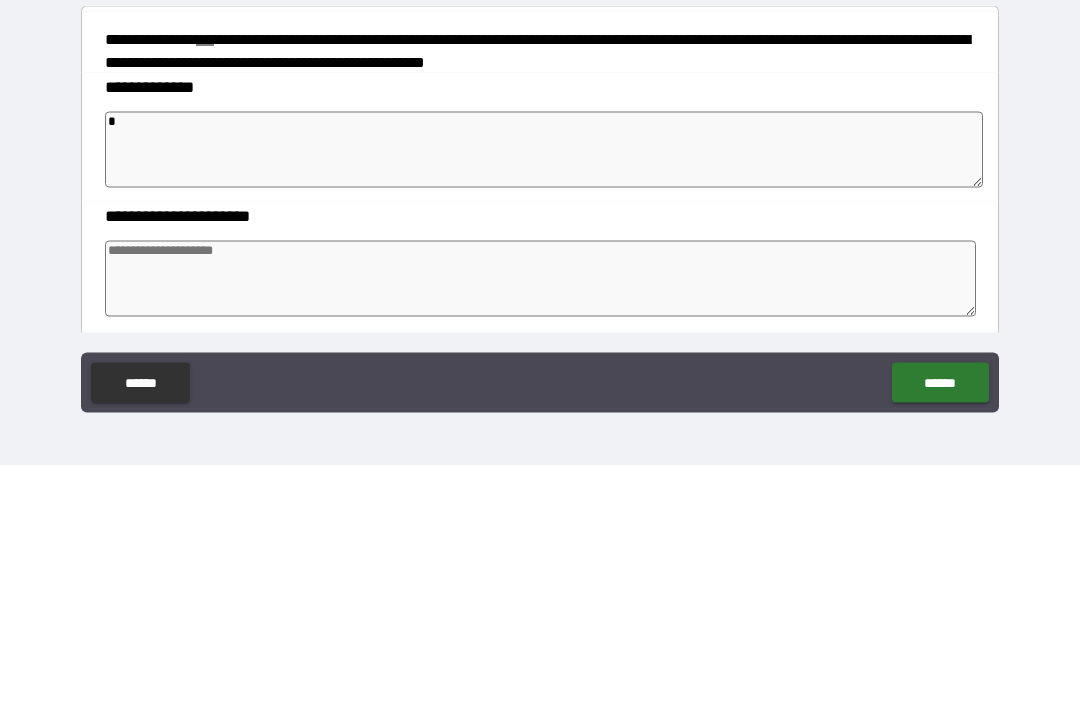 type on "**" 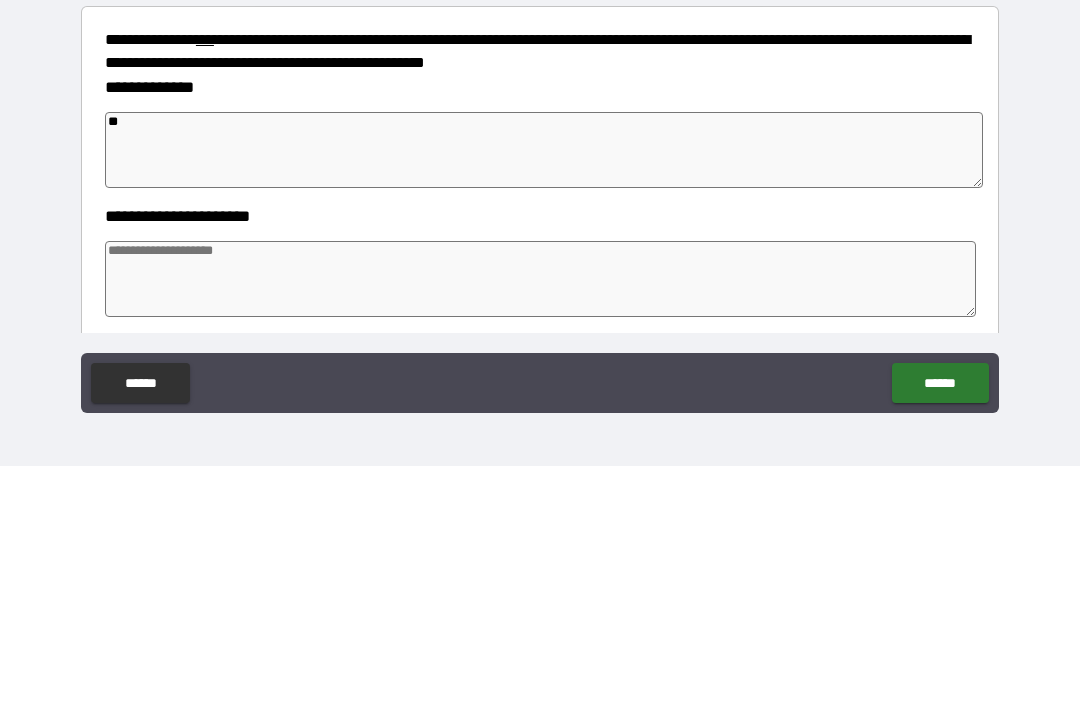 type on "*" 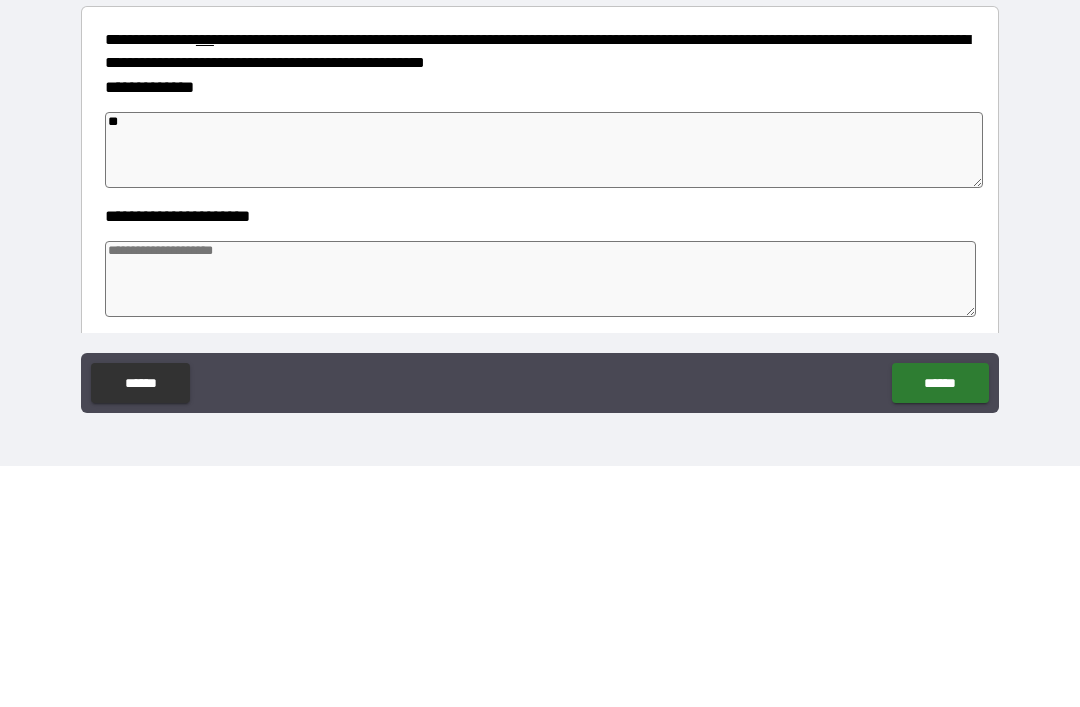 type on "*" 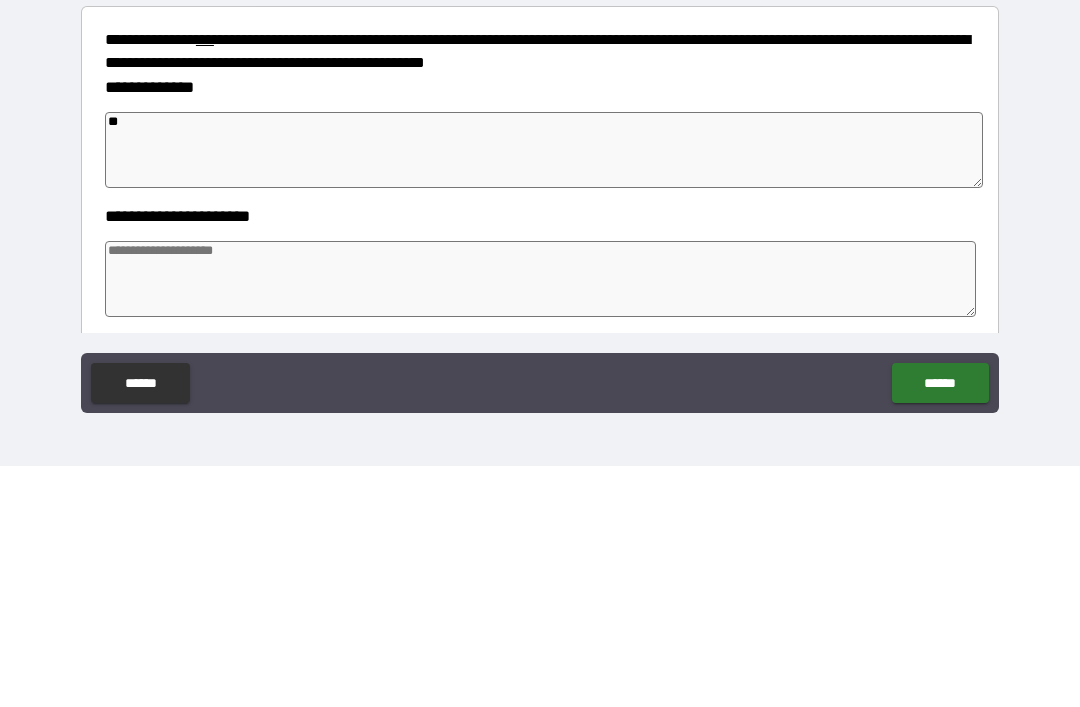 type on "***" 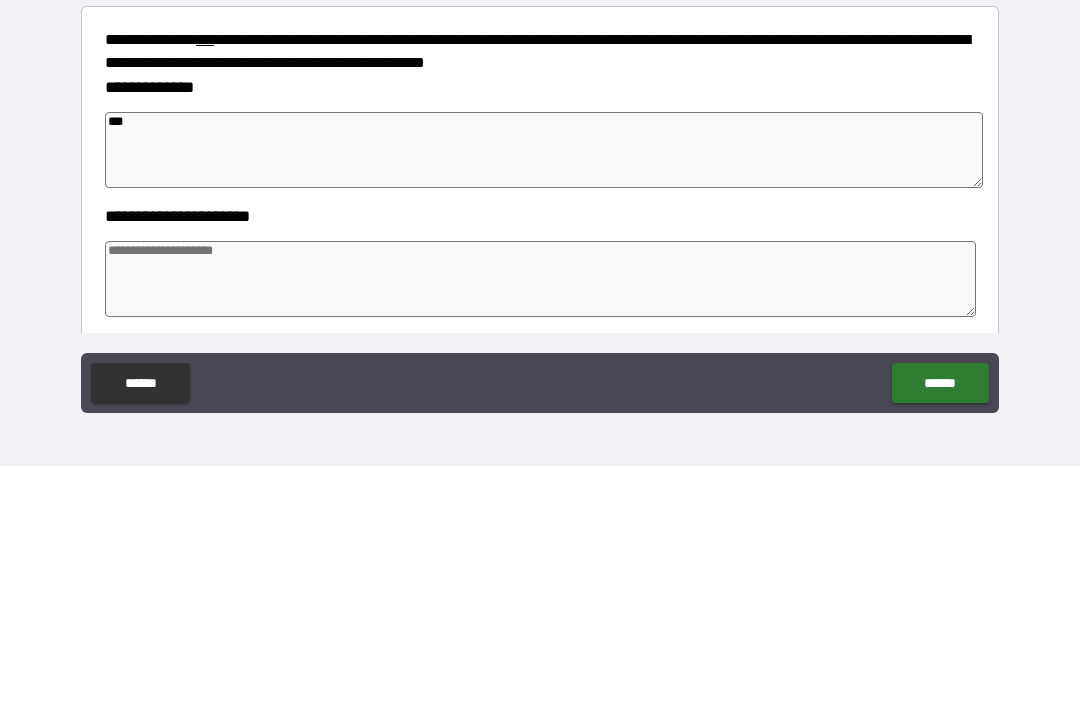 type on "*" 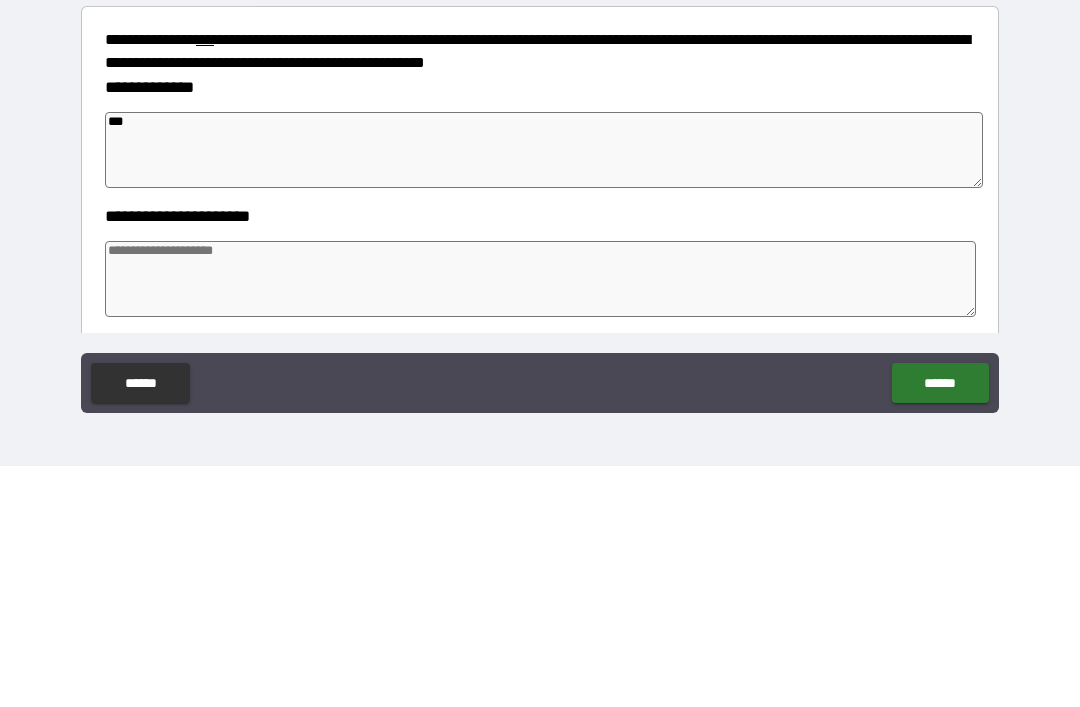 type on "*" 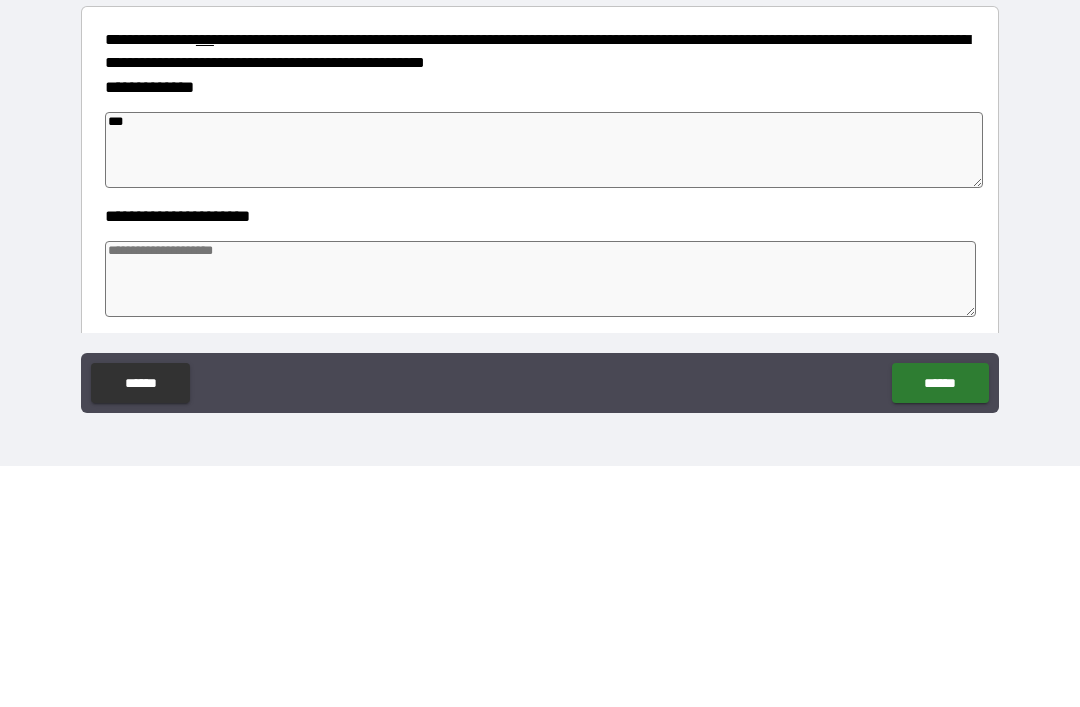 type on "*" 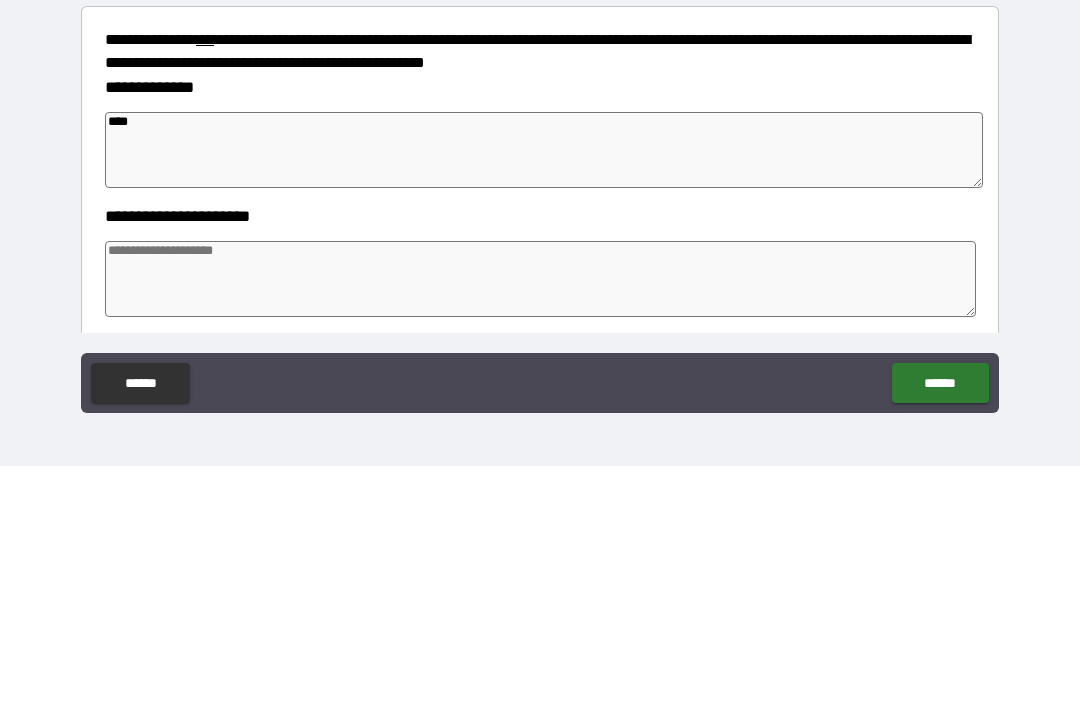 type on "*" 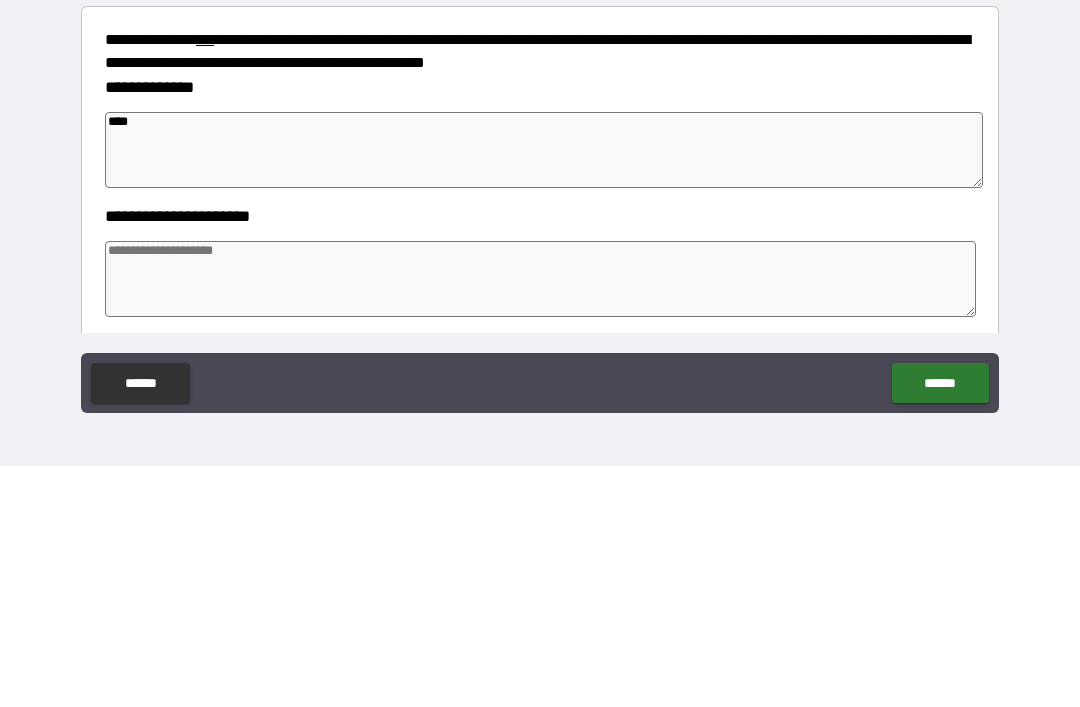 type on "*" 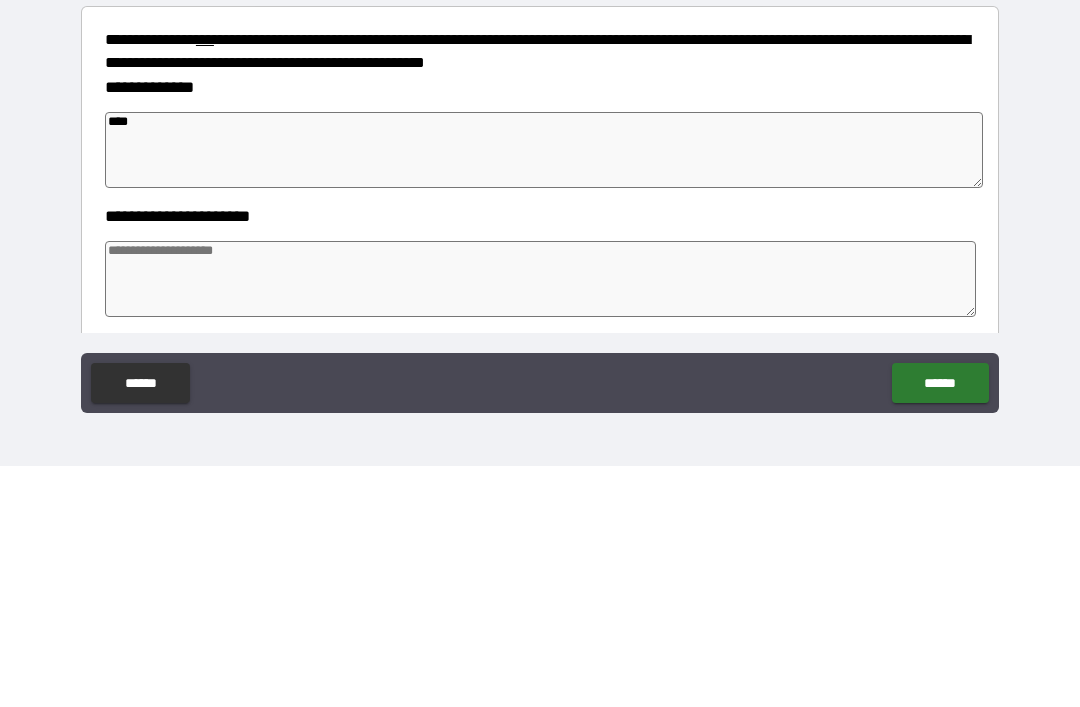 type on "*" 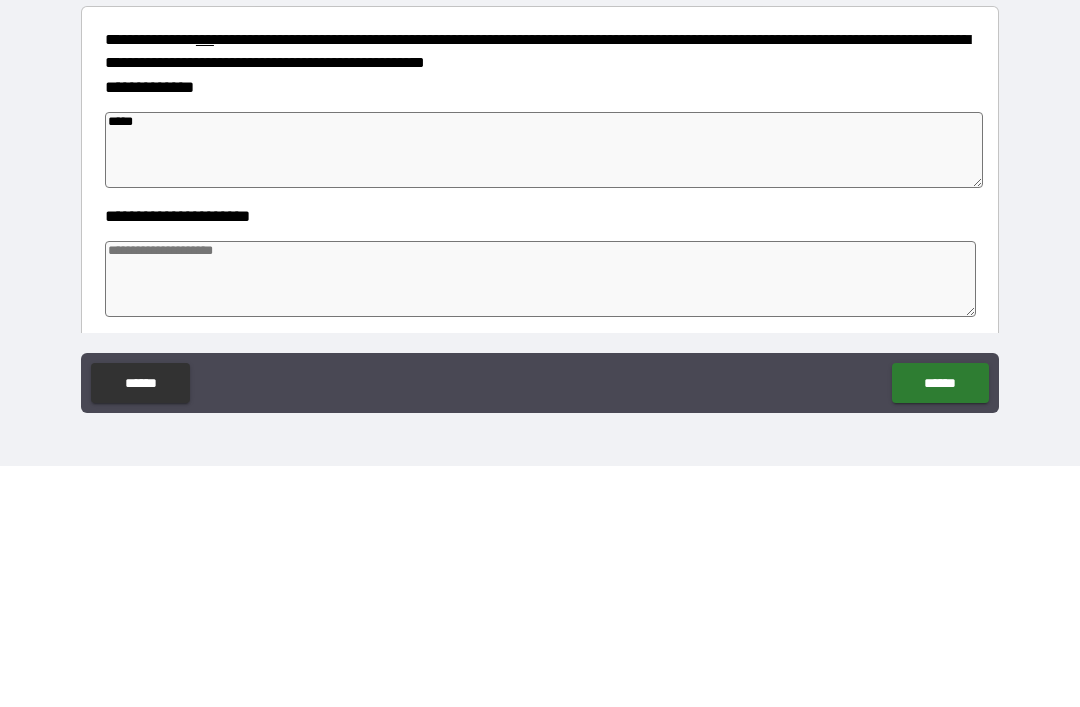 type on "*" 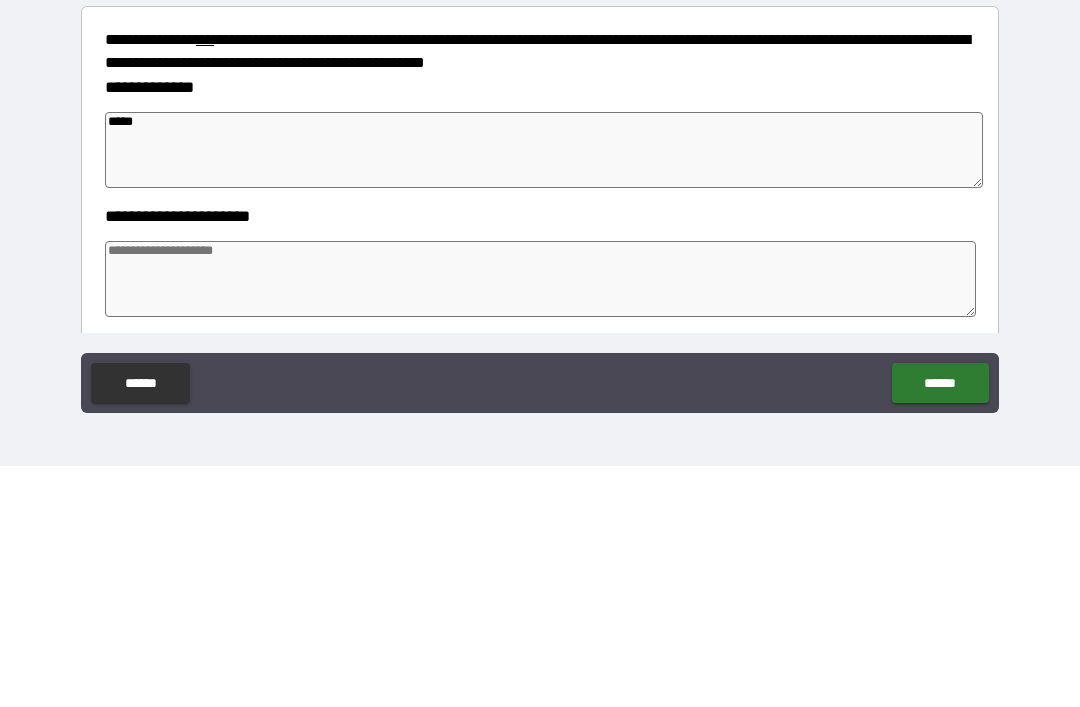 type on "*" 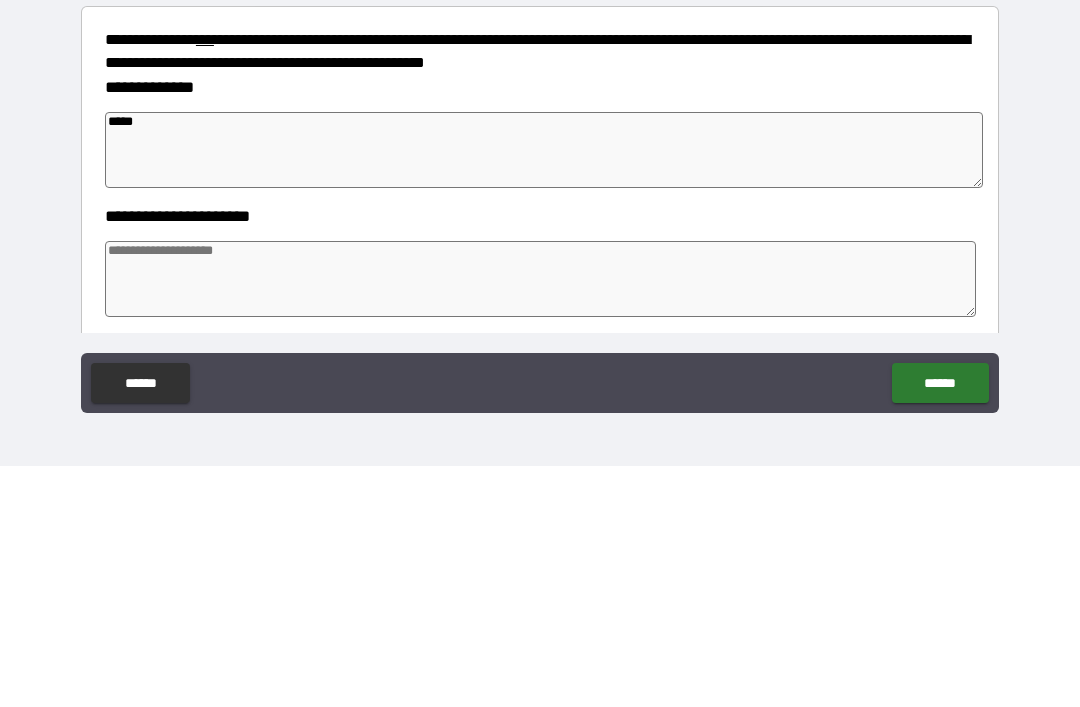 type on "*" 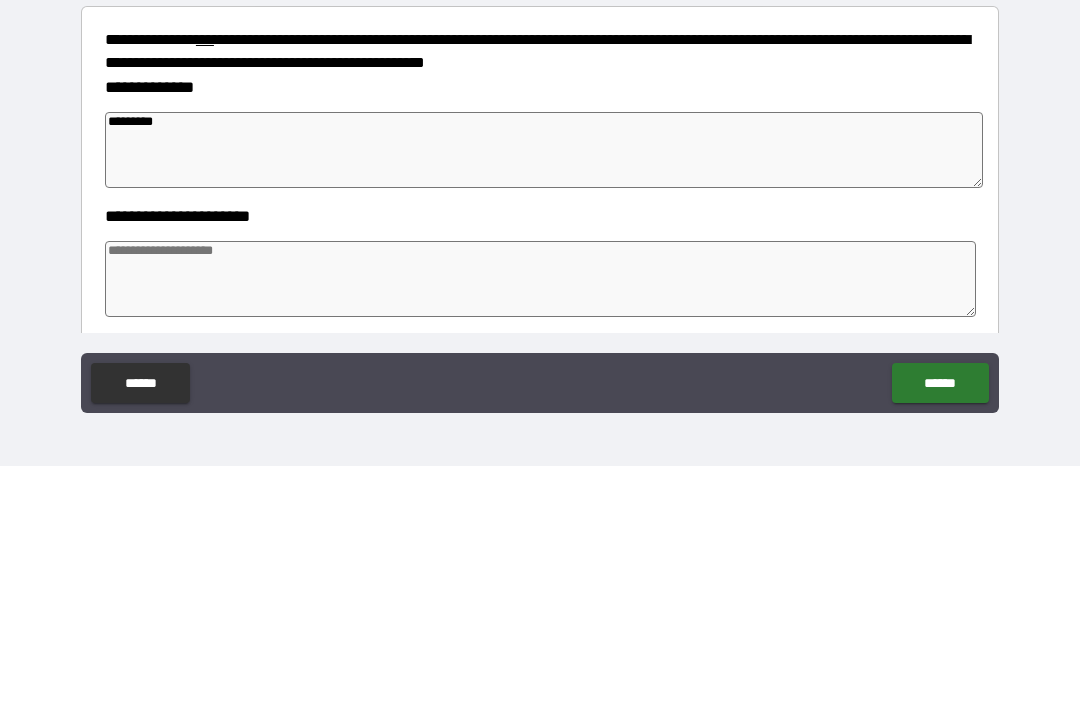 type on "*********" 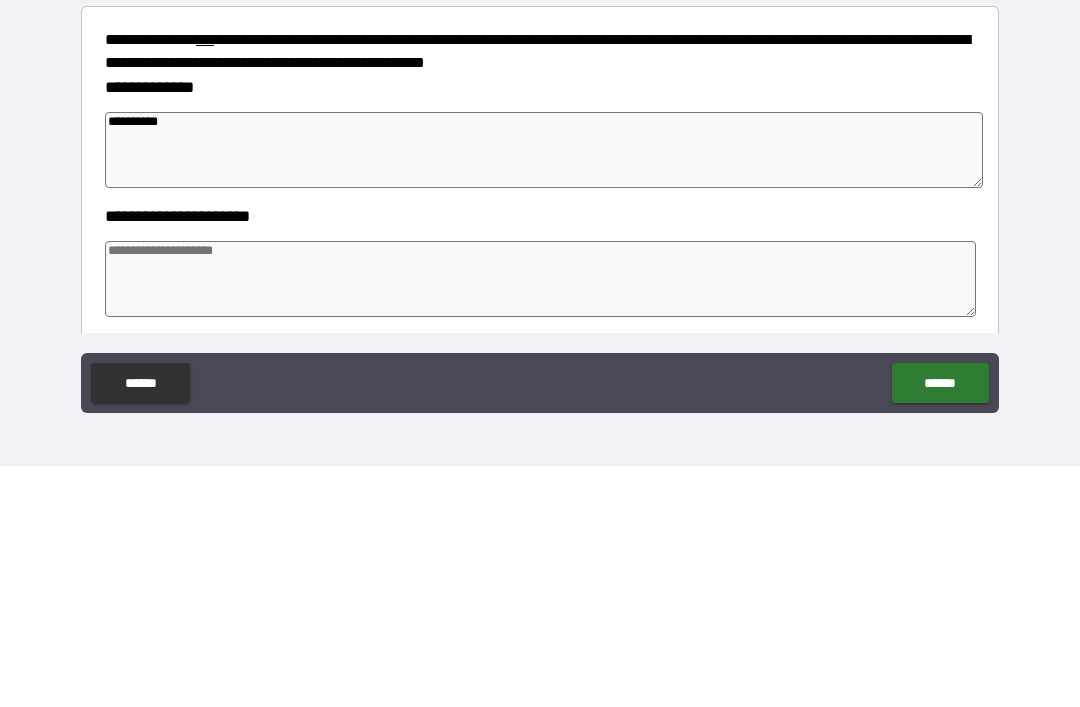 type on "*" 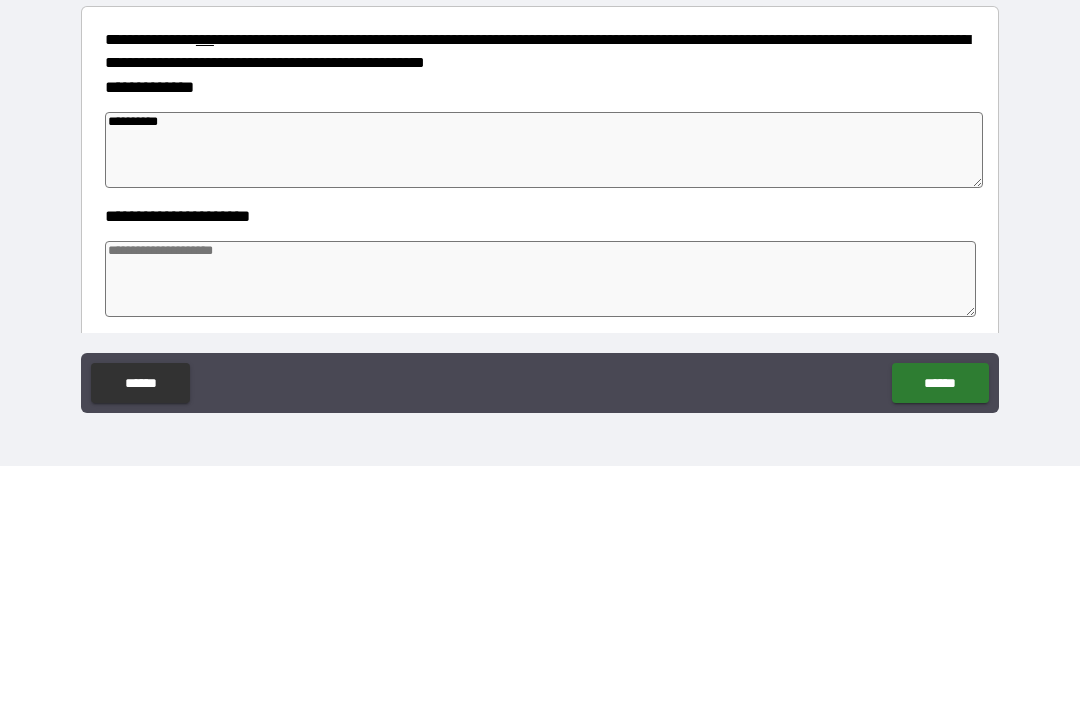 type on "*" 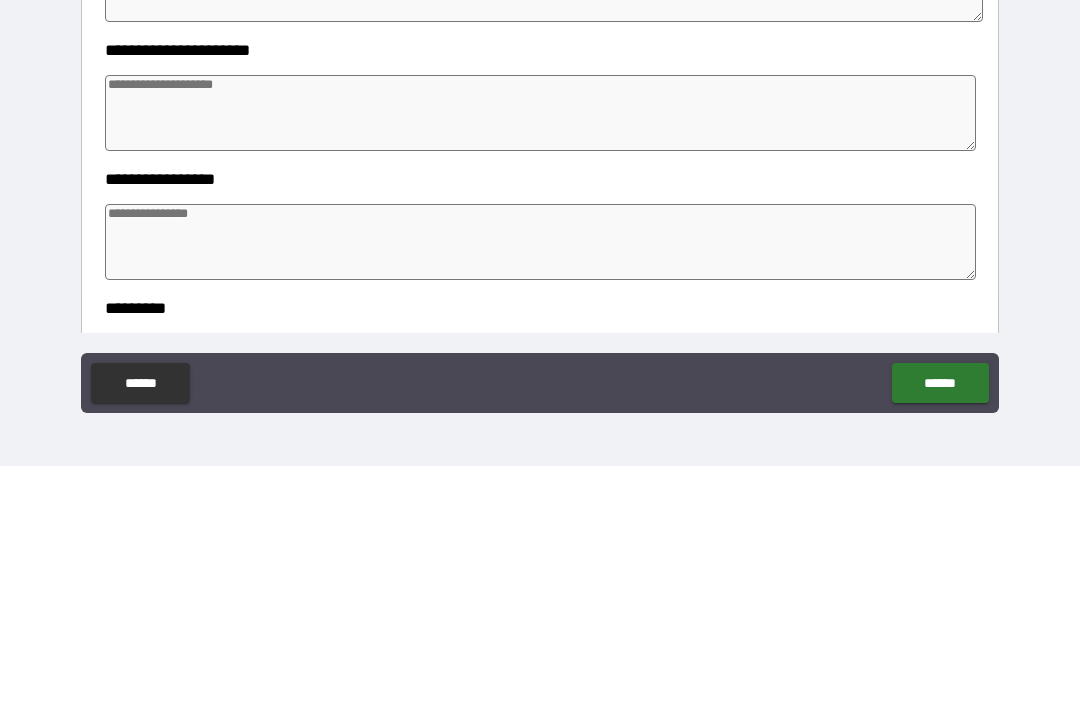 scroll, scrollTop: 167, scrollLeft: 0, axis: vertical 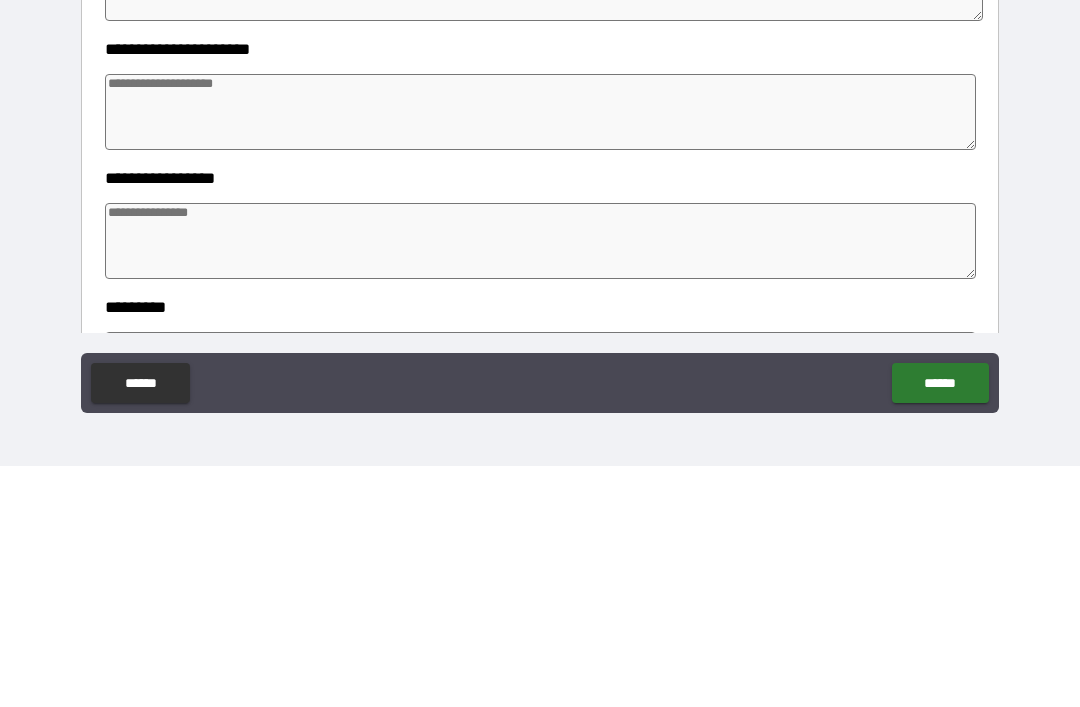 type on "*********" 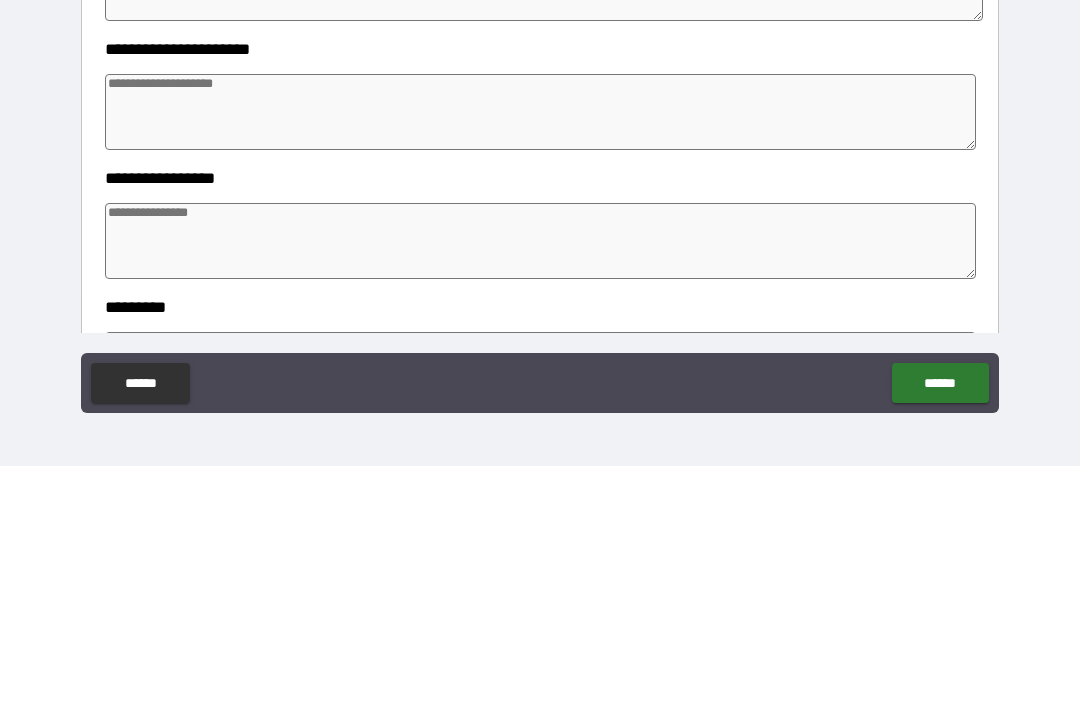 type on "*" 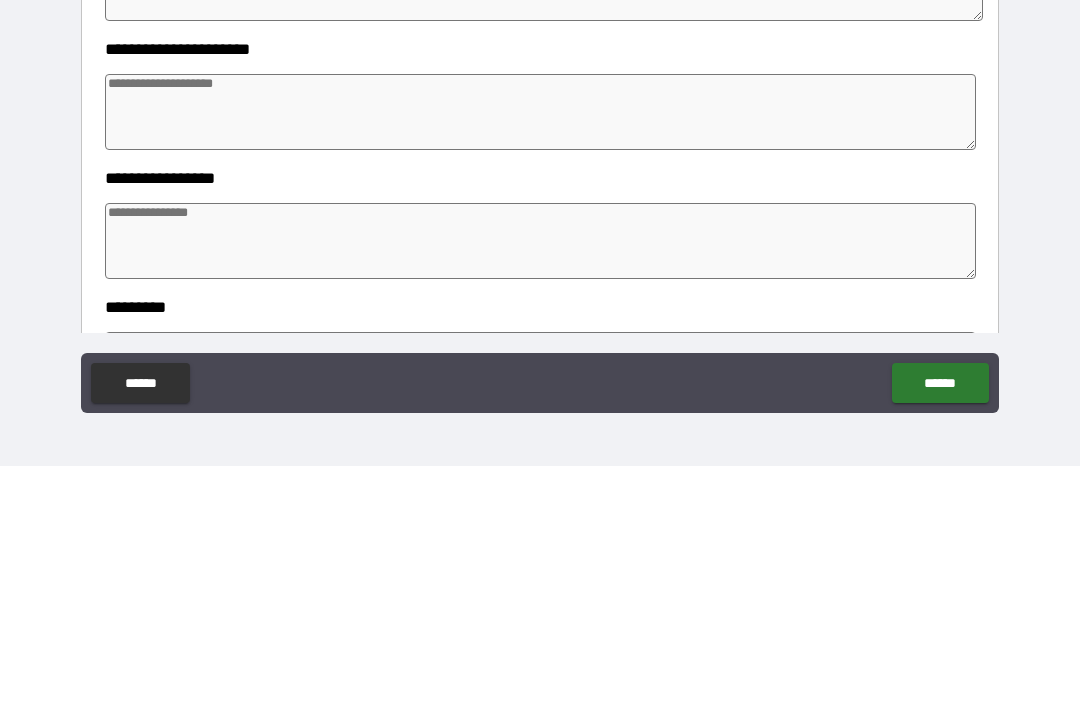 type on "*" 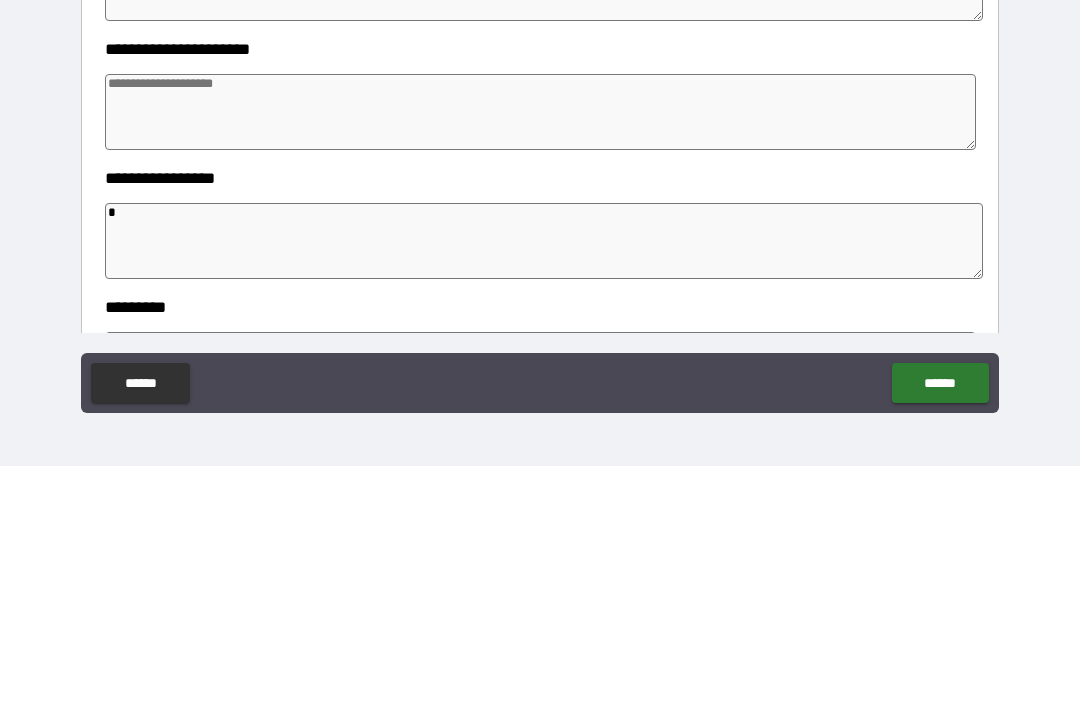 type on "*" 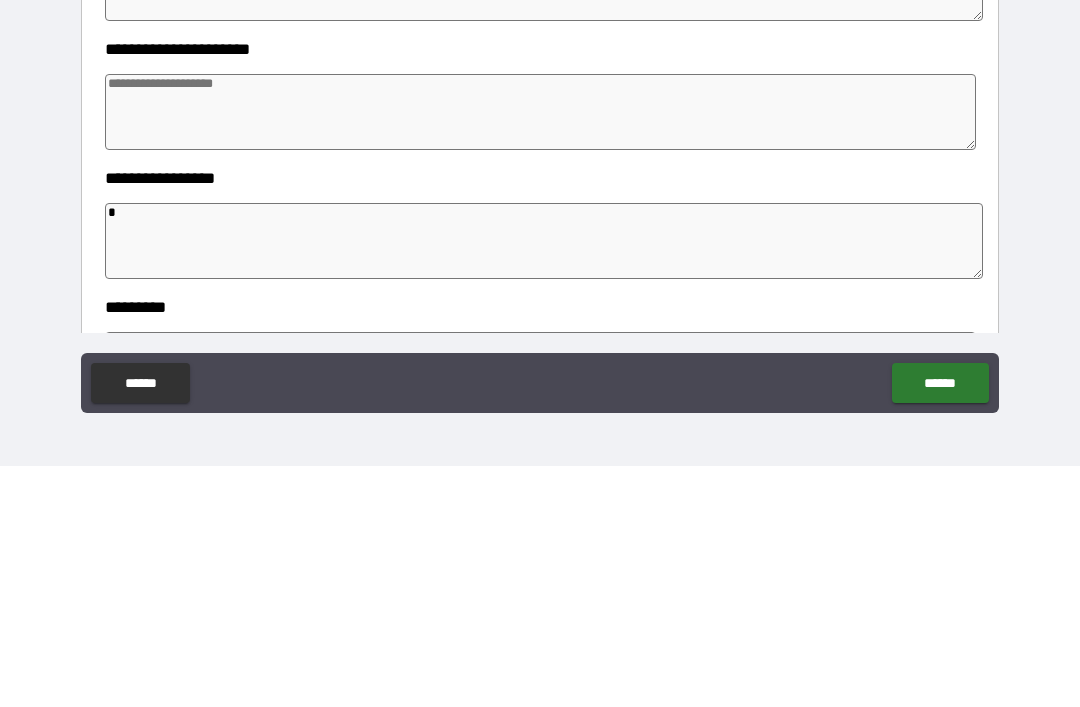 type on "*" 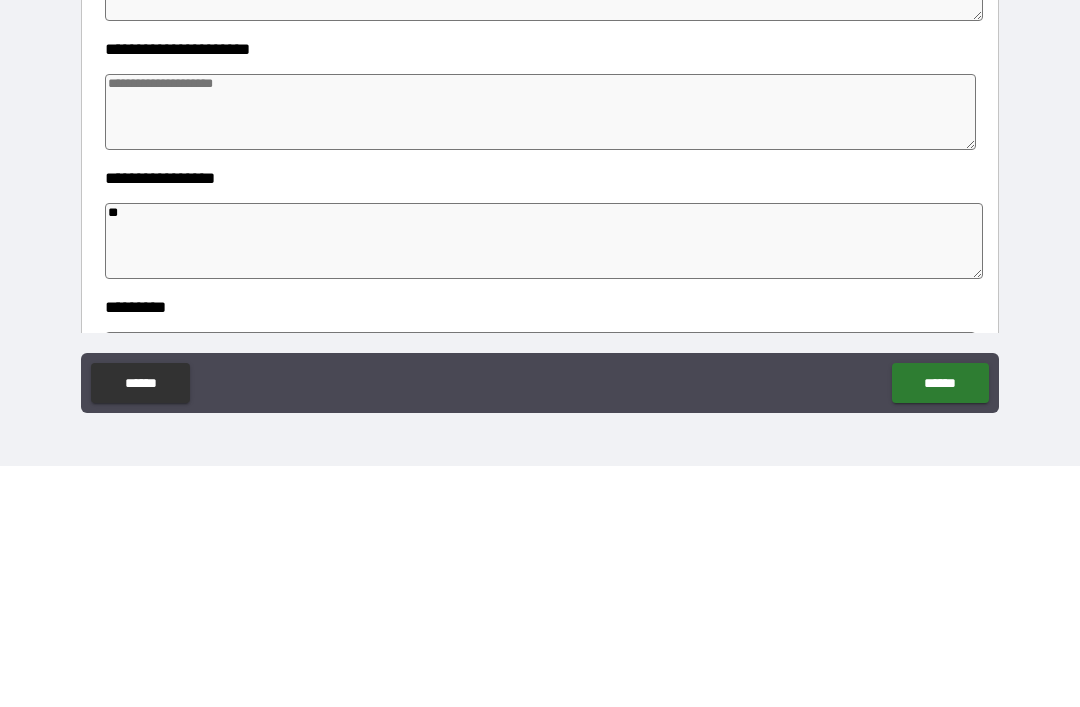 type on "***" 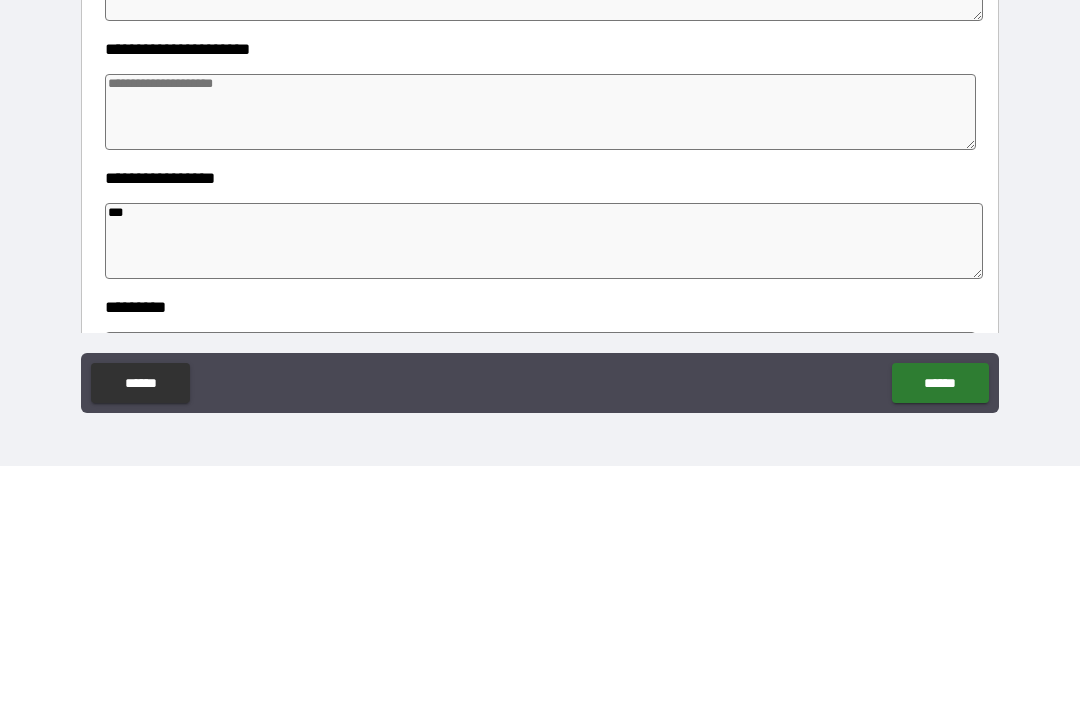 type on "*" 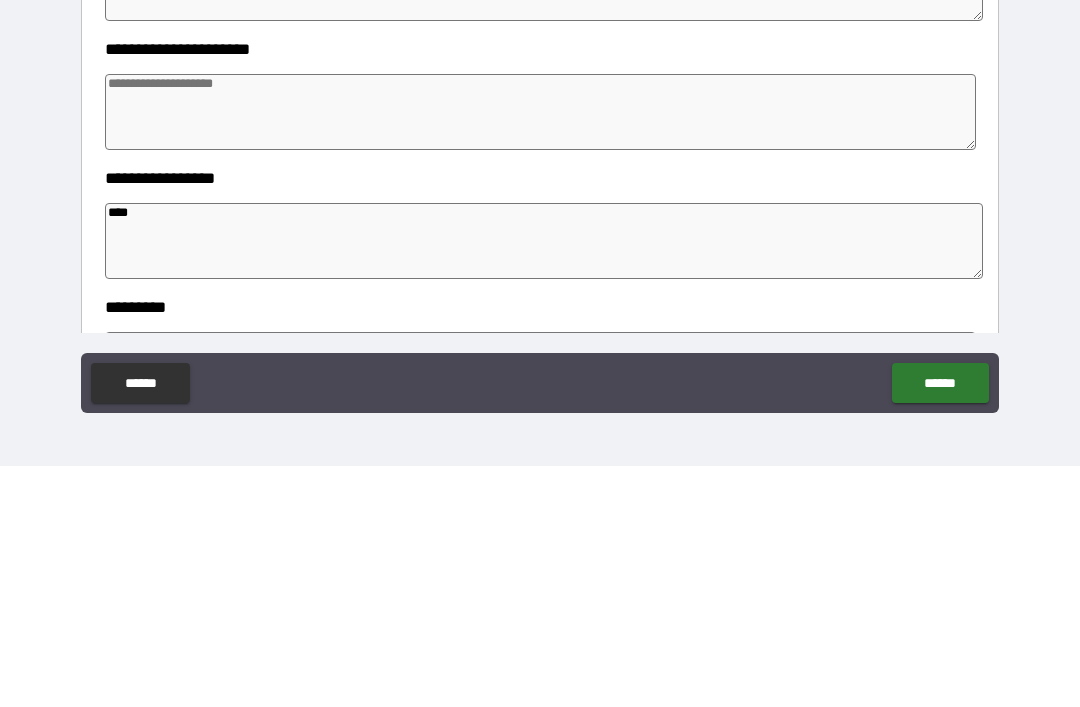 type on "*" 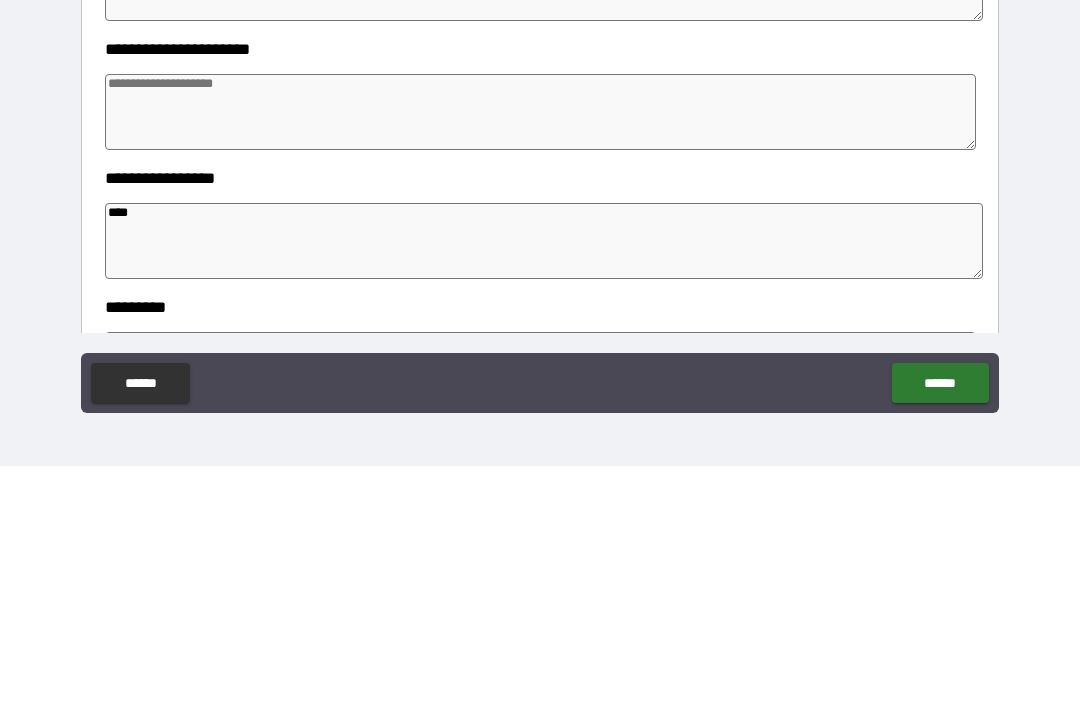 type on "*" 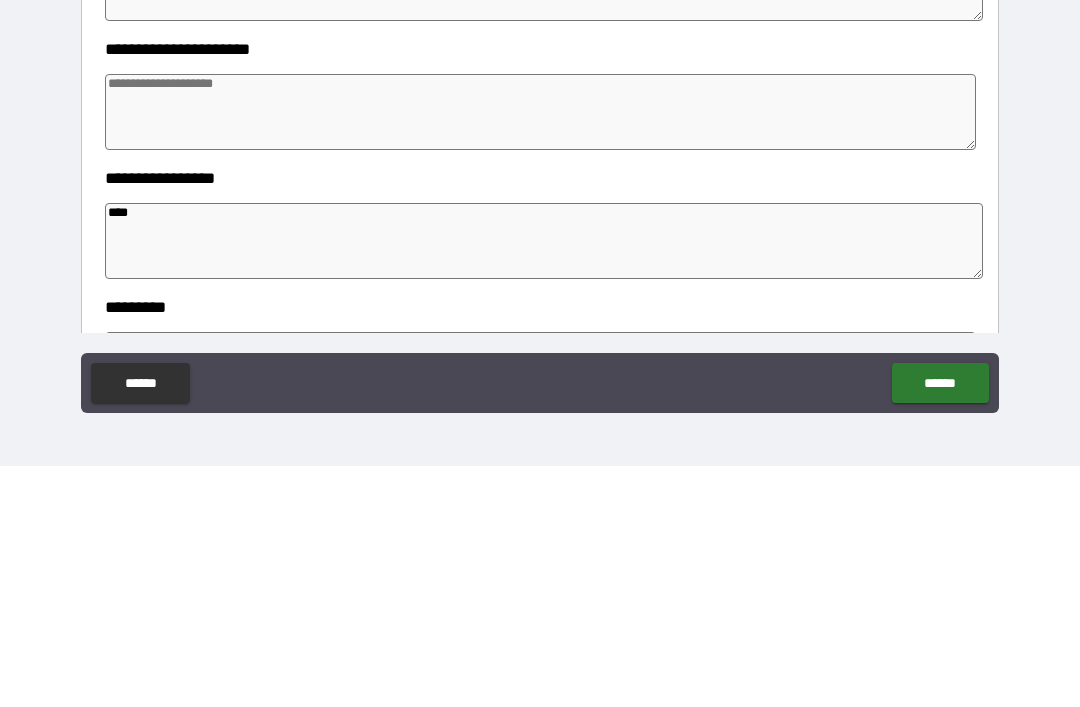 type on "*" 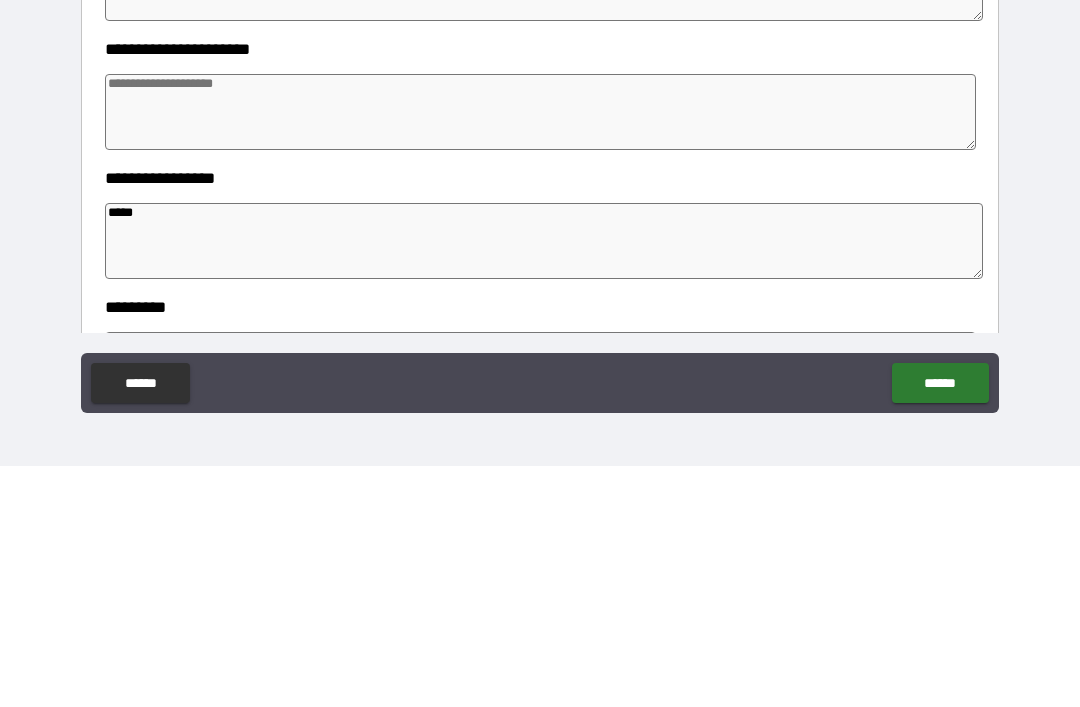 type on "*" 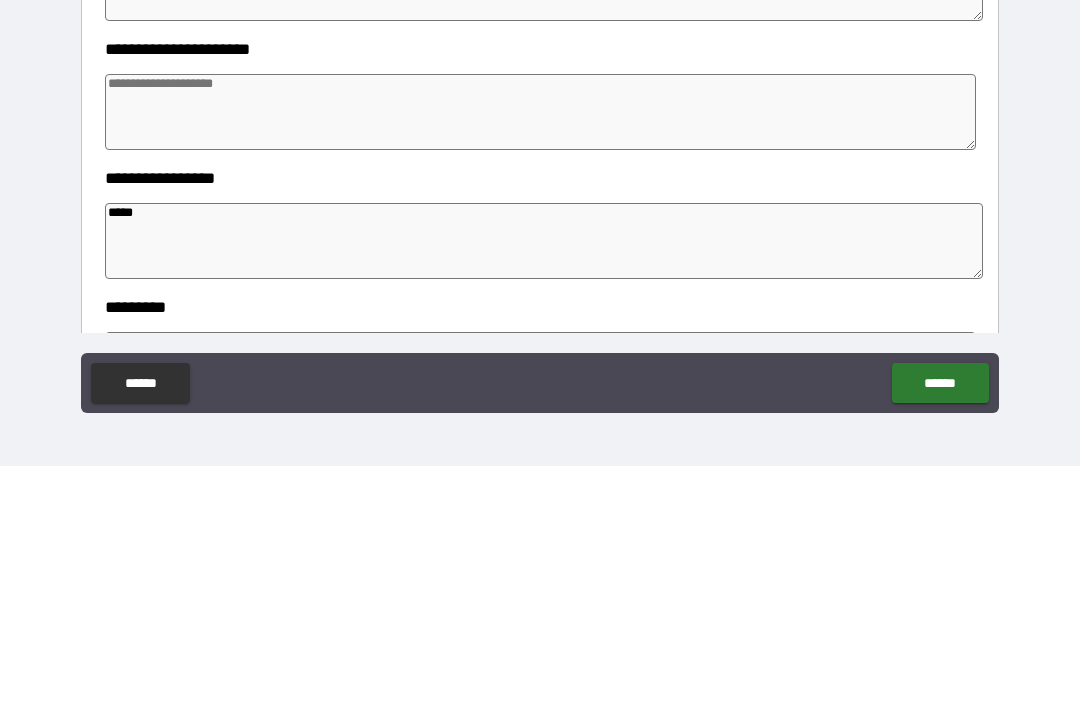type on "******" 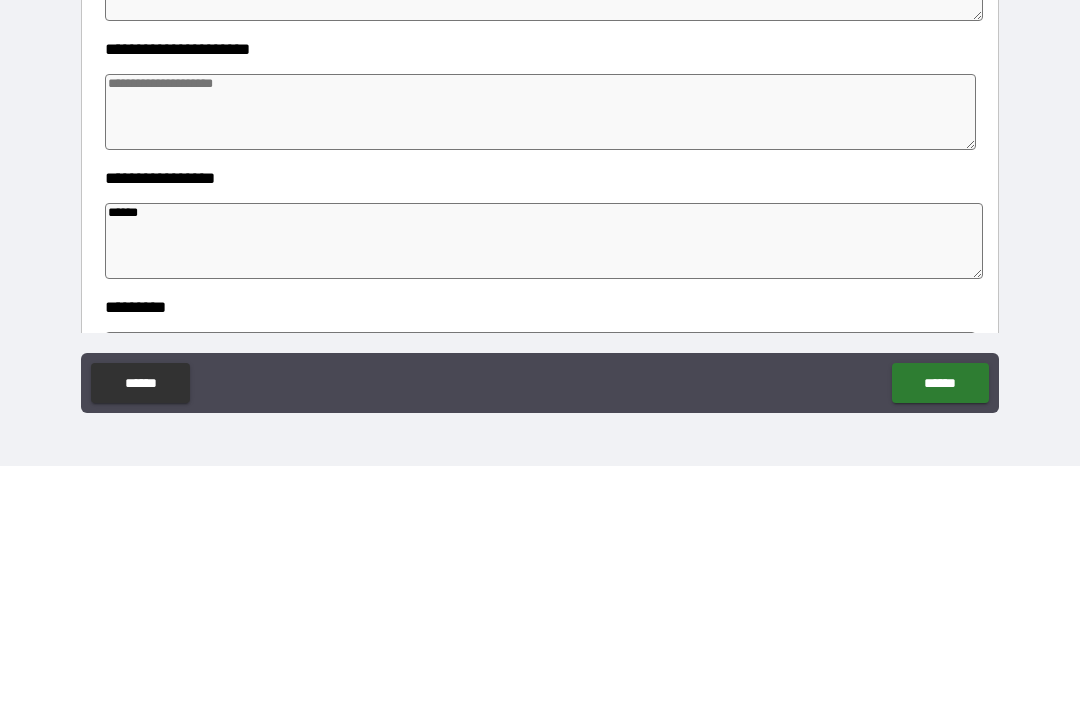 type on "*" 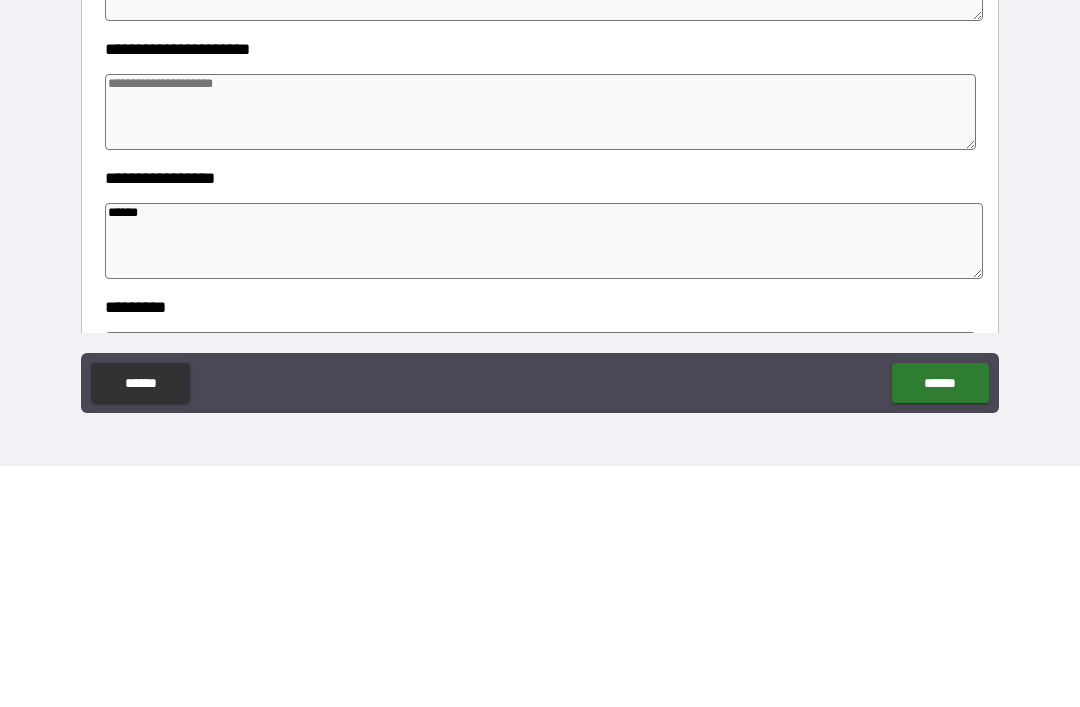 type on "*" 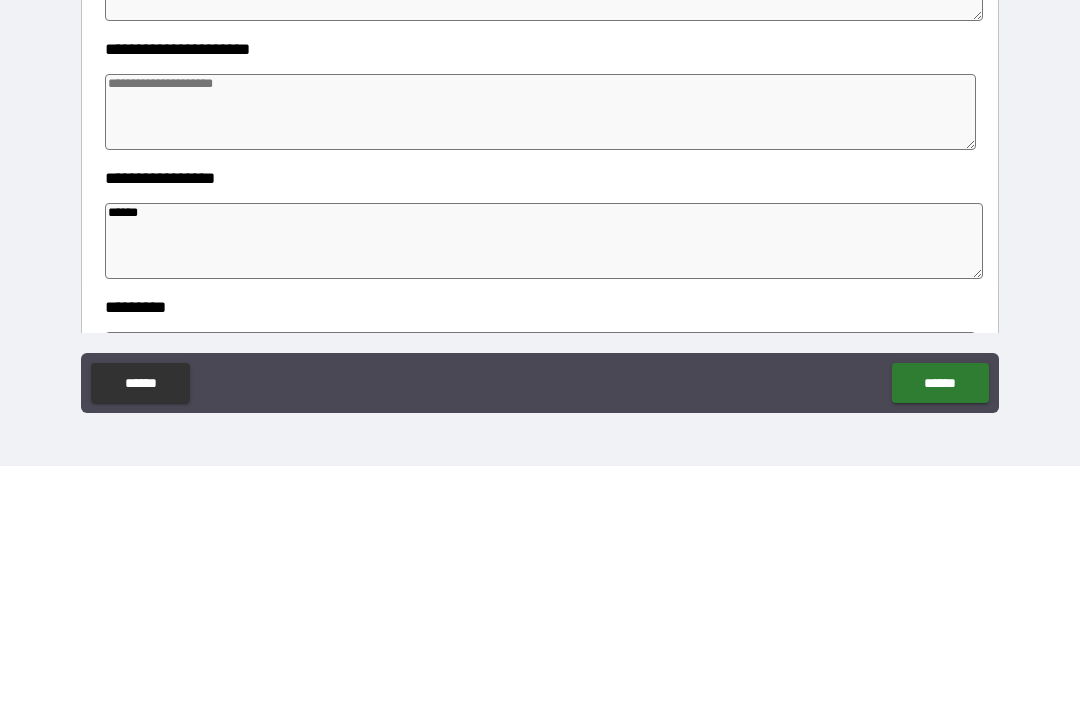 type on "*" 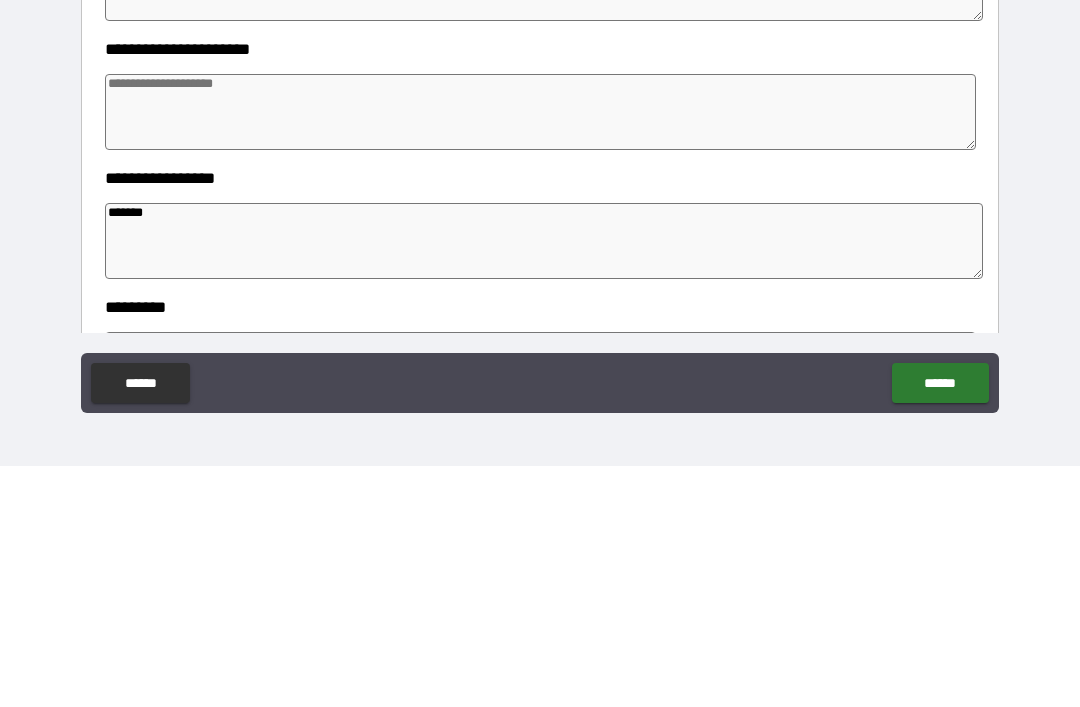 type on "*" 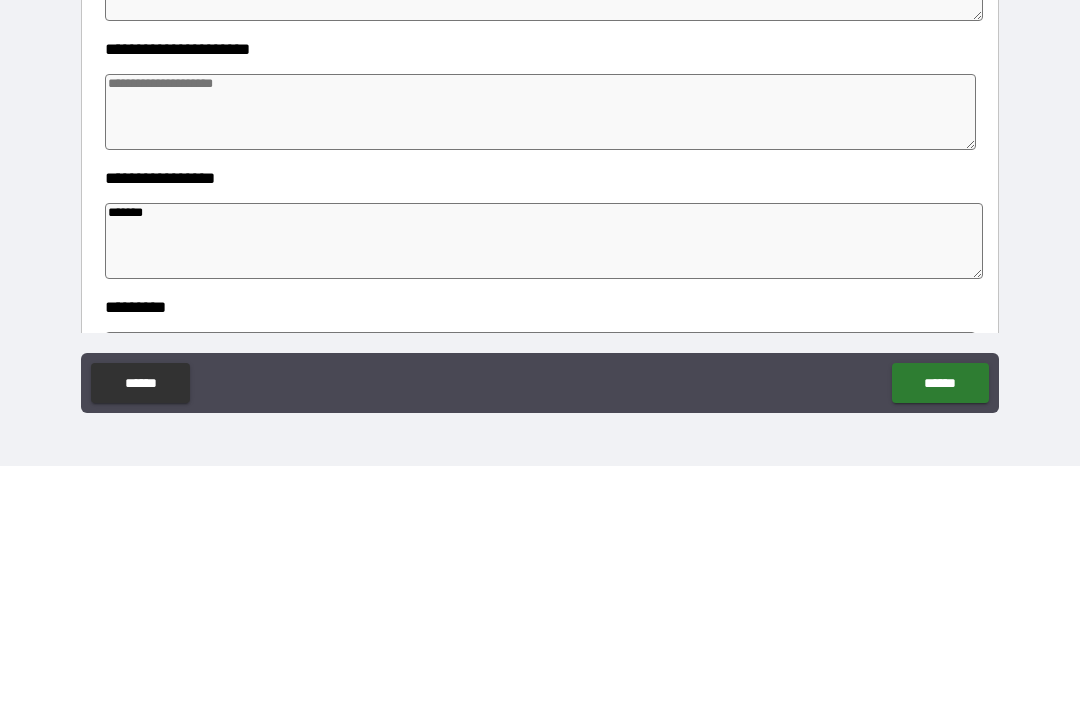 type on "********" 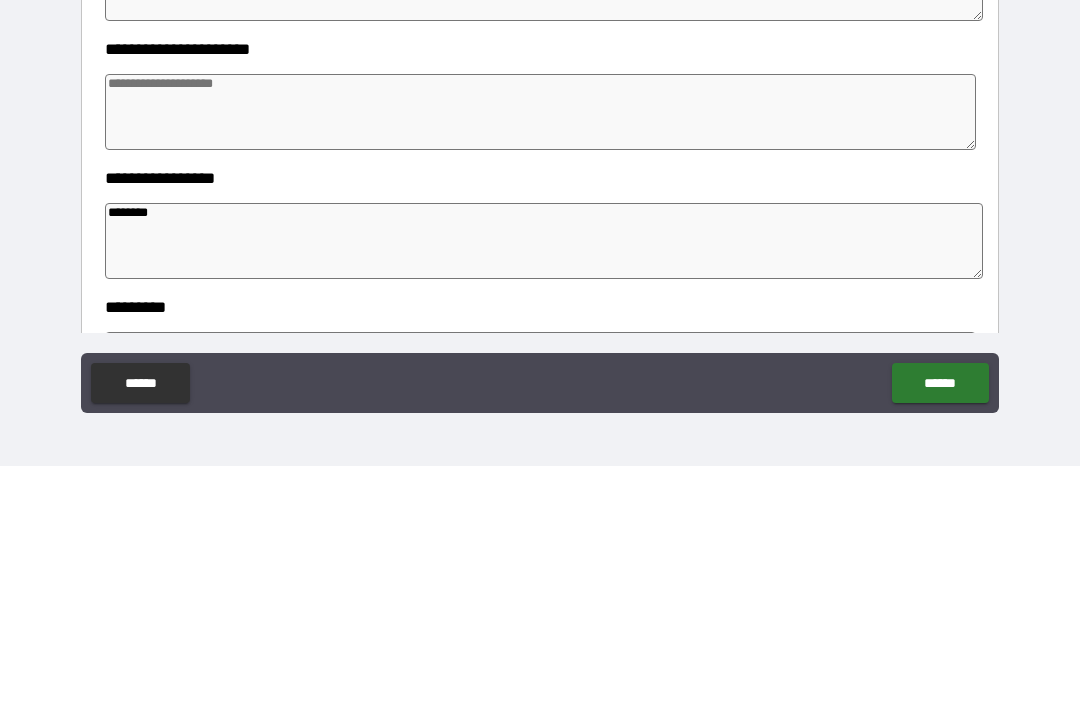 type on "*" 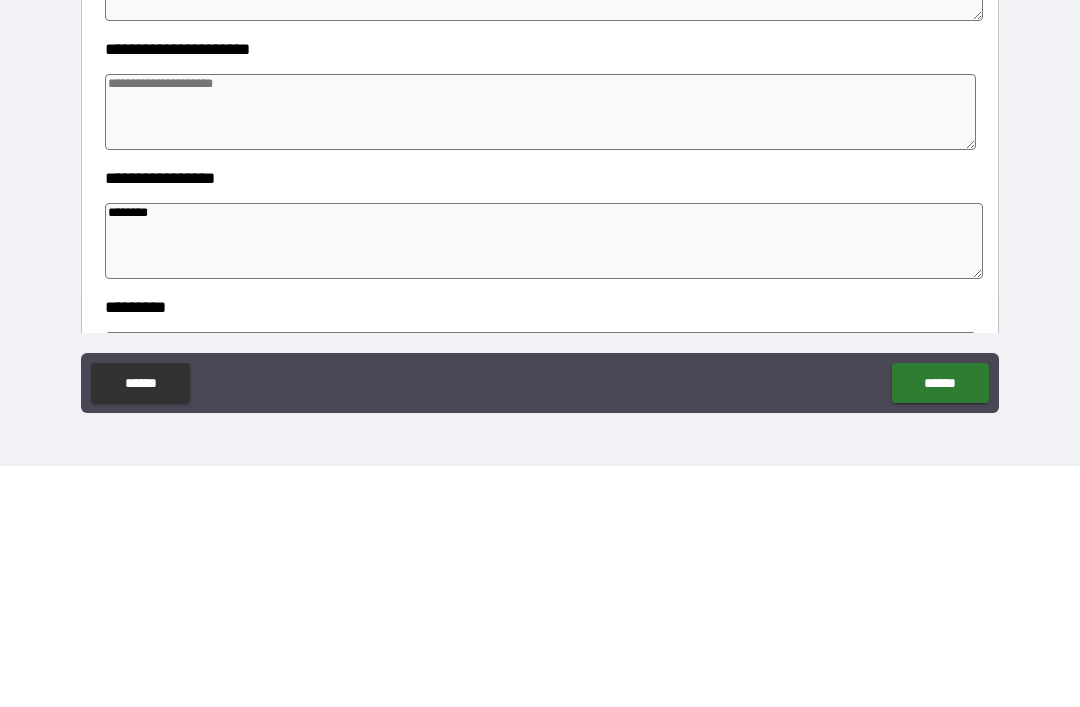 type on "*" 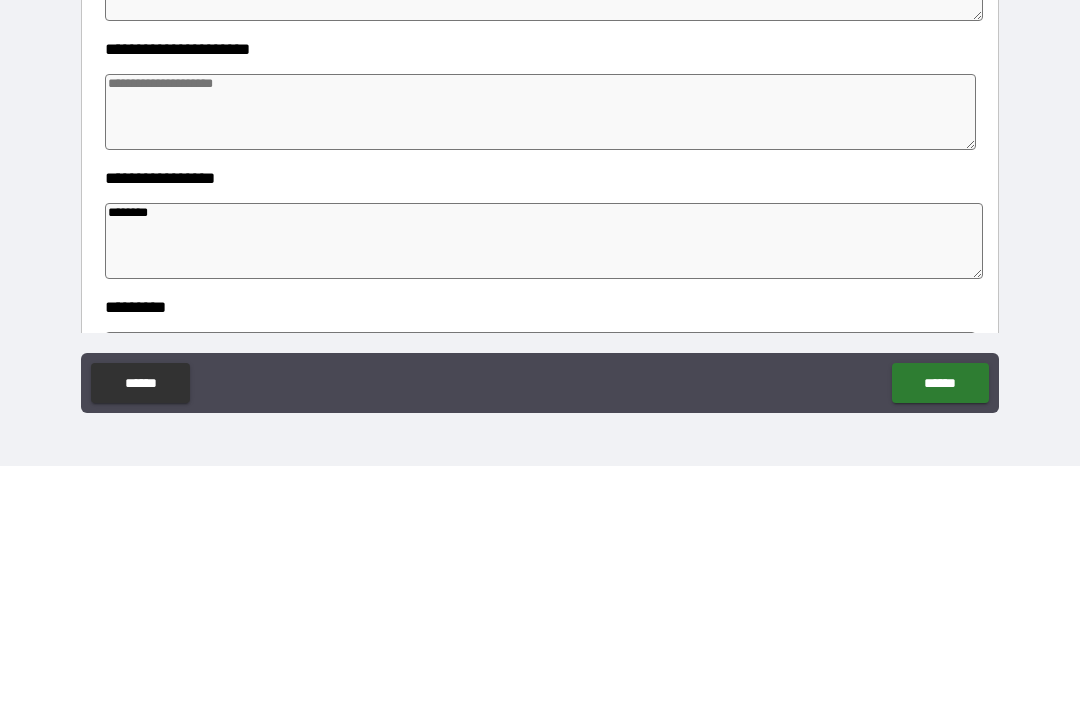 type on "*" 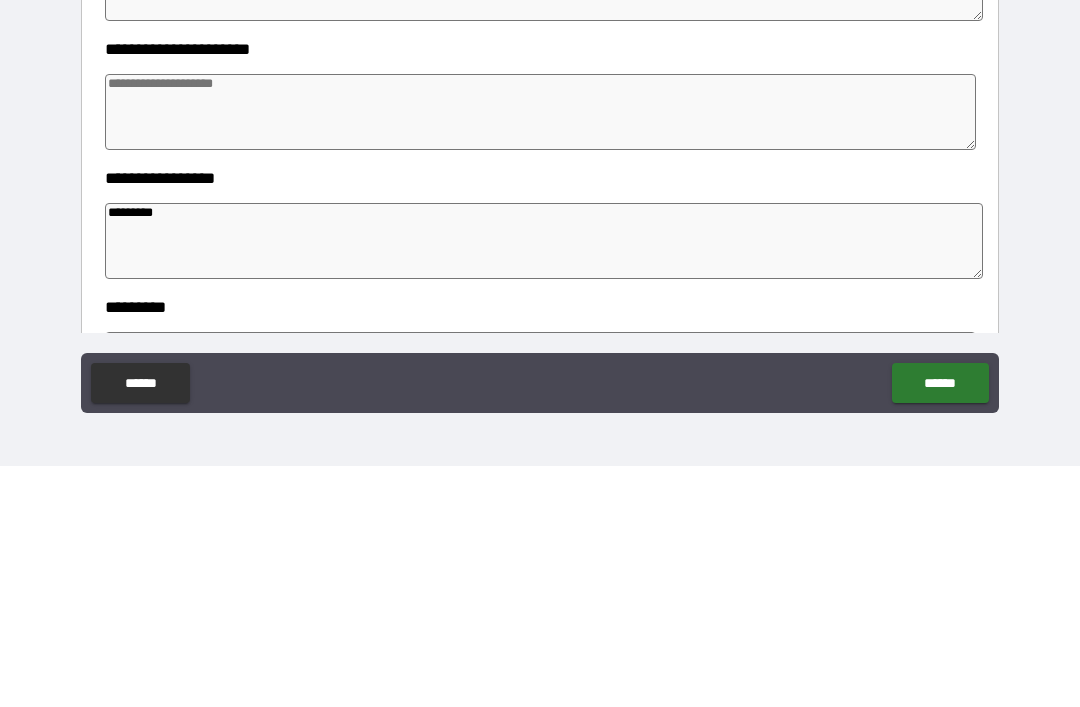 type on "*" 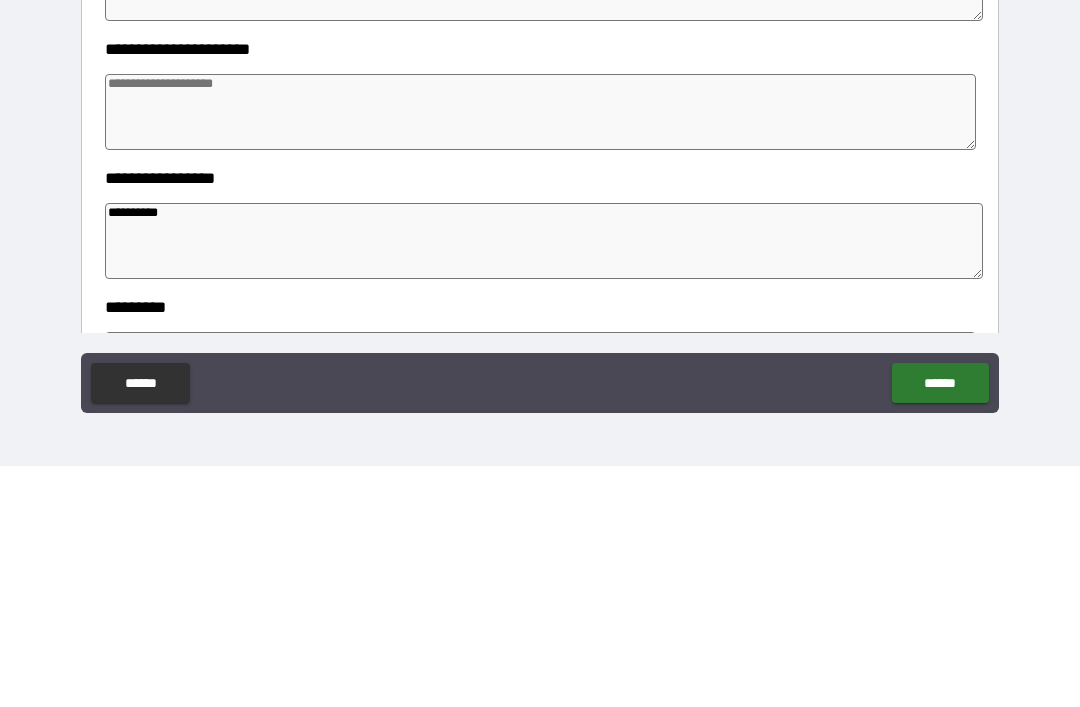 type on "*" 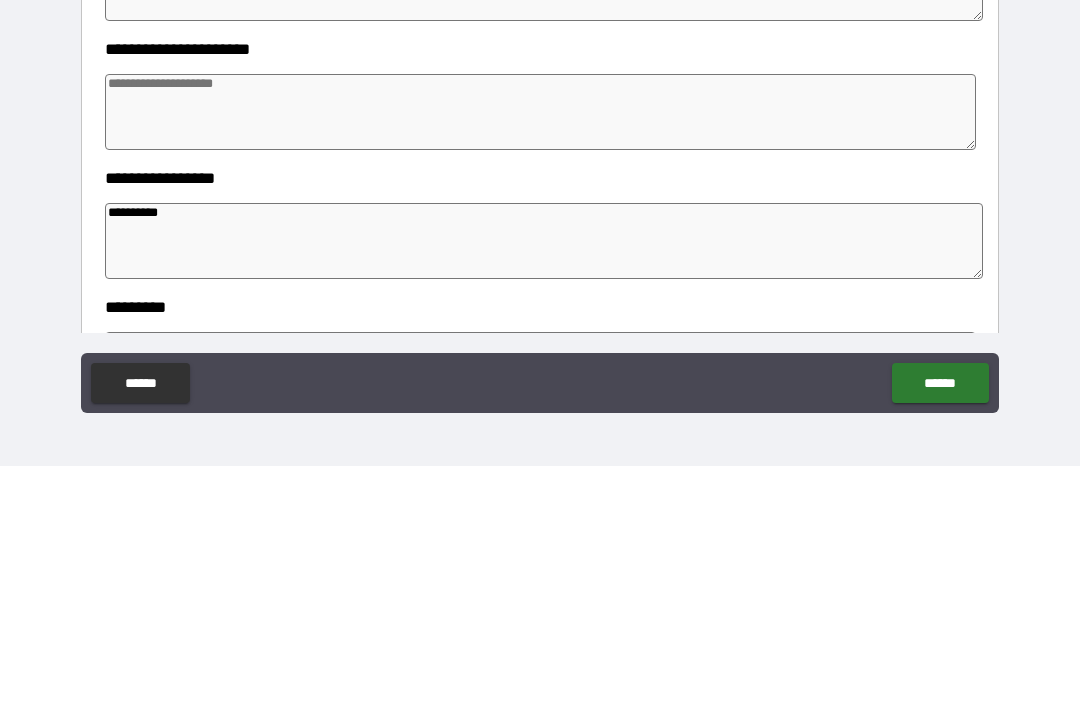 type on "*" 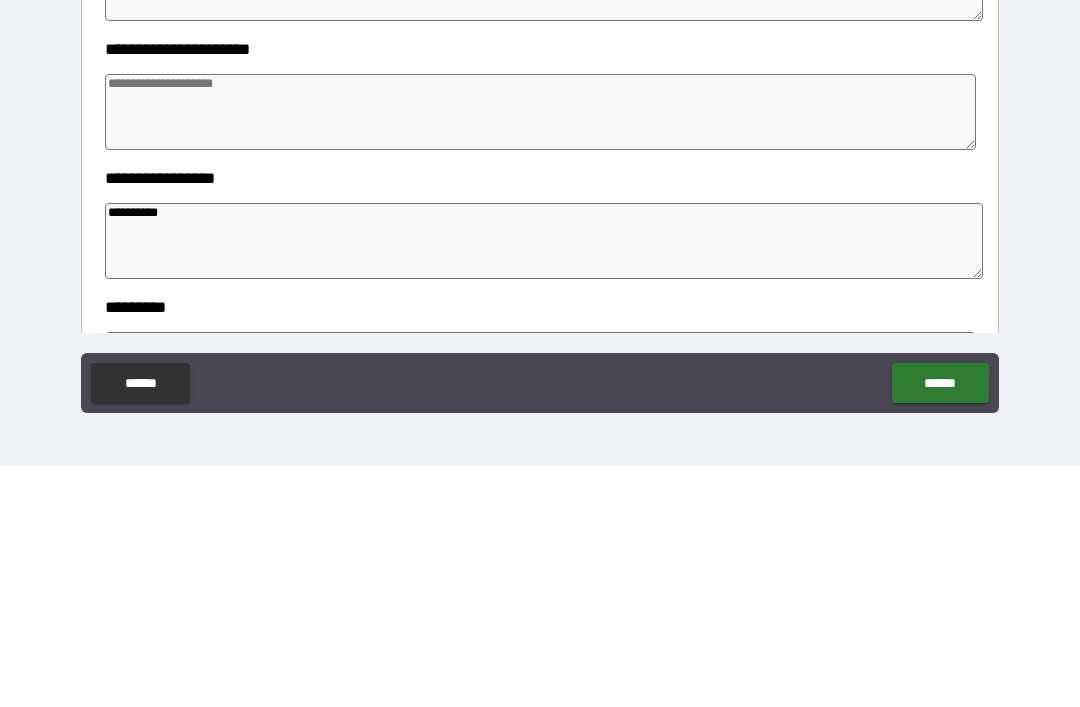 type on "*" 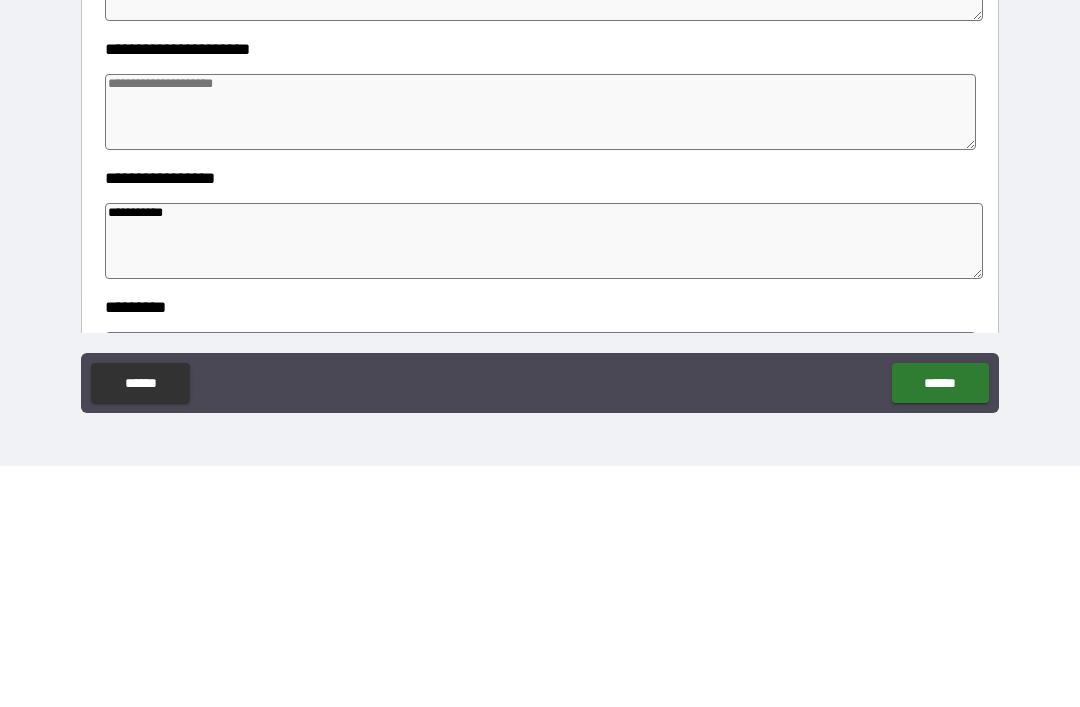 type on "*" 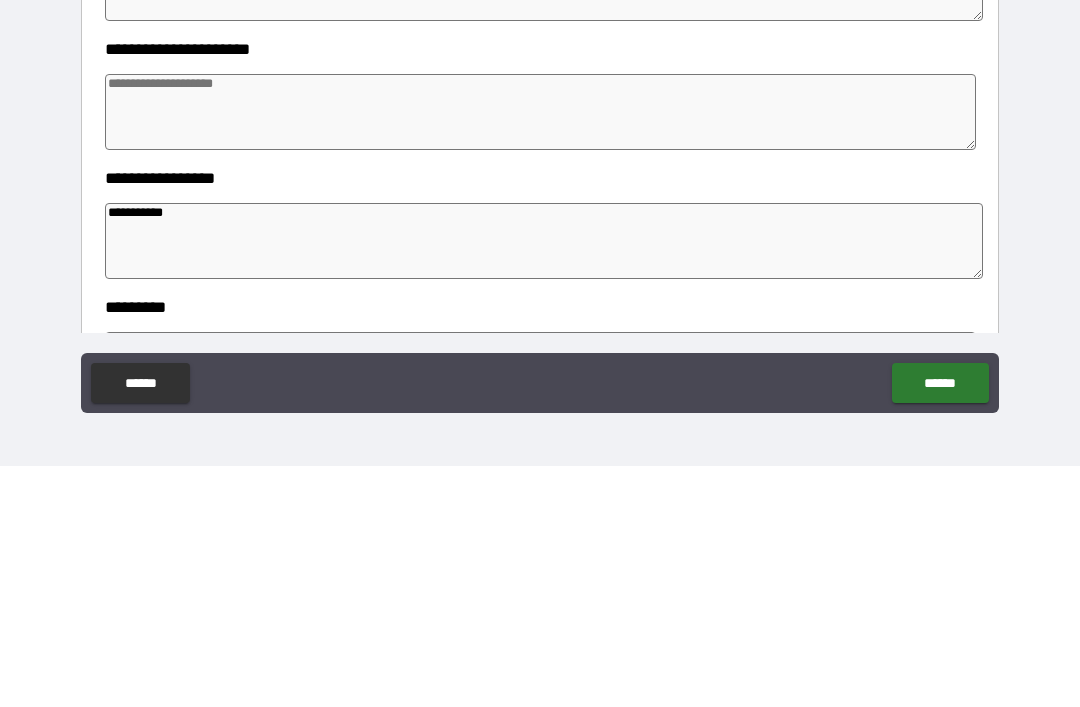 type on "*" 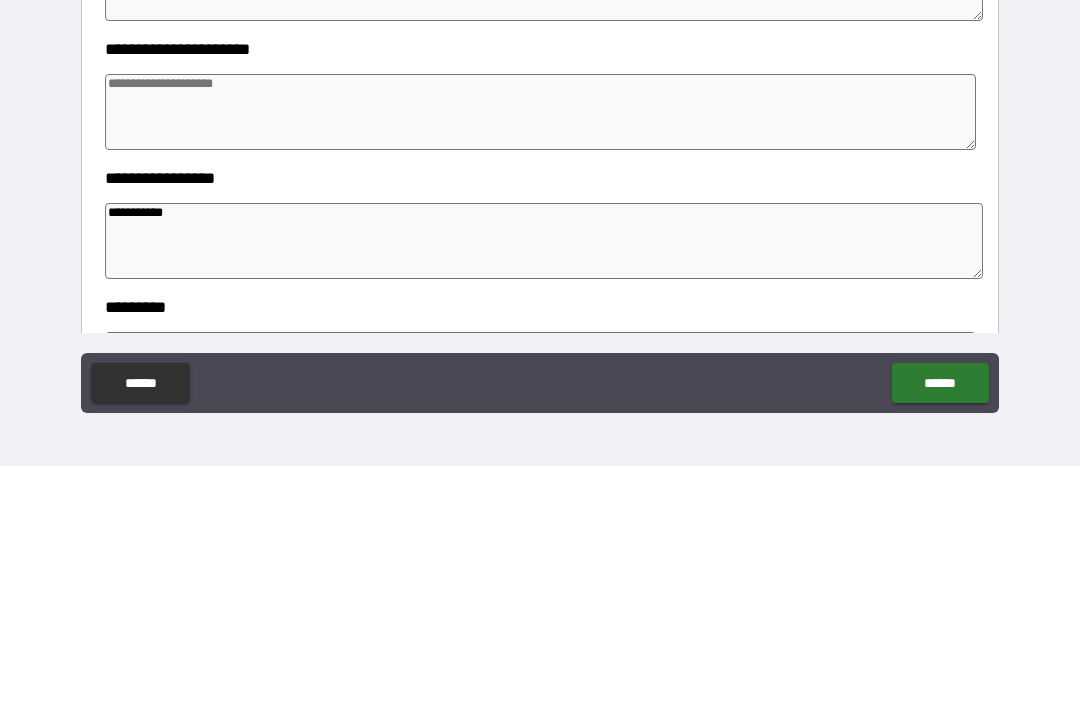 type on "*" 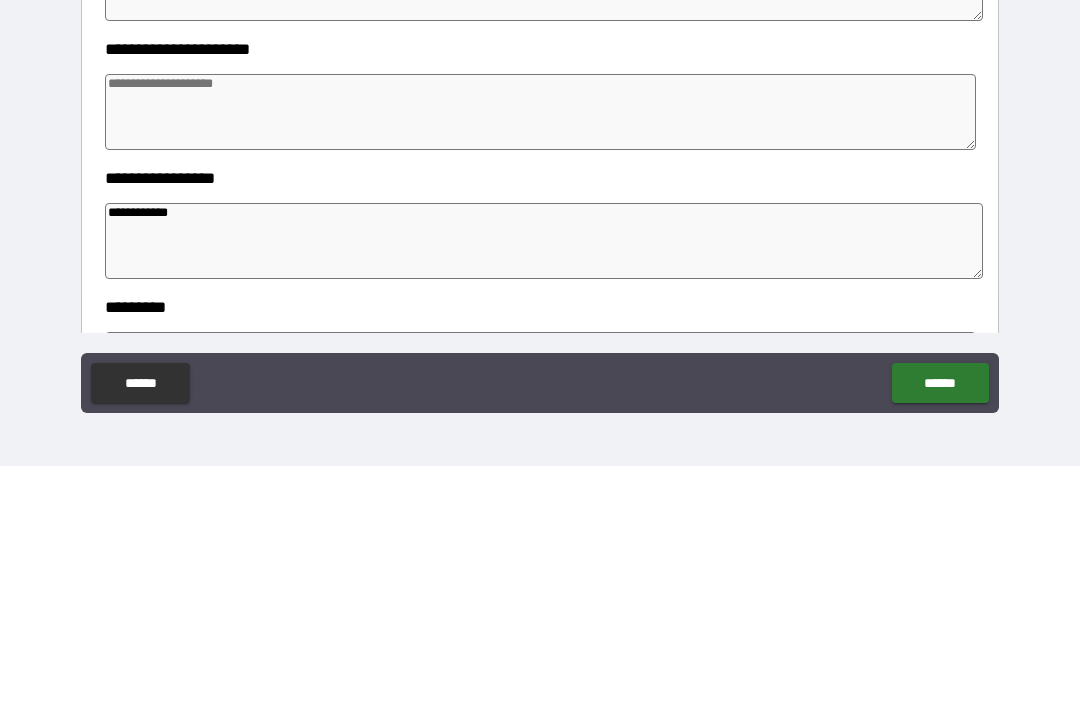 type on "*" 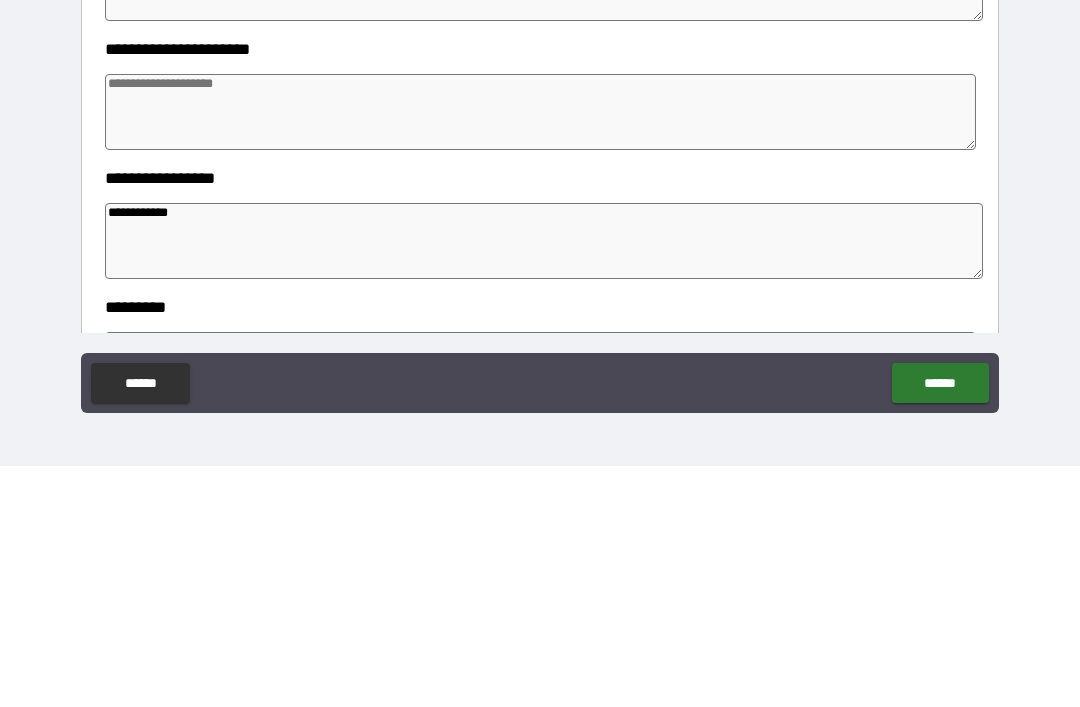 type on "*" 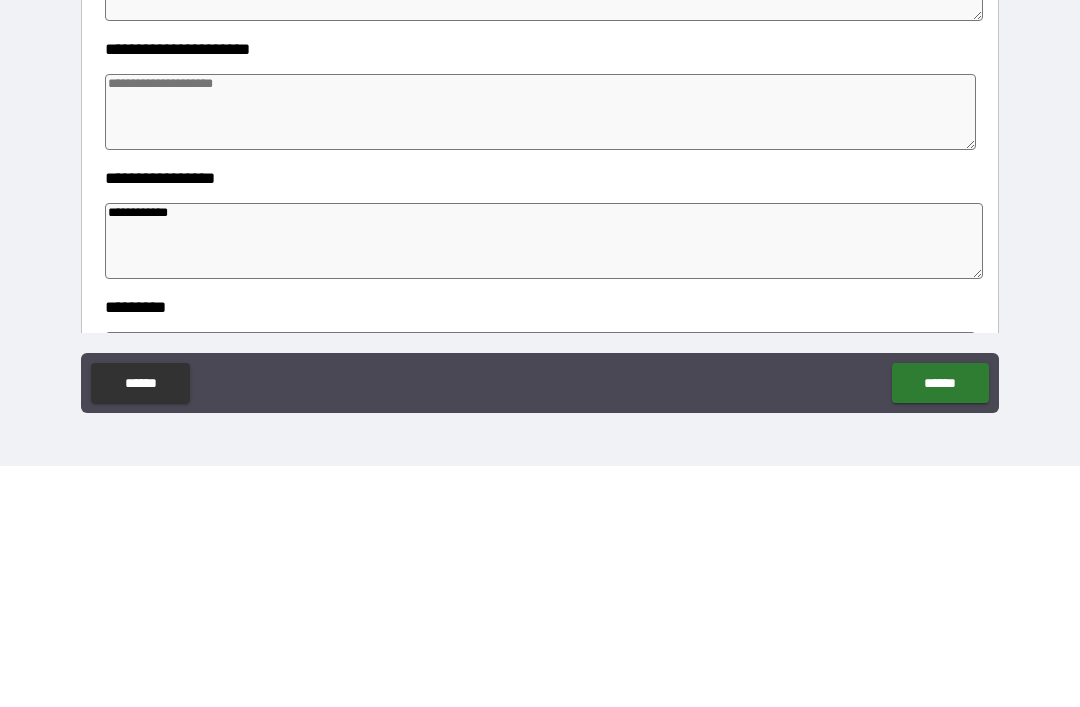 type on "*" 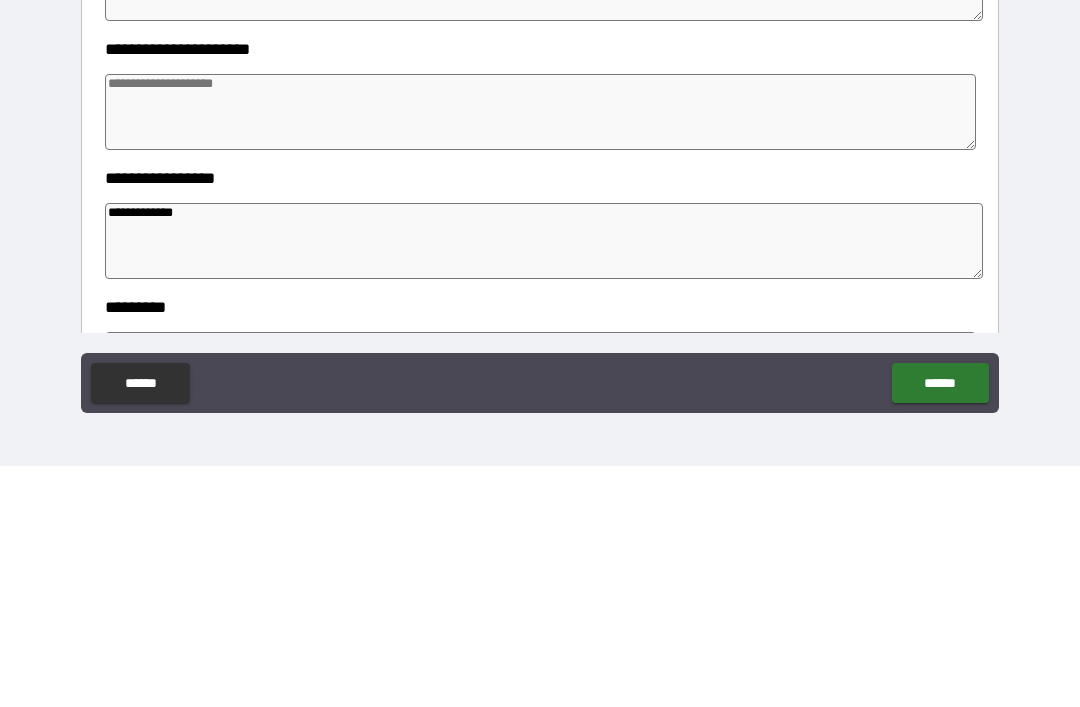 type on "*" 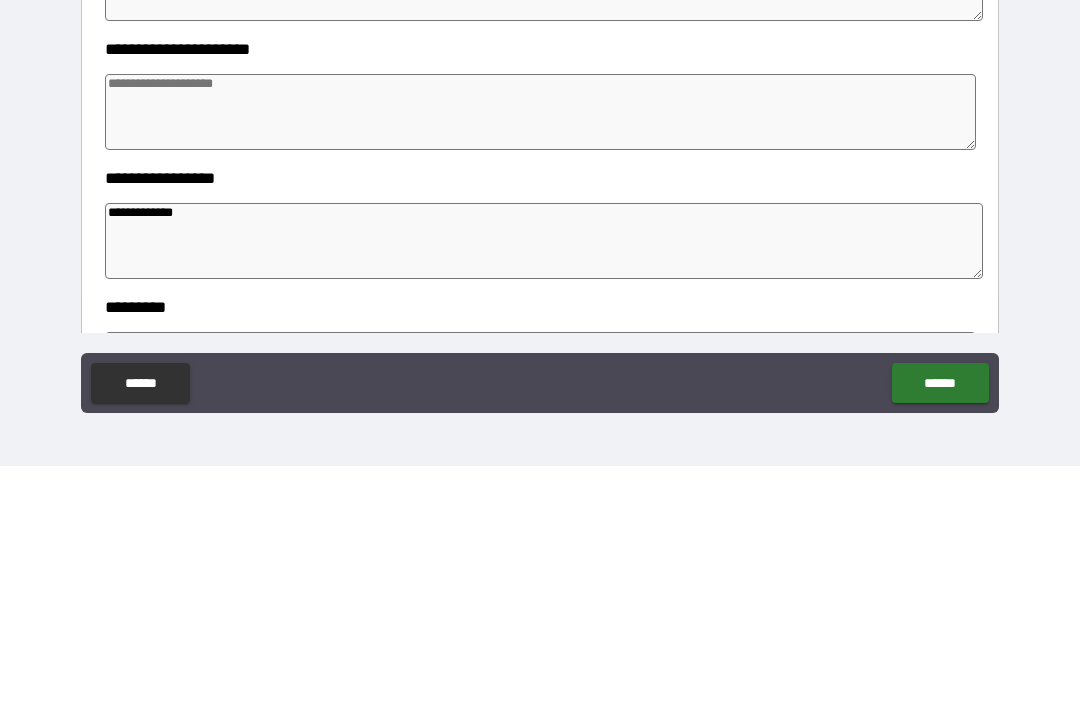 type on "*" 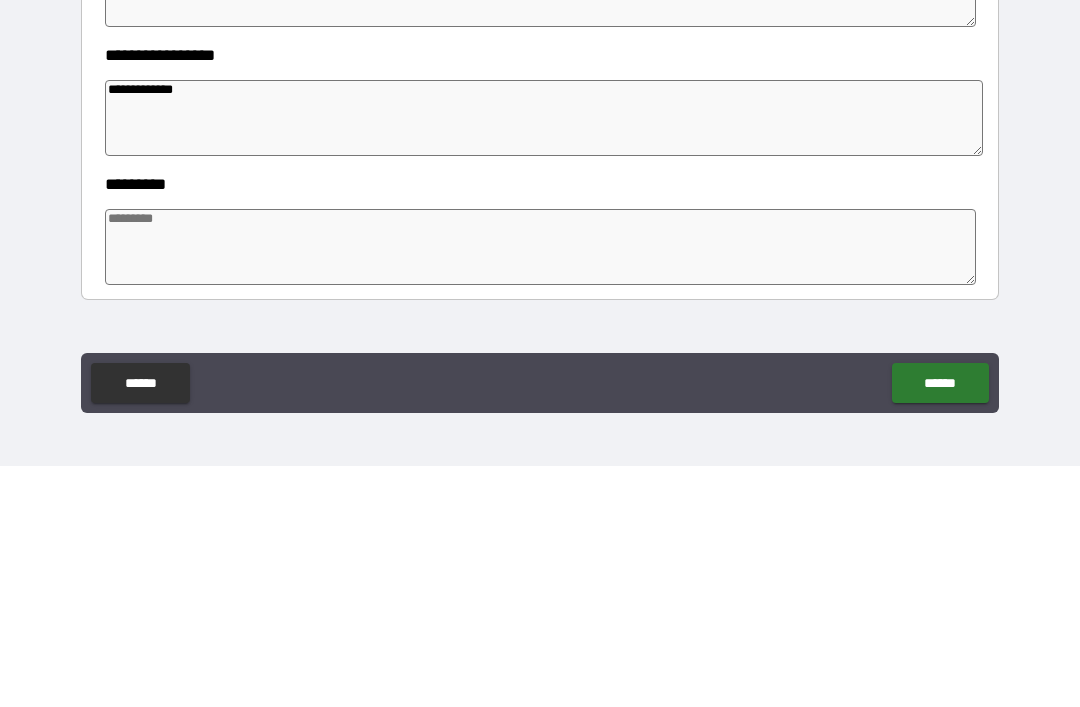 scroll, scrollTop: 343, scrollLeft: 0, axis: vertical 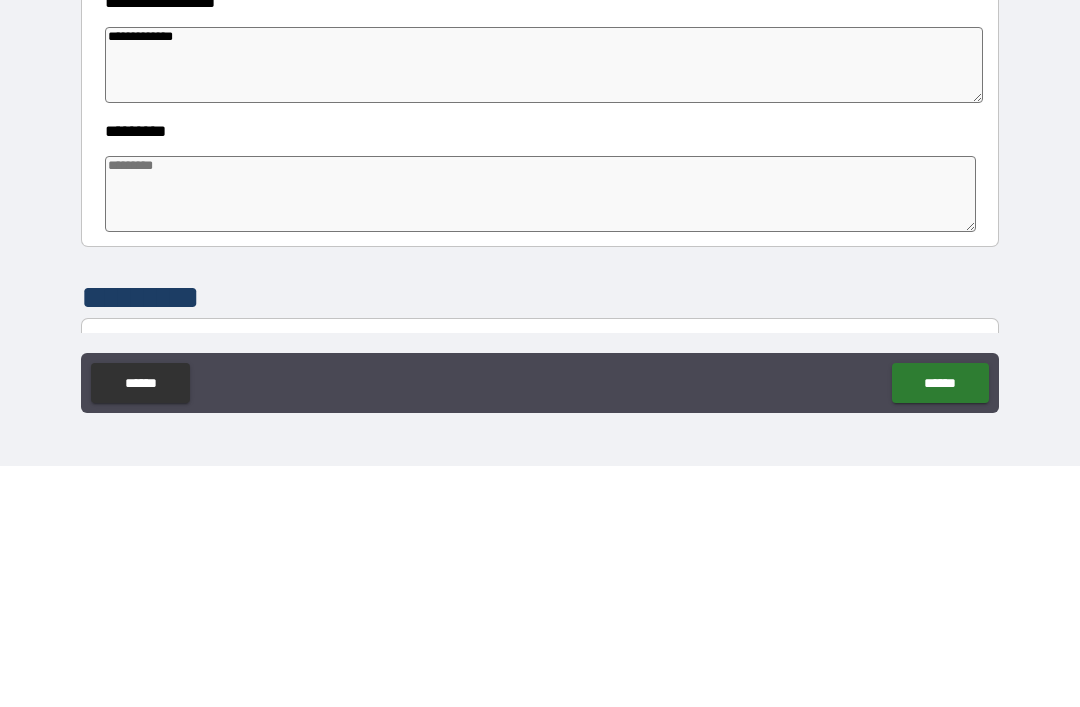 type on "**********" 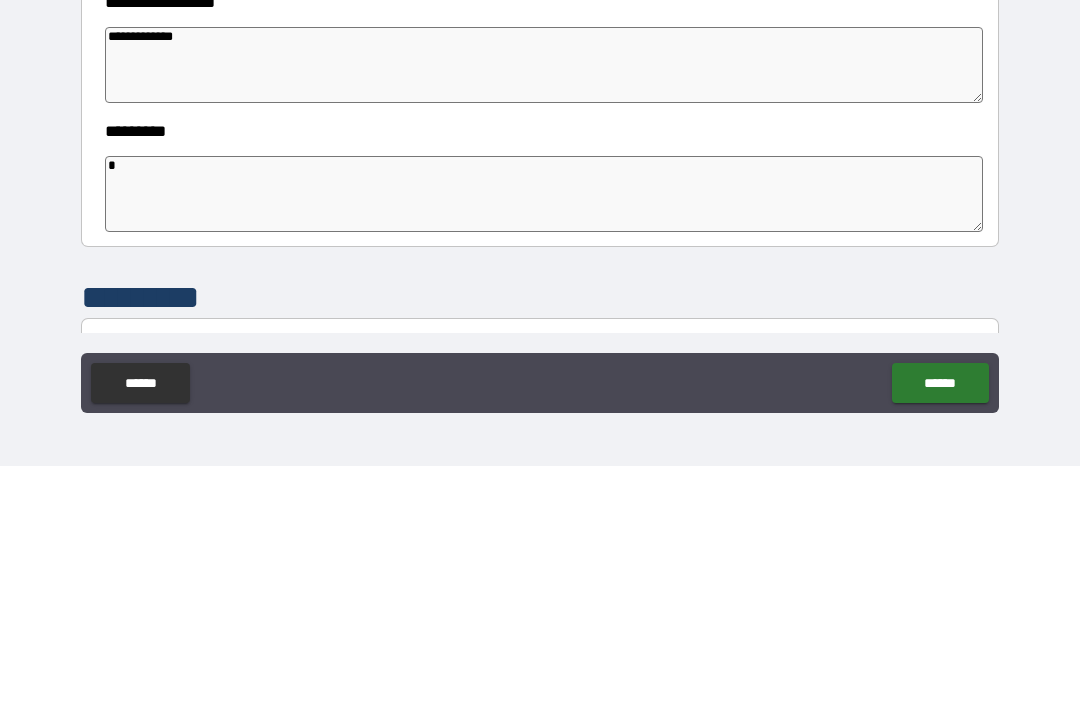 type on "*" 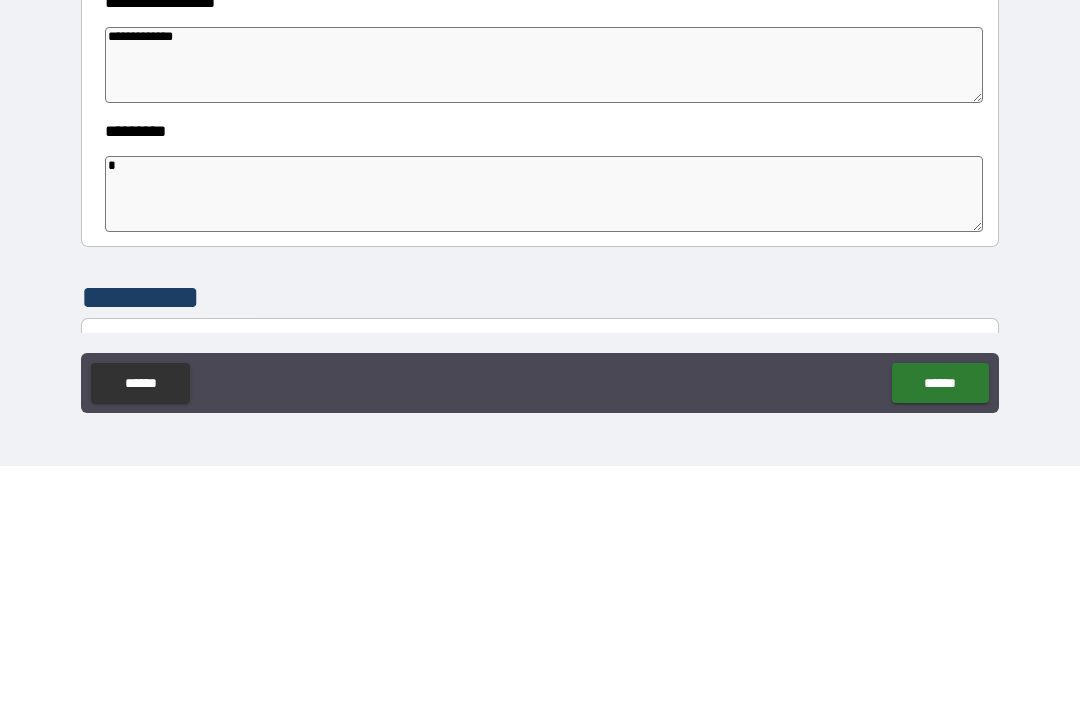 type on "*" 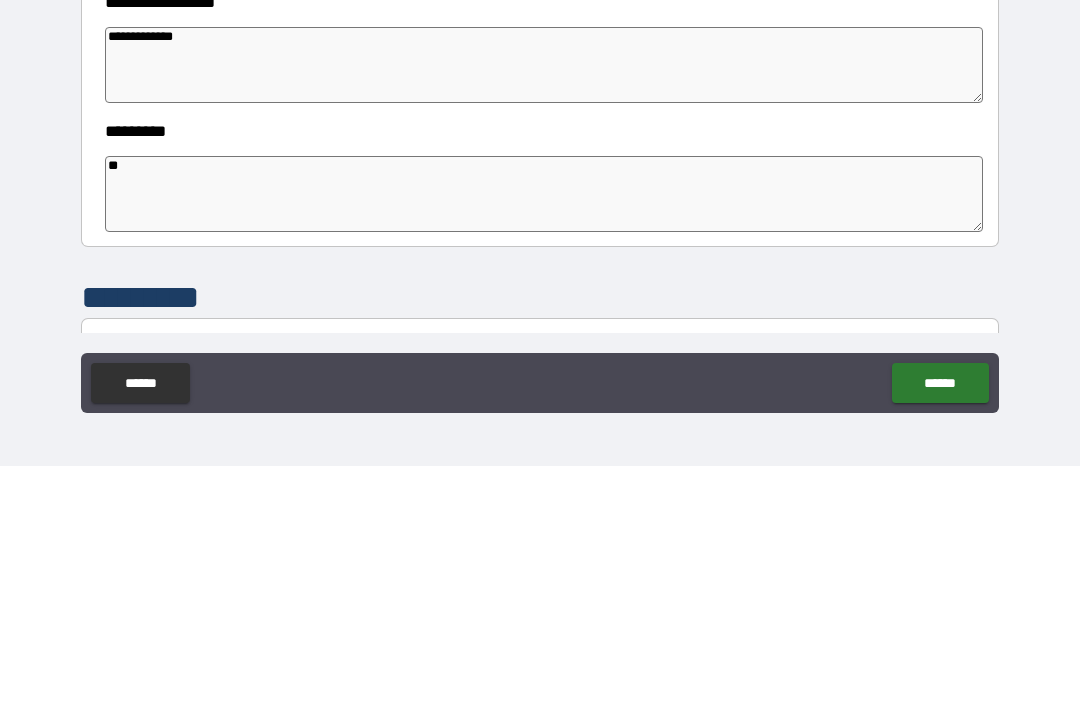 type on "*" 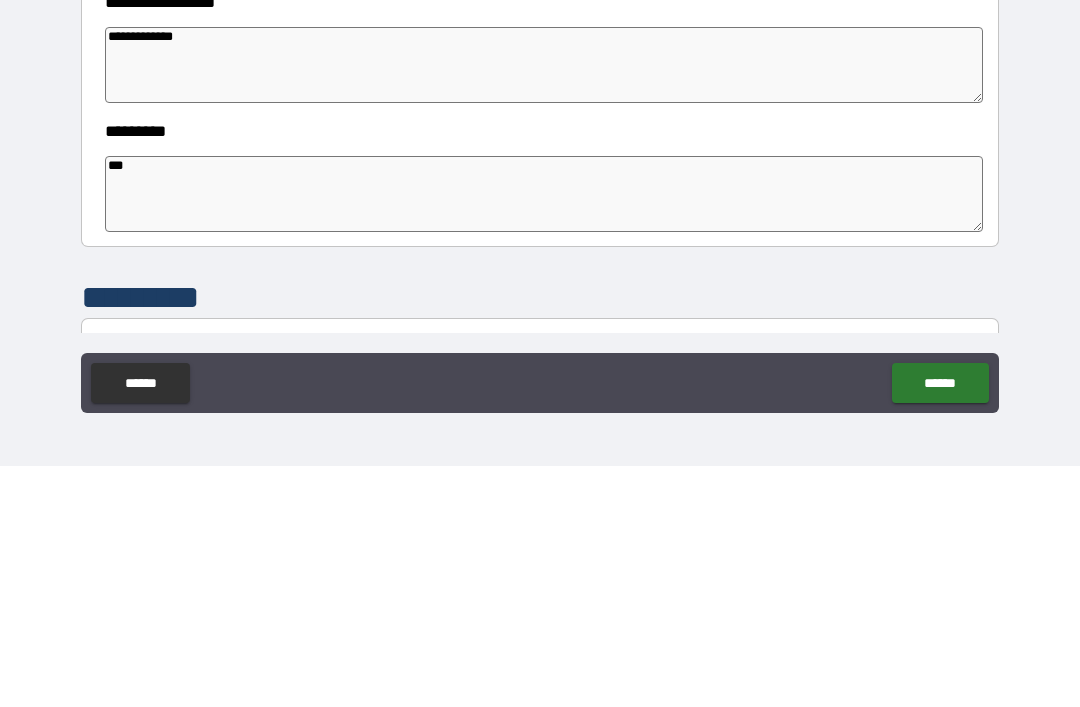 type on "*" 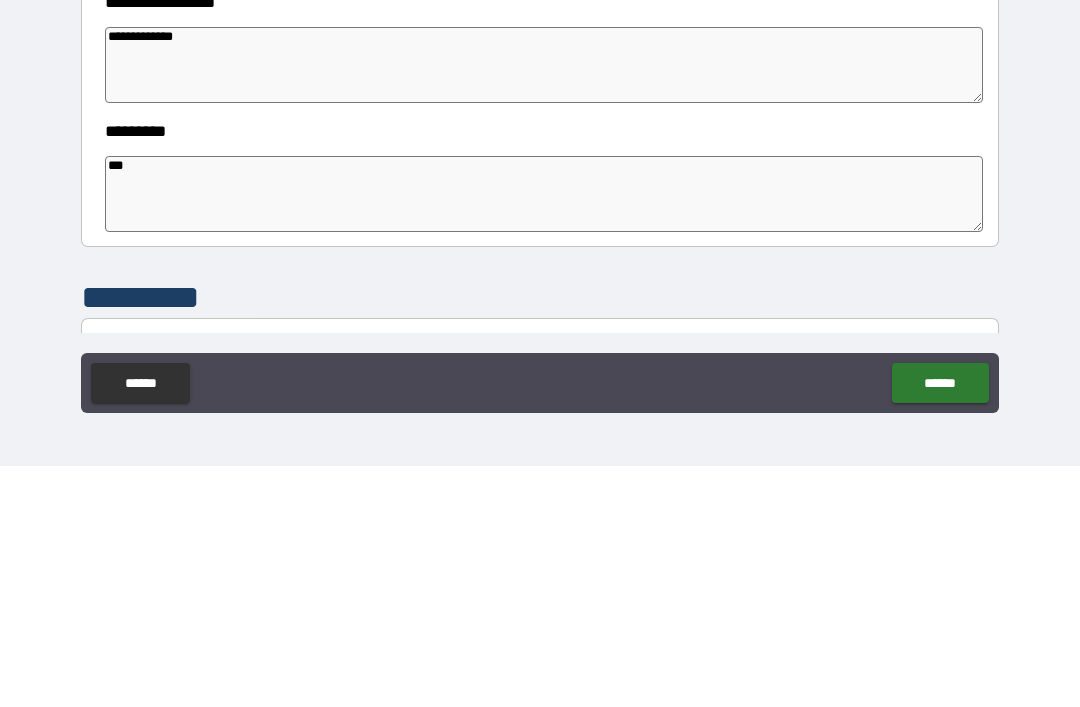 type on "*" 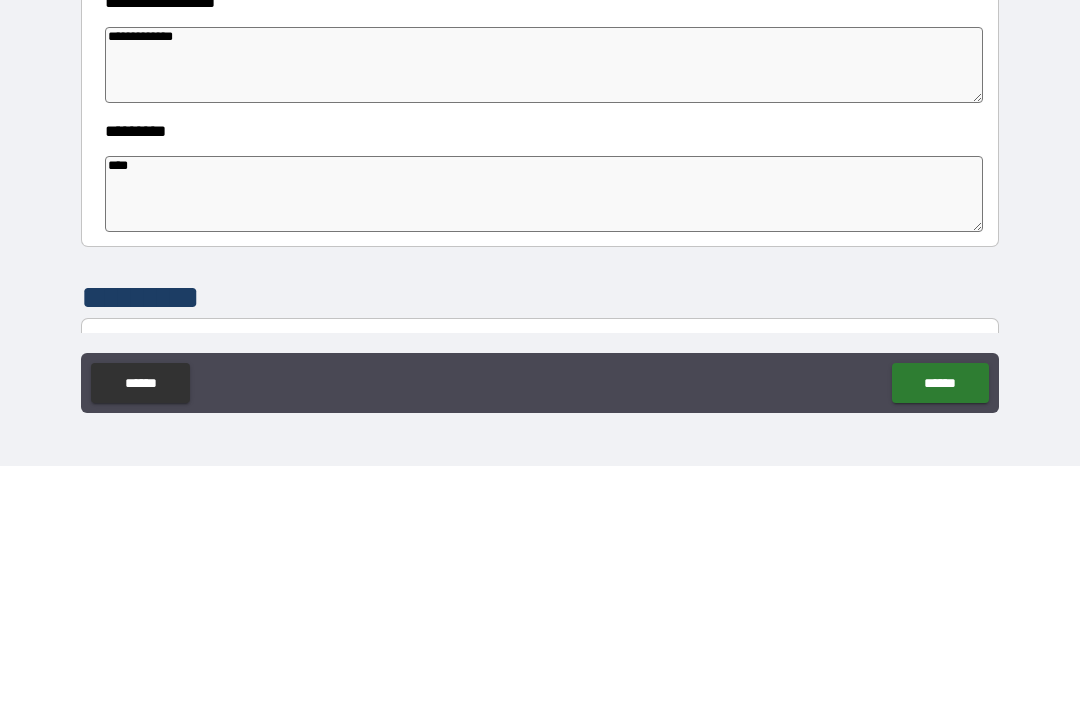 type on "*" 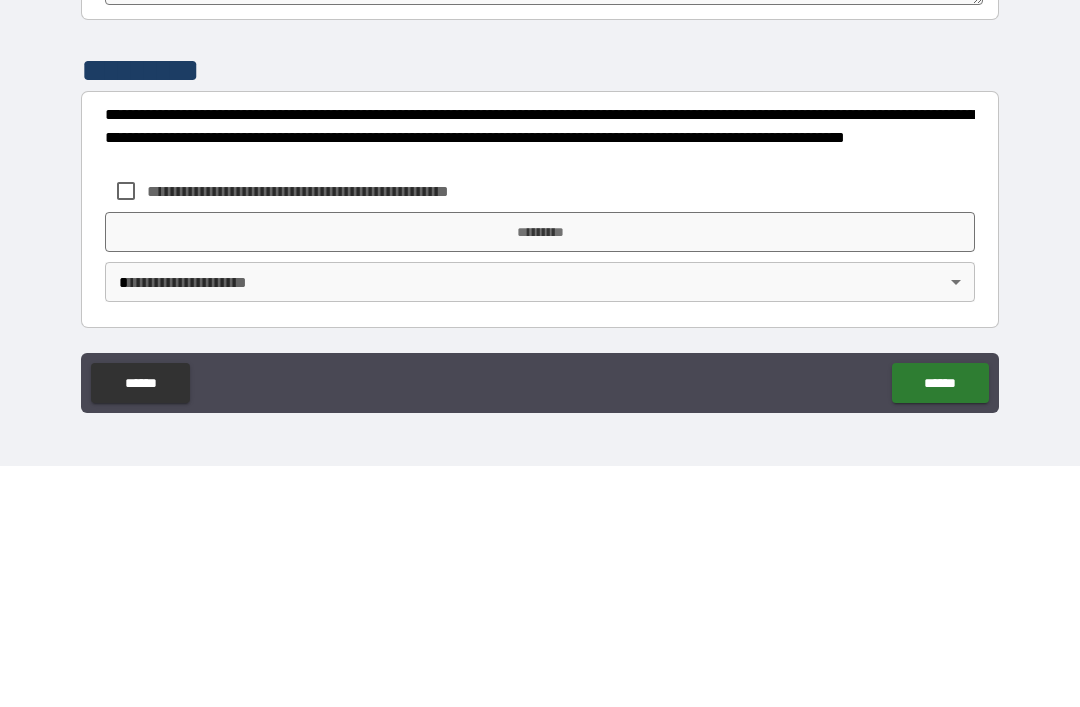 scroll, scrollTop: 570, scrollLeft: 0, axis: vertical 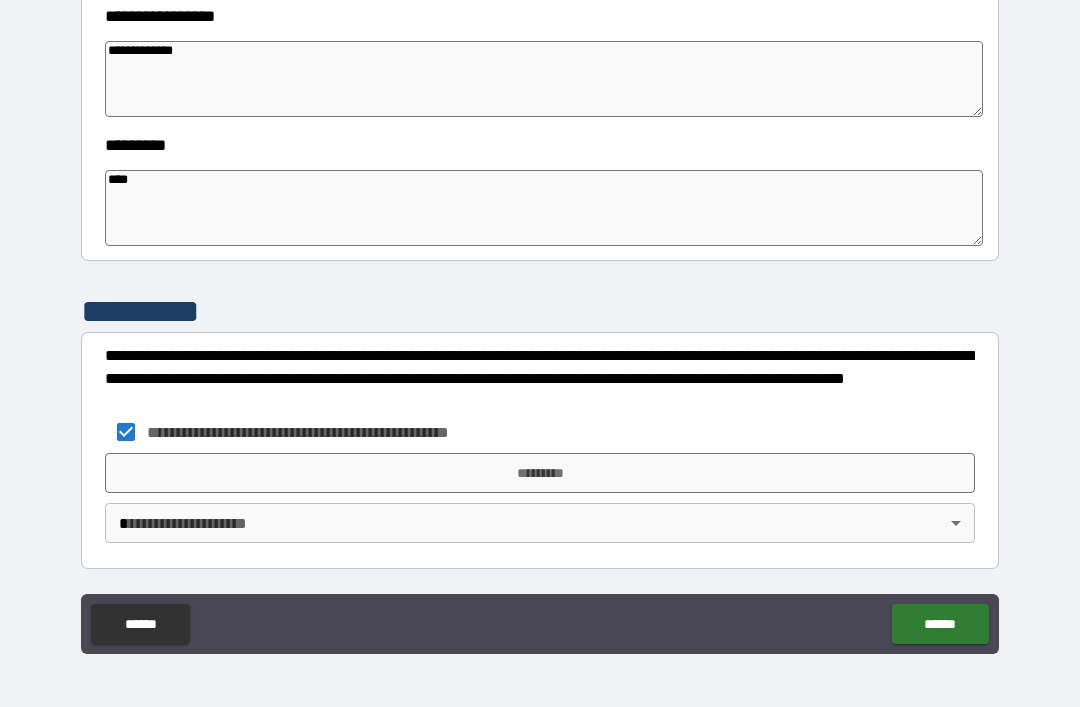 click on "*********" at bounding box center (540, 473) 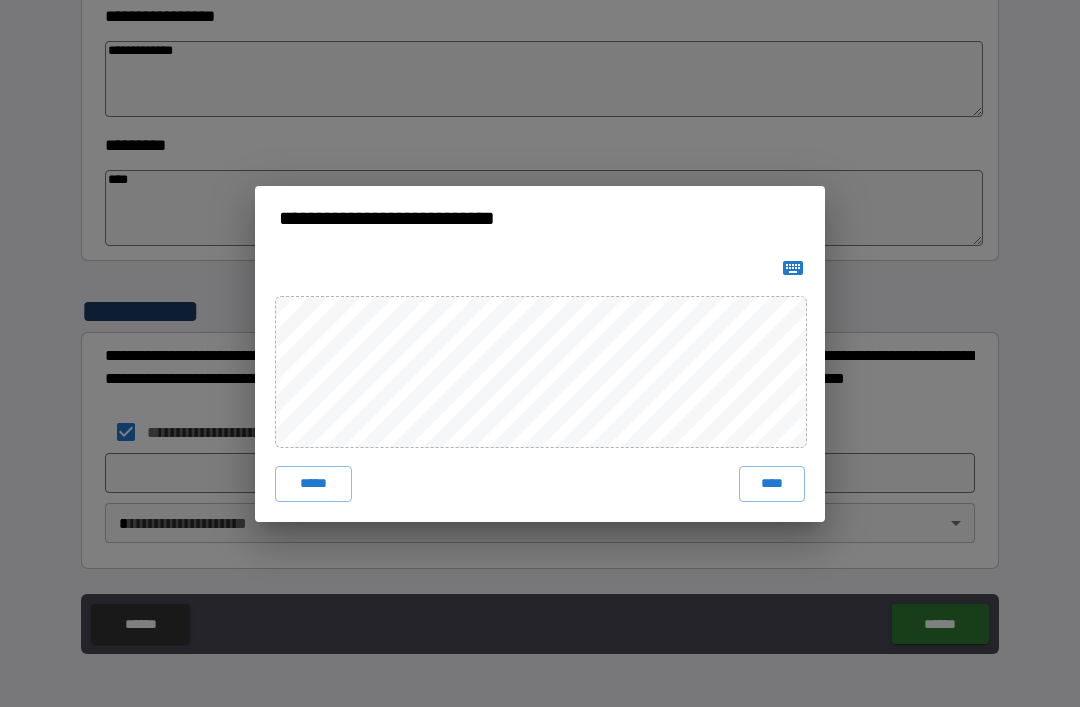 click on "****" at bounding box center (772, 484) 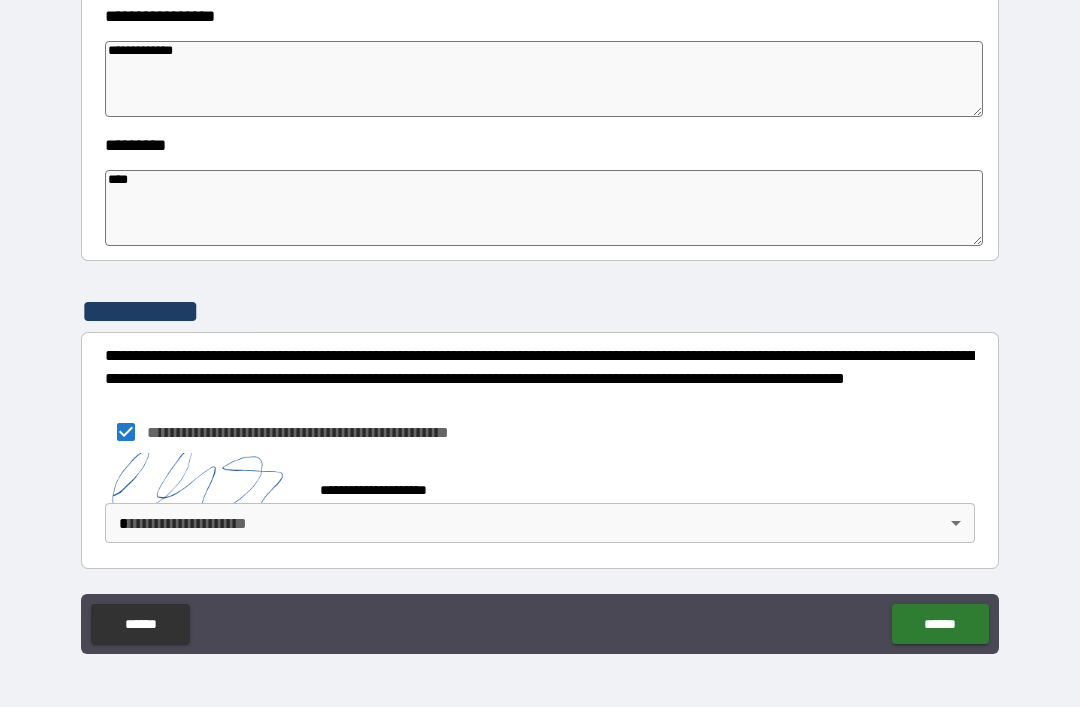 scroll, scrollTop: 560, scrollLeft: 0, axis: vertical 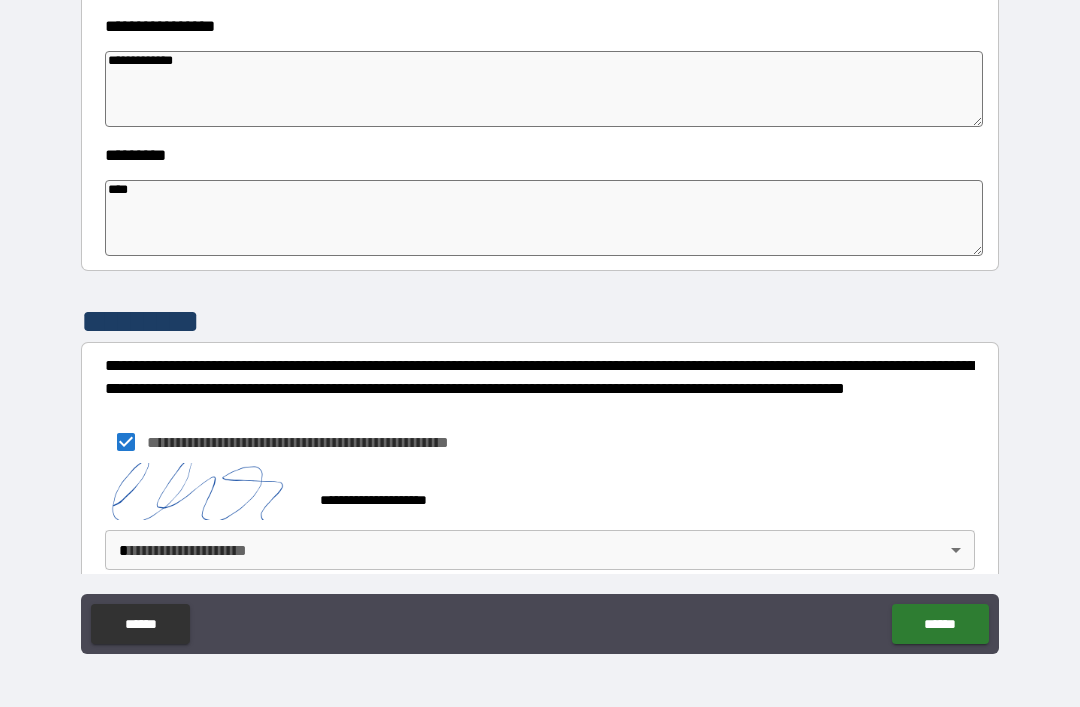 click on "**********" at bounding box center [540, 321] 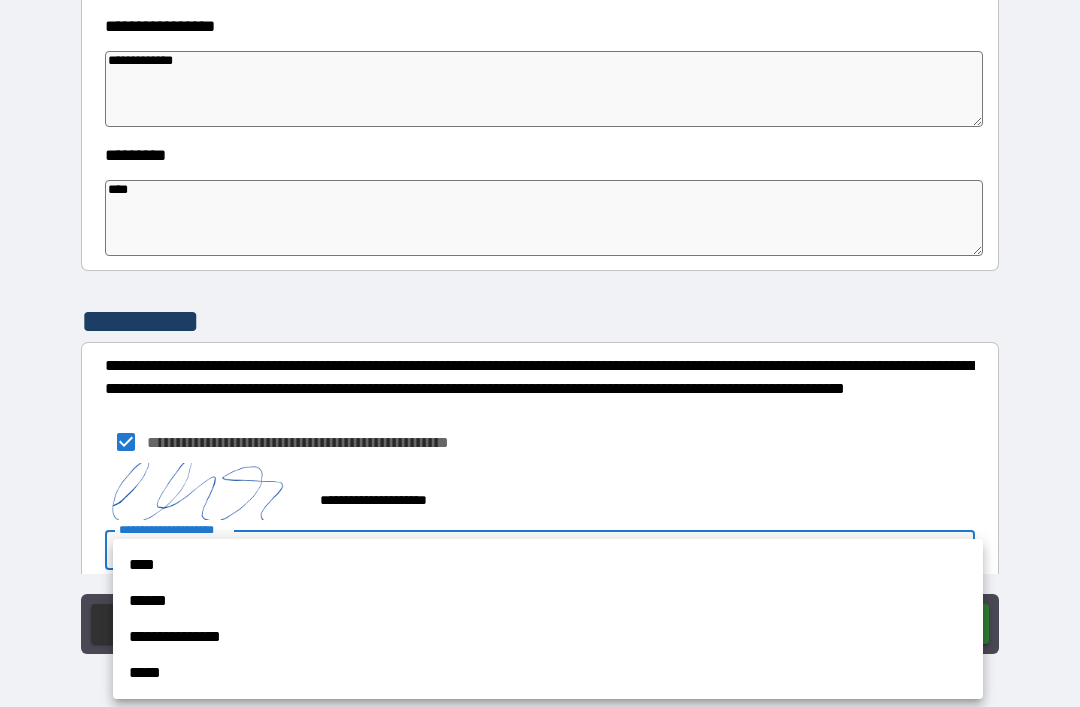 click on "**********" at bounding box center (548, 637) 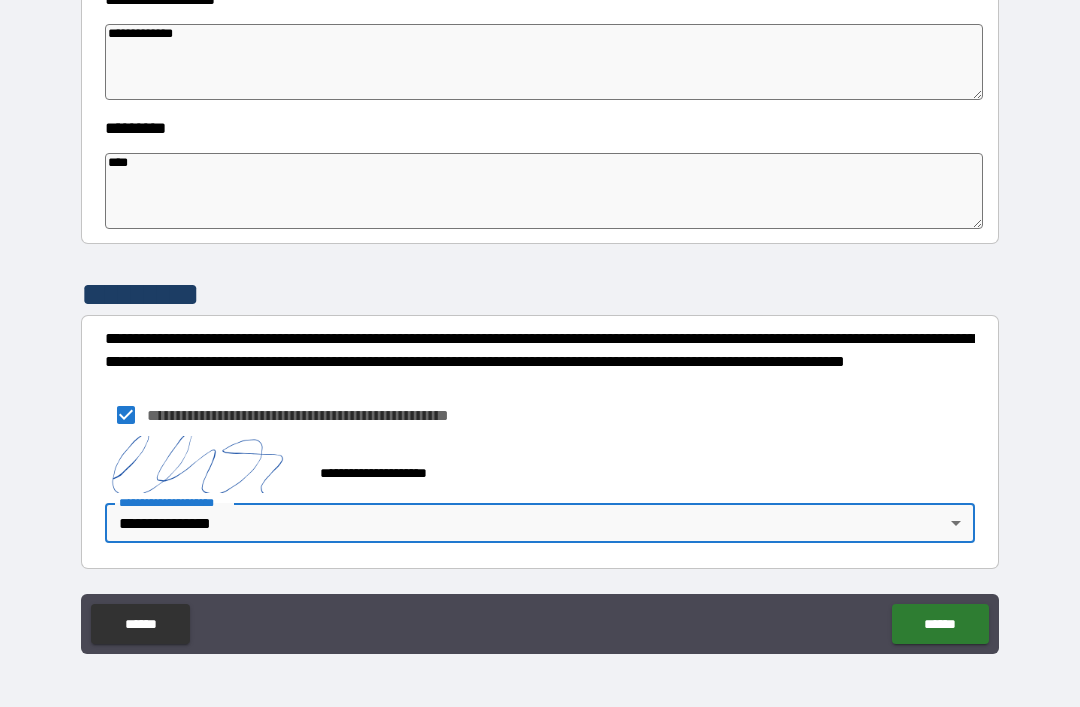click on "******" at bounding box center (940, 624) 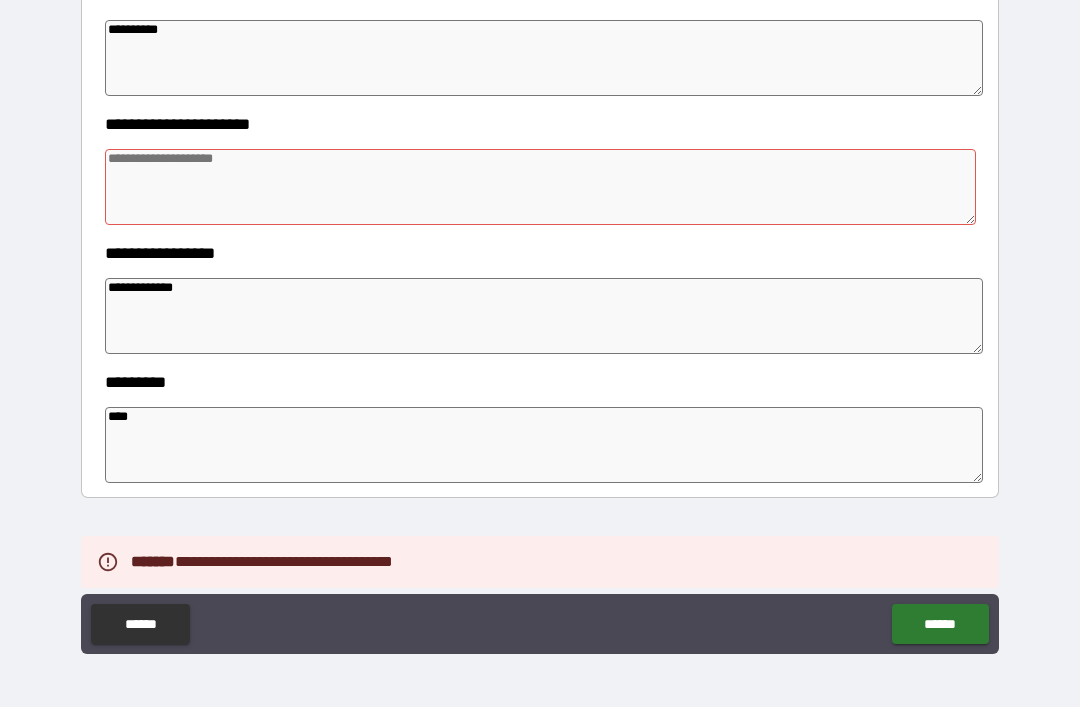 scroll, scrollTop: 332, scrollLeft: 0, axis: vertical 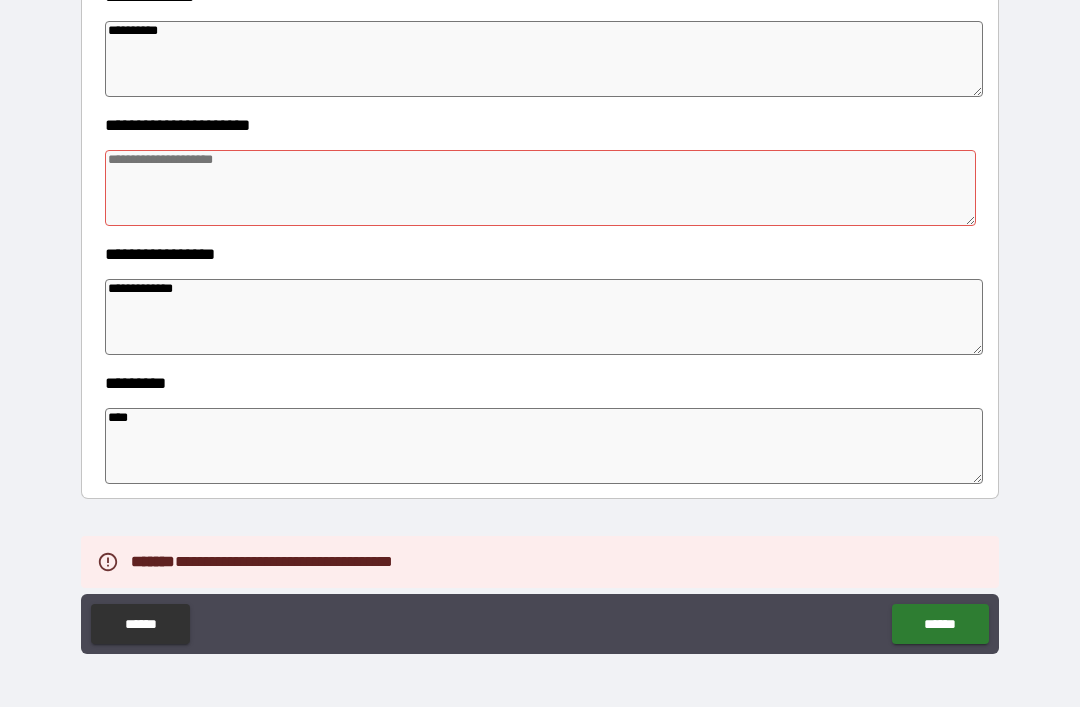 click at bounding box center [540, 188] 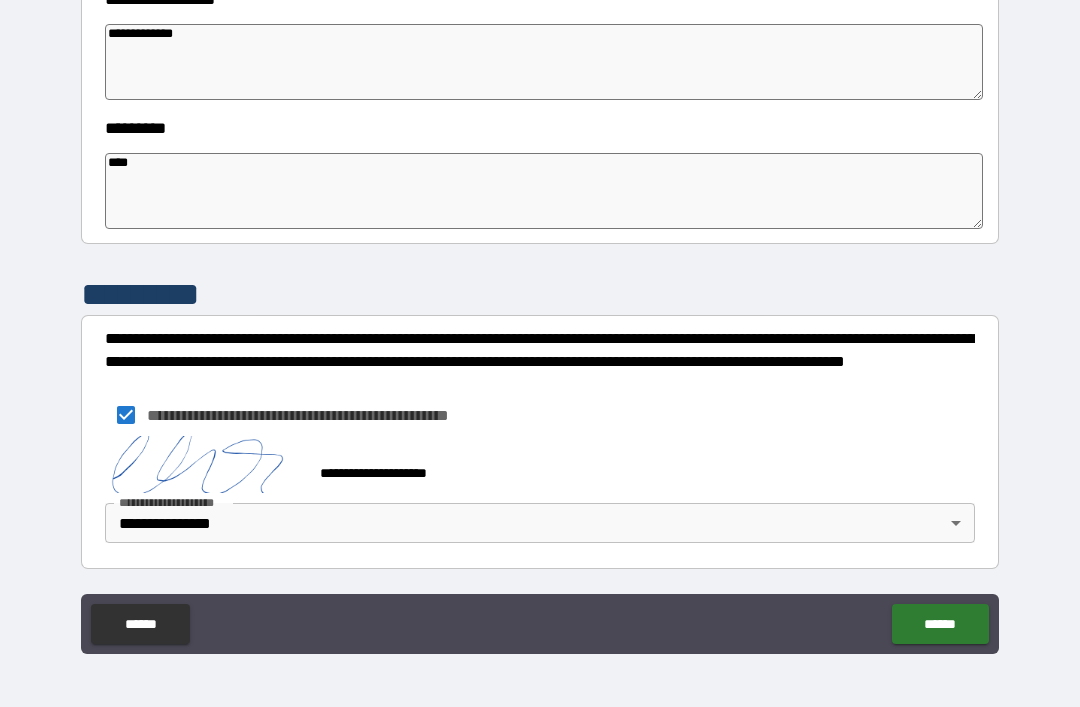 scroll, scrollTop: 511, scrollLeft: 0, axis: vertical 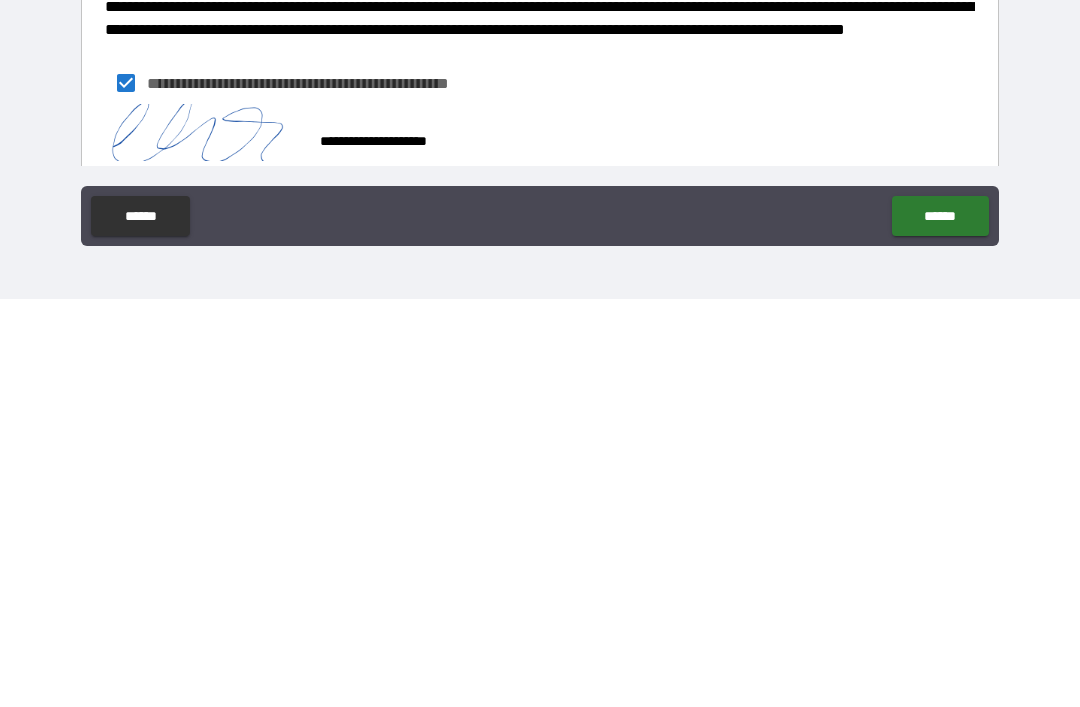 click on "******" at bounding box center [940, 624] 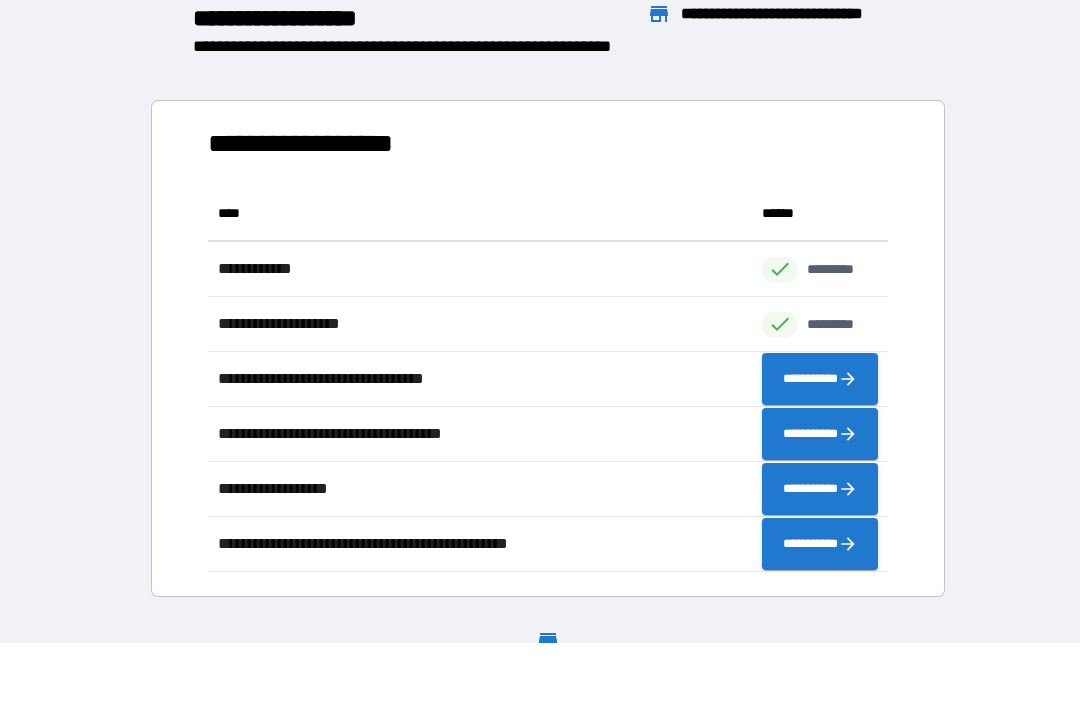scroll, scrollTop: 1, scrollLeft: 1, axis: both 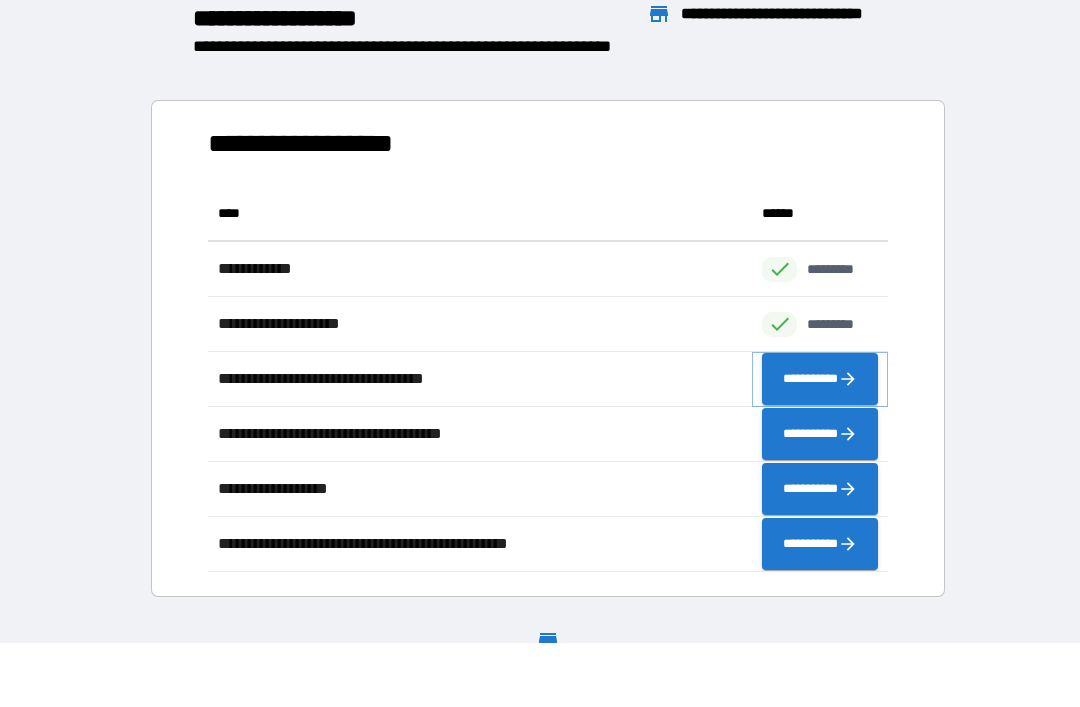 click on "**********" at bounding box center [820, 379] 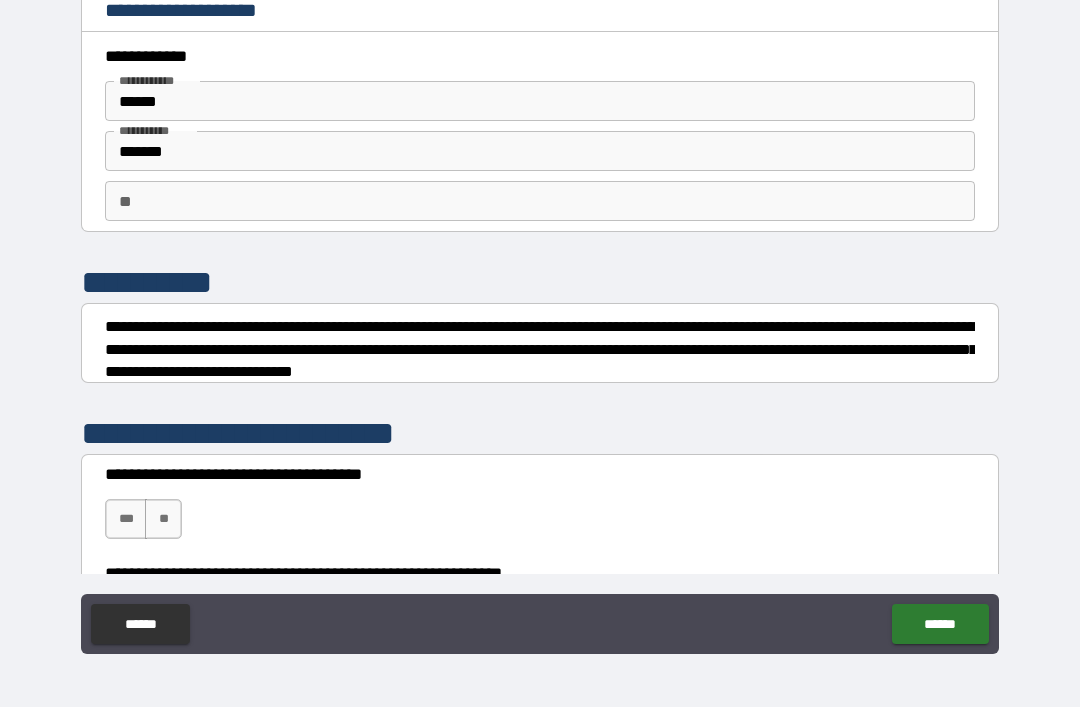 click on "***" at bounding box center (126, 519) 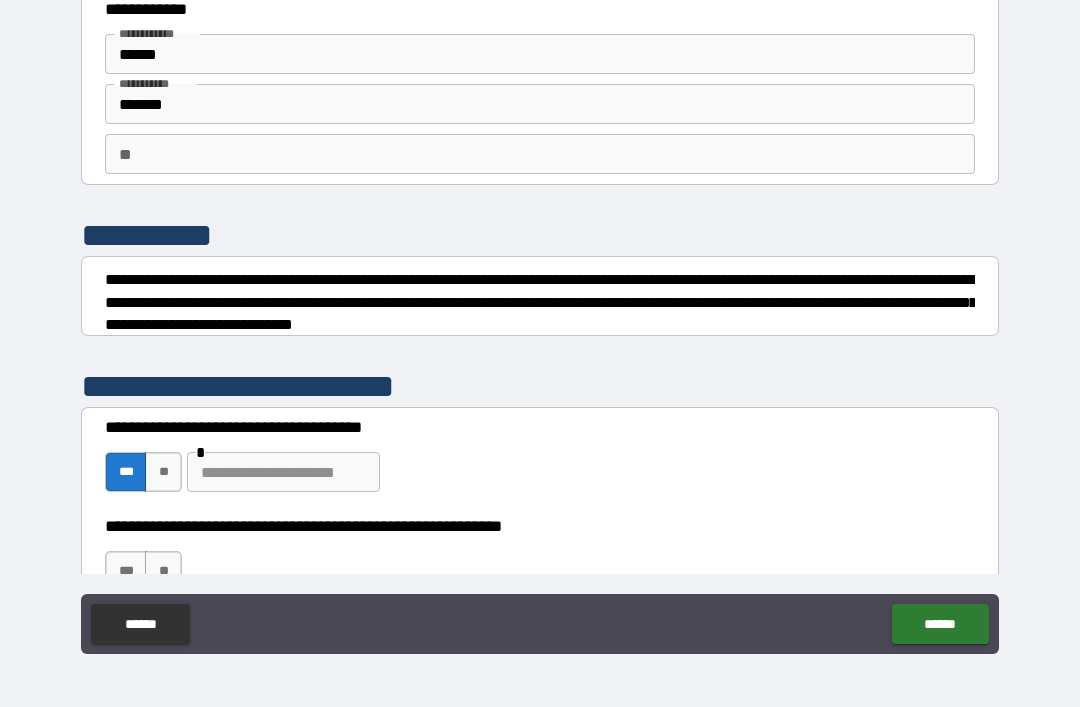 scroll, scrollTop: 50, scrollLeft: 0, axis: vertical 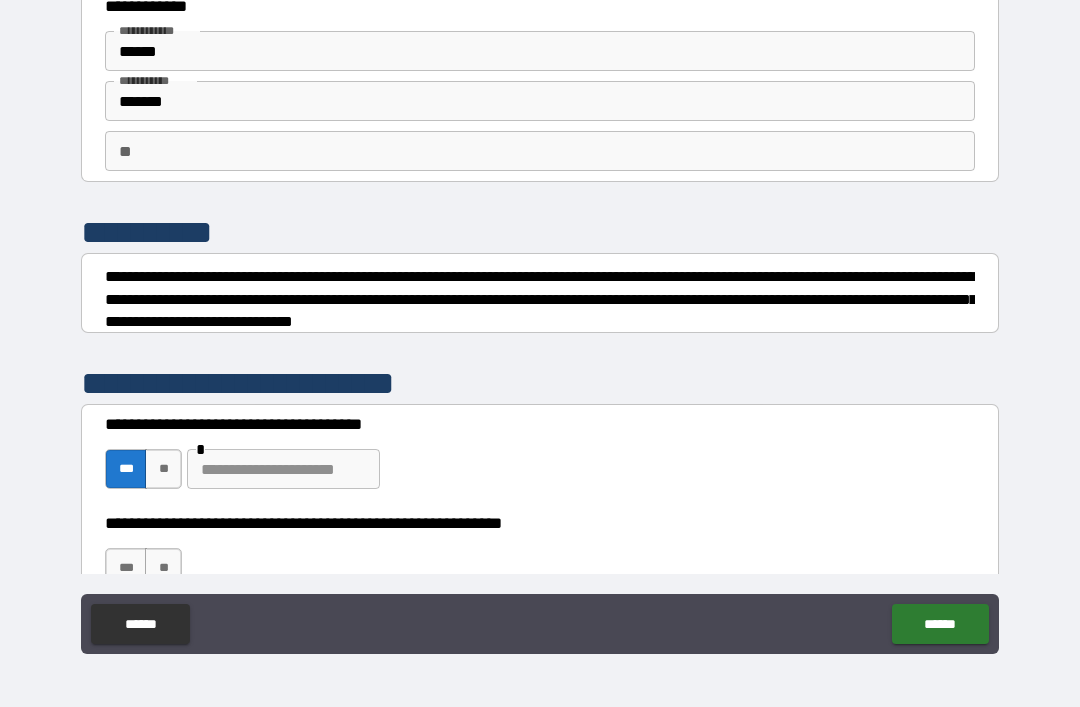 click on "**" at bounding box center [163, 469] 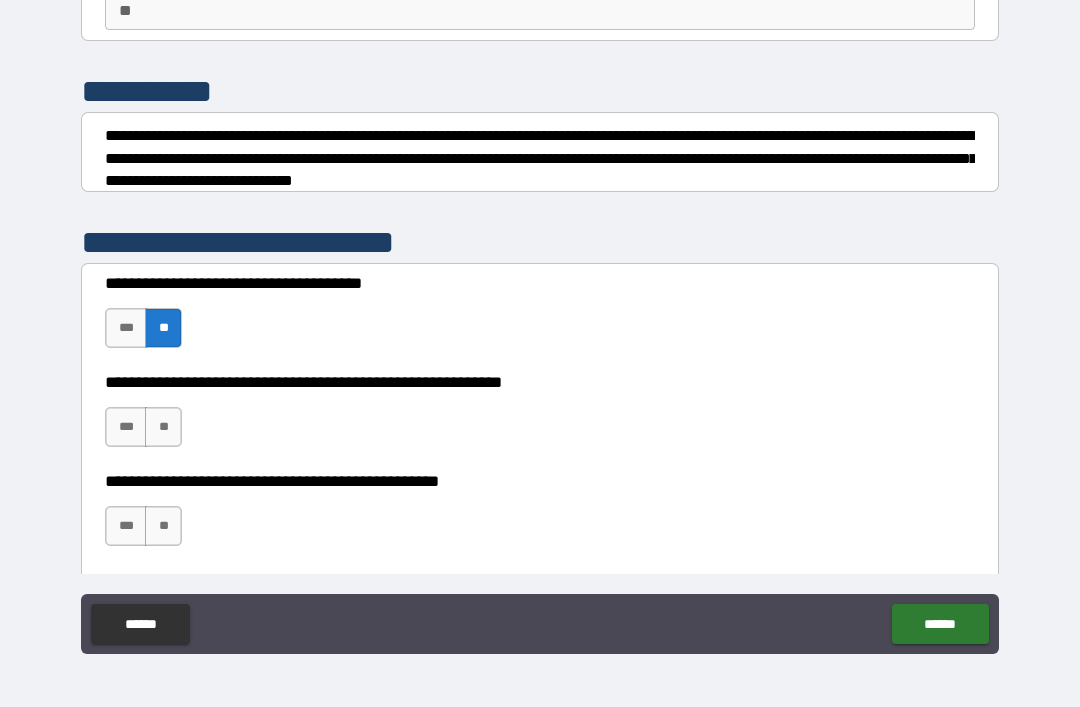 scroll, scrollTop: 324, scrollLeft: 0, axis: vertical 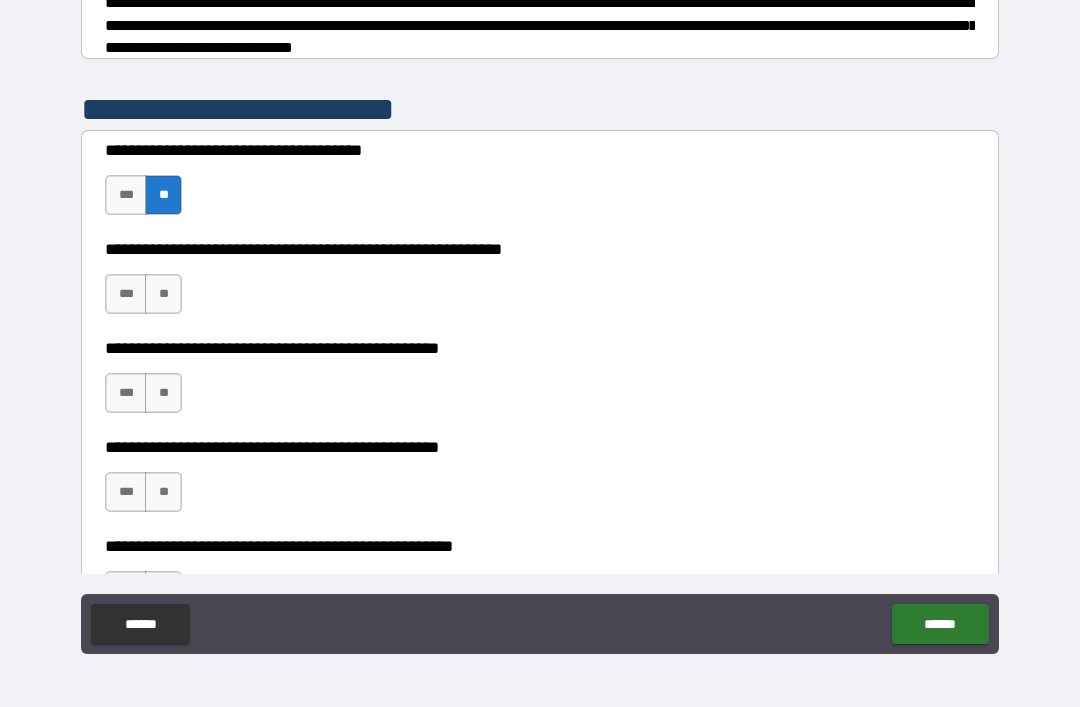 click on "**" at bounding box center [163, 294] 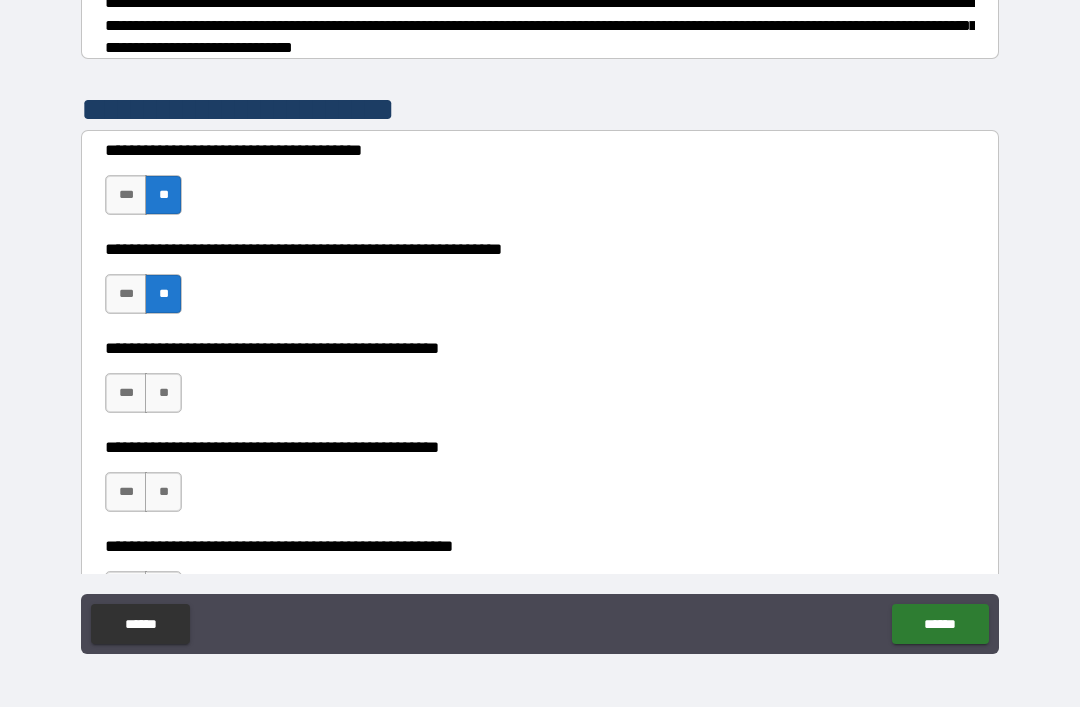 click on "**" at bounding box center [163, 393] 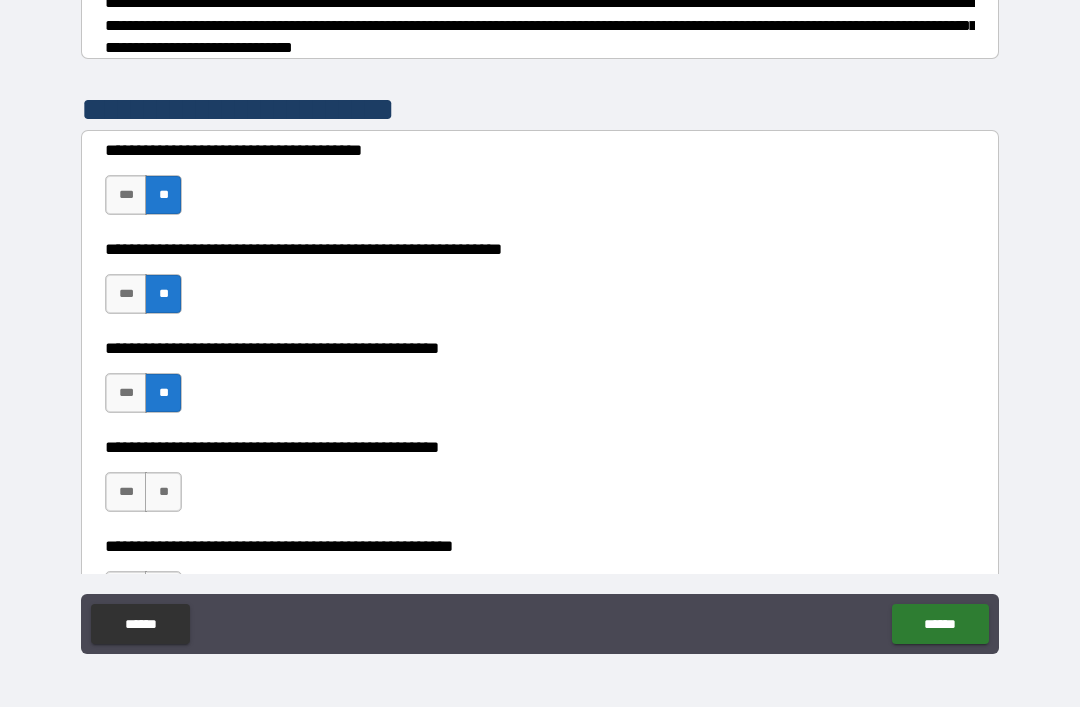 click on "**" at bounding box center [163, 492] 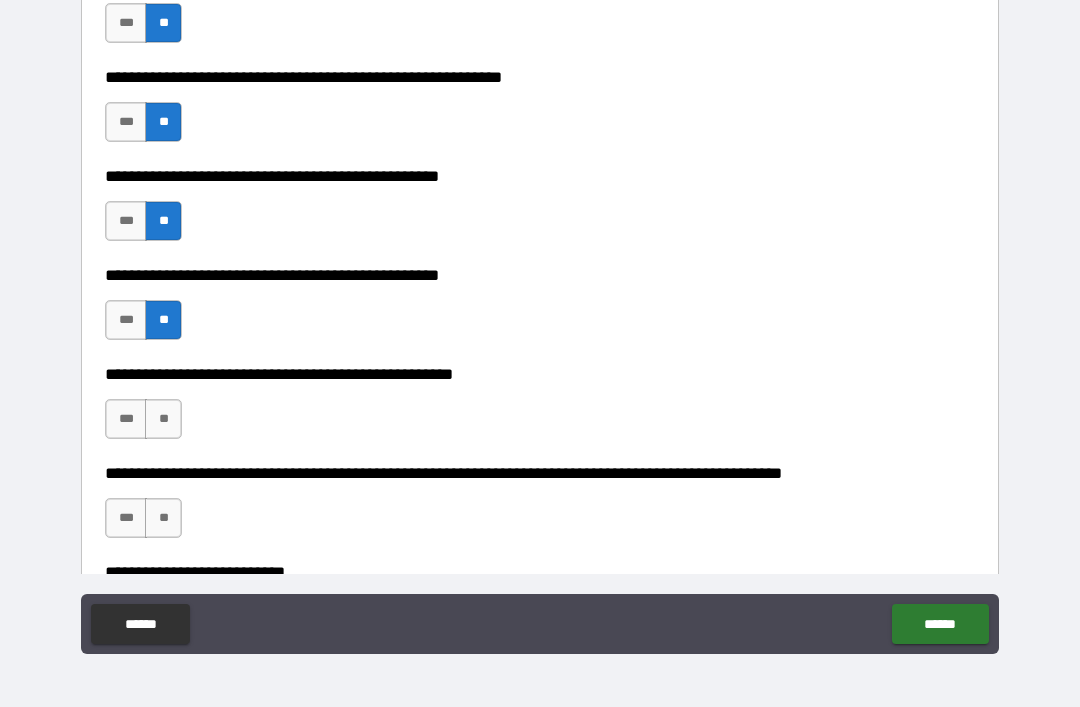 scroll, scrollTop: 510, scrollLeft: 0, axis: vertical 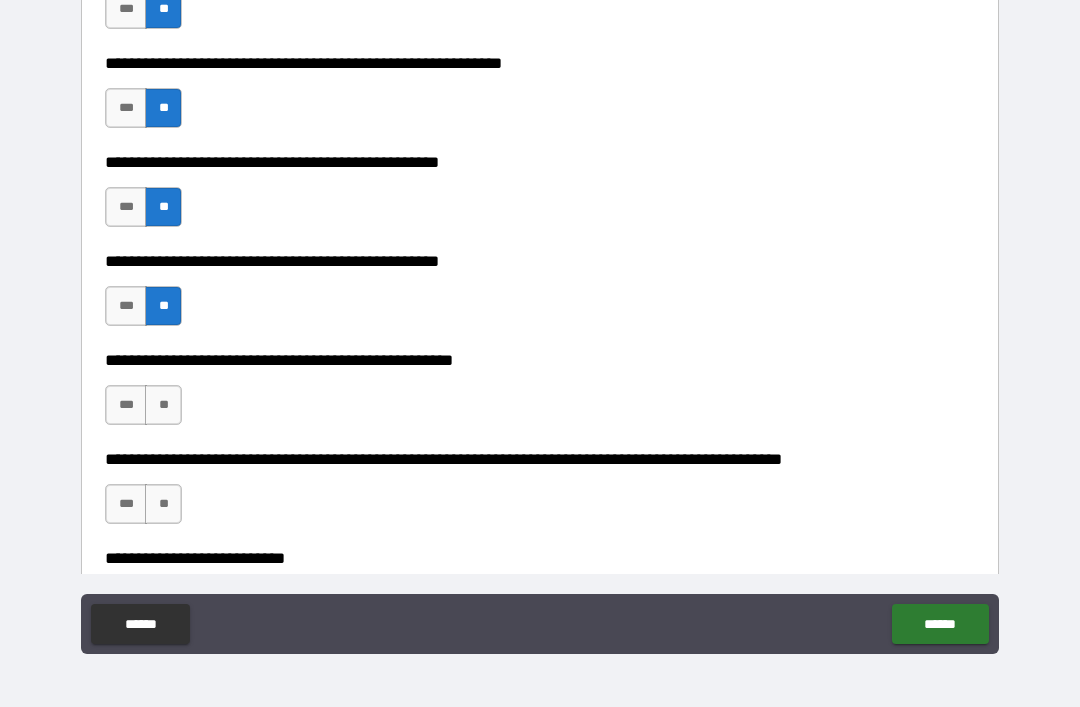 click on "**" at bounding box center [163, 405] 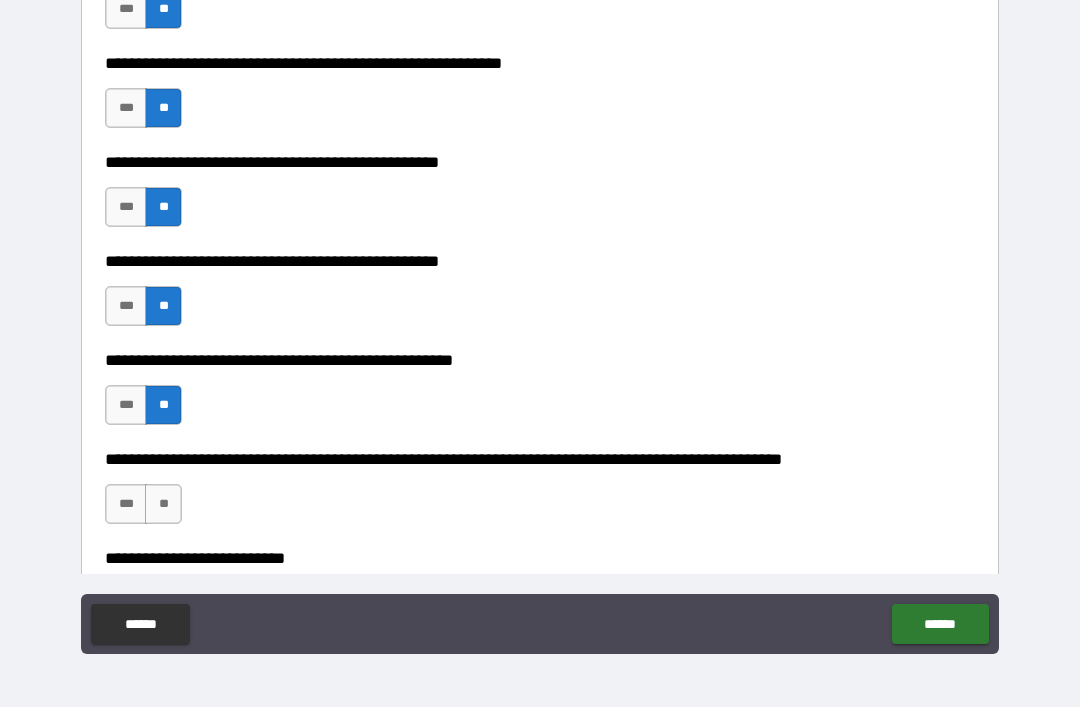 click on "**" at bounding box center [163, 504] 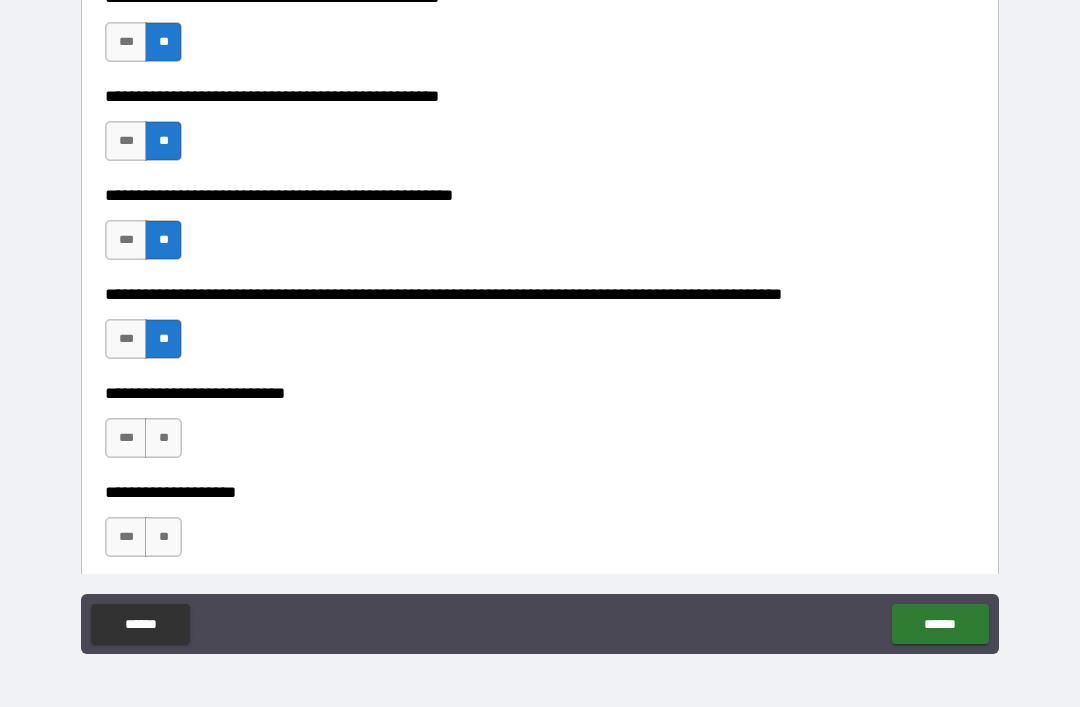 scroll, scrollTop: 737, scrollLeft: 0, axis: vertical 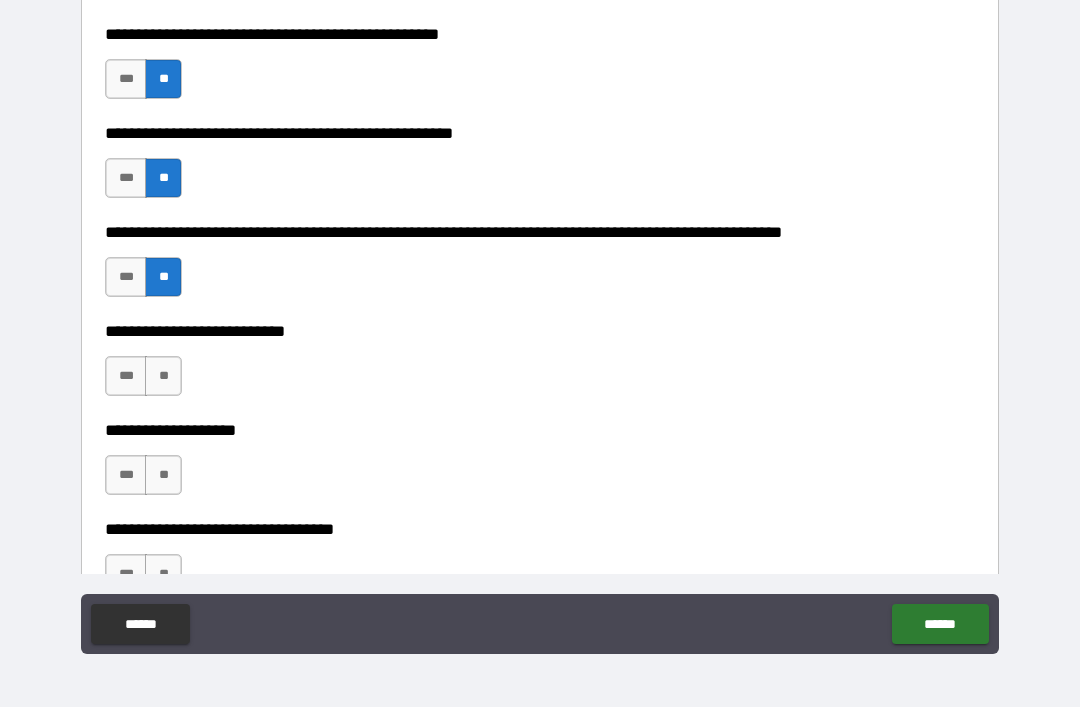 click on "**" at bounding box center (163, 376) 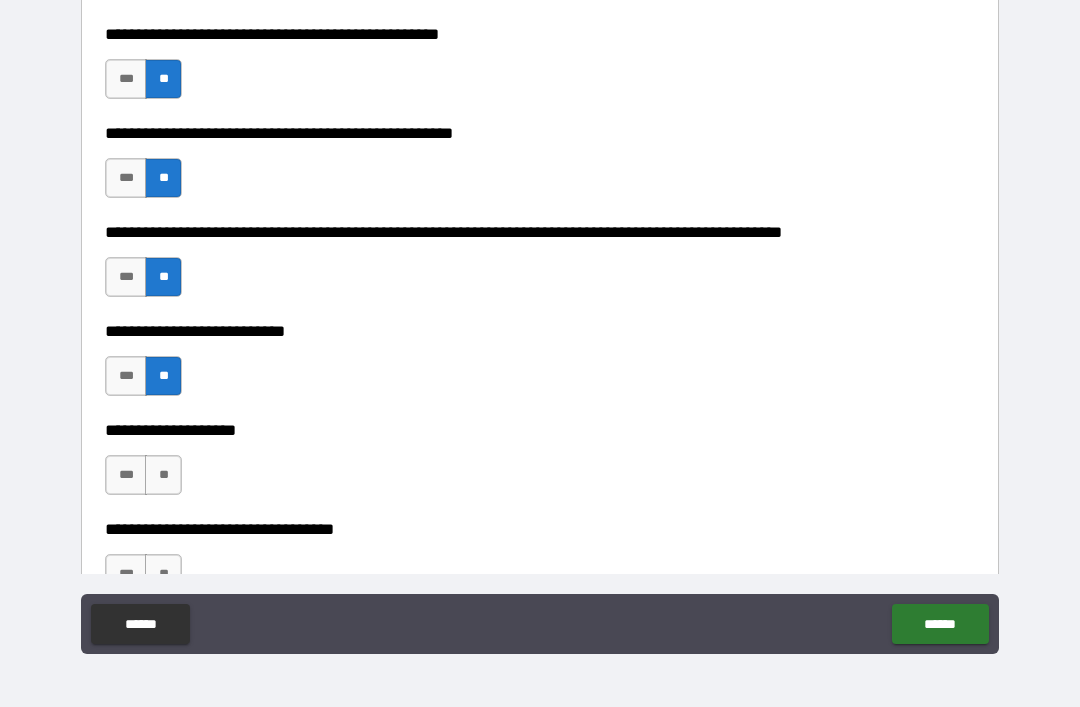 click on "**" at bounding box center [163, 475] 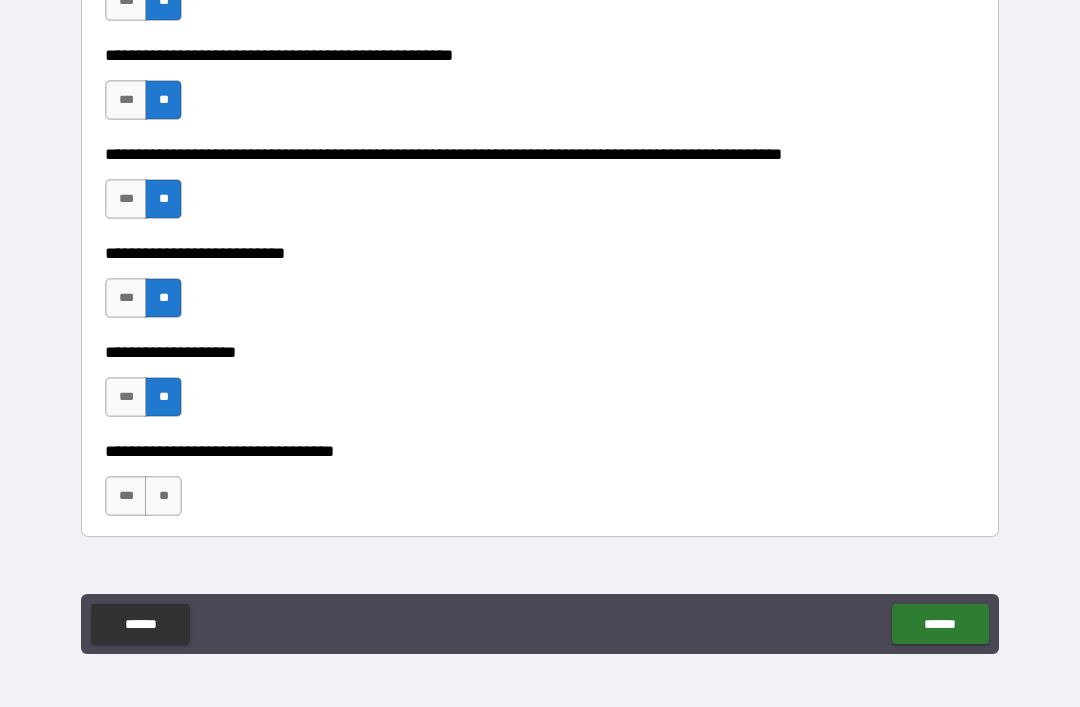 click on "**" at bounding box center [163, 496] 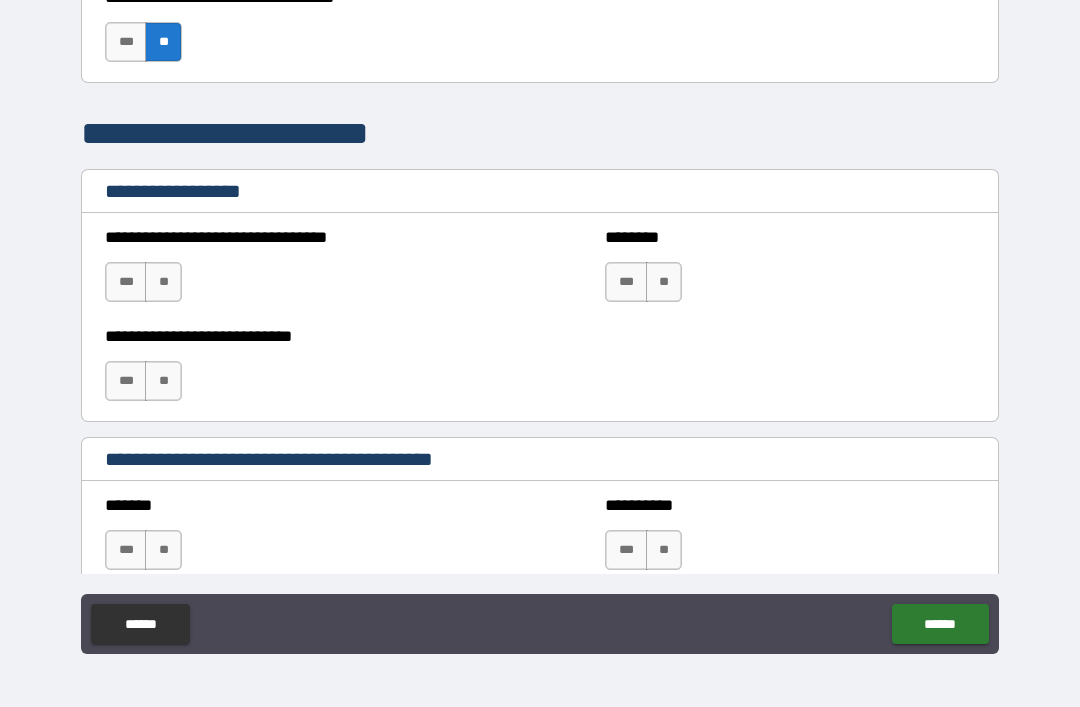 scroll, scrollTop: 1326, scrollLeft: 0, axis: vertical 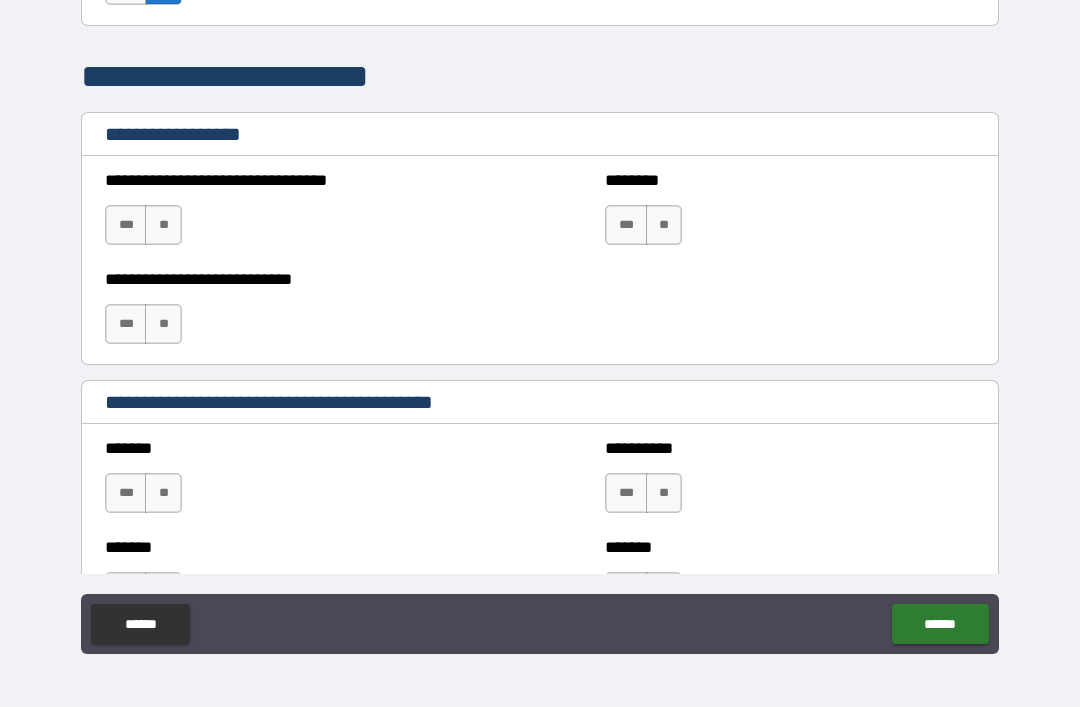 click on "**" at bounding box center [163, 225] 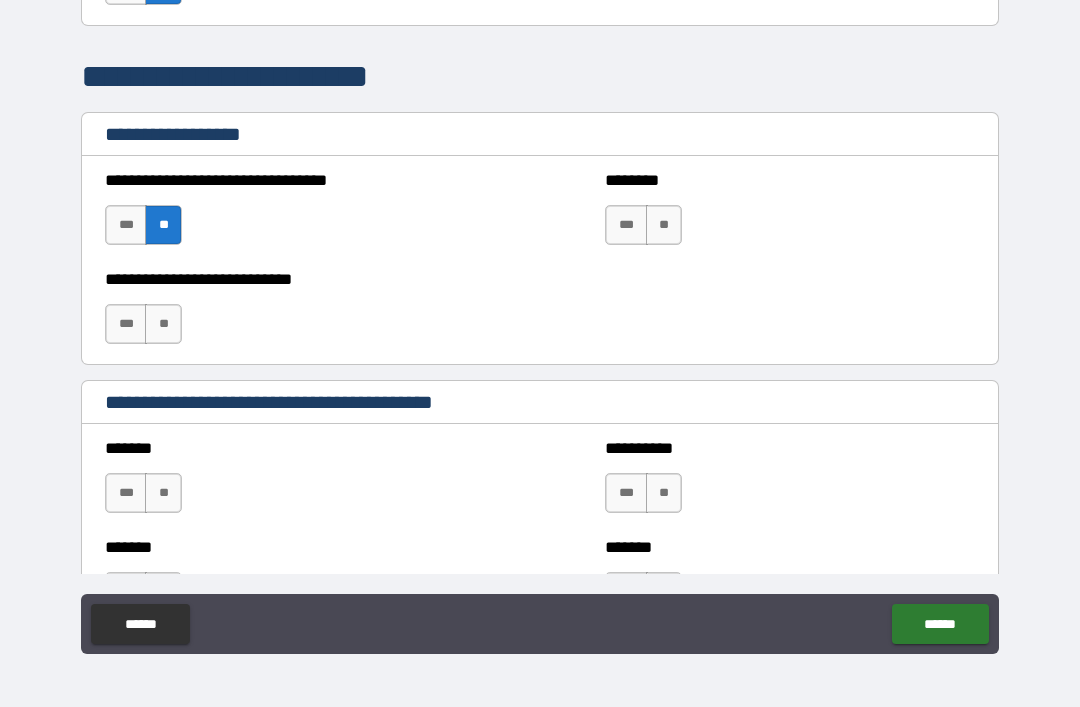 click on "**" at bounding box center [163, 324] 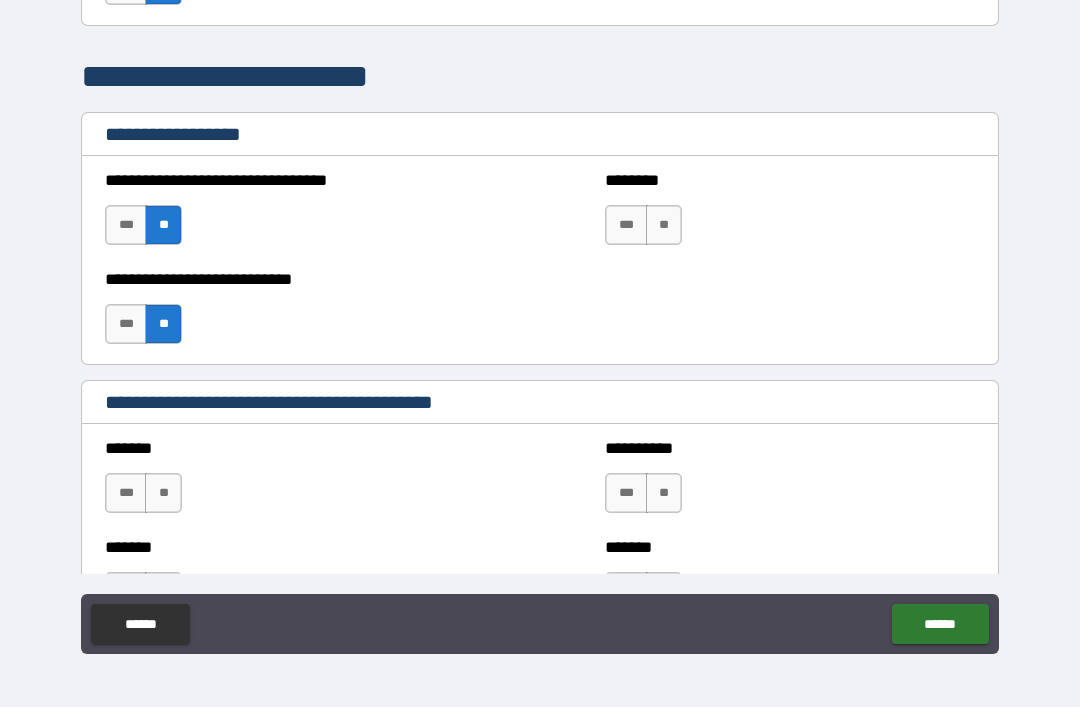 click on "**" at bounding box center (664, 225) 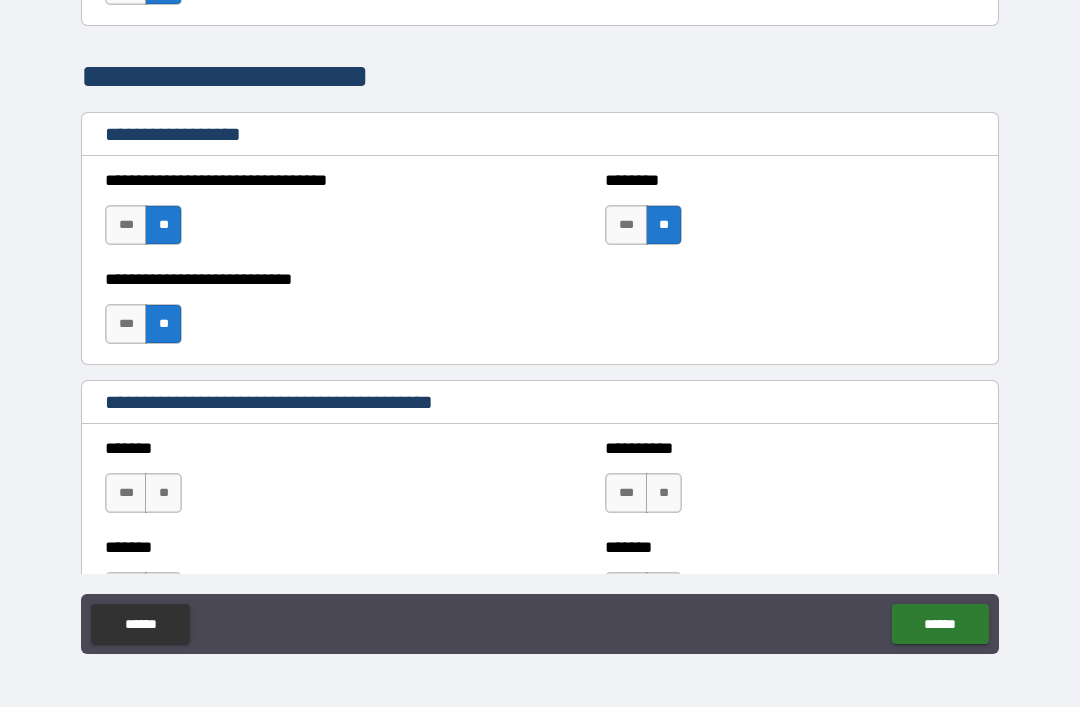 click on "**********" at bounding box center (790, 483) 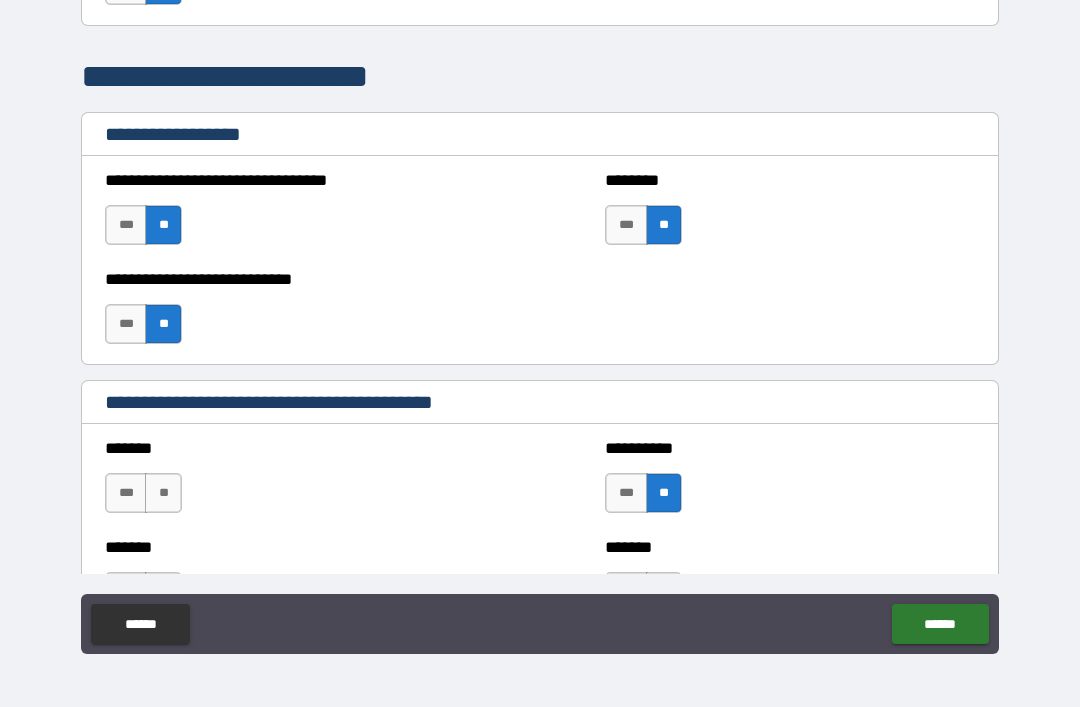 click on "**" at bounding box center (163, 493) 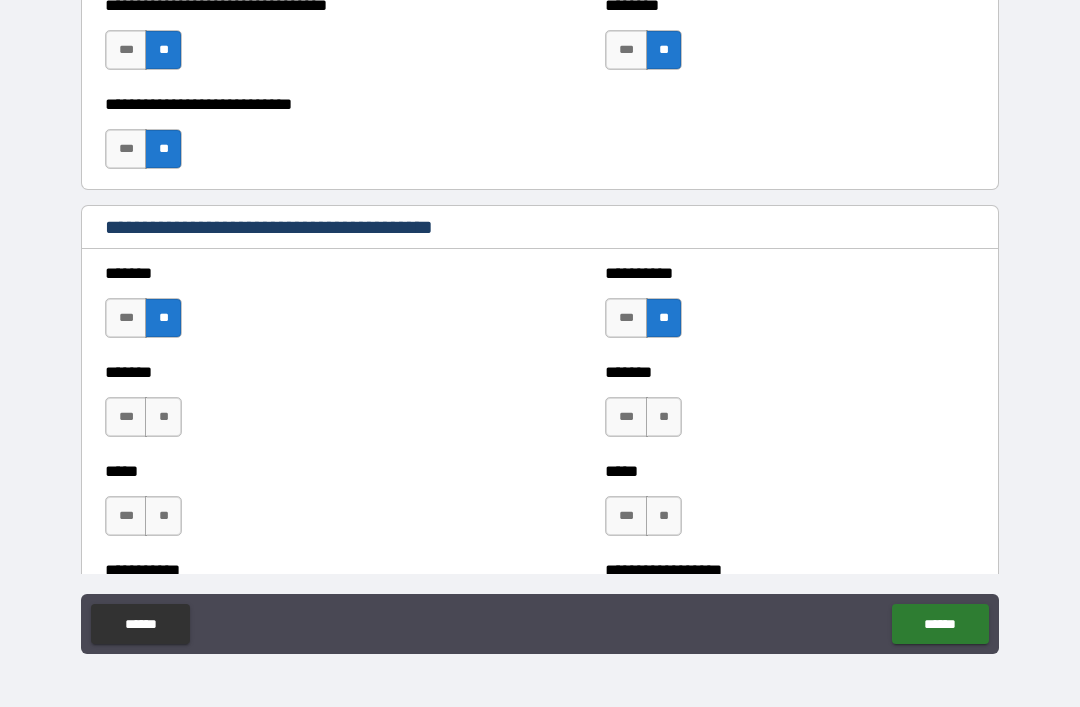 scroll, scrollTop: 1508, scrollLeft: 0, axis: vertical 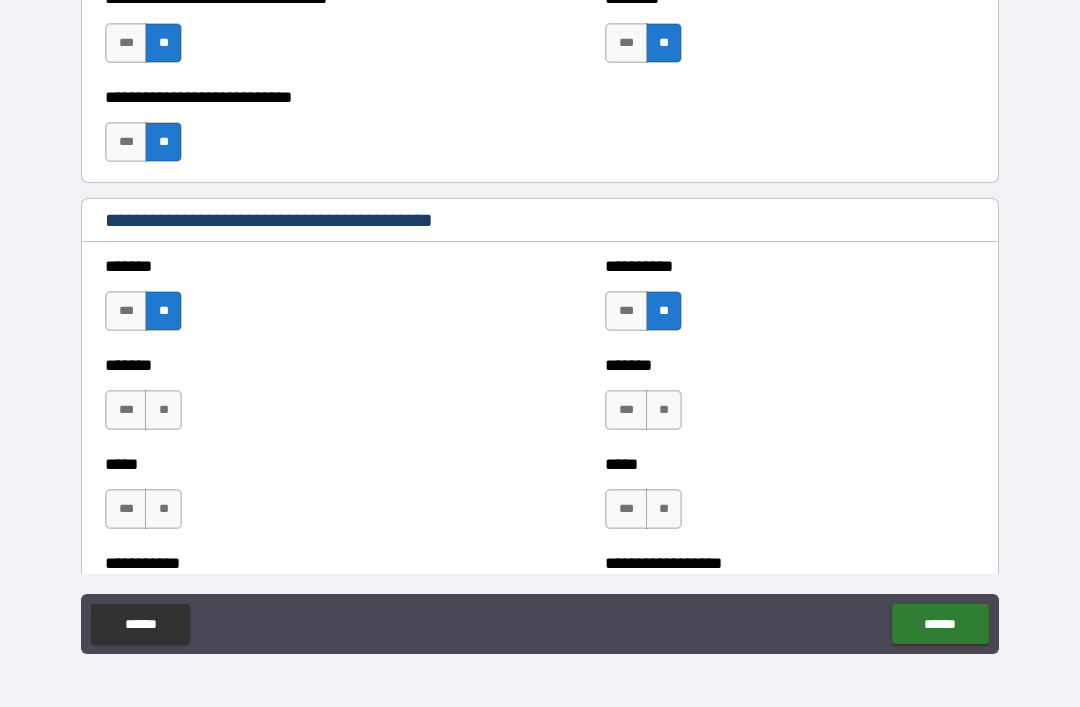 click on "**" at bounding box center [163, 410] 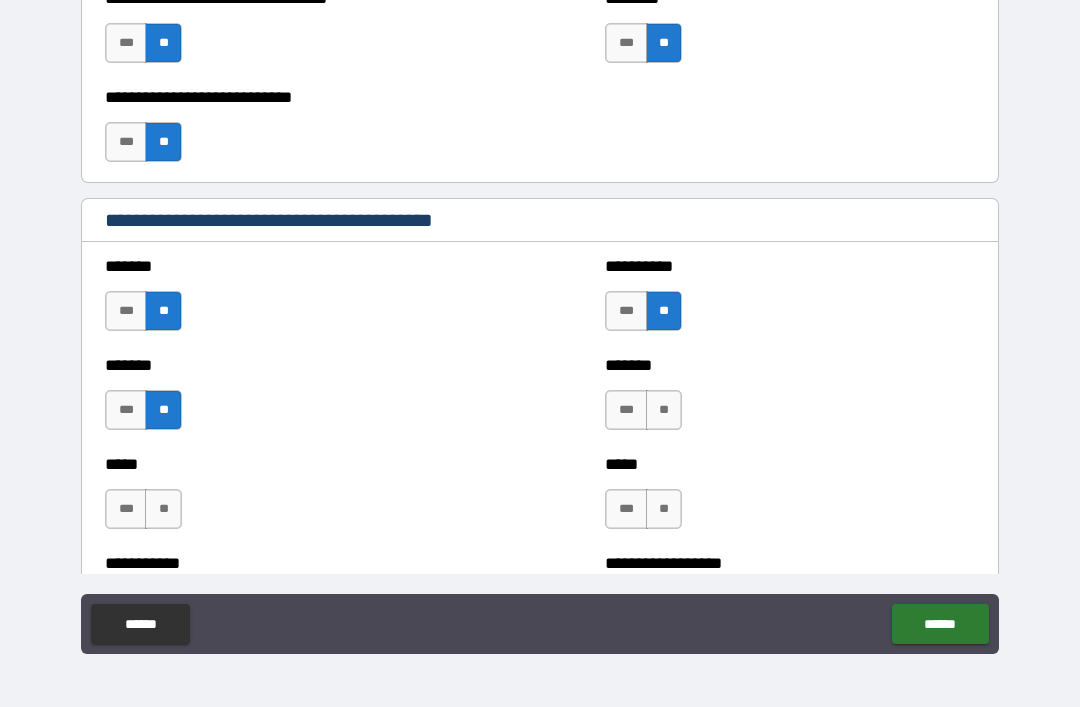 click on "**" at bounding box center (664, 410) 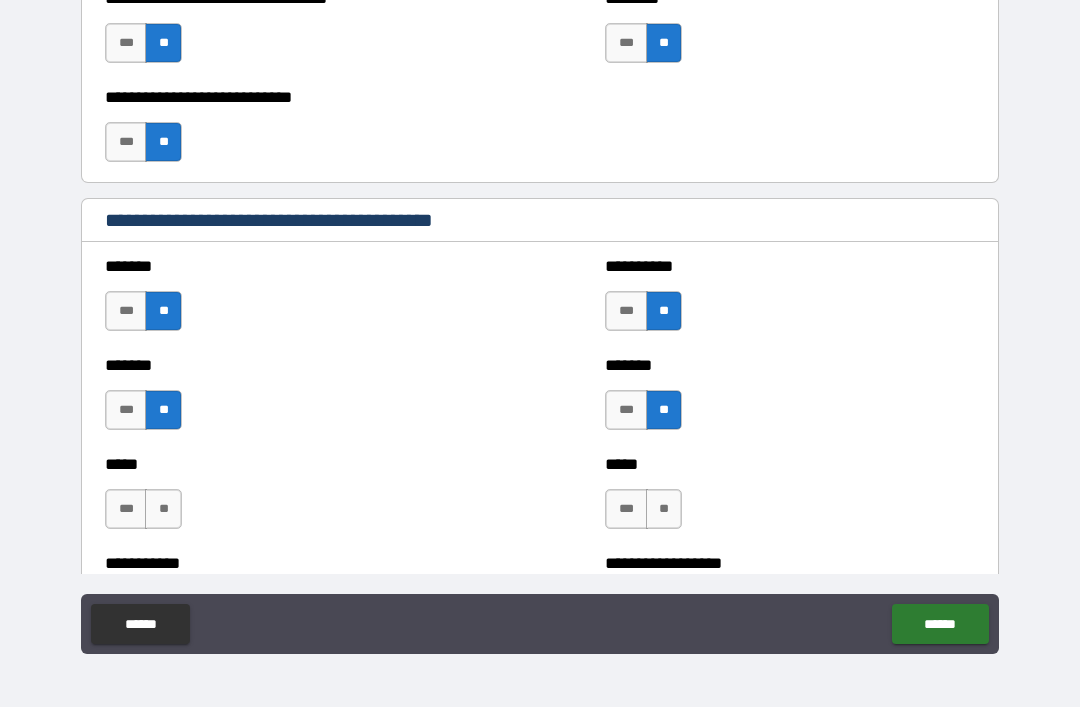click on "**" at bounding box center [664, 509] 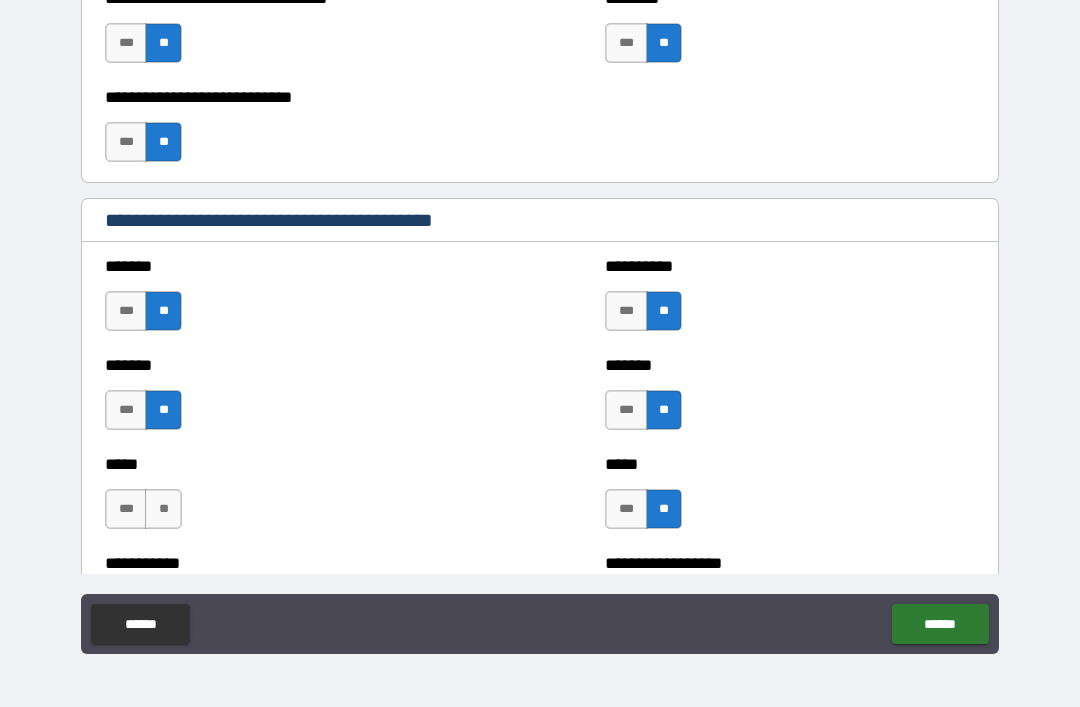click on "**" at bounding box center (163, 509) 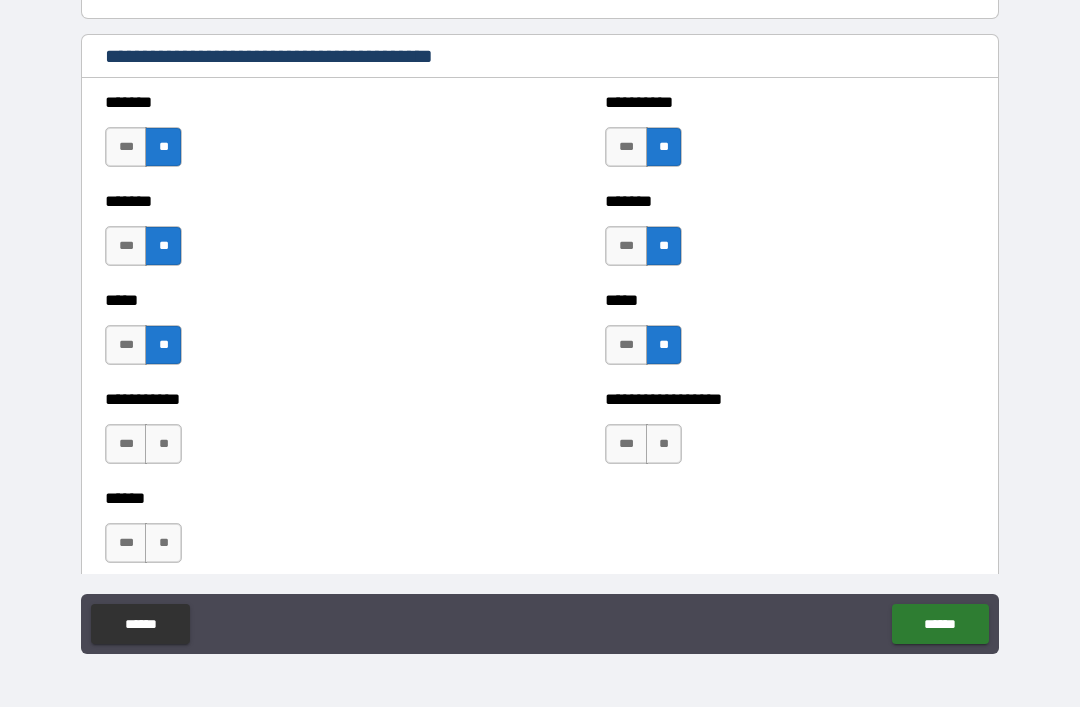 scroll, scrollTop: 1712, scrollLeft: 0, axis: vertical 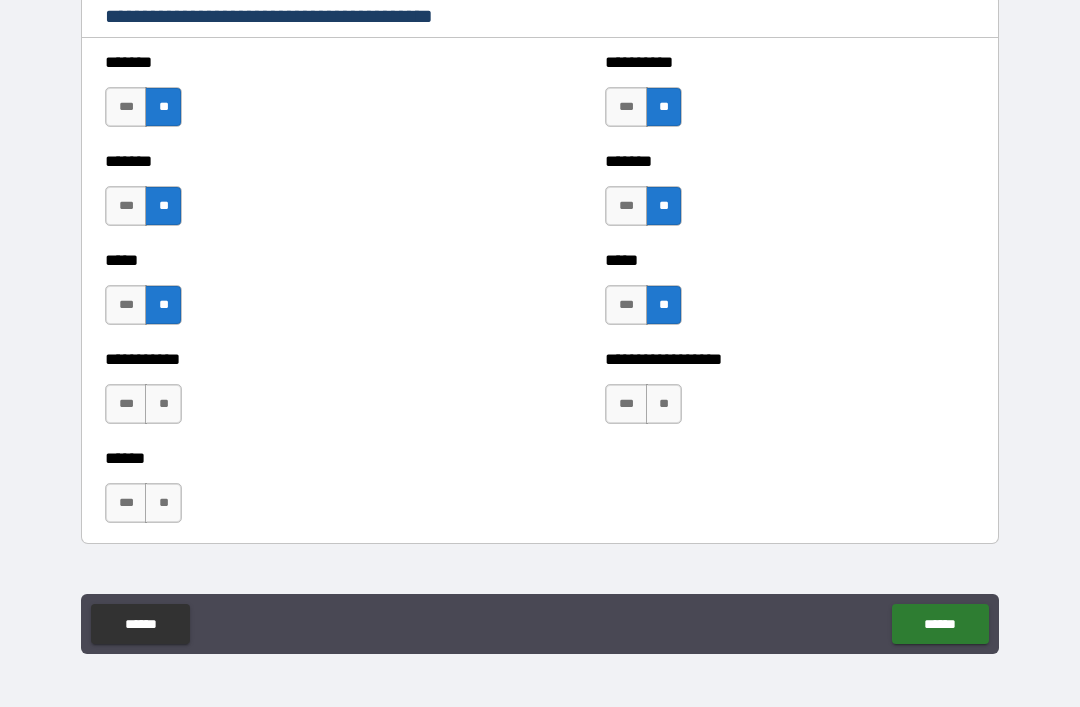 click on "**" at bounding box center [664, 404] 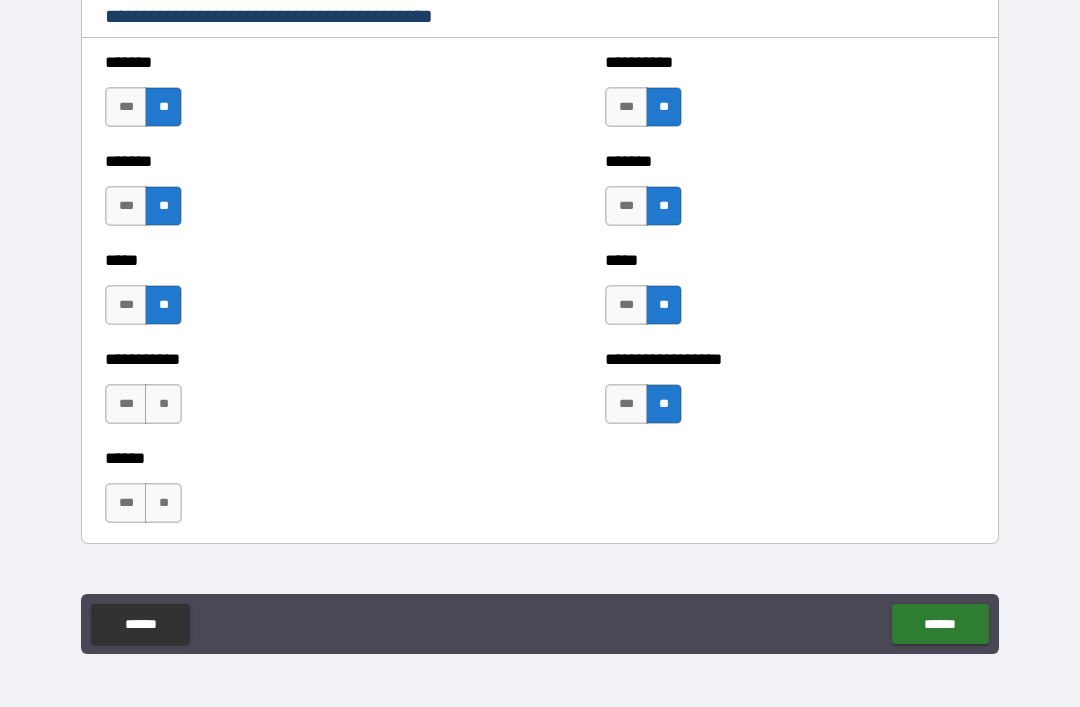 click on "**" at bounding box center (163, 404) 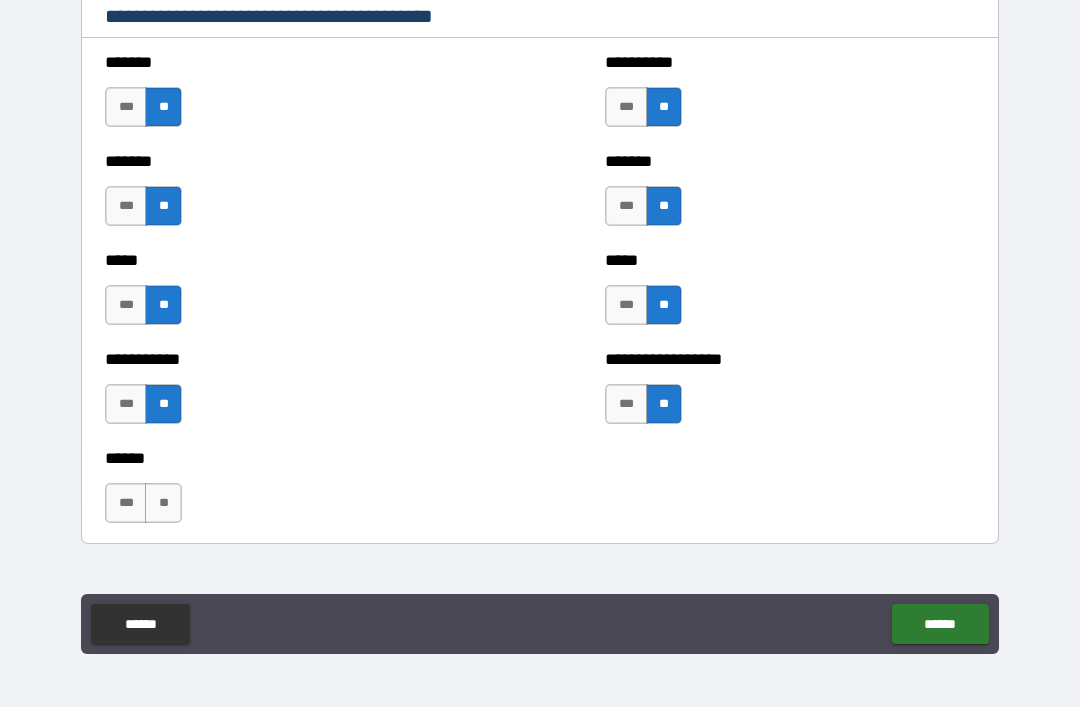click on "**" at bounding box center [163, 503] 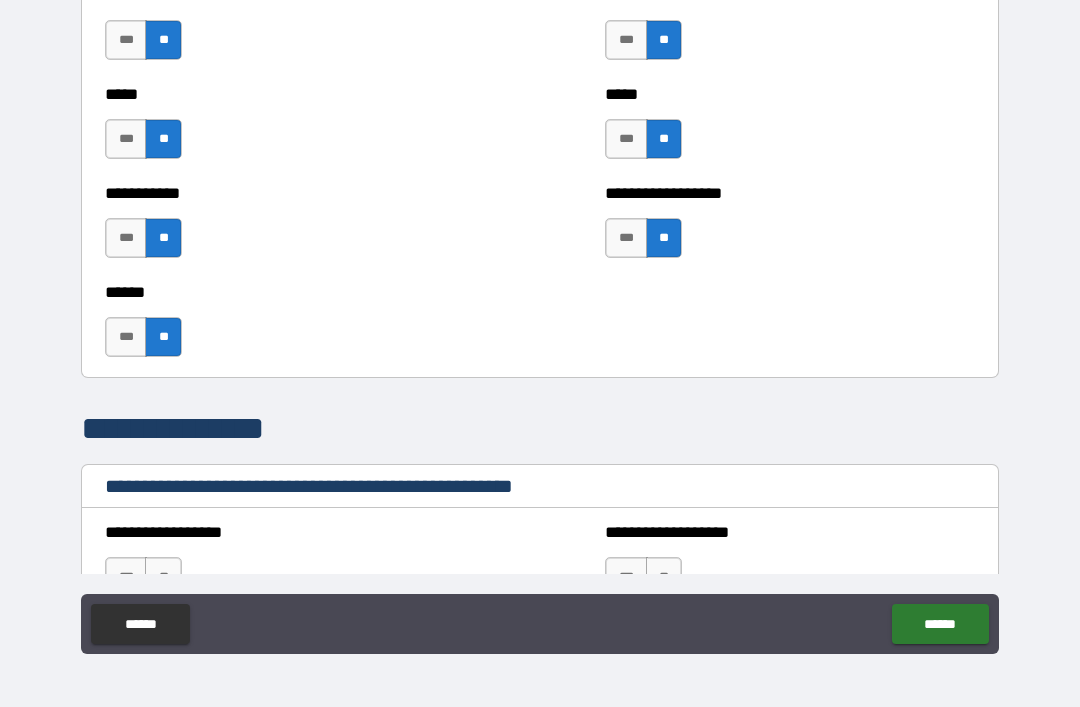 scroll, scrollTop: 1925, scrollLeft: 0, axis: vertical 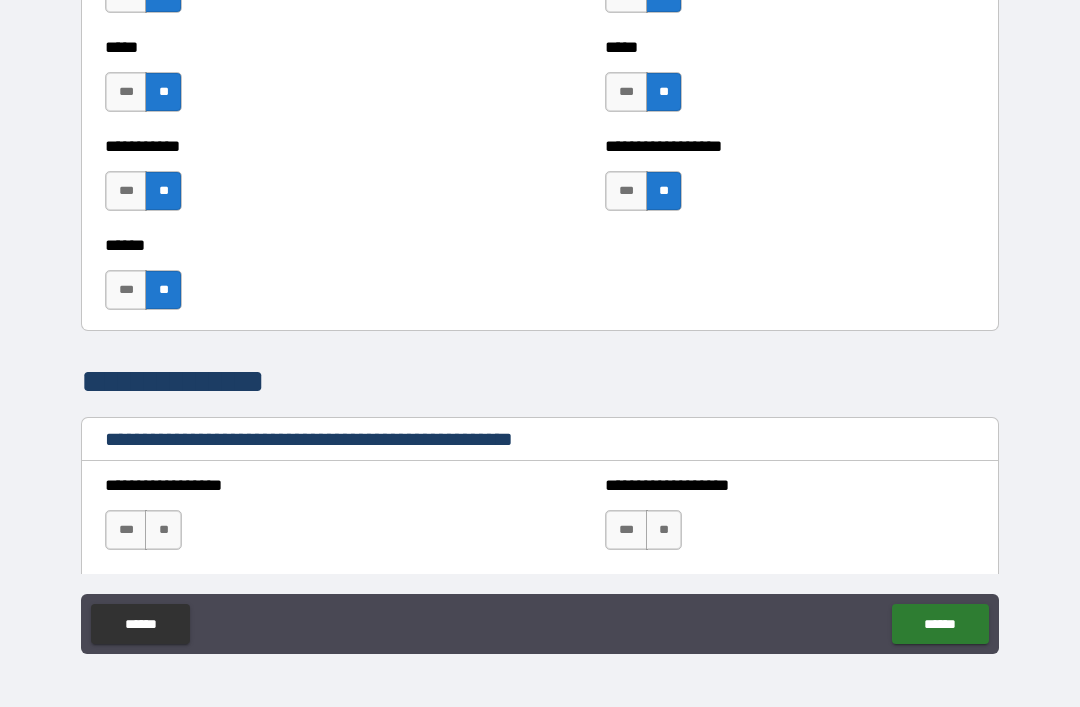 click on "**" at bounding box center [163, 530] 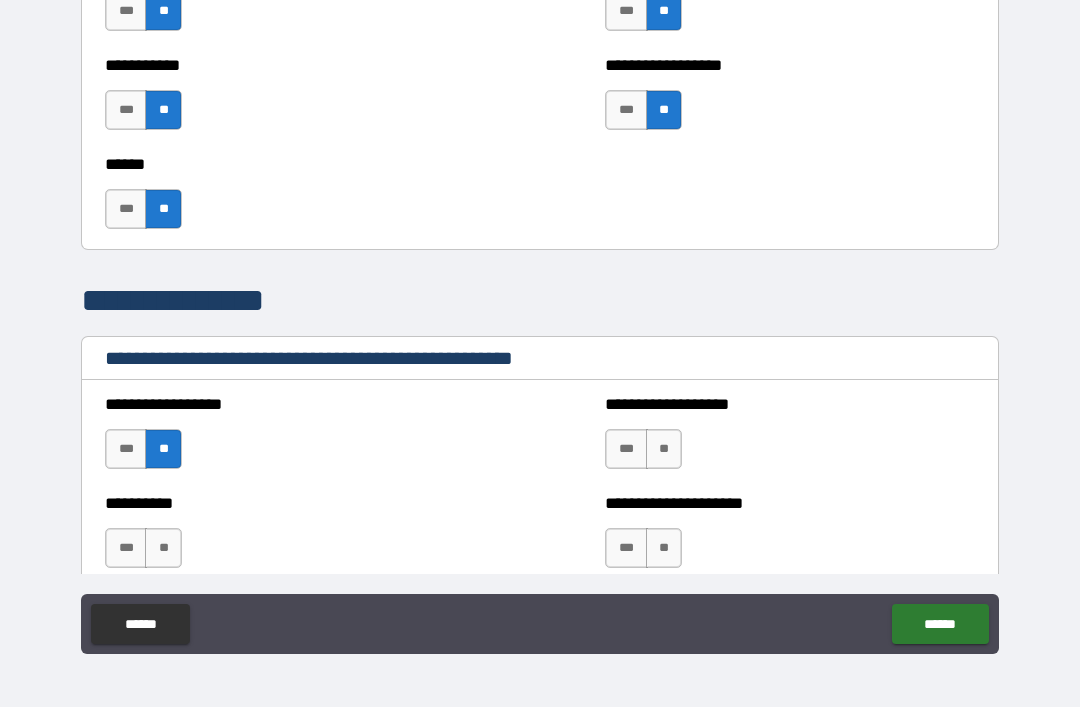 scroll, scrollTop: 2007, scrollLeft: 0, axis: vertical 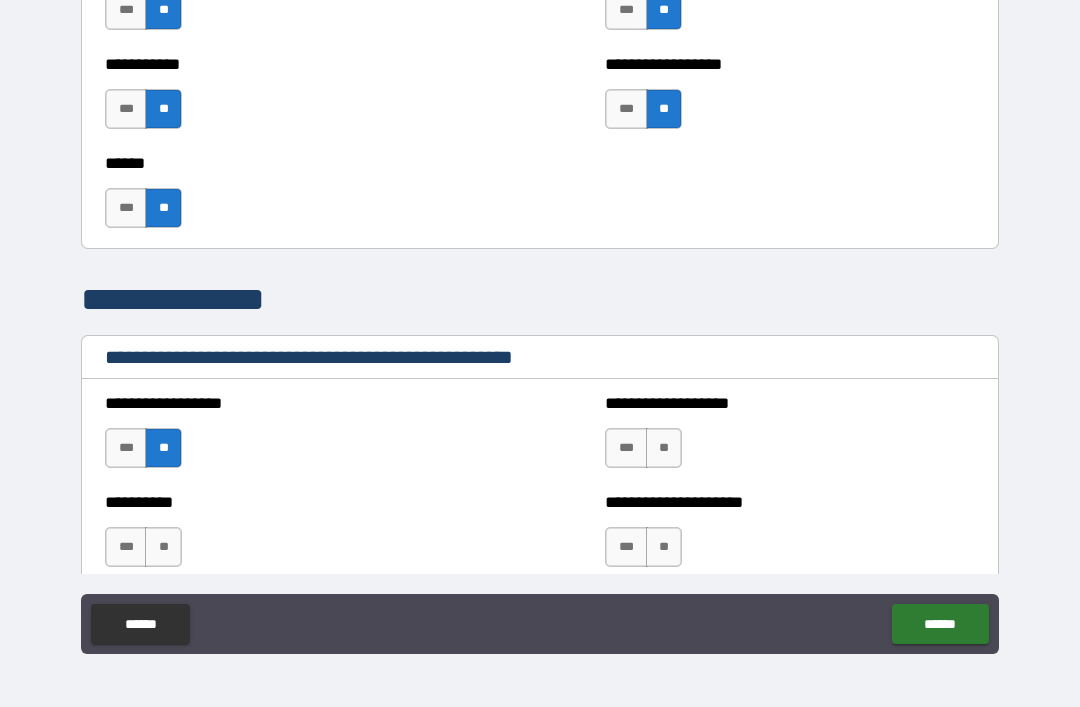 click on "**" at bounding box center (664, 448) 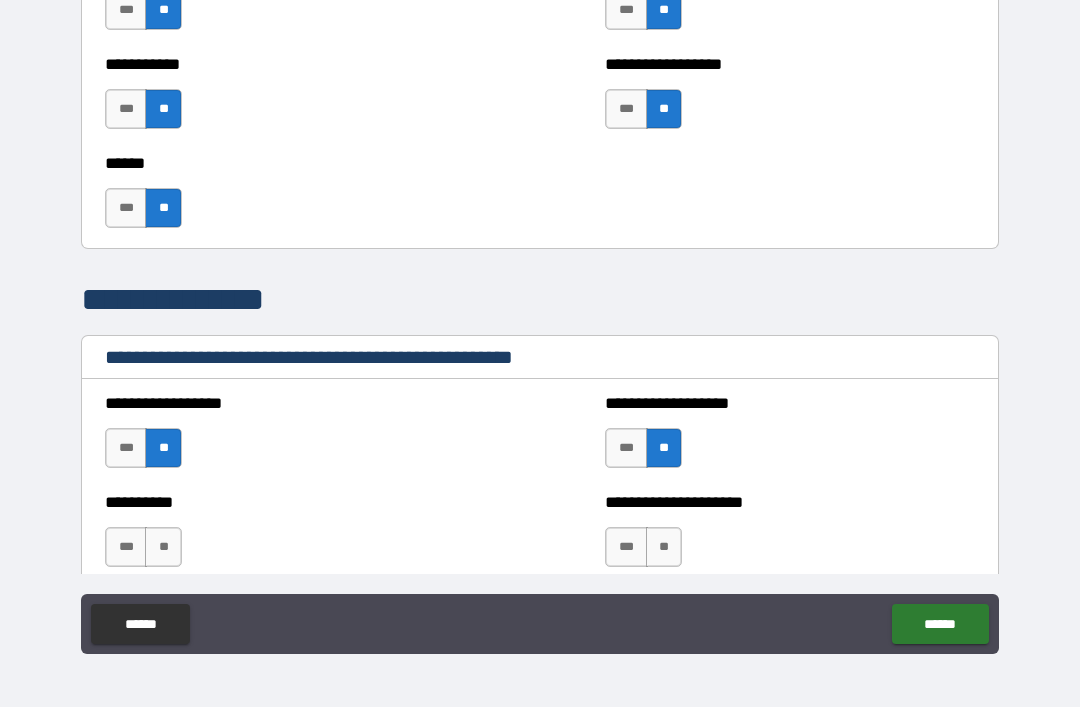 click on "**" at bounding box center (664, 547) 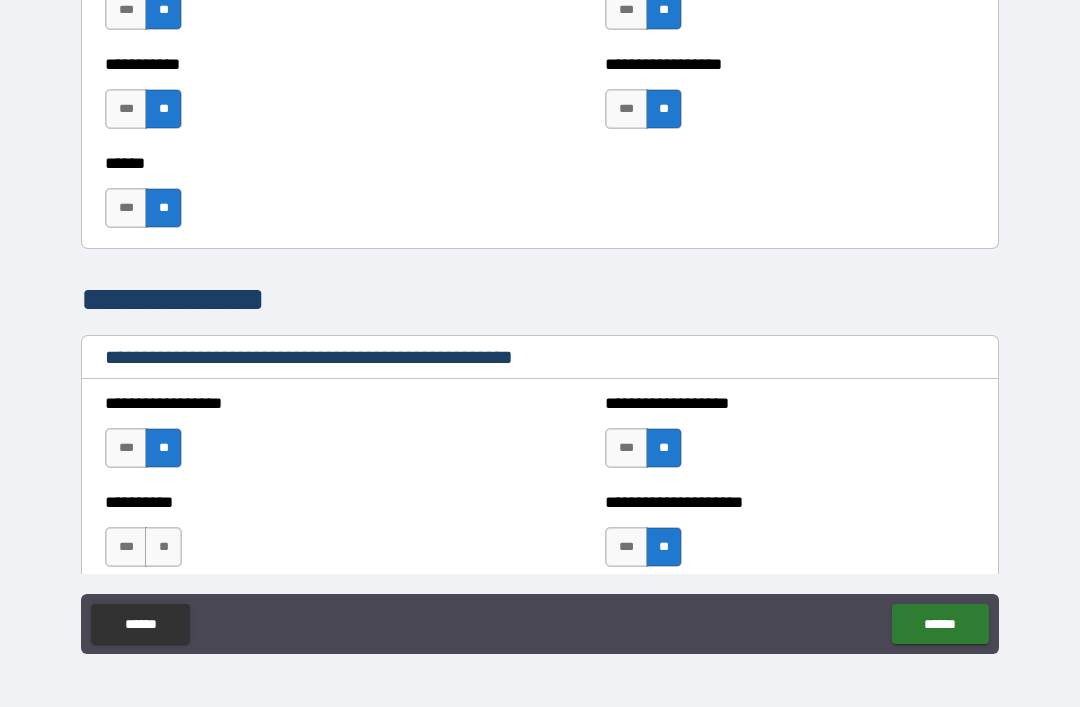 click on "**" at bounding box center [163, 547] 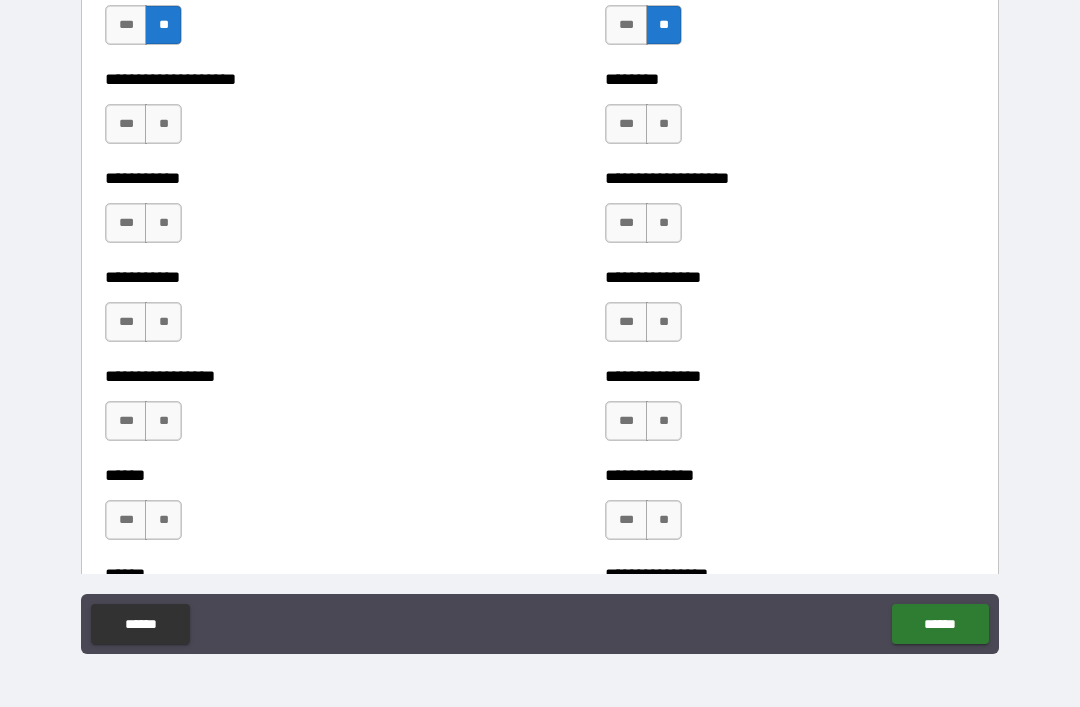 scroll, scrollTop: 2556, scrollLeft: 0, axis: vertical 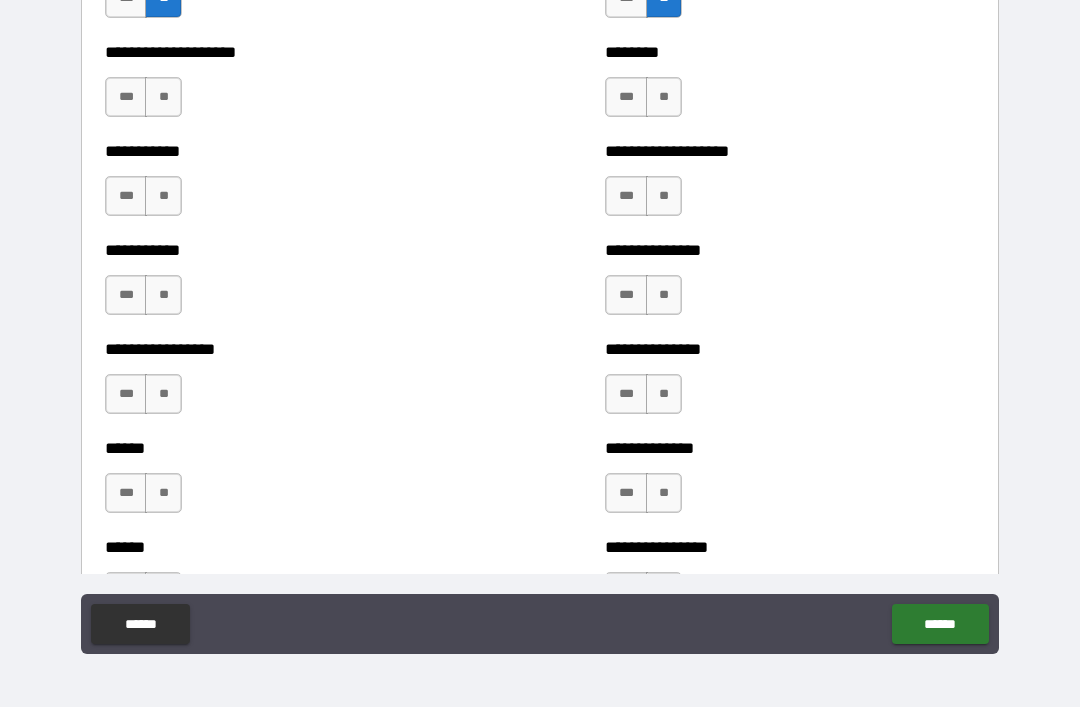 click on "**" at bounding box center (163, 196) 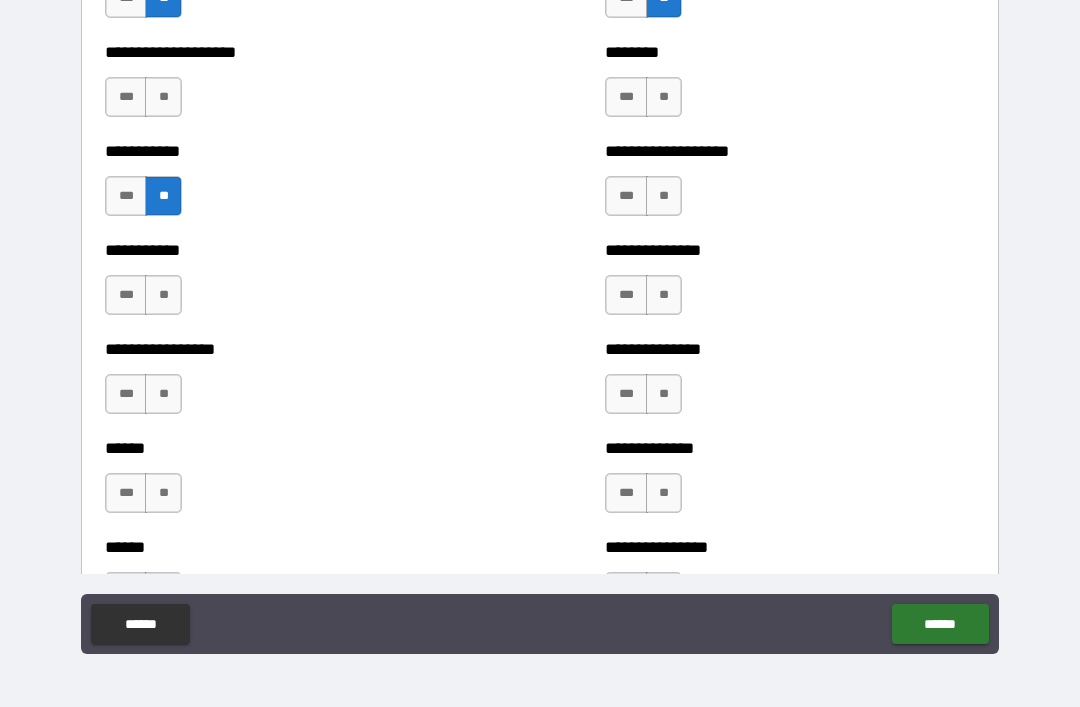 click on "**" at bounding box center (163, 97) 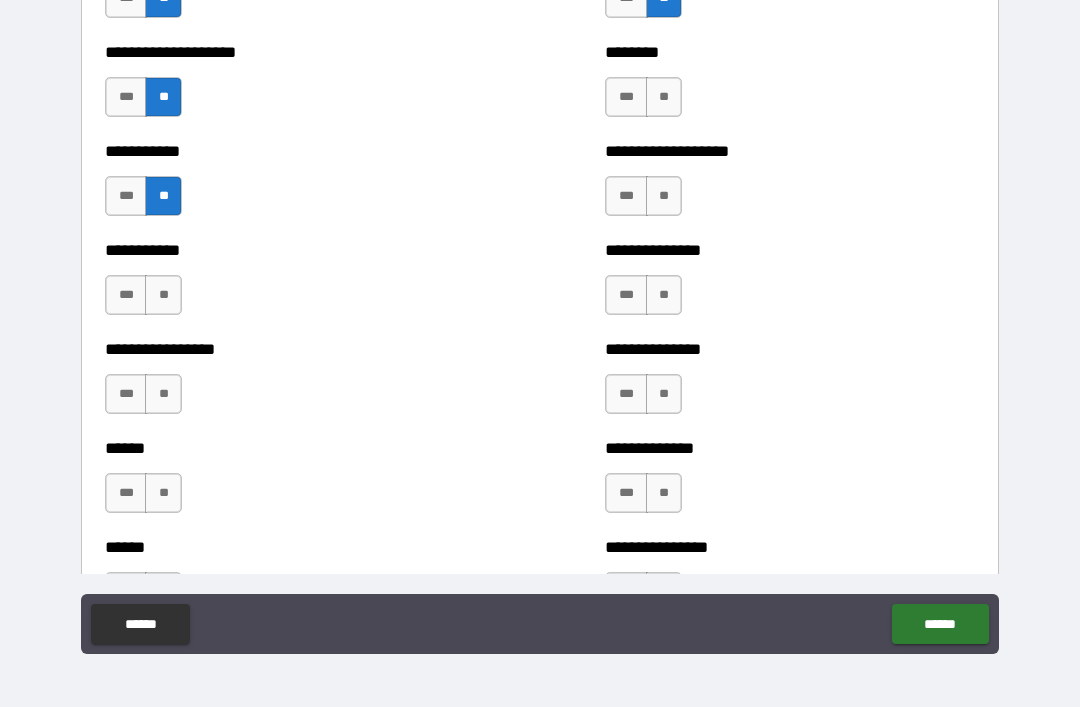 click on "**" at bounding box center (664, 97) 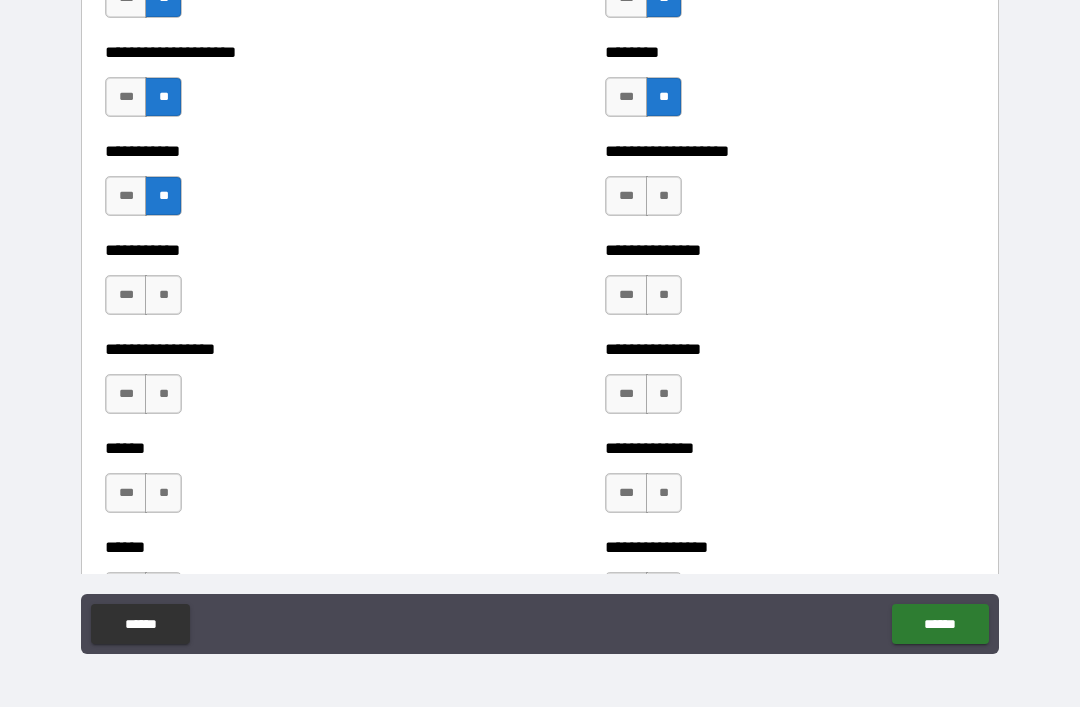 click on "**" at bounding box center (664, 196) 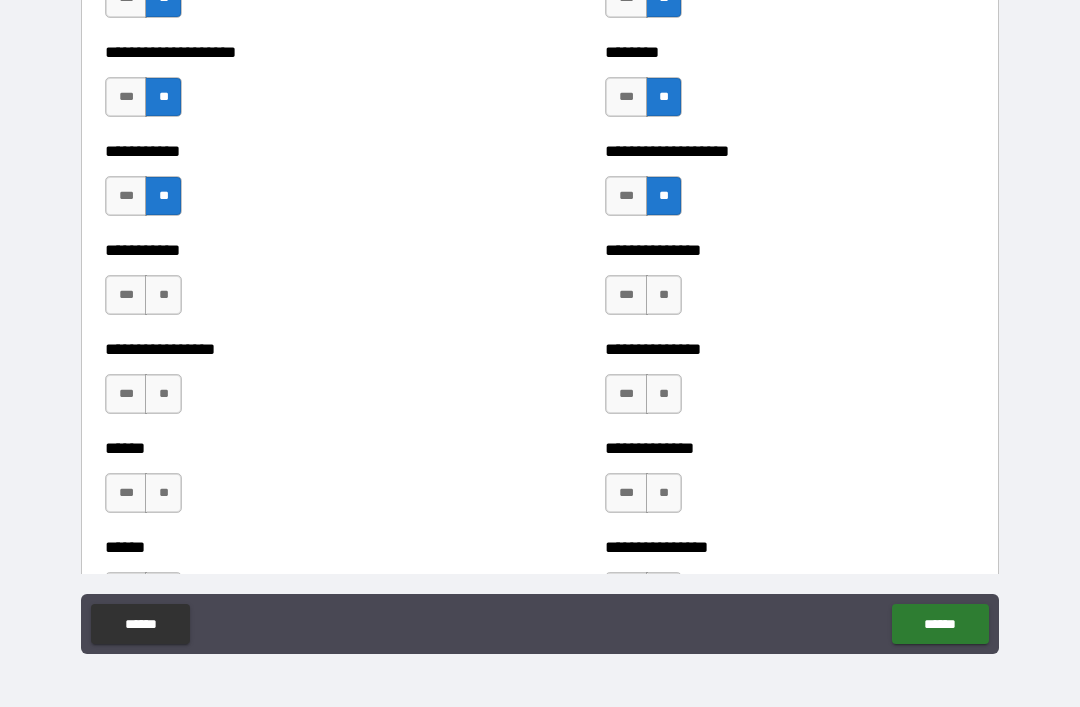 click on "**" at bounding box center [664, 295] 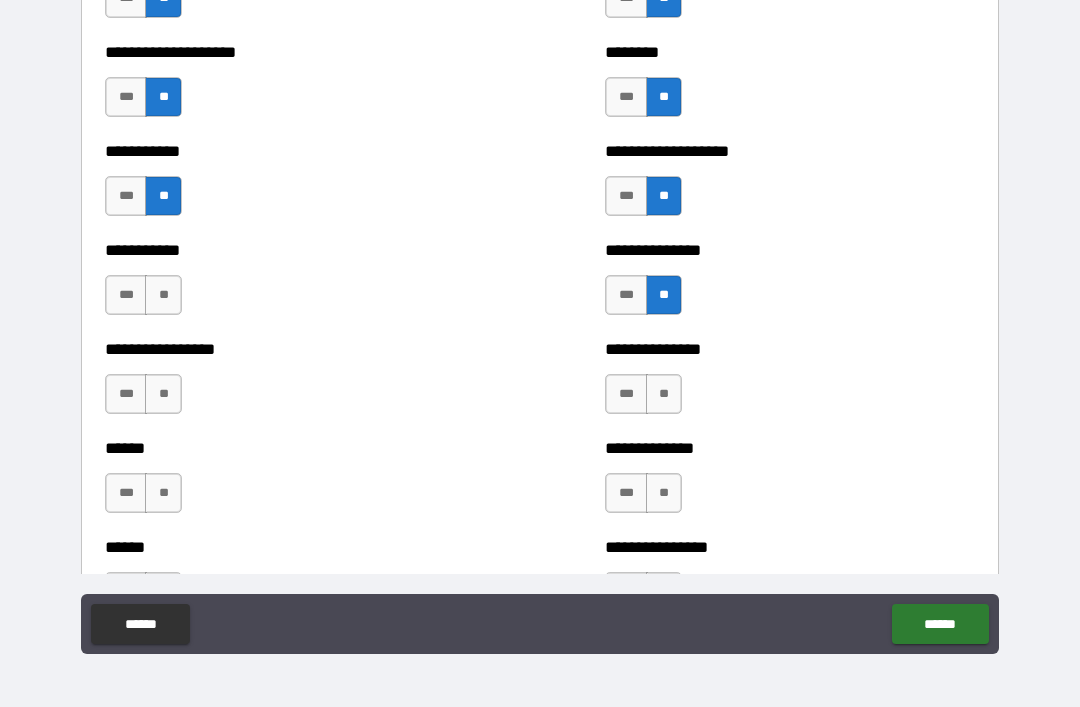 click on "**" at bounding box center [664, 394] 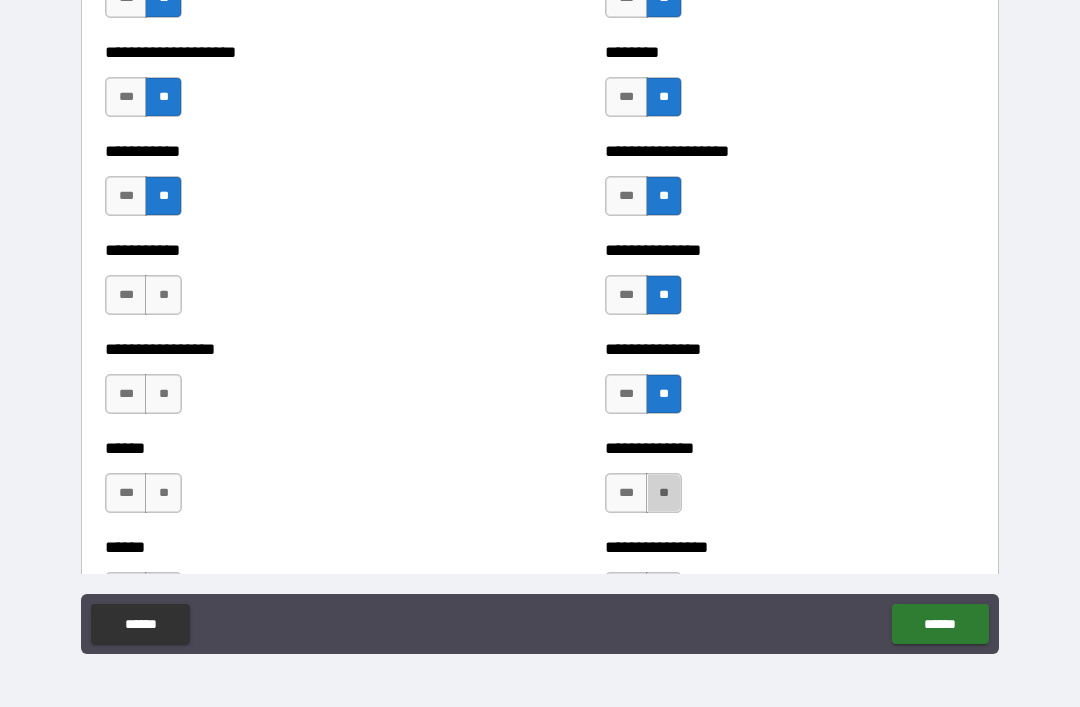 click on "**" at bounding box center [664, 493] 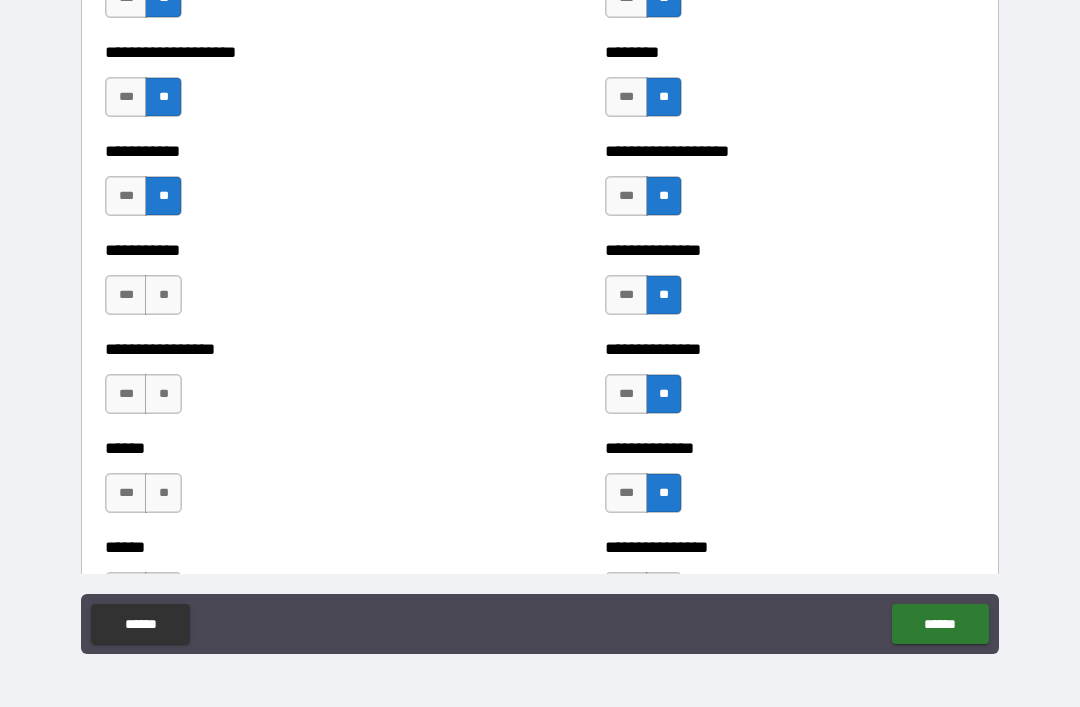 click on "**" at bounding box center (163, 295) 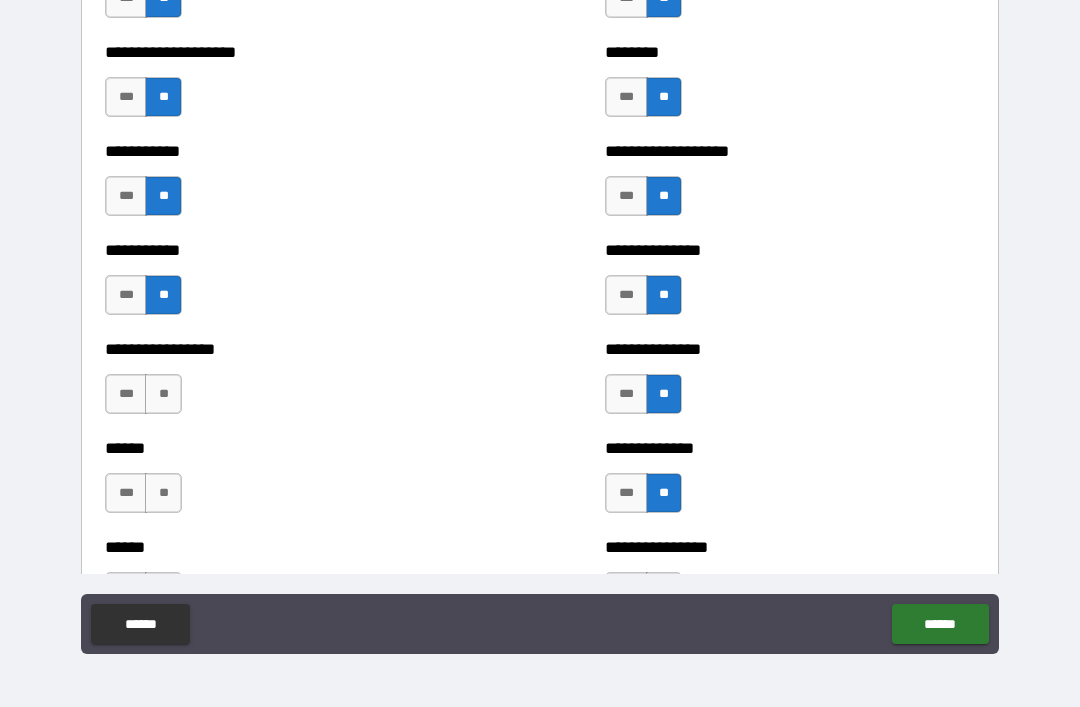 click on "**" at bounding box center [163, 394] 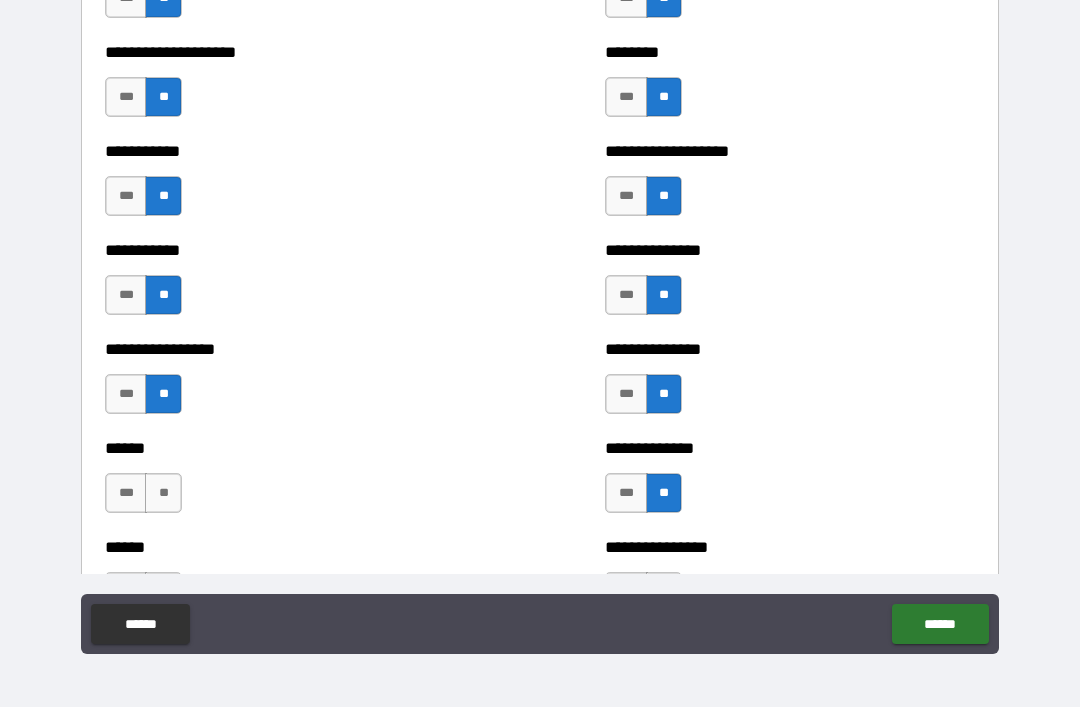 click on "**" at bounding box center [163, 493] 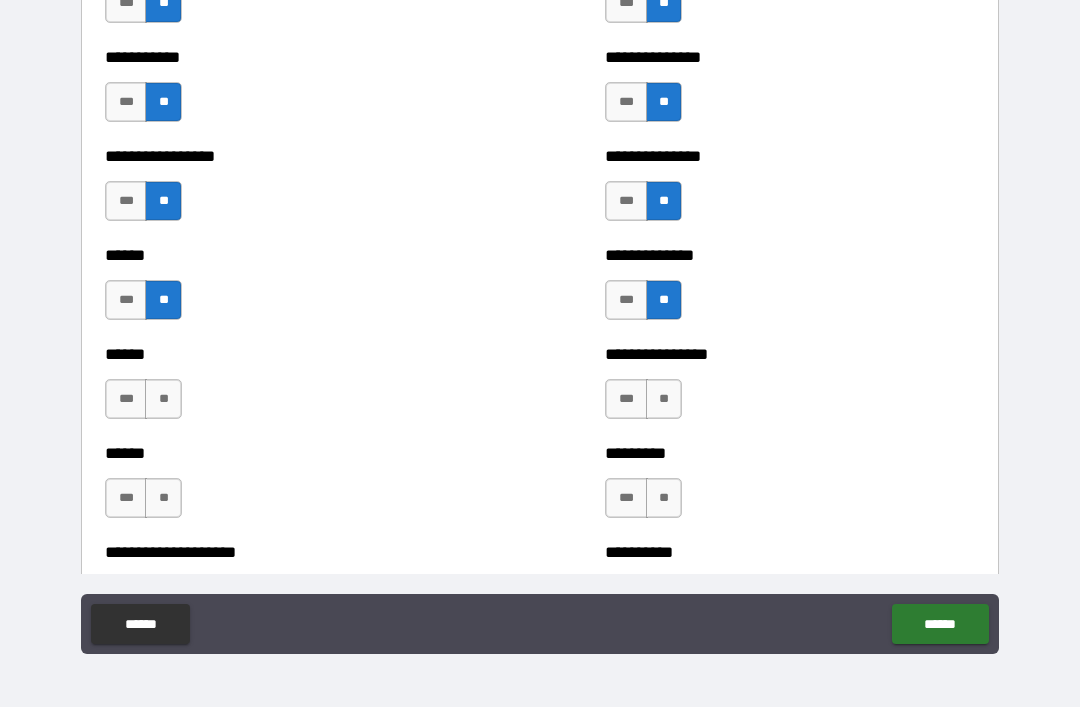 scroll, scrollTop: 2748, scrollLeft: 0, axis: vertical 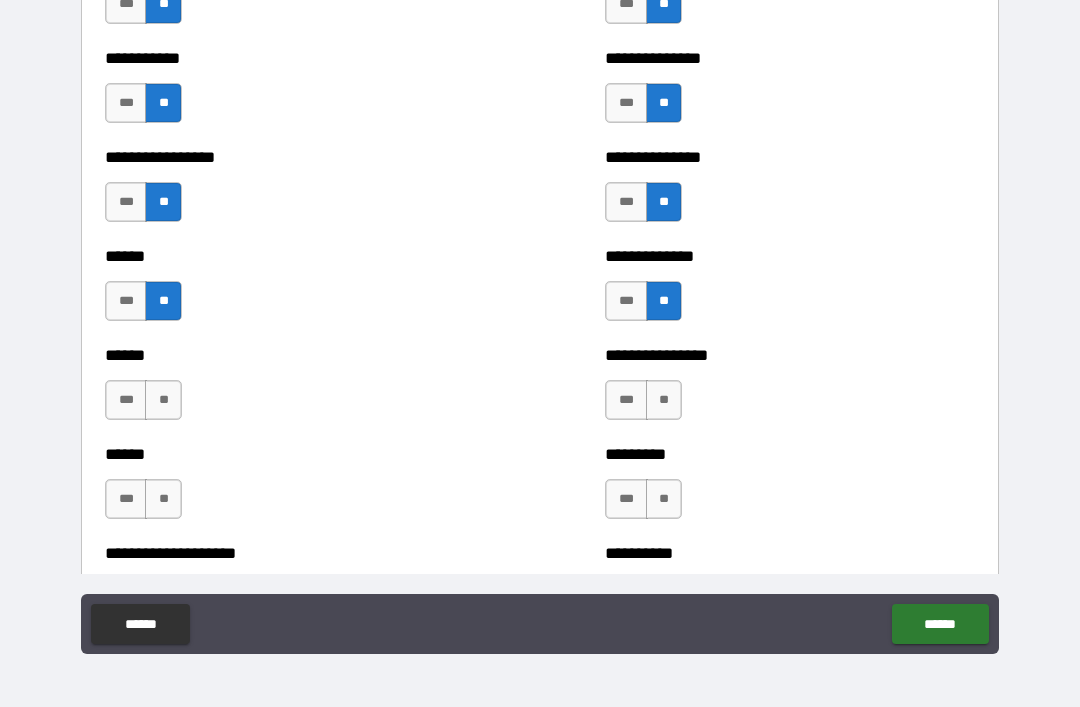 click on "**" at bounding box center [163, 400] 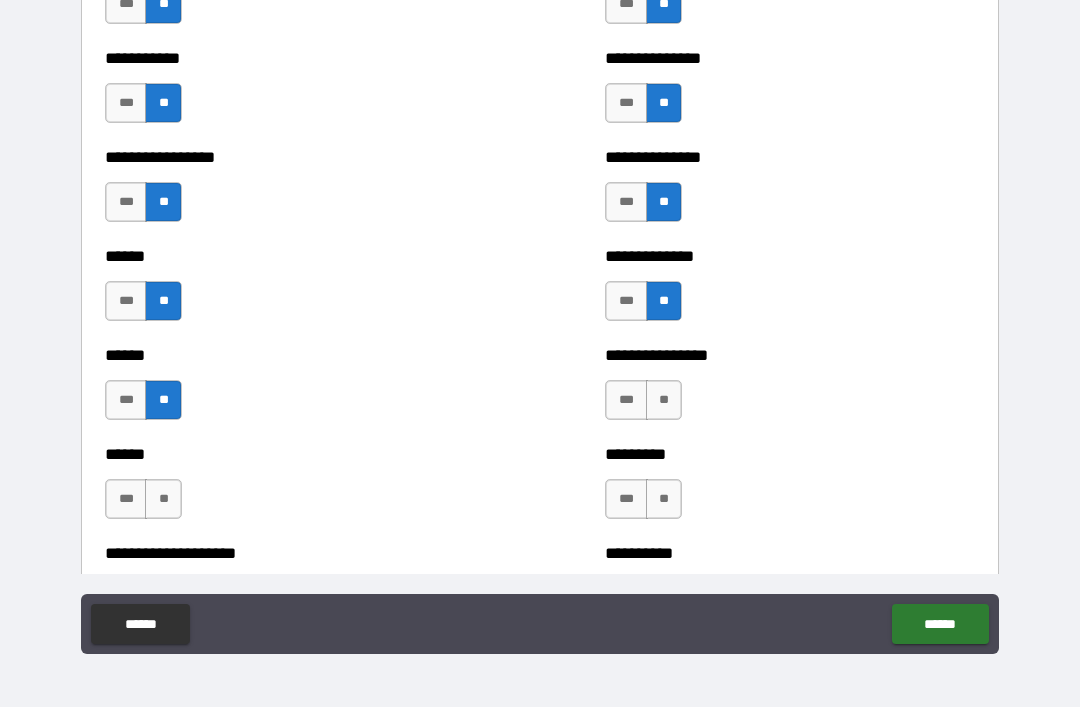click on "**" at bounding box center [163, 499] 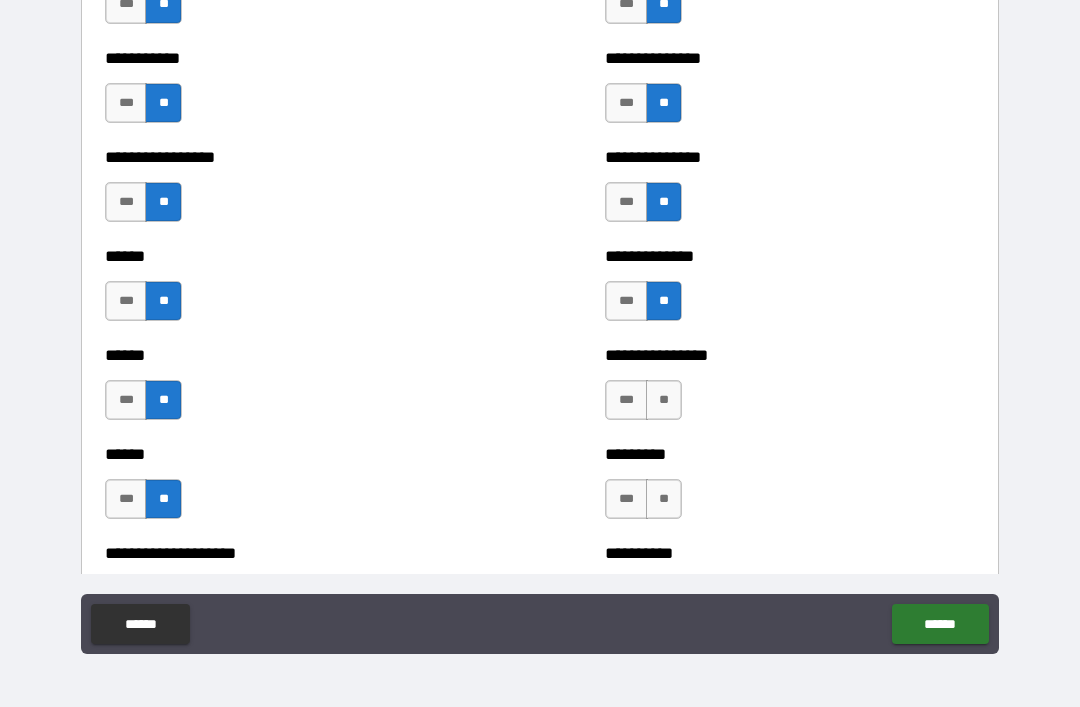 click on "**" at bounding box center (664, 400) 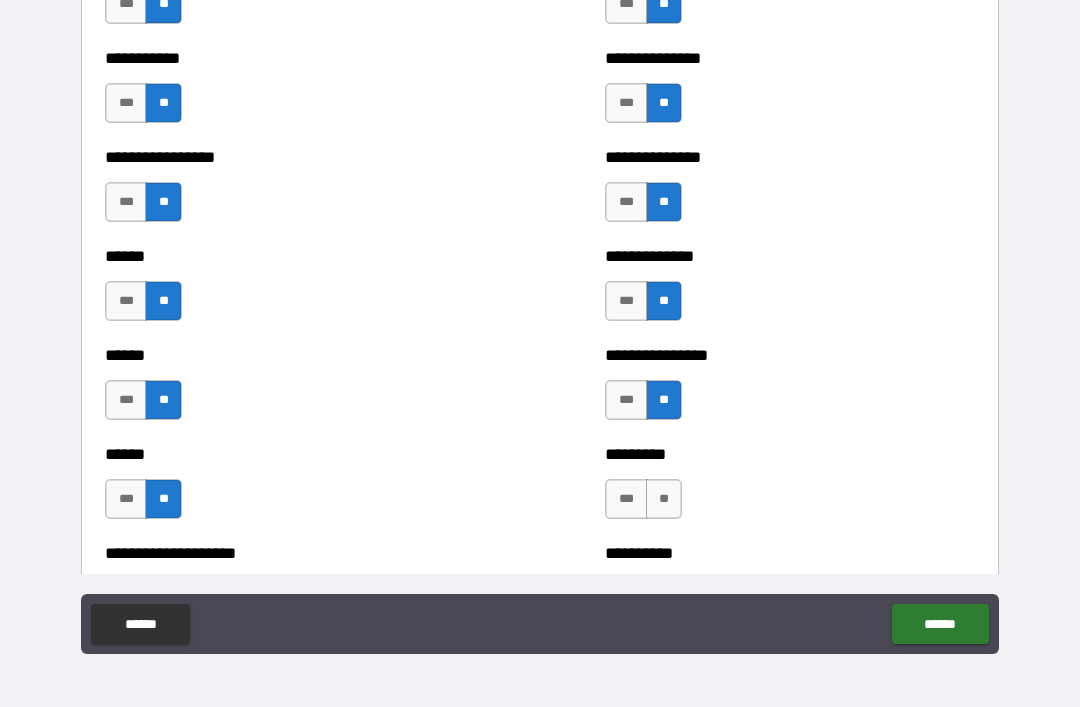 click on "**" at bounding box center (664, 499) 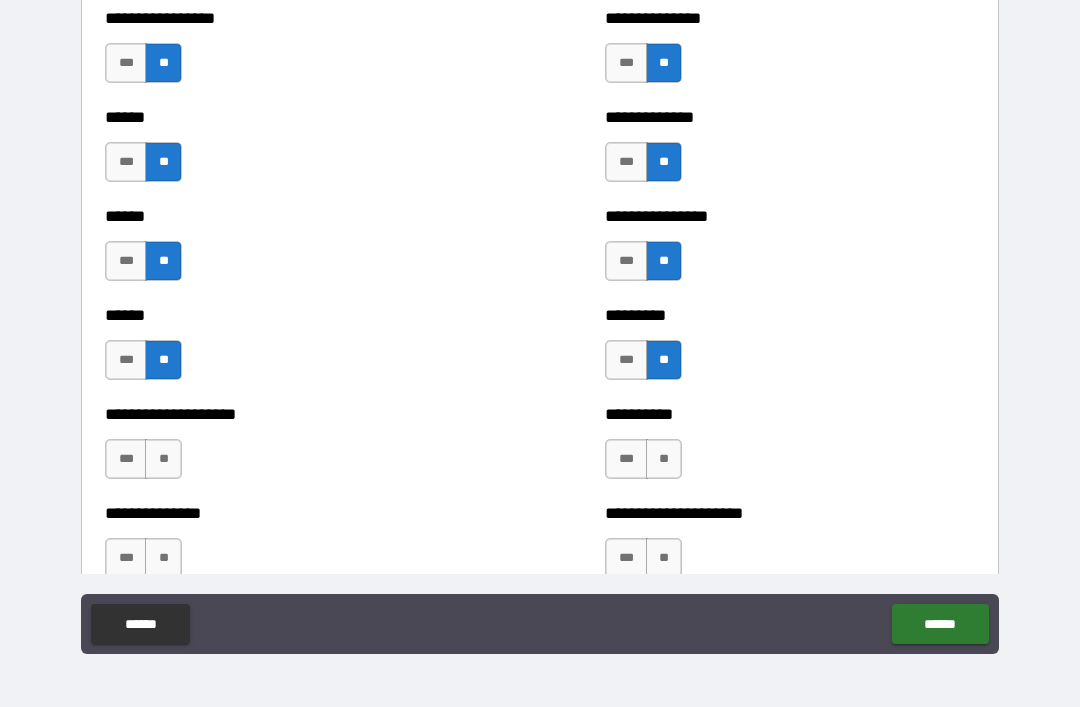 scroll, scrollTop: 2975, scrollLeft: 0, axis: vertical 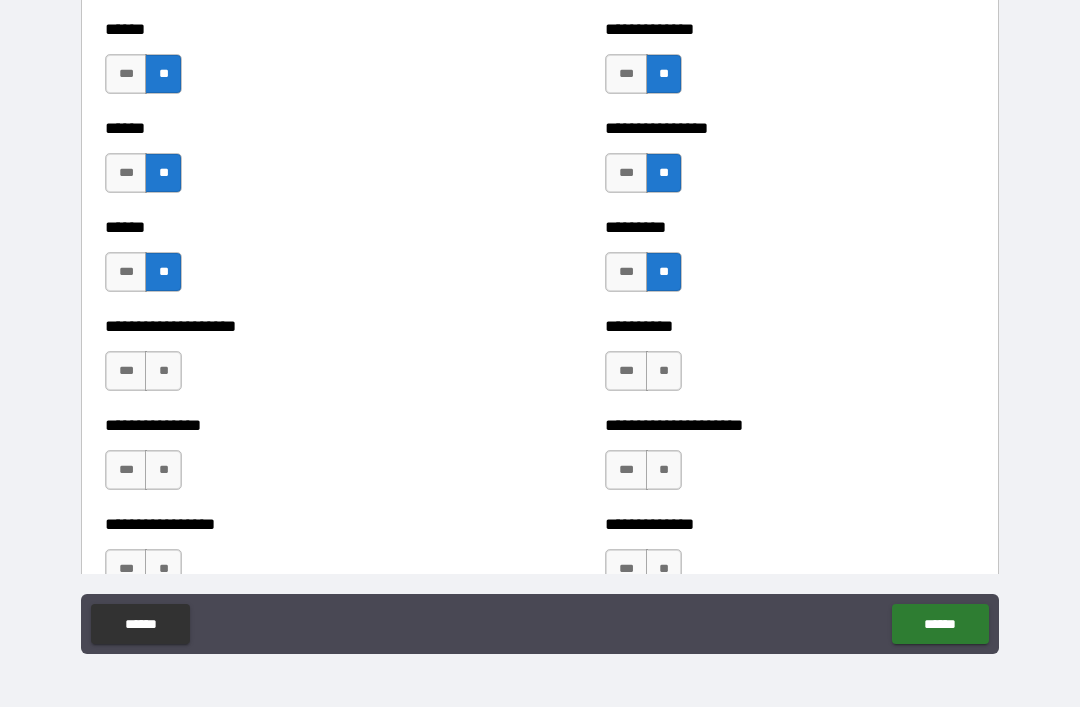 click on "**" at bounding box center (664, 371) 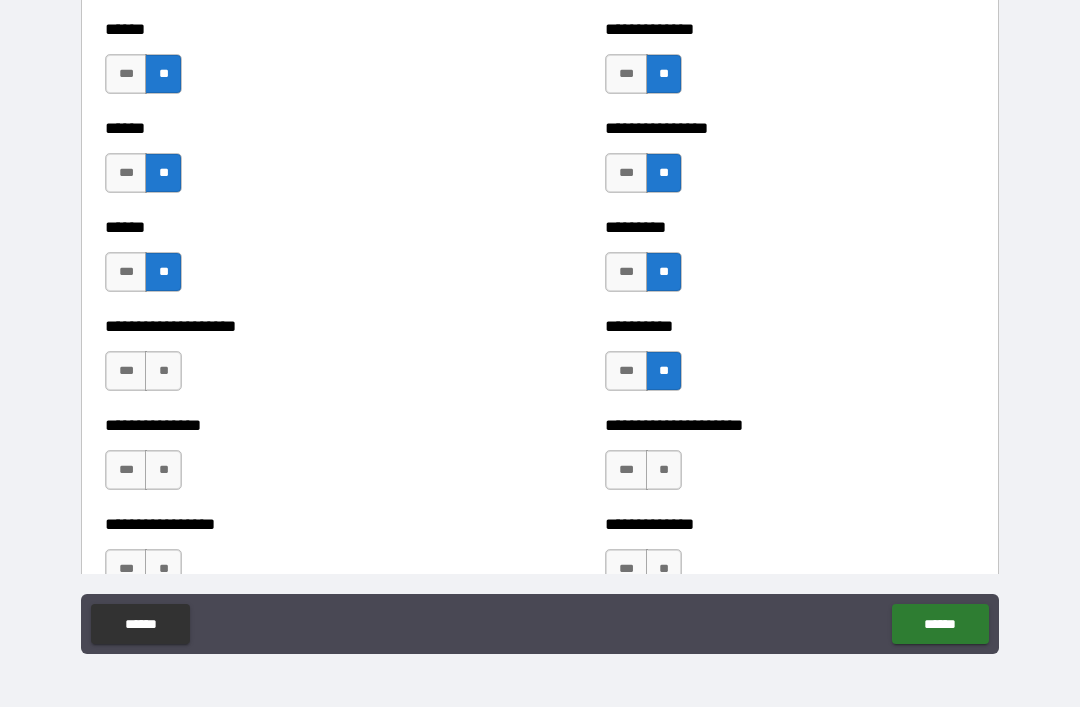 click on "**" at bounding box center (664, 470) 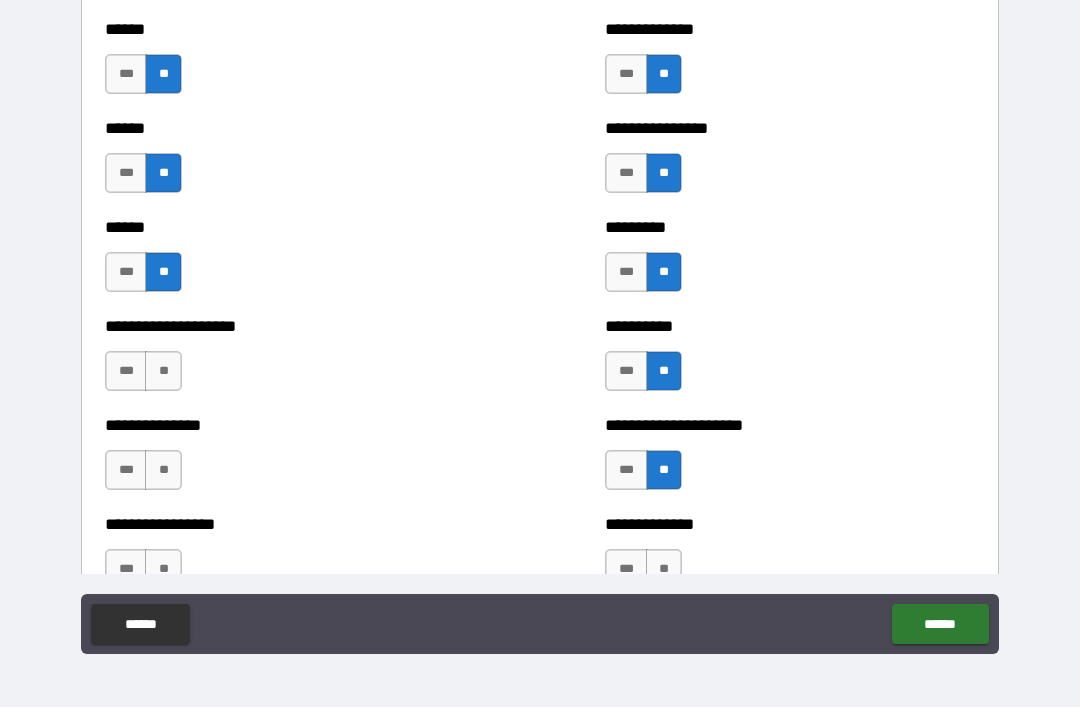 click on "**" at bounding box center [163, 371] 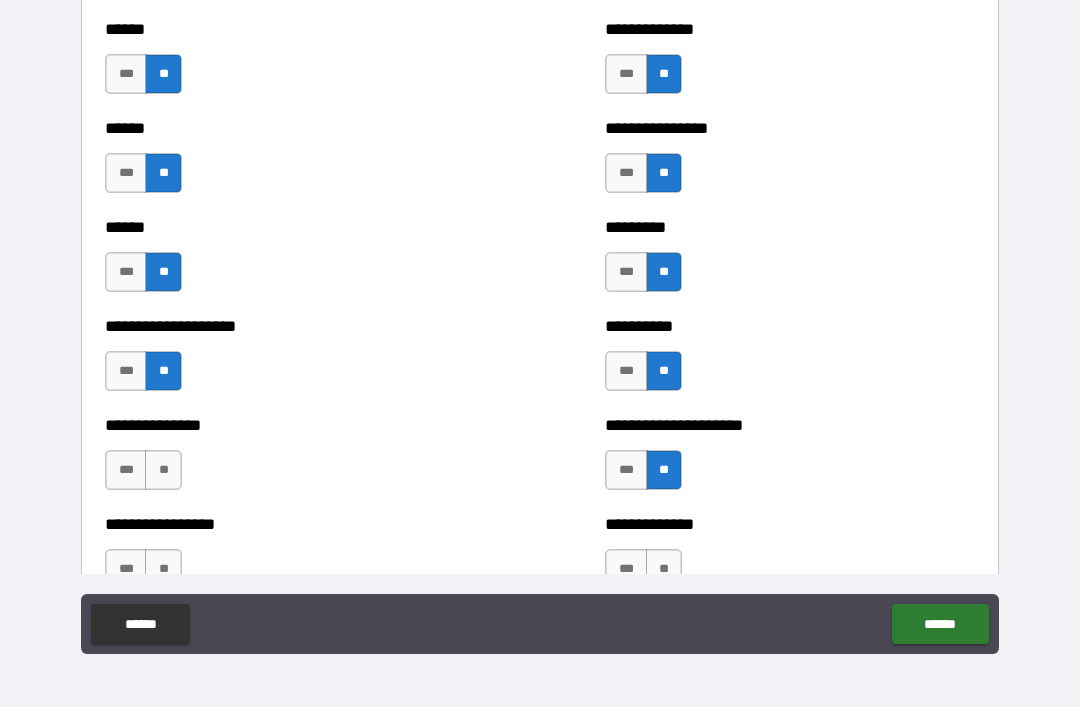click on "**" at bounding box center (163, 470) 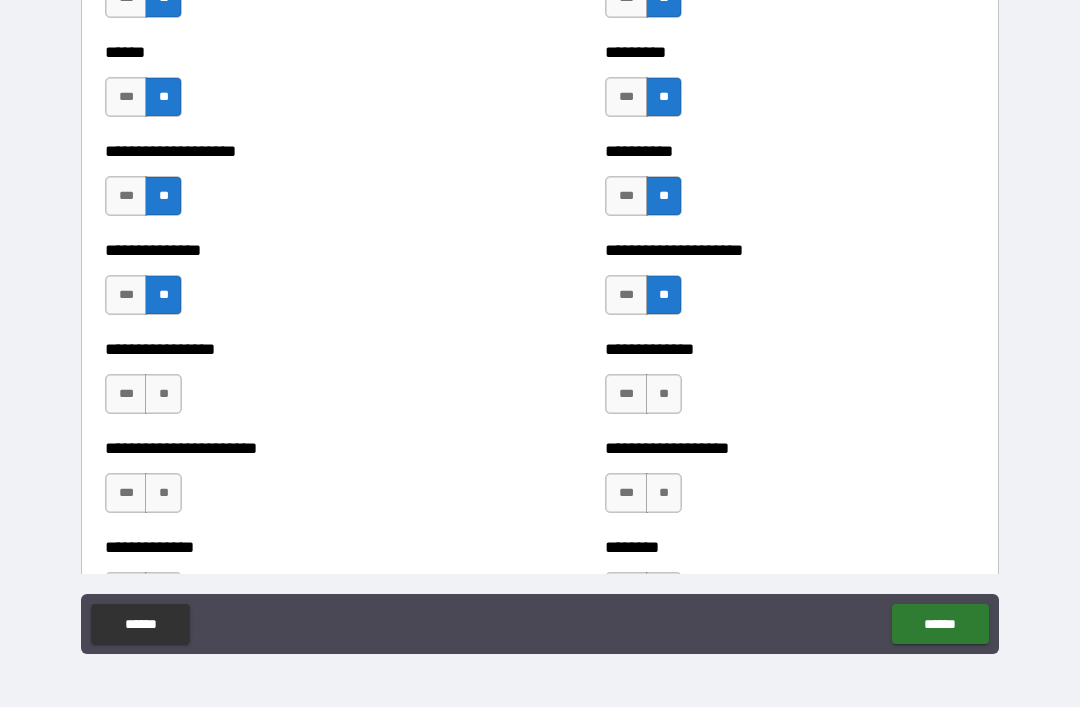 scroll, scrollTop: 3151, scrollLeft: 0, axis: vertical 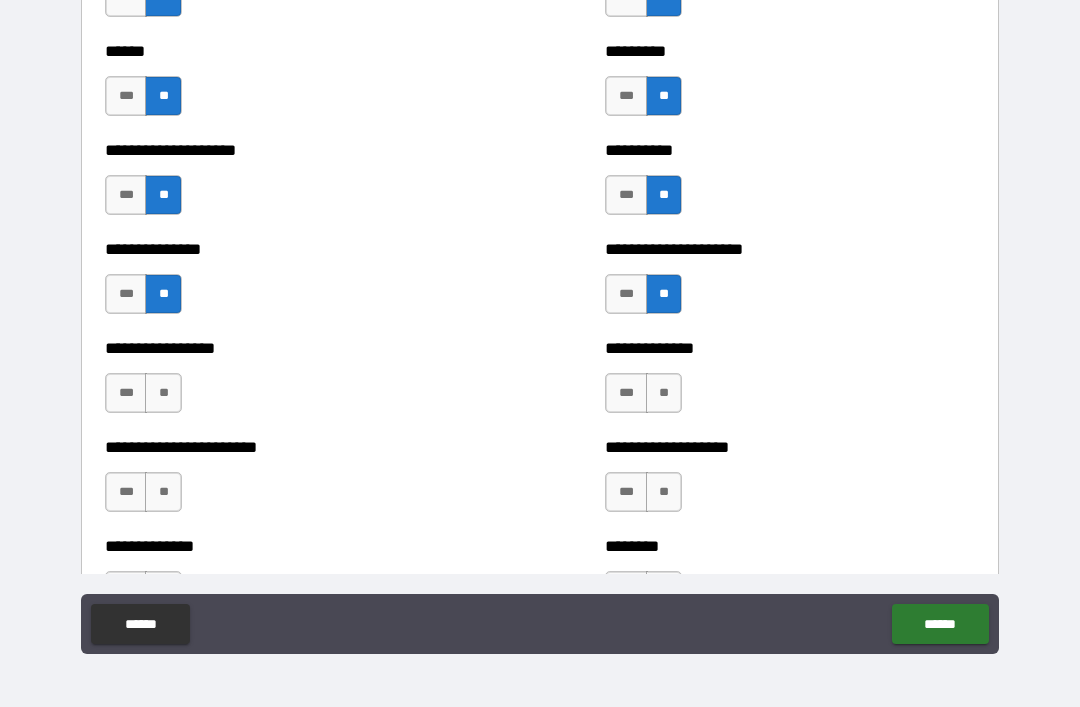 click on "**" at bounding box center [163, 393] 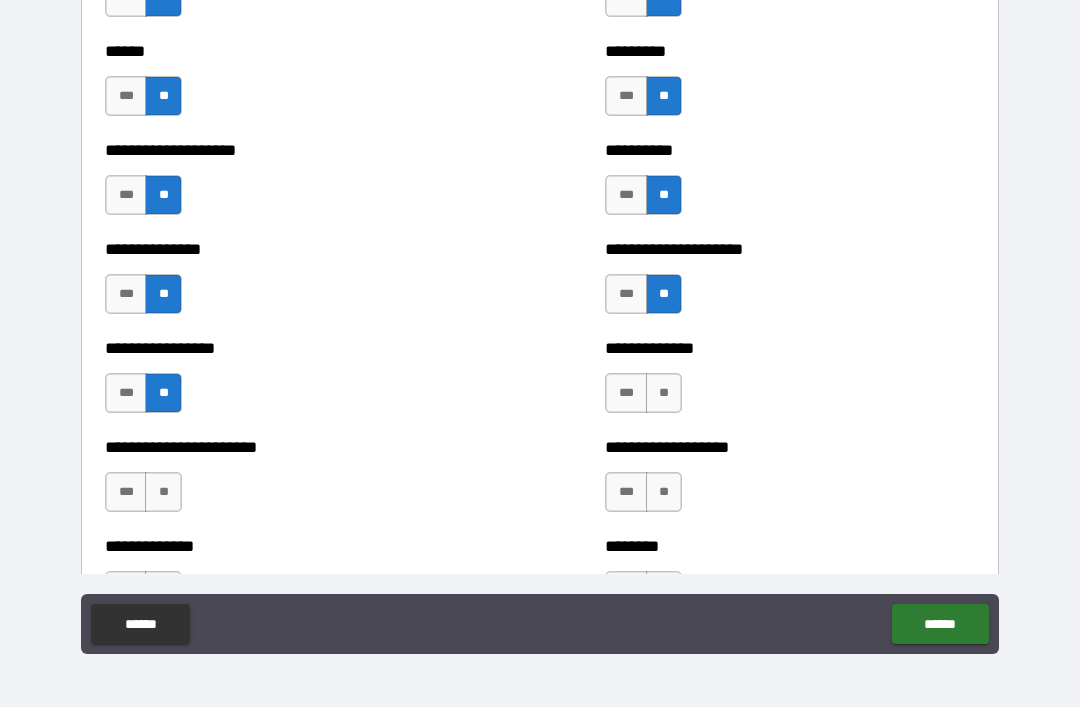 click on "**" at bounding box center (163, 492) 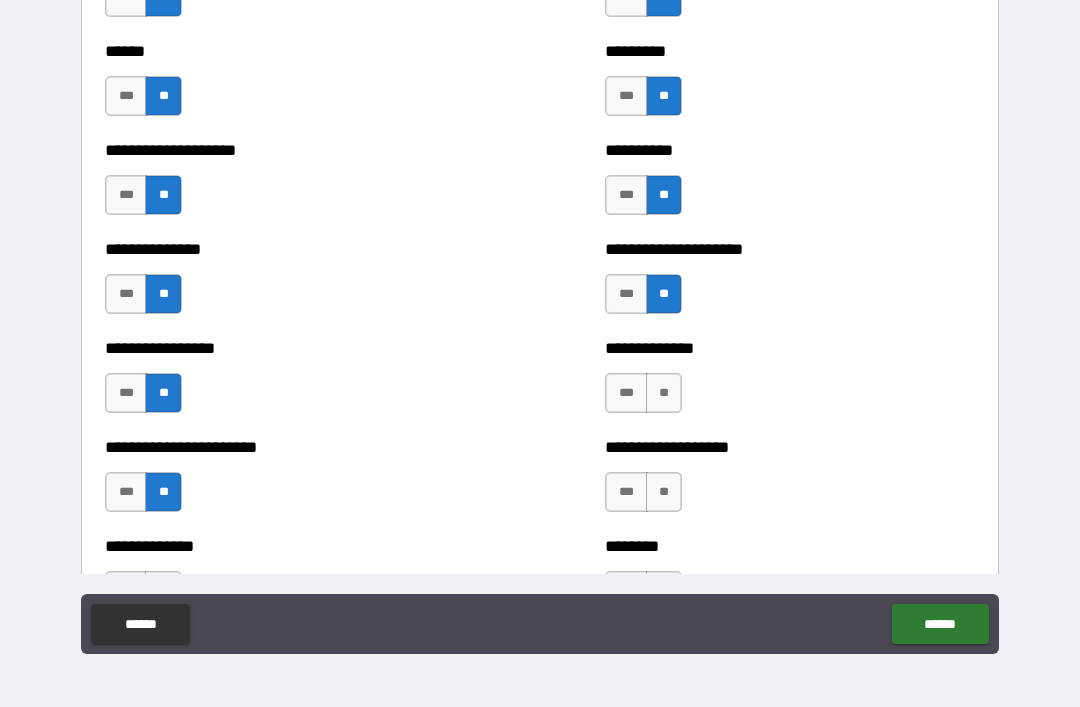 click on "**" at bounding box center [664, 492] 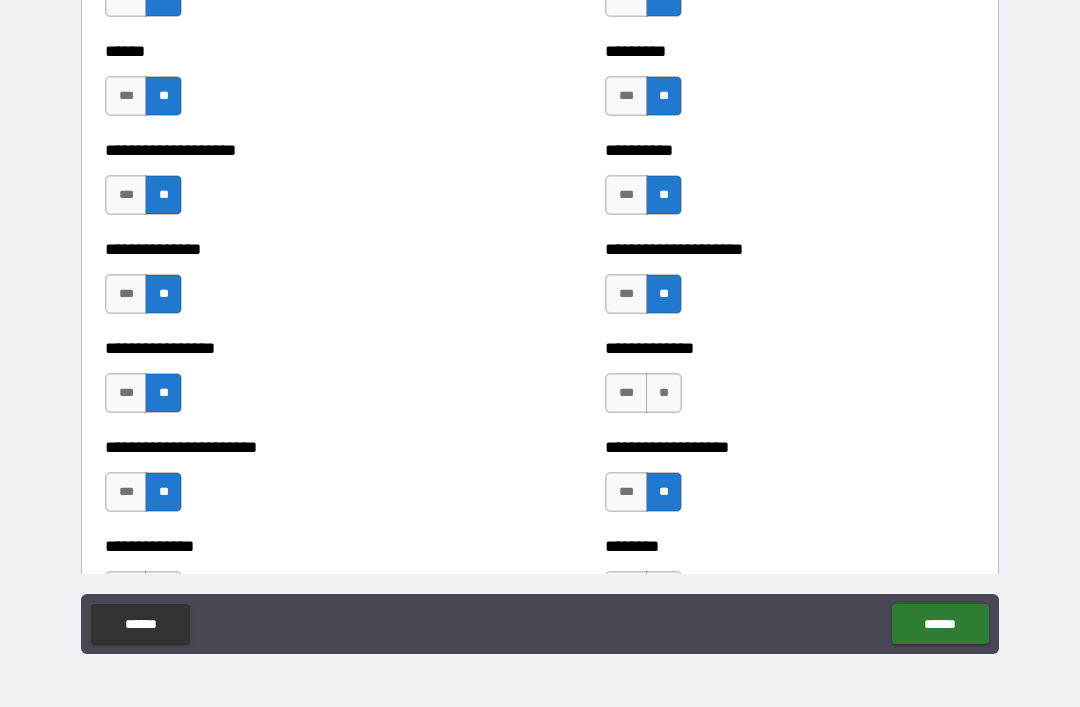 click on "**" at bounding box center [664, 393] 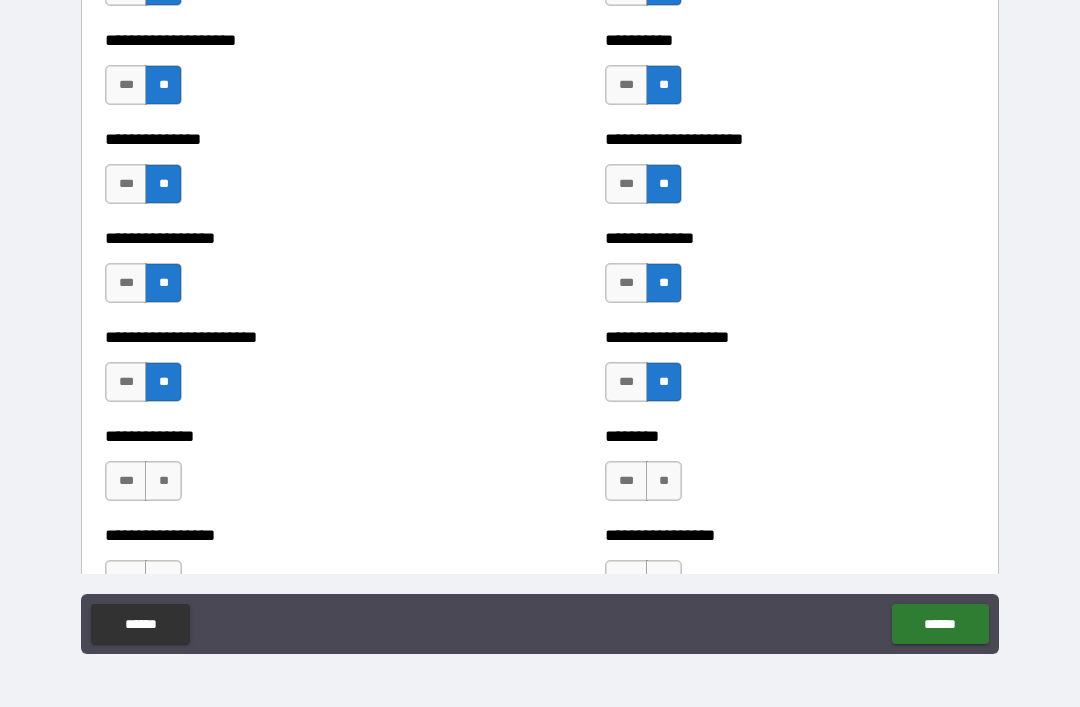 scroll, scrollTop: 3335, scrollLeft: 0, axis: vertical 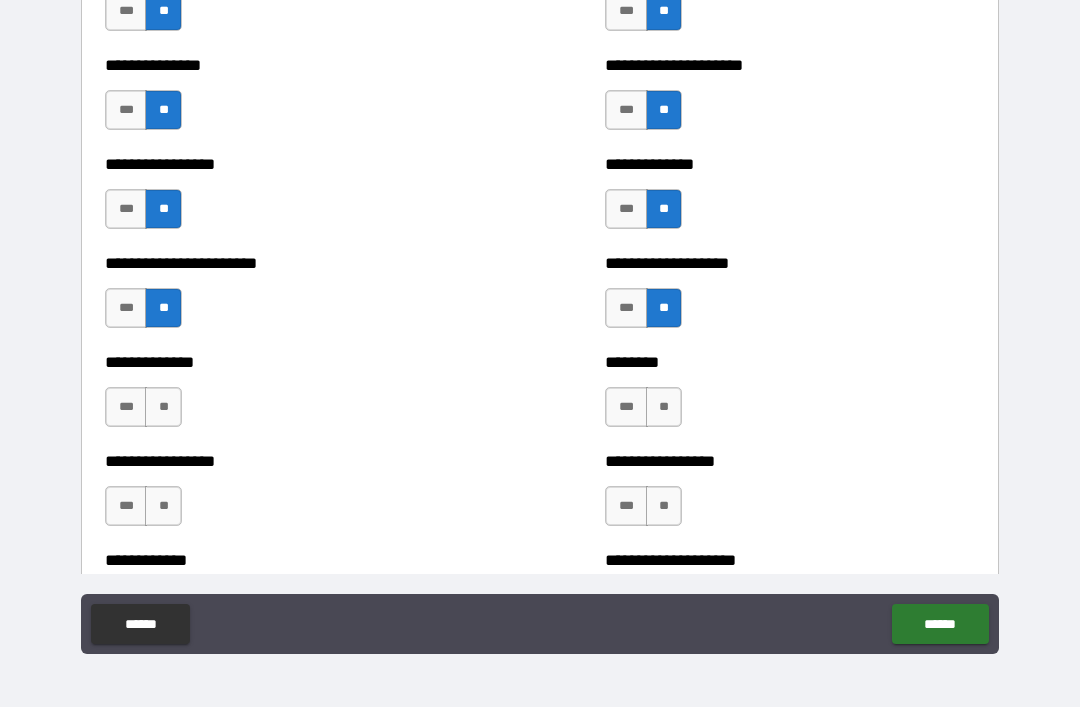 click on "**" at bounding box center (664, 407) 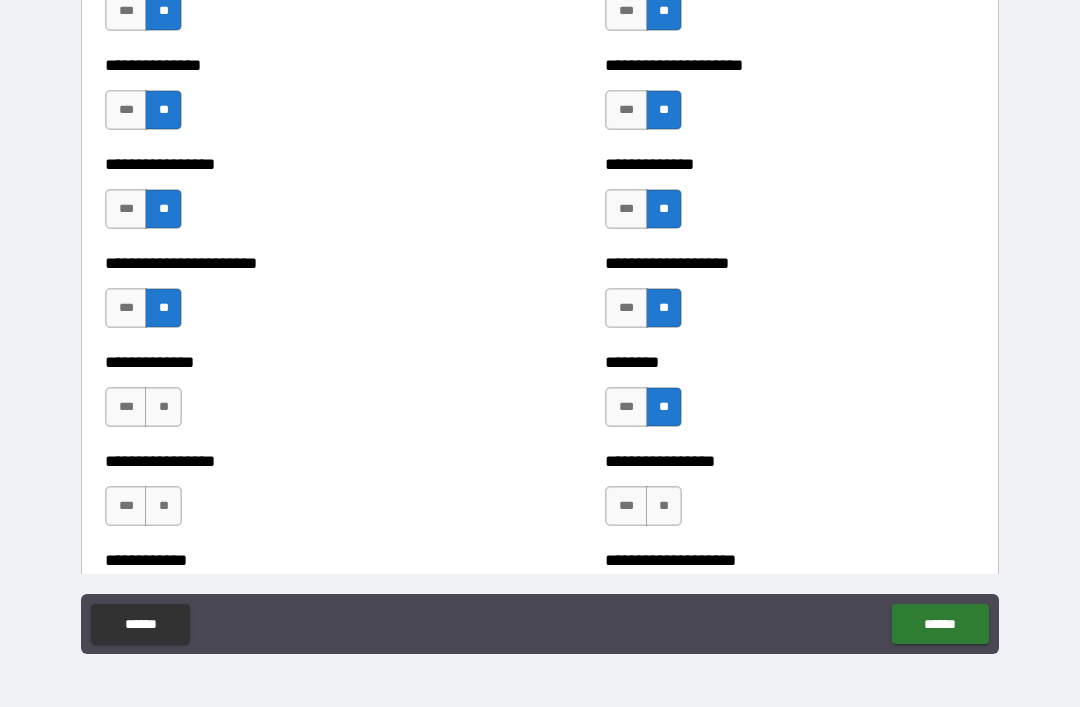 click on "**" at bounding box center [664, 506] 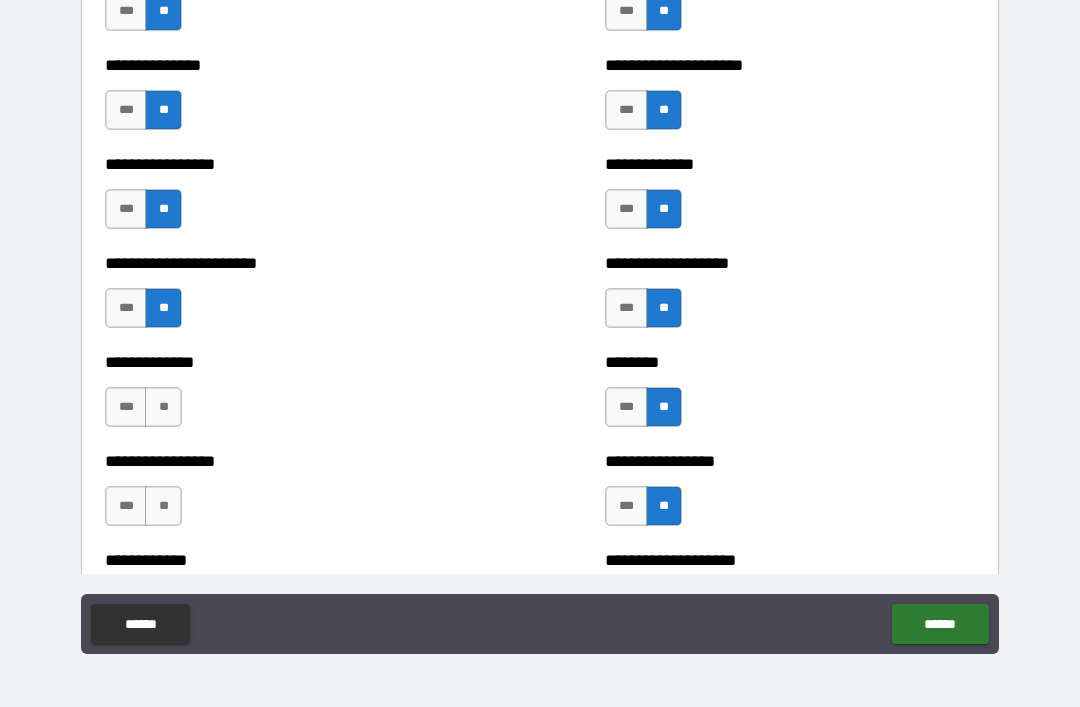 click on "**" at bounding box center (163, 407) 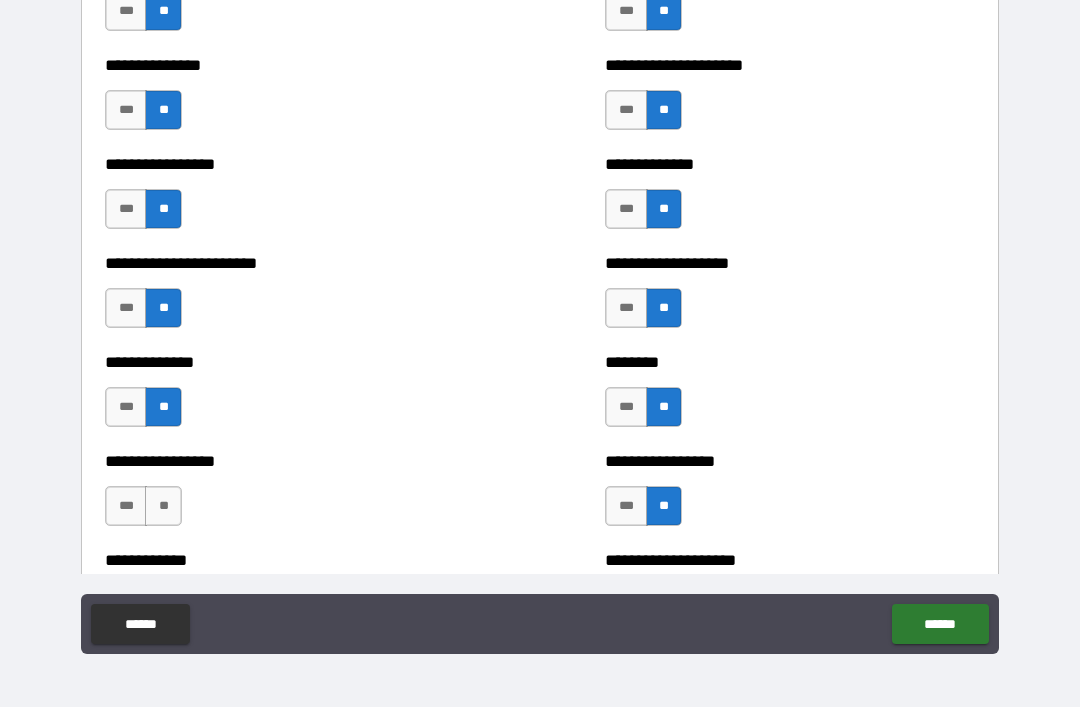 click on "**" at bounding box center [163, 506] 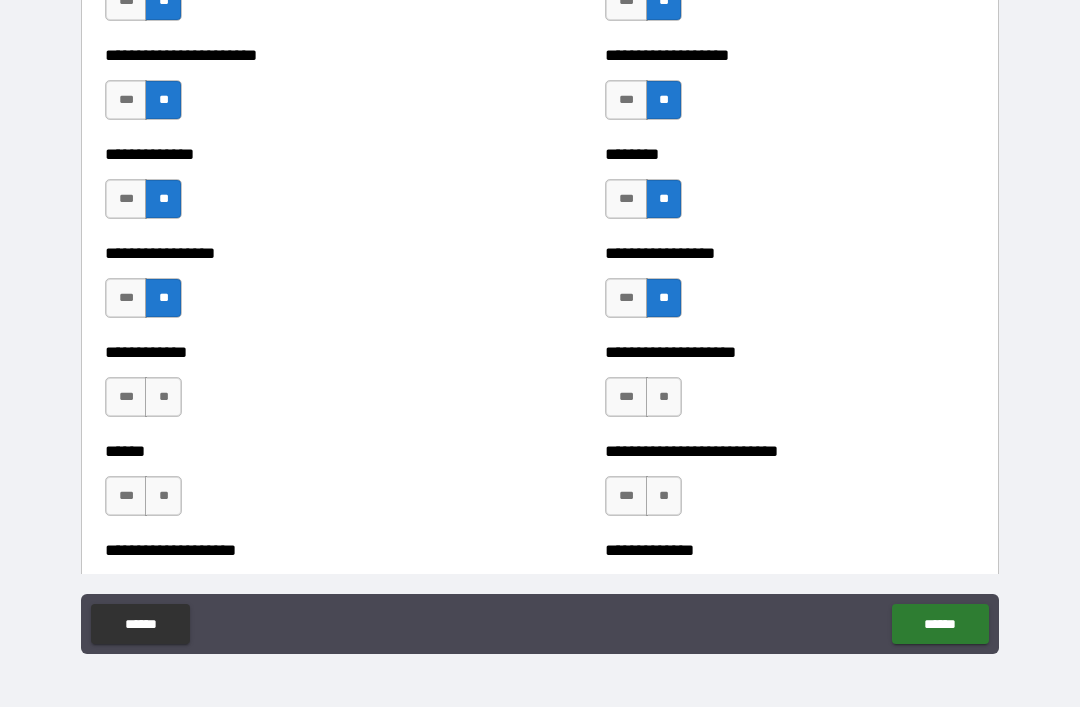 scroll, scrollTop: 3532, scrollLeft: 0, axis: vertical 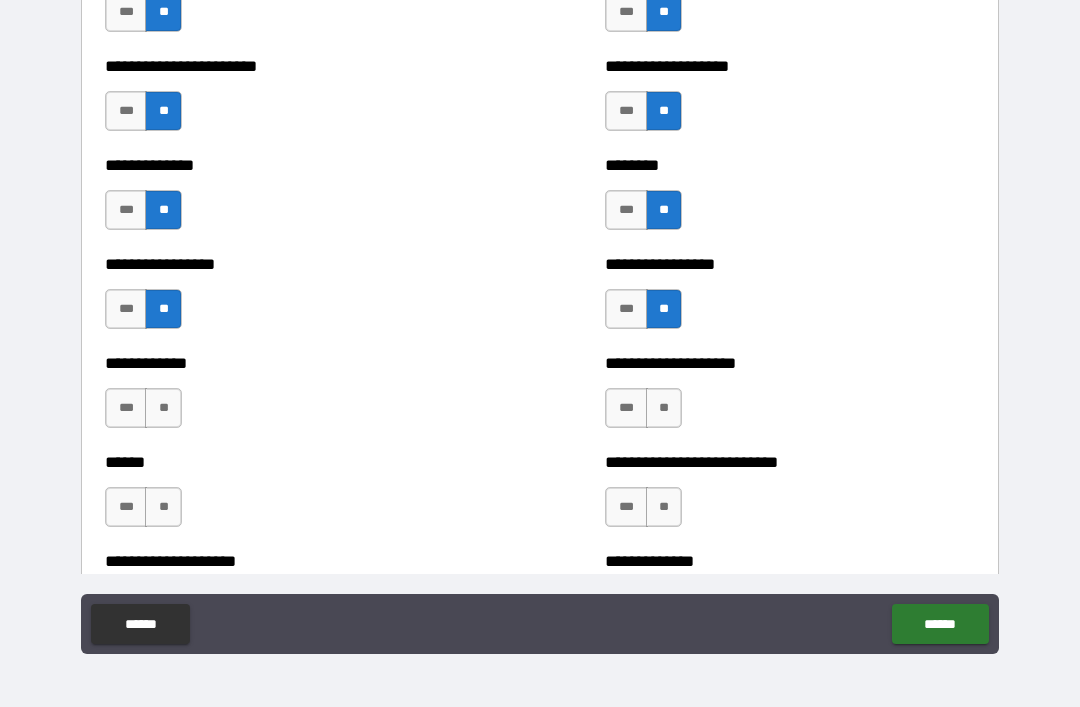click on "**" at bounding box center (664, 408) 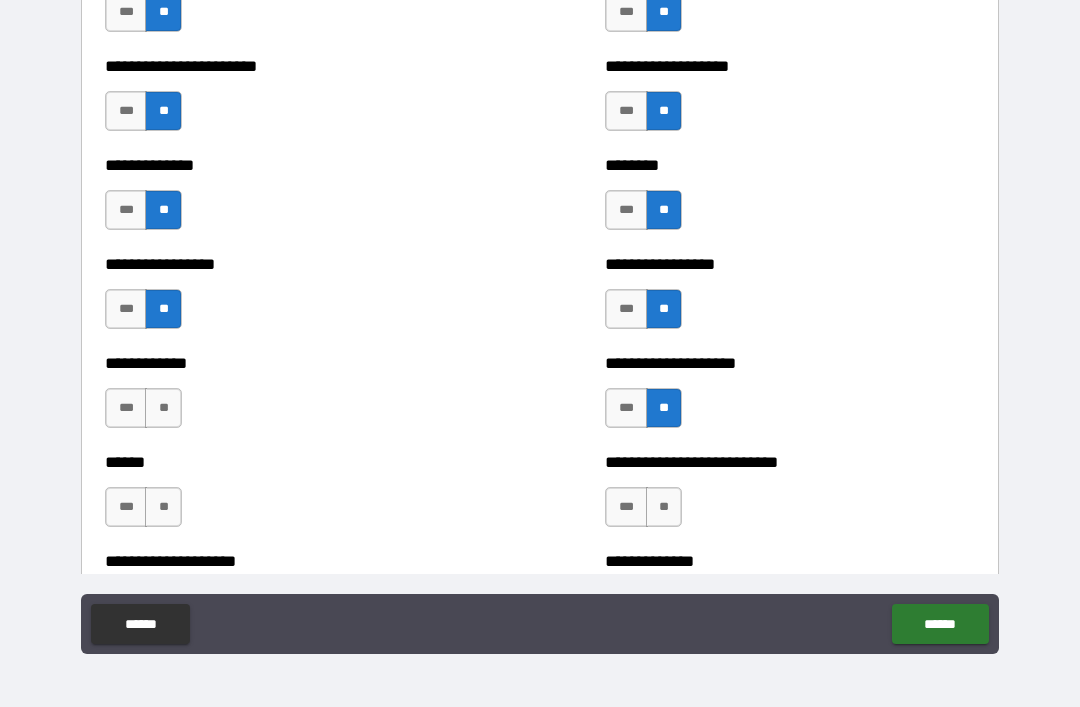 click on "**" at bounding box center [664, 507] 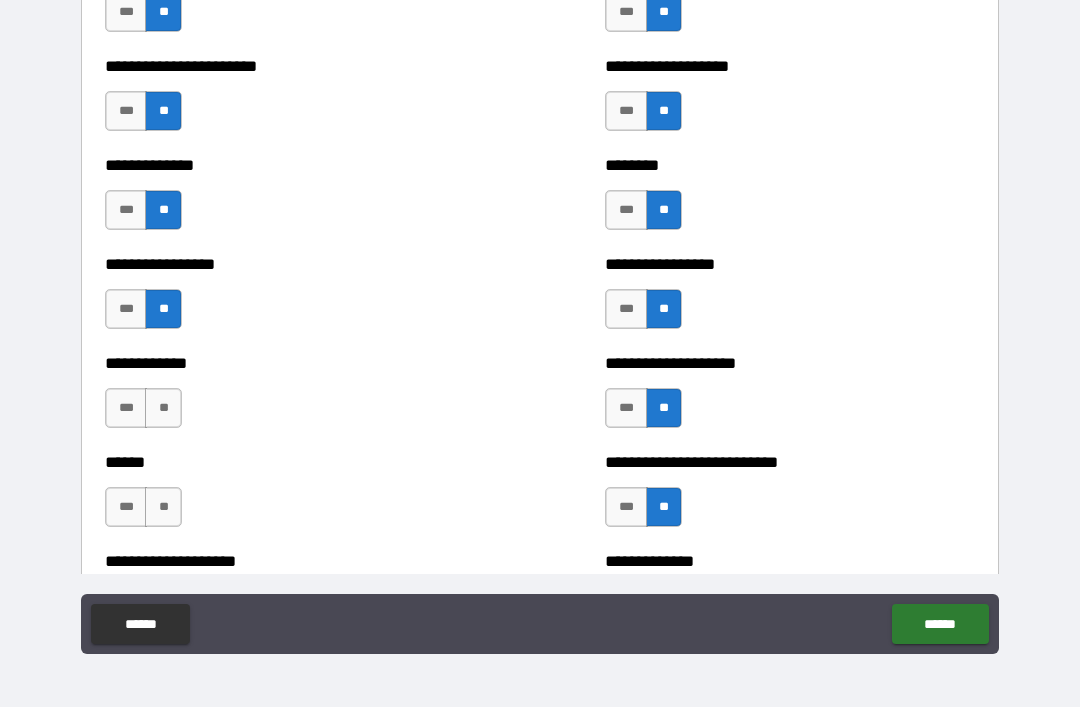 click on "**" at bounding box center (163, 408) 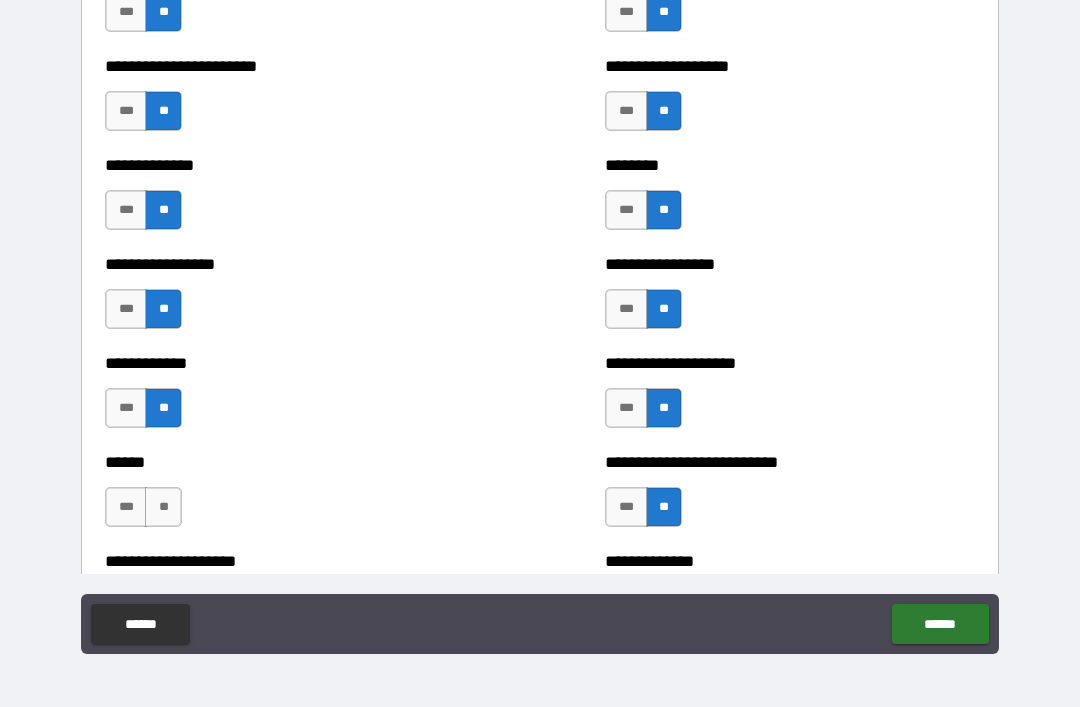 click on "****** *** **" at bounding box center (290, 497) 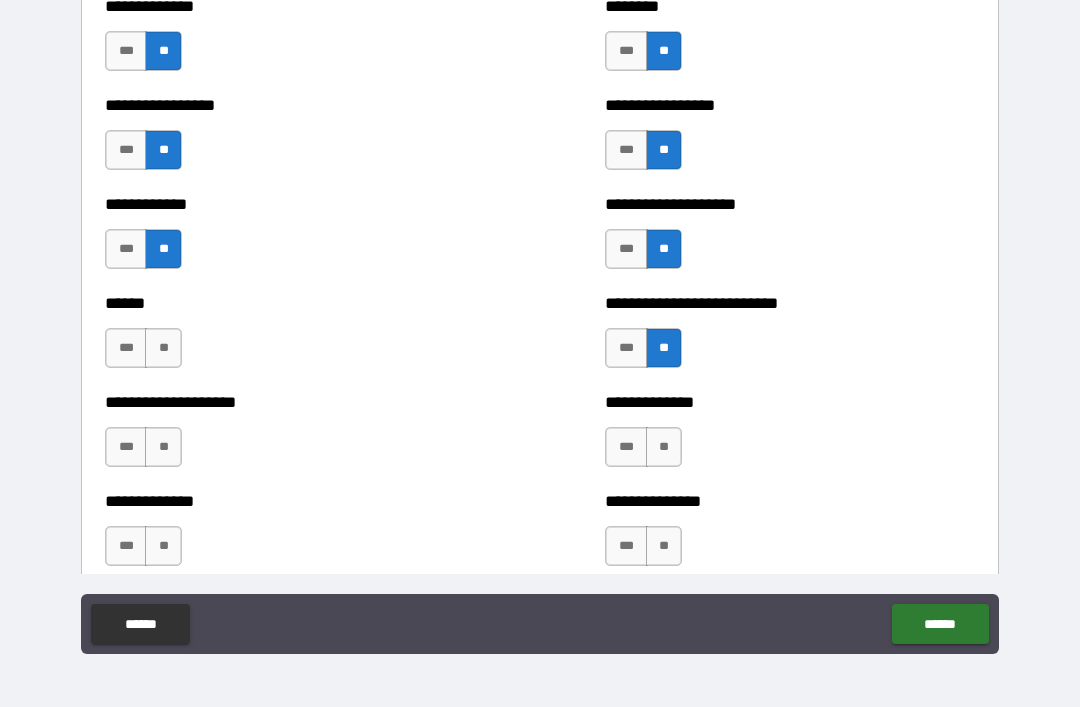 scroll, scrollTop: 3788, scrollLeft: 0, axis: vertical 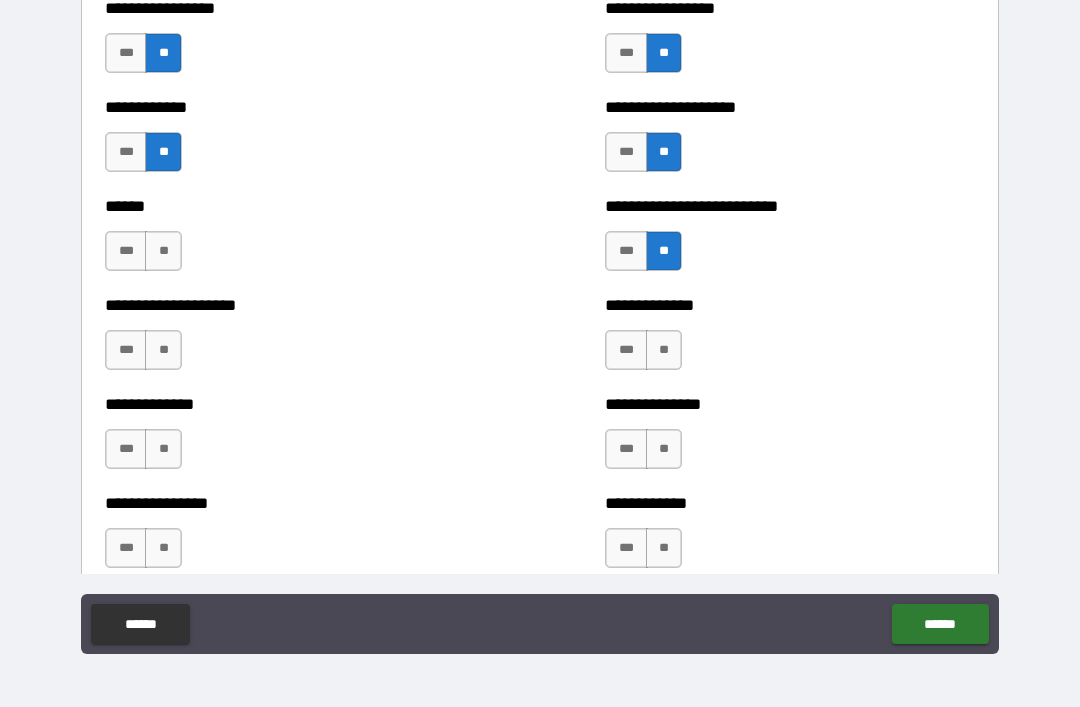 click on "**" at bounding box center (163, 251) 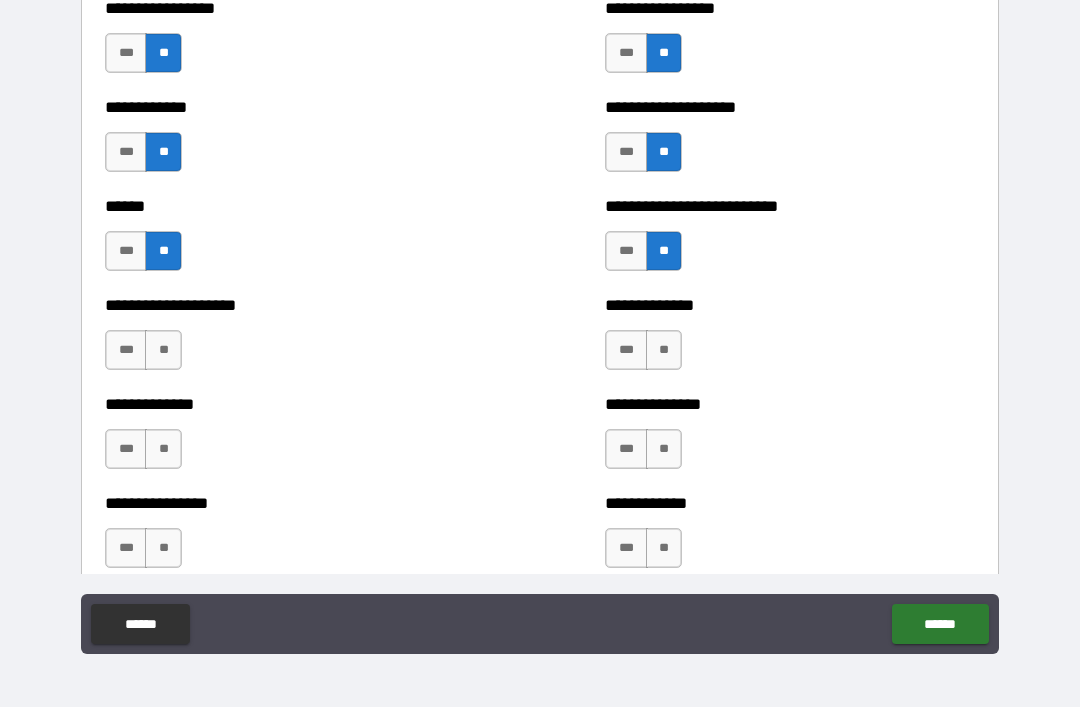 click on "**" at bounding box center (163, 350) 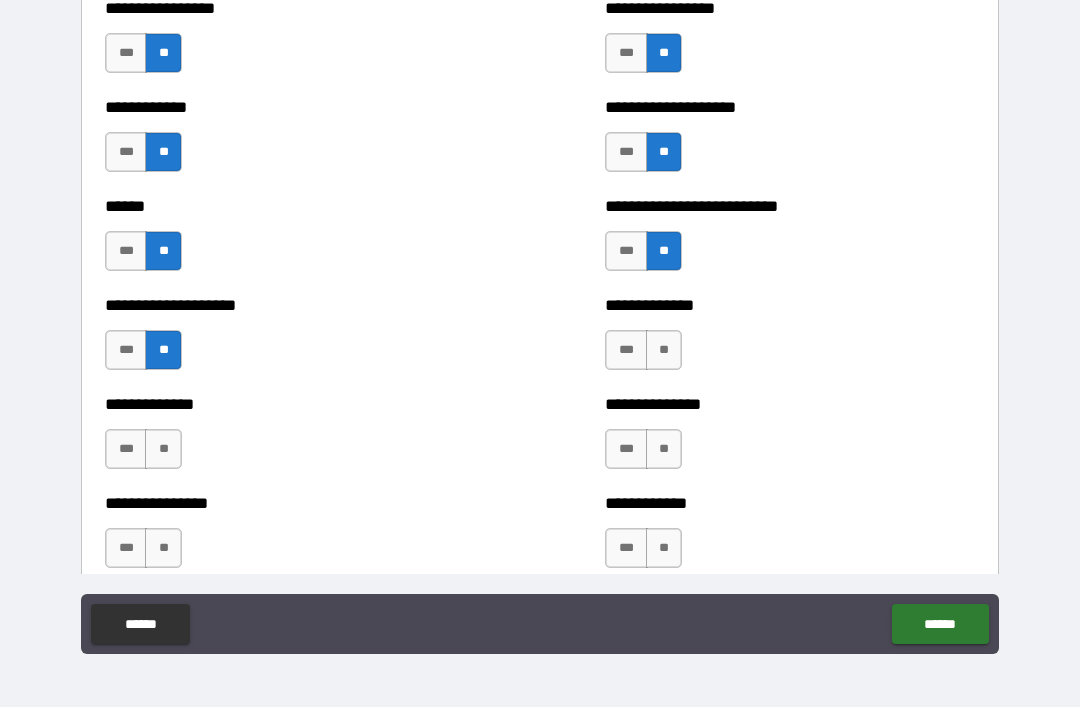 click on "**" at bounding box center (163, 449) 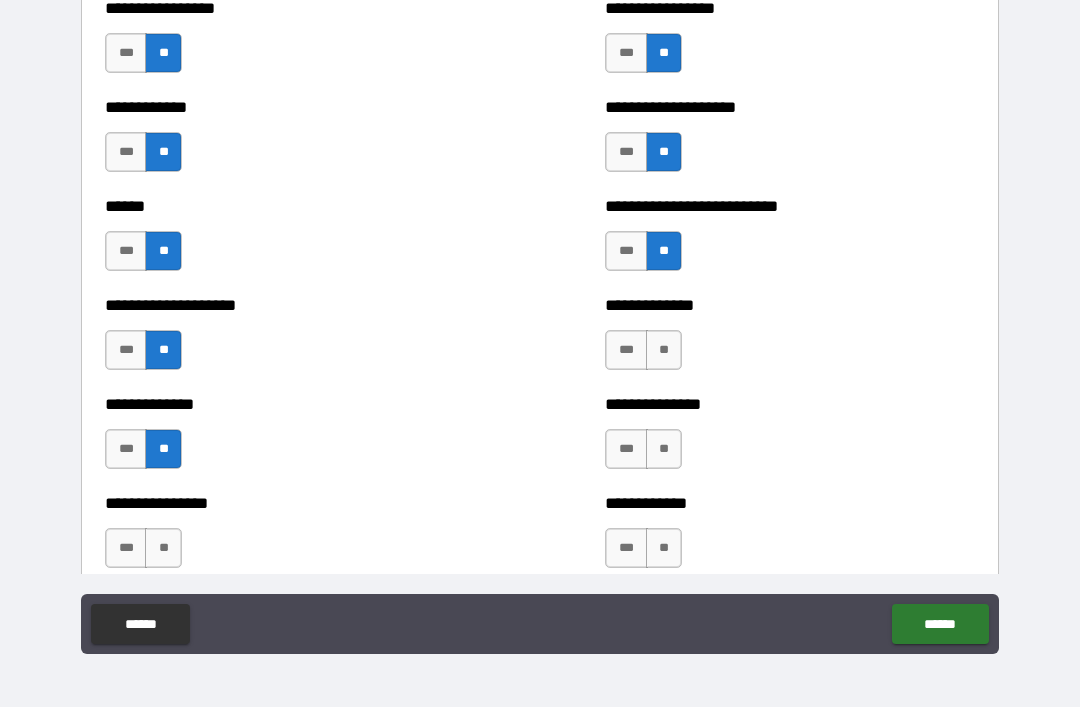 click on "**" at bounding box center (163, 548) 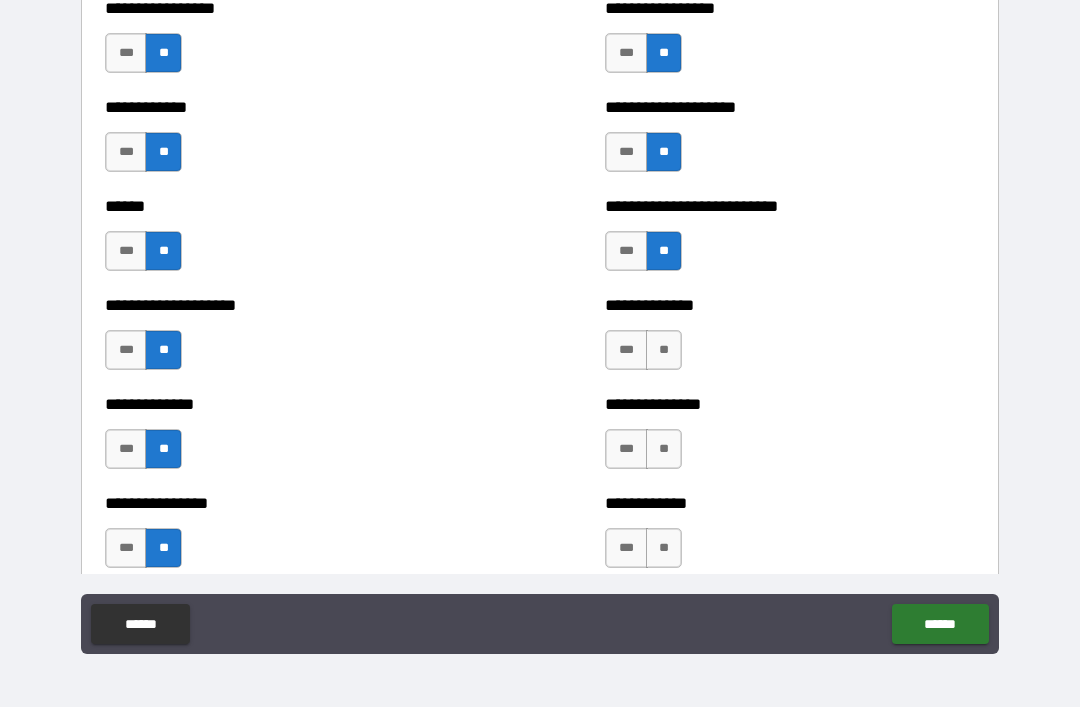 click on "**" at bounding box center (664, 350) 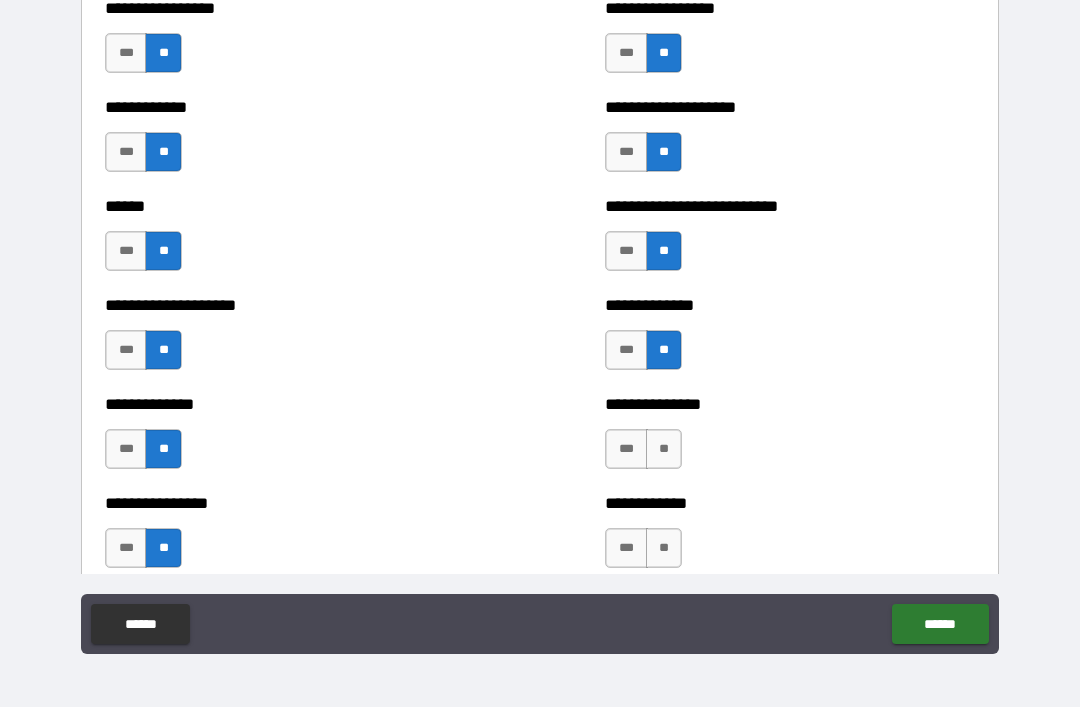 click on "**" at bounding box center (664, 449) 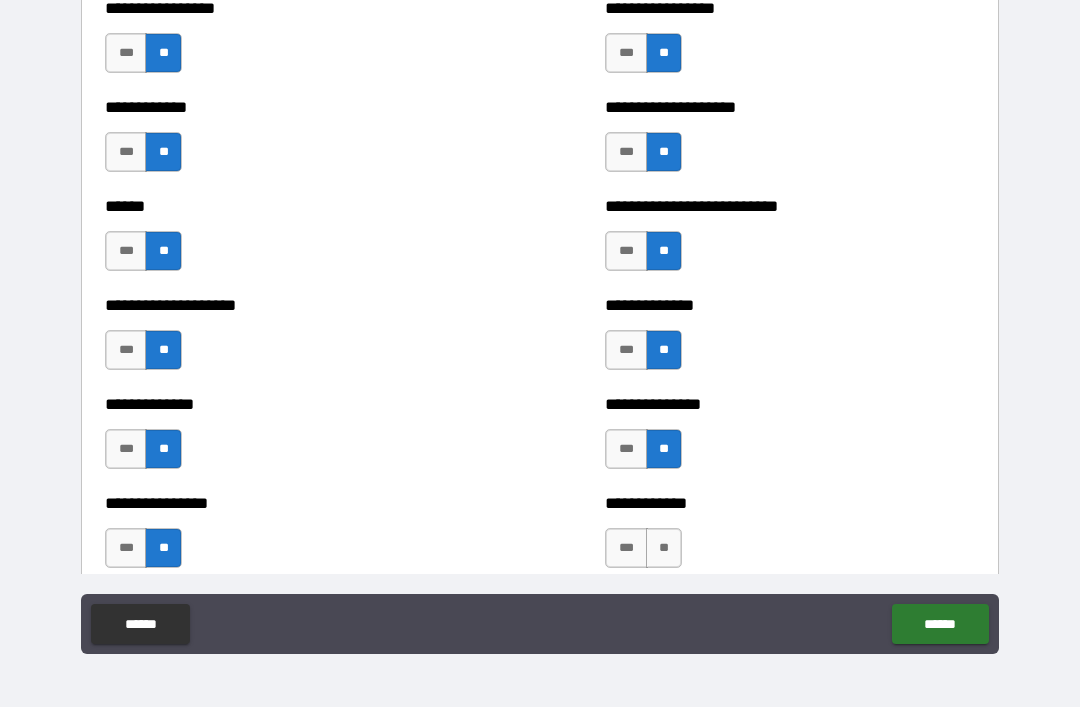 click on "**" at bounding box center (664, 548) 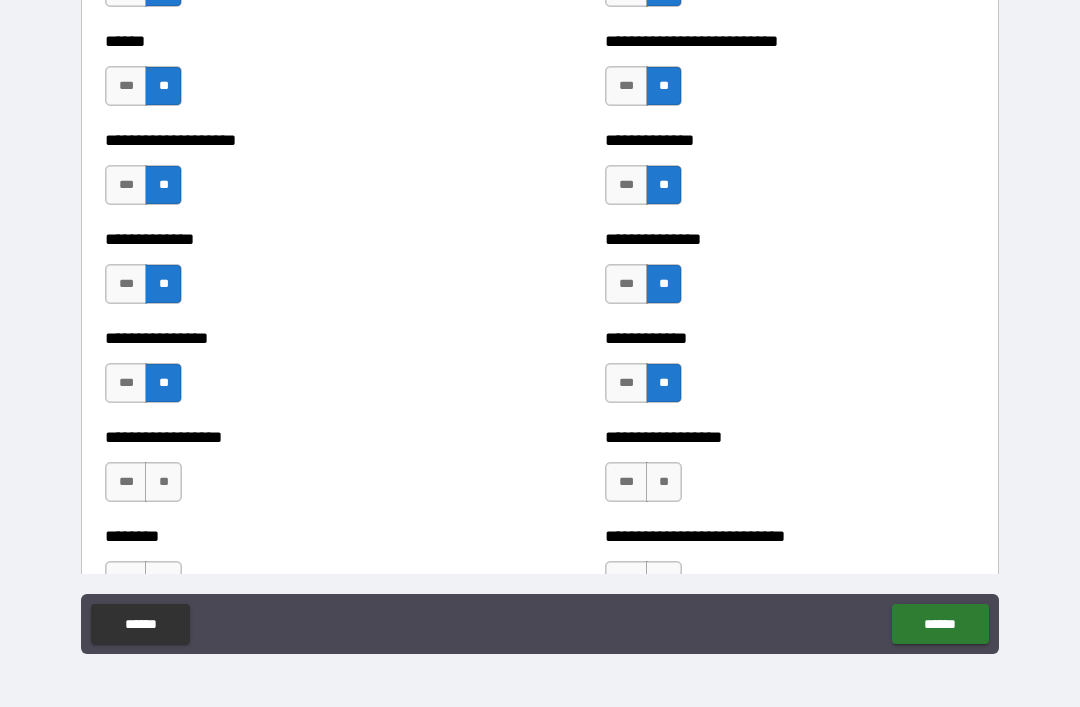 scroll, scrollTop: 4045, scrollLeft: 0, axis: vertical 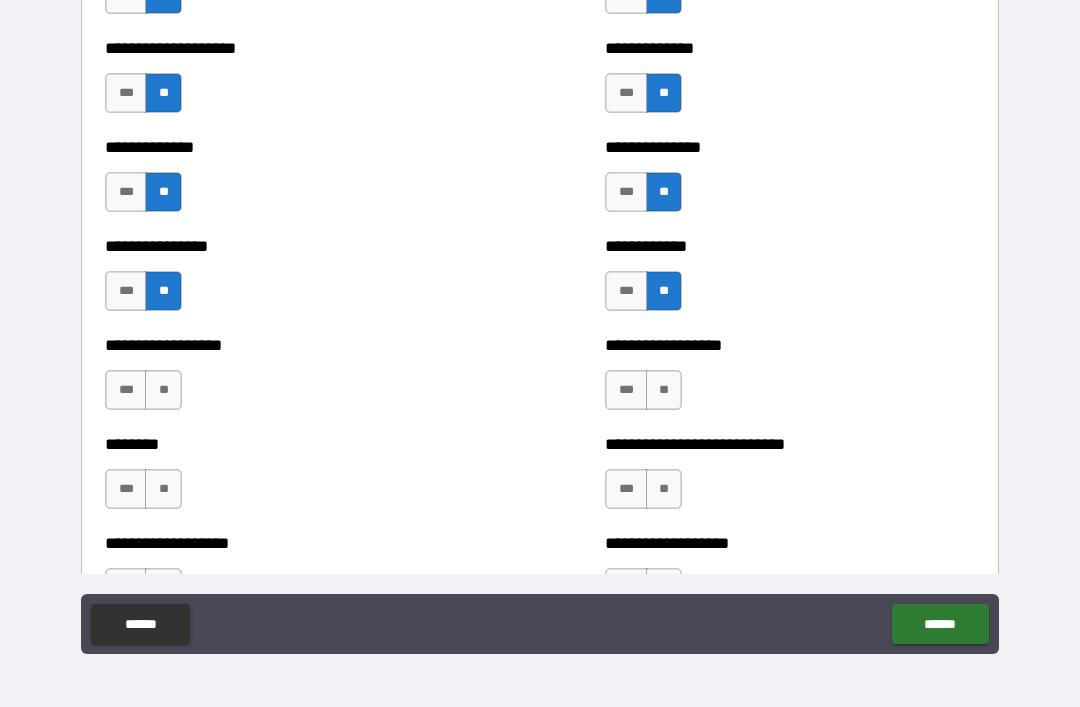 click on "**" at bounding box center (664, 390) 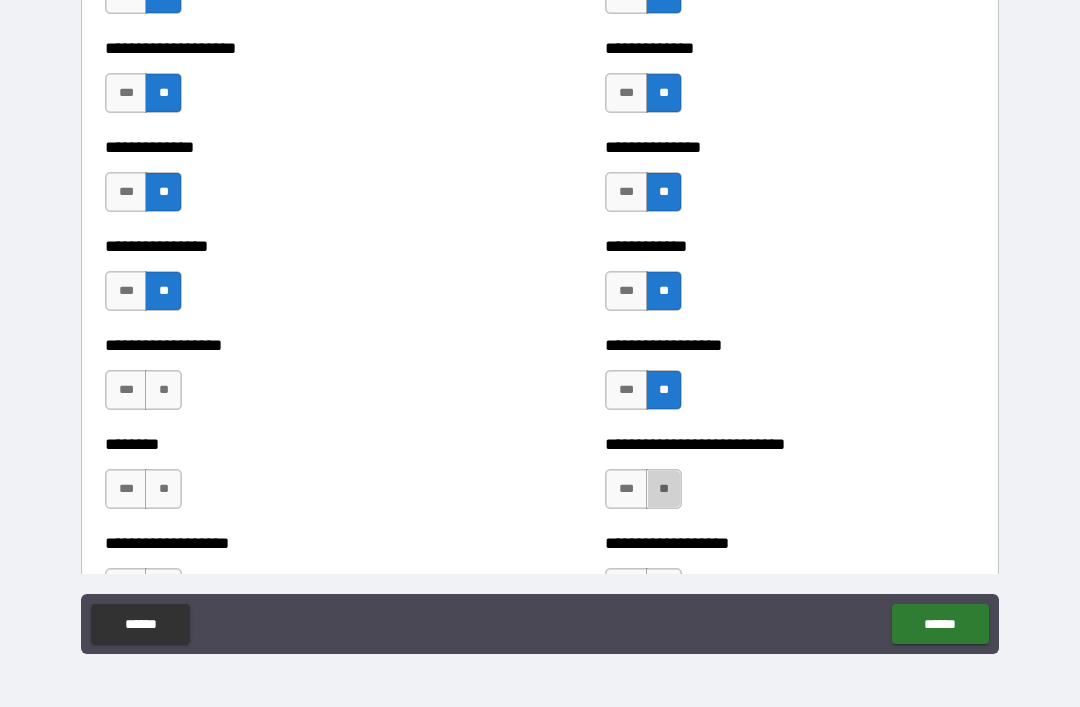 click on "**" at bounding box center (664, 489) 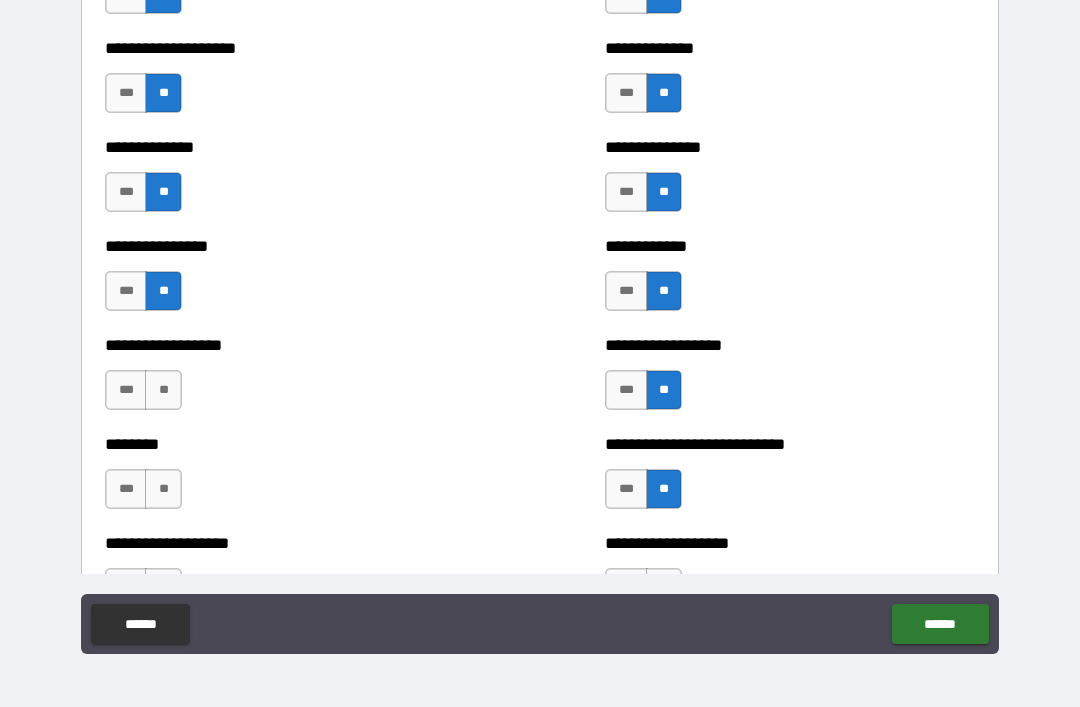 click on "**" at bounding box center (163, 390) 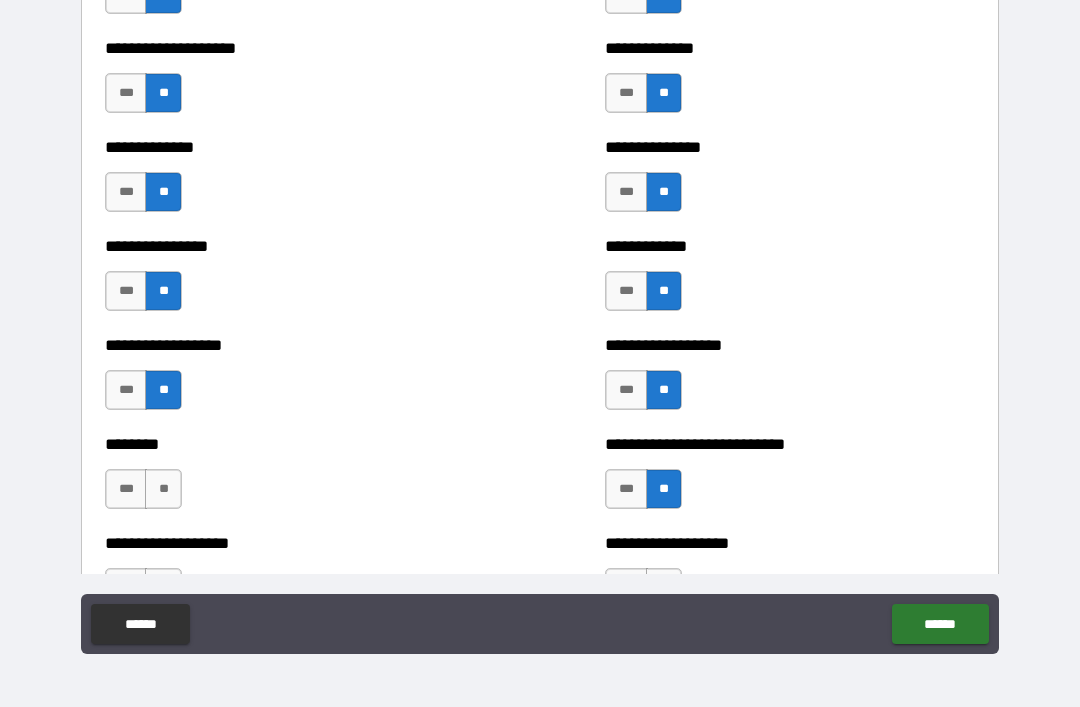 click on "**" at bounding box center (163, 489) 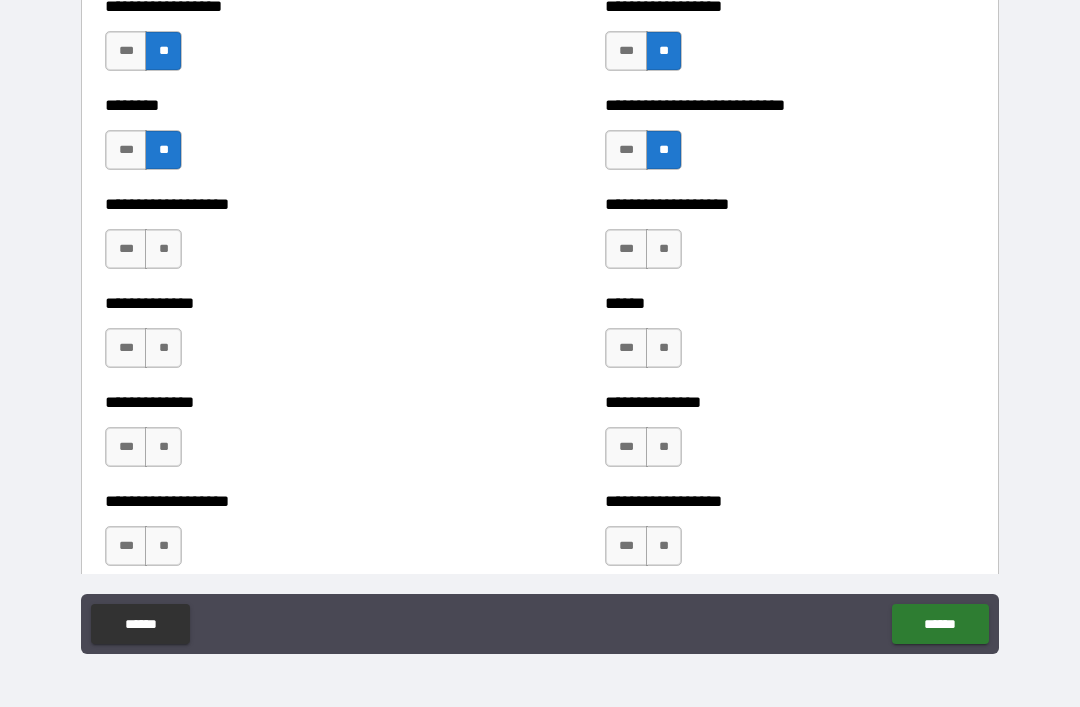 scroll, scrollTop: 4378, scrollLeft: 0, axis: vertical 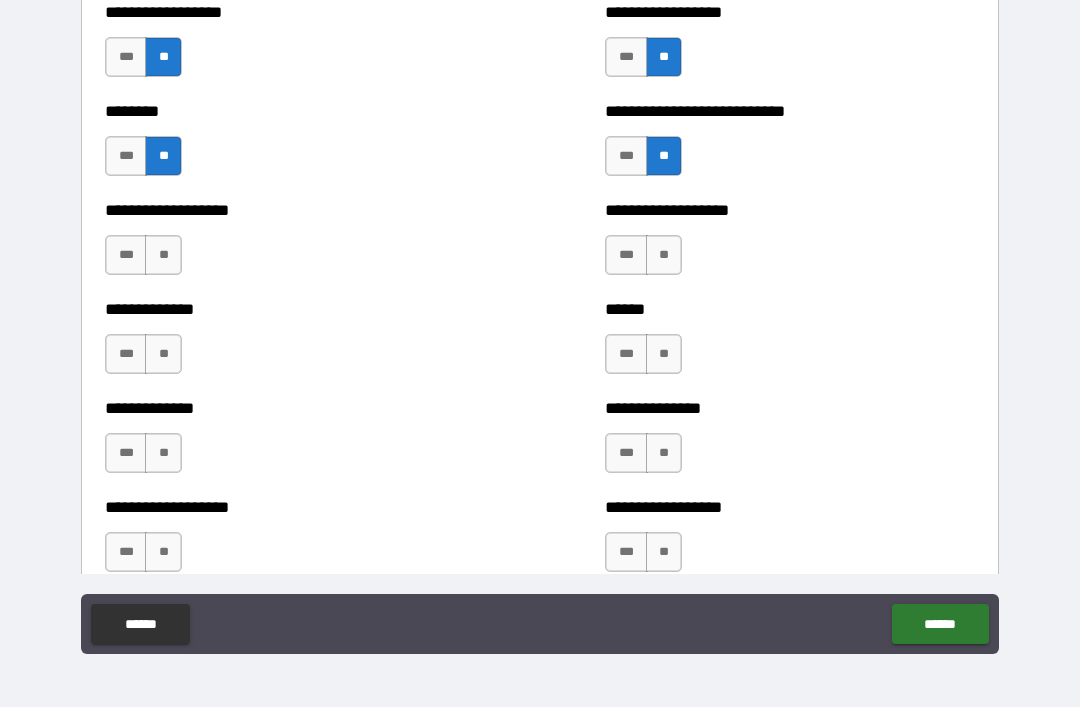 click on "**" at bounding box center (163, 255) 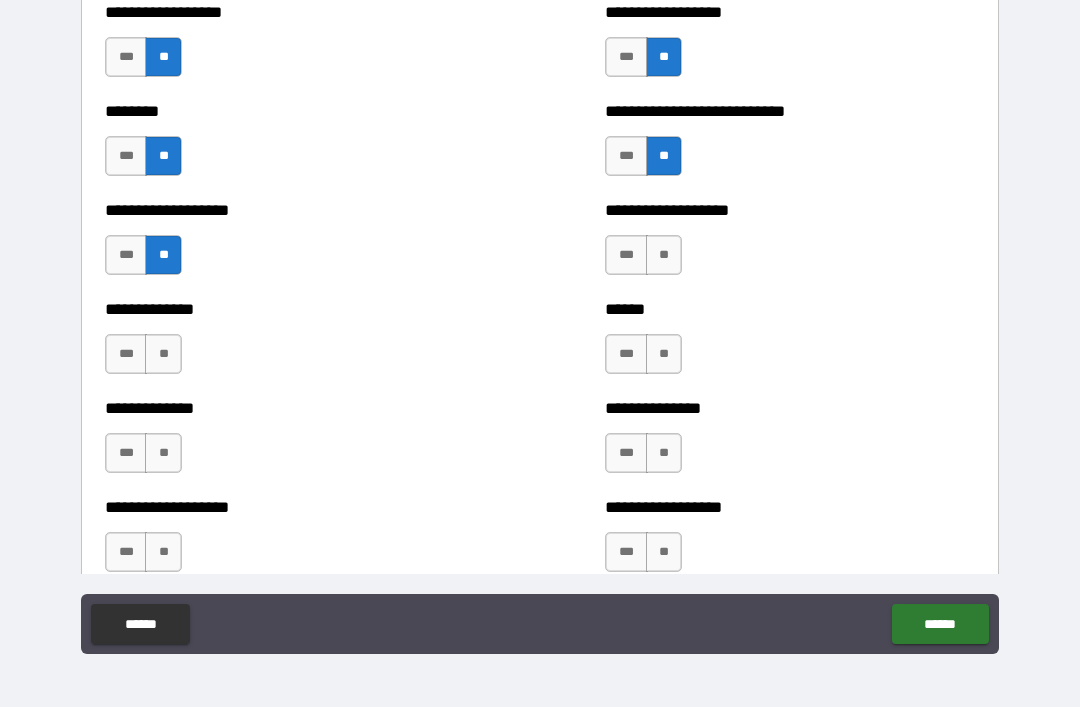 click on "**" at bounding box center (163, 354) 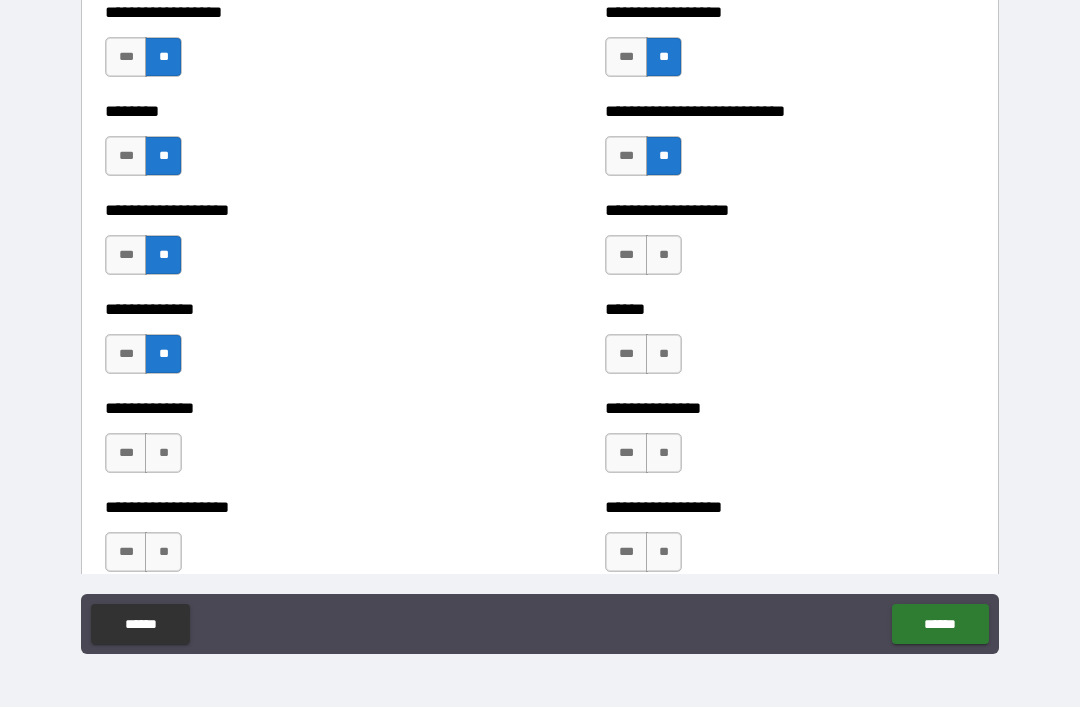 click on "**" at bounding box center (664, 354) 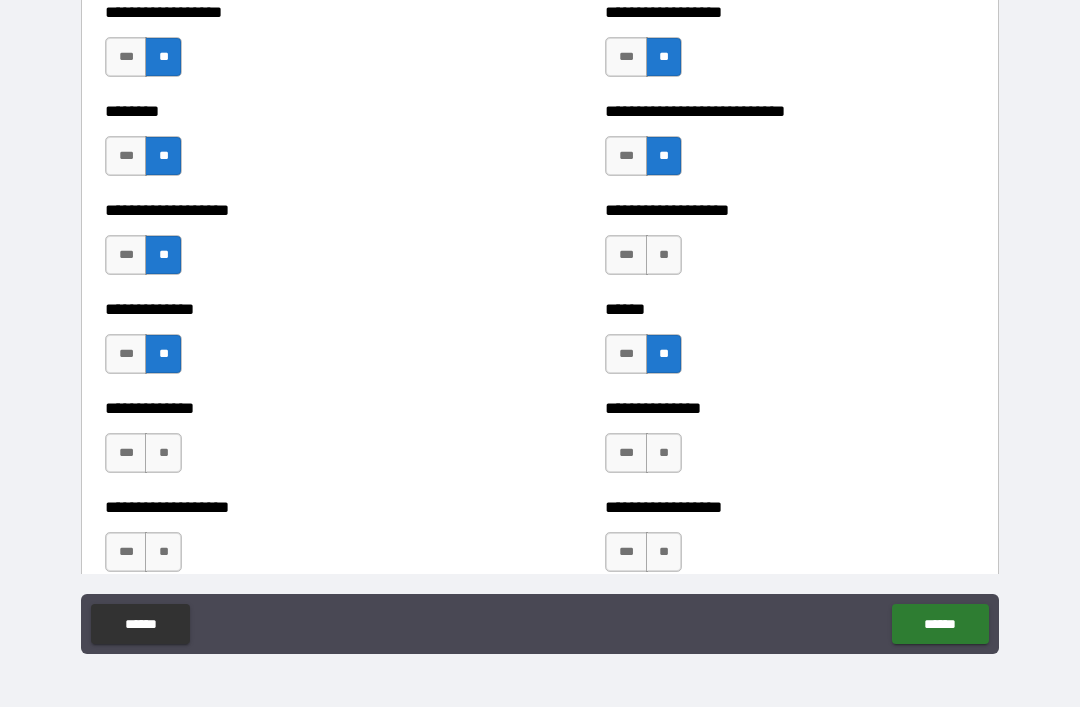 click on "**********" at bounding box center [790, 245] 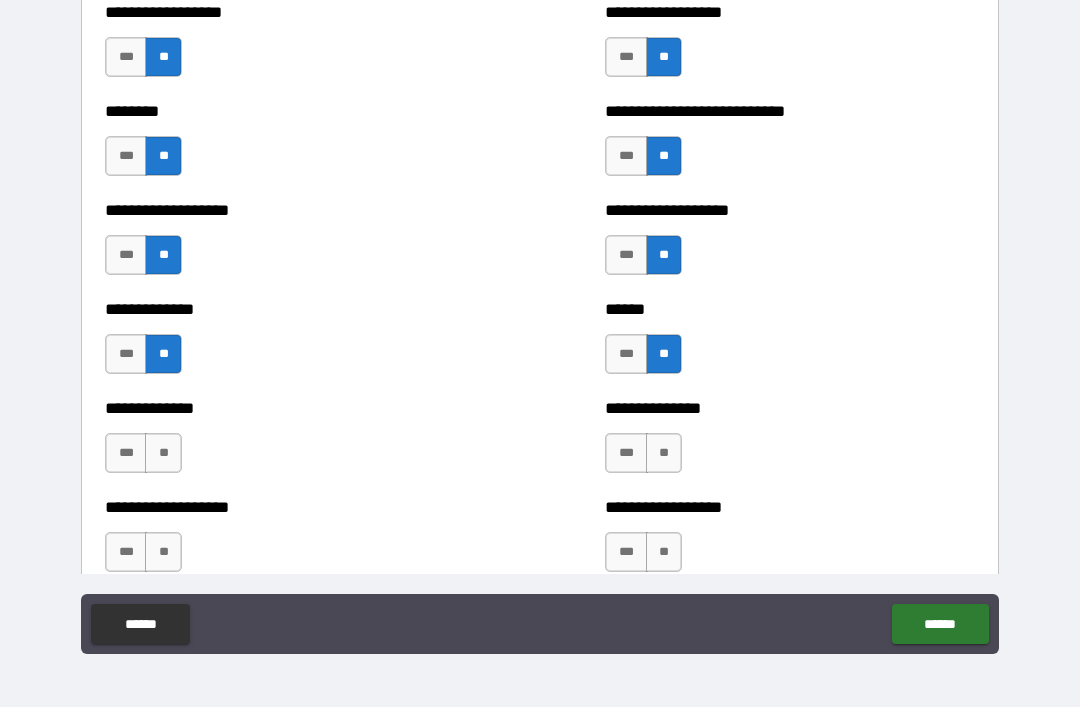 click on "**" at bounding box center [664, 453] 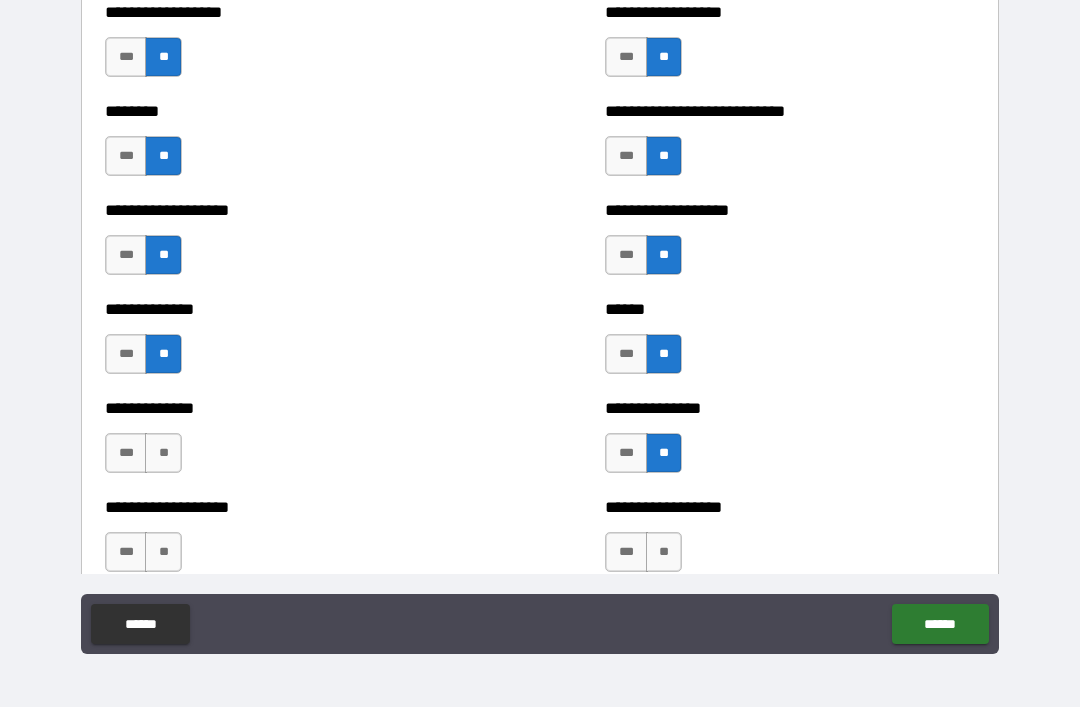 click on "**" at bounding box center (664, 552) 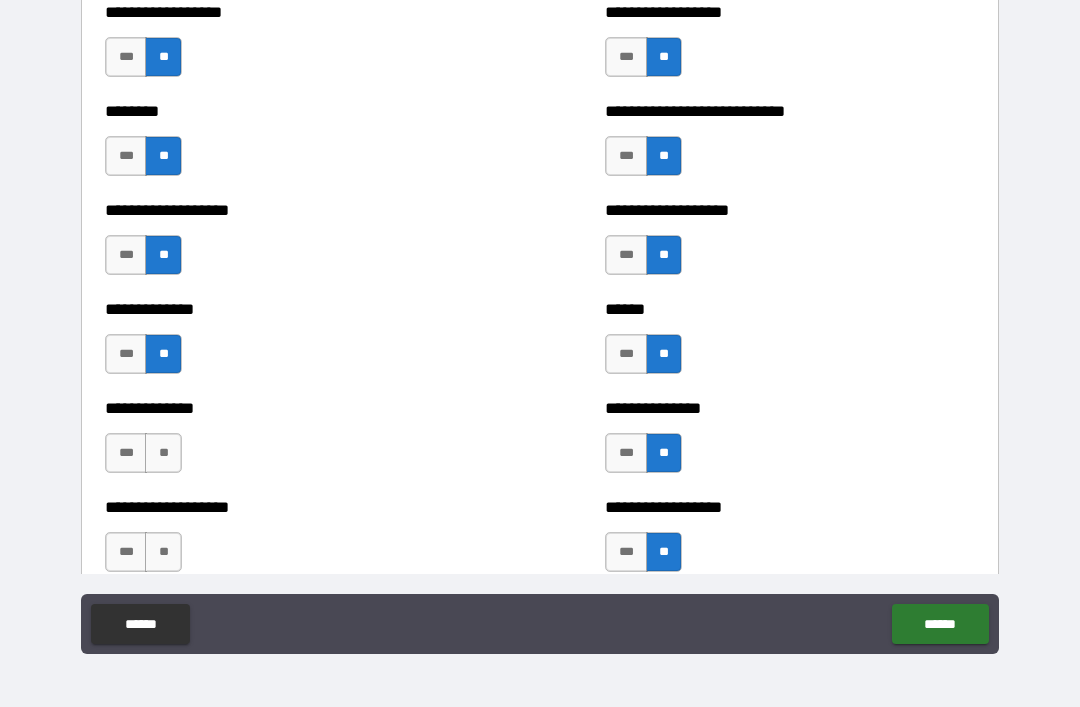 click on "**" at bounding box center [163, 453] 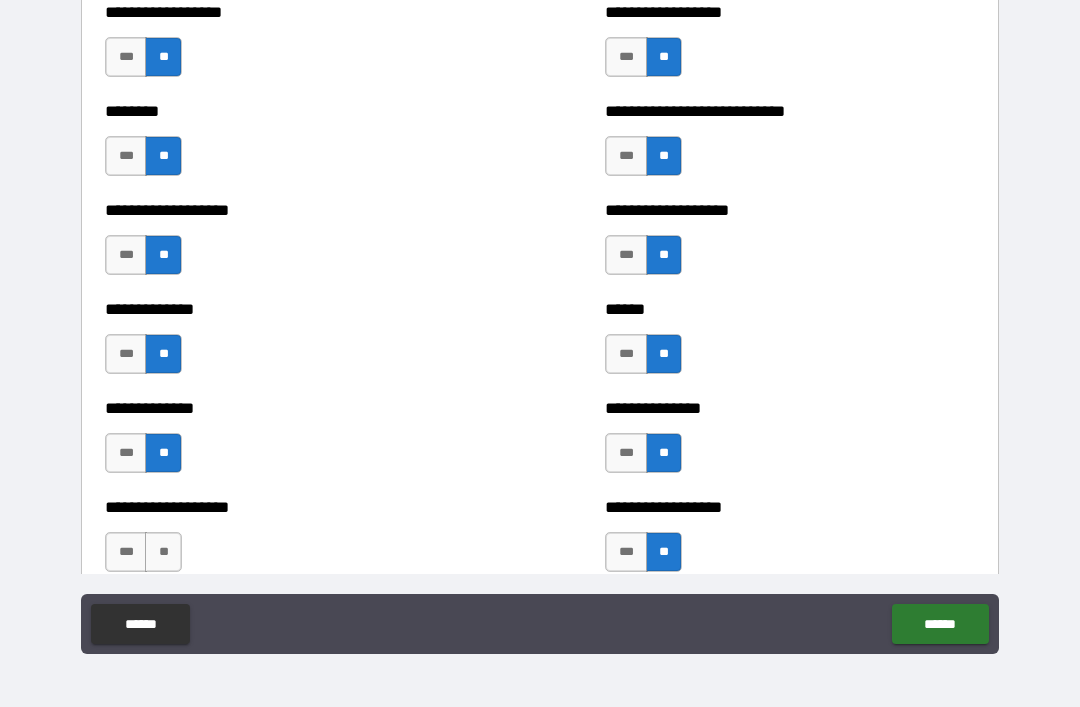click on "**" at bounding box center (163, 552) 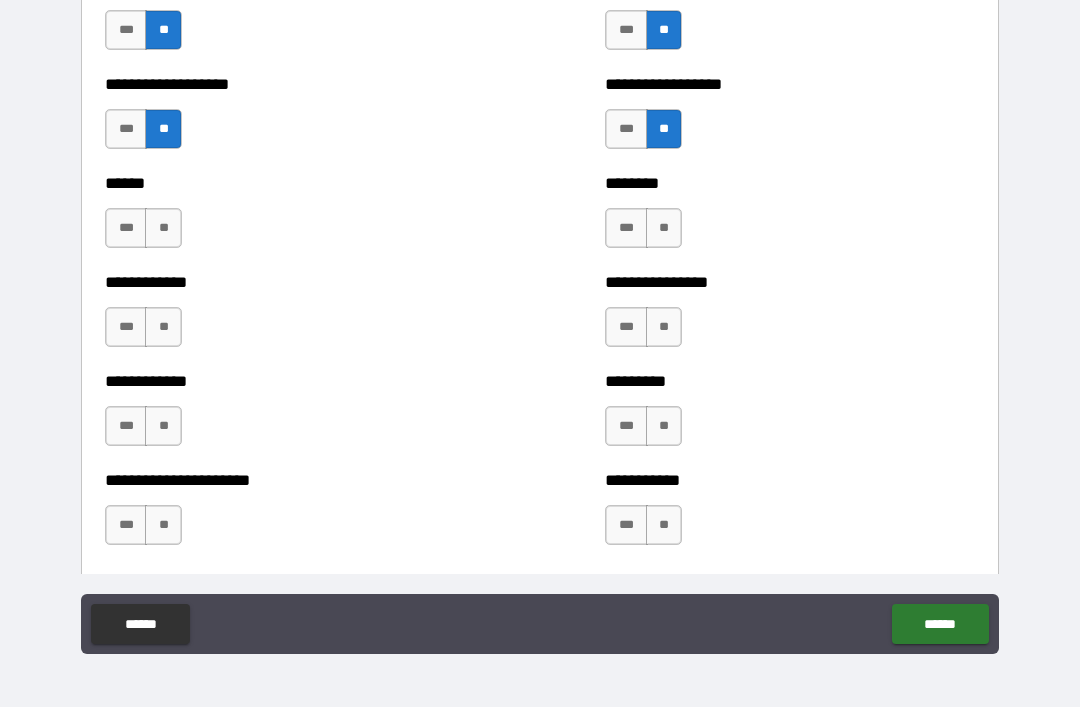 scroll, scrollTop: 4793, scrollLeft: 0, axis: vertical 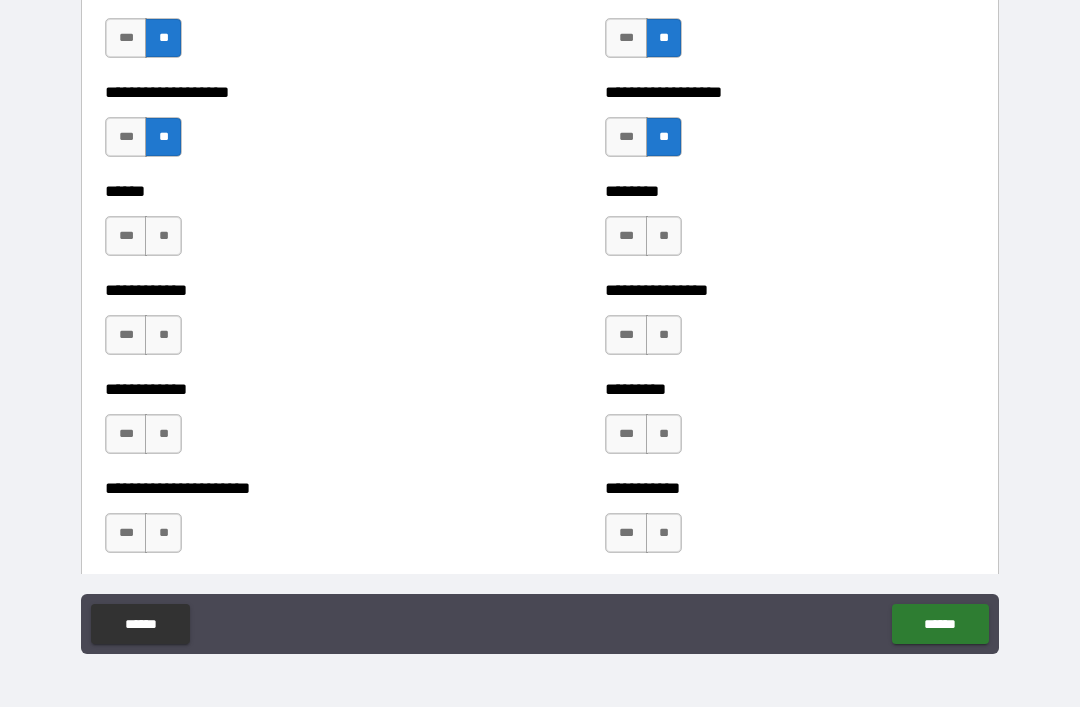 click on "**" at bounding box center [163, 236] 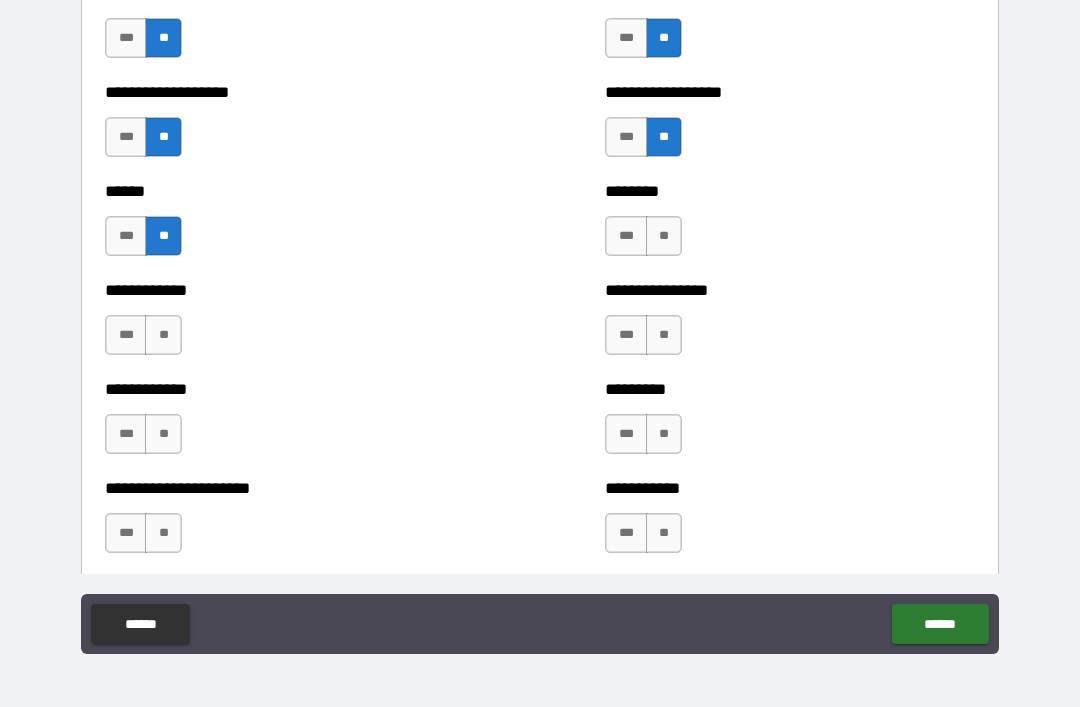 click on "**" at bounding box center [664, 236] 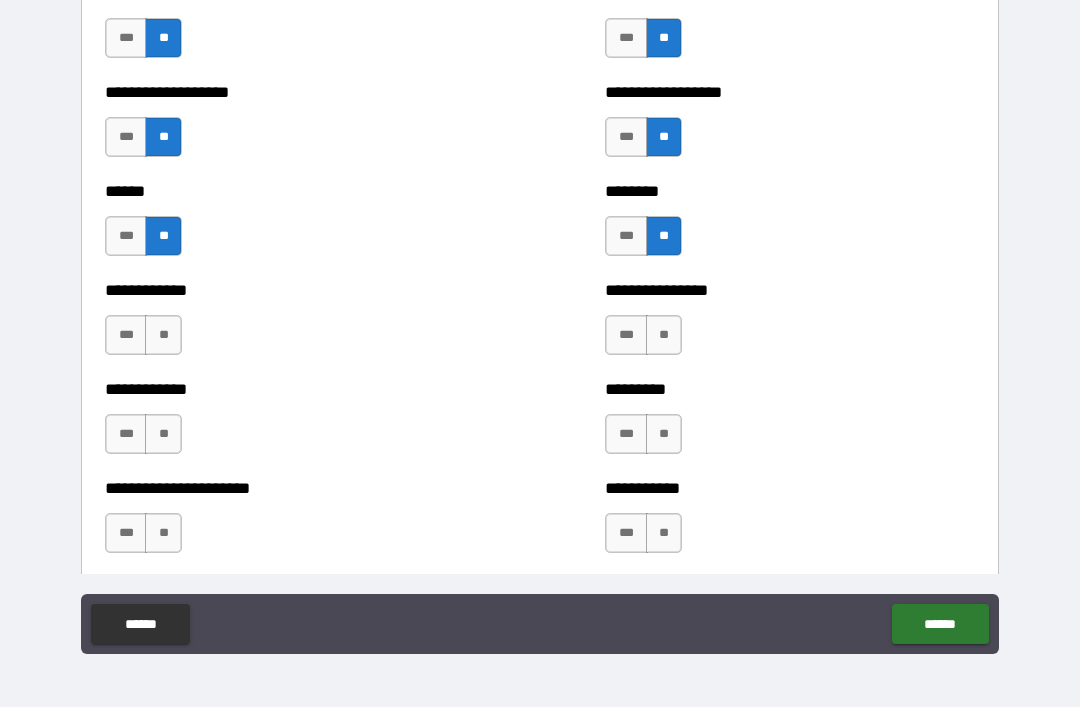 click on "**" at bounding box center [664, 335] 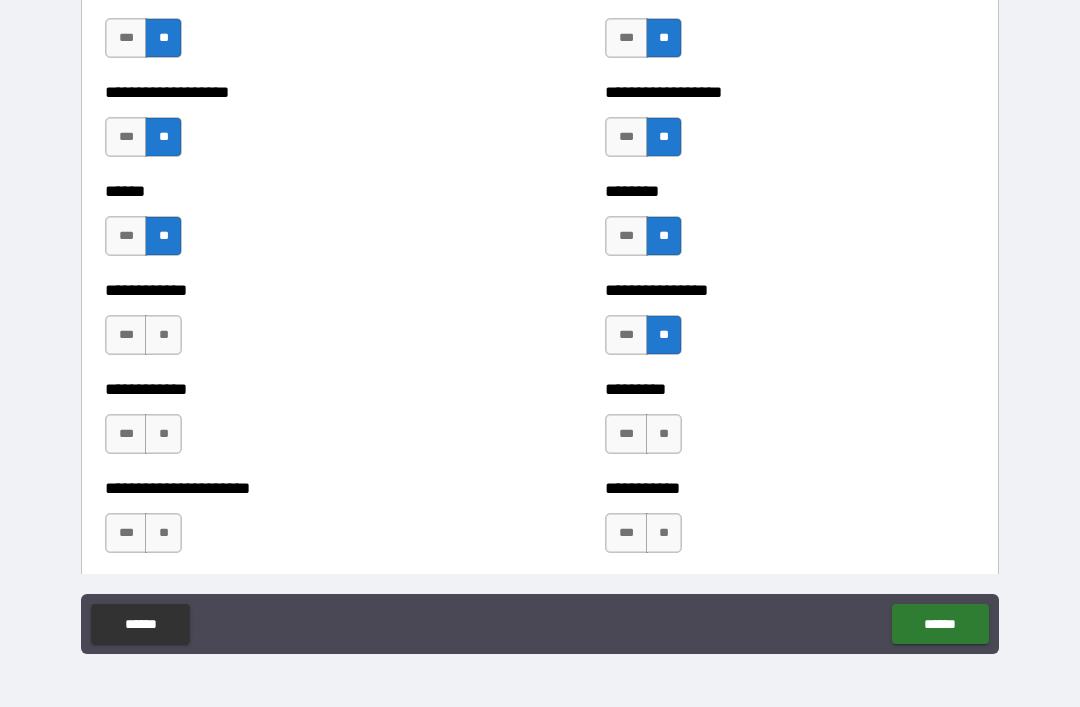 click on "**" at bounding box center (163, 335) 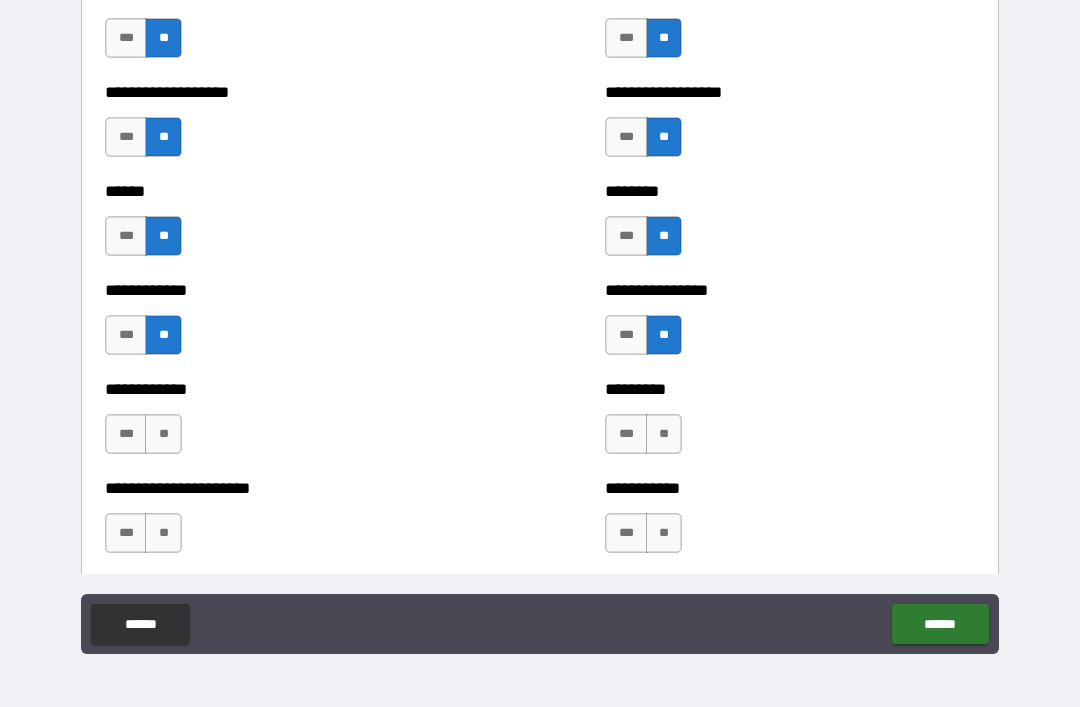 click on "**" at bounding box center (163, 434) 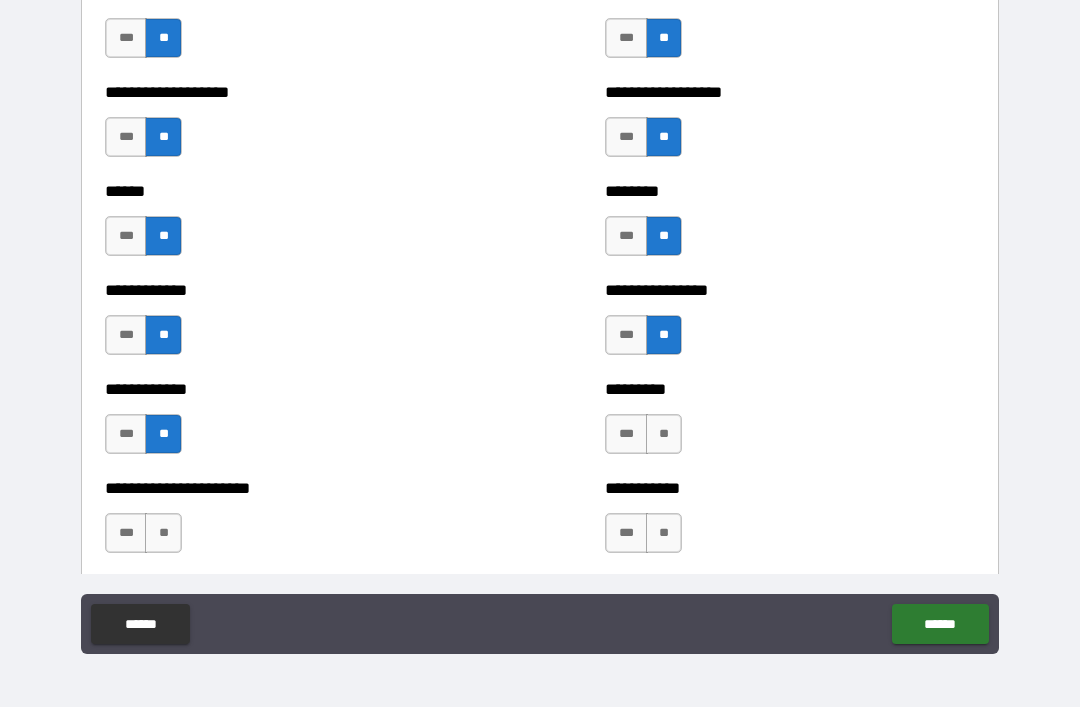 click on "**" at bounding box center [163, 533] 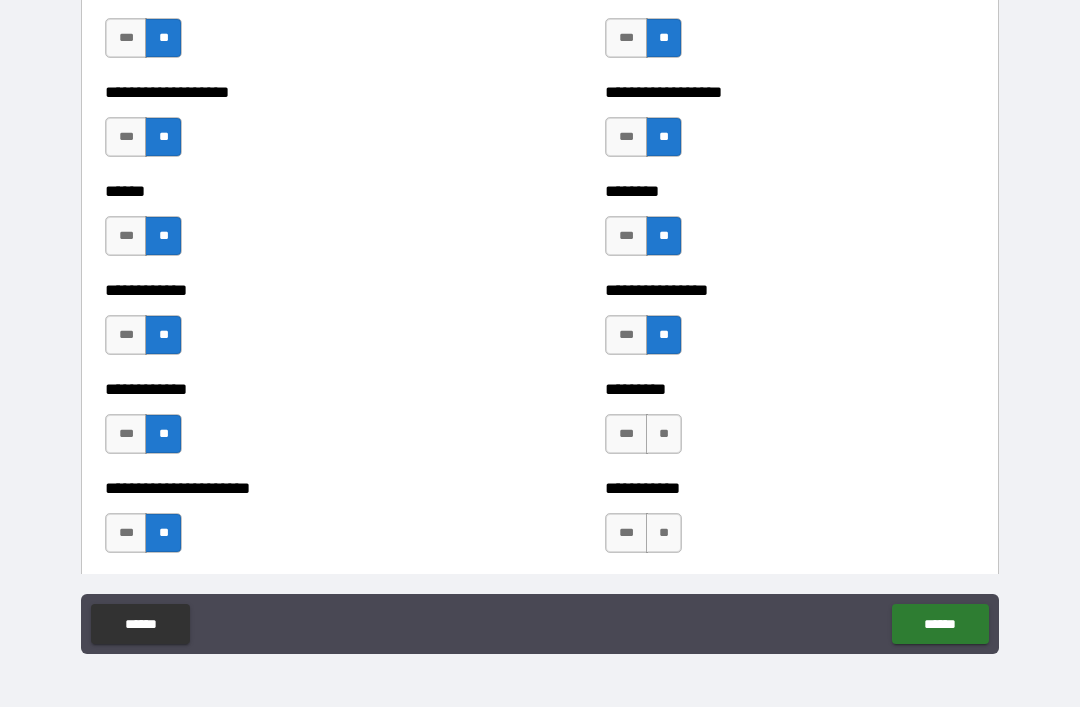 click on "**" at bounding box center (664, 434) 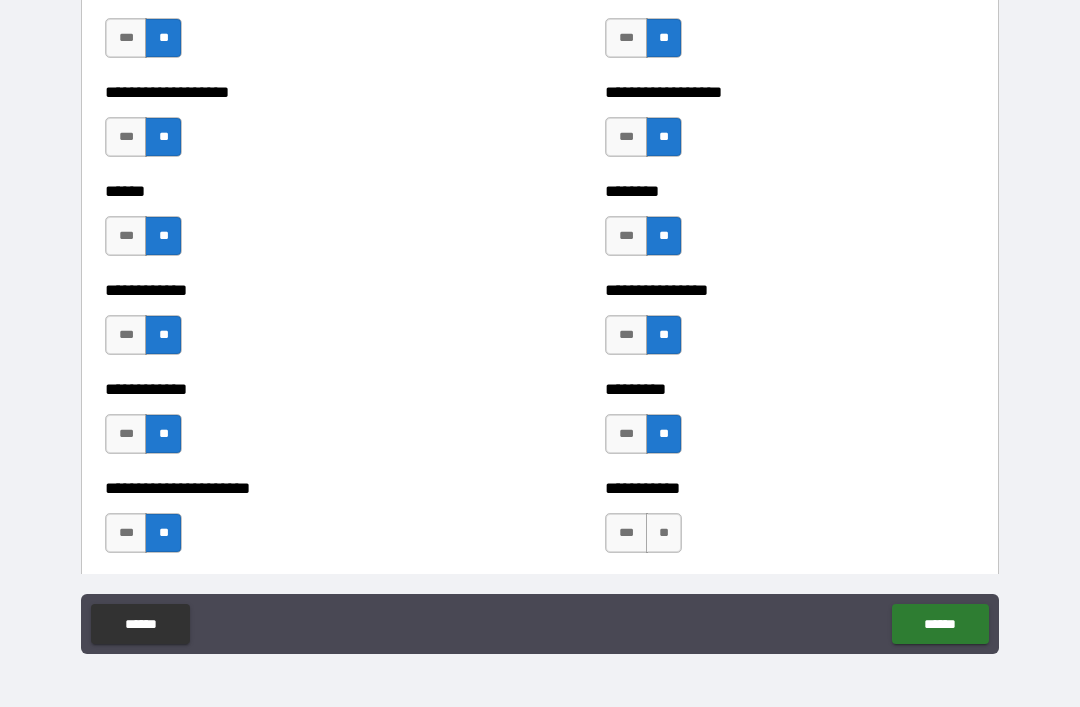 click on "**" at bounding box center (664, 533) 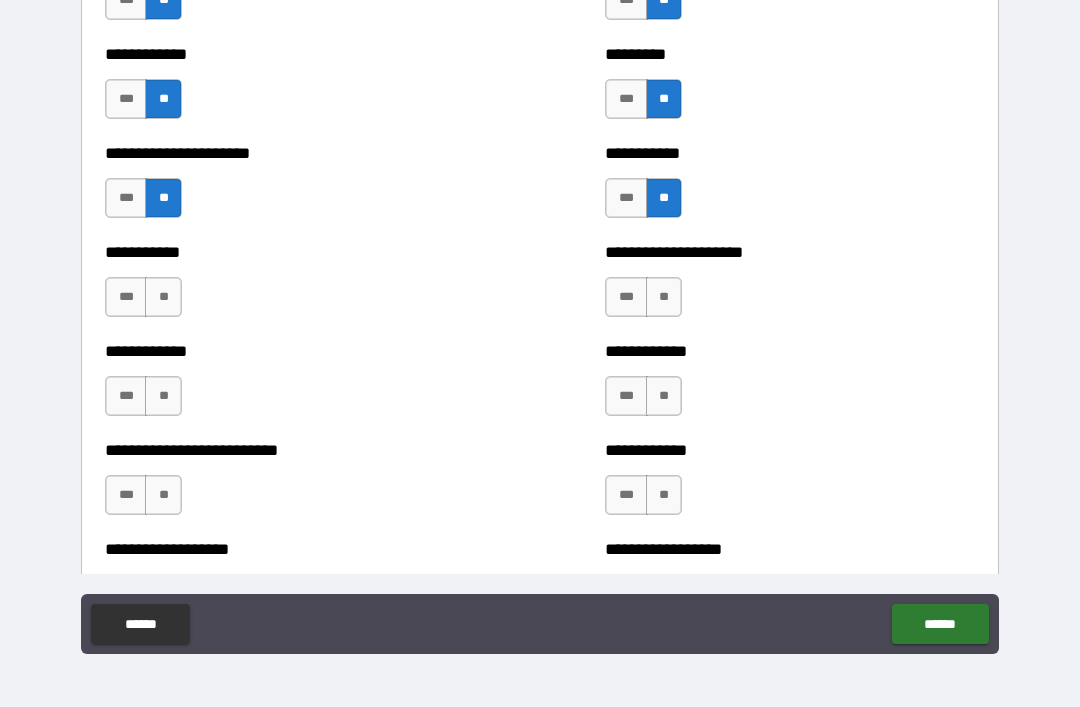 scroll, scrollTop: 5163, scrollLeft: 0, axis: vertical 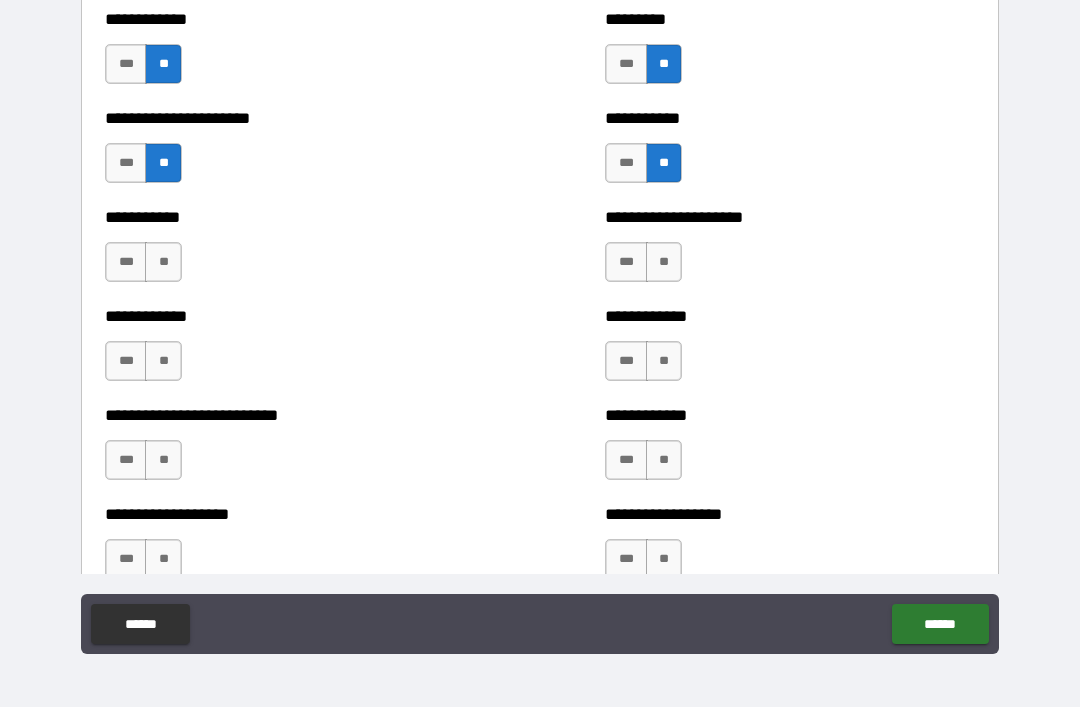 click on "**" at bounding box center (664, 262) 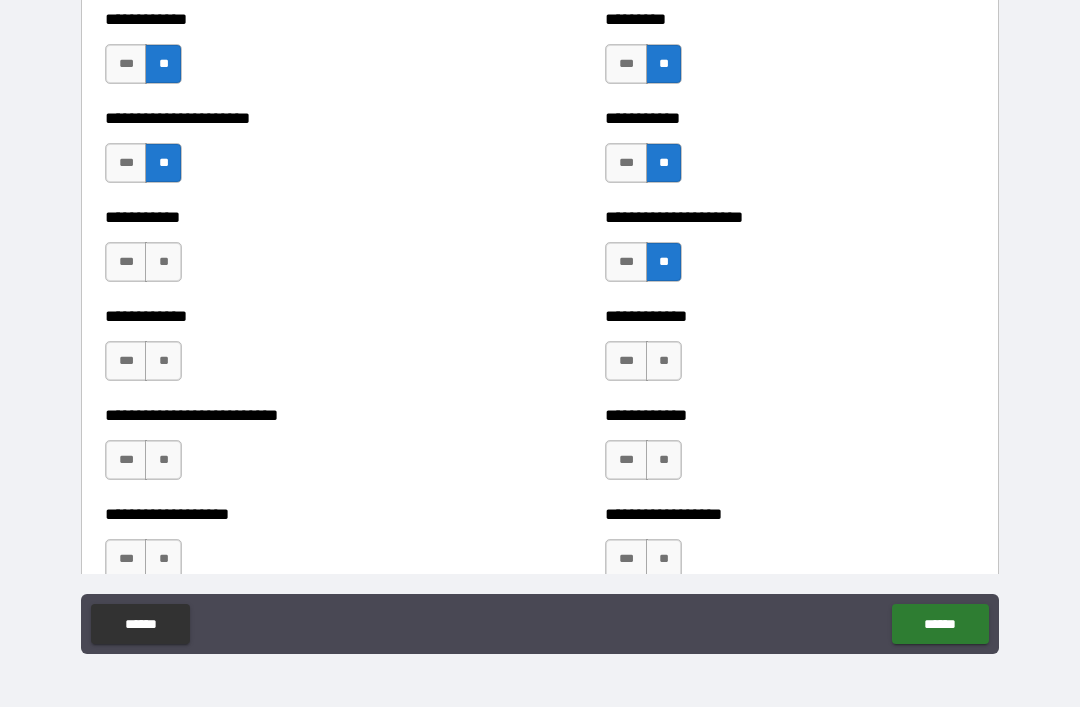 click on "**" at bounding box center (664, 361) 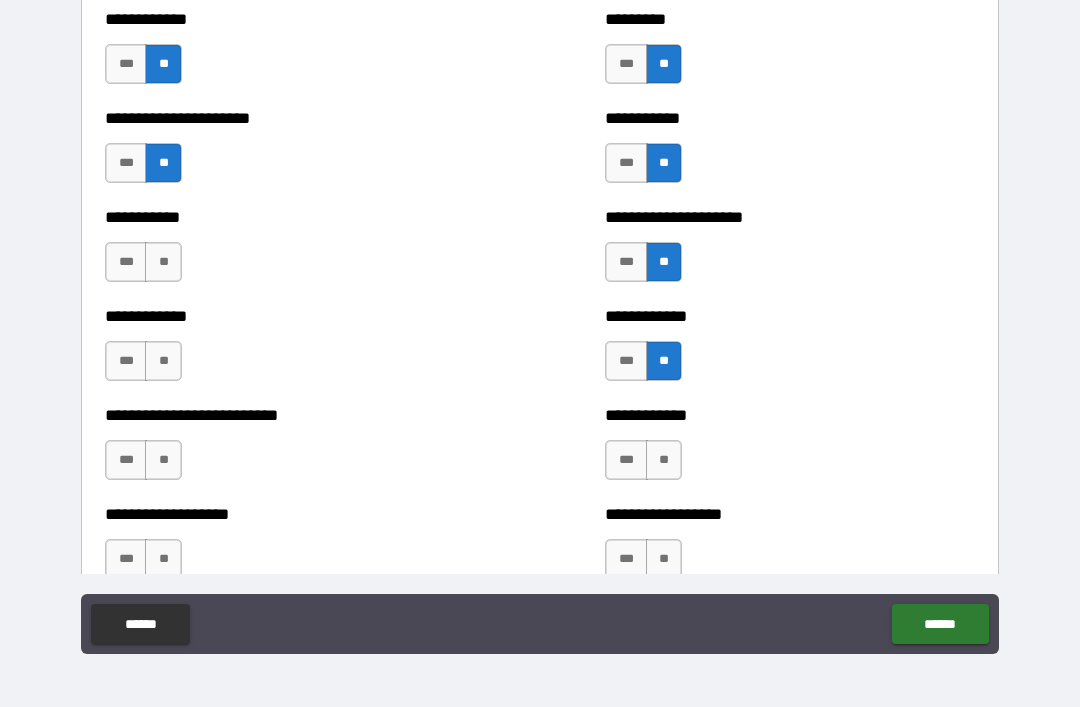 click on "***" at bounding box center (126, 262) 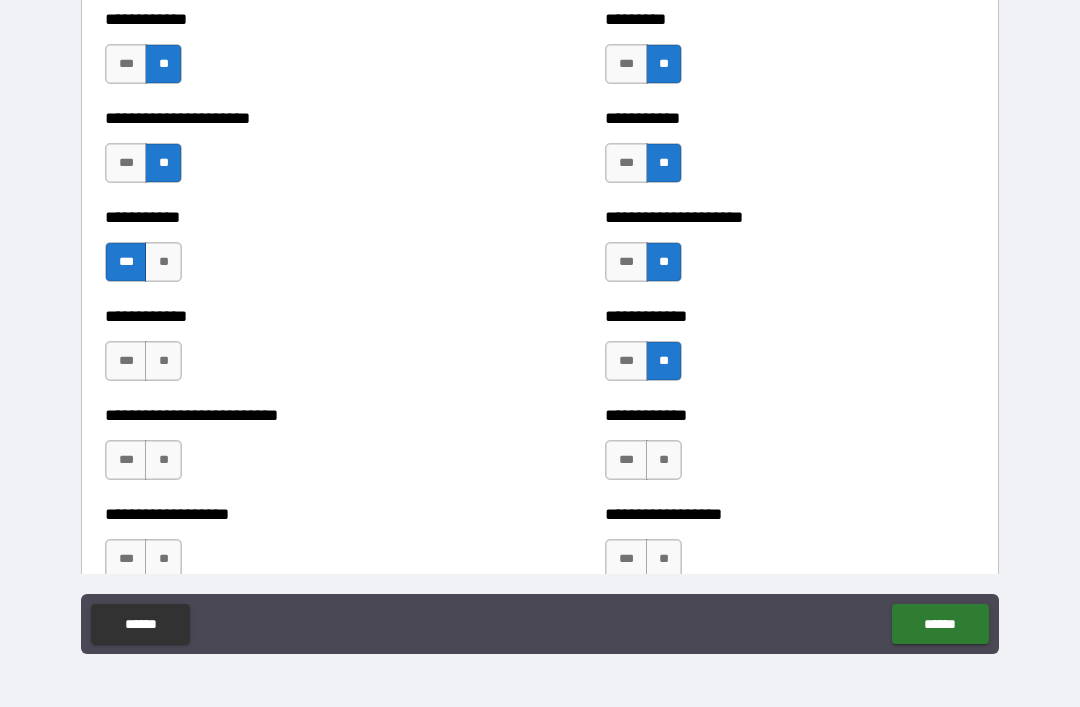 click on "**" at bounding box center [163, 262] 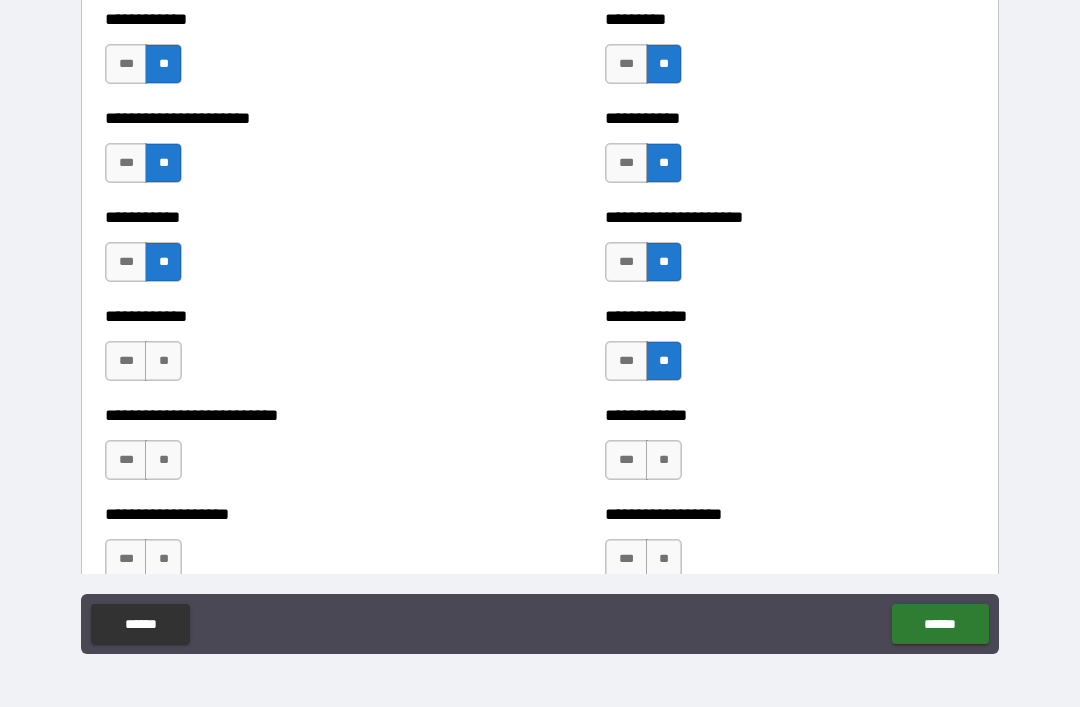 click on "**" at bounding box center (163, 361) 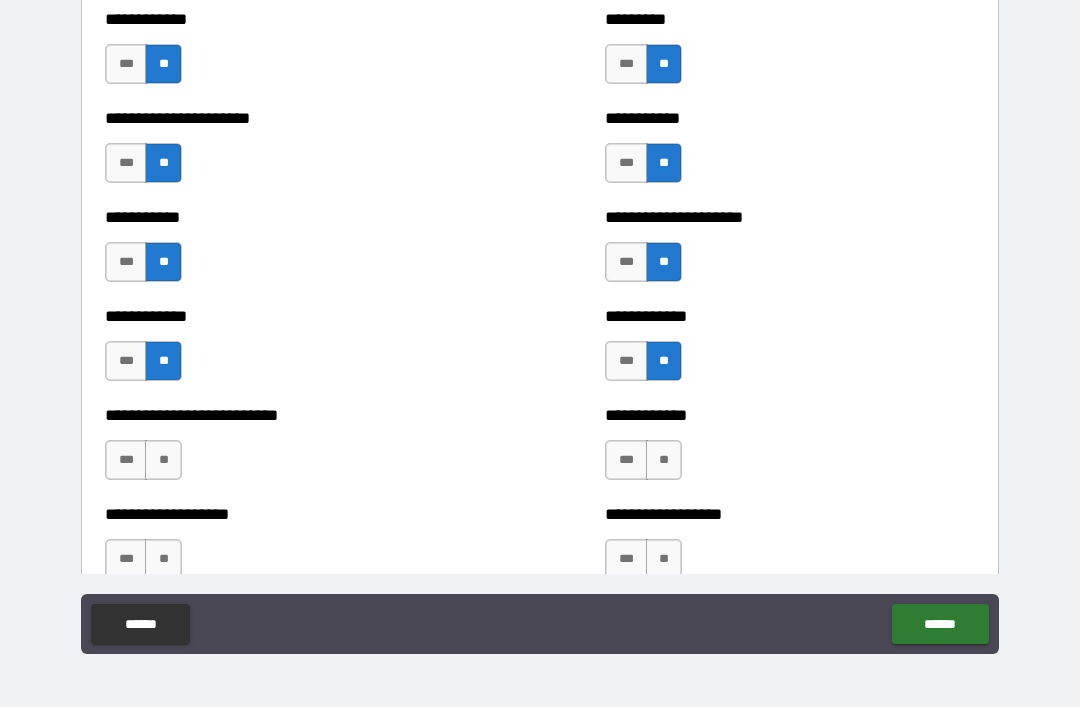 click on "**" at bounding box center [163, 460] 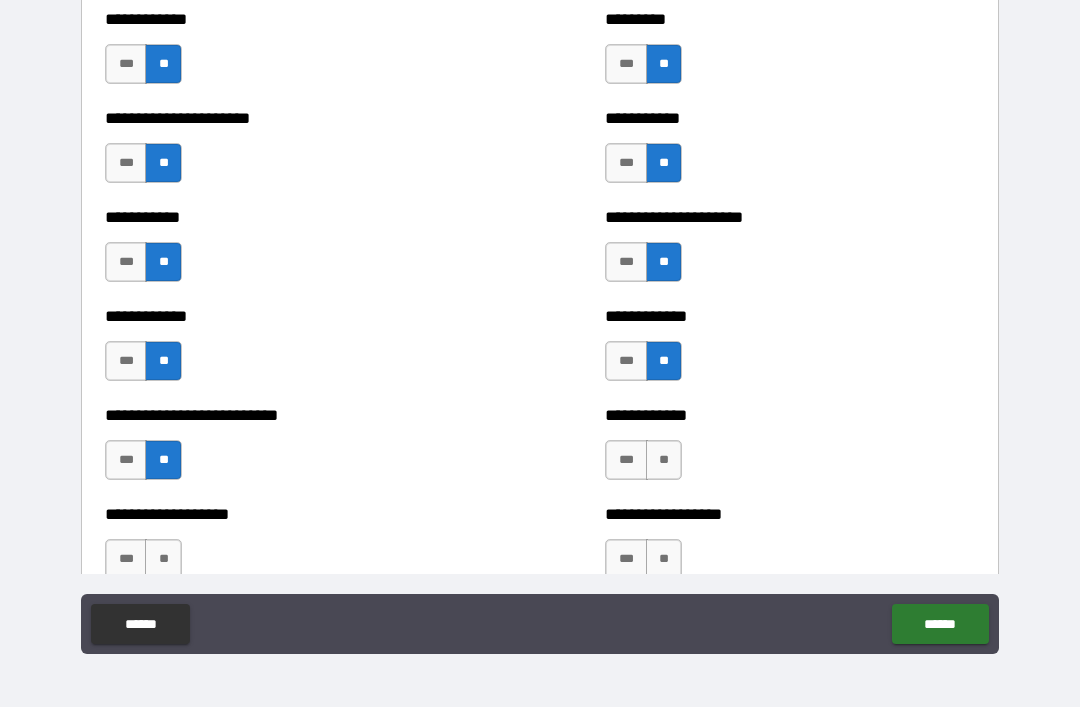 click on "**" at bounding box center (664, 460) 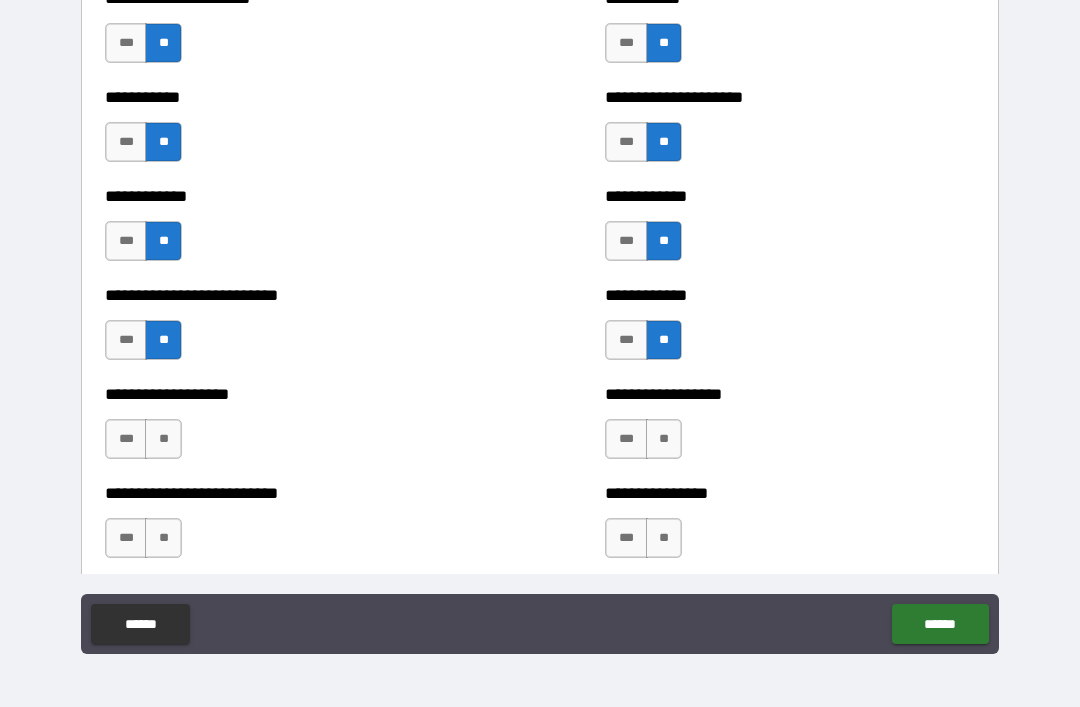 scroll, scrollTop: 5354, scrollLeft: 0, axis: vertical 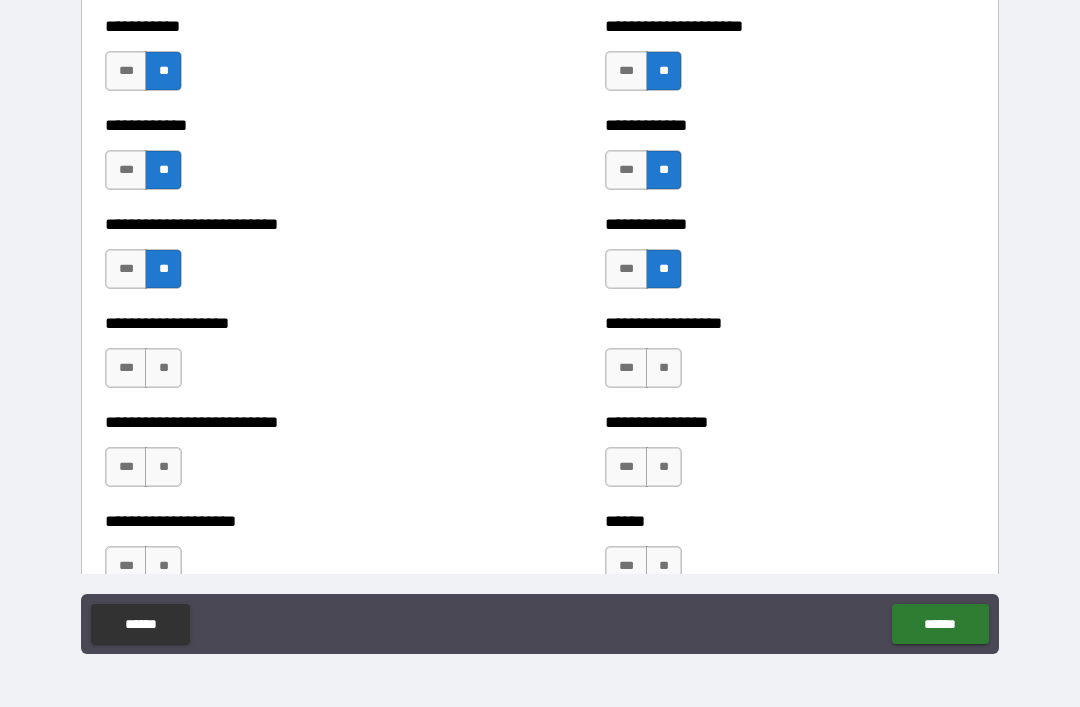 click on "**" at bounding box center [664, 368] 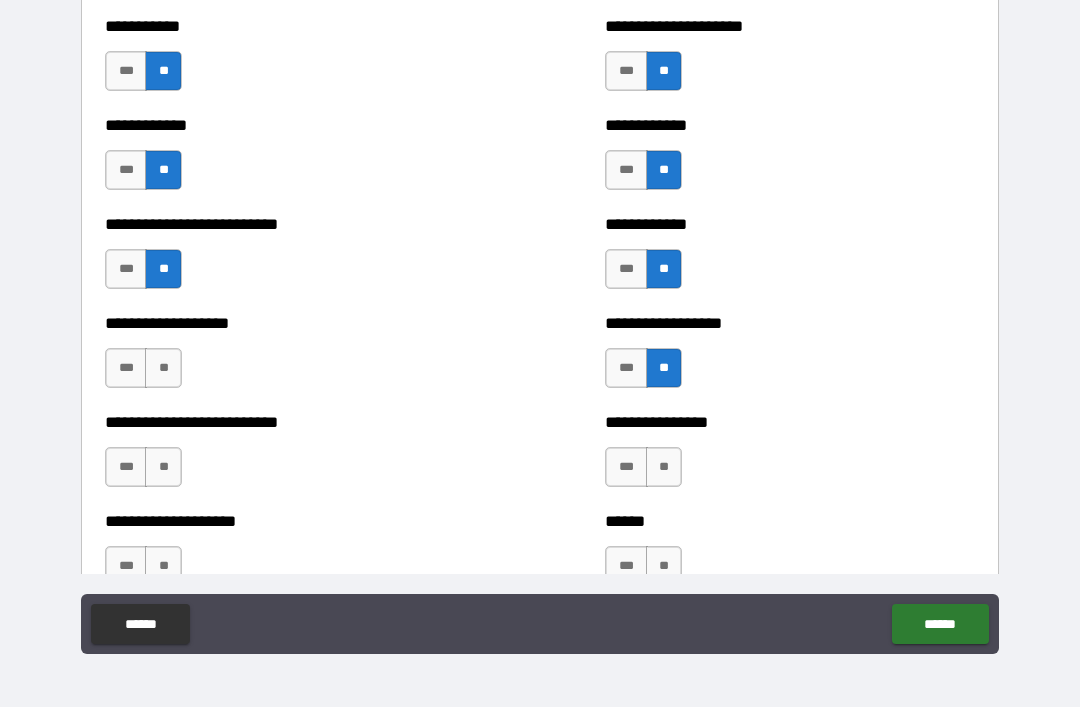 click on "**" at bounding box center [664, 467] 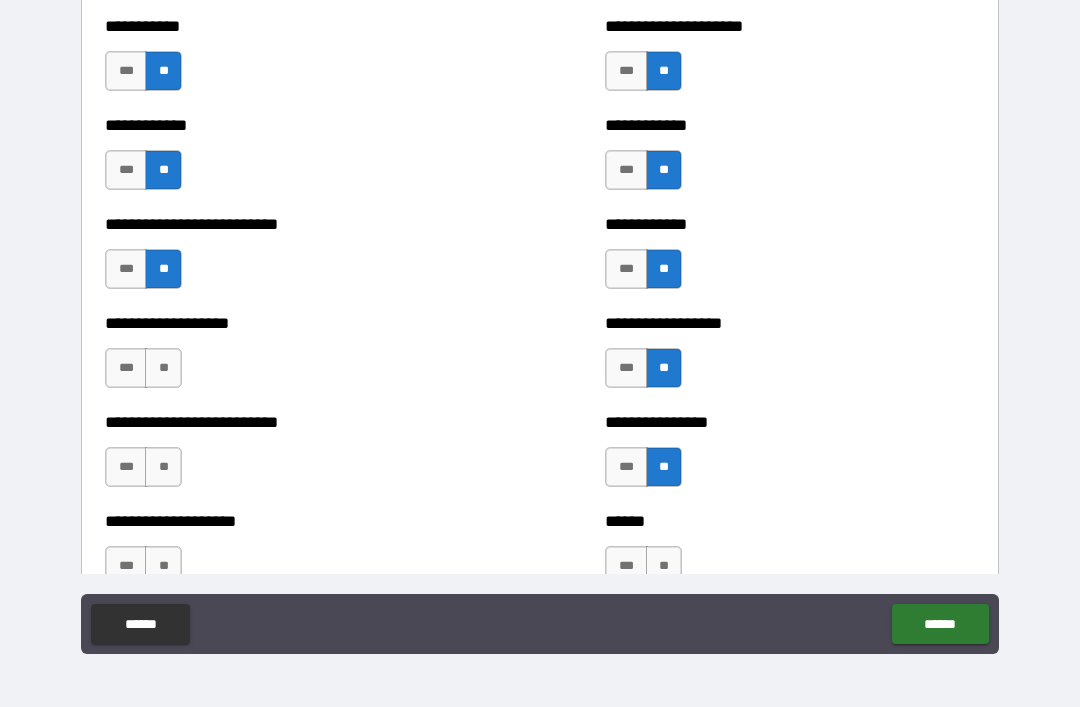 click on "**" at bounding box center (163, 368) 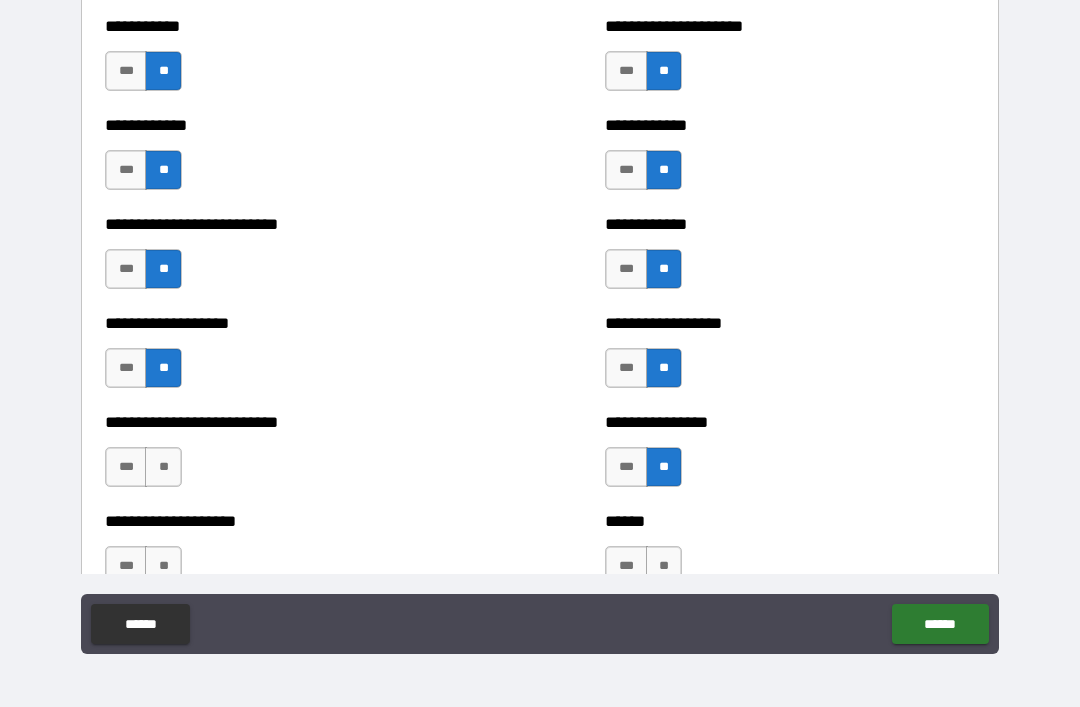click on "**" at bounding box center (163, 467) 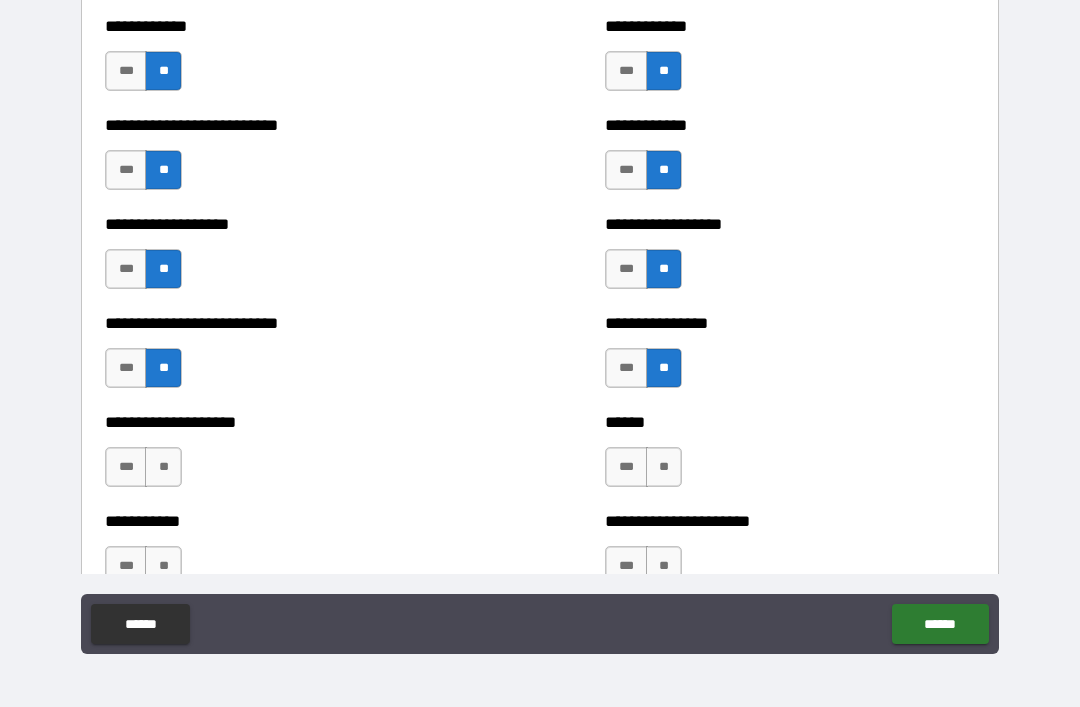 scroll, scrollTop: 5486, scrollLeft: 0, axis: vertical 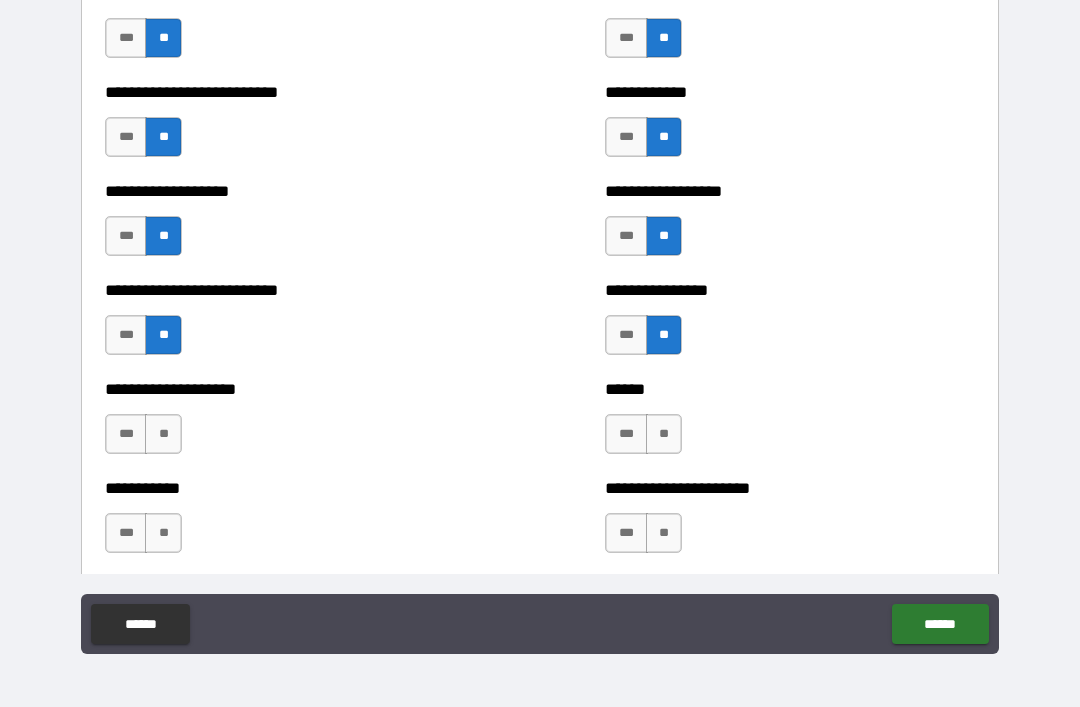 click on "**" at bounding box center (163, 434) 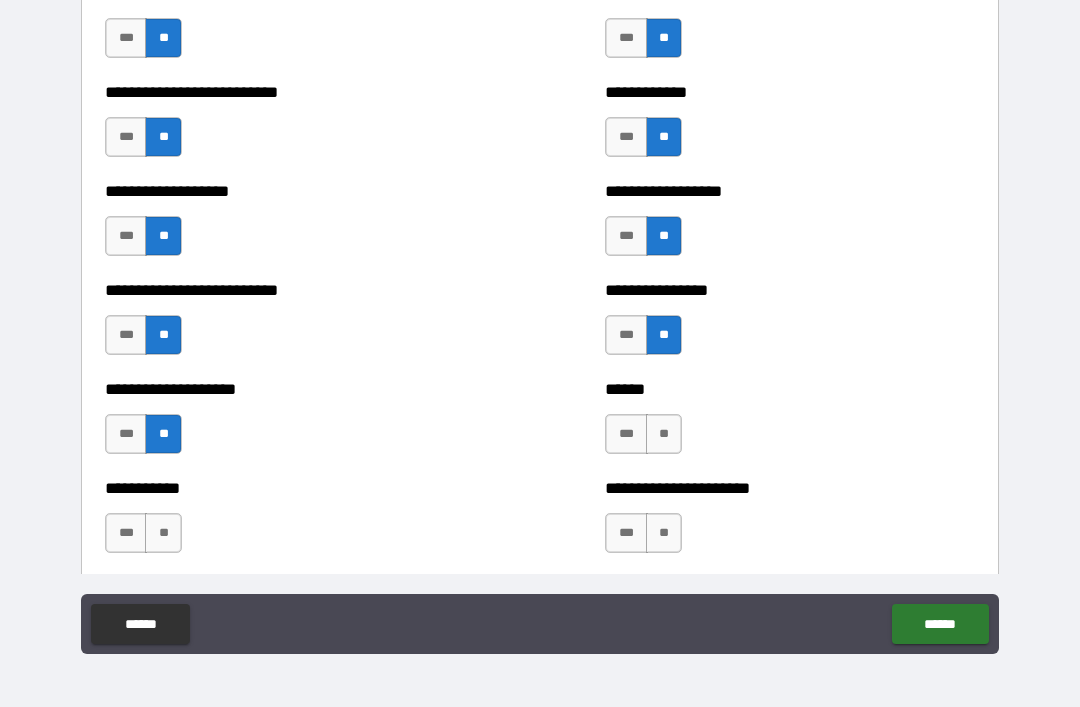 click on "**" at bounding box center (163, 533) 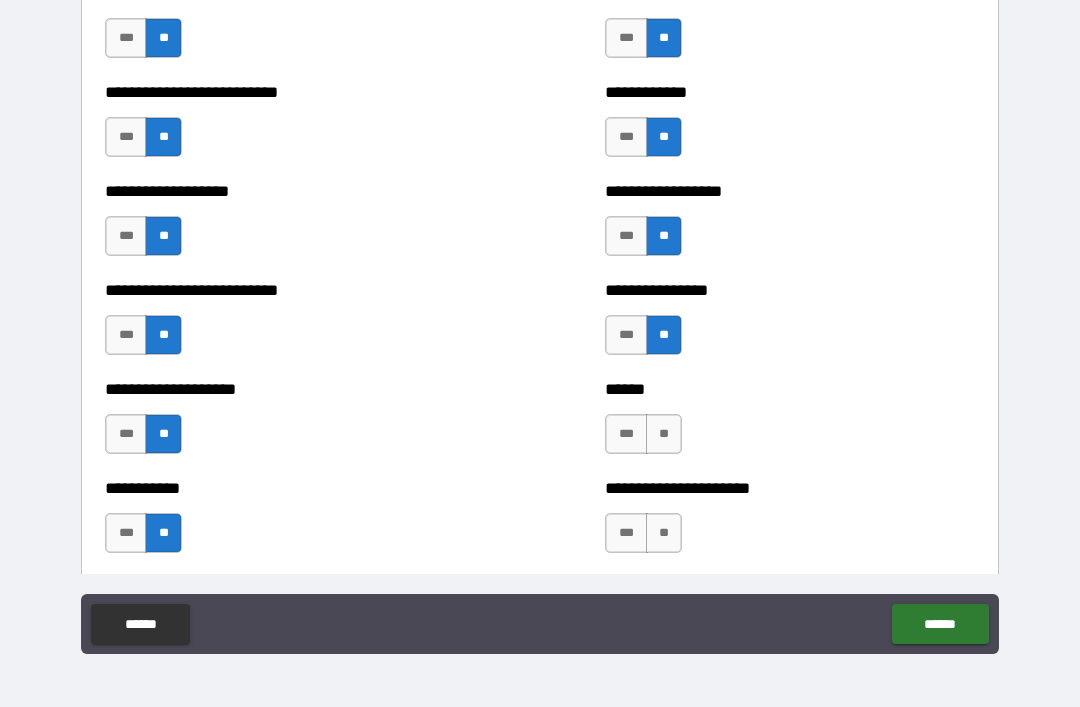 click on "**" at bounding box center (664, 434) 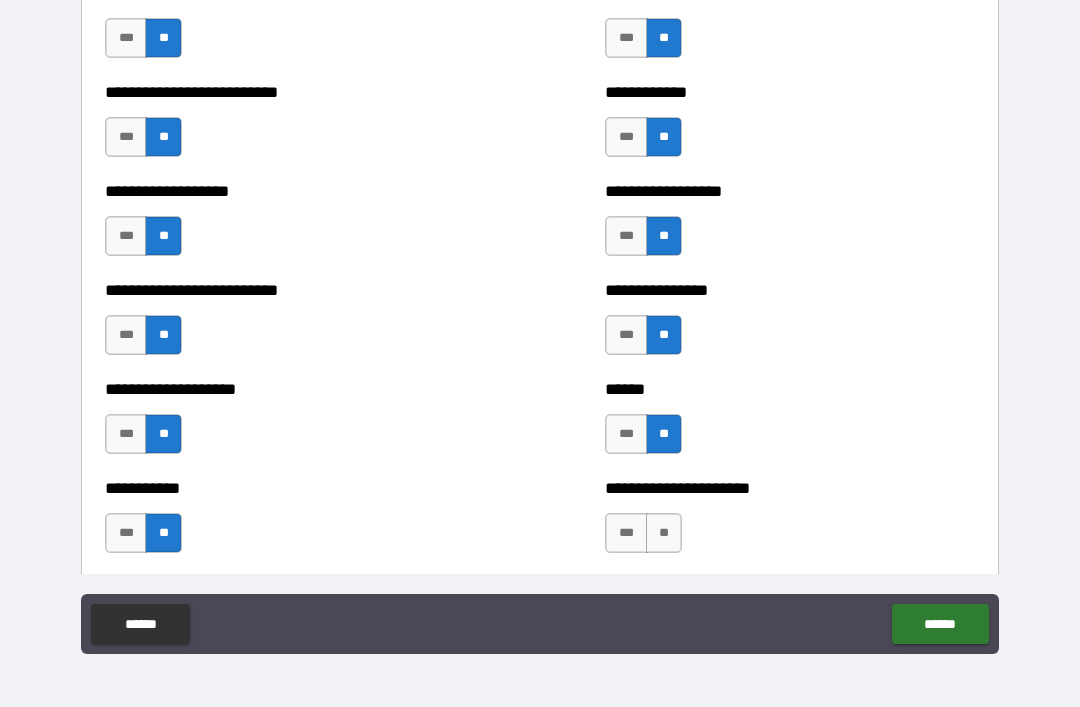 click on "**" at bounding box center [664, 533] 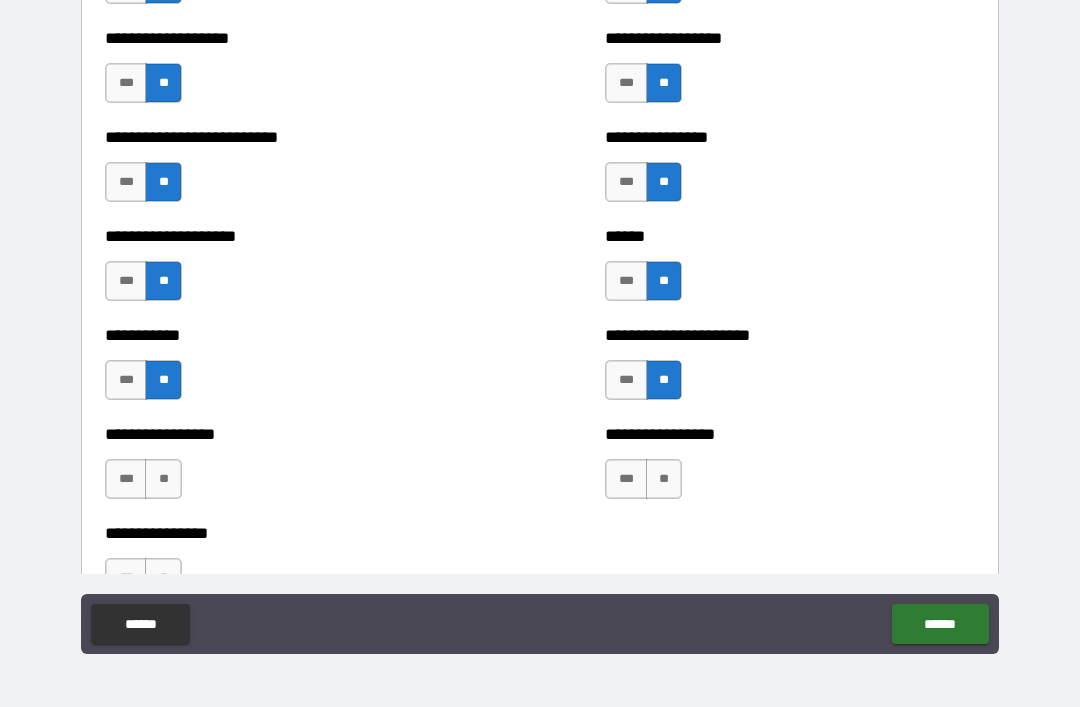 scroll, scrollTop: 5646, scrollLeft: 0, axis: vertical 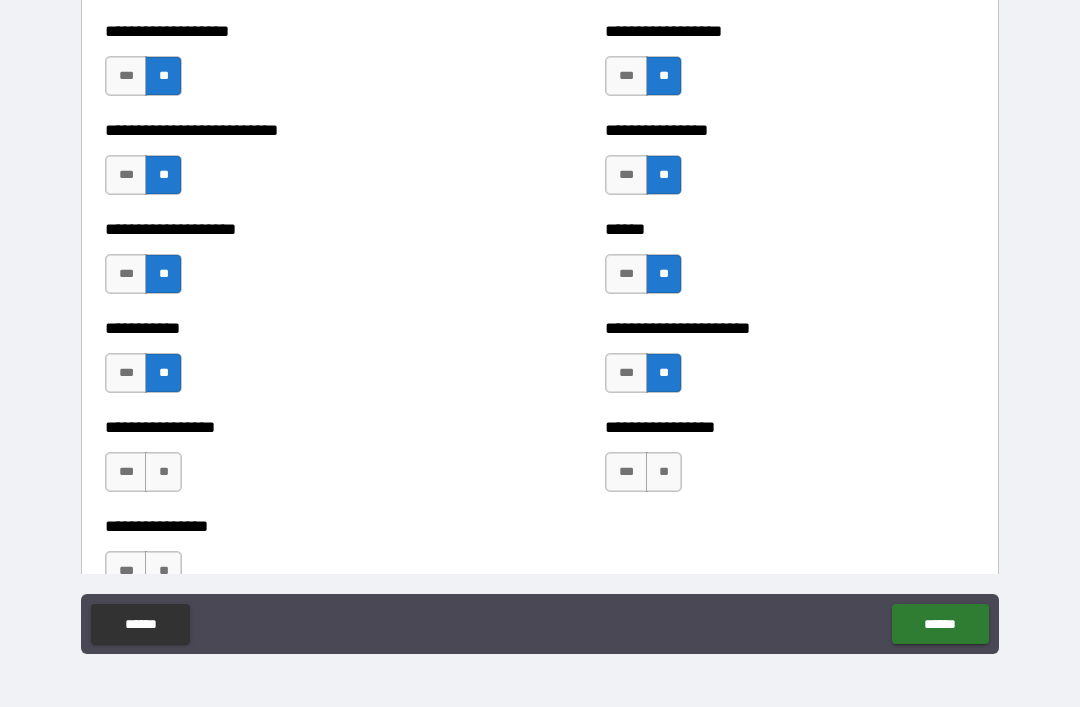 click on "**" at bounding box center [664, 472] 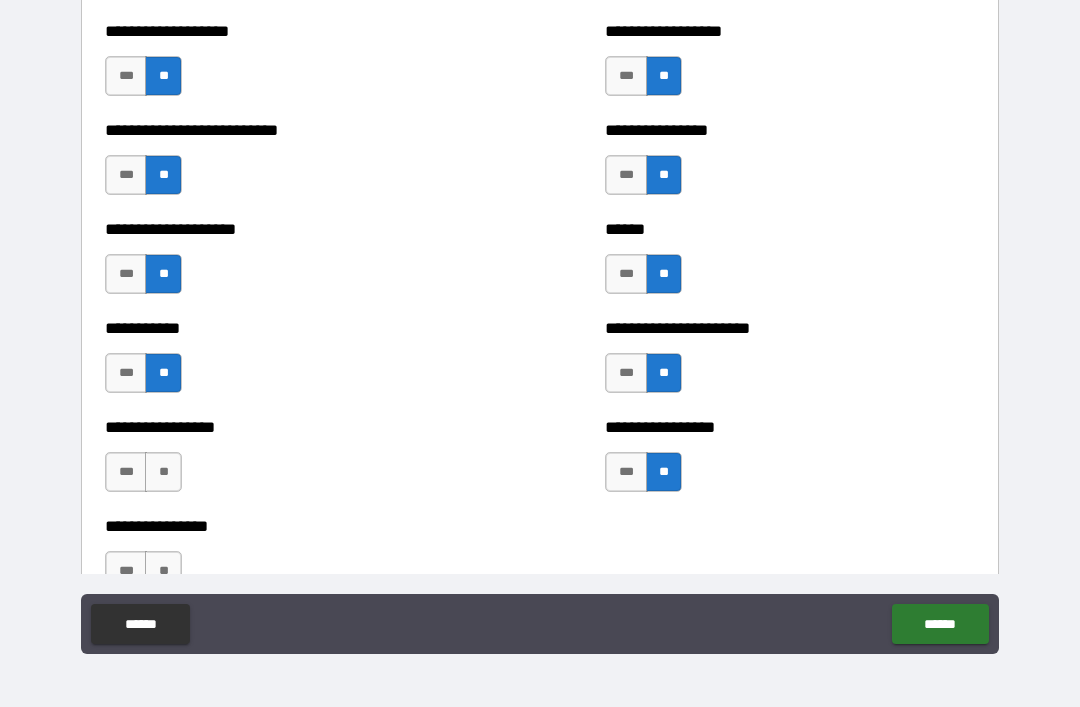 click on "**" at bounding box center (163, 472) 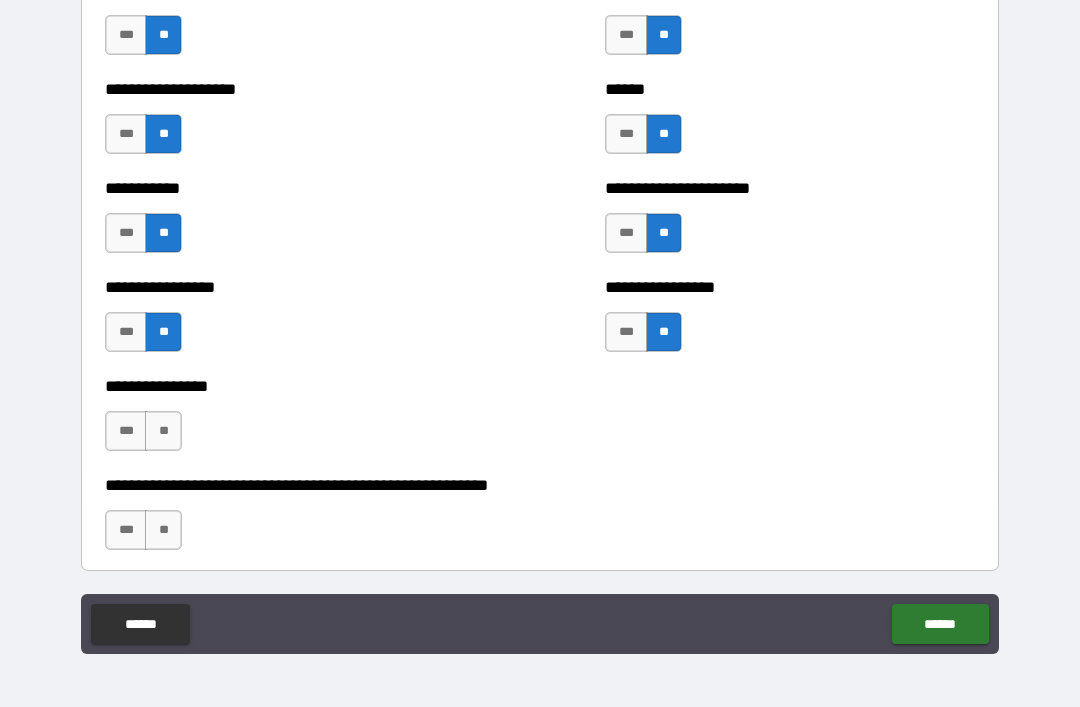 click on "**" at bounding box center (163, 431) 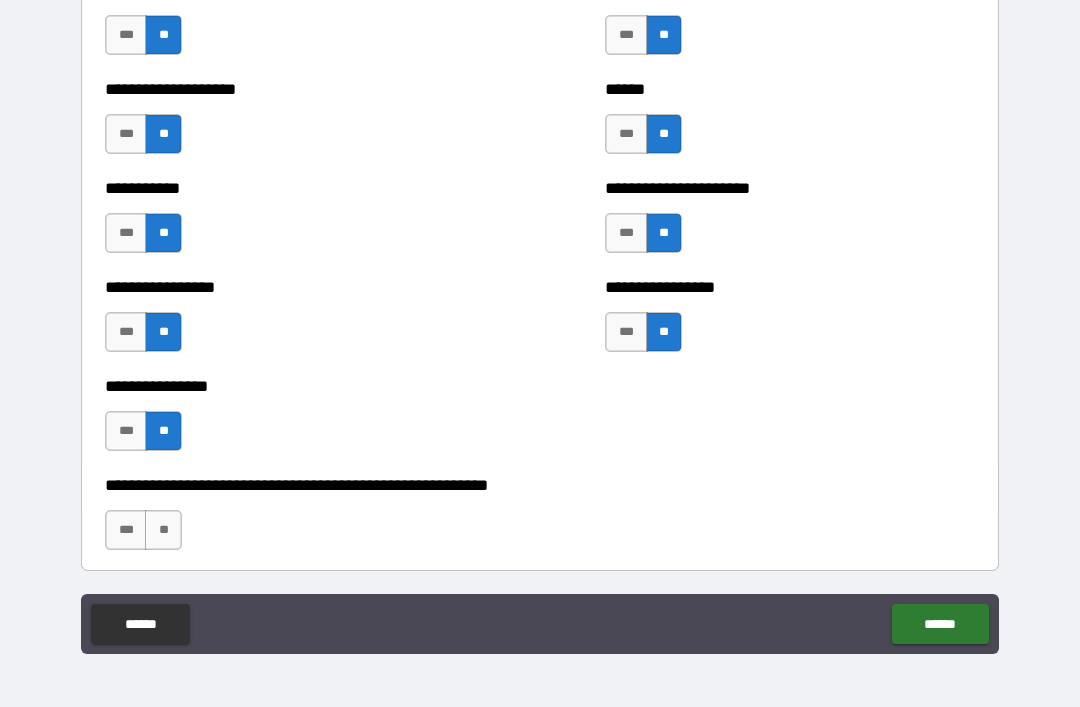 click on "**" at bounding box center (163, 530) 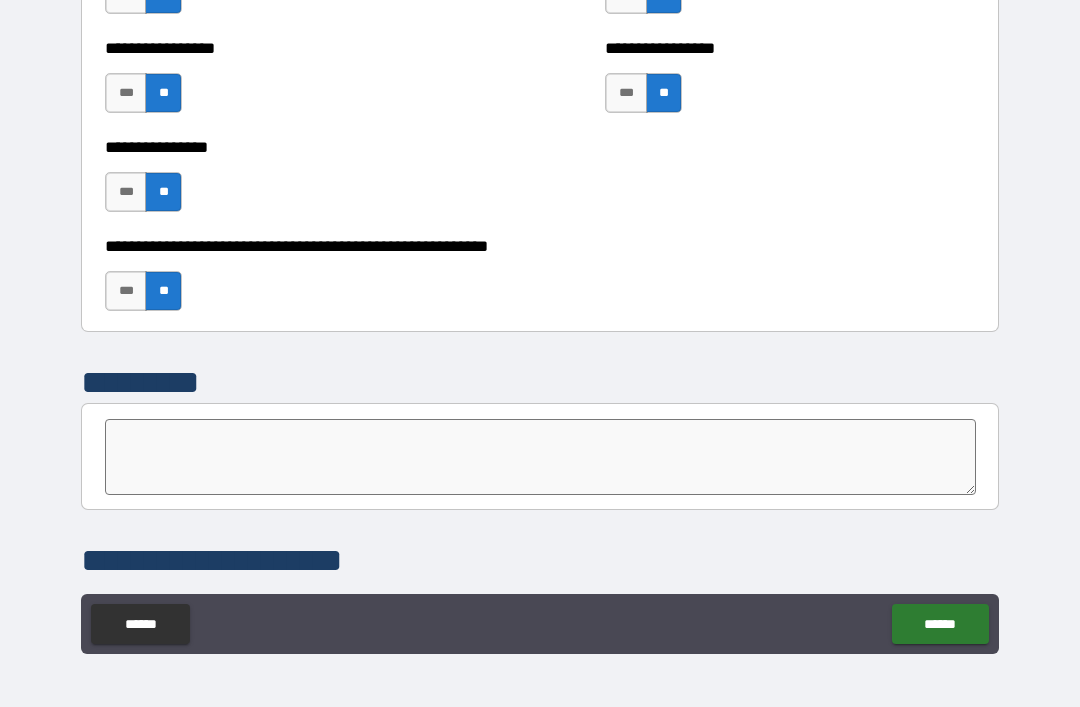scroll, scrollTop: 6030, scrollLeft: 0, axis: vertical 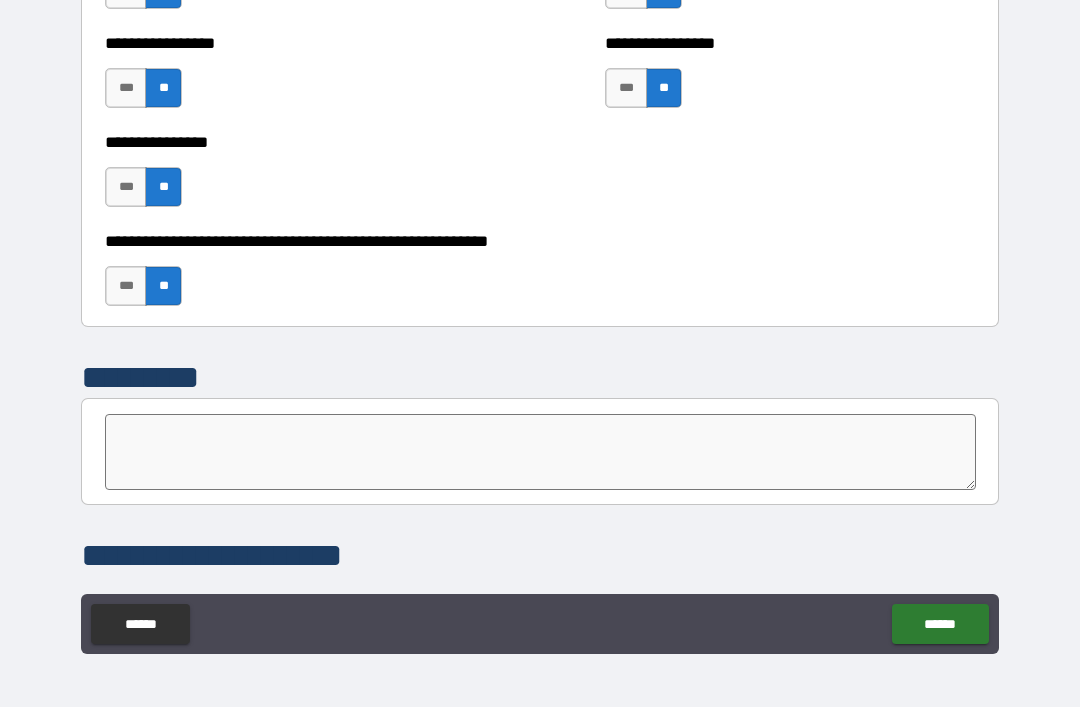 click at bounding box center [540, 452] 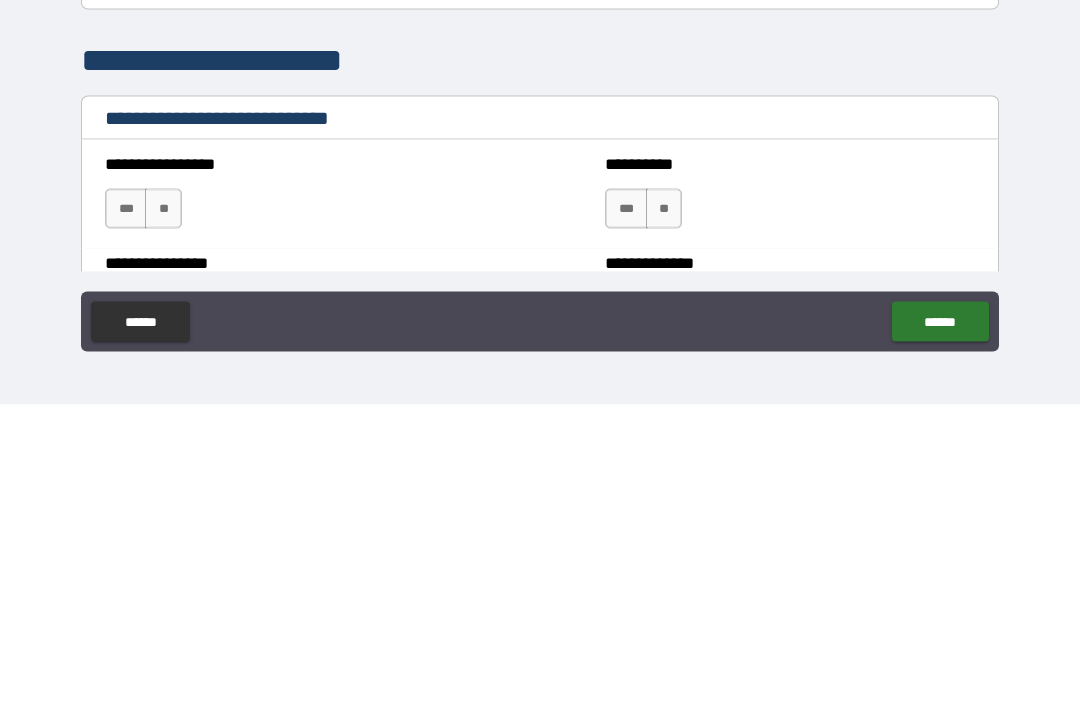scroll, scrollTop: 6225, scrollLeft: 0, axis: vertical 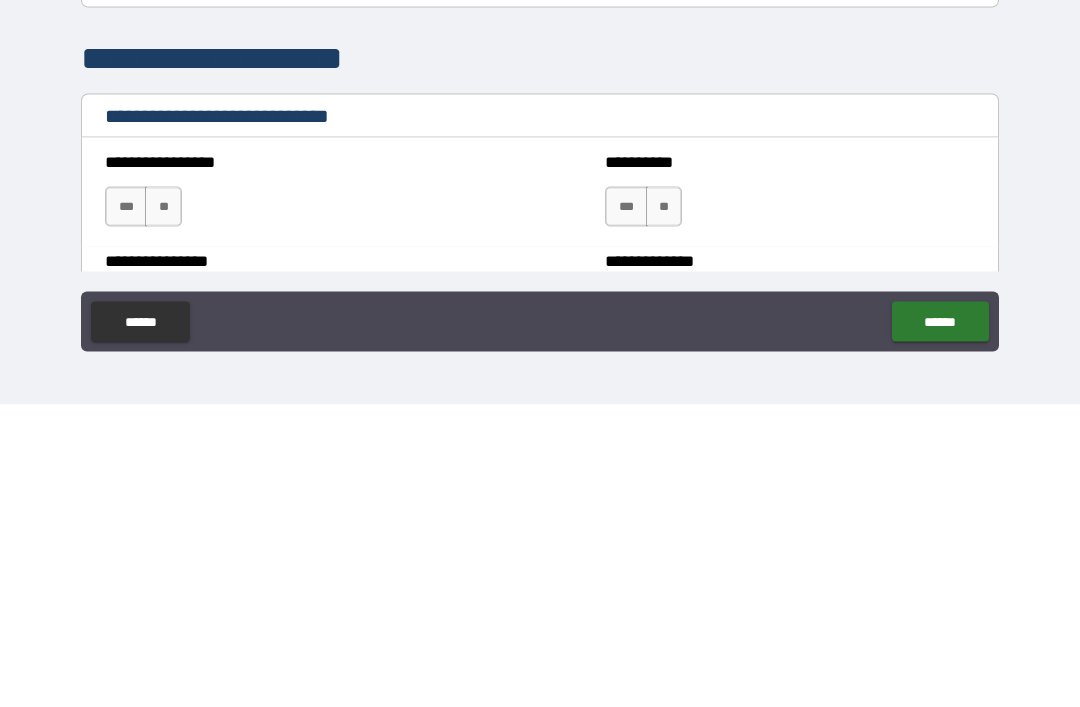 click on "**" at bounding box center (163, 509) 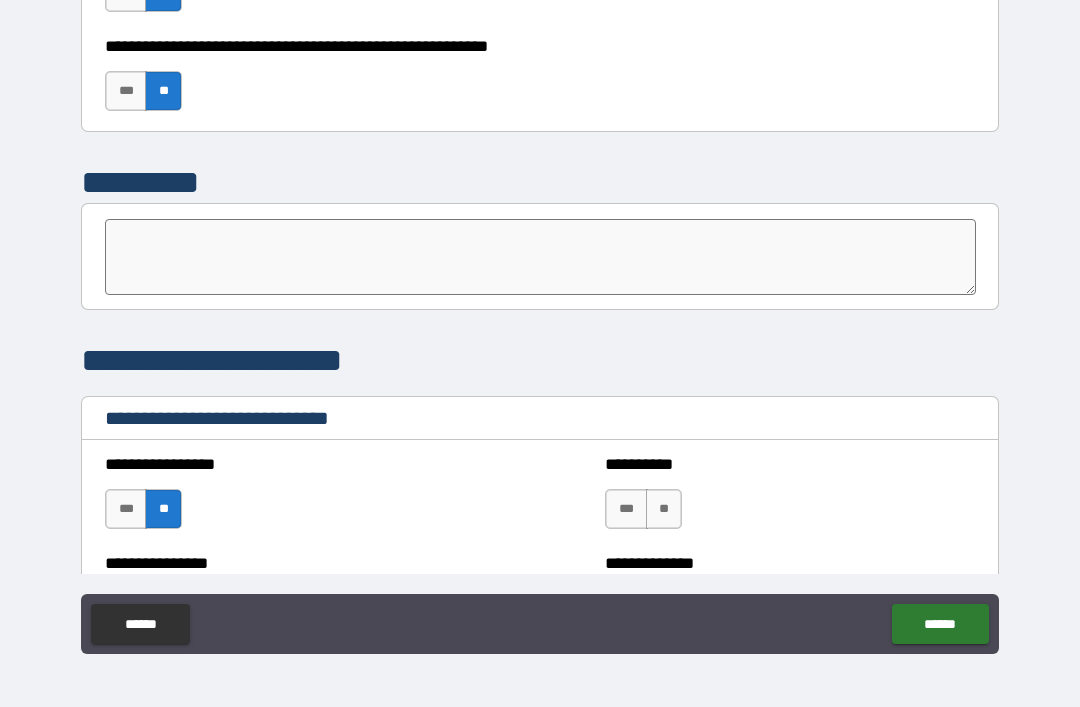 click on "**" at bounding box center [664, 509] 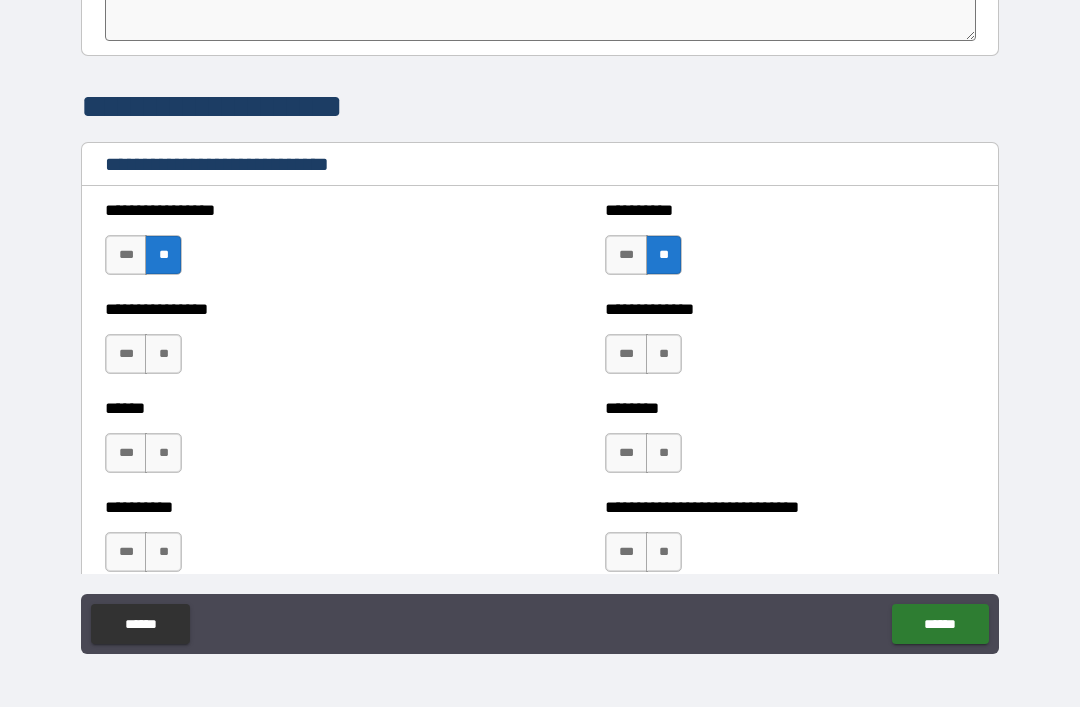 scroll, scrollTop: 6484, scrollLeft: 0, axis: vertical 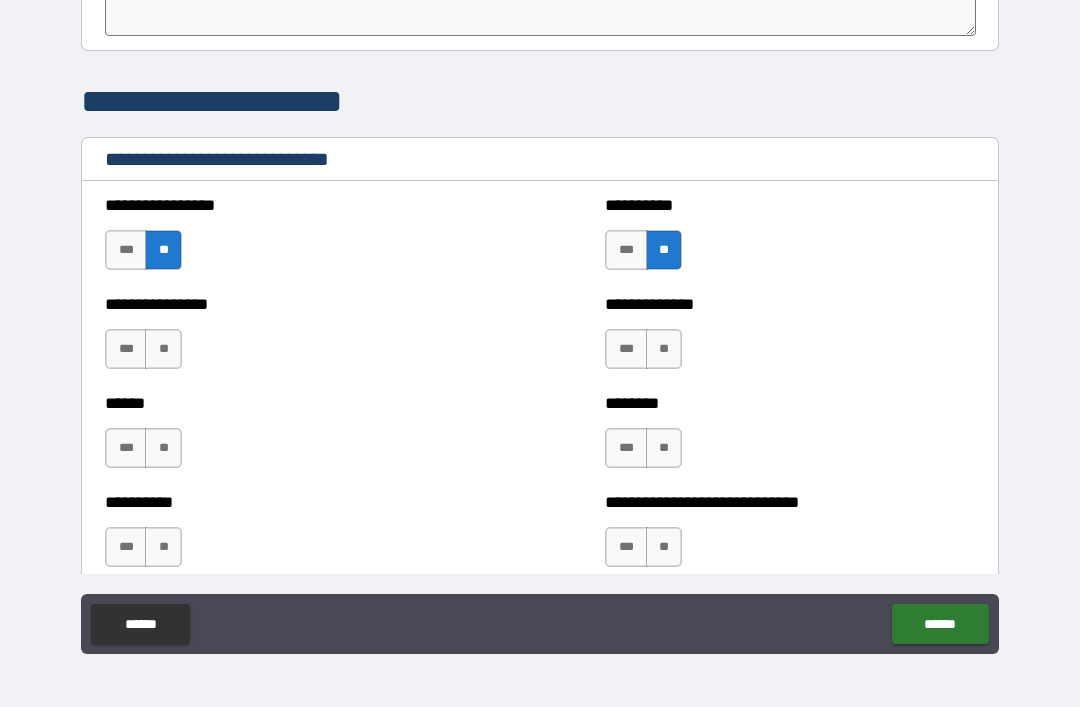 click on "**" at bounding box center (664, 349) 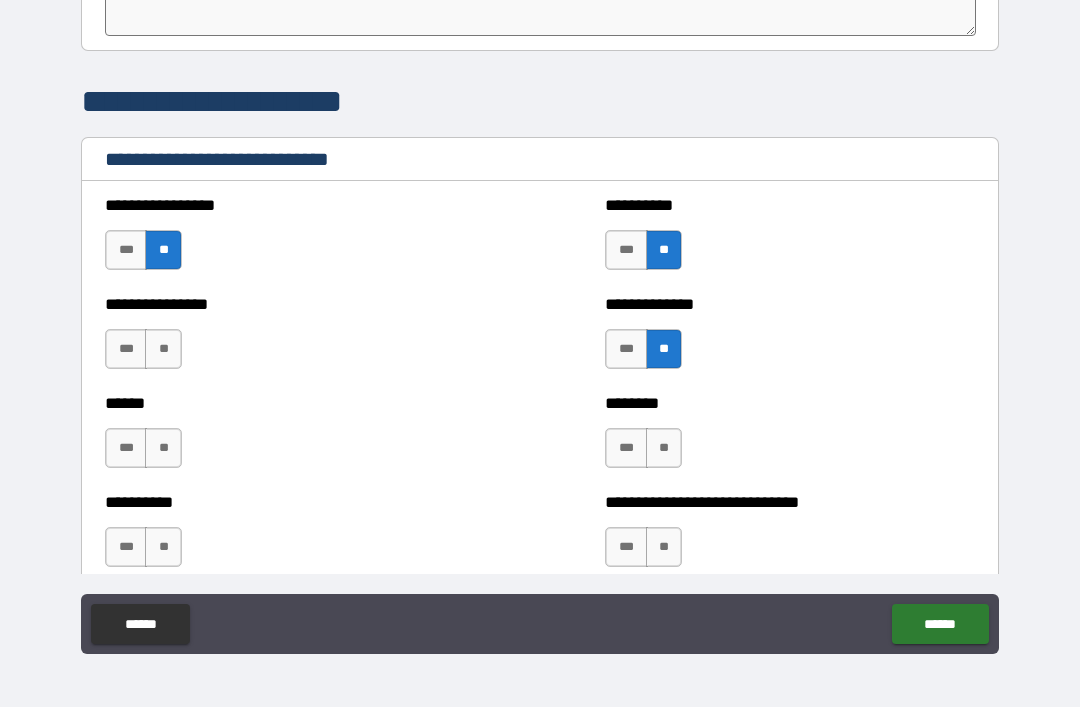 click on "**" at bounding box center (664, 448) 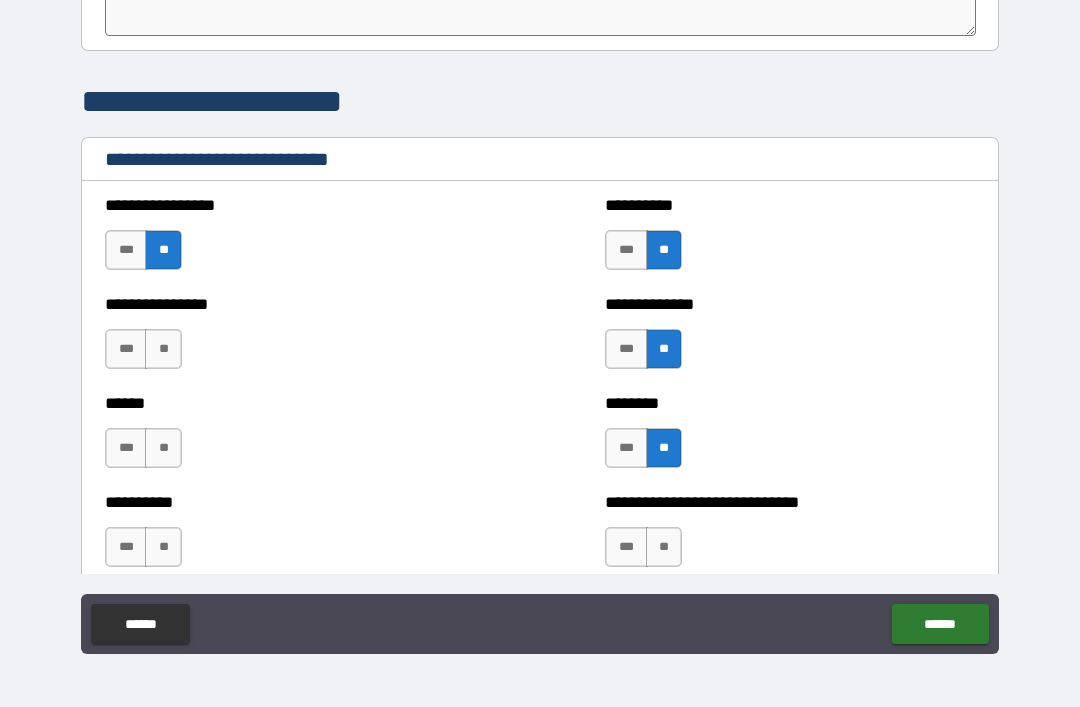click on "**" at bounding box center (163, 349) 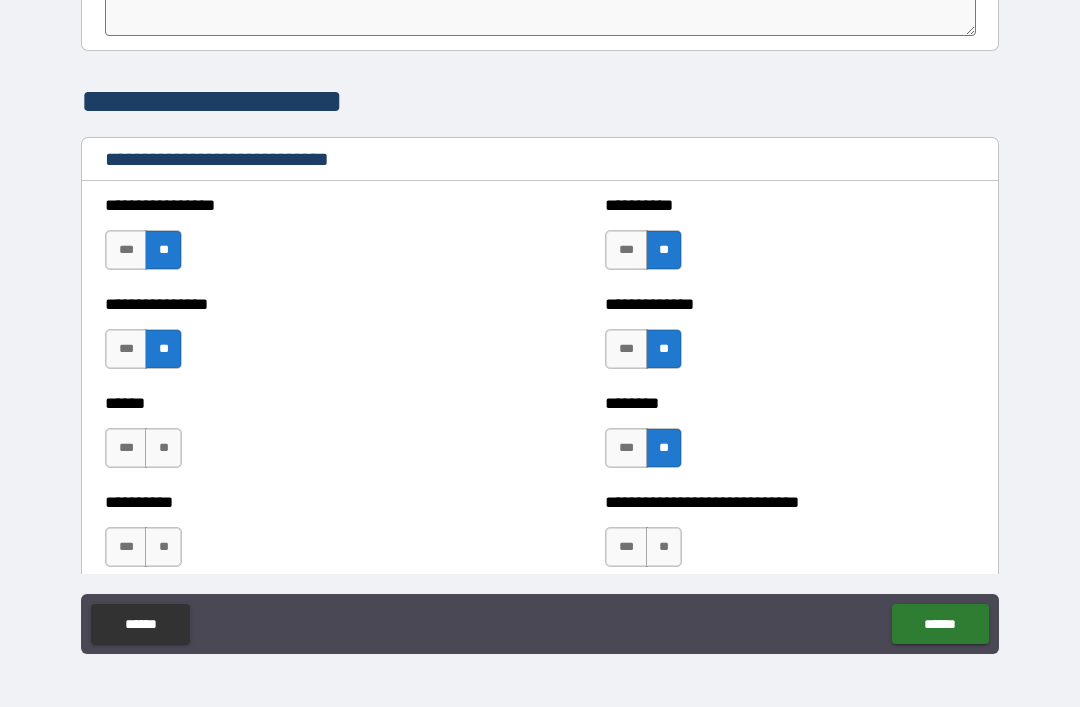 click on "**" at bounding box center (163, 448) 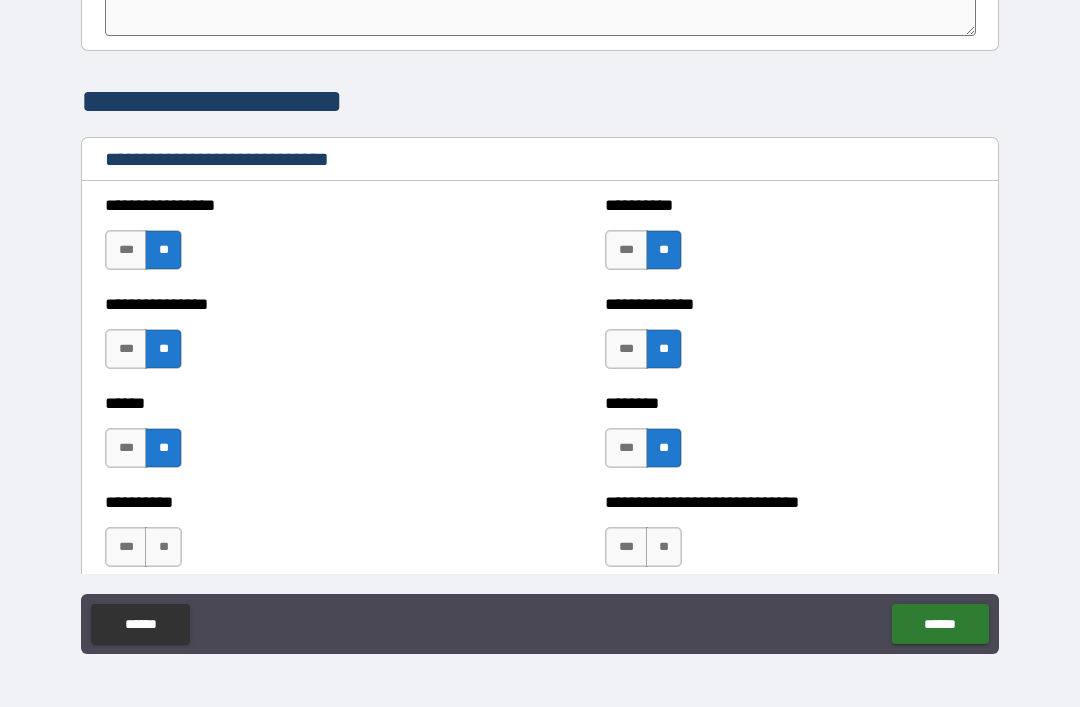 click on "**" at bounding box center (163, 547) 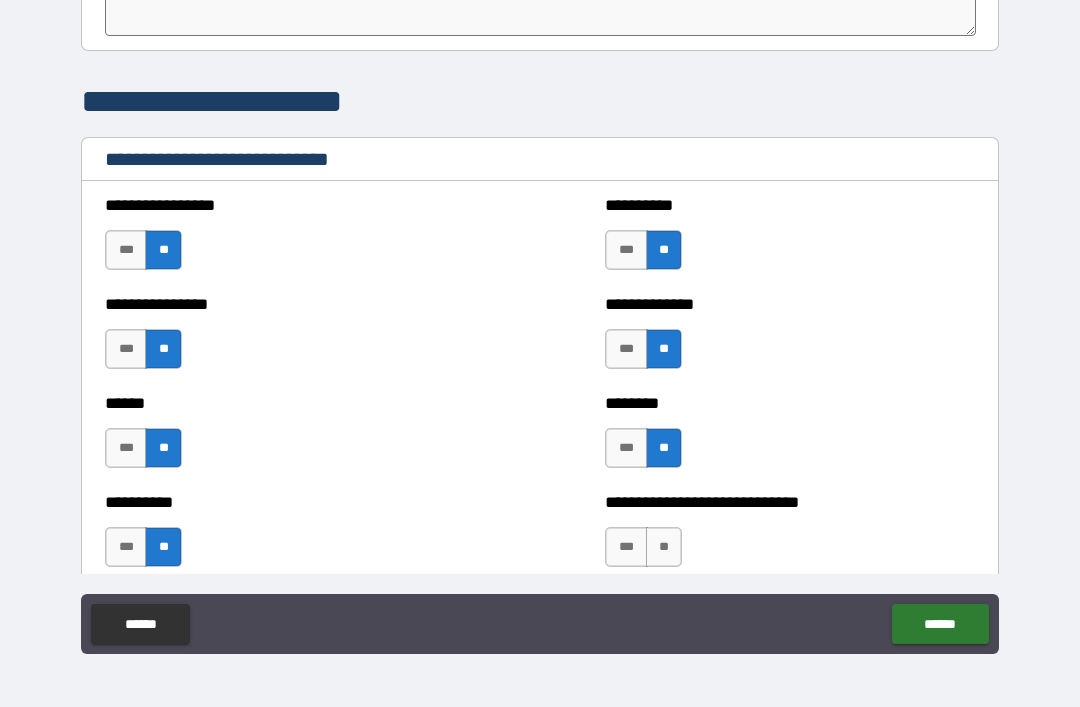 click on "**" at bounding box center [664, 547] 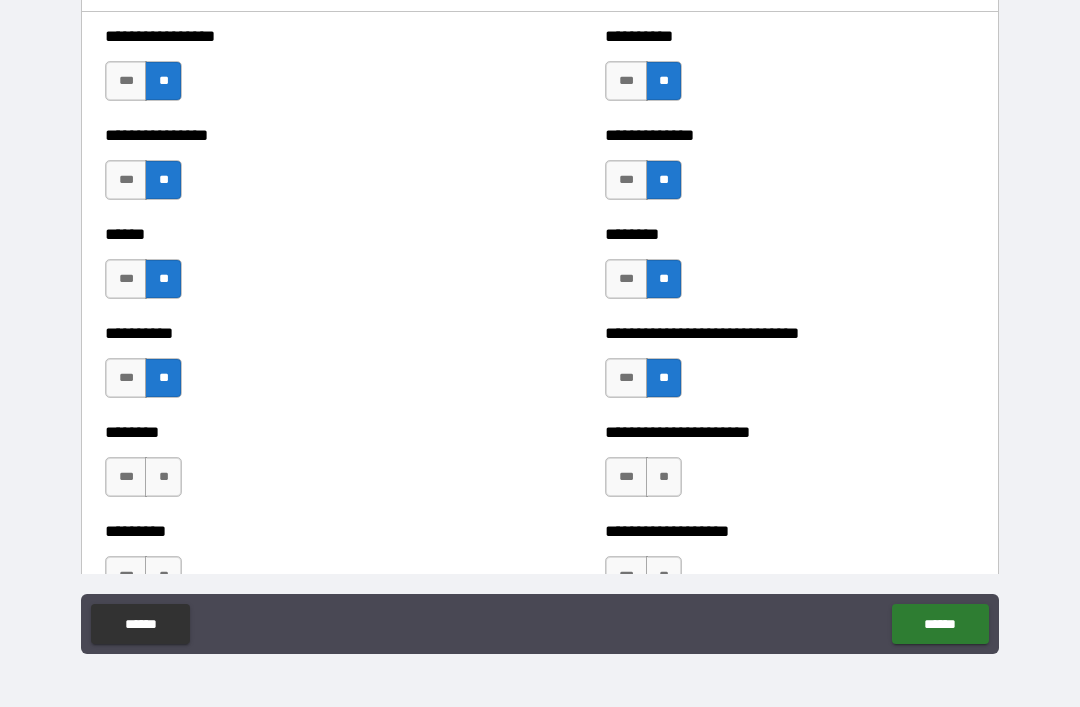 scroll, scrollTop: 6657, scrollLeft: 0, axis: vertical 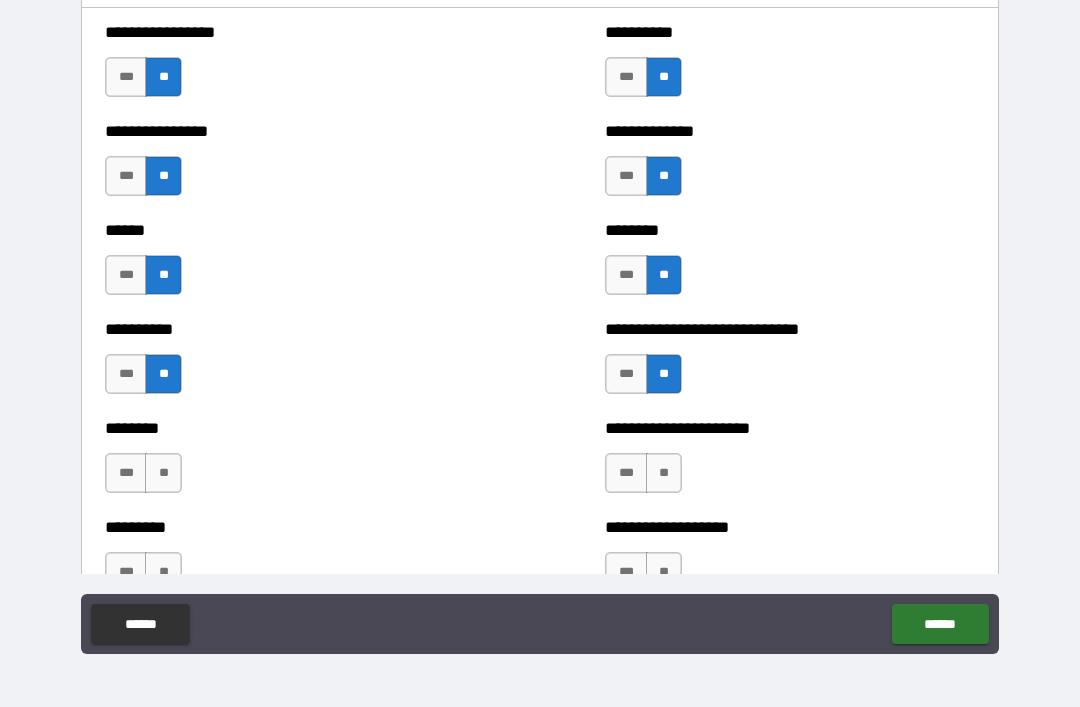 click on "**" at bounding box center [664, 473] 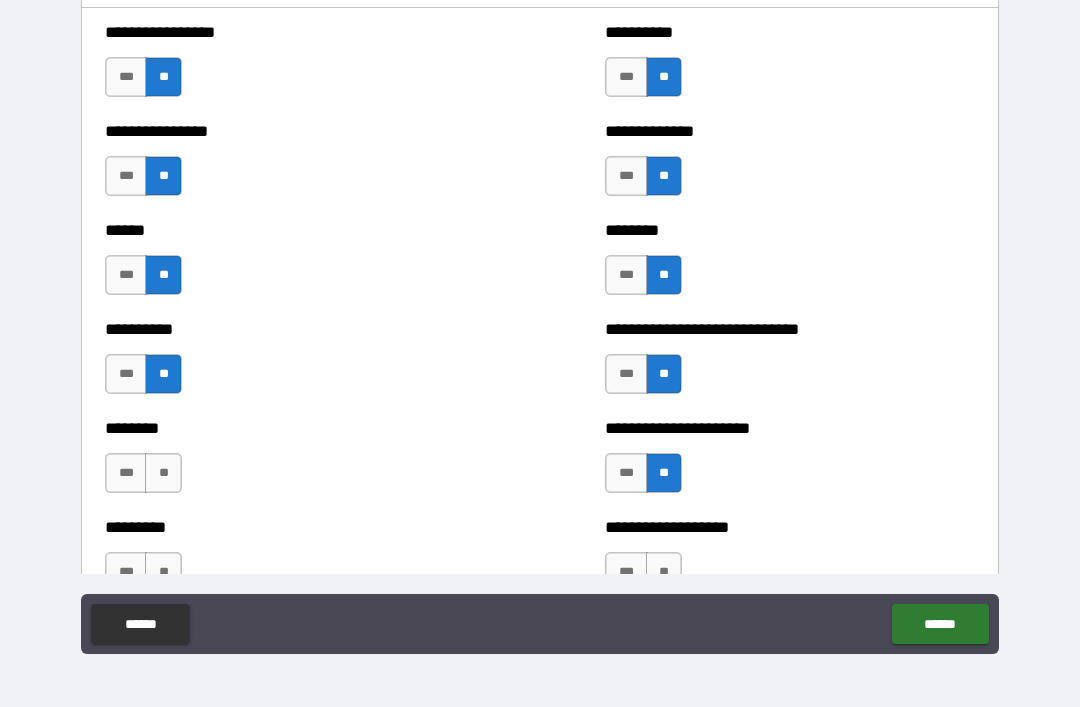 click on "**" at bounding box center [163, 473] 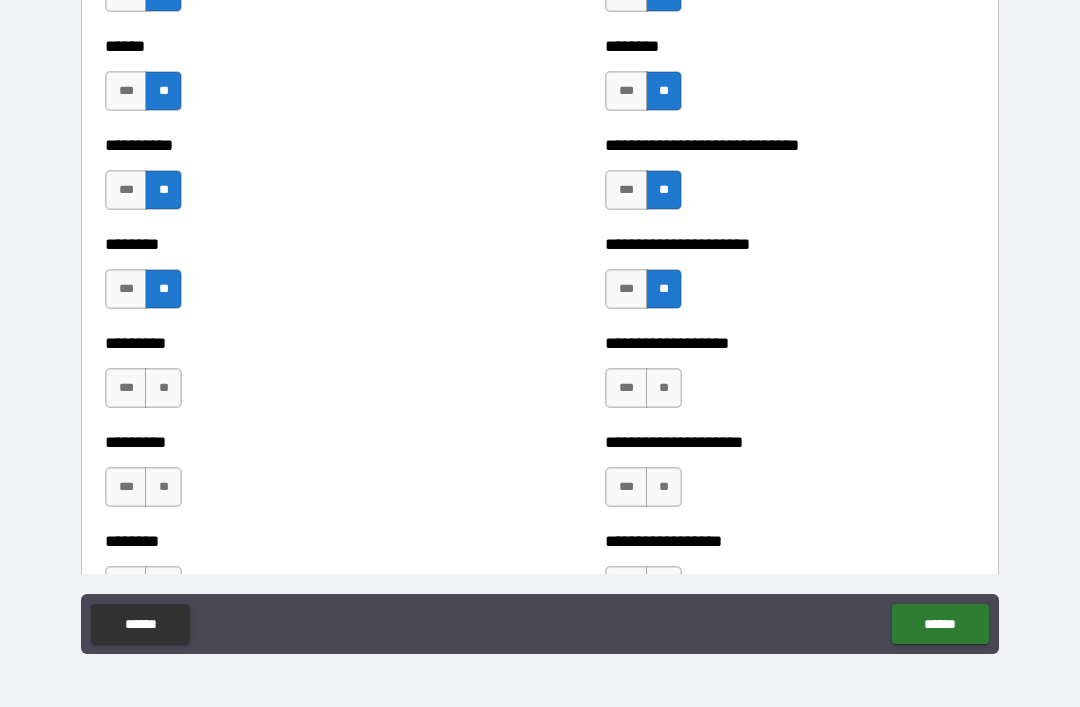 scroll, scrollTop: 6848, scrollLeft: 0, axis: vertical 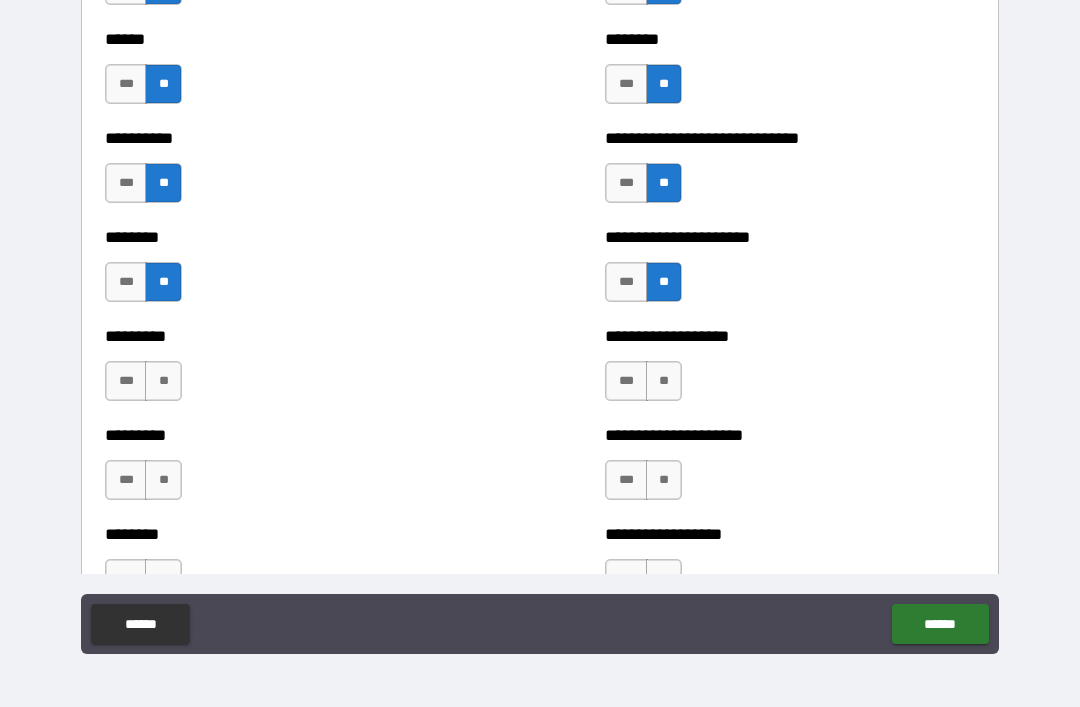 click on "**" at bounding box center (163, 381) 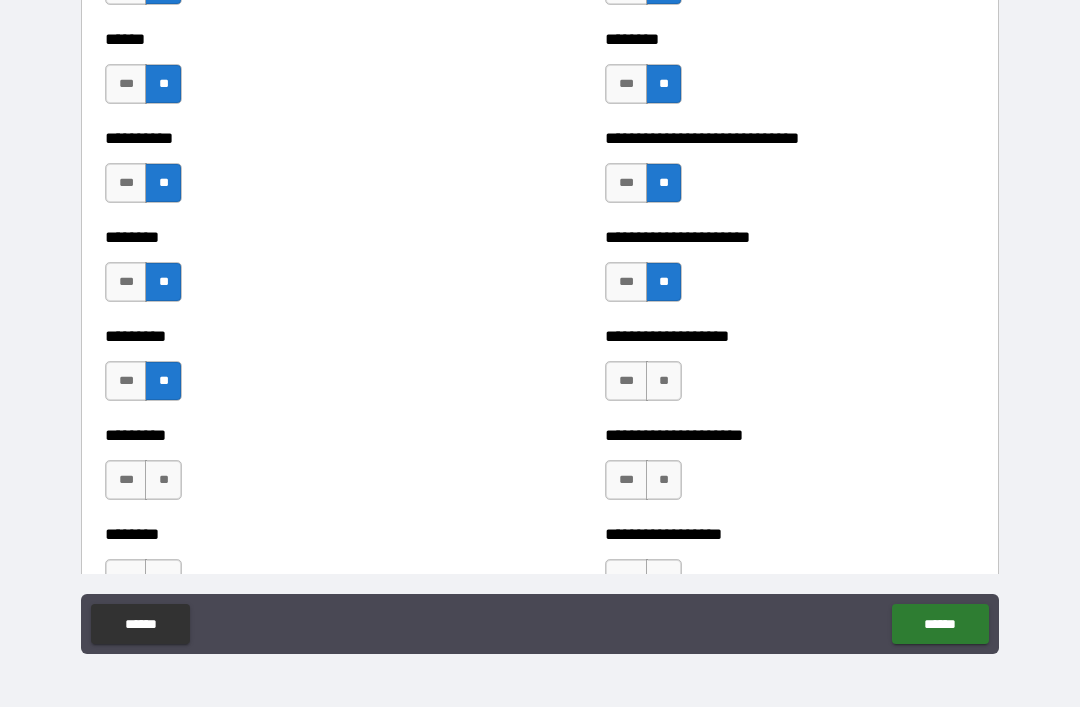 click on "**" at bounding box center (163, 480) 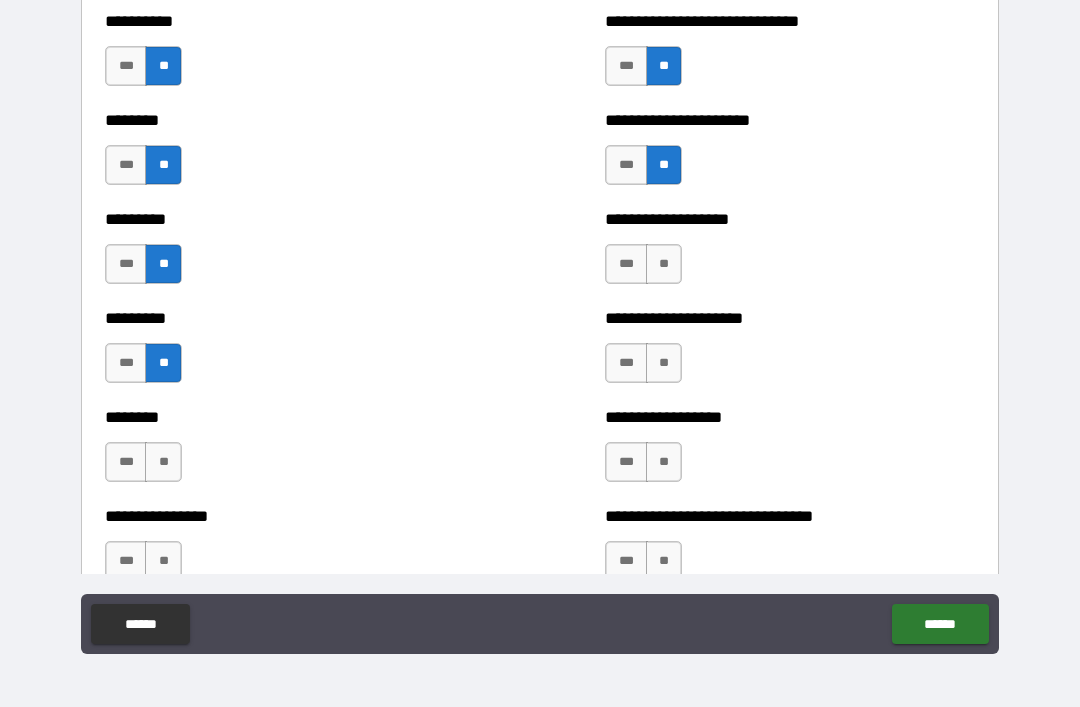 scroll, scrollTop: 6973, scrollLeft: 0, axis: vertical 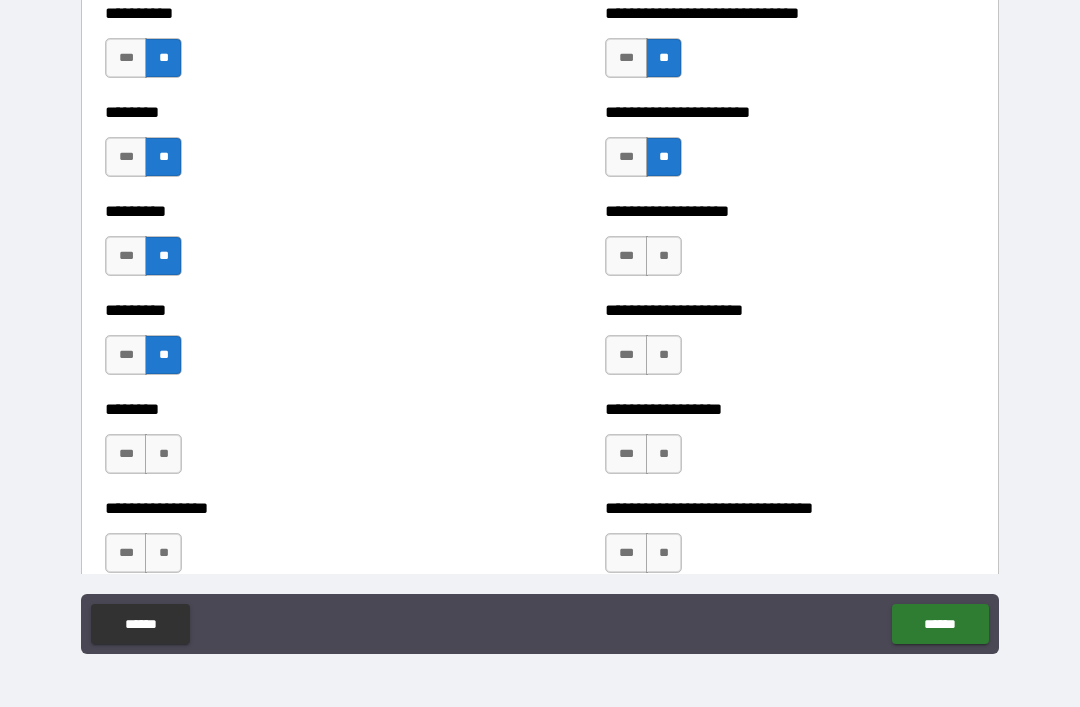 click on "**" at bounding box center [664, 256] 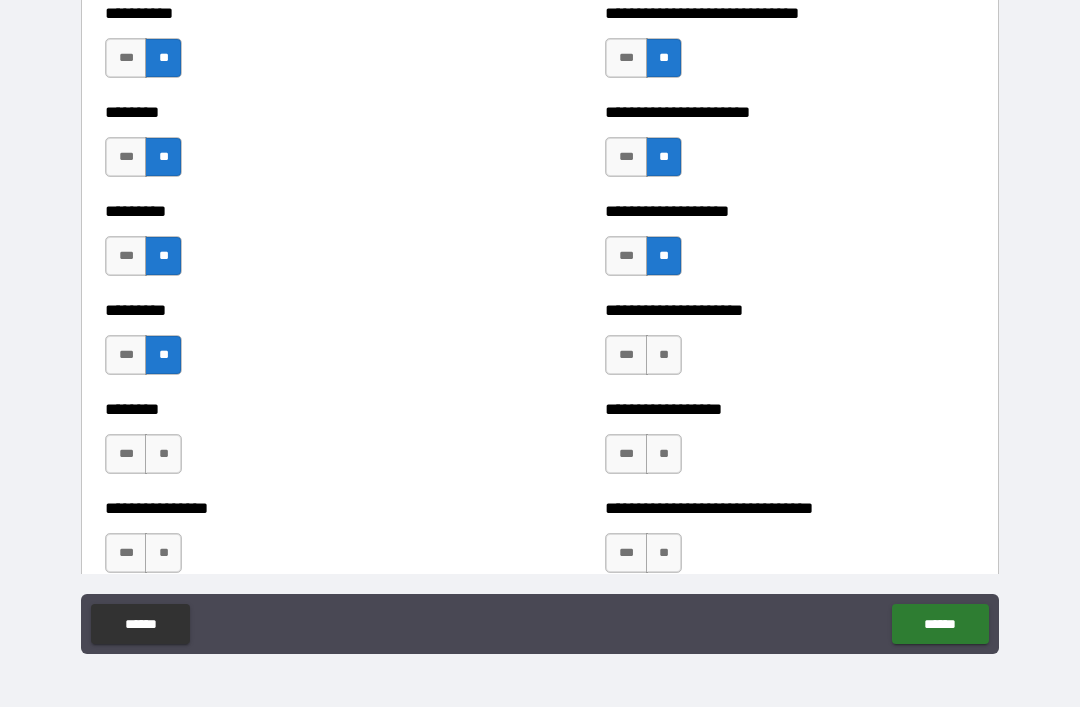 click on "**" at bounding box center [664, 355] 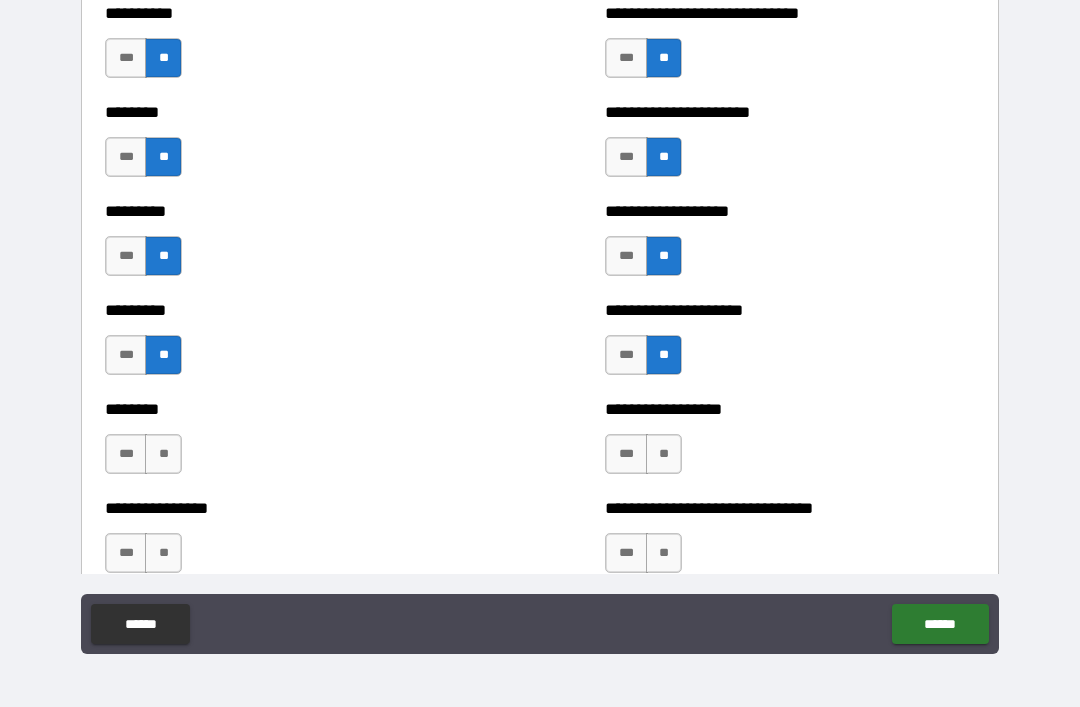 click on "**" at bounding box center (664, 454) 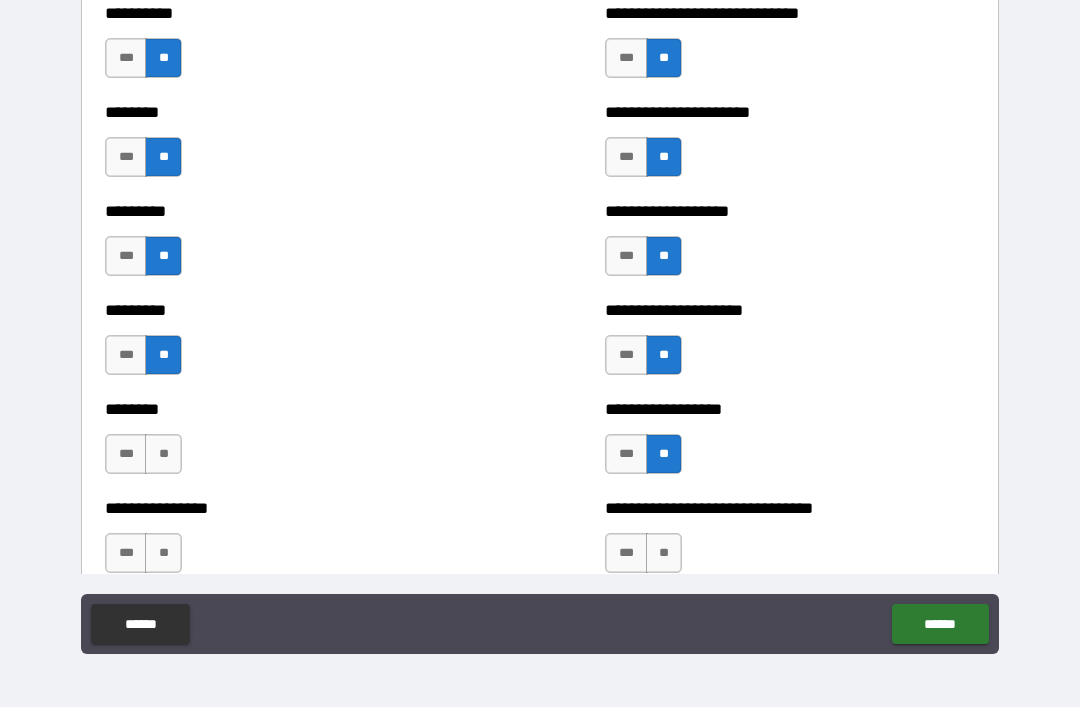 click on "**" at bounding box center (664, 553) 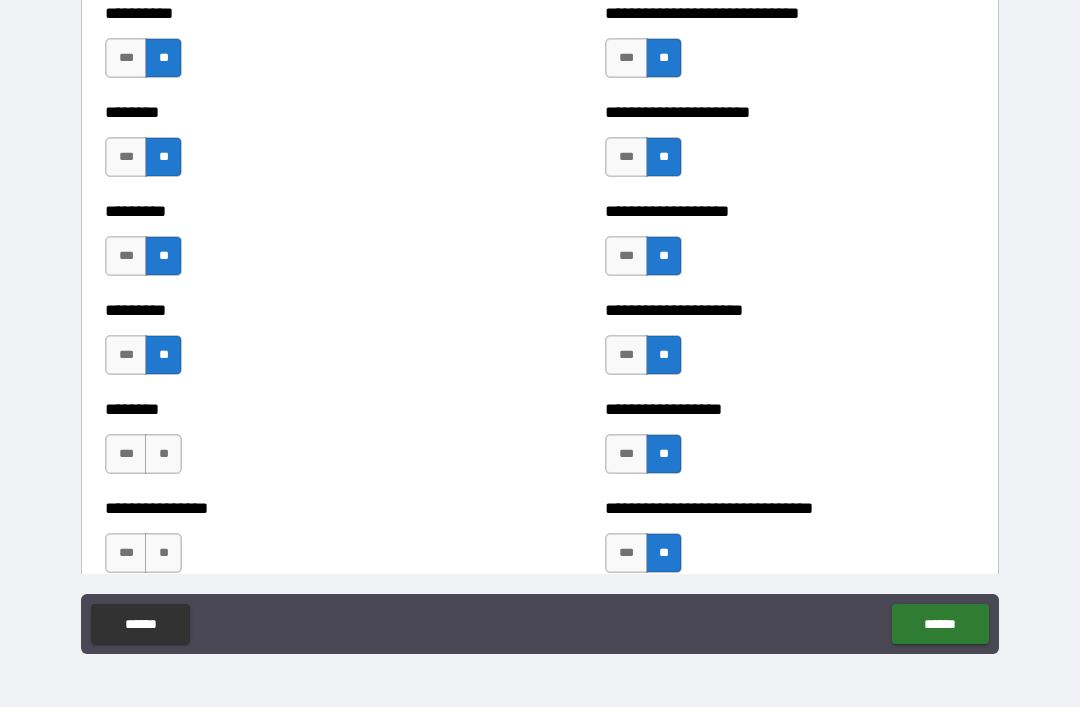 click on "**" at bounding box center (163, 454) 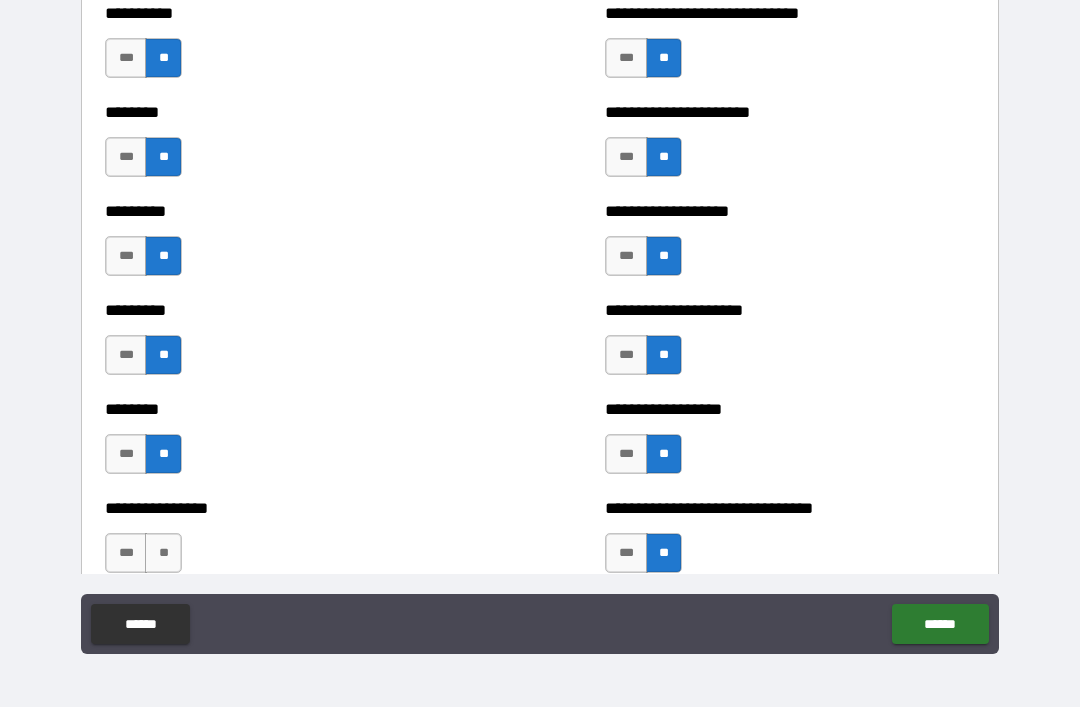 click on "**" at bounding box center (163, 553) 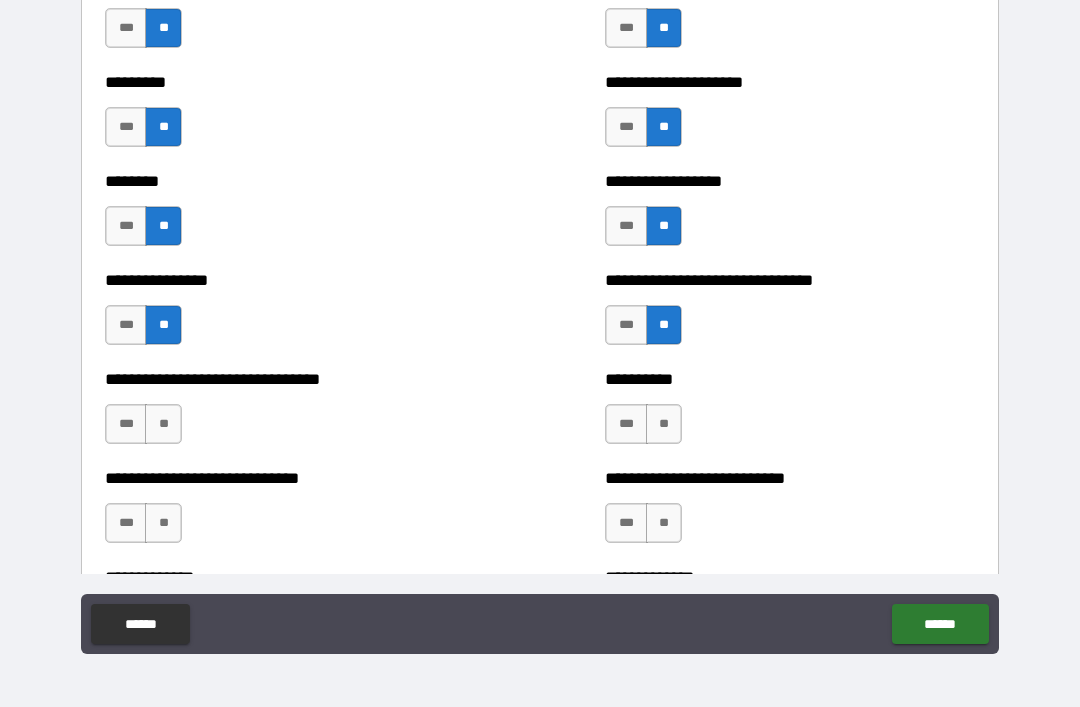 scroll, scrollTop: 7203, scrollLeft: 0, axis: vertical 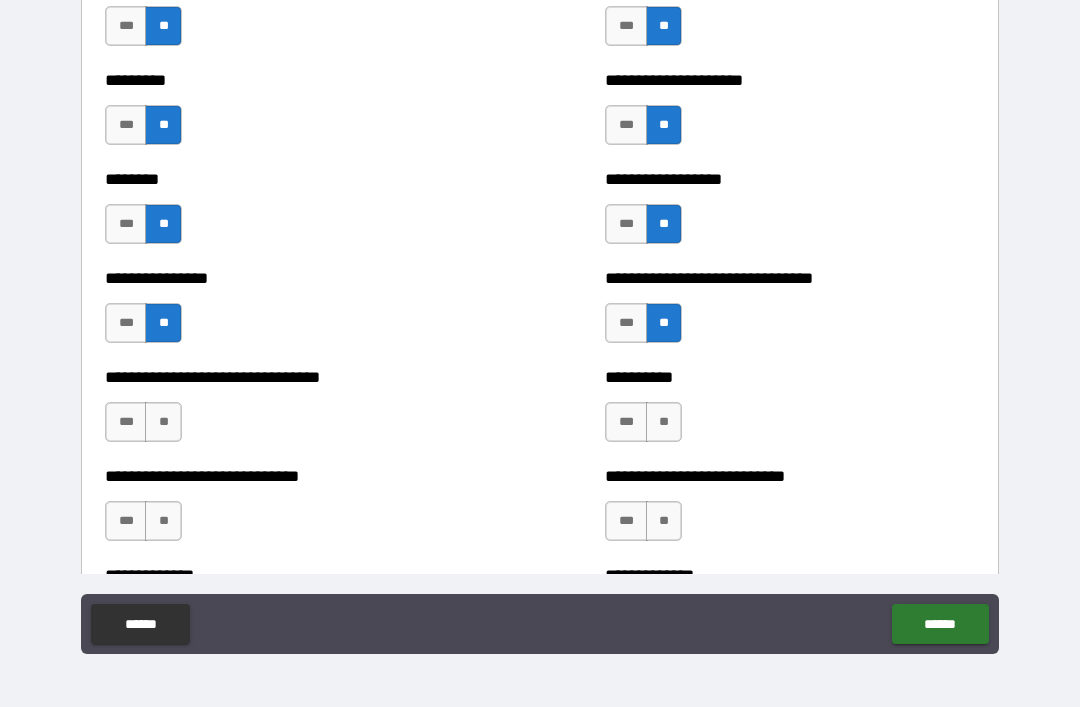 click on "**" at bounding box center (163, 422) 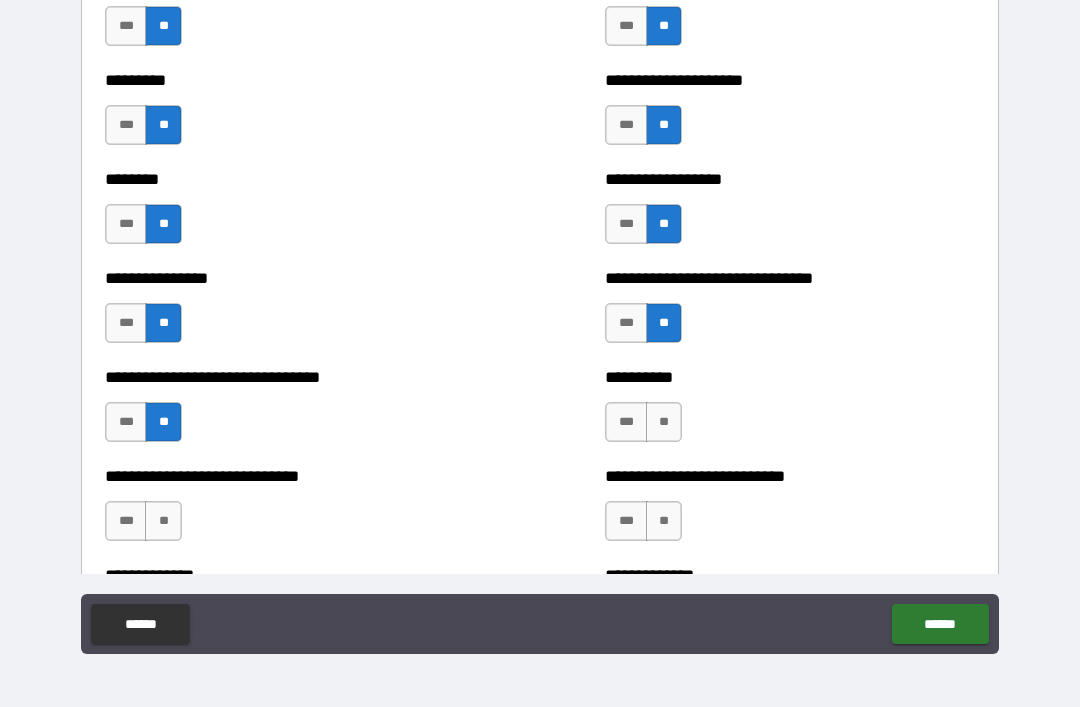 click on "**" at bounding box center (664, 422) 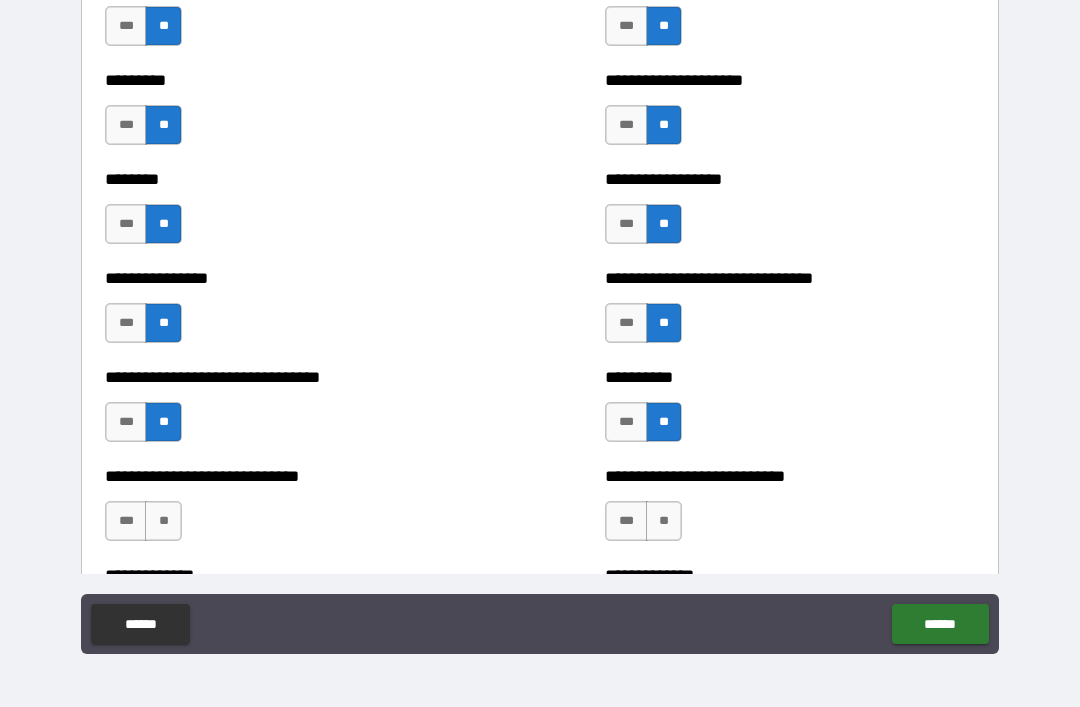 click on "**" at bounding box center (664, 521) 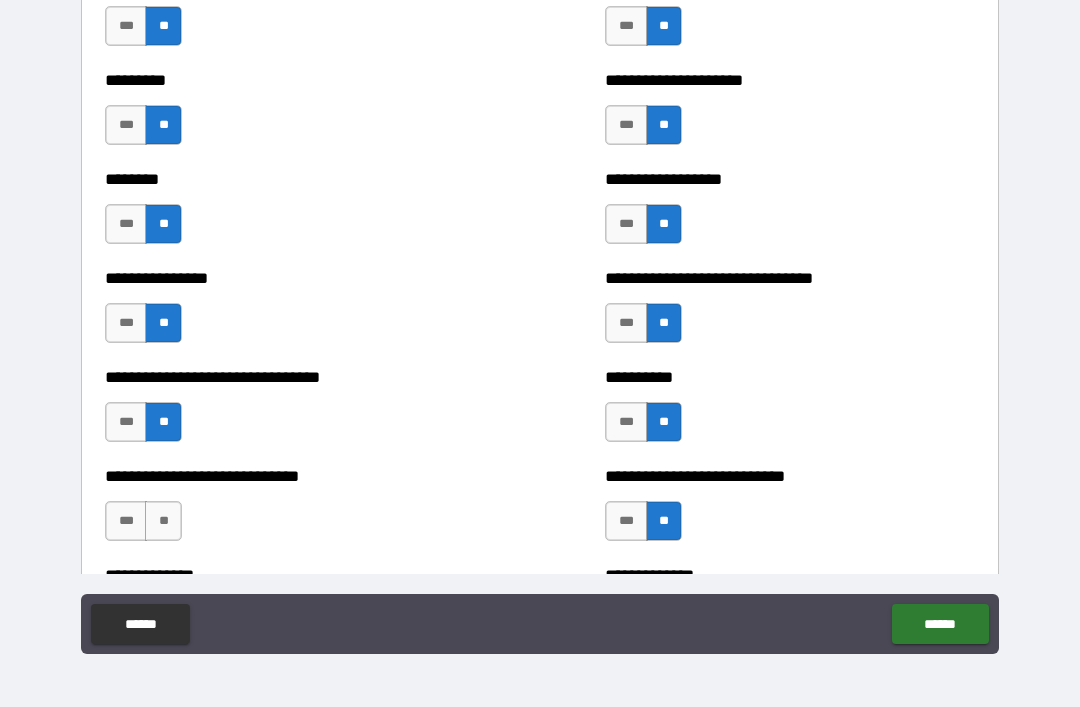 click on "**" at bounding box center [163, 521] 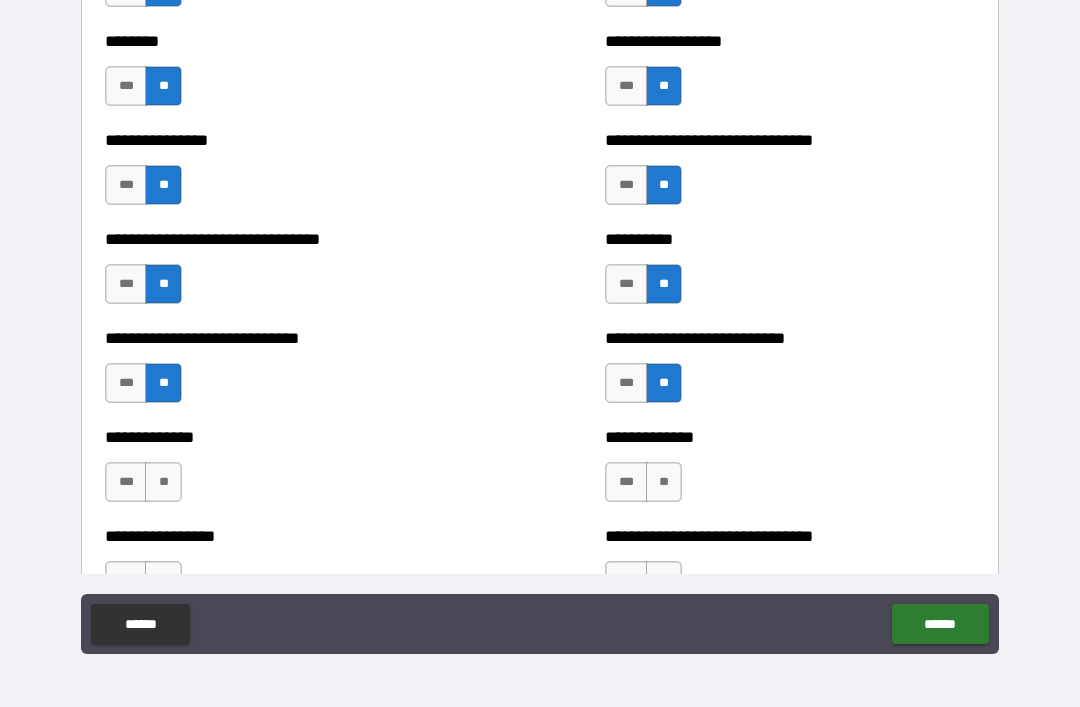 scroll, scrollTop: 7478, scrollLeft: 0, axis: vertical 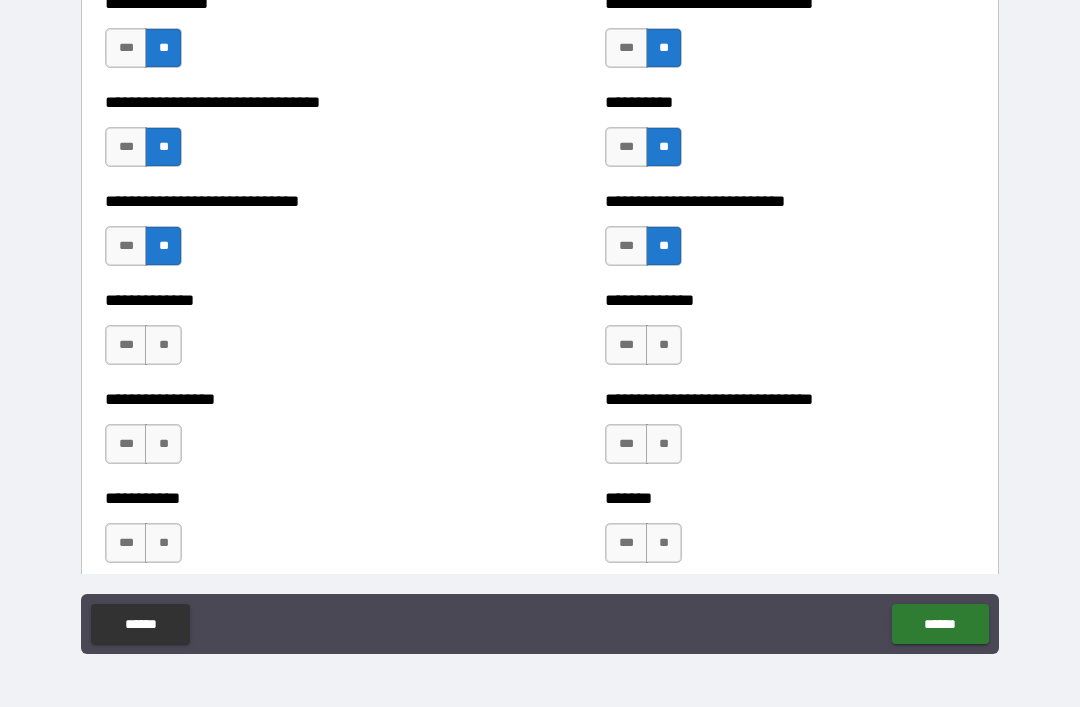 click on "**" at bounding box center (163, 345) 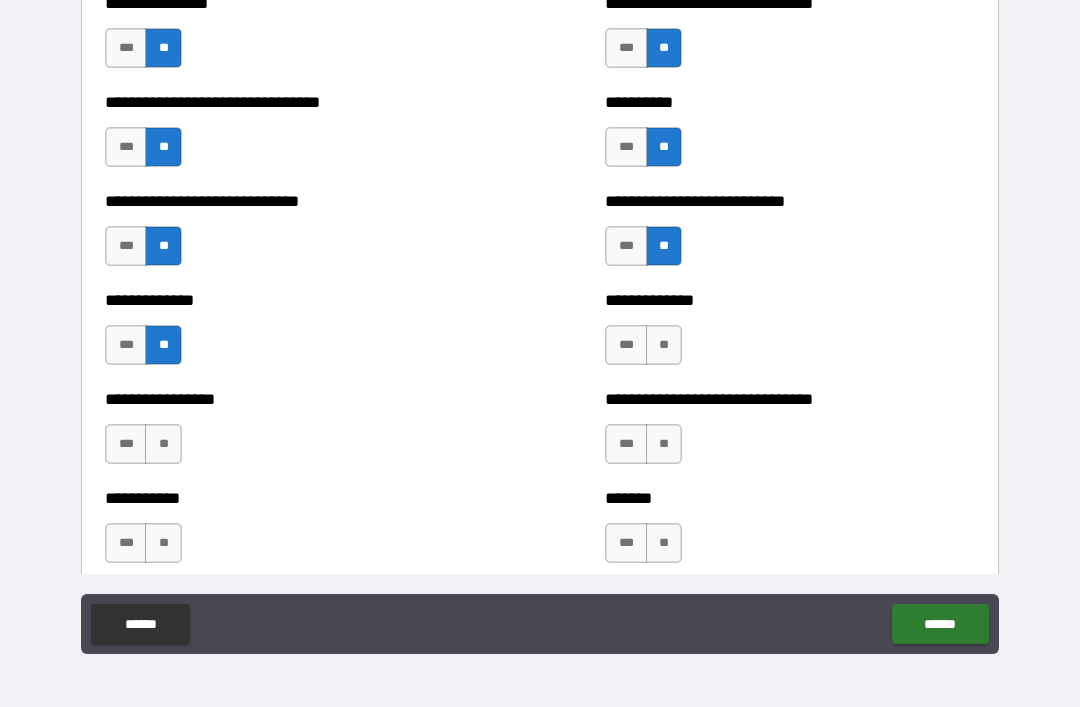 click on "**" at bounding box center (163, 444) 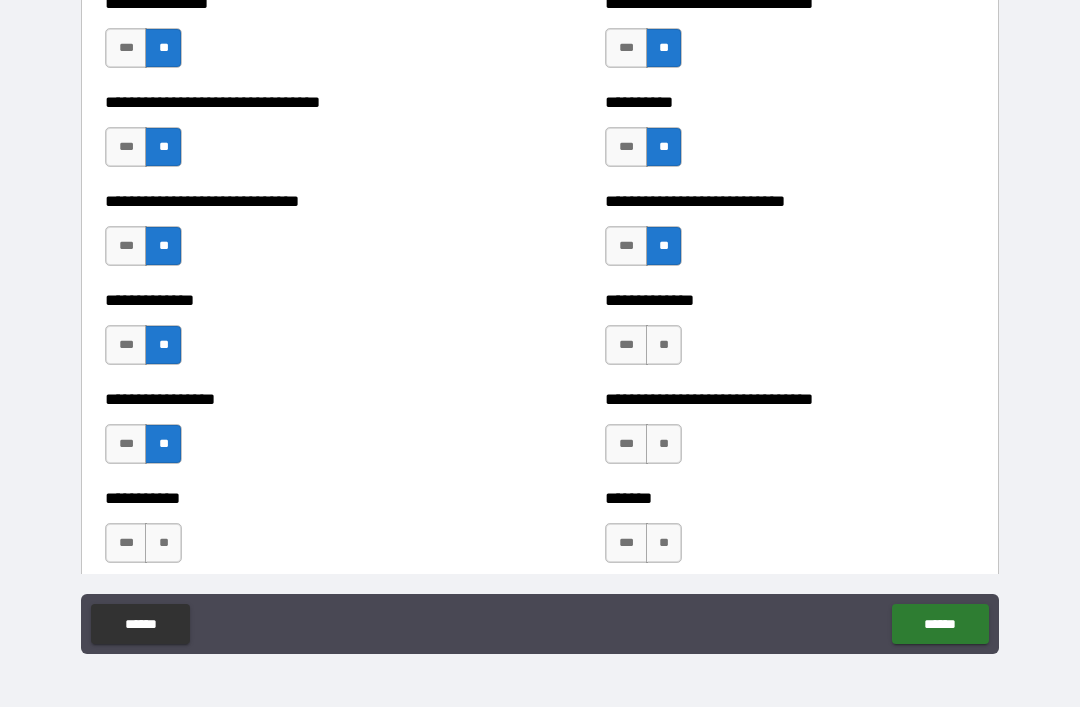 click on "***" at bounding box center (626, 345) 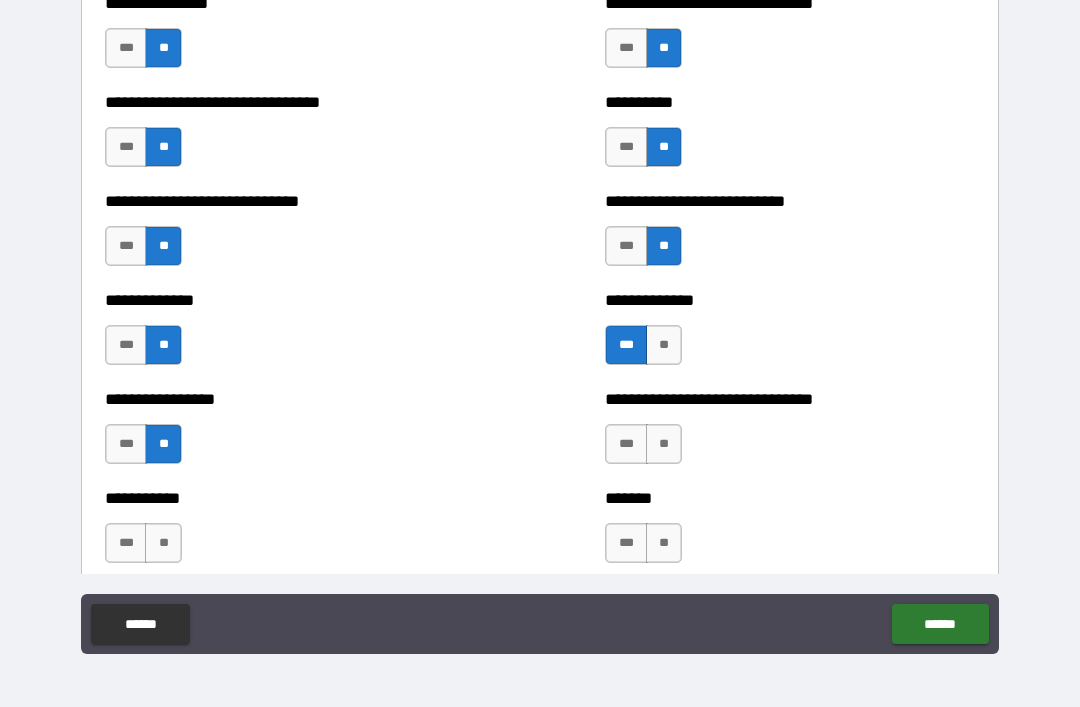 click on "**" at bounding box center [664, 444] 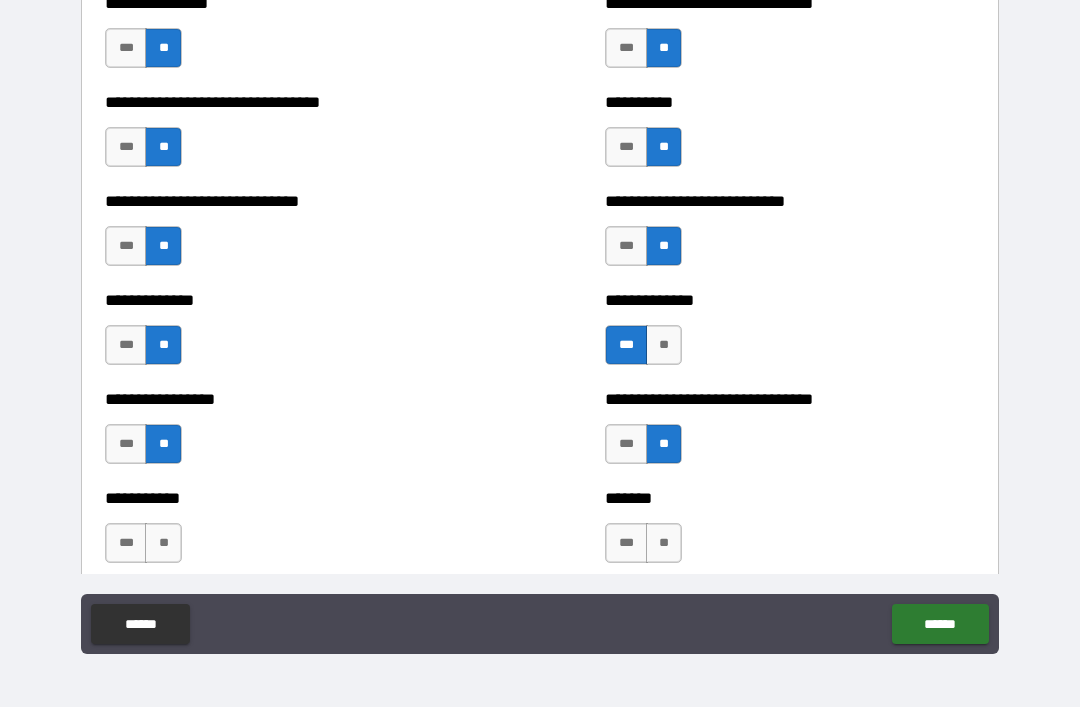 click on "**" at bounding box center [664, 345] 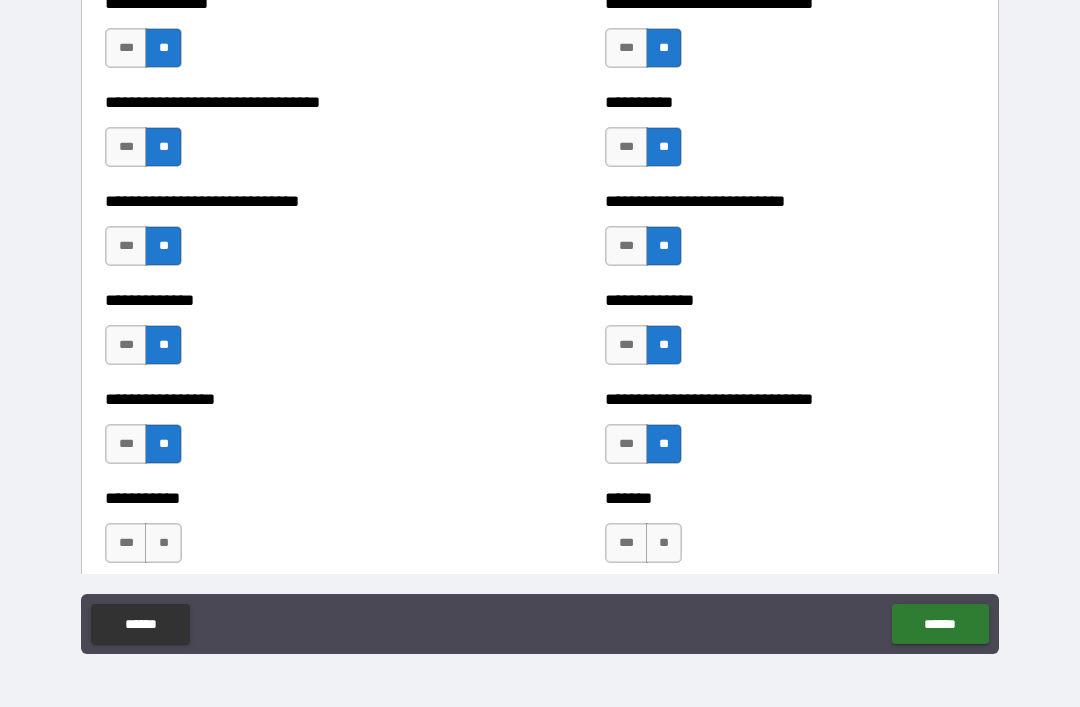 click on "**" at bounding box center (664, 543) 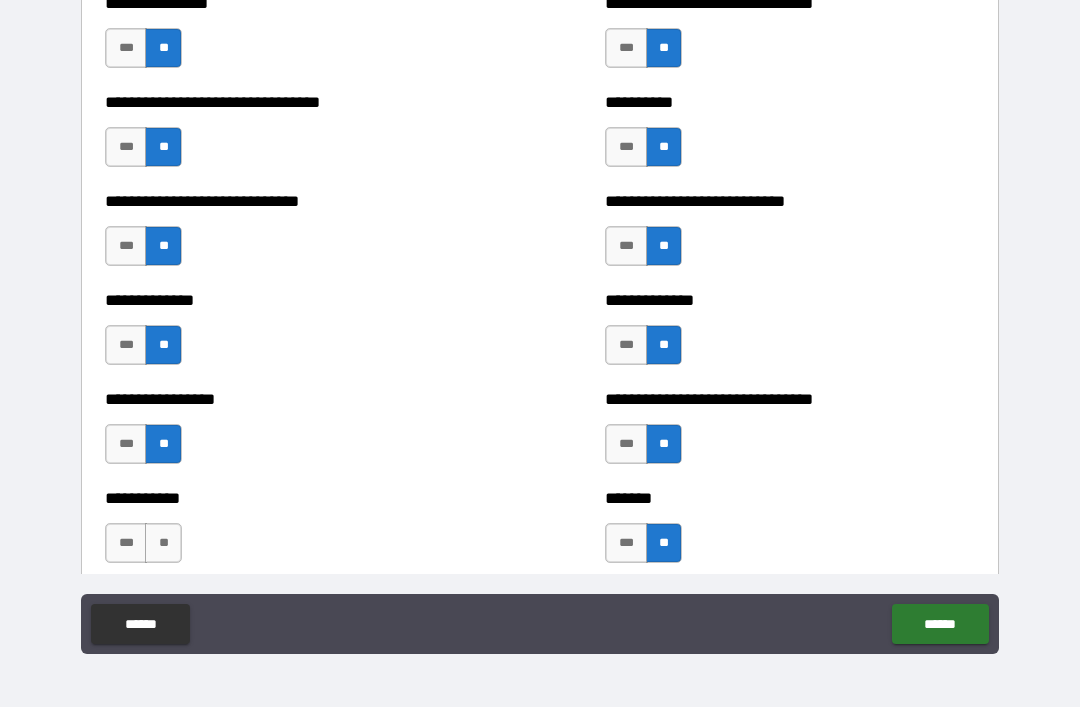 click on "**" at bounding box center [163, 543] 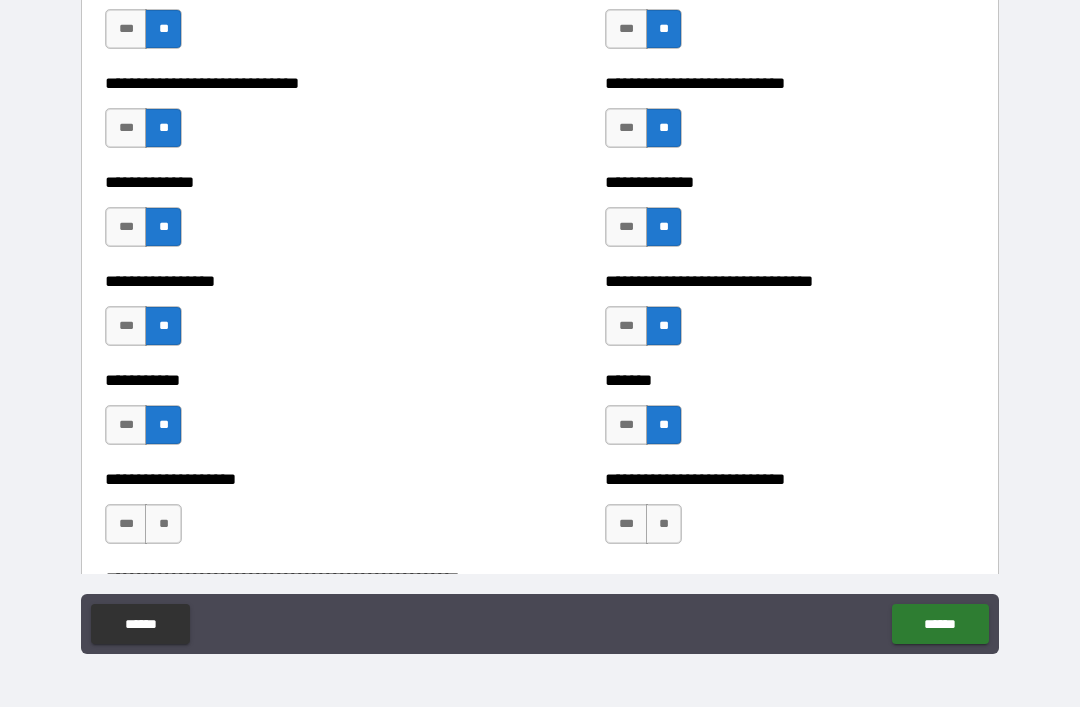 click on "***" at bounding box center (626, 425) 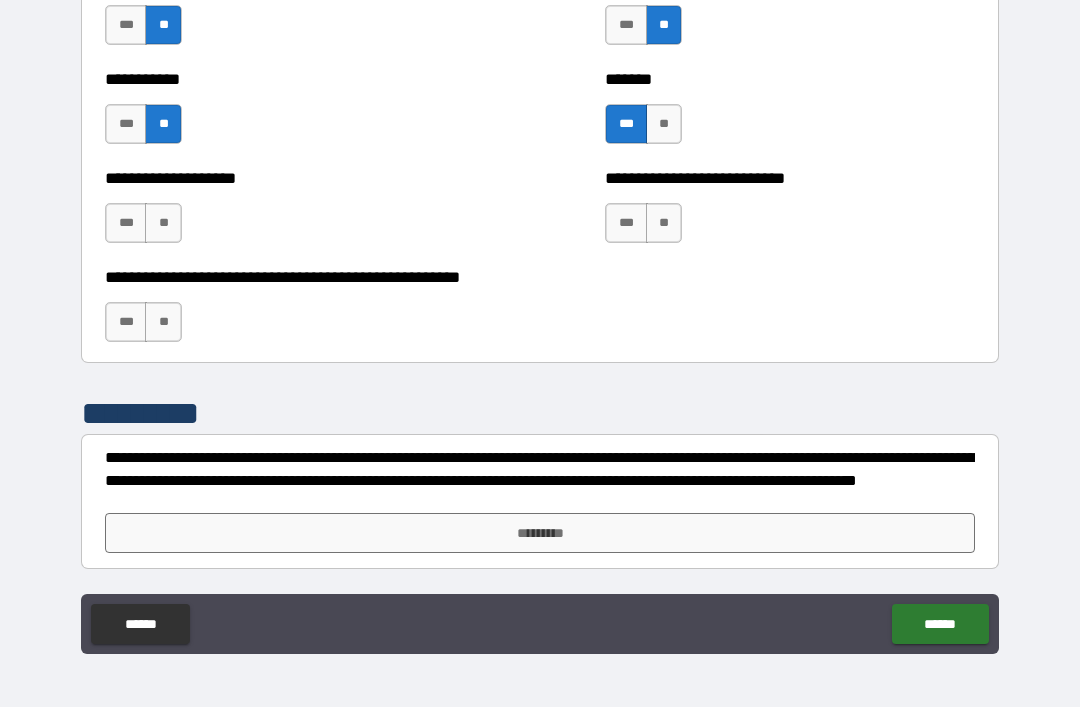 scroll, scrollTop: 7897, scrollLeft: 0, axis: vertical 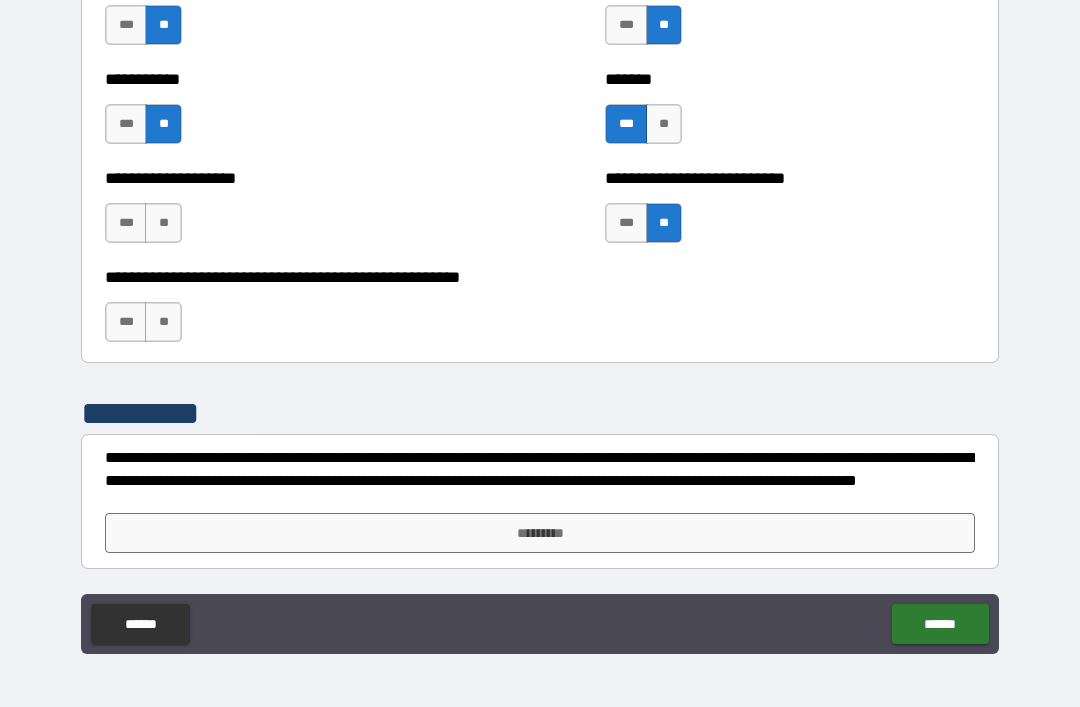 click on "**" at bounding box center [163, 223] 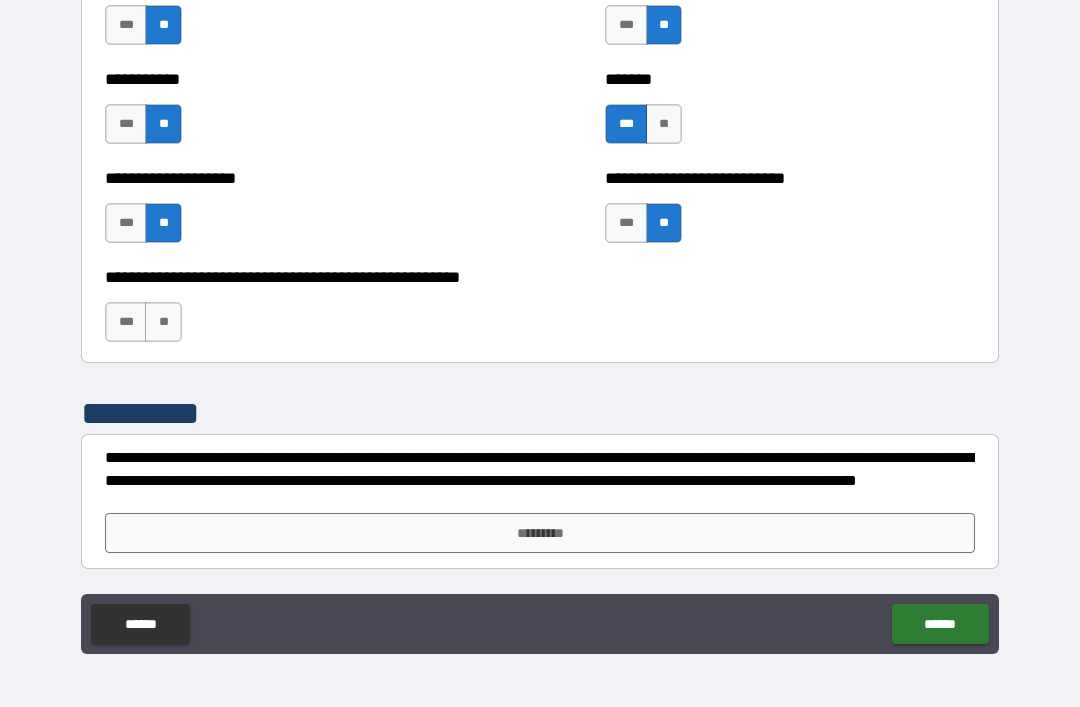 click on "**" at bounding box center (163, 322) 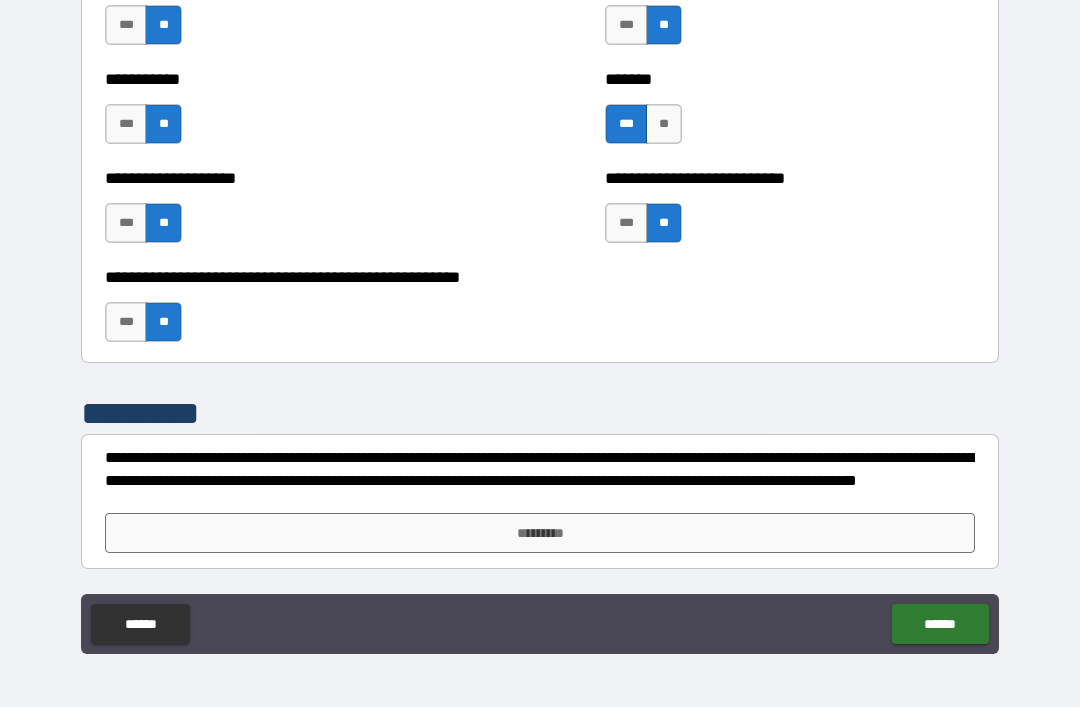 scroll, scrollTop: 7897, scrollLeft: 0, axis: vertical 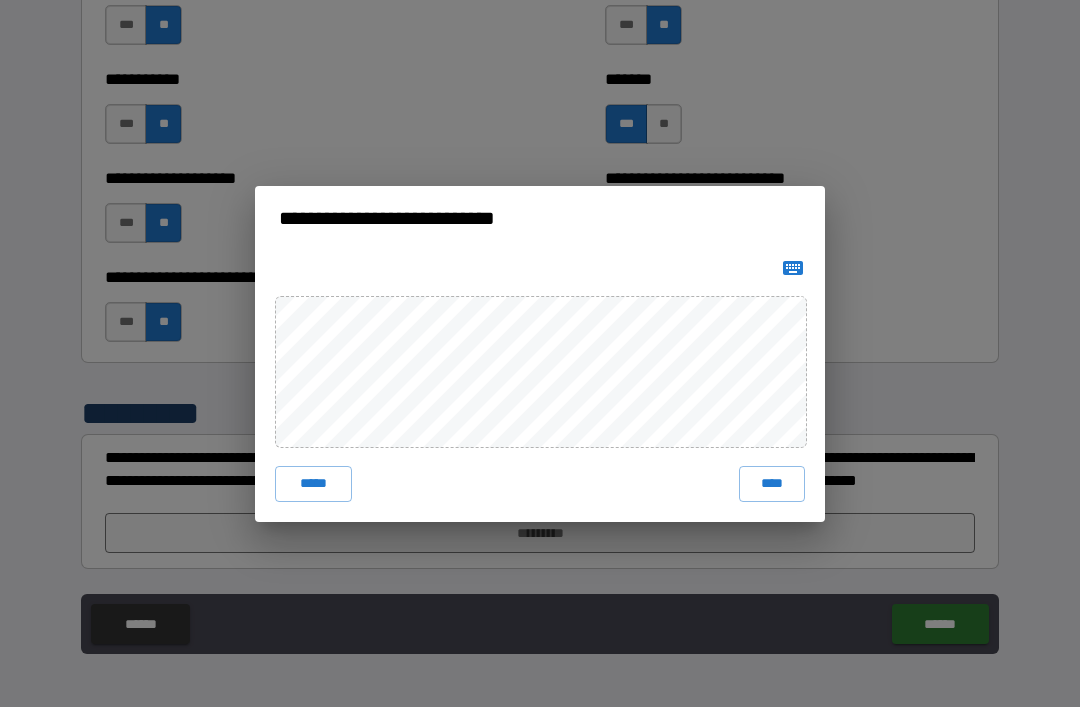 click on "****" at bounding box center (772, 484) 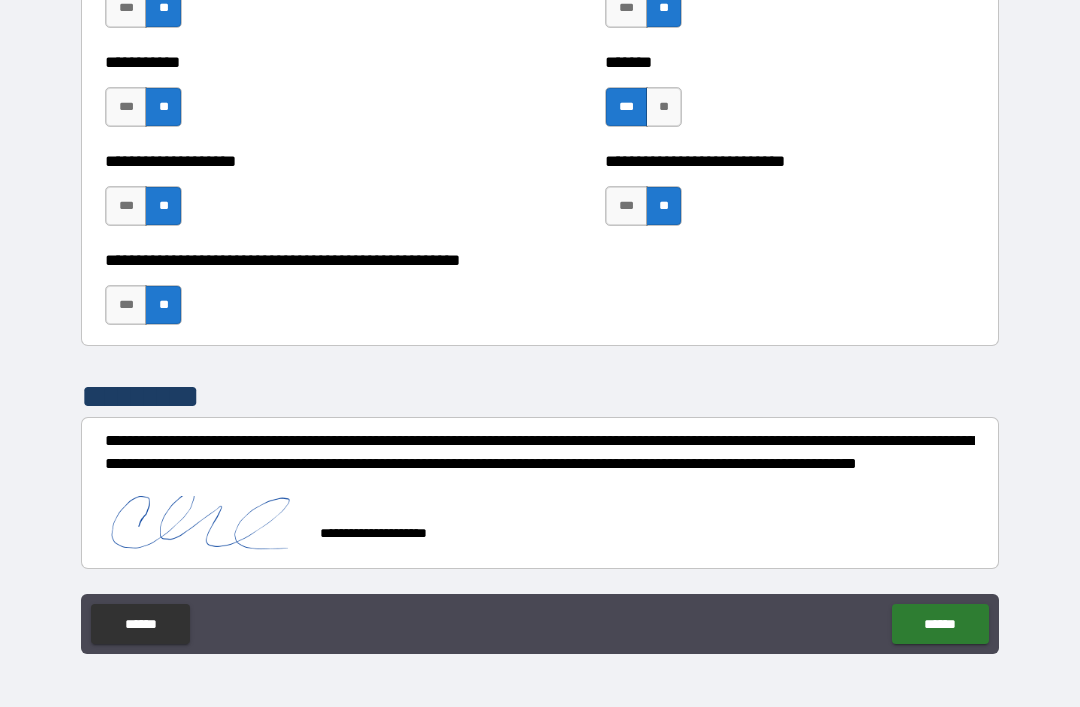 scroll, scrollTop: 7917, scrollLeft: 0, axis: vertical 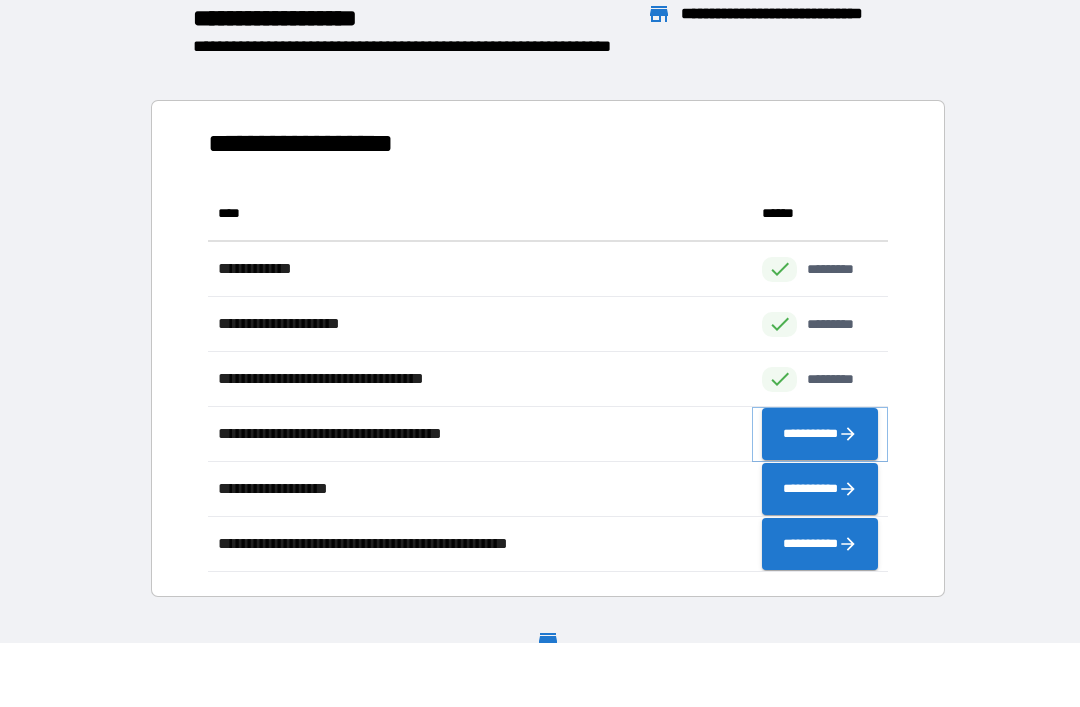 click on "**********" at bounding box center (820, 434) 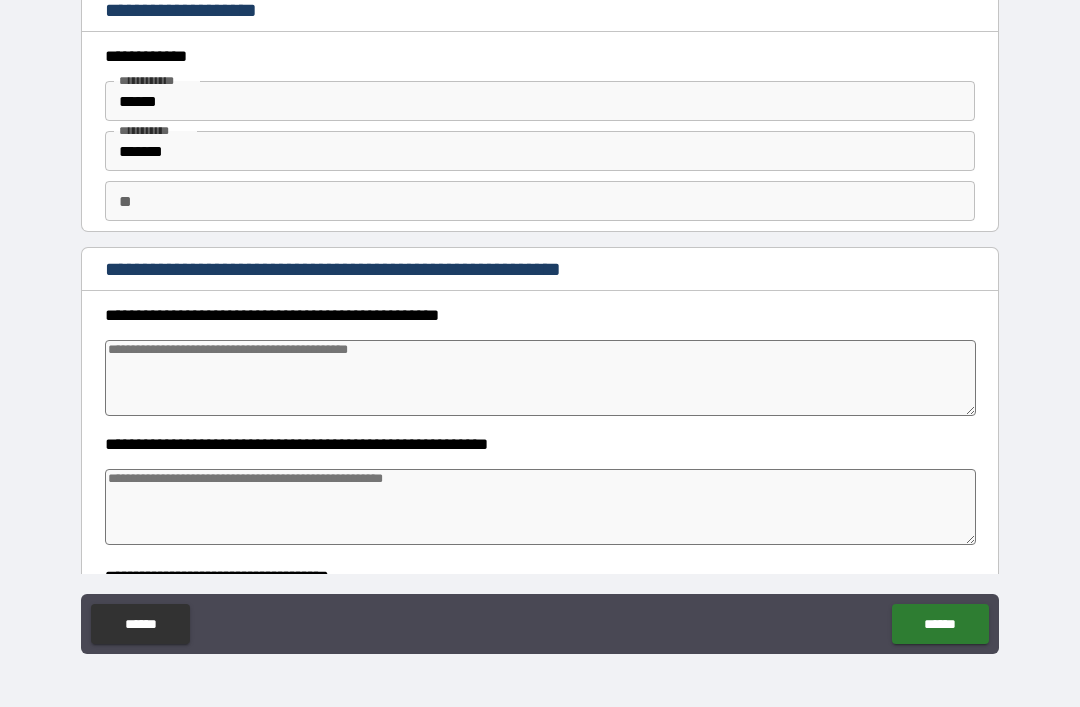click at bounding box center [540, 378] 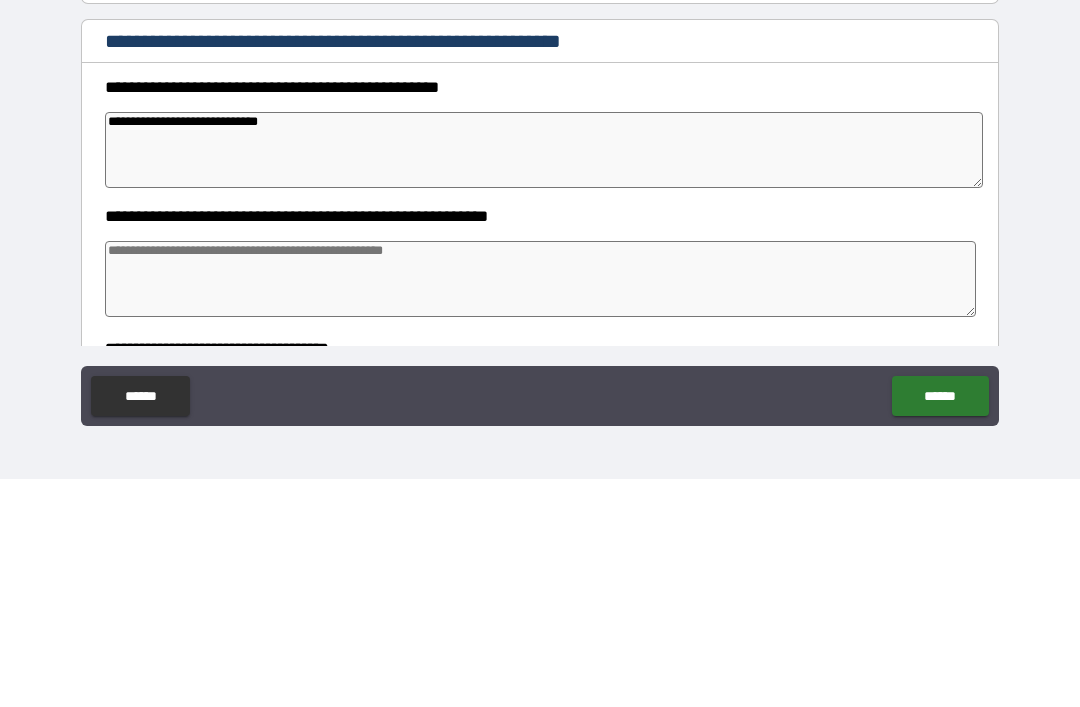 click at bounding box center (540, 507) 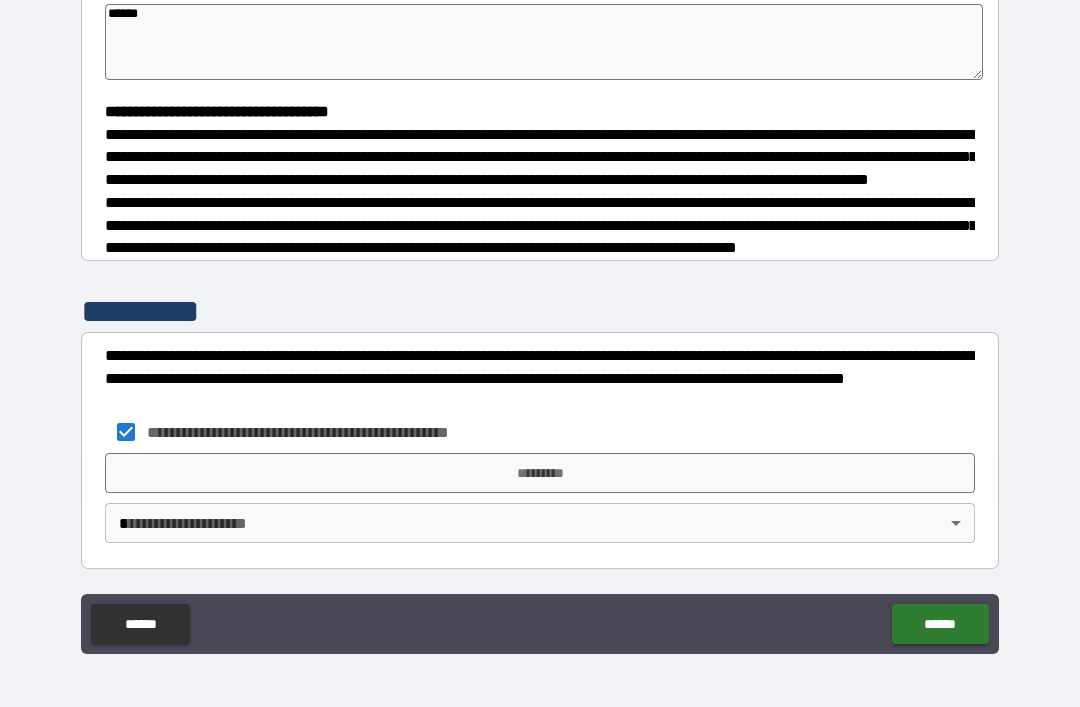 scroll, scrollTop: 504, scrollLeft: 0, axis: vertical 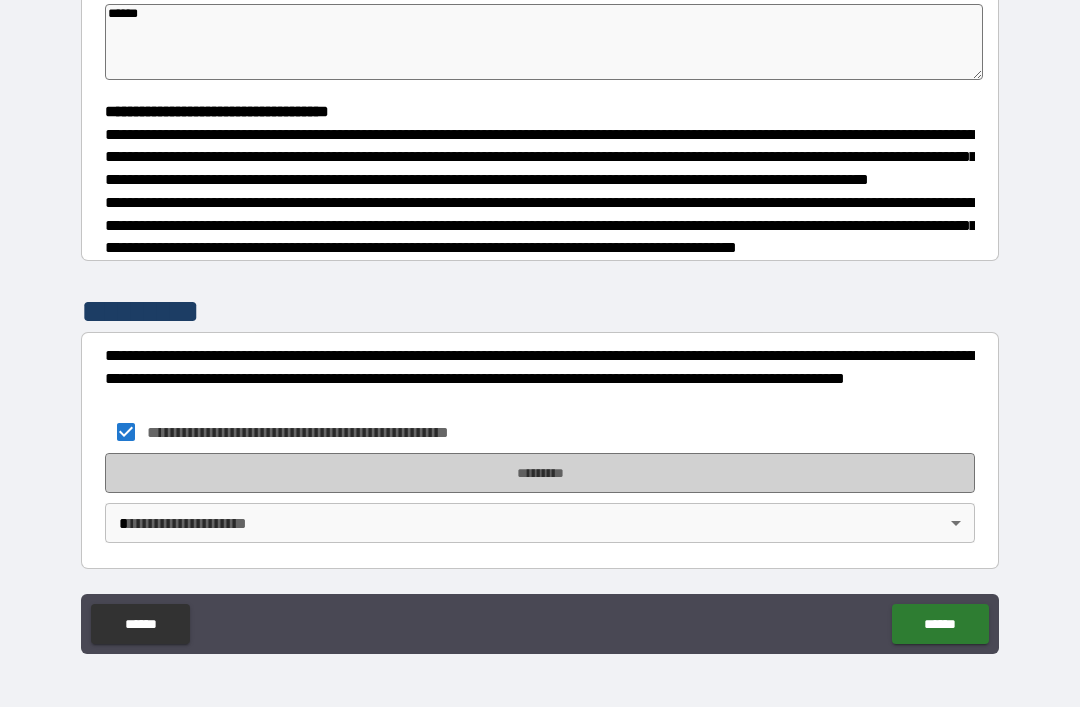click on "*********" at bounding box center [540, 473] 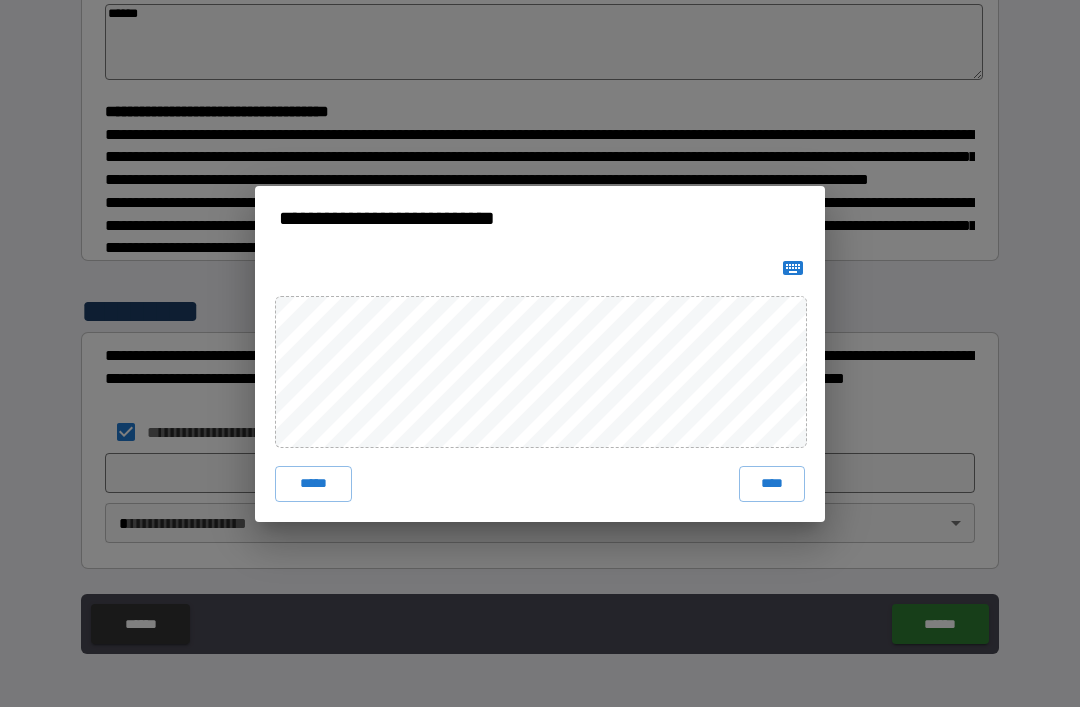 click on "****" at bounding box center (772, 484) 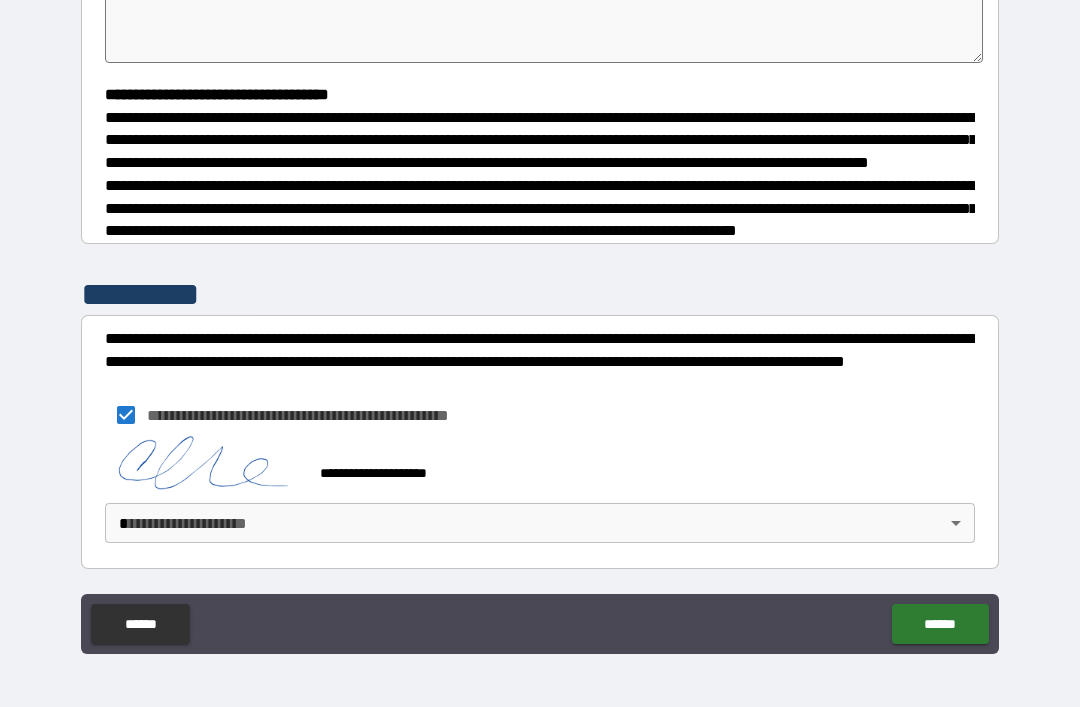 click on "**********" at bounding box center (540, 321) 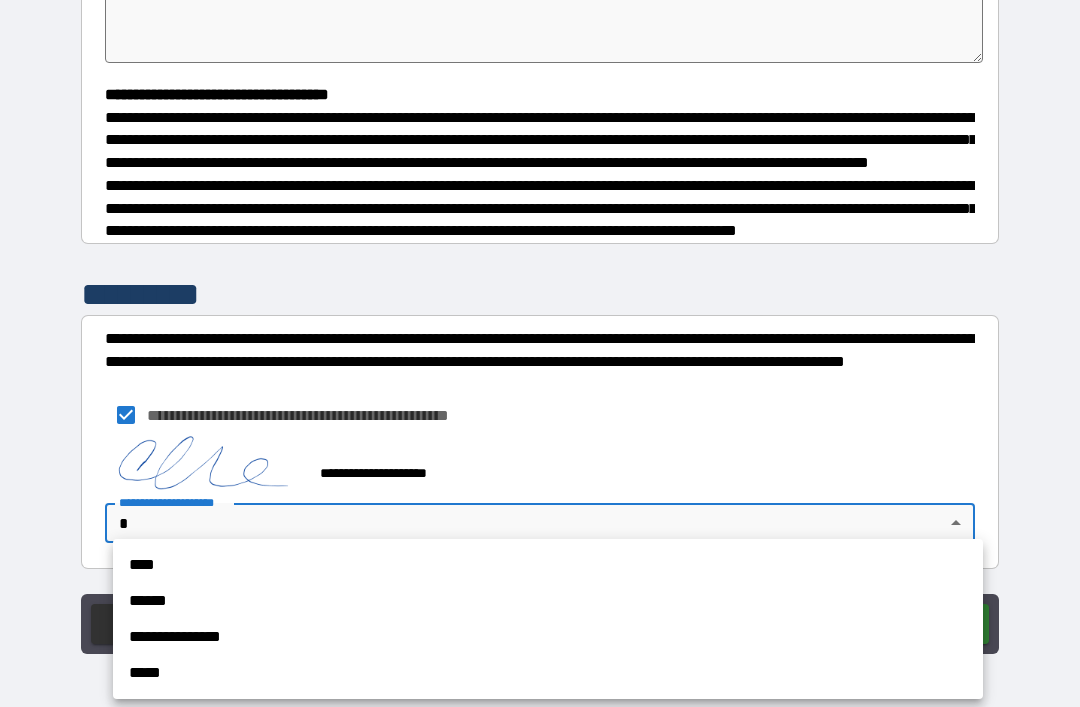 click on "**********" at bounding box center (548, 637) 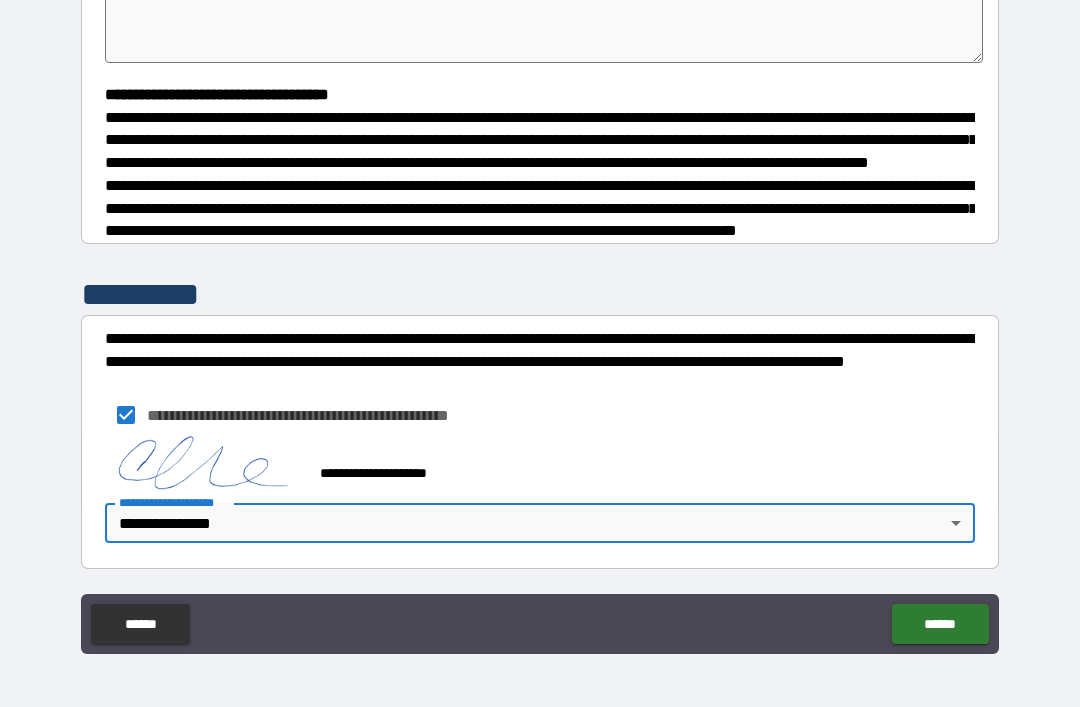 scroll, scrollTop: 522, scrollLeft: 0, axis: vertical 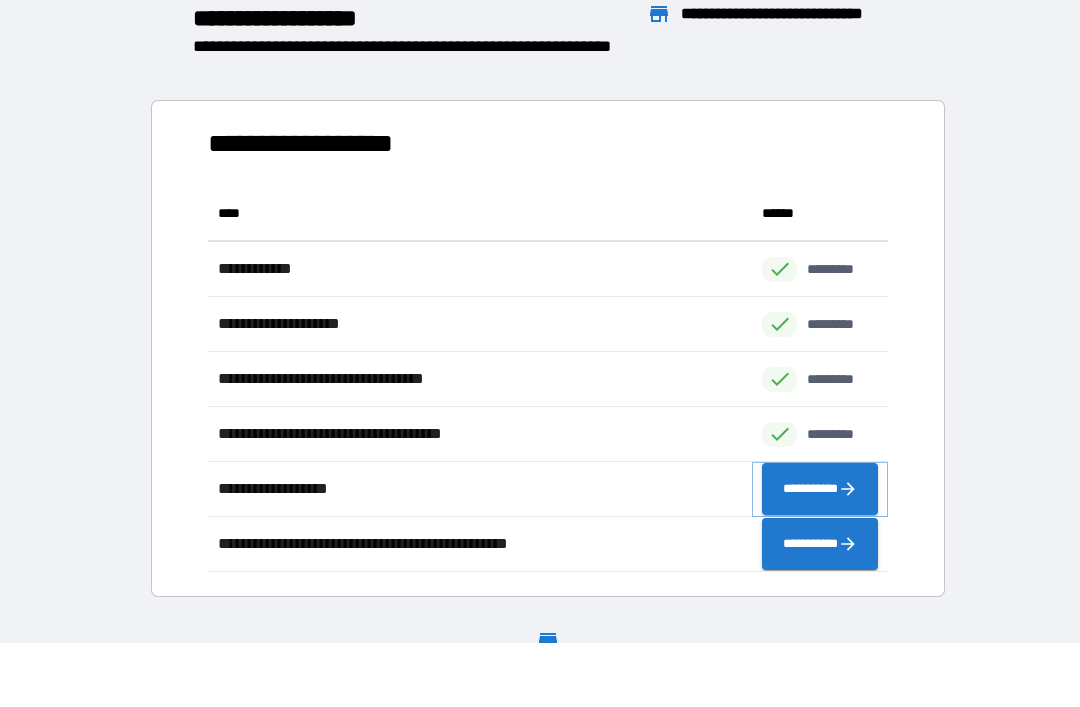 click on "**********" at bounding box center [820, 489] 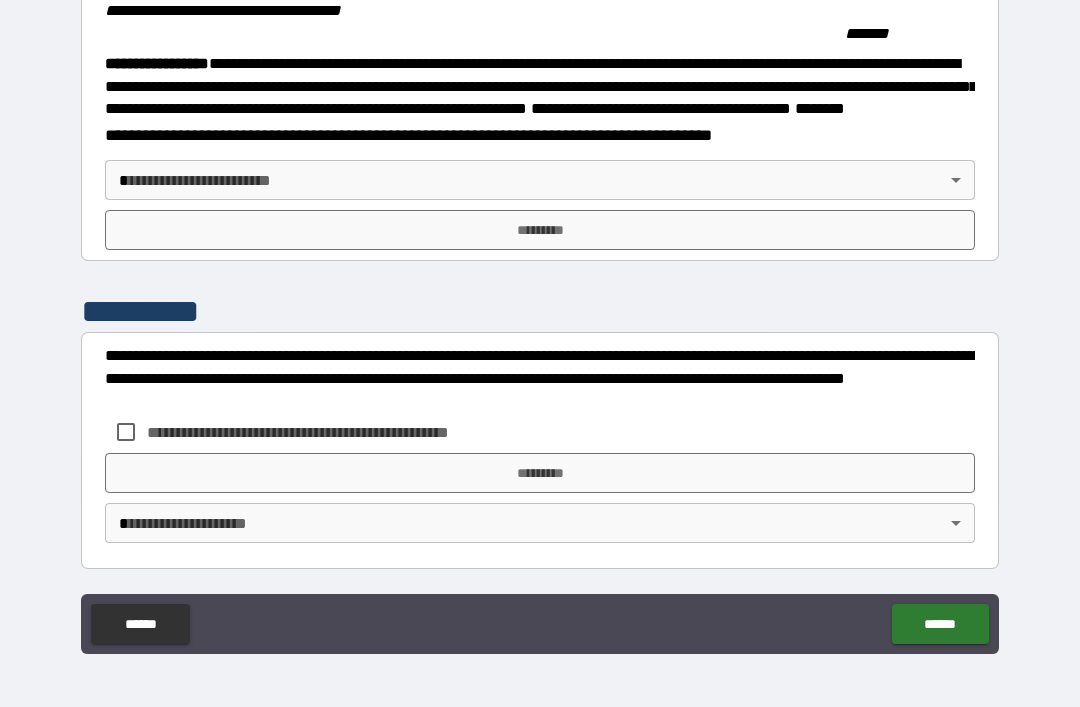 scroll, scrollTop: 2259, scrollLeft: 0, axis: vertical 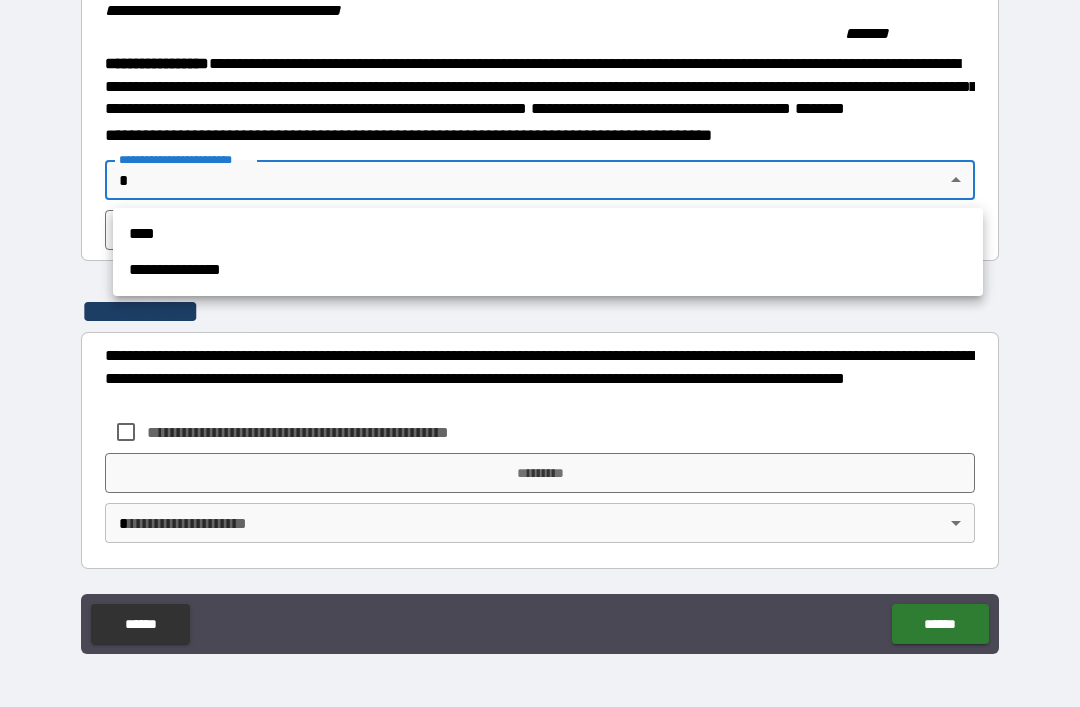 click on "**********" at bounding box center (548, 270) 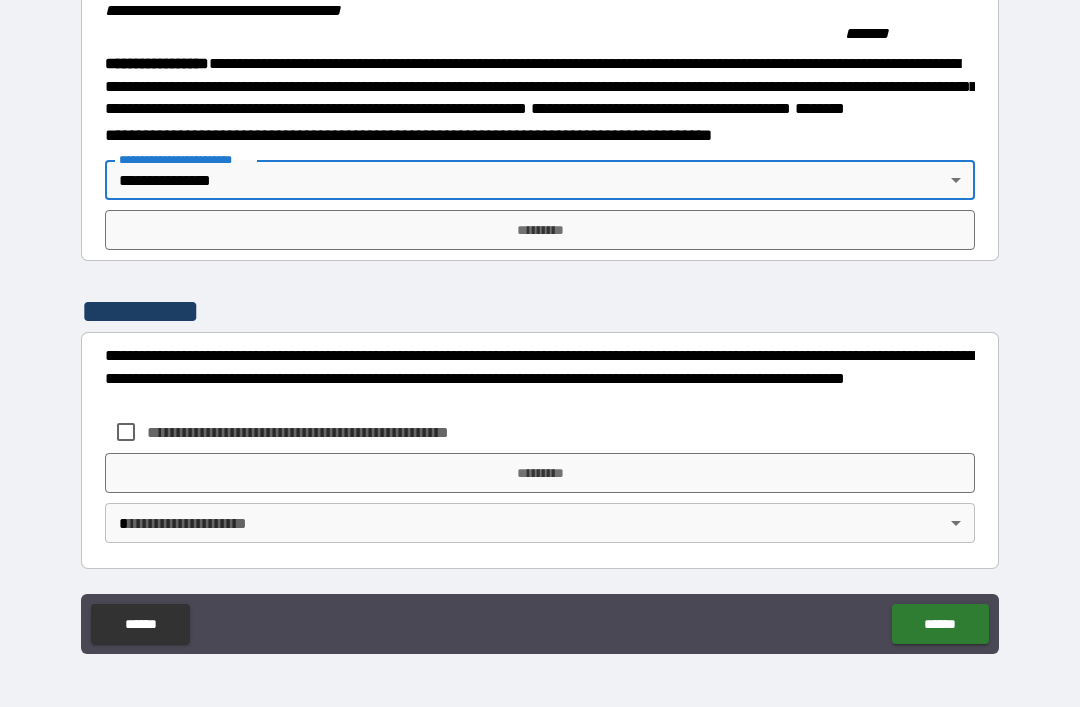 click on "*********" at bounding box center (540, 230) 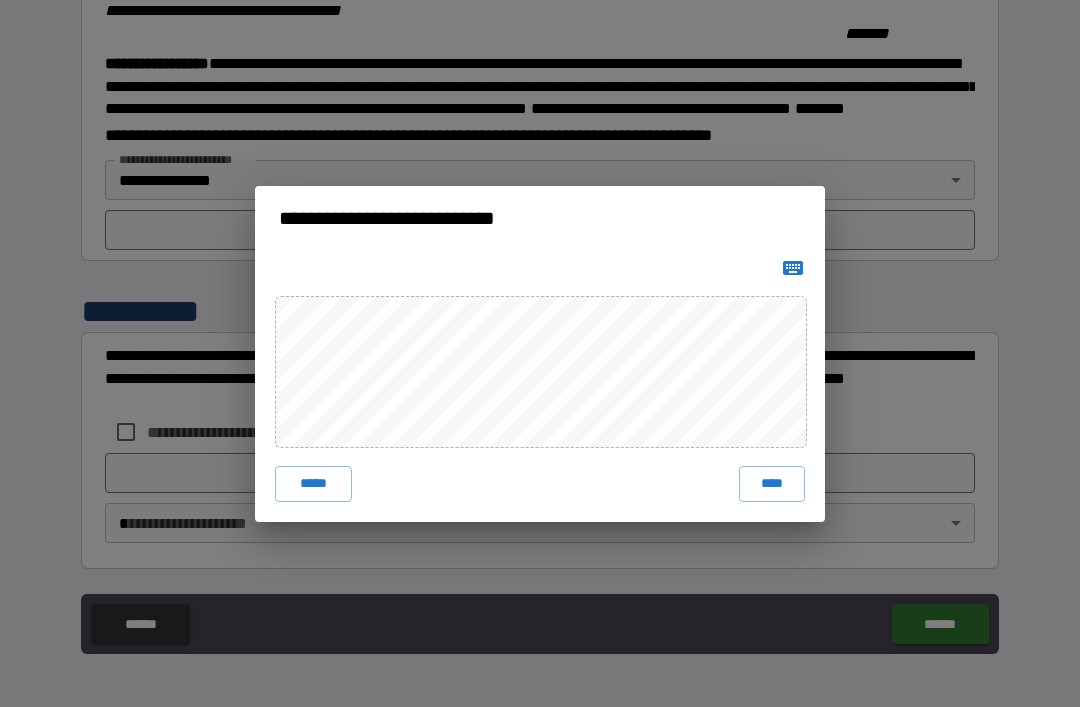 click on "****" at bounding box center [772, 484] 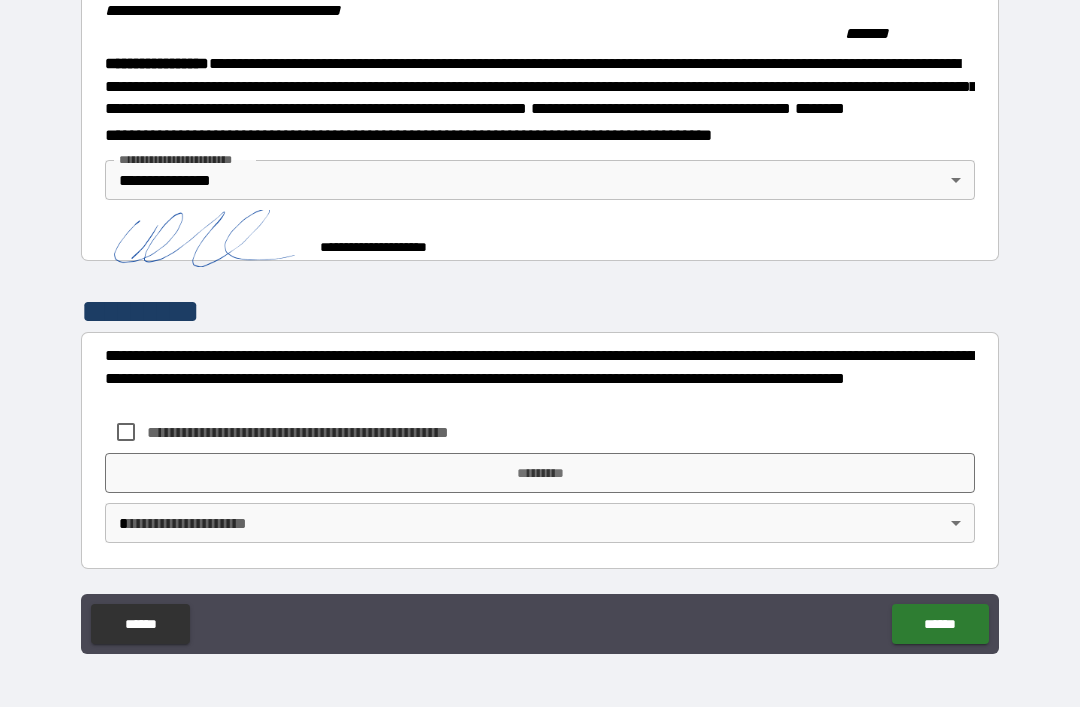 scroll, scrollTop: 2249, scrollLeft: 0, axis: vertical 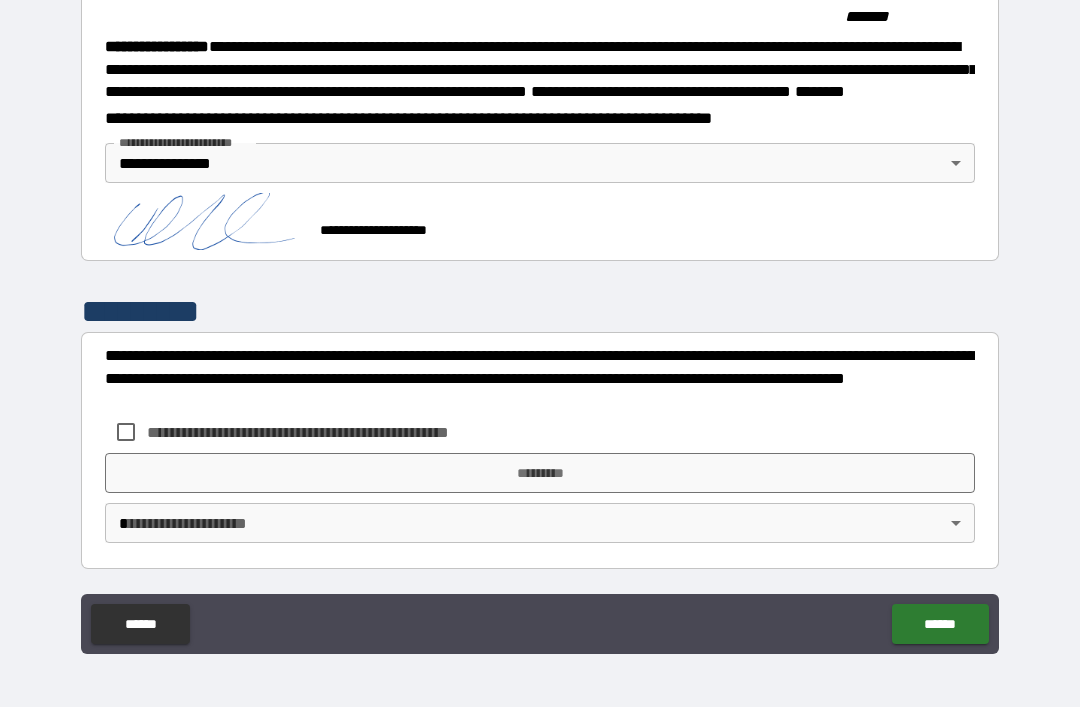 click on "**********" at bounding box center (331, 432) 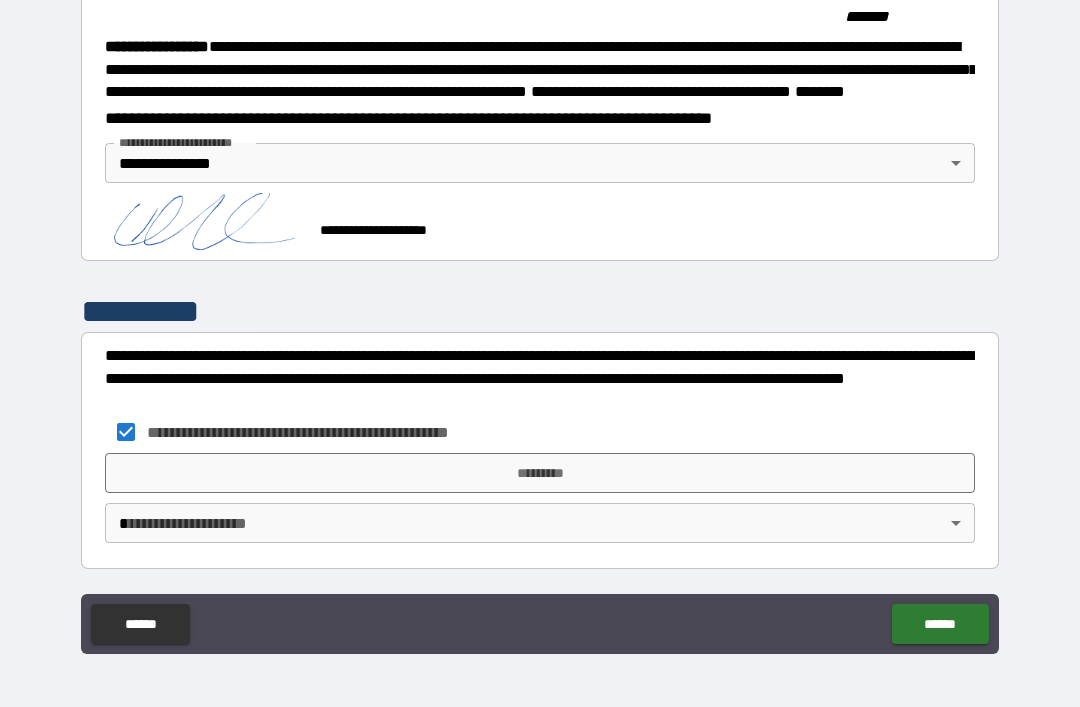 click on "*********" at bounding box center [540, 473] 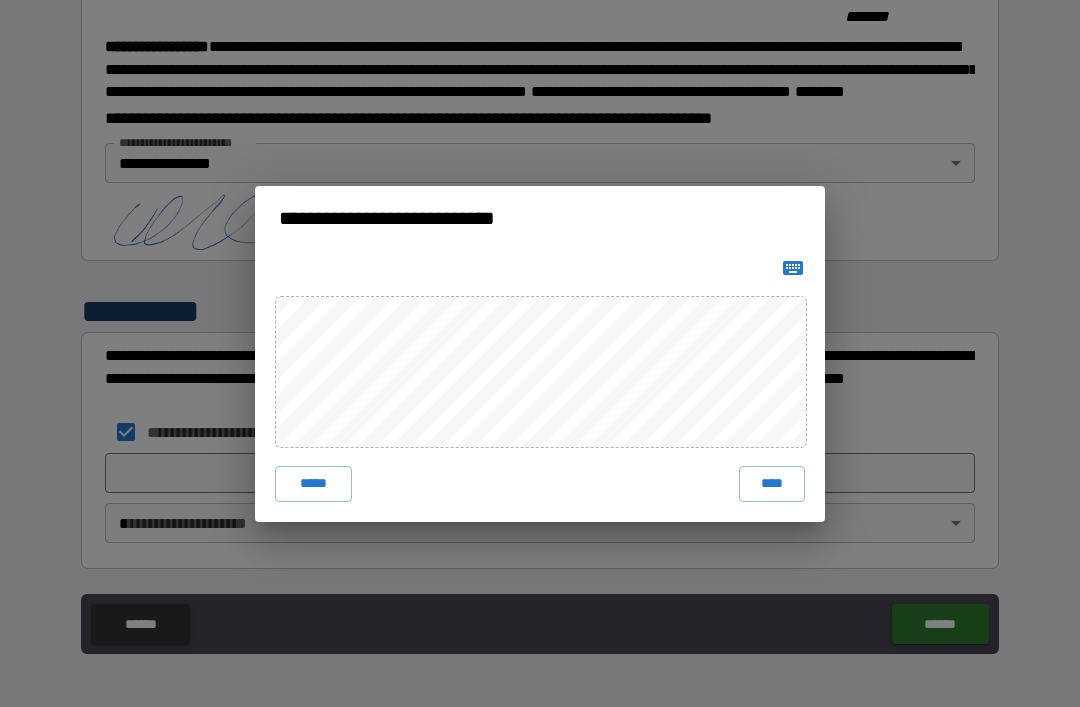 click on "***** ****" at bounding box center (540, 386) 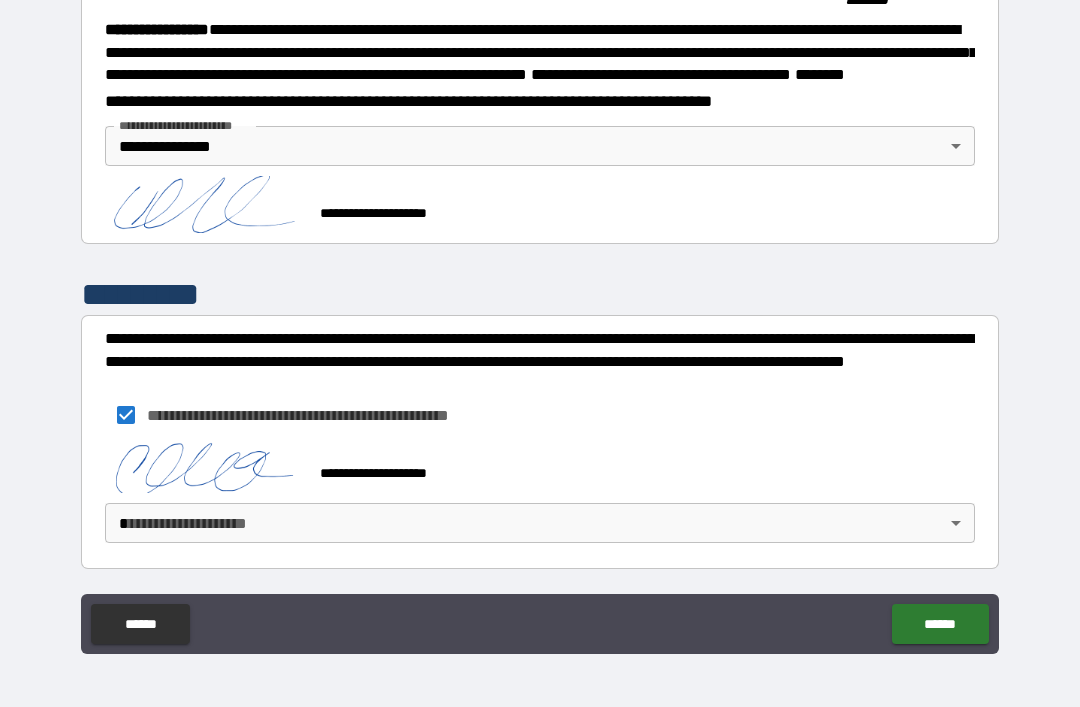 scroll, scrollTop: 2293, scrollLeft: 0, axis: vertical 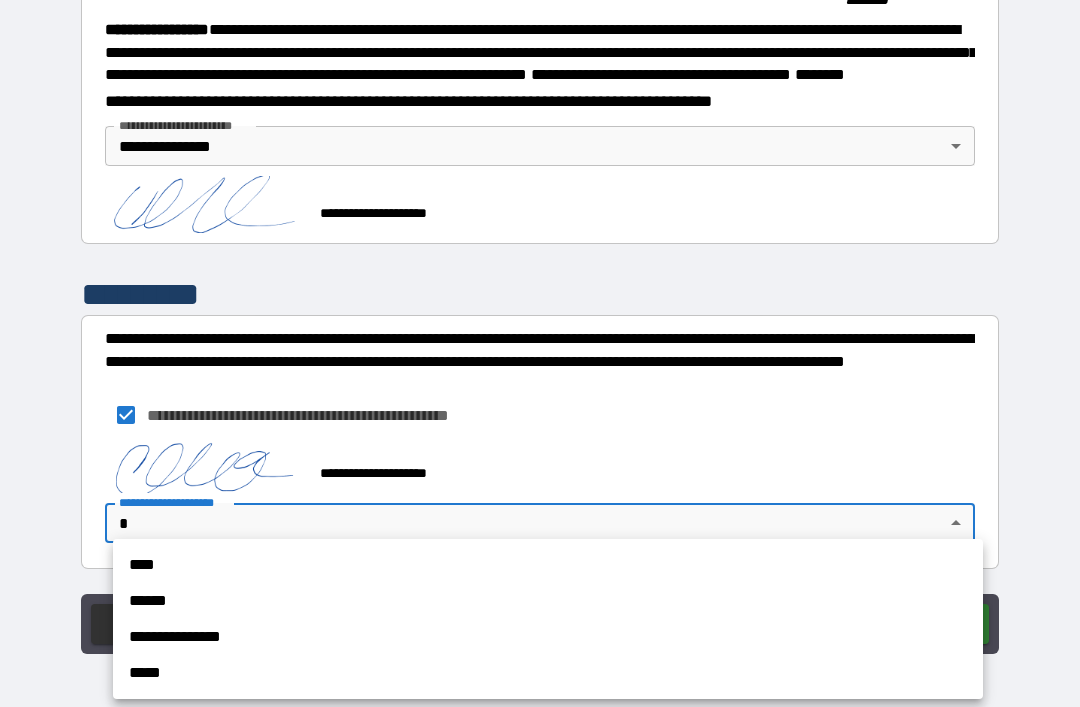 click on "**********" at bounding box center [548, 637] 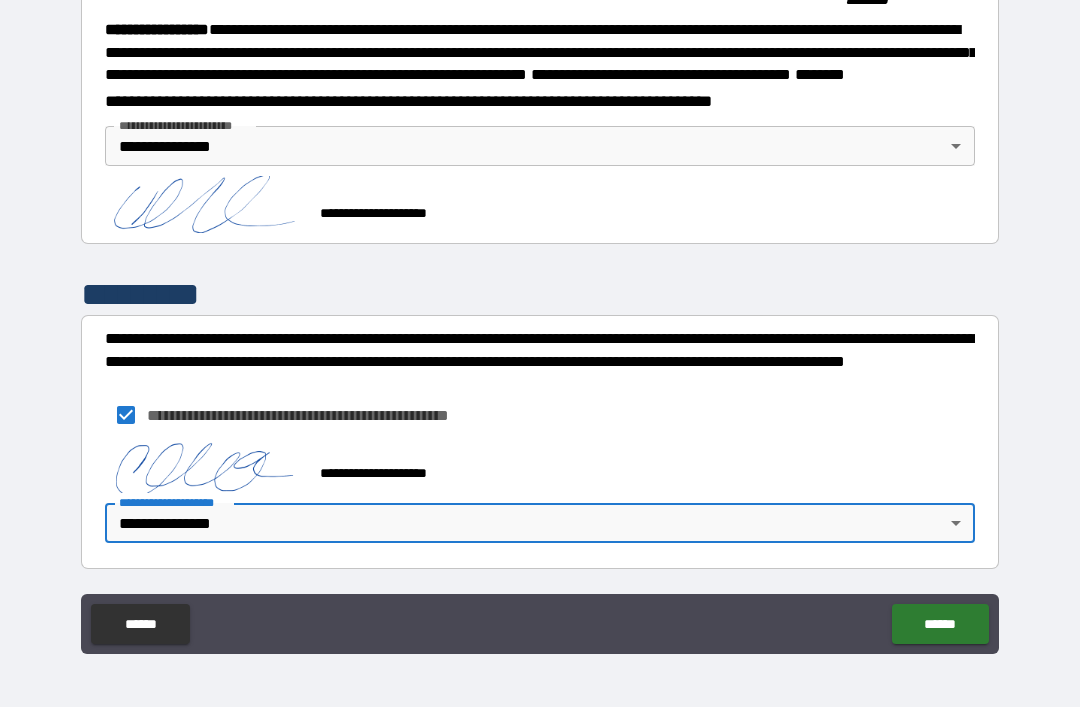 click on "******" at bounding box center [940, 624] 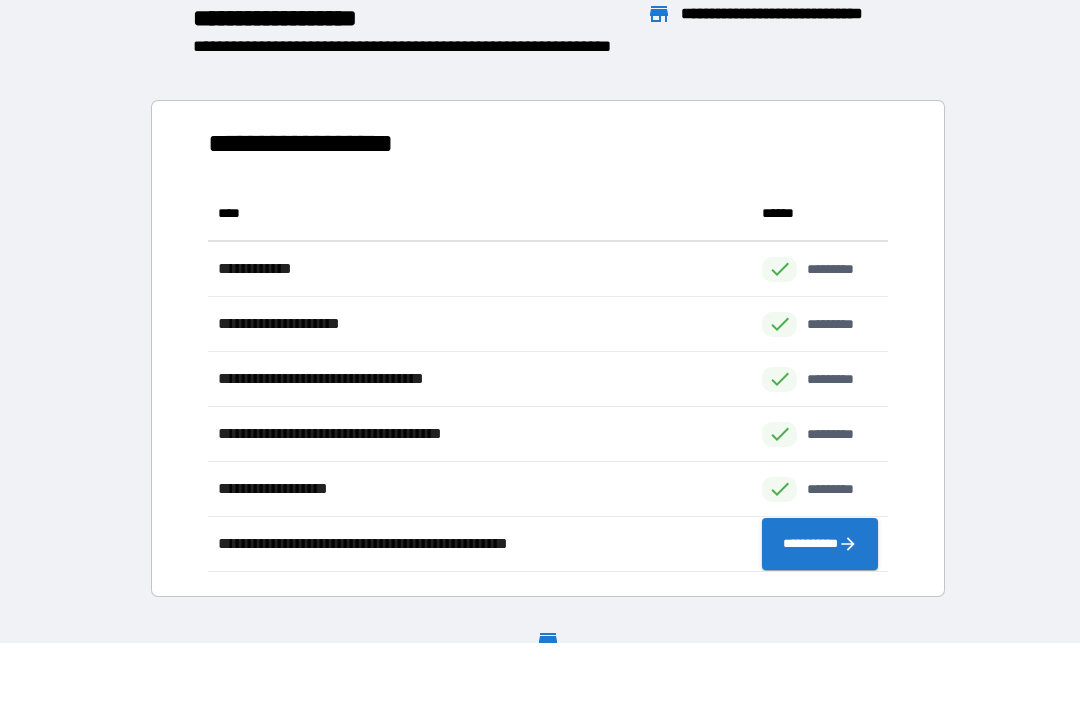 scroll, scrollTop: 386, scrollLeft: 680, axis: both 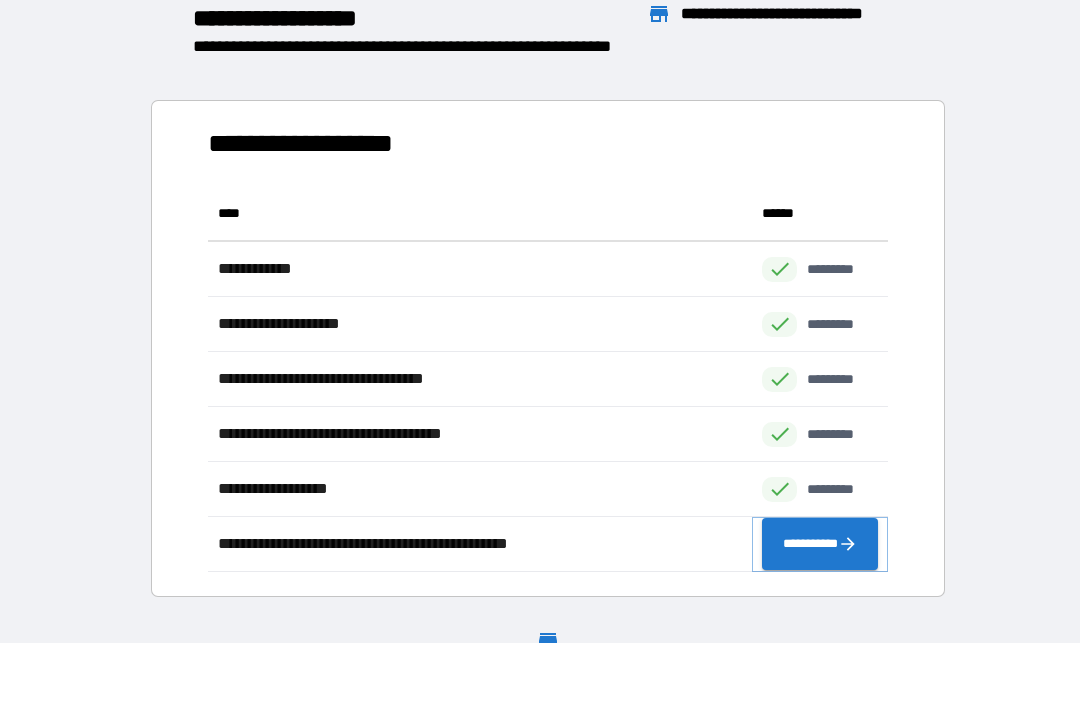 click on "**********" at bounding box center (820, 544) 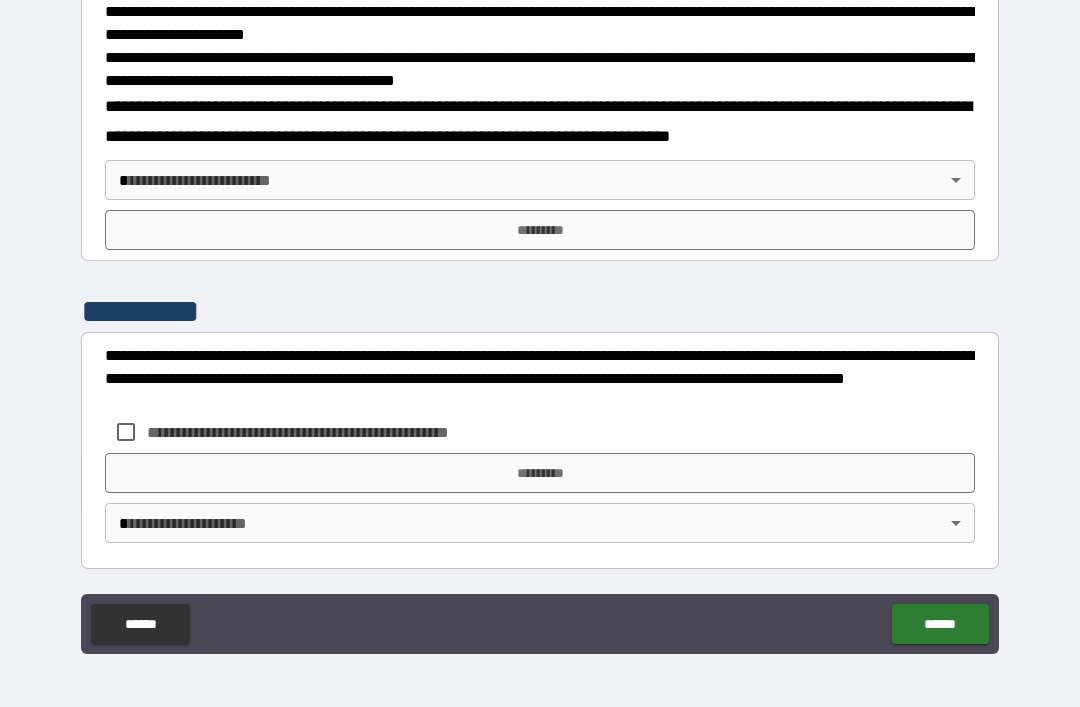 scroll, scrollTop: 677, scrollLeft: 0, axis: vertical 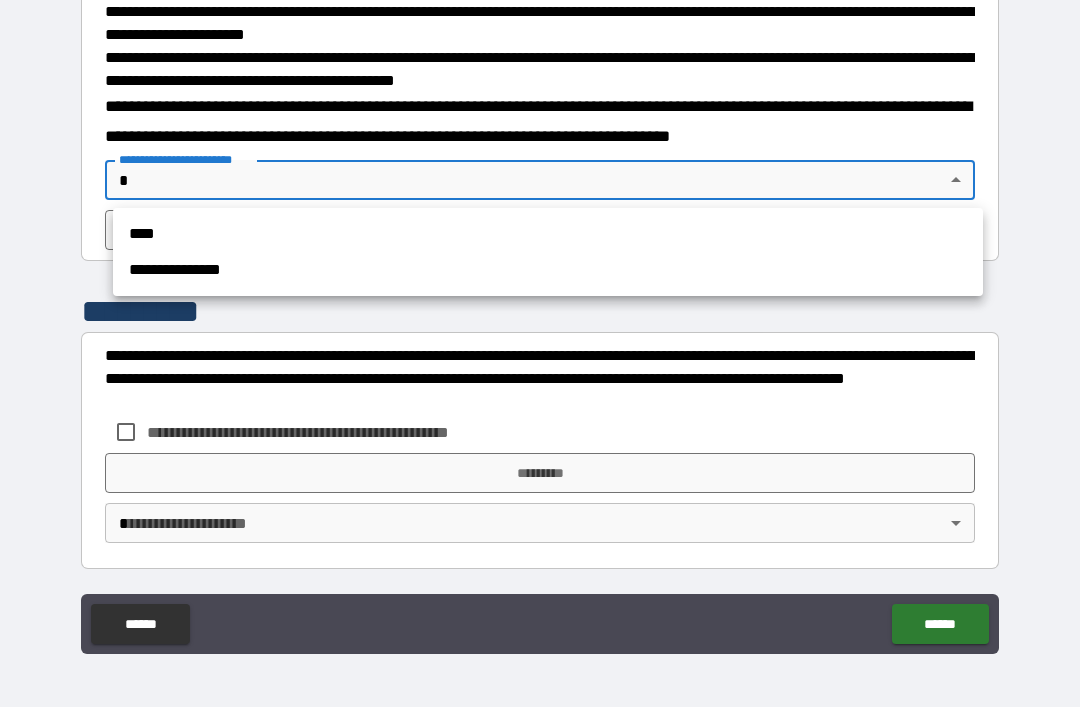 click on "**********" at bounding box center [548, 270] 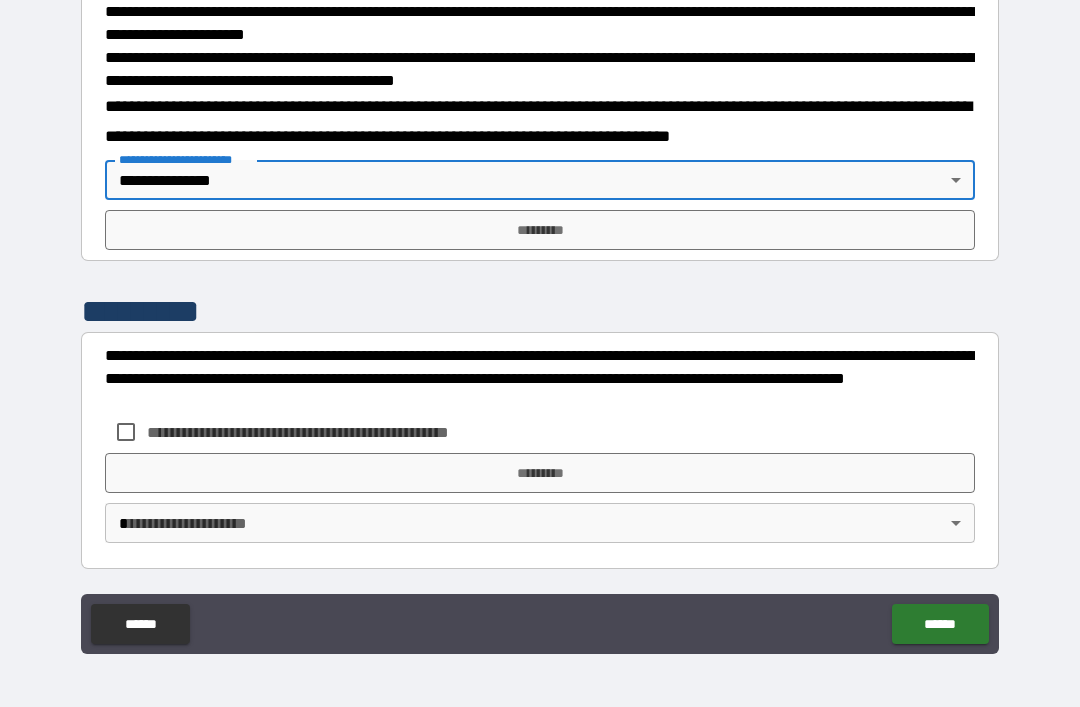 click on "*********" at bounding box center (540, 230) 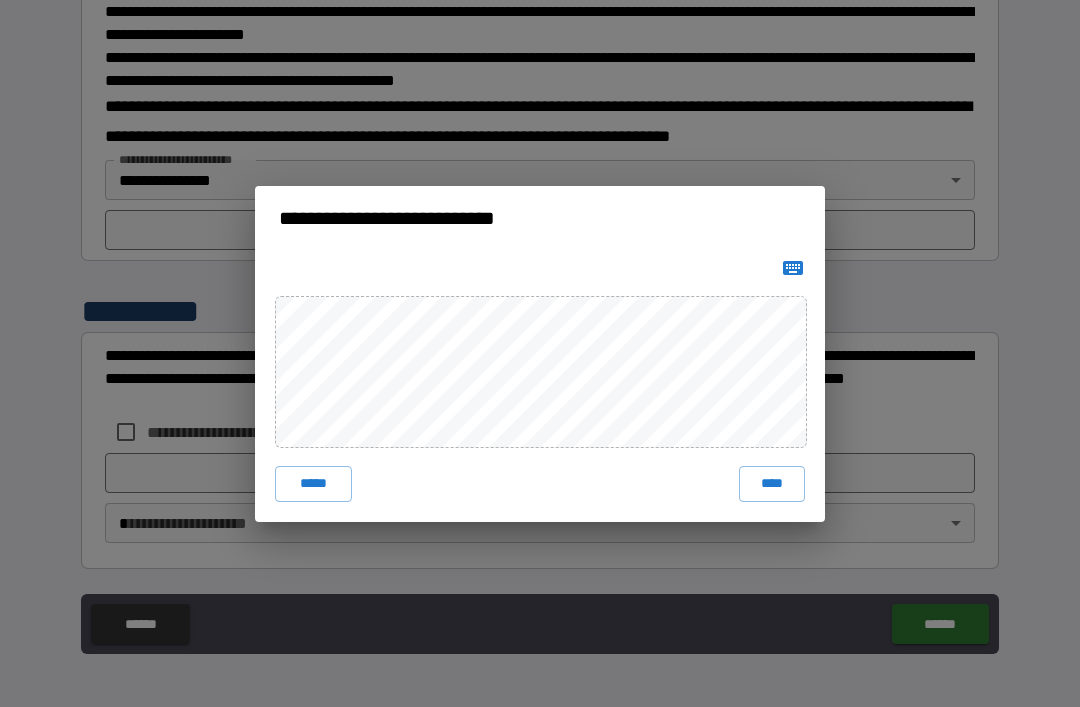 click on "****" at bounding box center (772, 484) 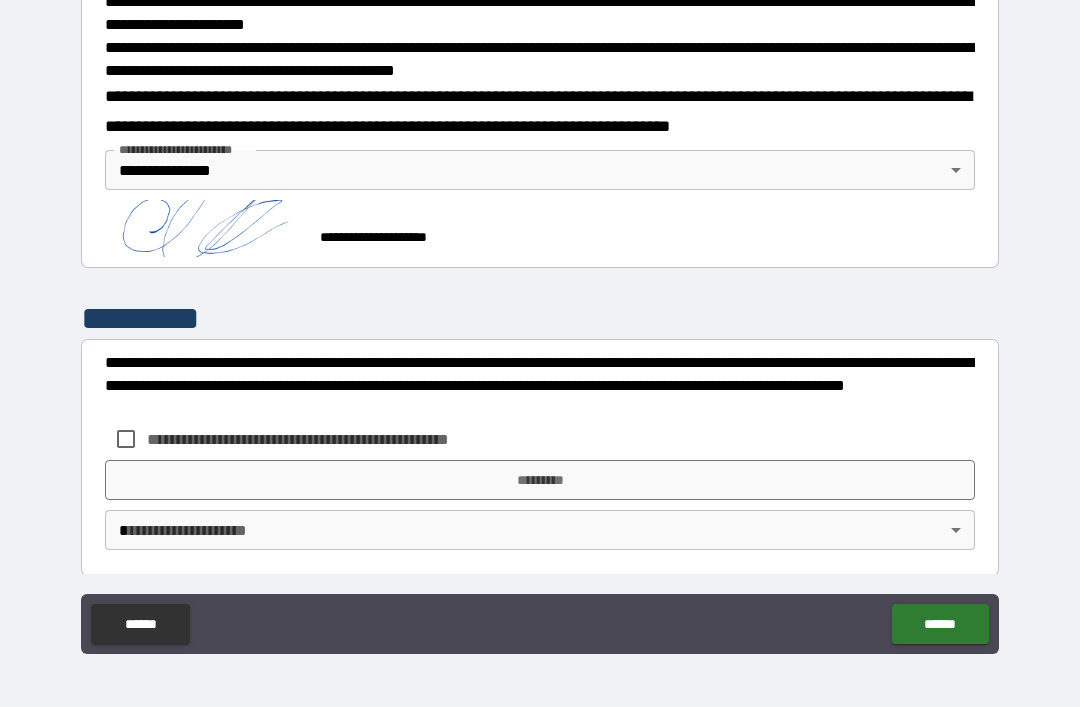 scroll, scrollTop: 667, scrollLeft: 0, axis: vertical 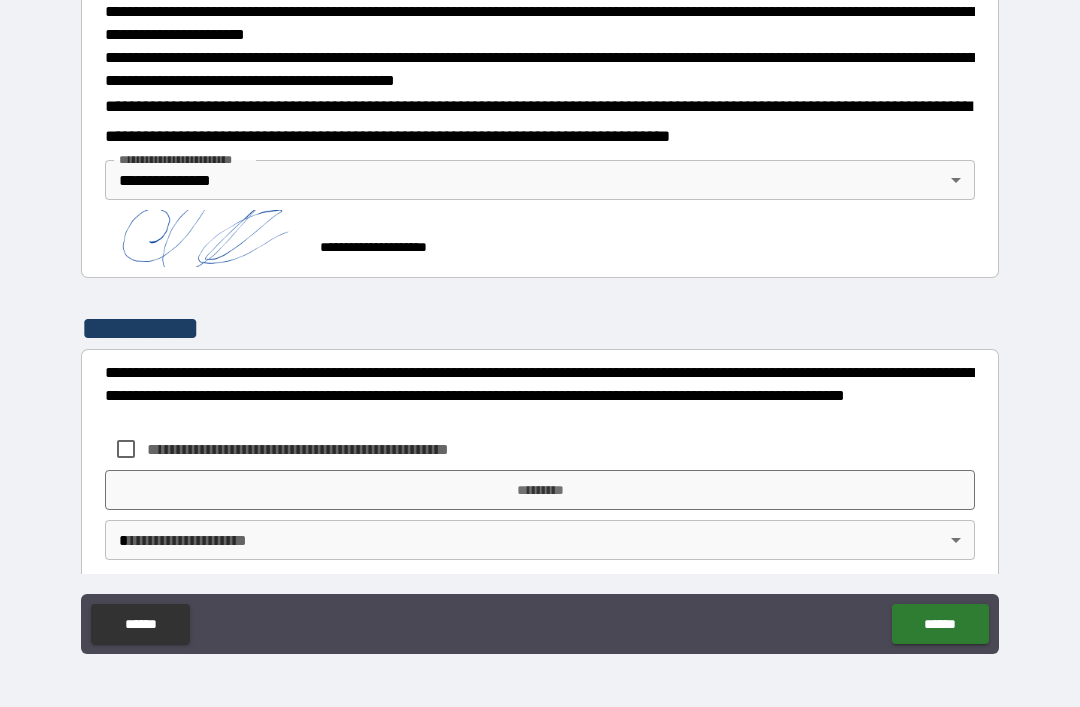 click on "**********" at bounding box center (331, 449) 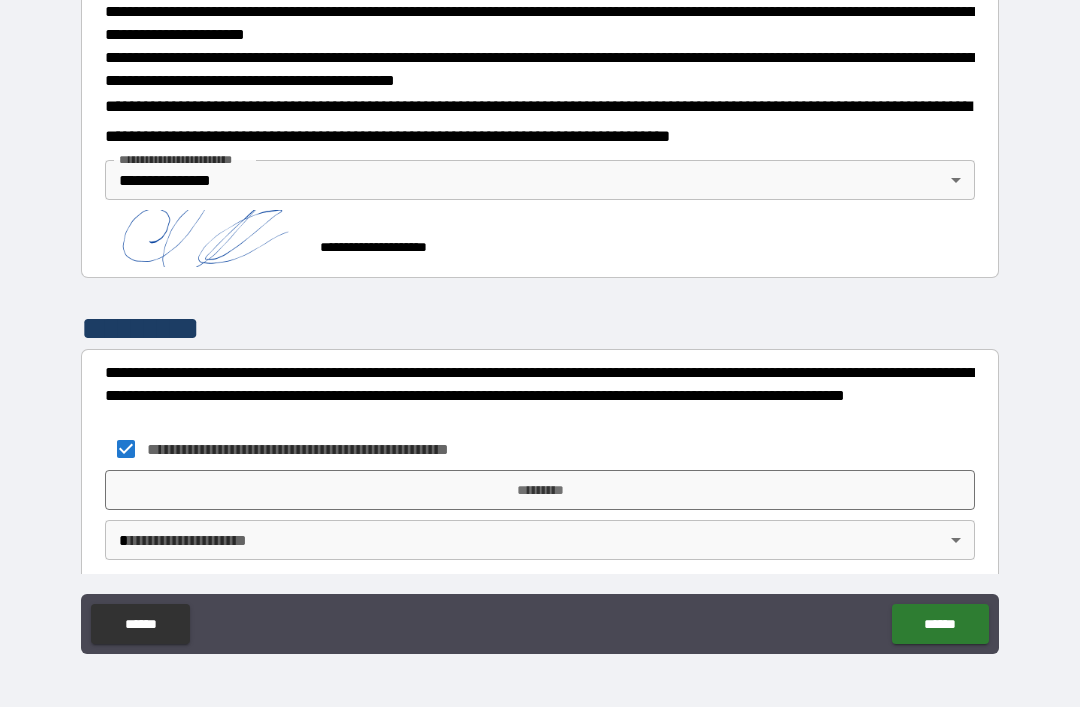click on "*********" at bounding box center (540, 490) 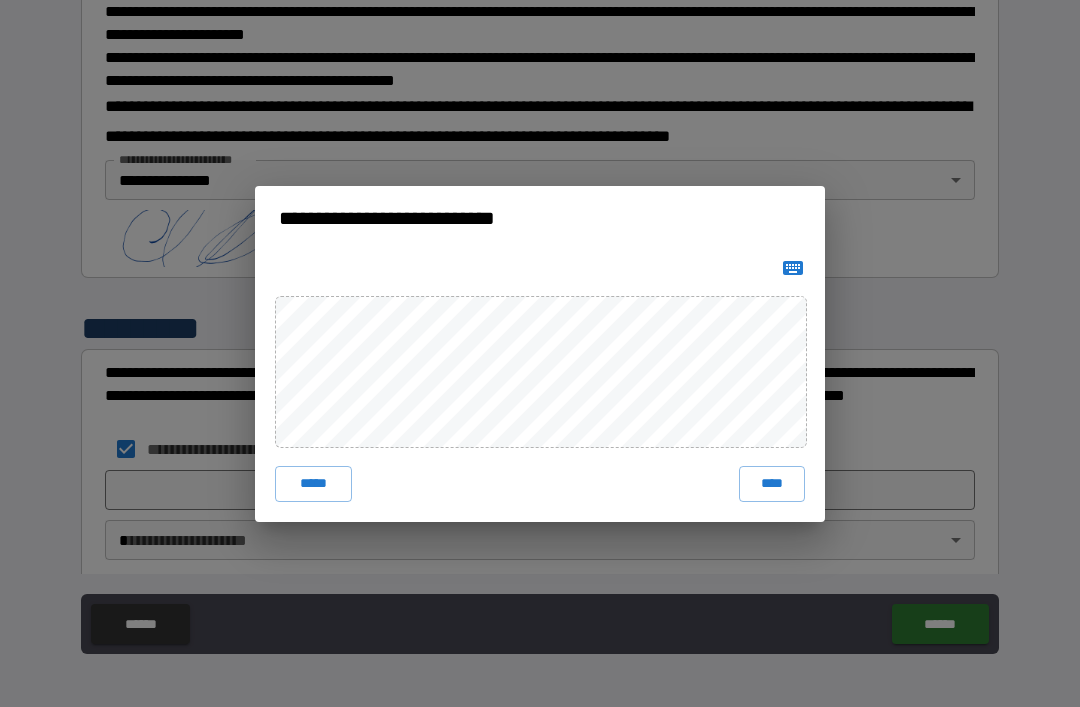click on "**********" at bounding box center [540, 353] 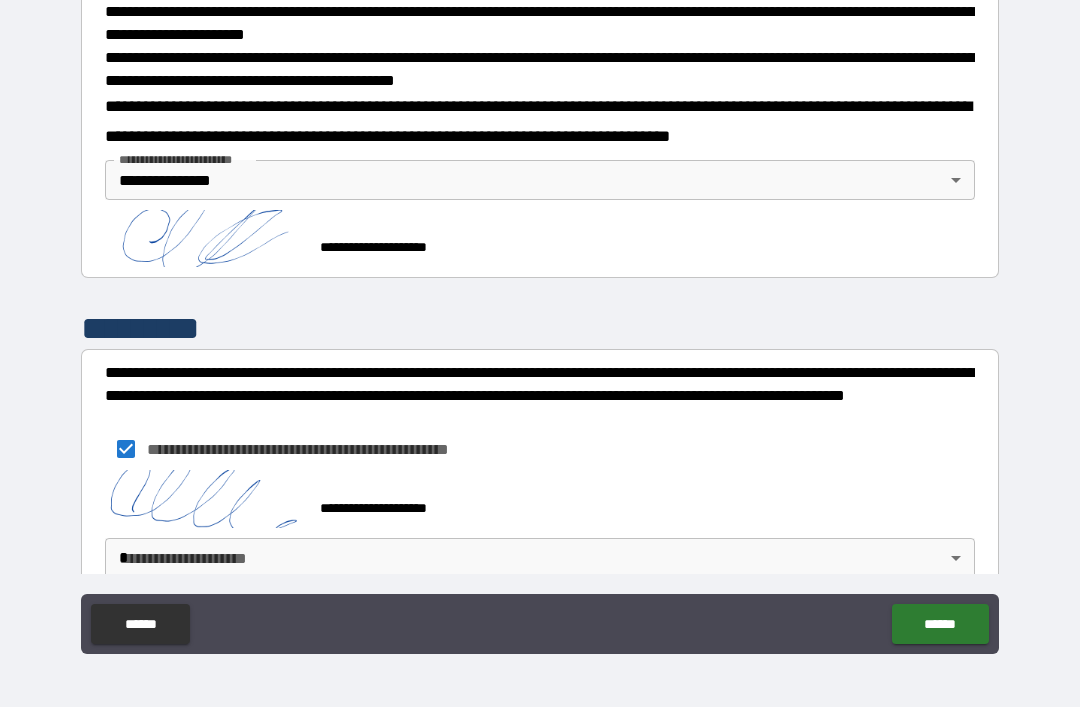 click on "**********" at bounding box center [540, 449] 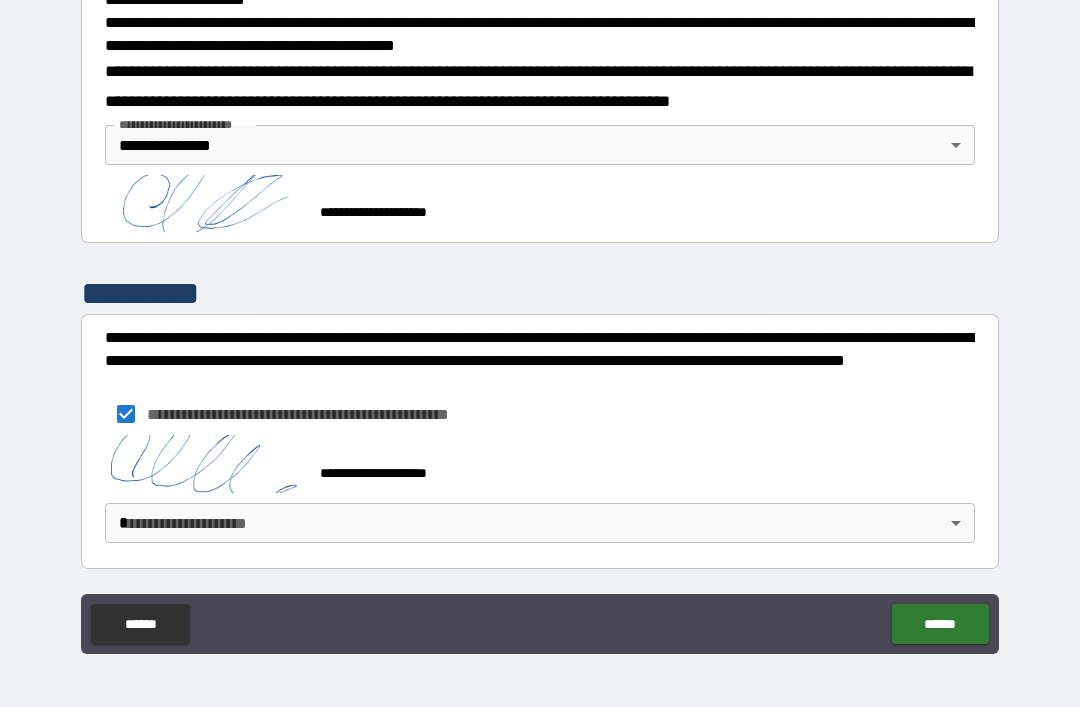 scroll, scrollTop: 711, scrollLeft: 0, axis: vertical 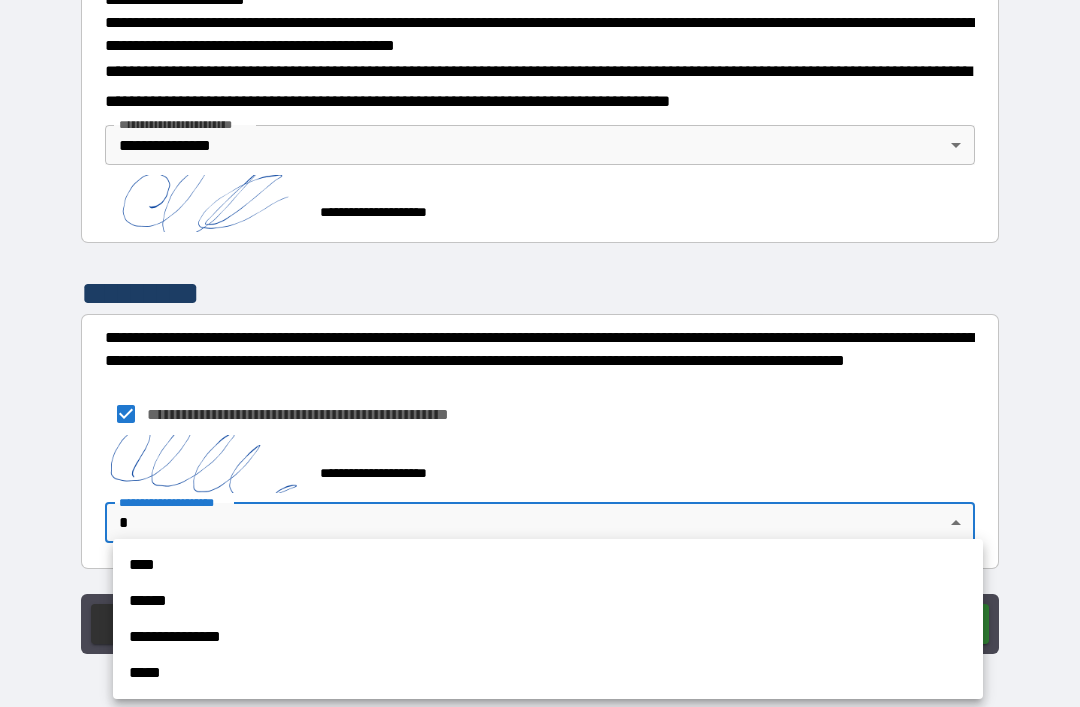 click on "**********" at bounding box center (548, 637) 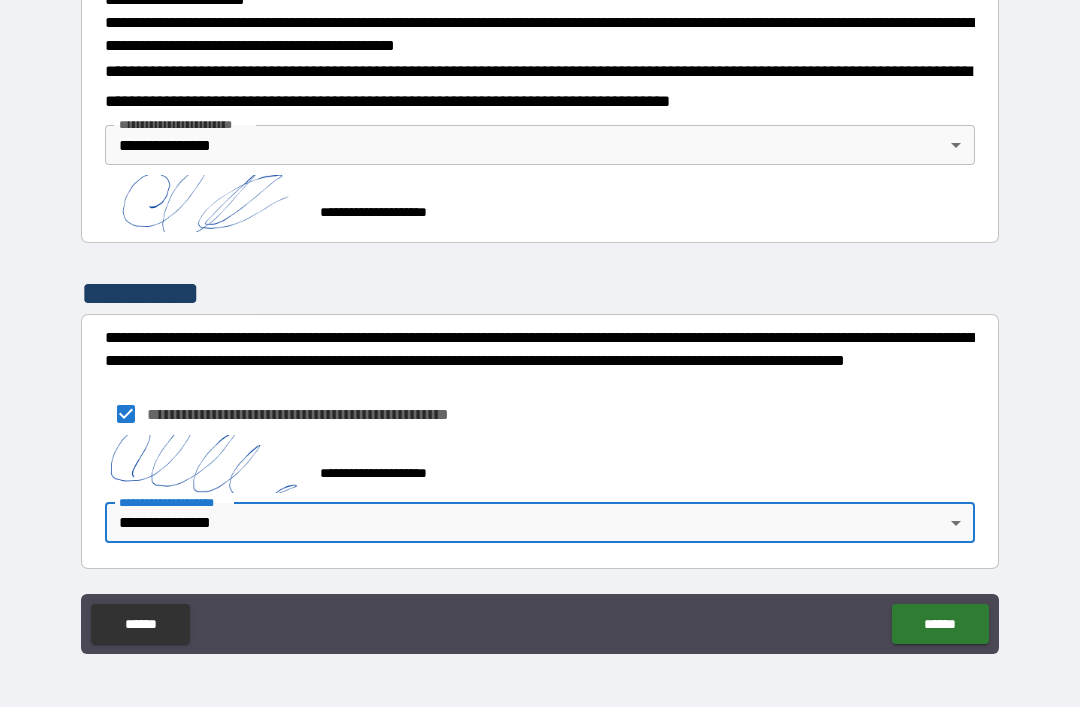 click on "******" at bounding box center [940, 624] 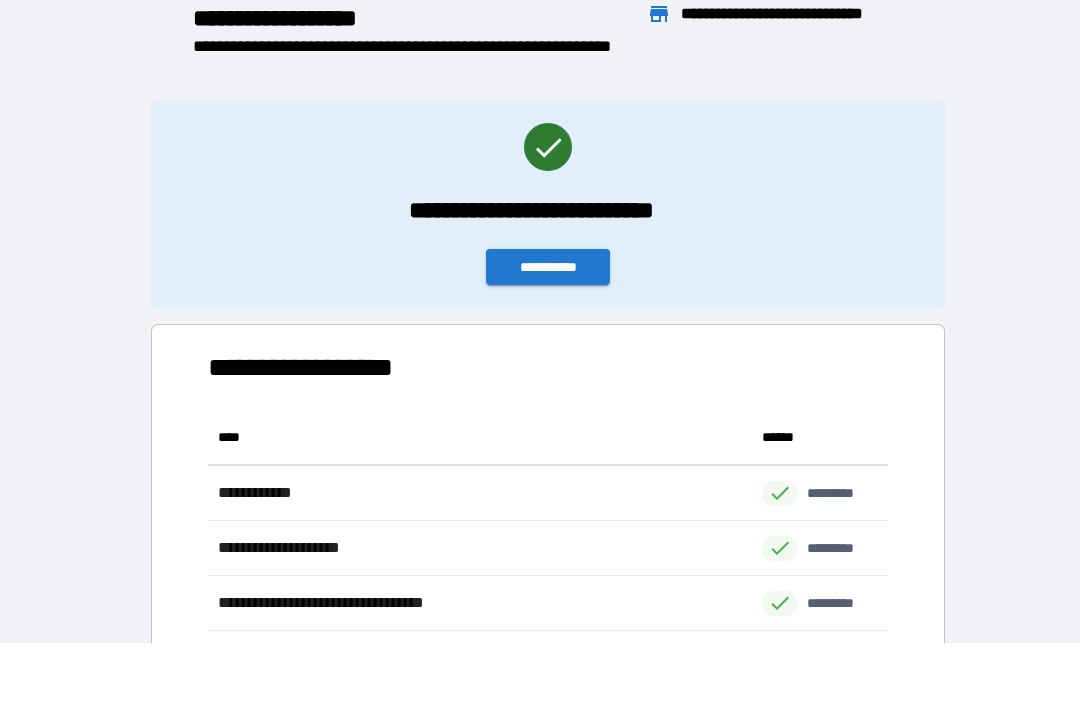 scroll, scrollTop: 386, scrollLeft: 680, axis: both 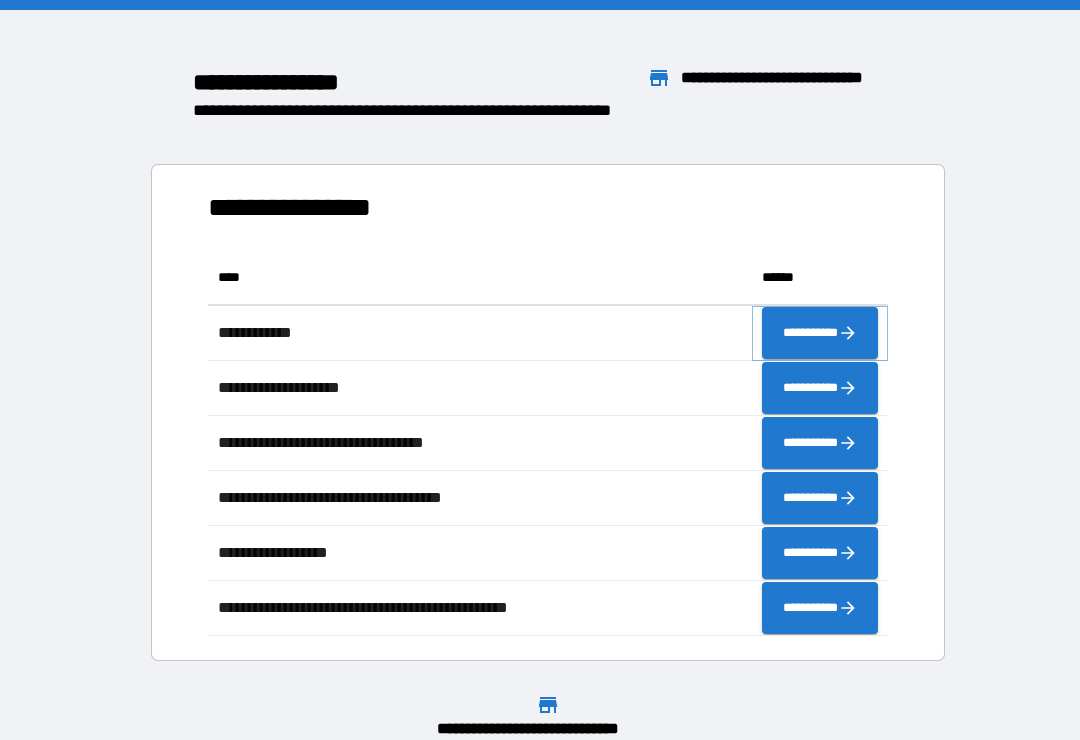 click on "**********" at bounding box center [820, 333] 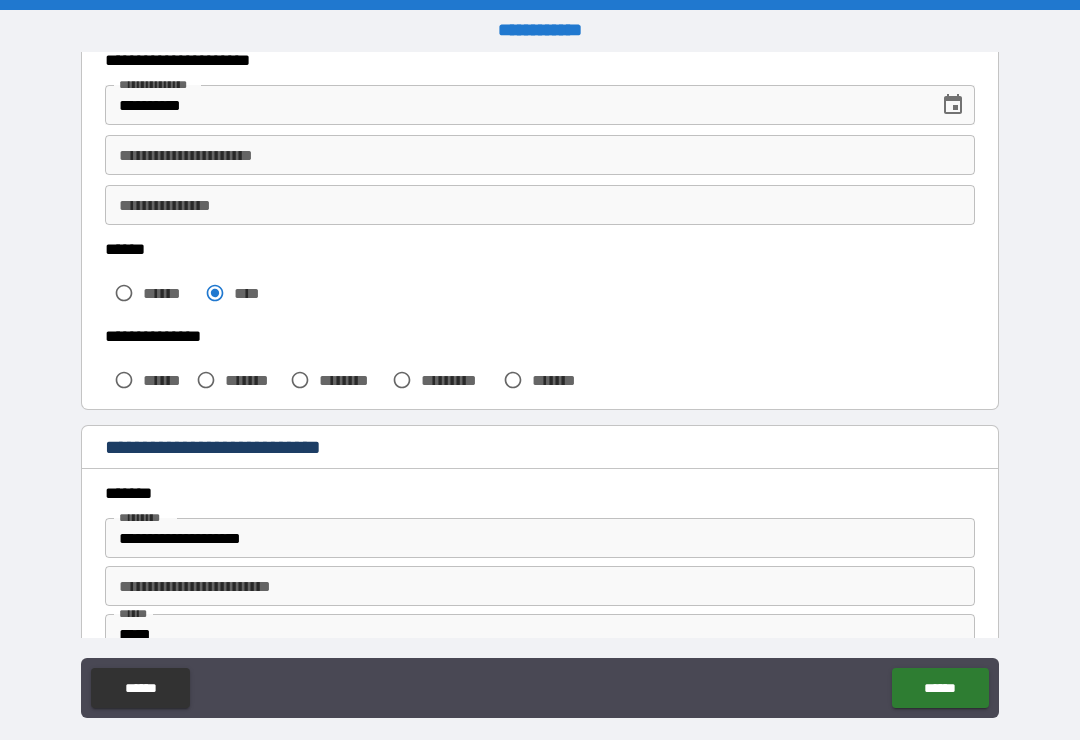 scroll, scrollTop: 356, scrollLeft: 0, axis: vertical 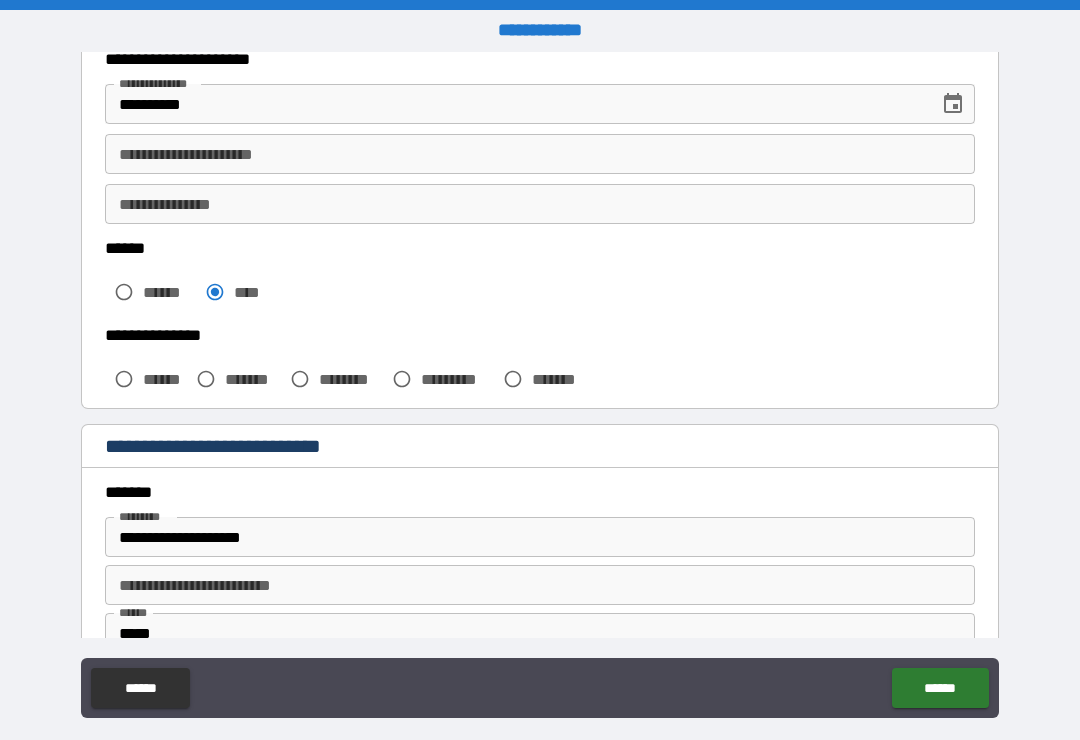 click on "**********" at bounding box center (515, 104) 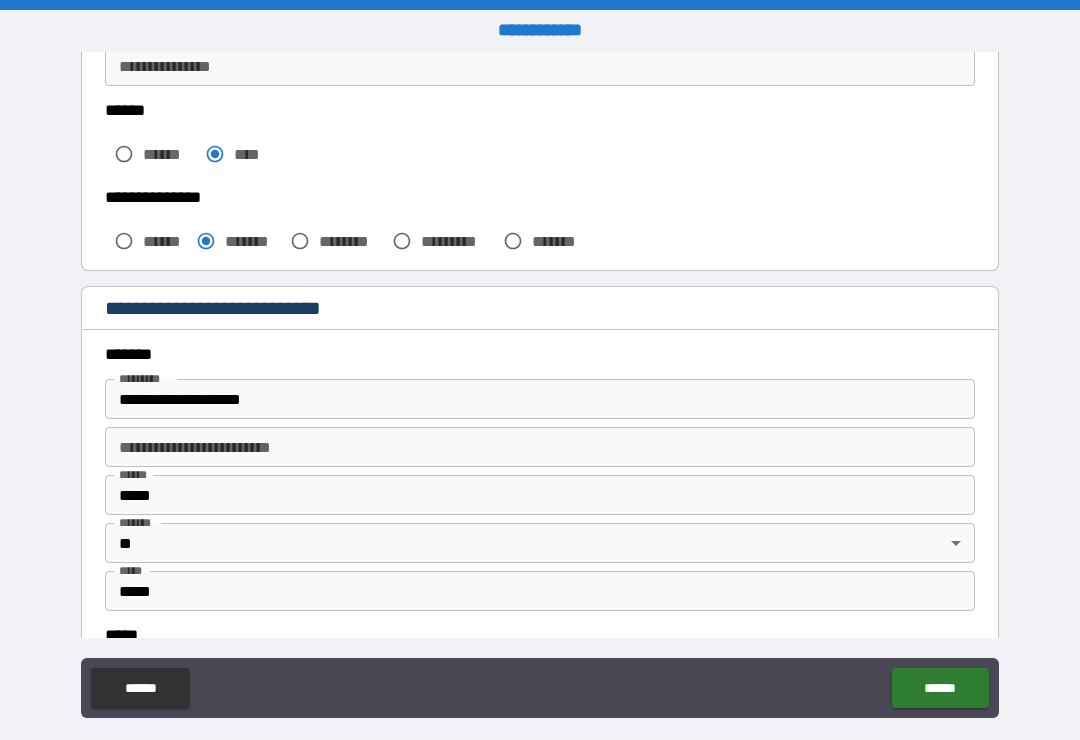 scroll, scrollTop: 503, scrollLeft: 0, axis: vertical 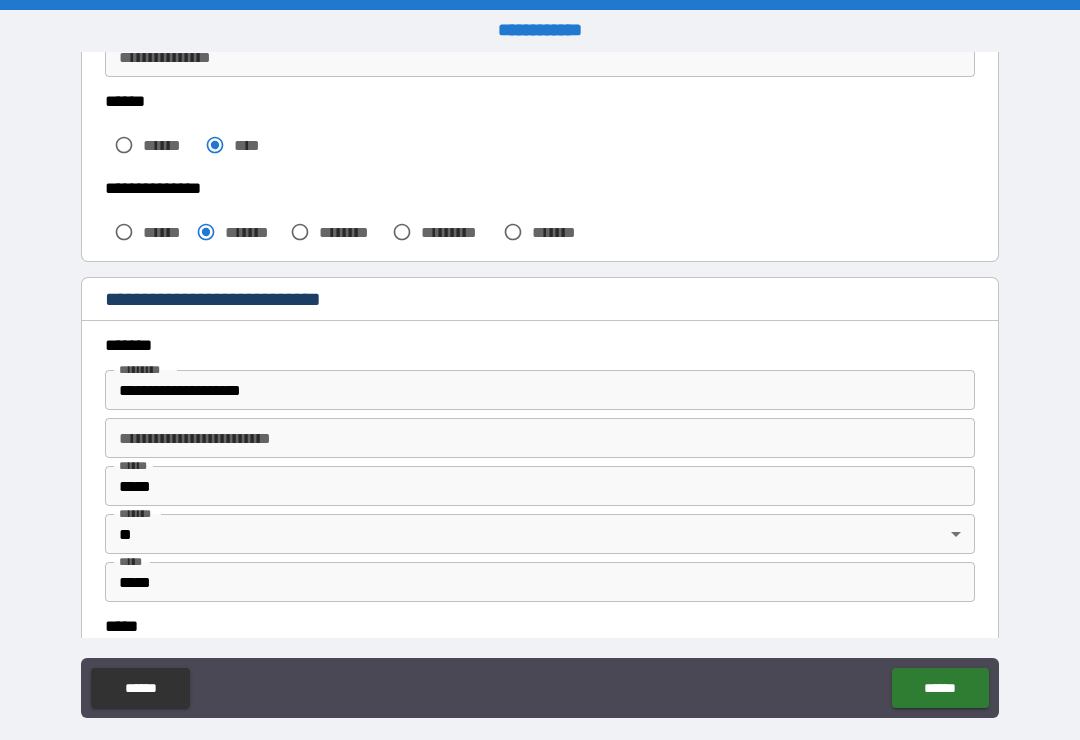 click on "**********" at bounding box center (540, 390) 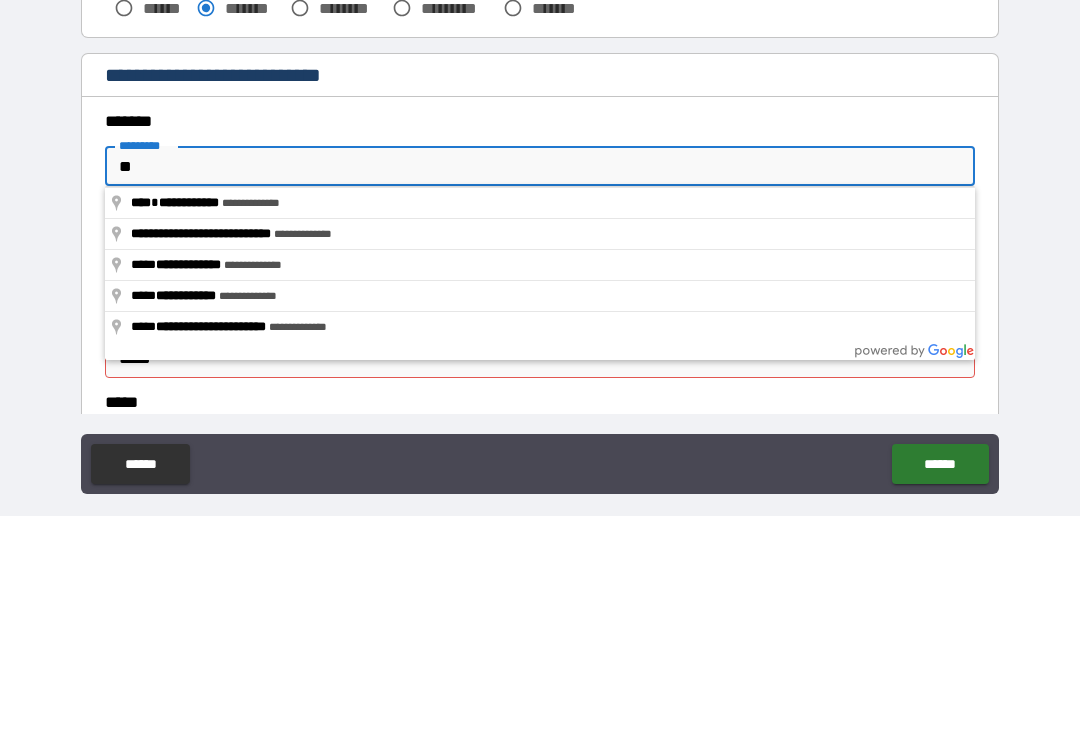 type on "*" 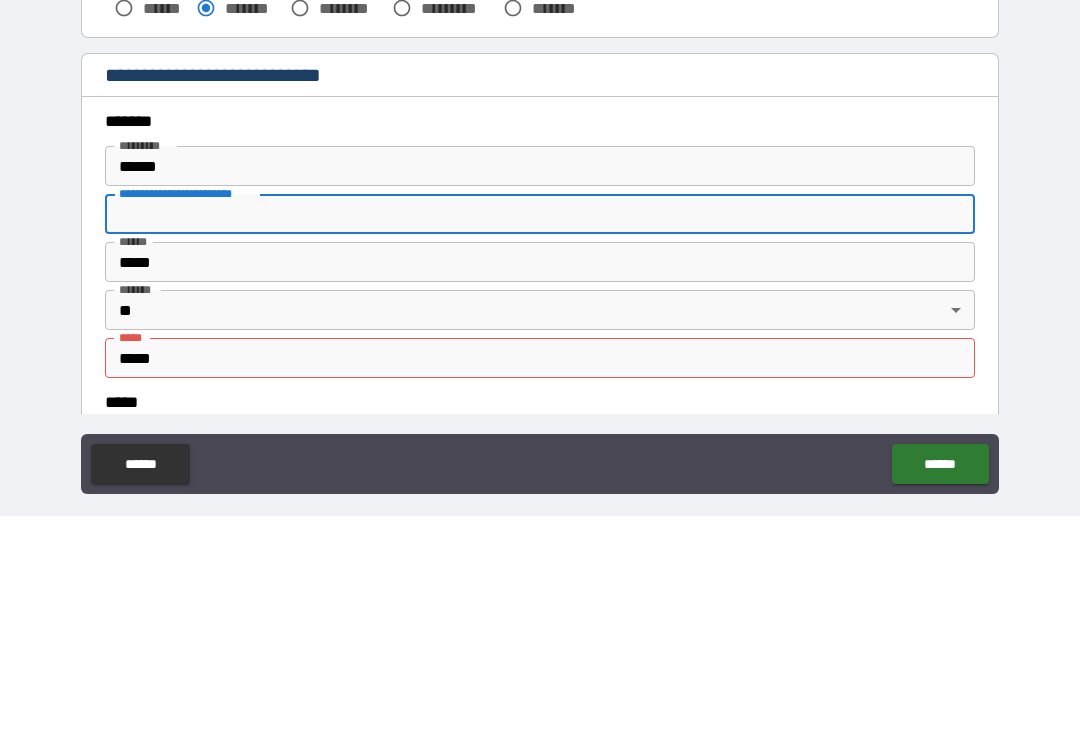 type on "**********" 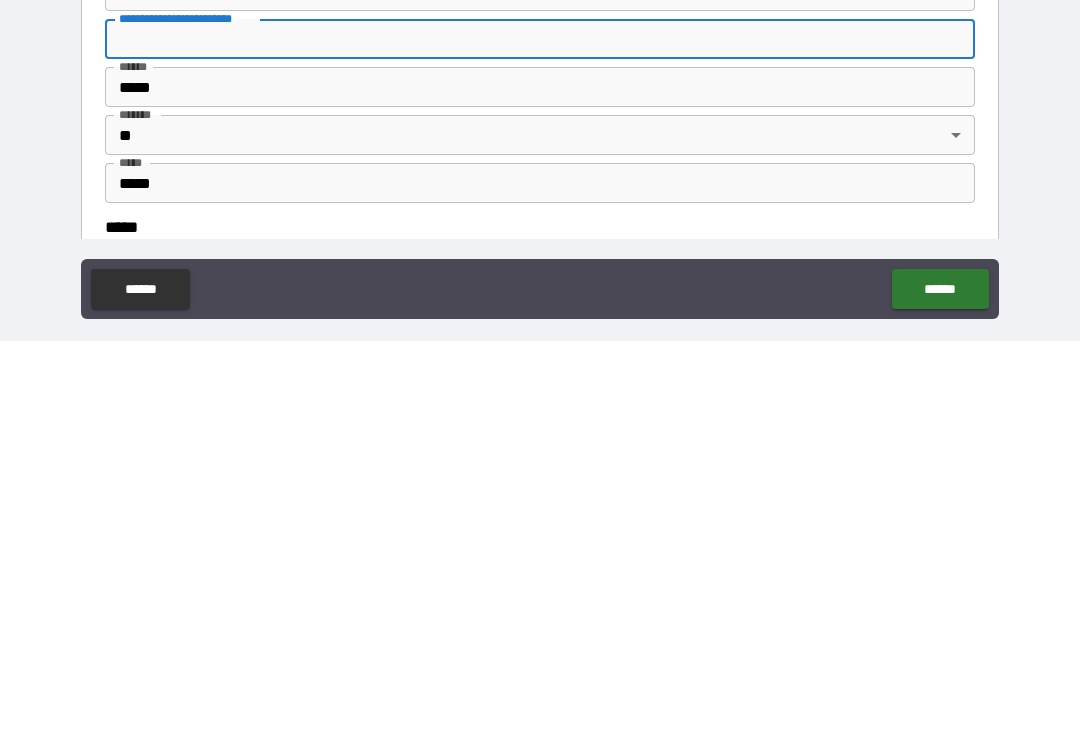 scroll, scrollTop: 31, scrollLeft: 0, axis: vertical 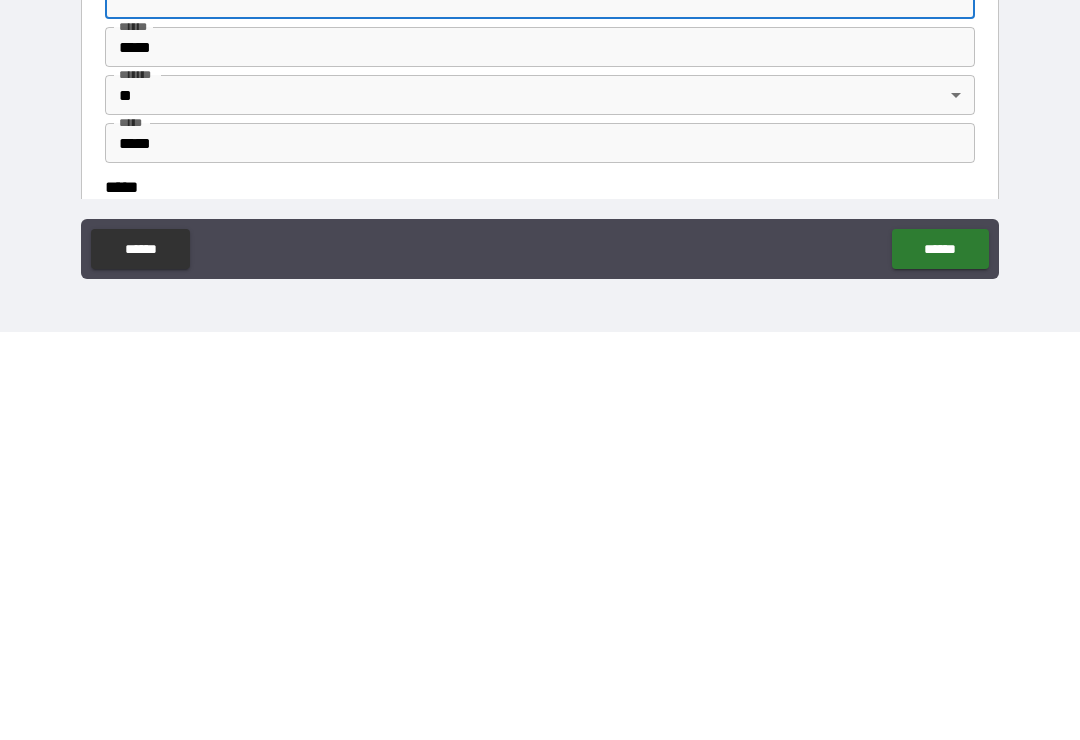 click on "******" at bounding box center [940, 657] 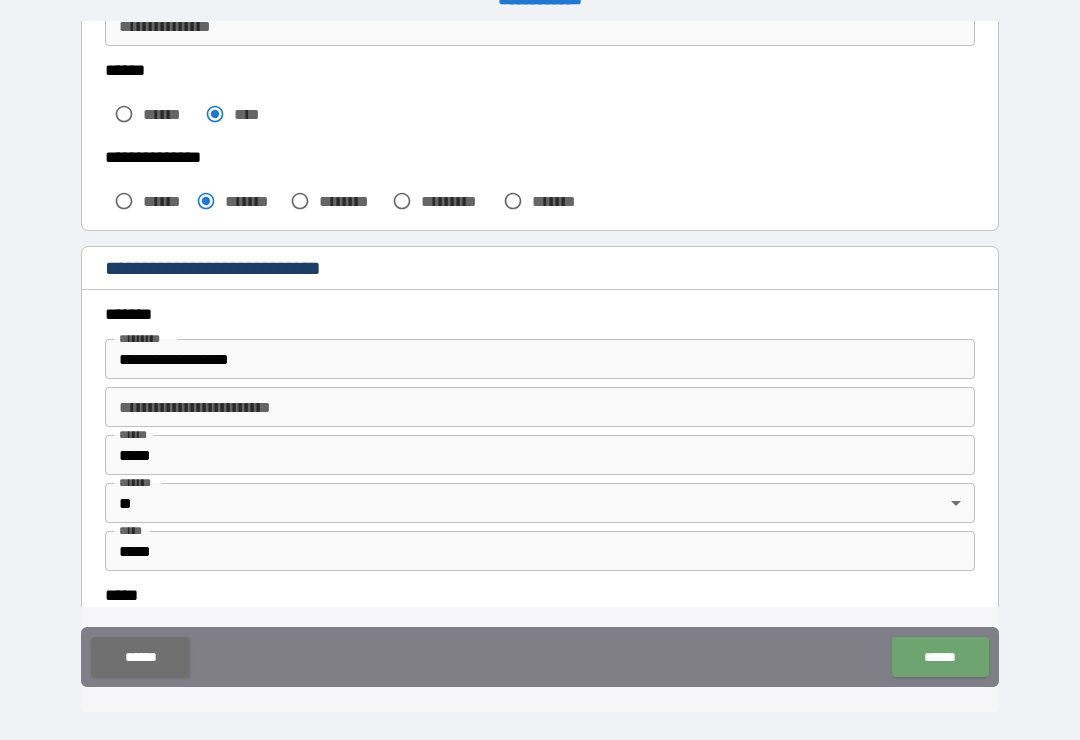 click on "******" at bounding box center [940, 657] 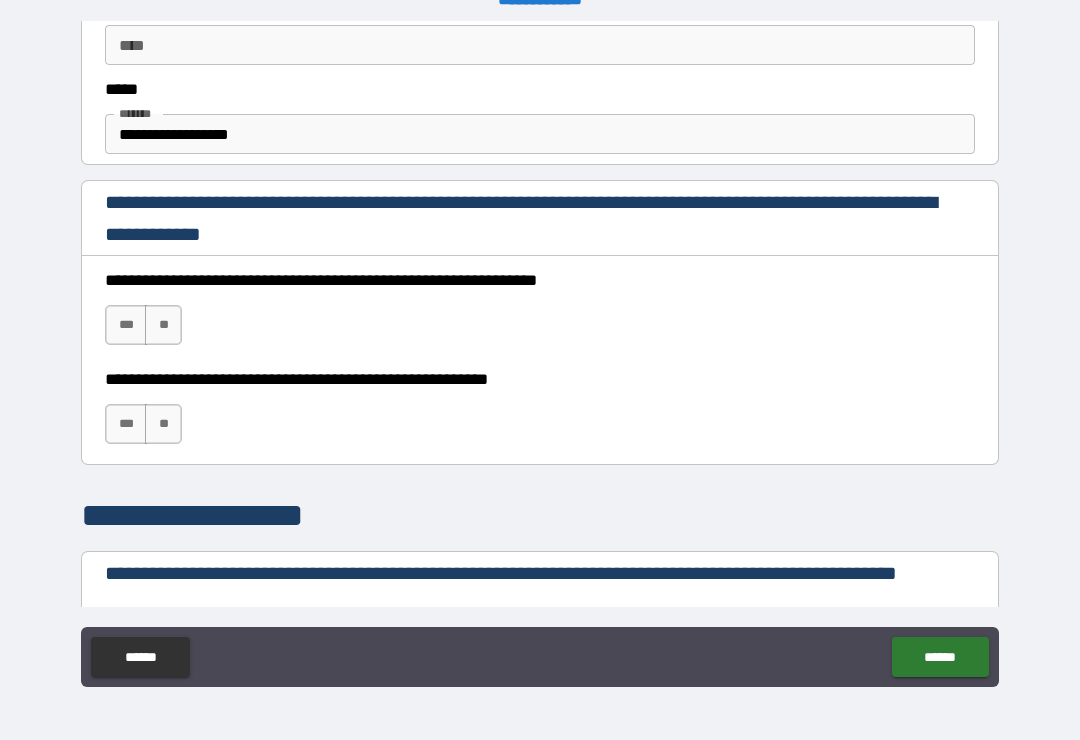 scroll, scrollTop: 1200, scrollLeft: 0, axis: vertical 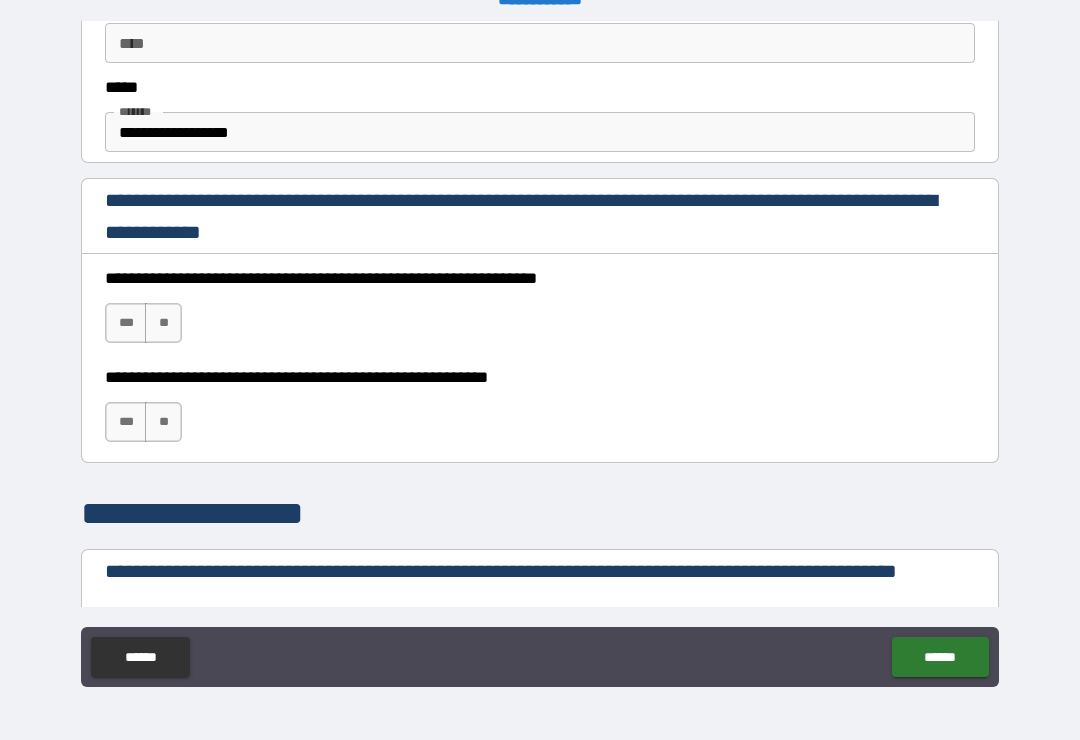 click on "***" at bounding box center (126, 323) 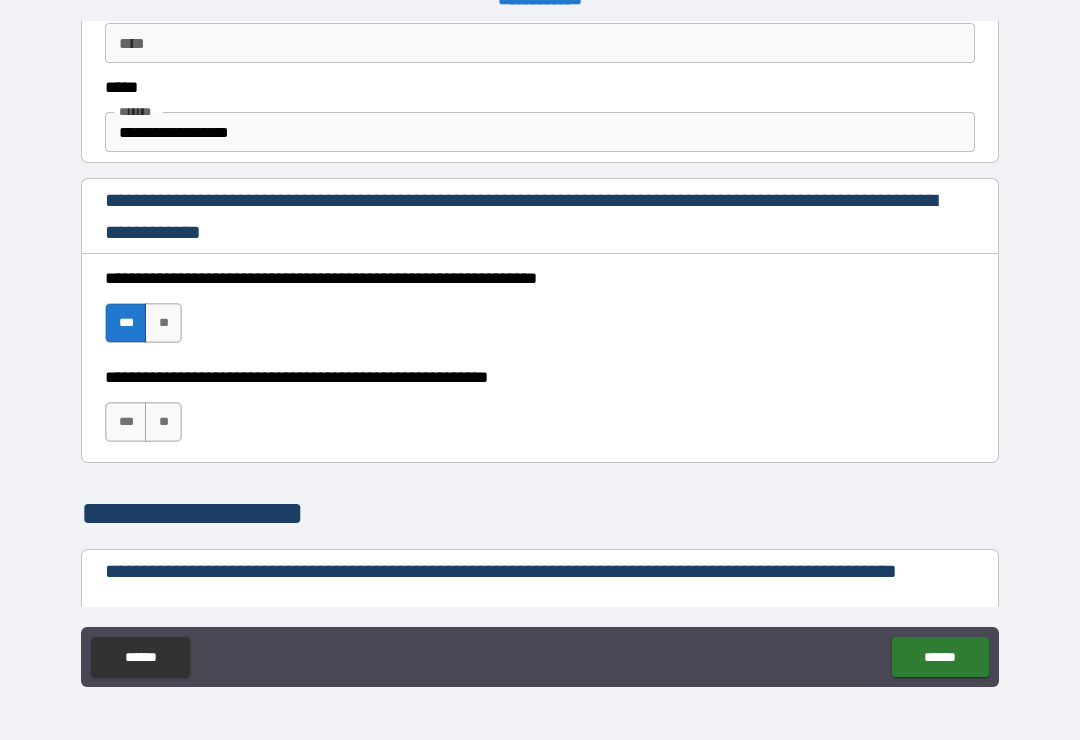 click on "**********" at bounding box center (540, 357) 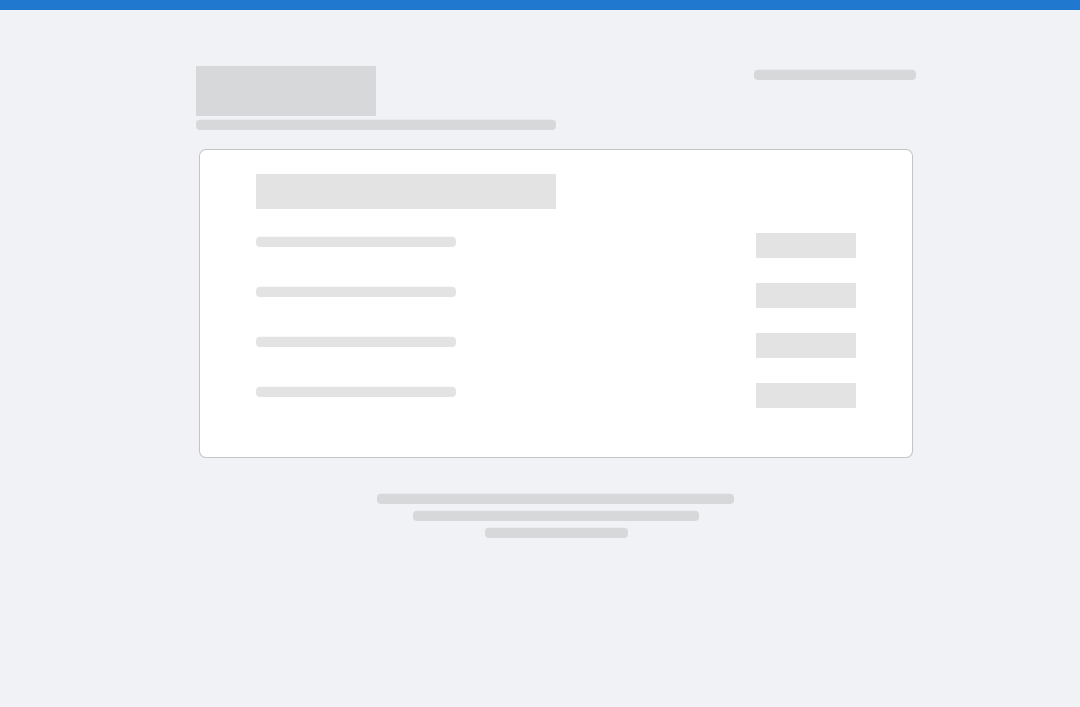 scroll, scrollTop: 0, scrollLeft: 0, axis: both 